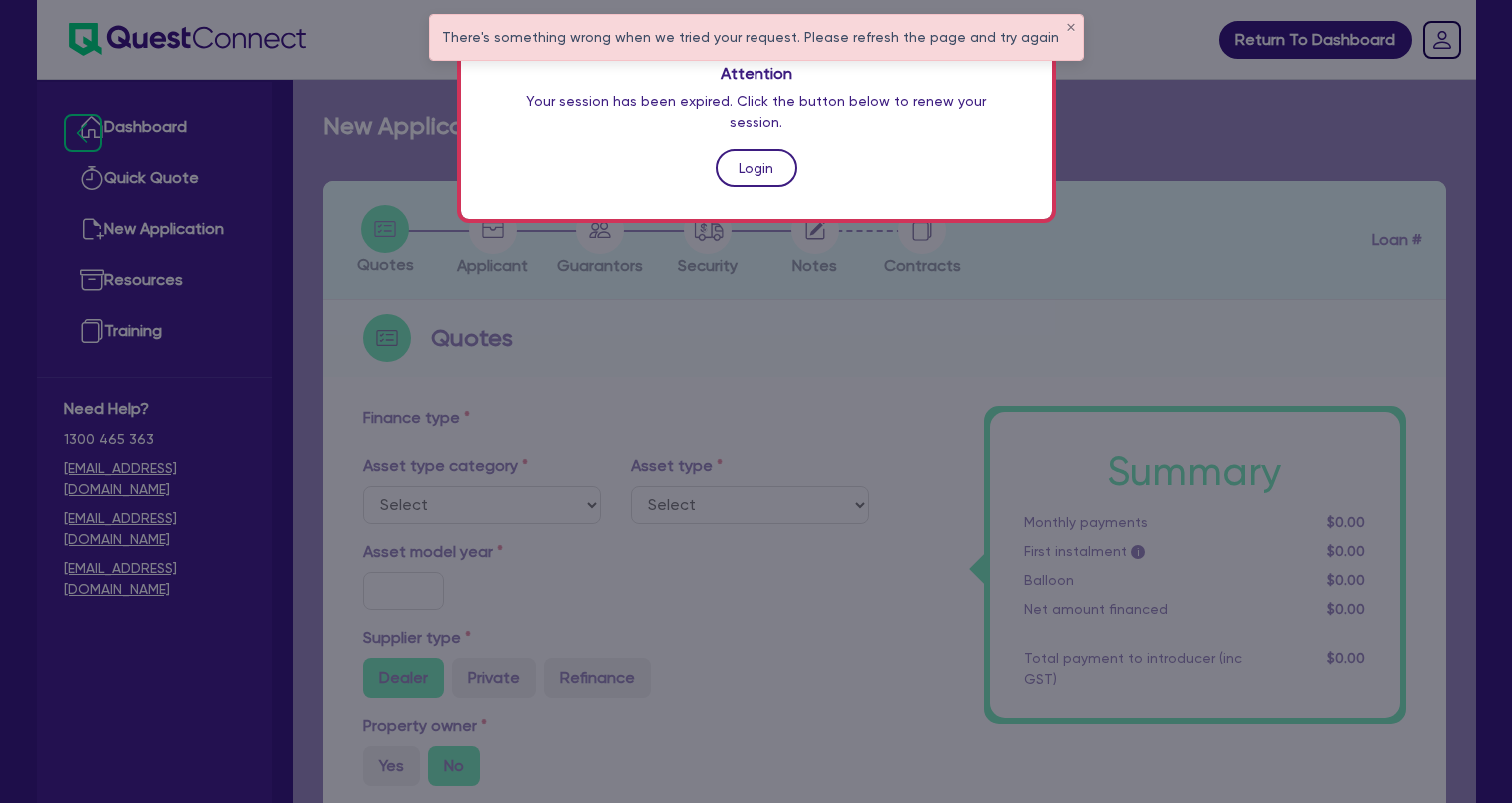 scroll, scrollTop: 0, scrollLeft: 0, axis: both 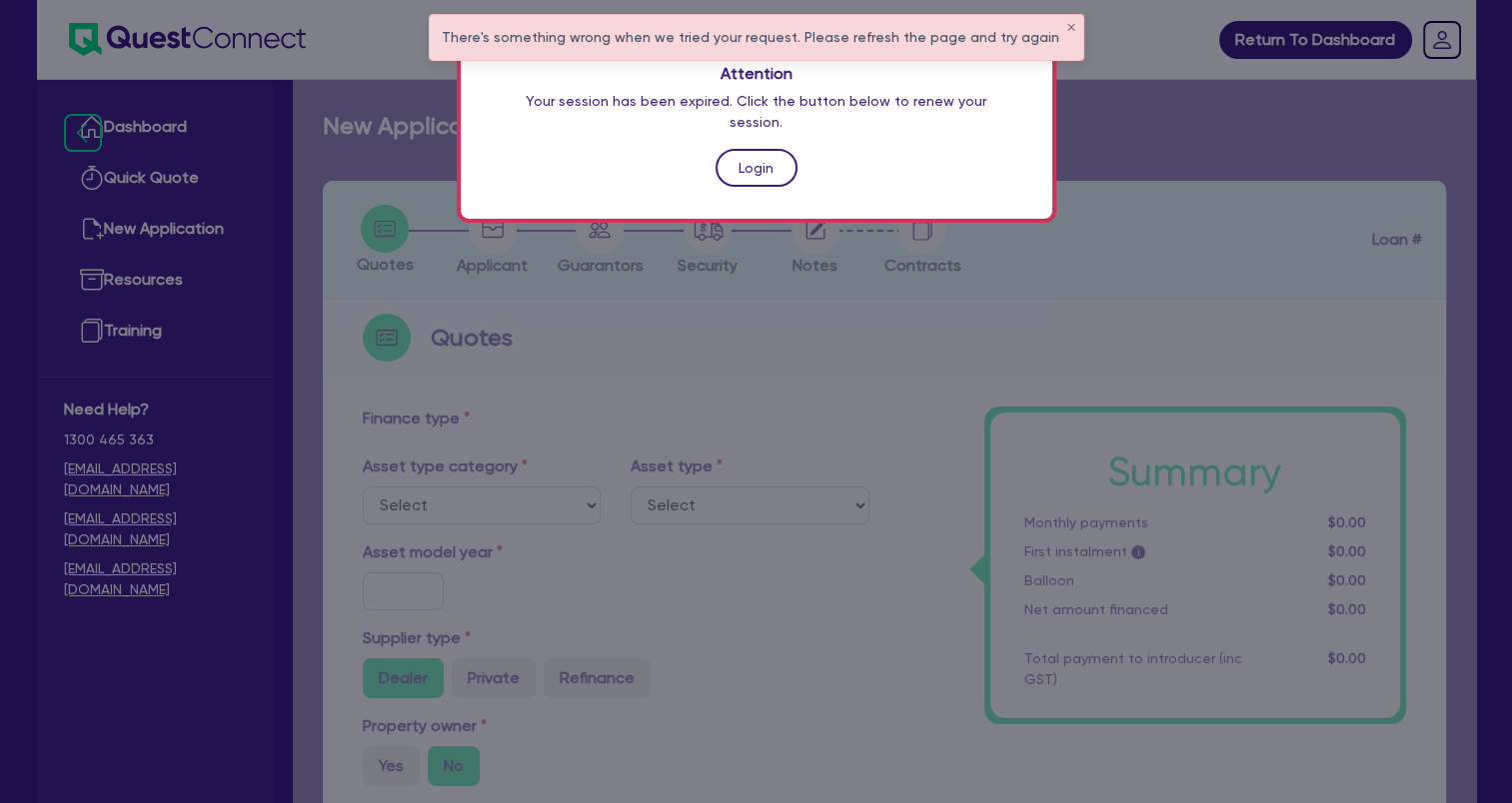 click on "Login" at bounding box center [756, 168] 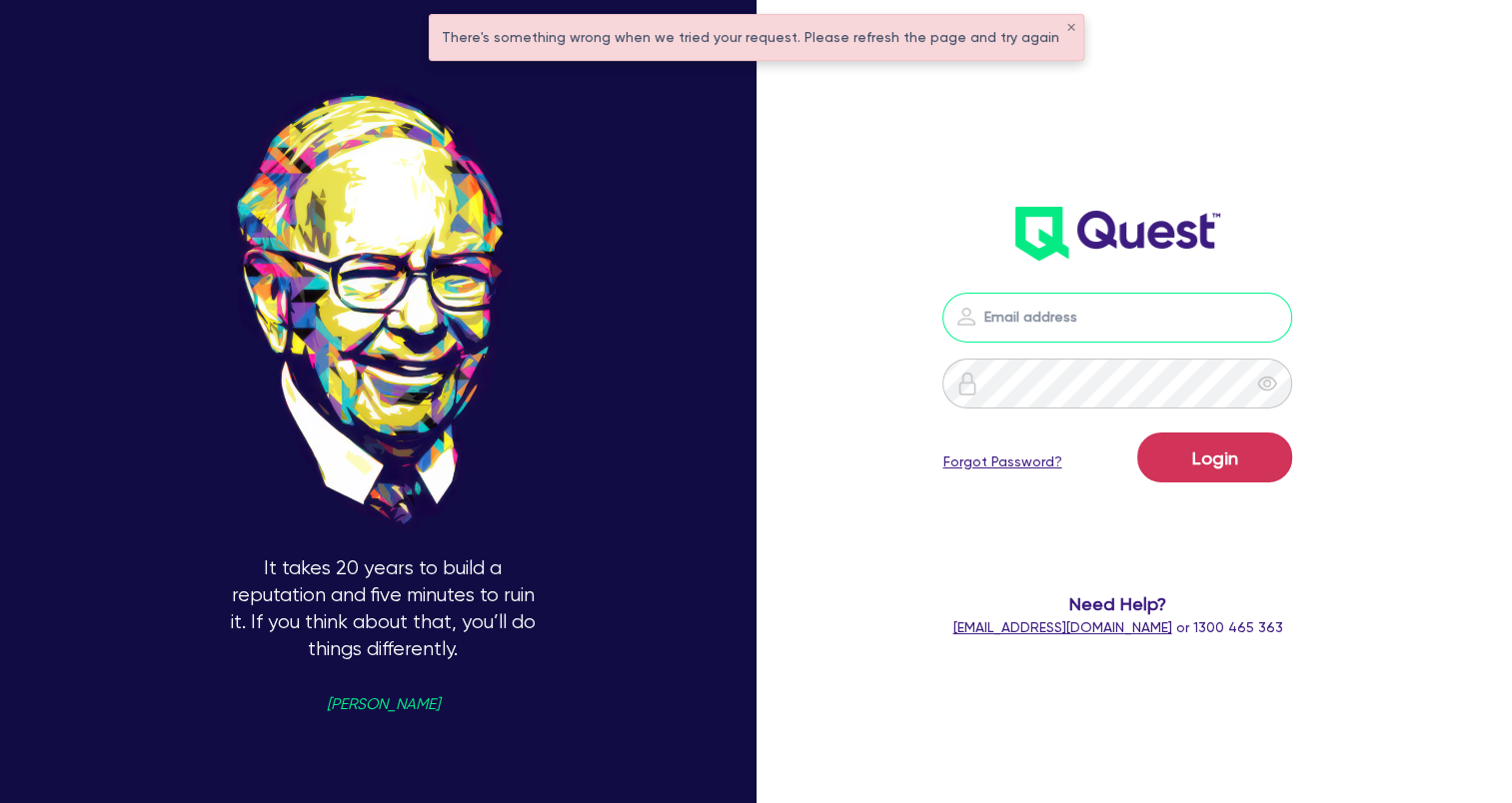 type on "[EMAIL_ADDRESS][DOMAIN_NAME]" 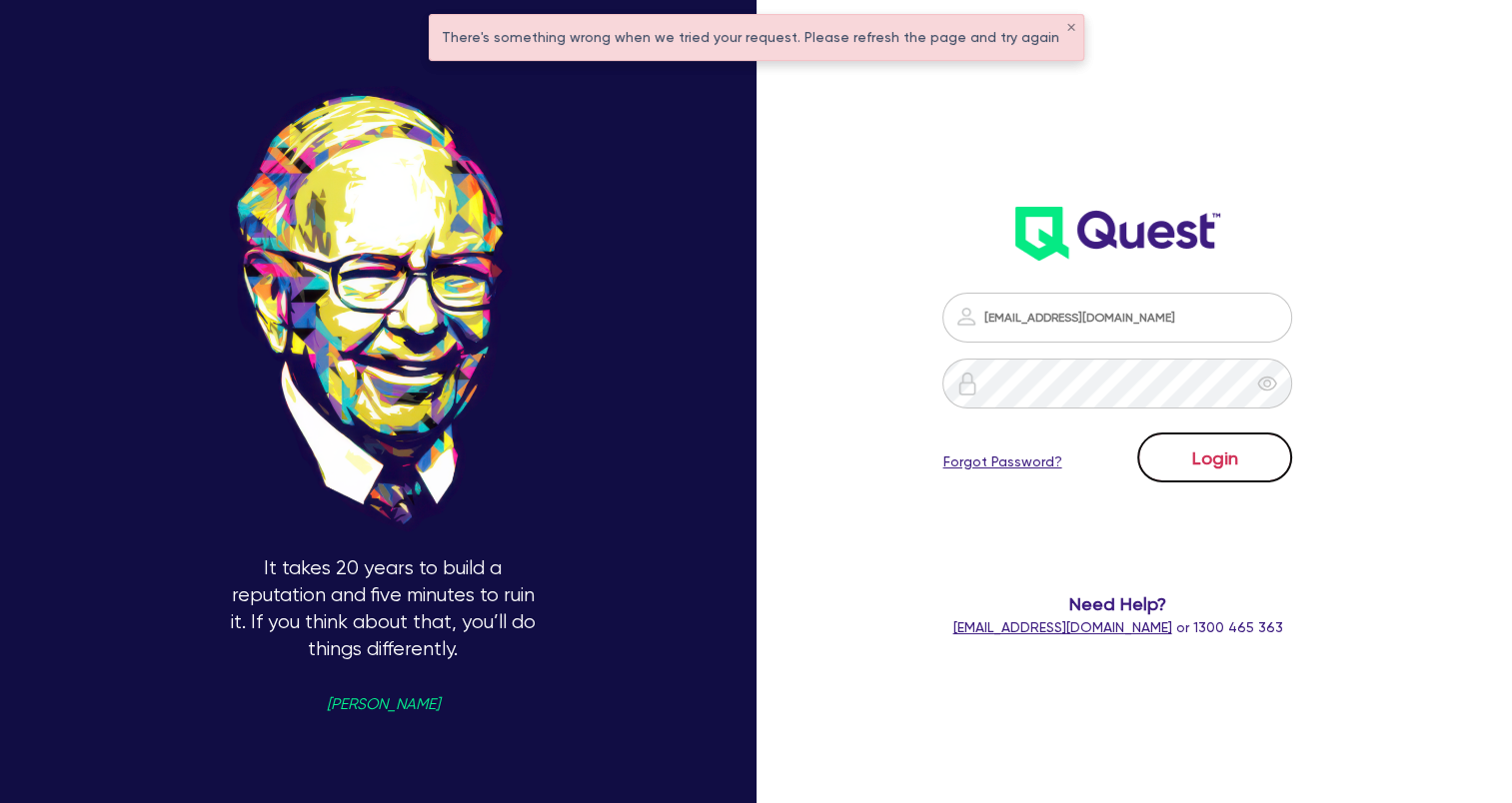 click on "Login" at bounding box center [1214, 457] 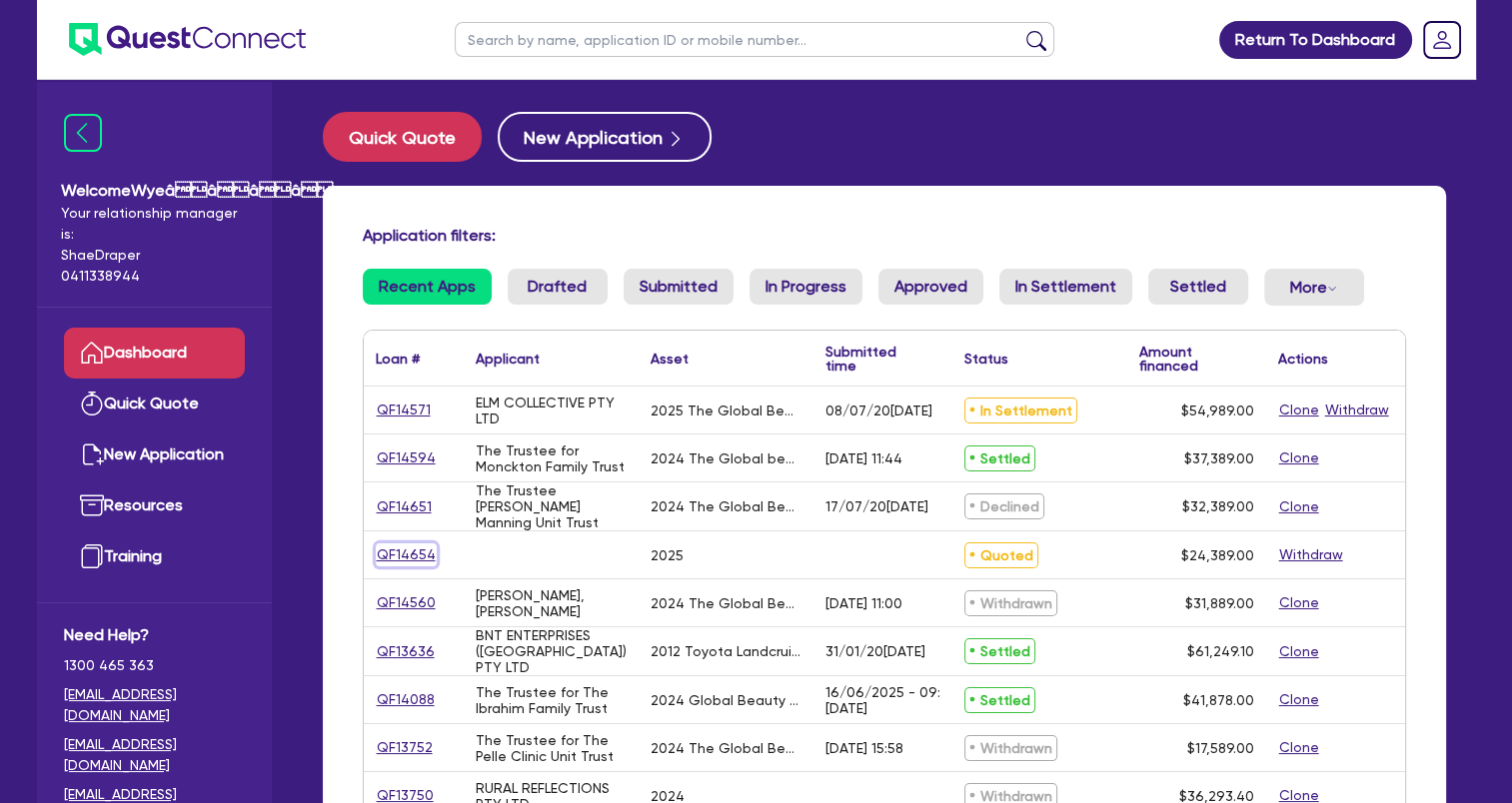 click on "QF14654" at bounding box center [406, 554] 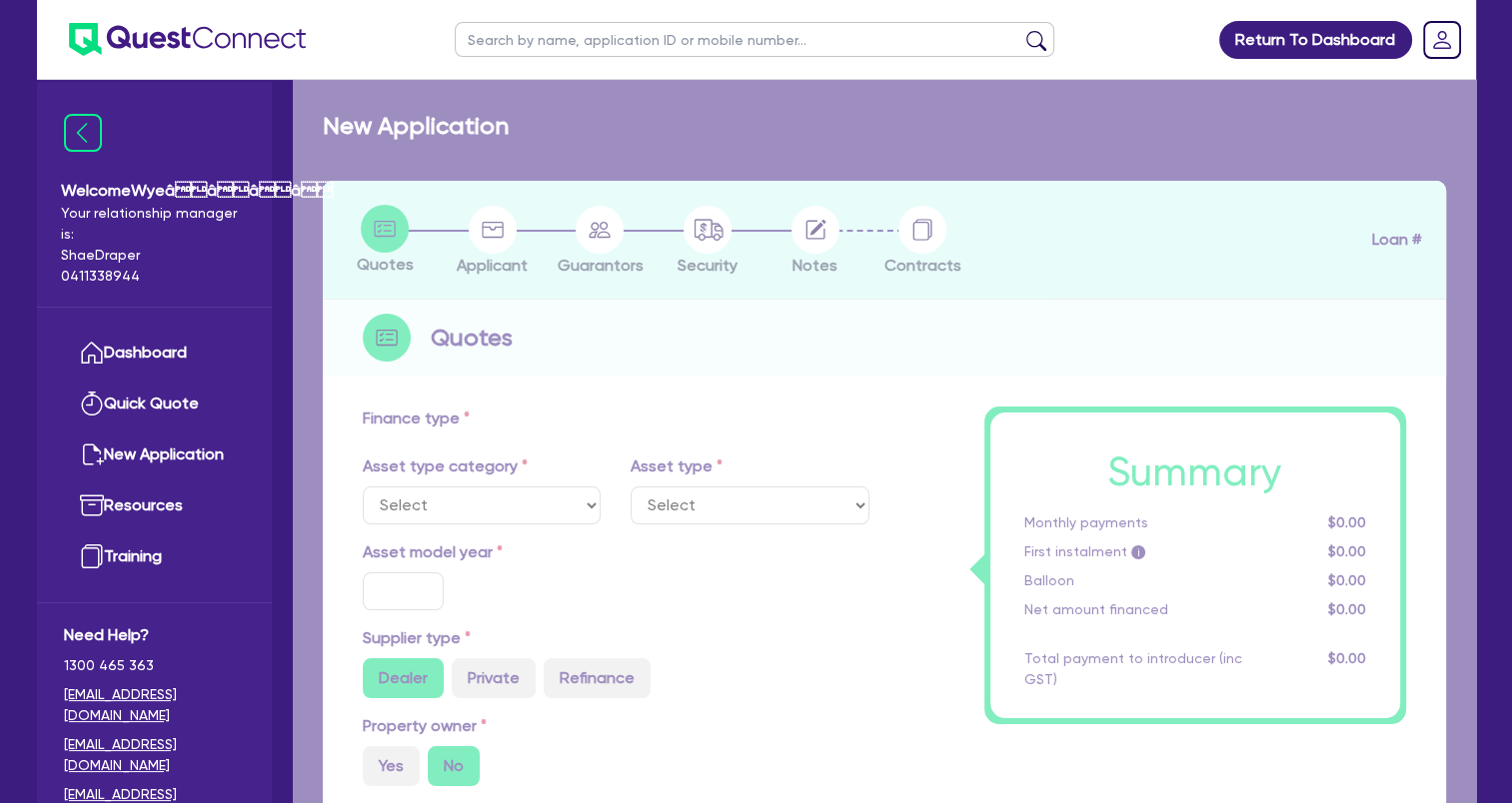 select on "TERTIARY_ASSETS" 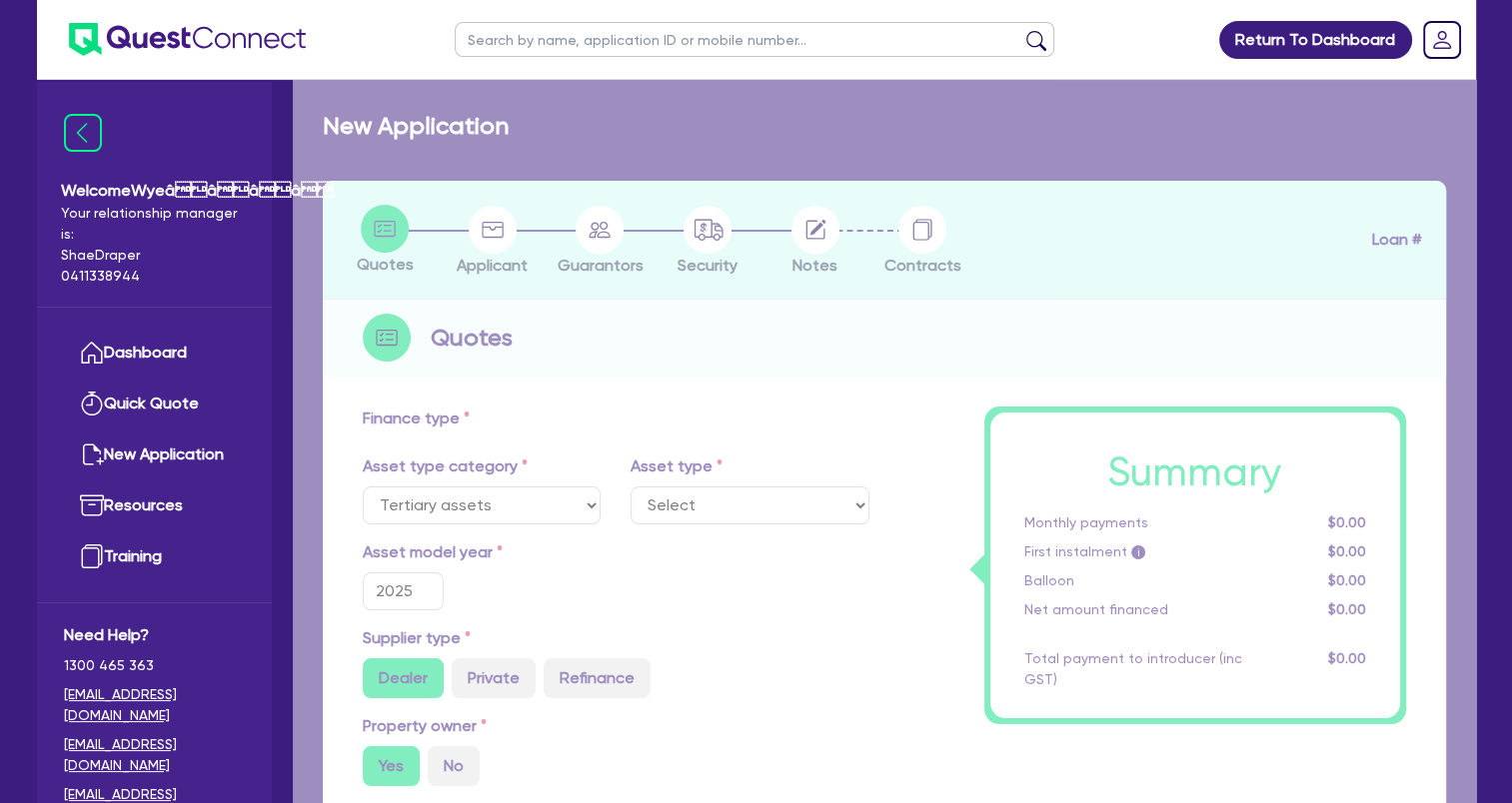 select on "BEAUTY_EQUIPMENT" 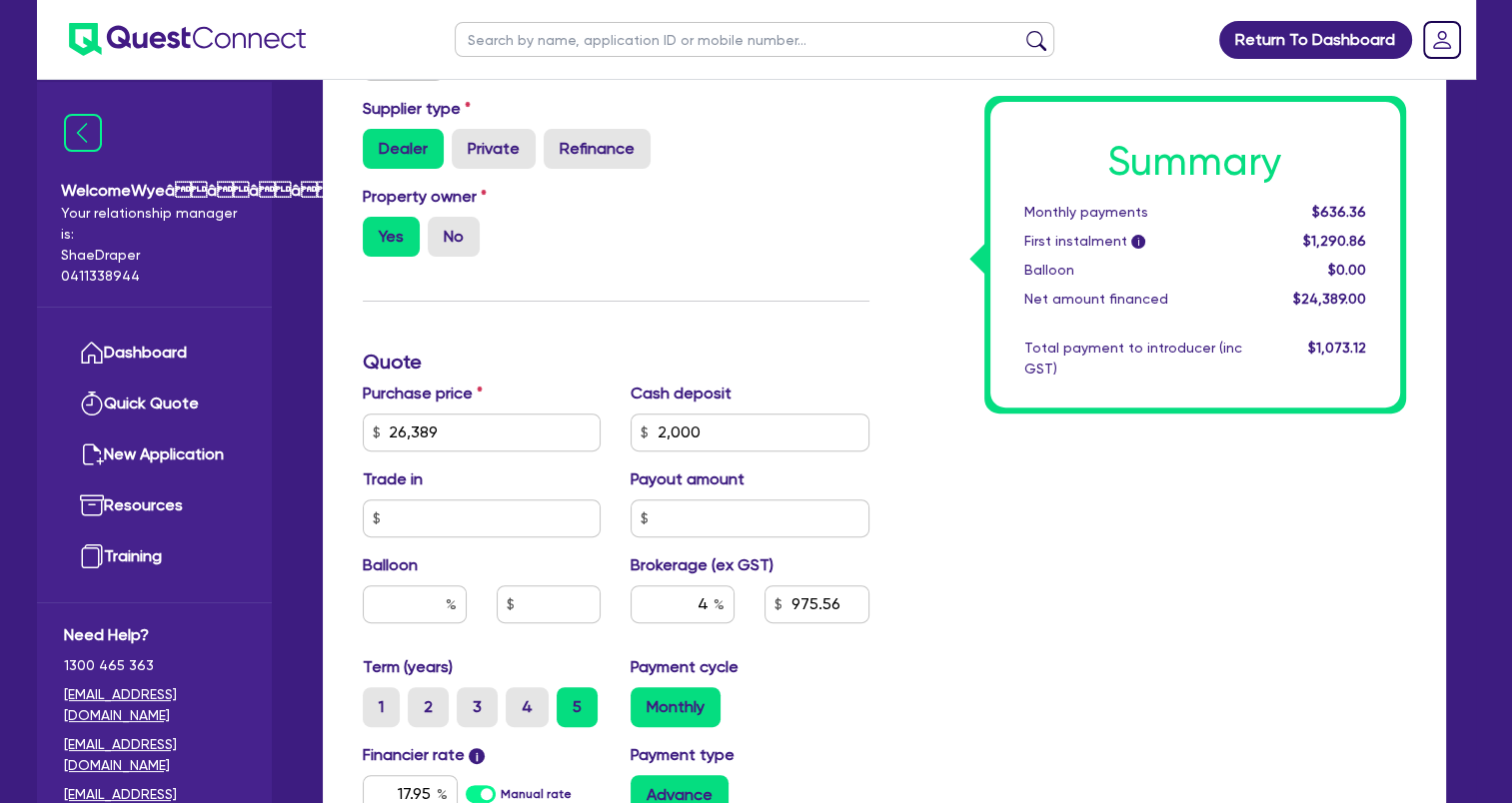 scroll, scrollTop: 599, scrollLeft: 0, axis: vertical 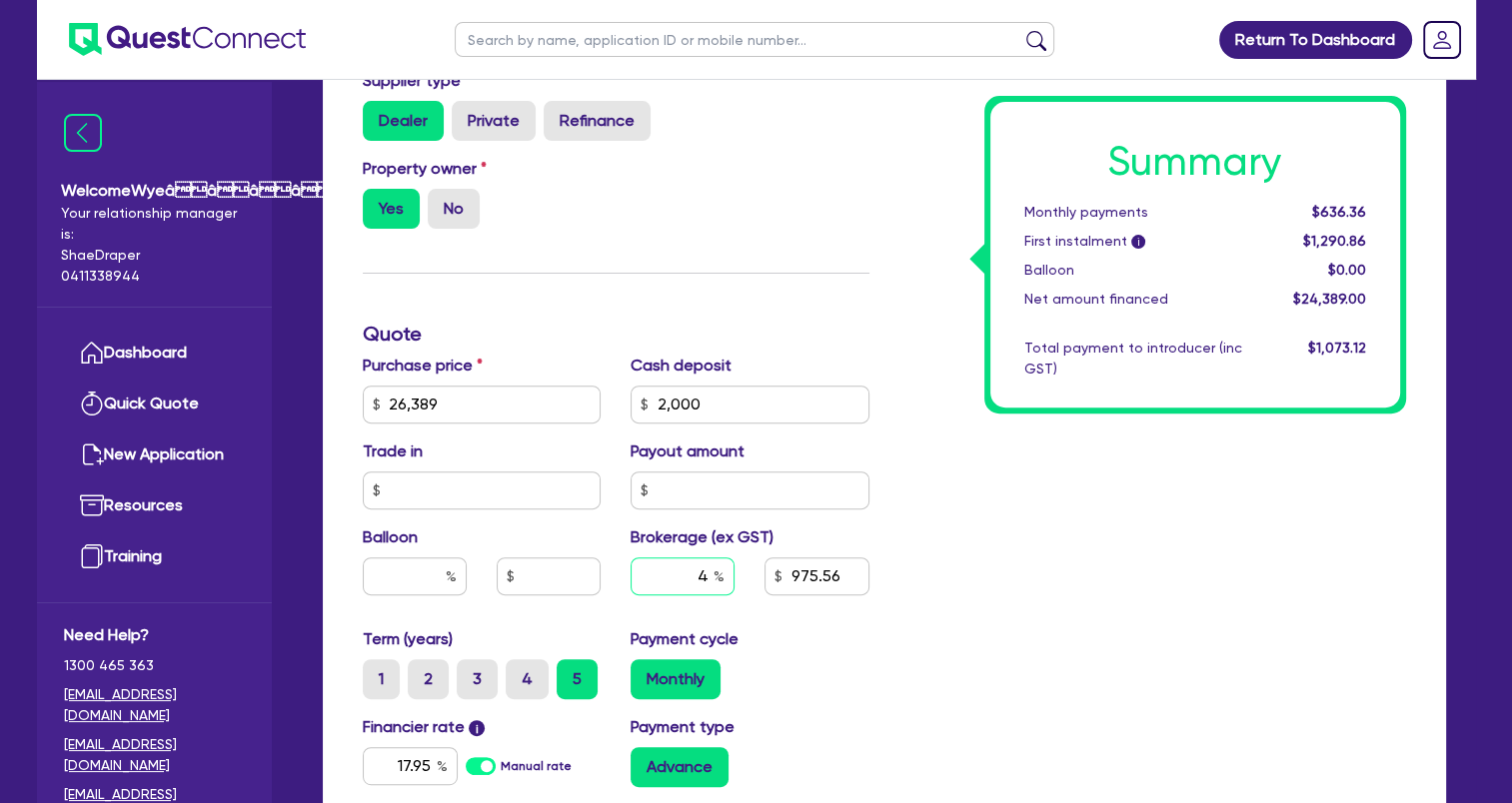 click on "4" at bounding box center [683, 576] 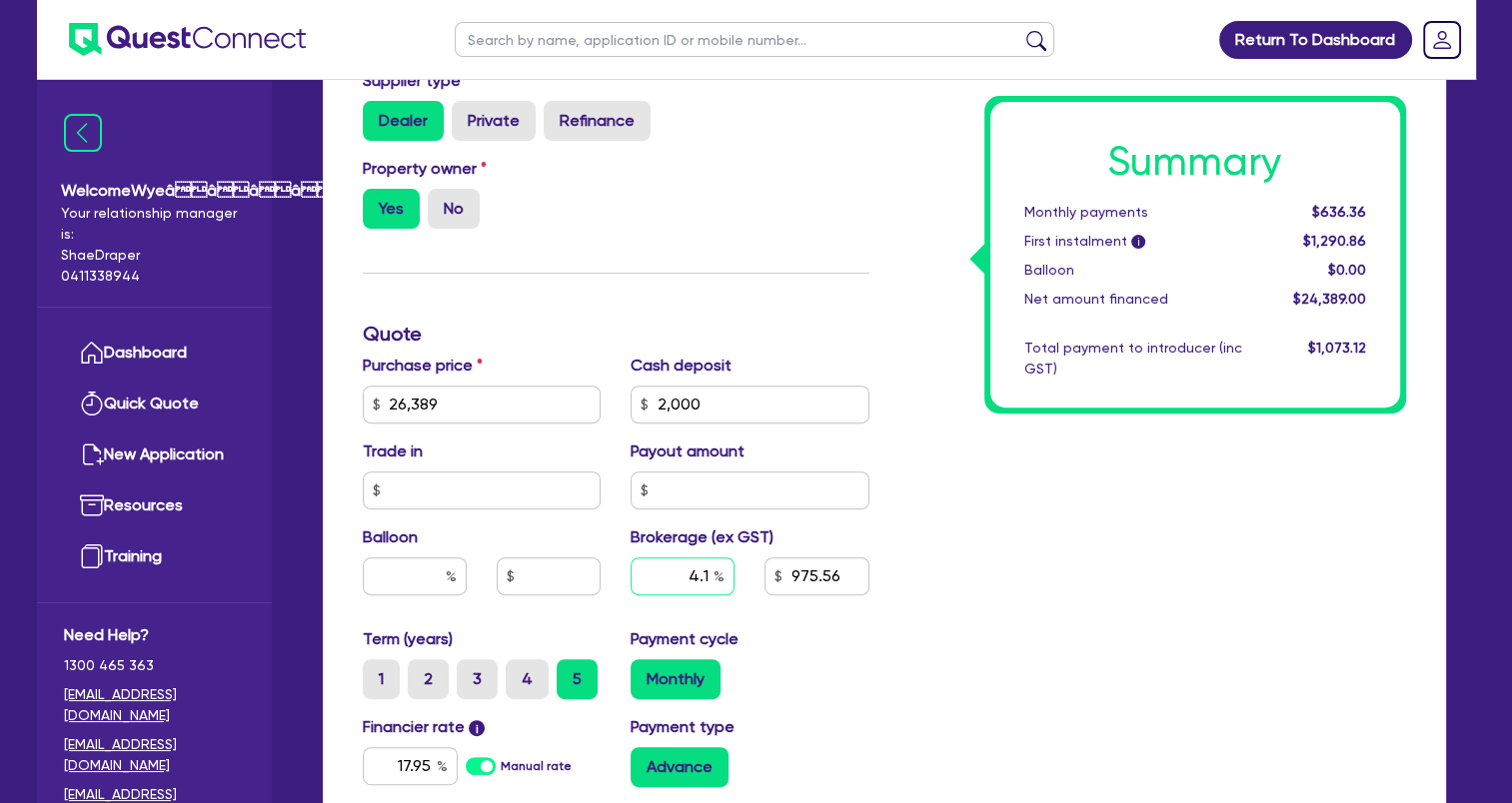 type on "4.1" 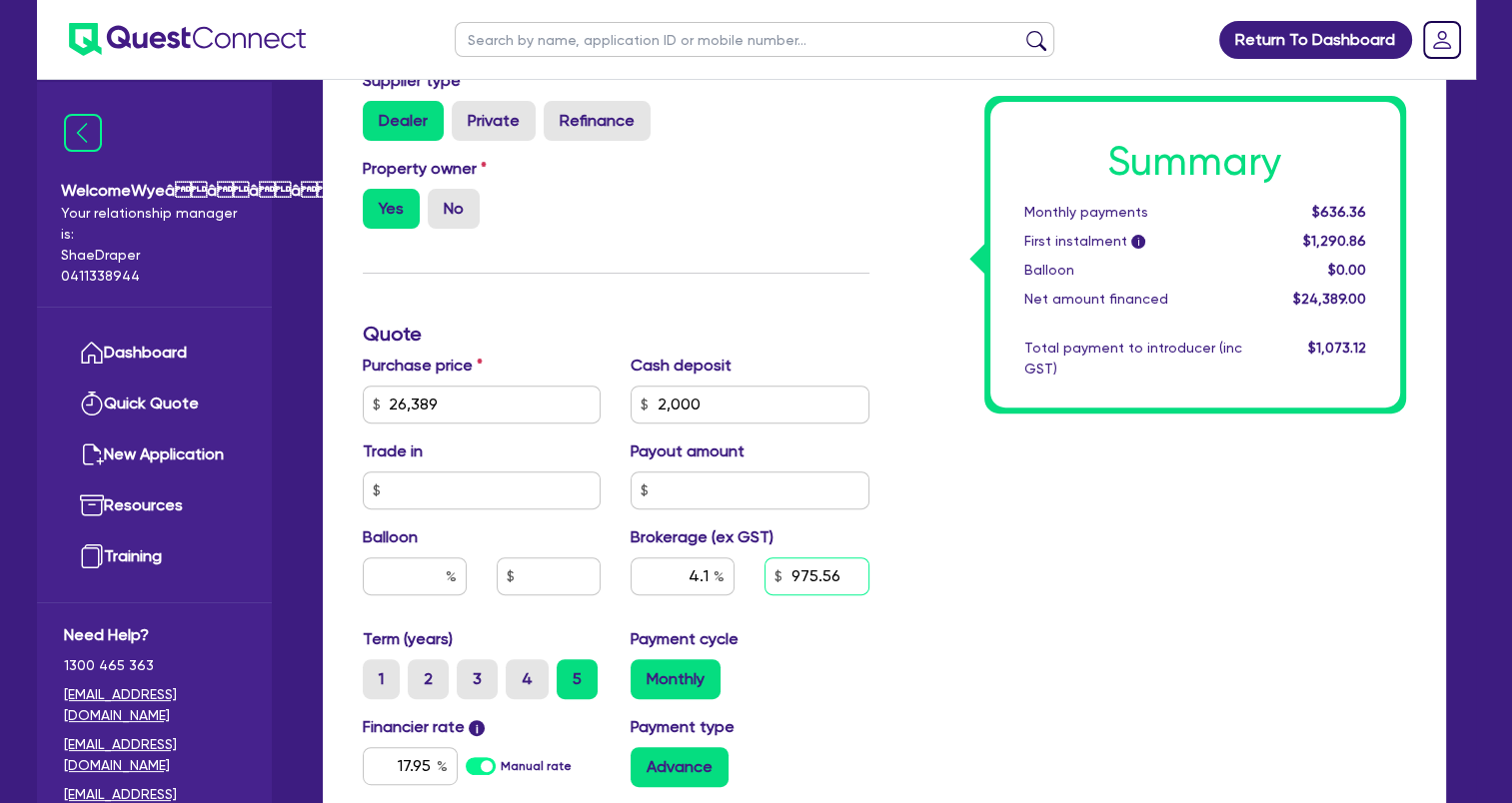 type on "26,389" 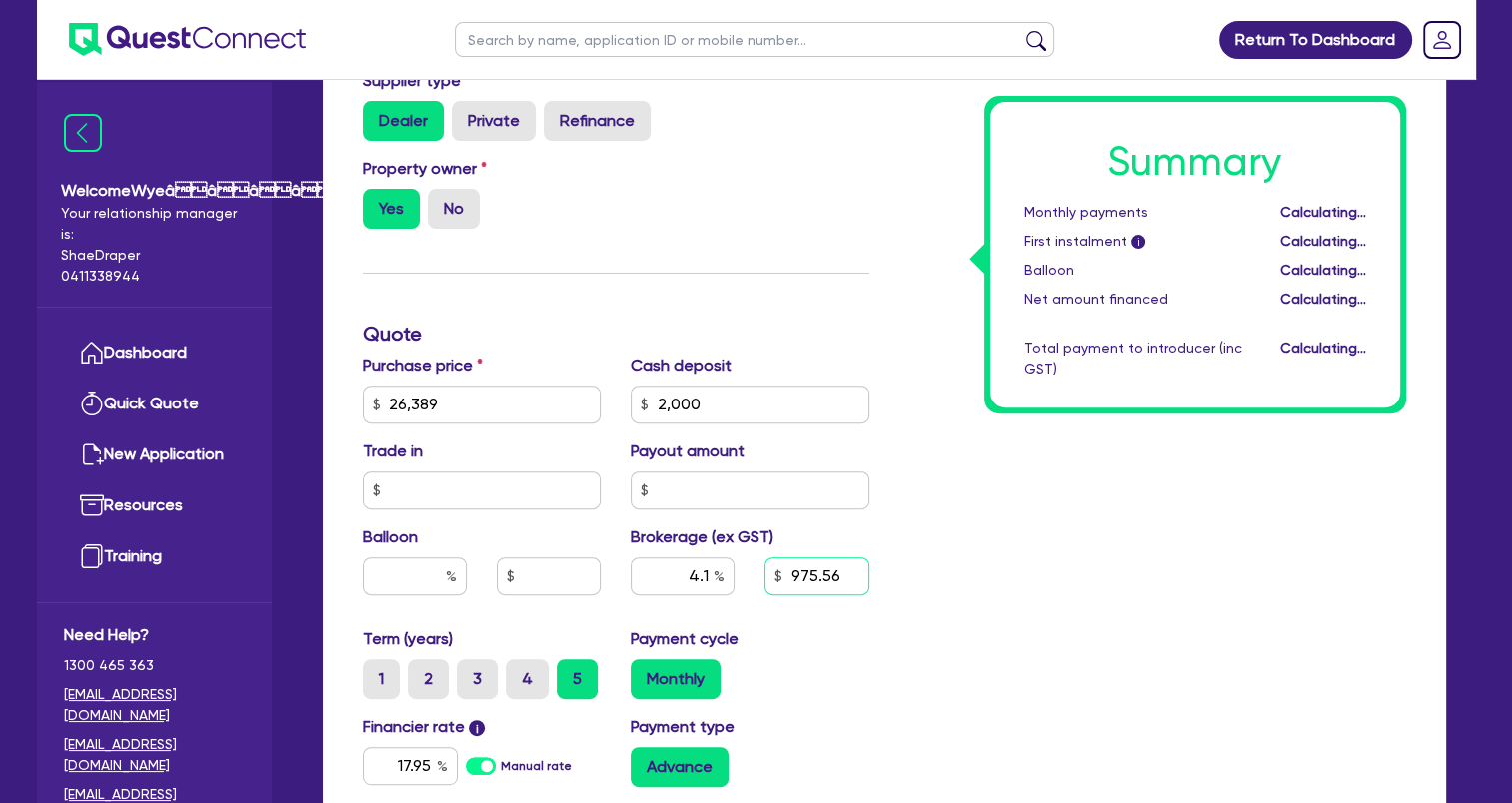 type on "26,389" 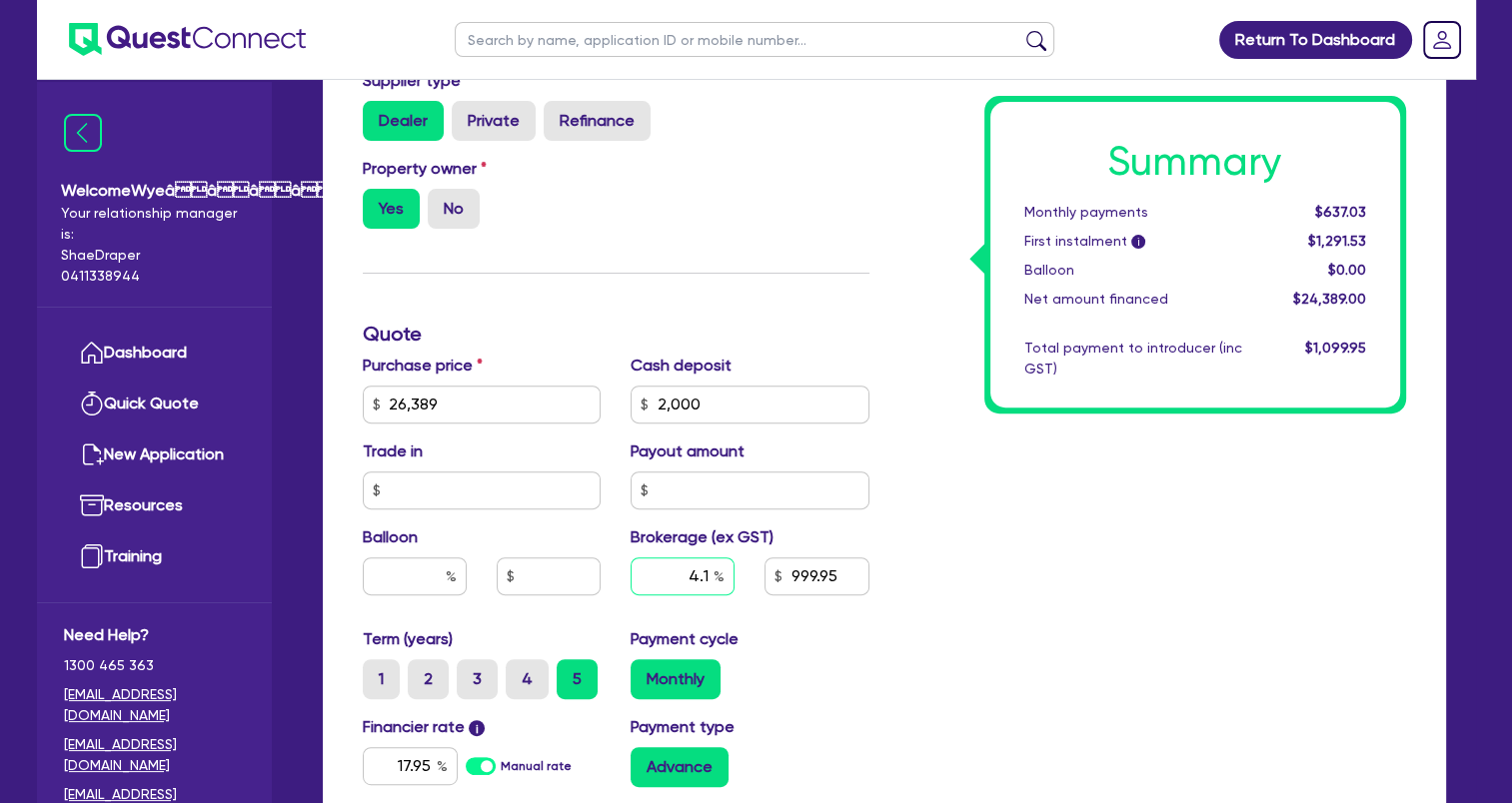 type on "26,389" 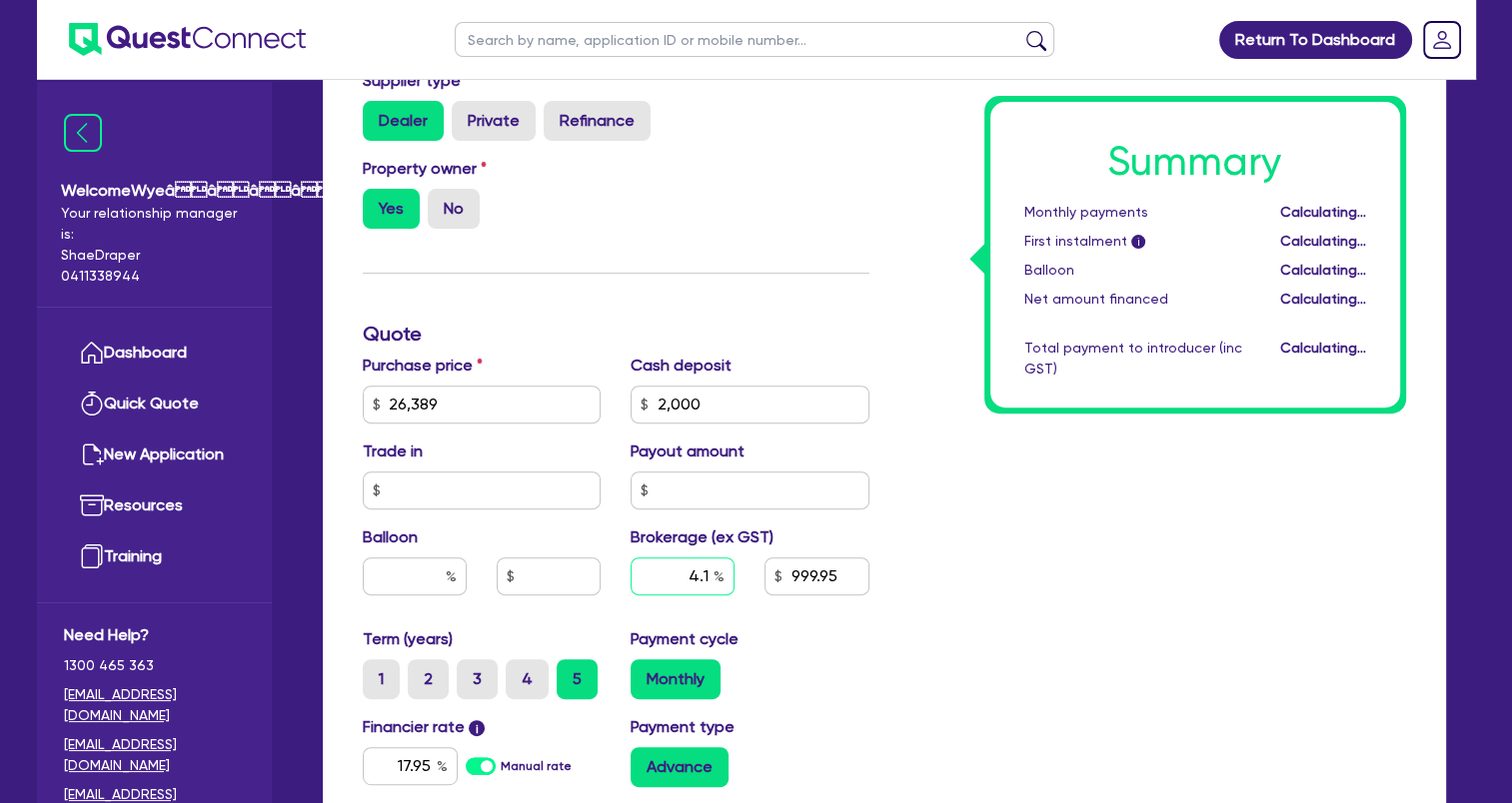 type on "26,389" 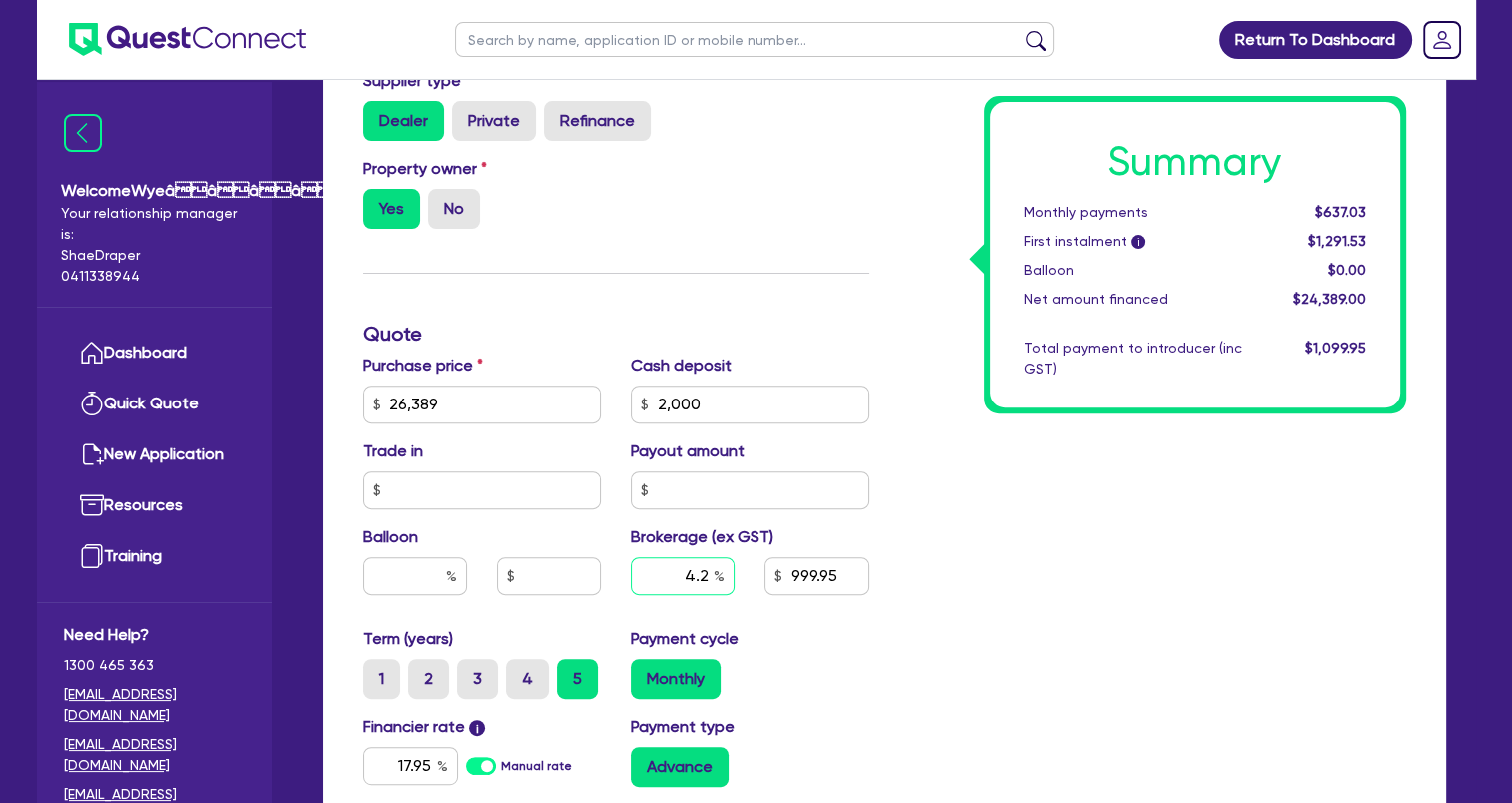 type on "4.2" 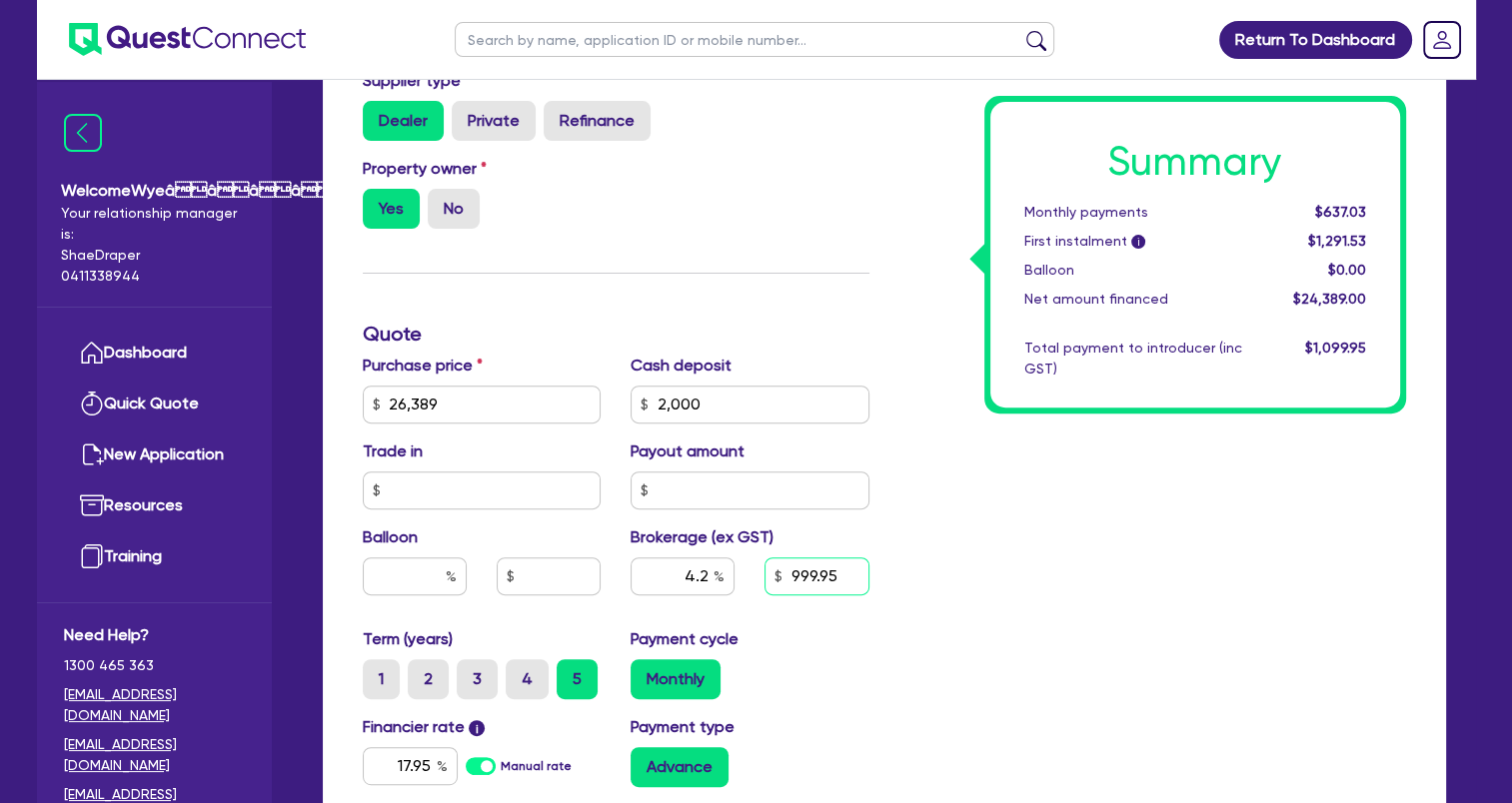 type on "26,389" 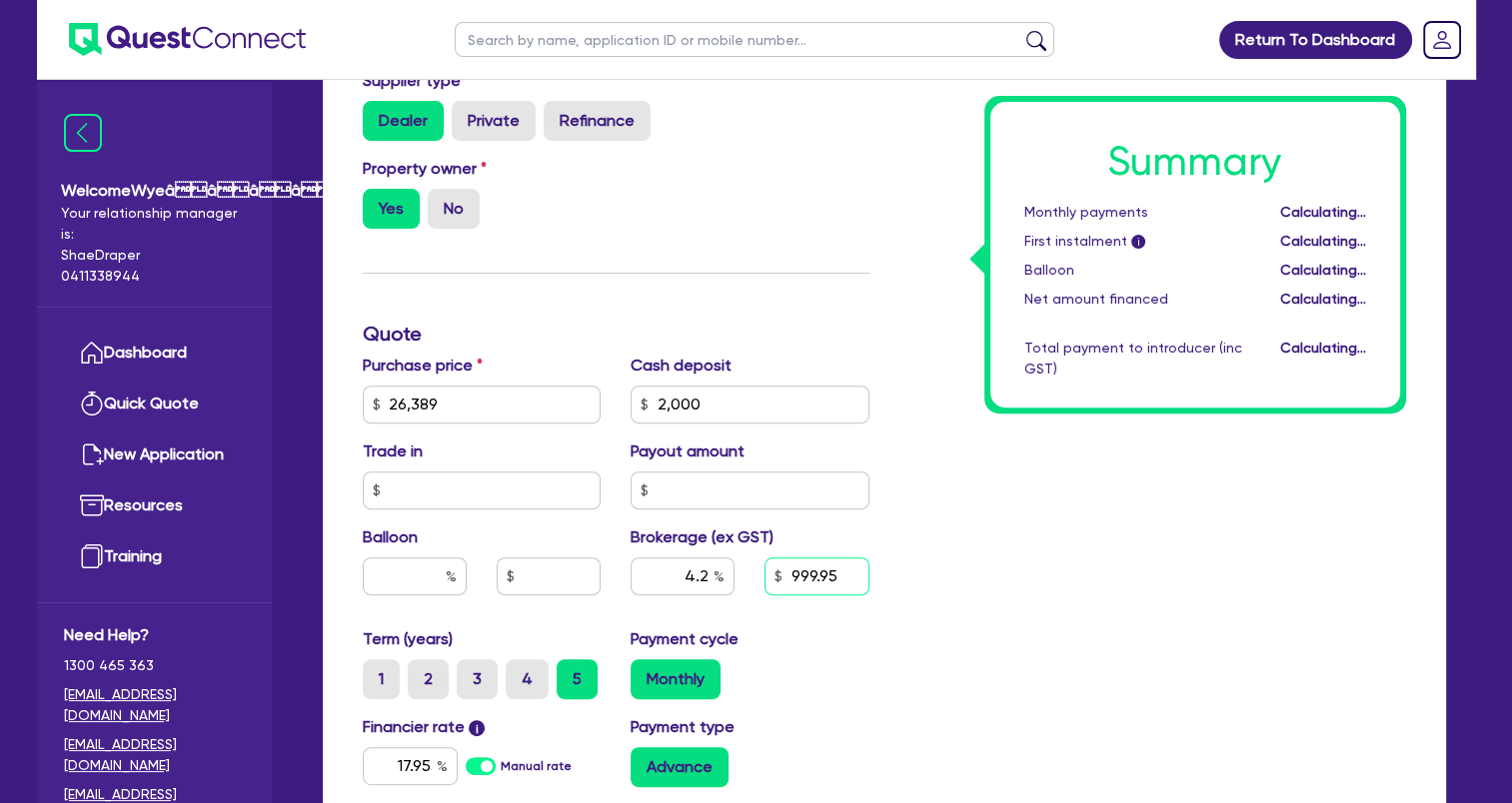 type on "26,389" 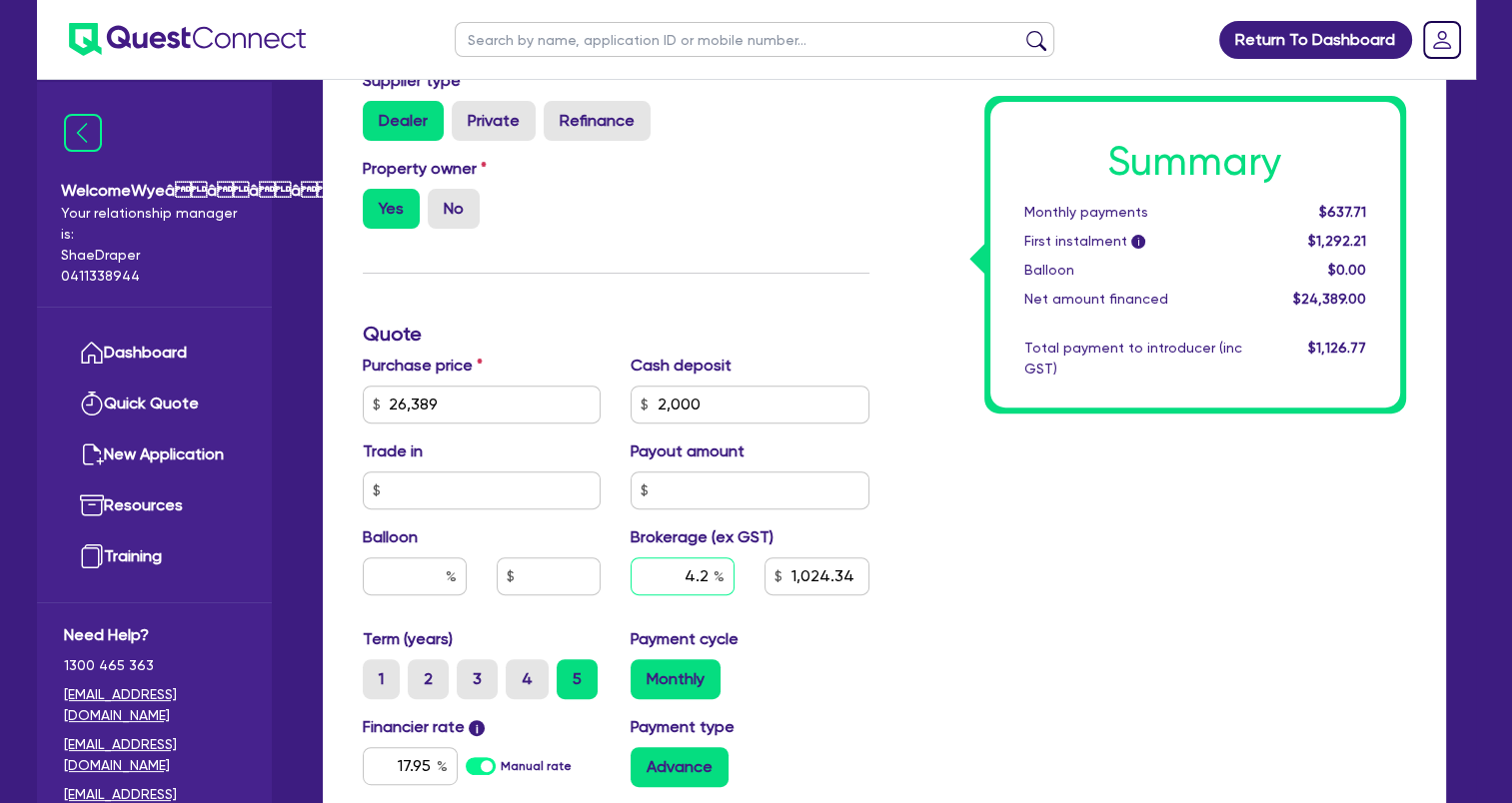 type on "26,389" 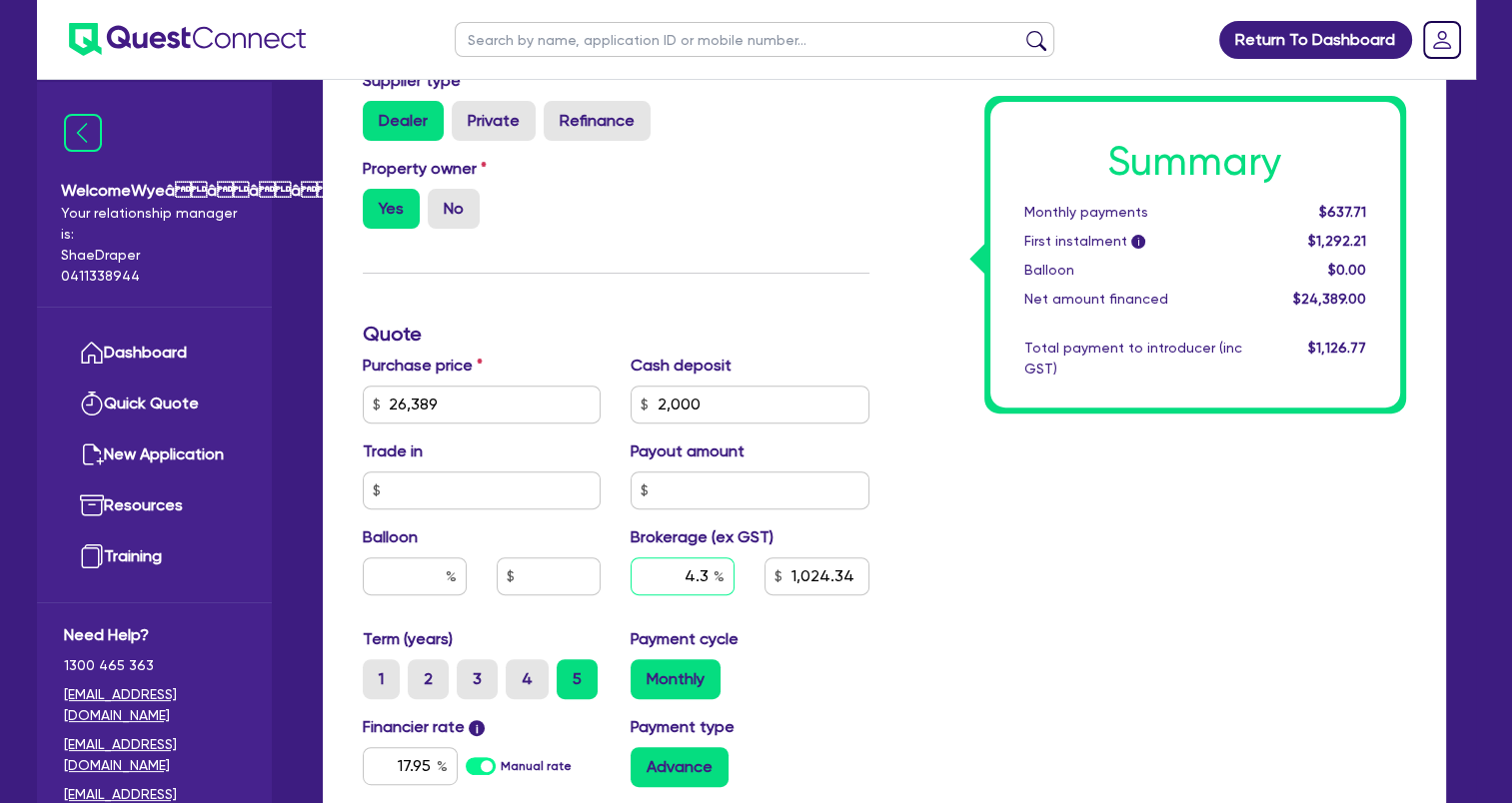 type on "4.3" 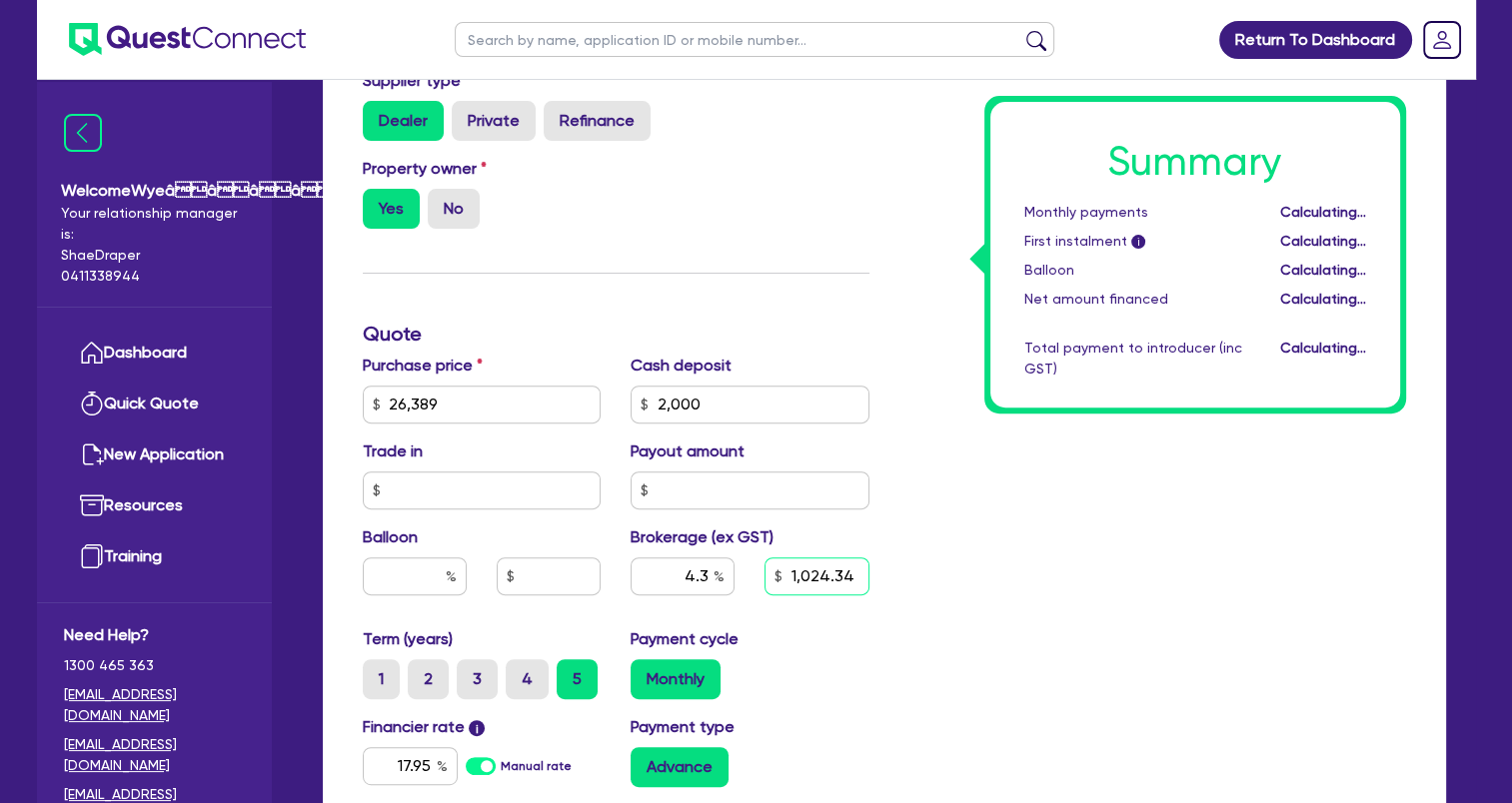 type on "26,389" 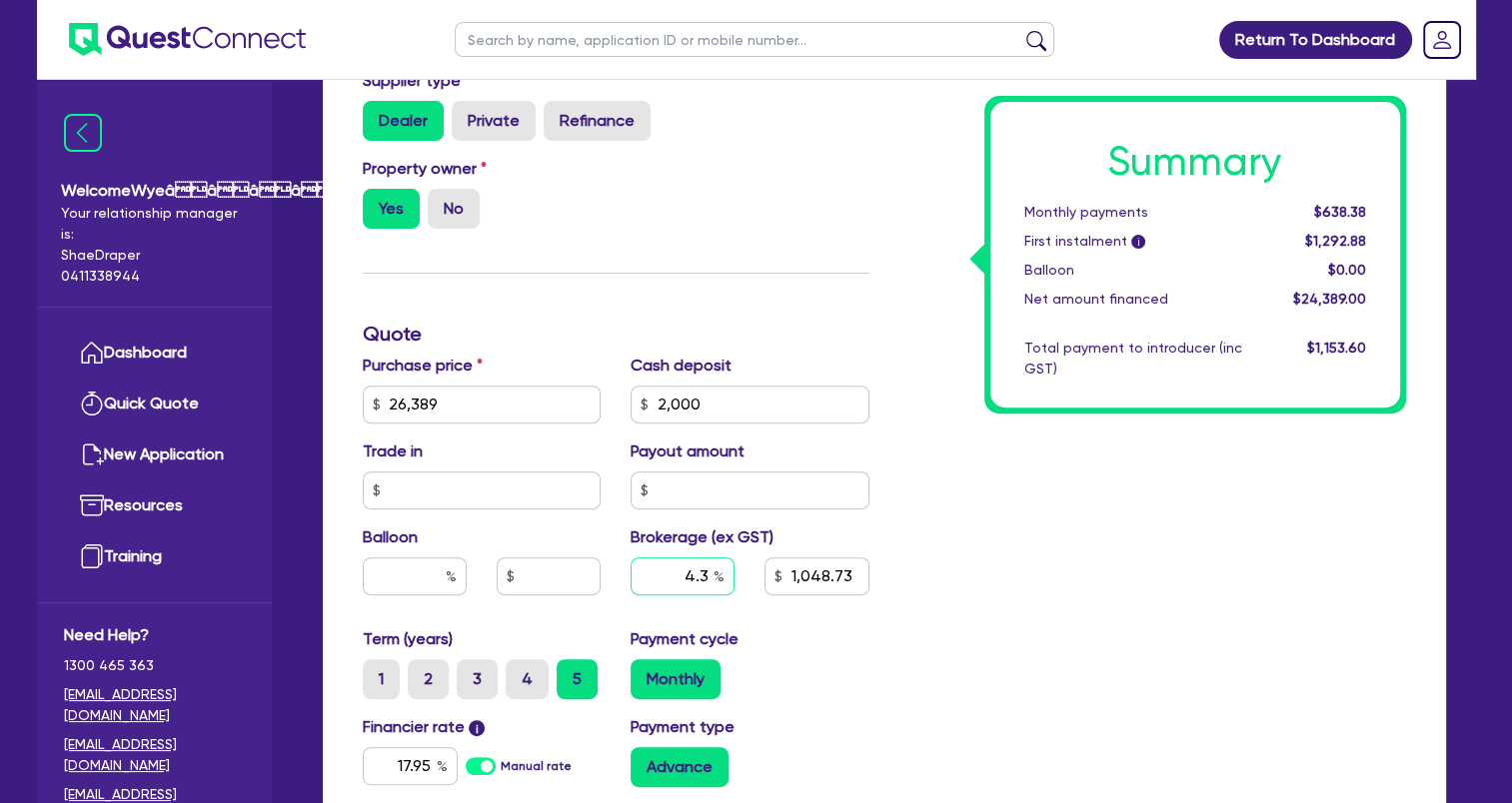 type on "26,389" 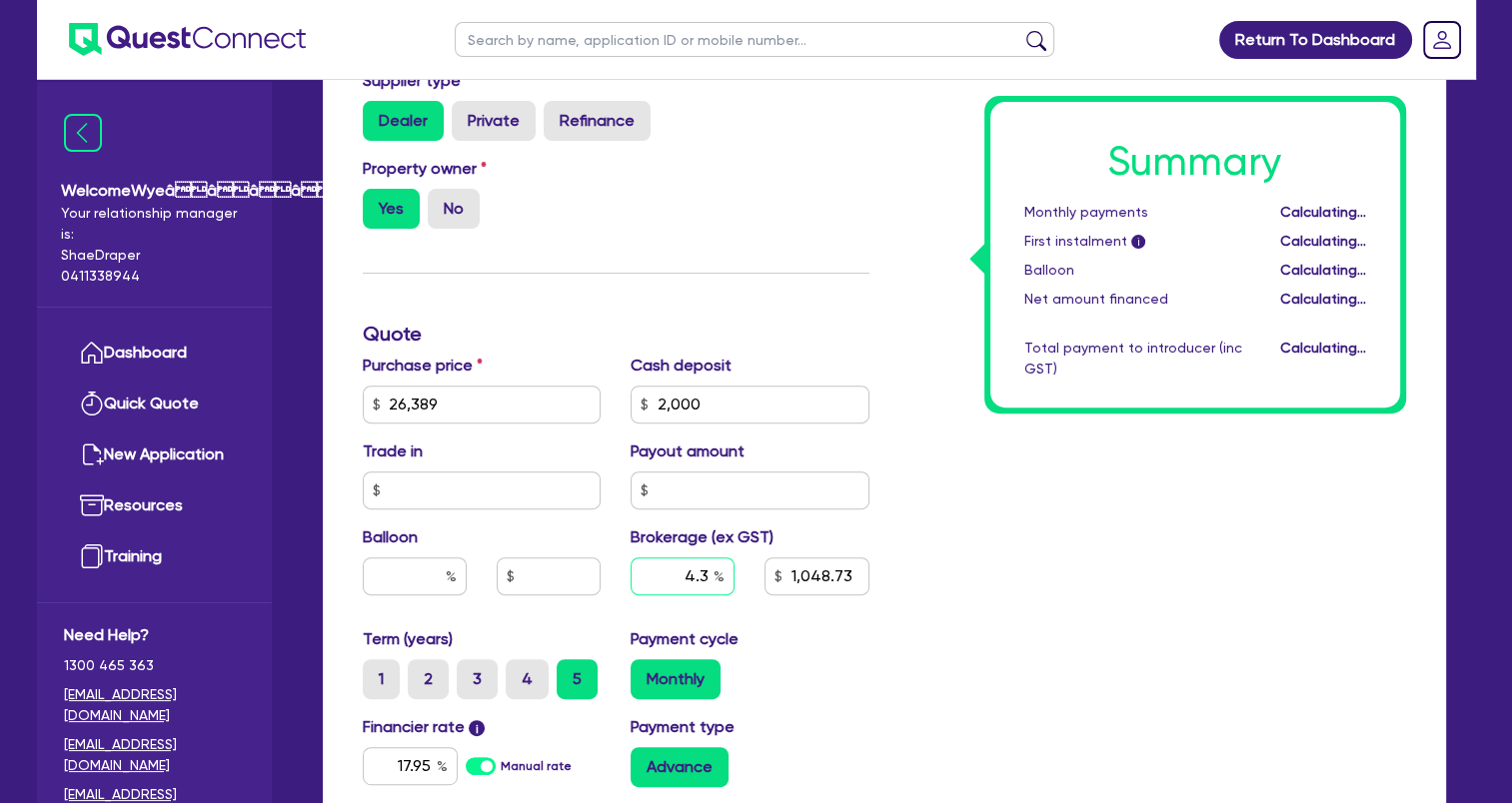 type on "26,389" 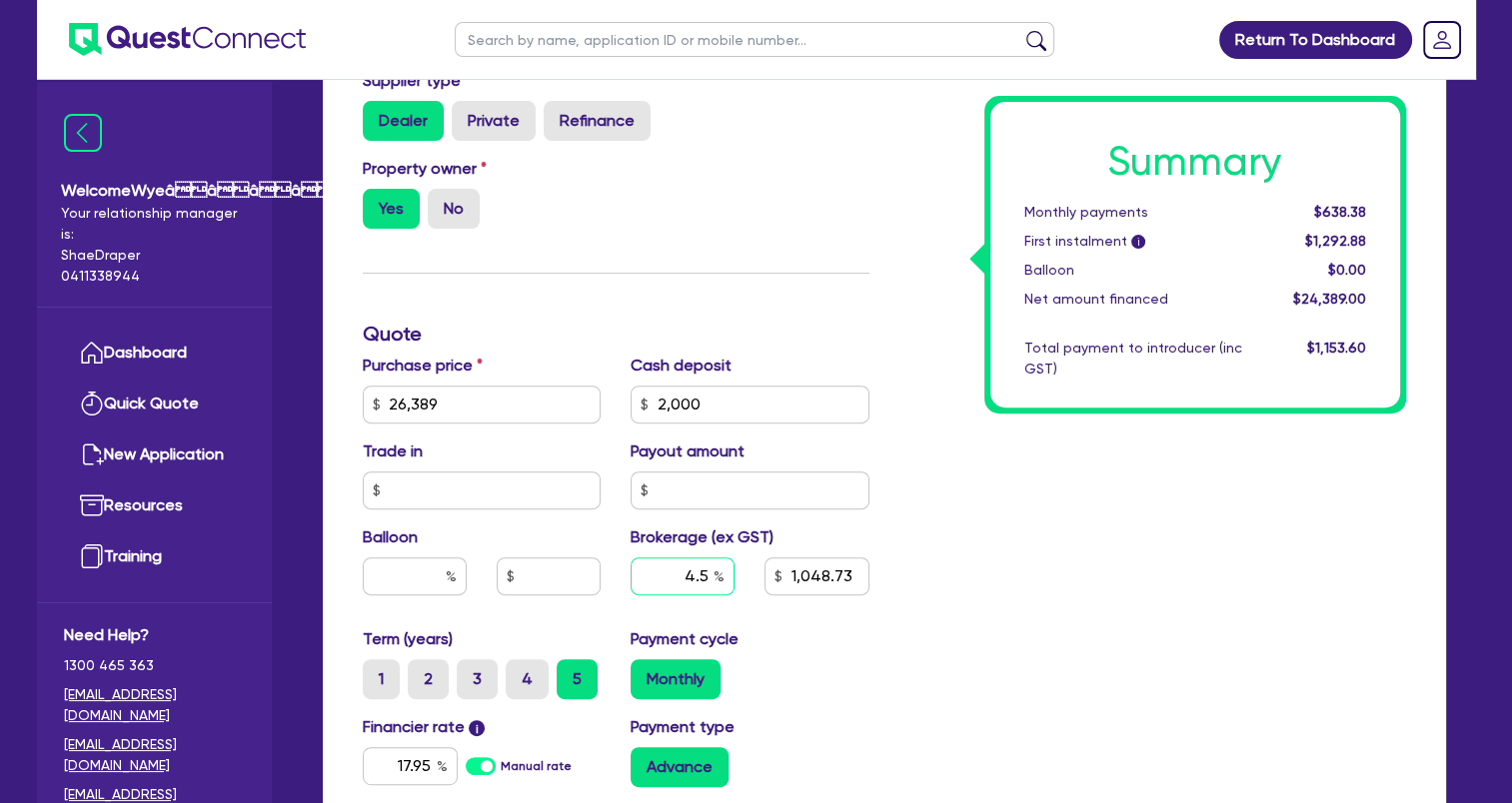 type on "4.5" 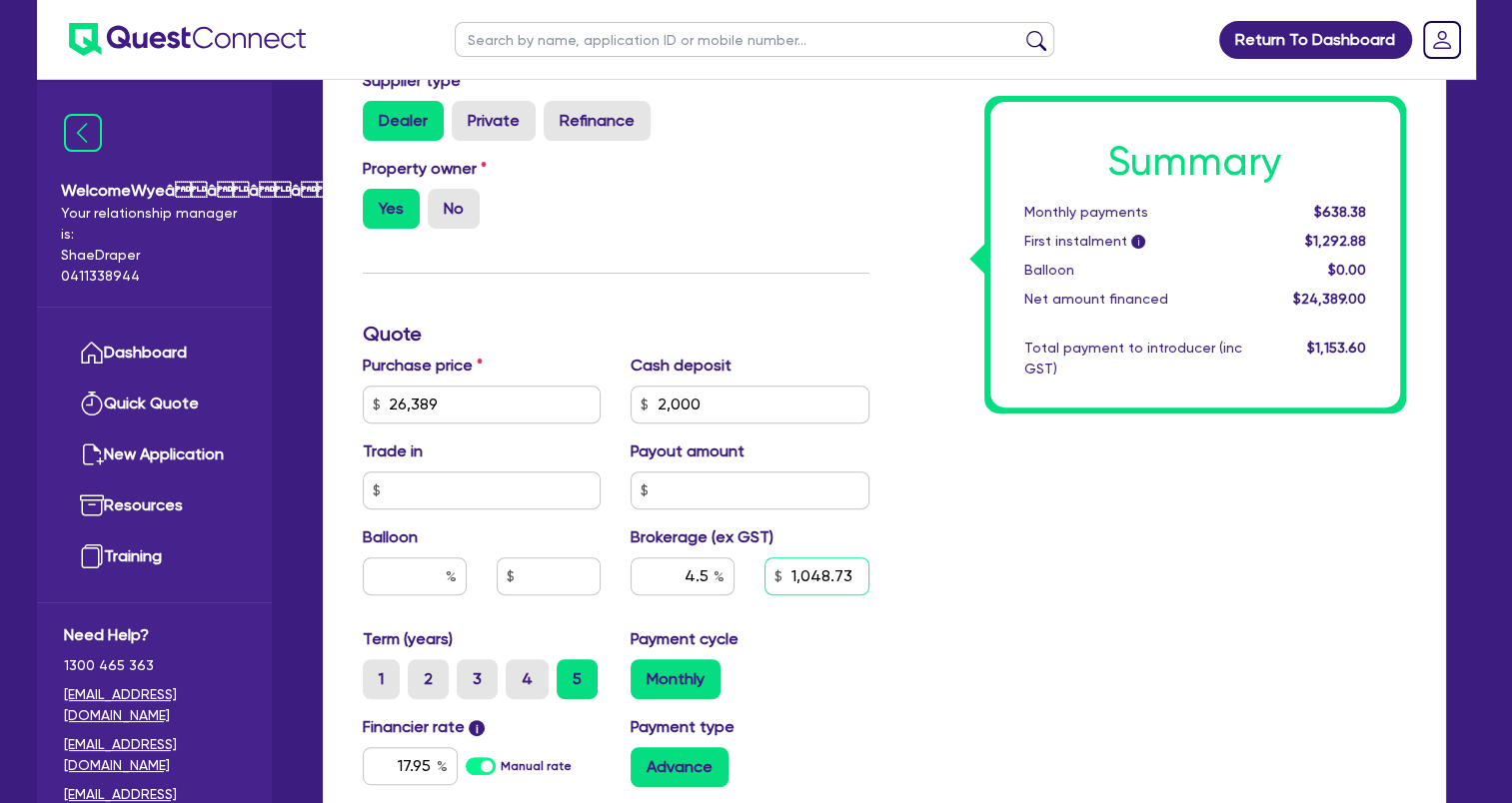 type on "26,389" 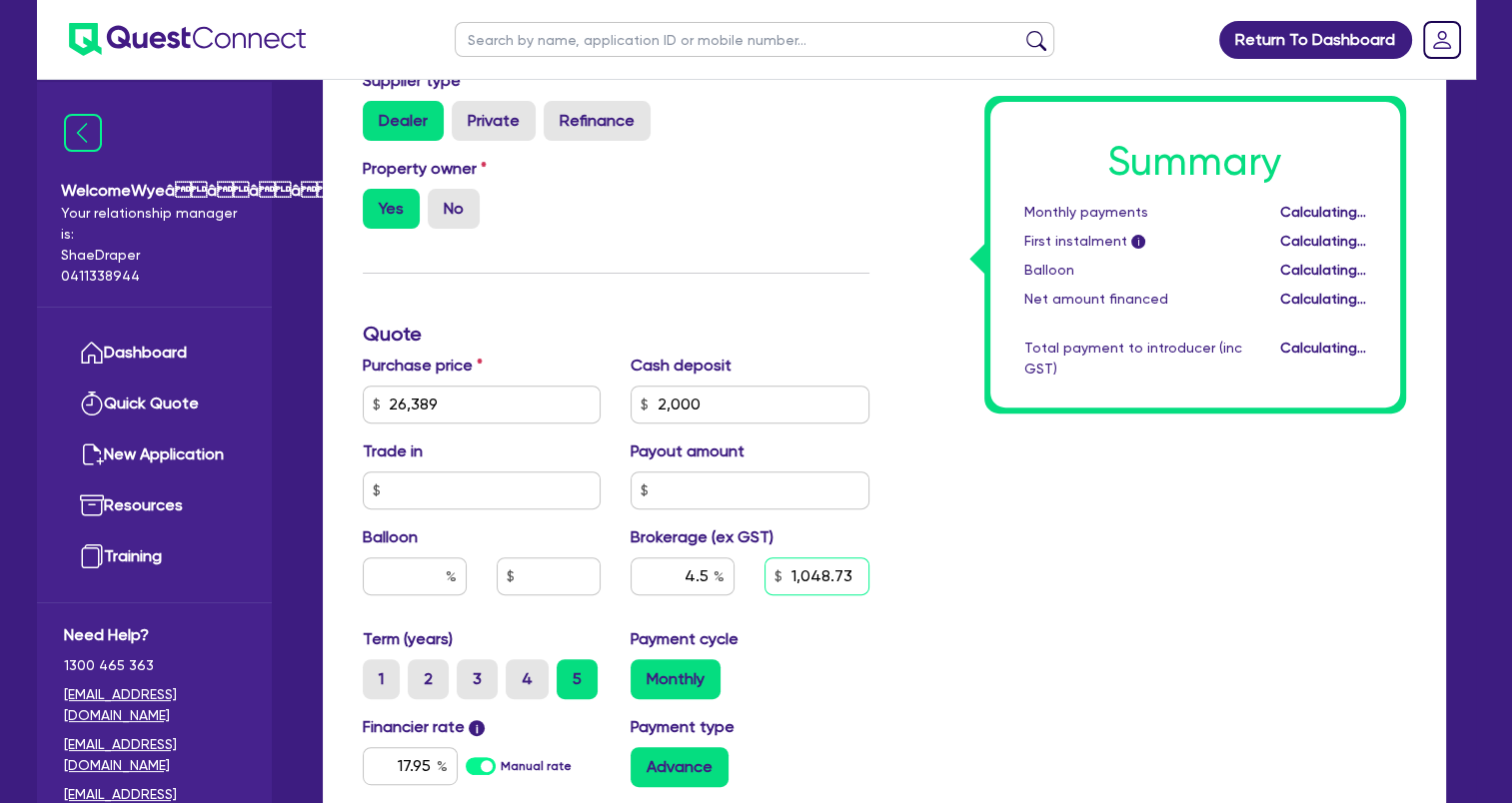 type on "26,389" 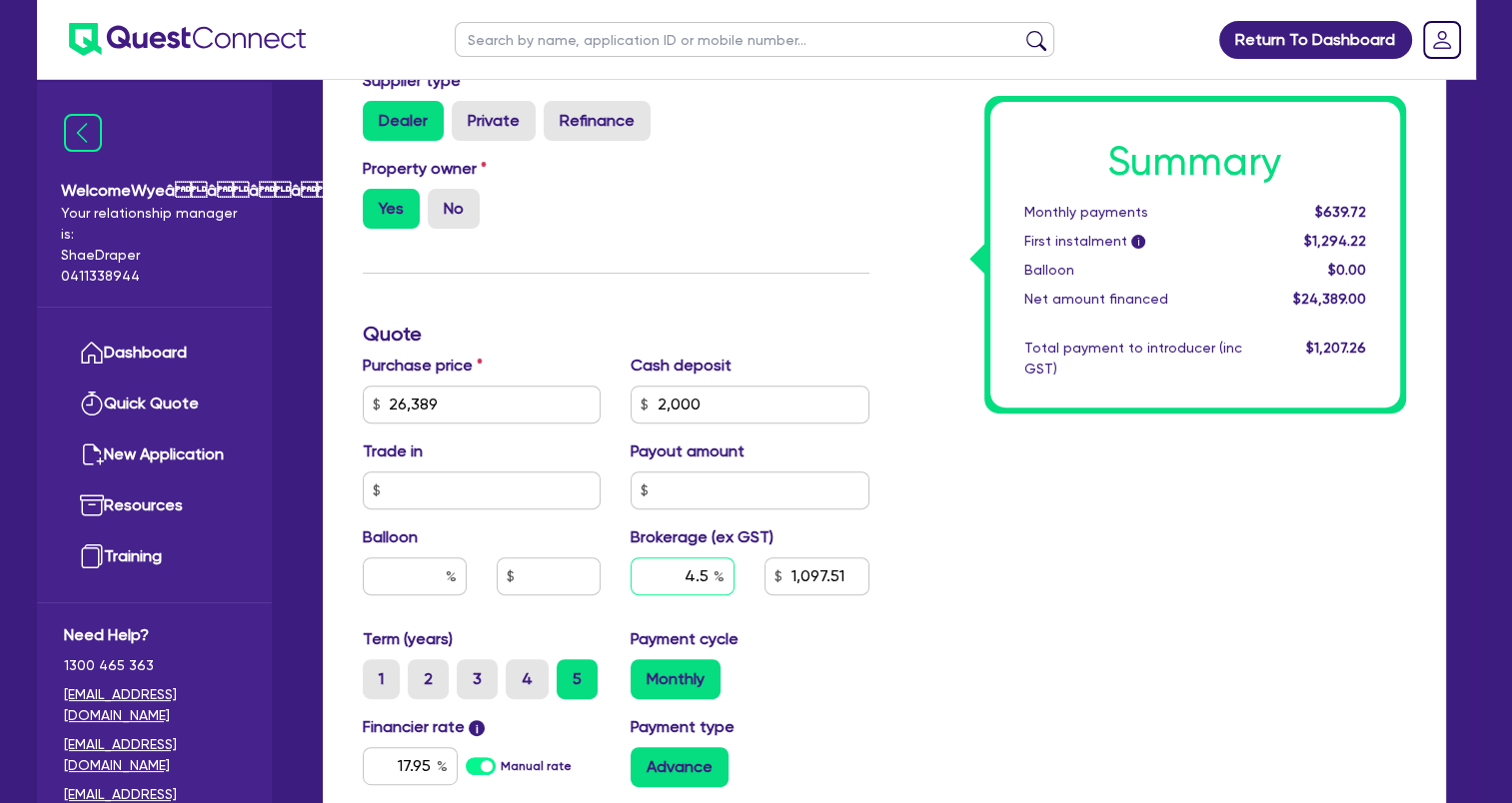 type on "26,389" 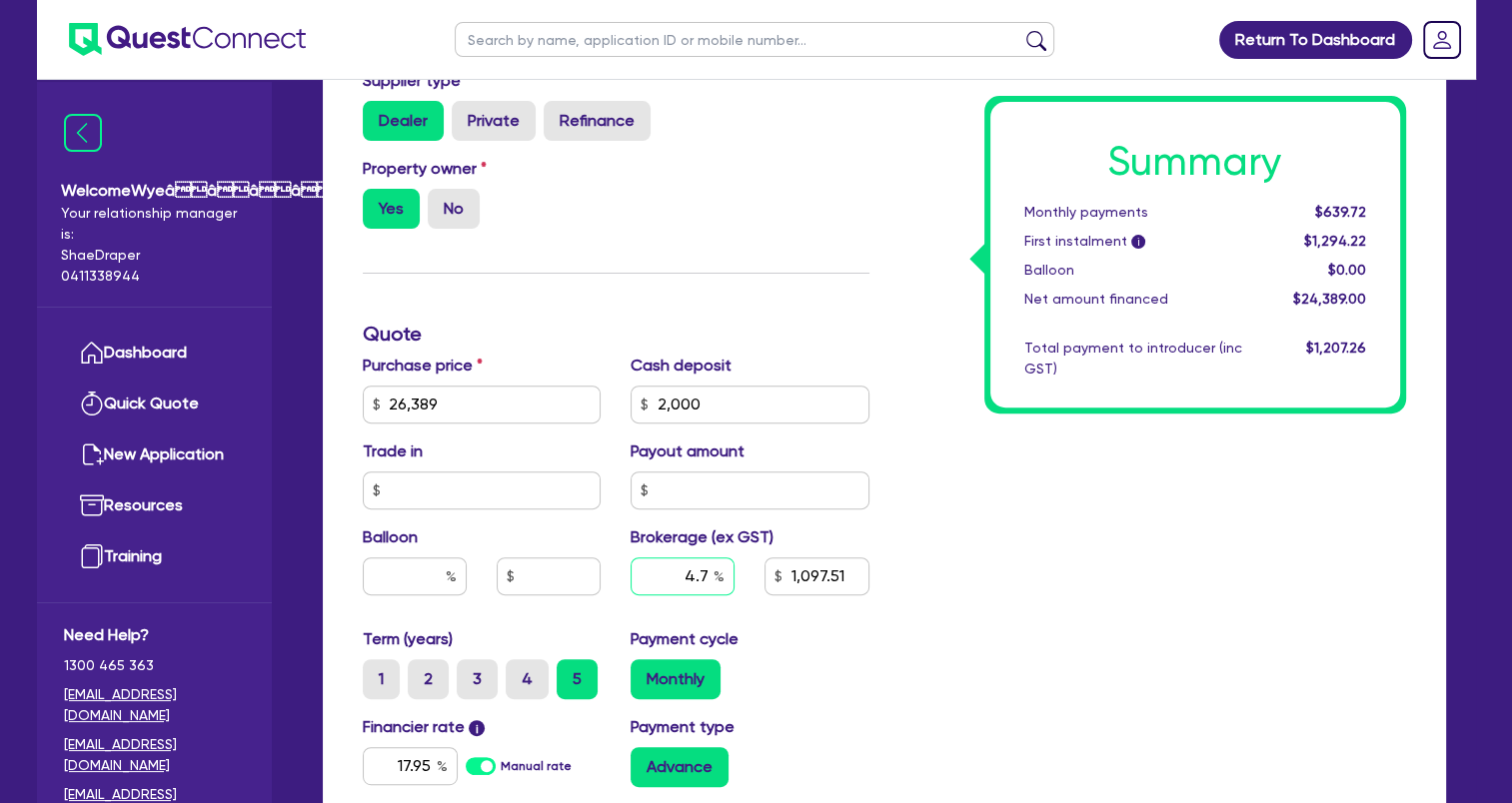 type on "4.7" 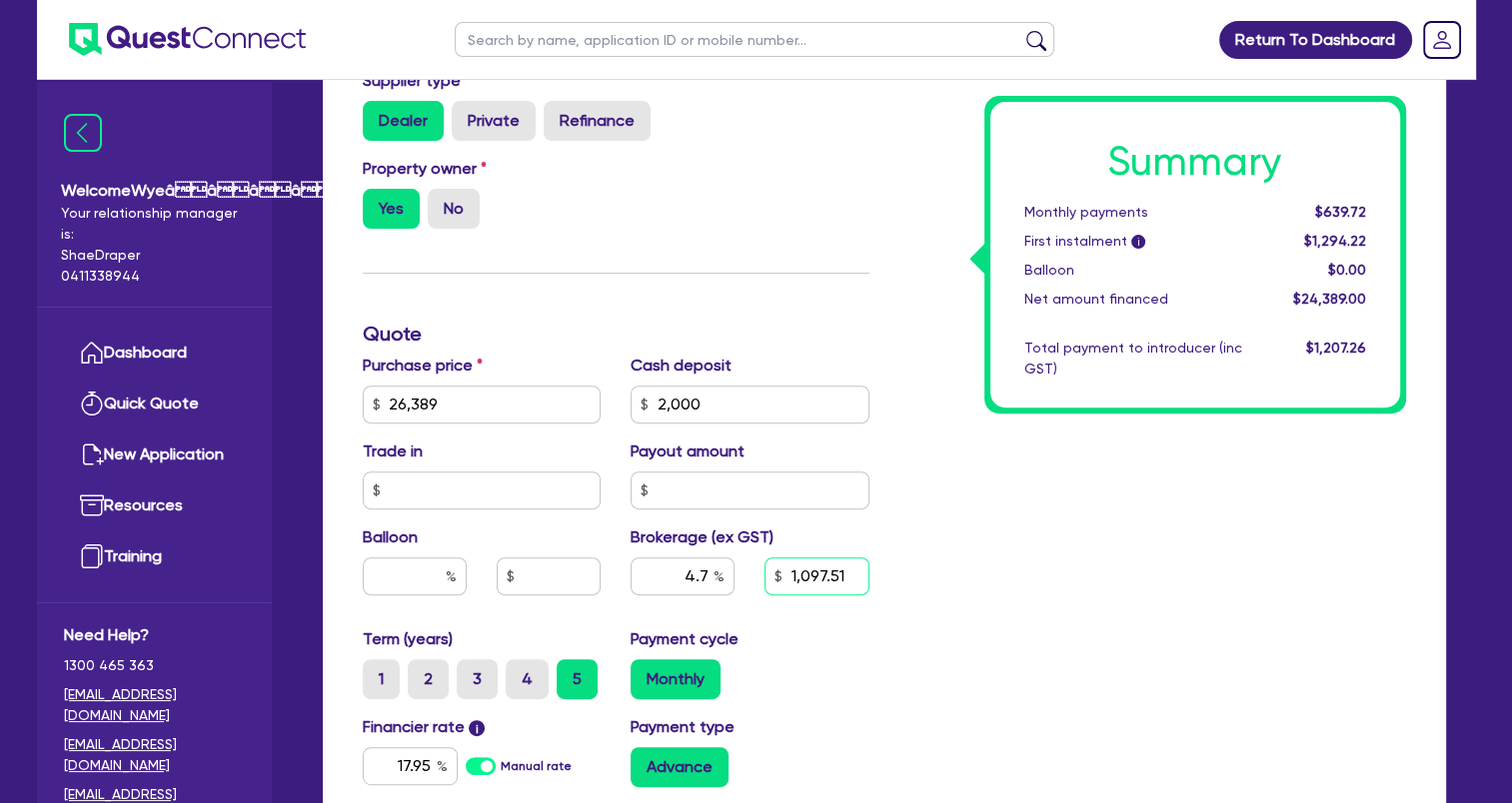 type on "26,389" 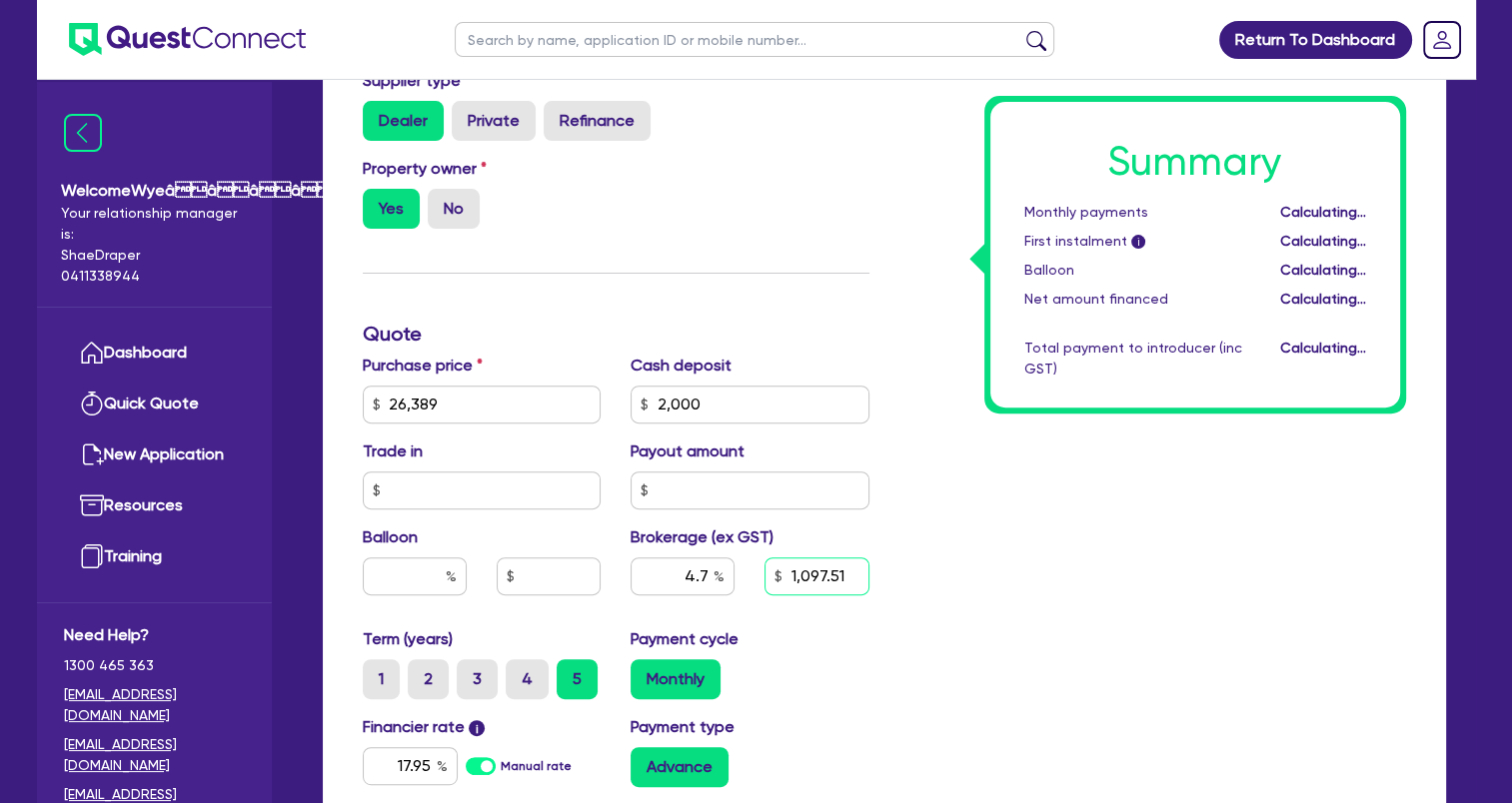 type on "26,389" 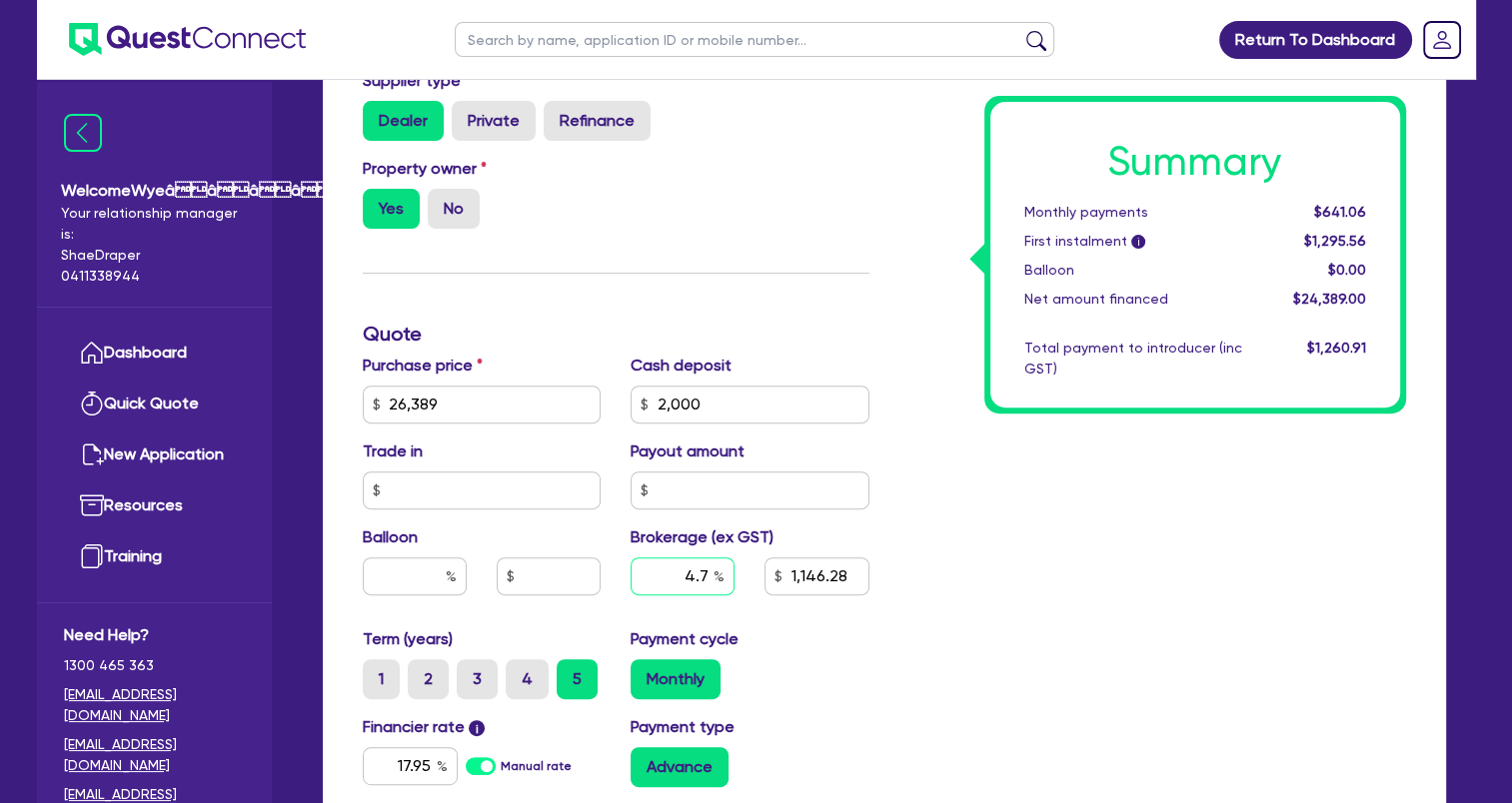 type on "26,389" 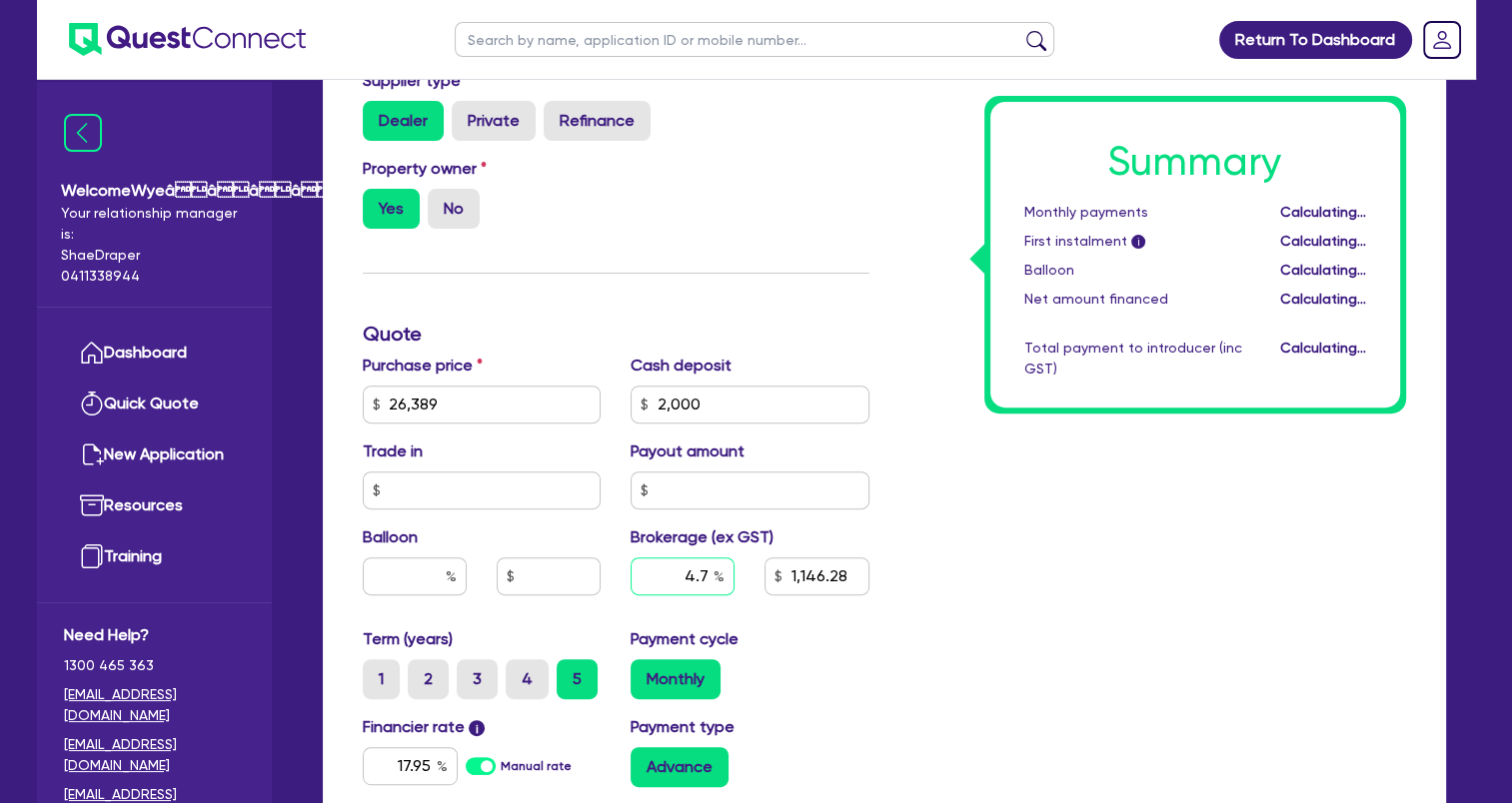type on "26,389" 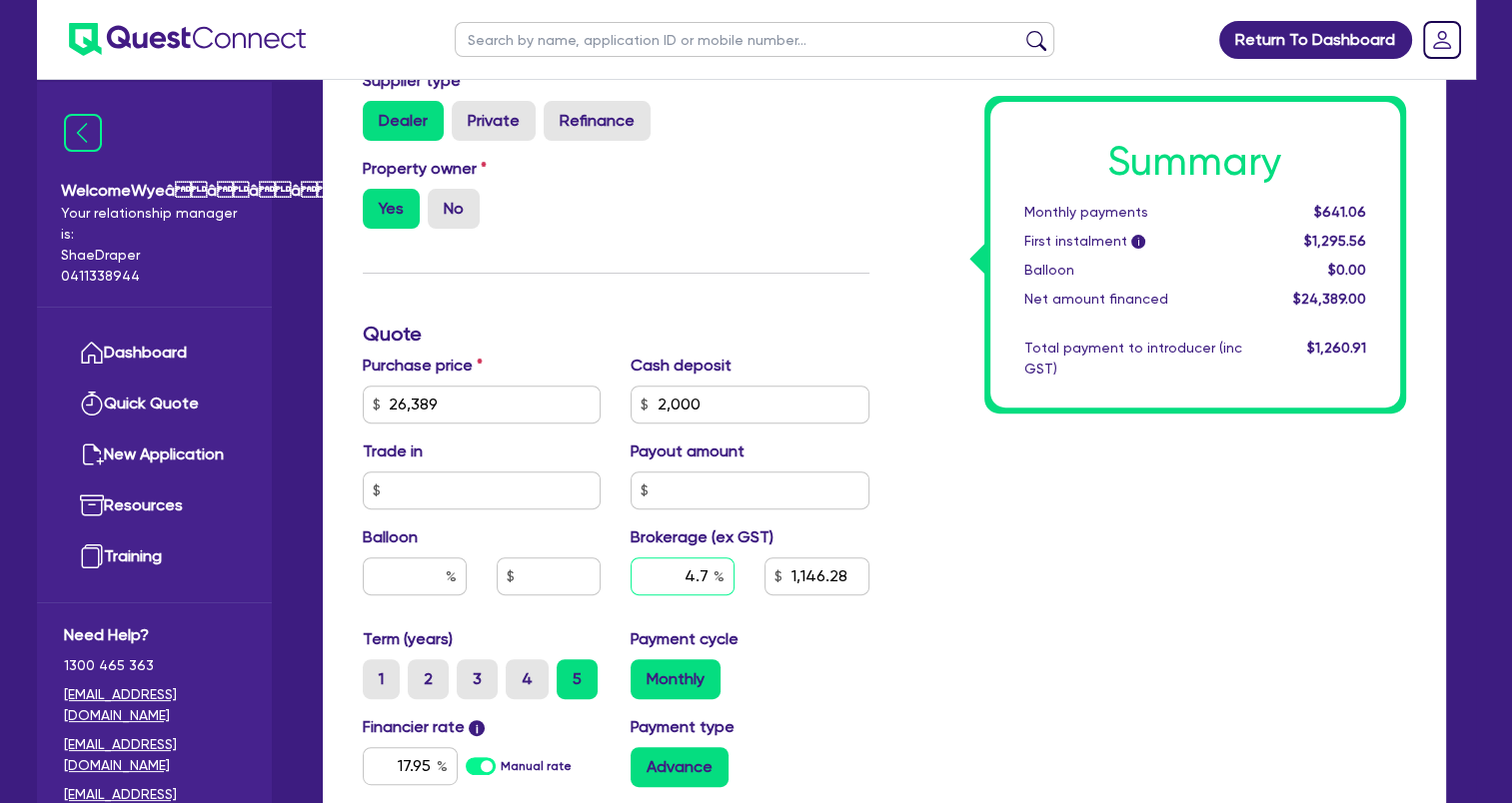 click on "4.7" at bounding box center (683, 576) 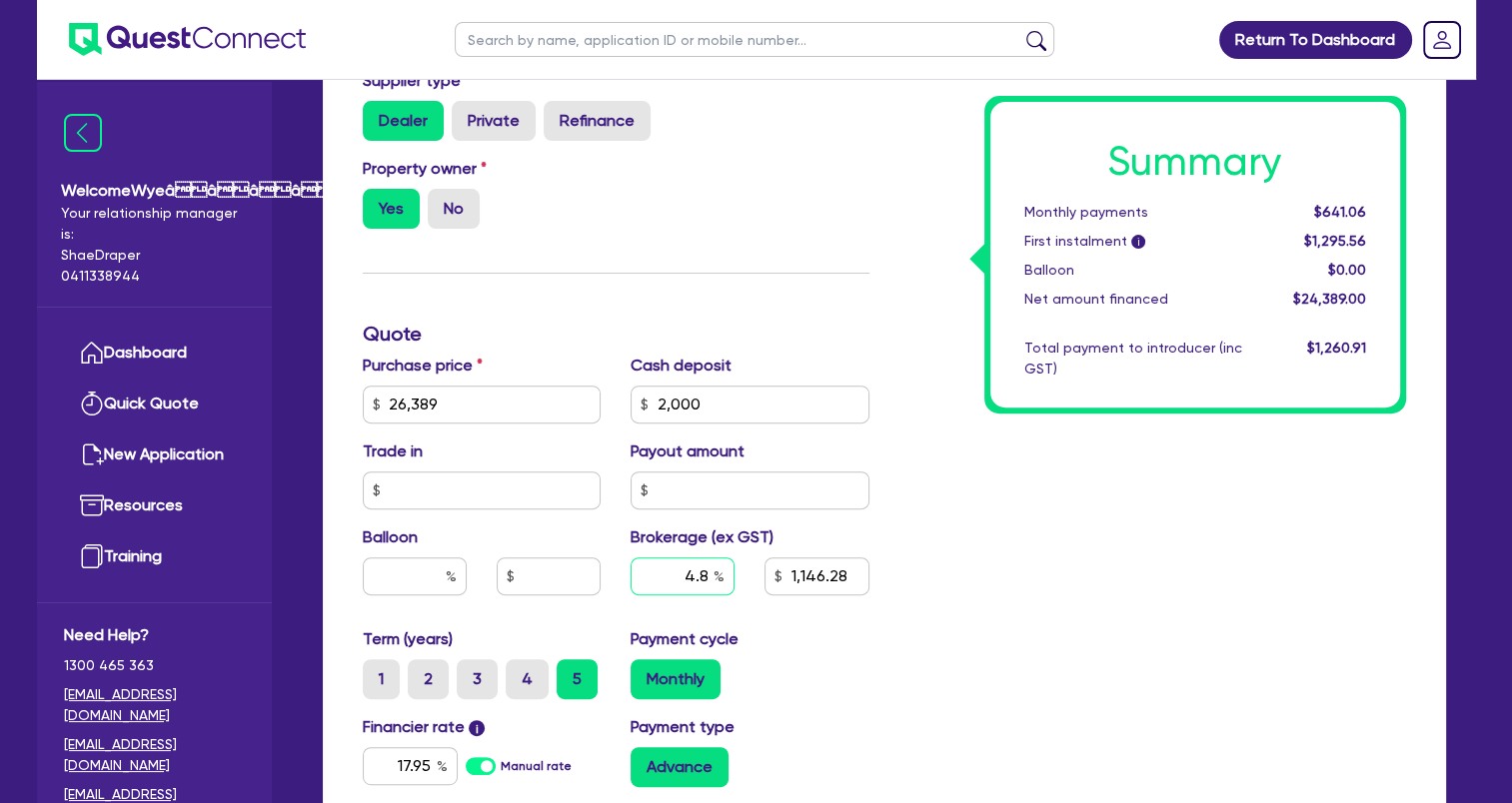 type on "4.8" 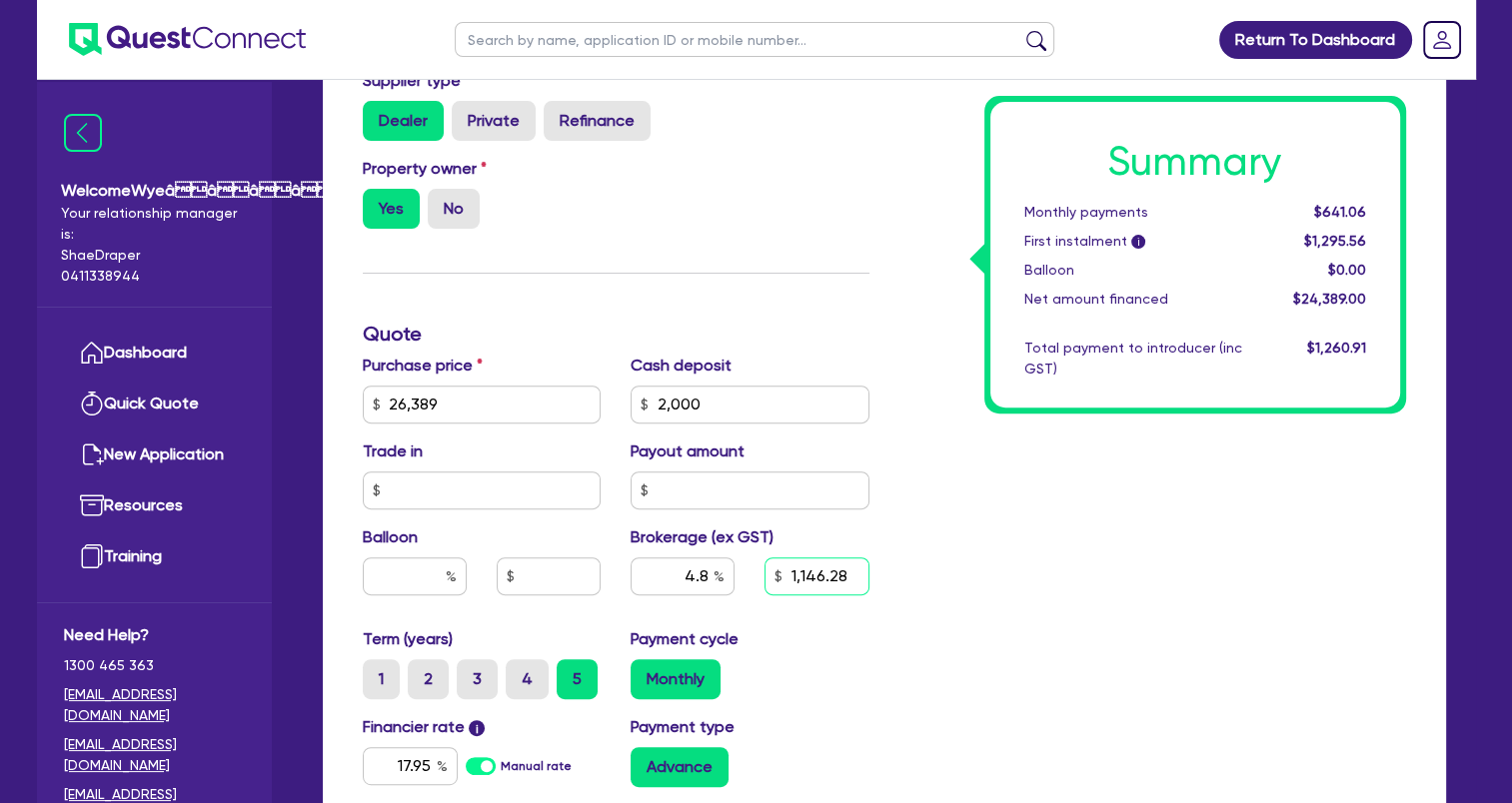 type on "26,389" 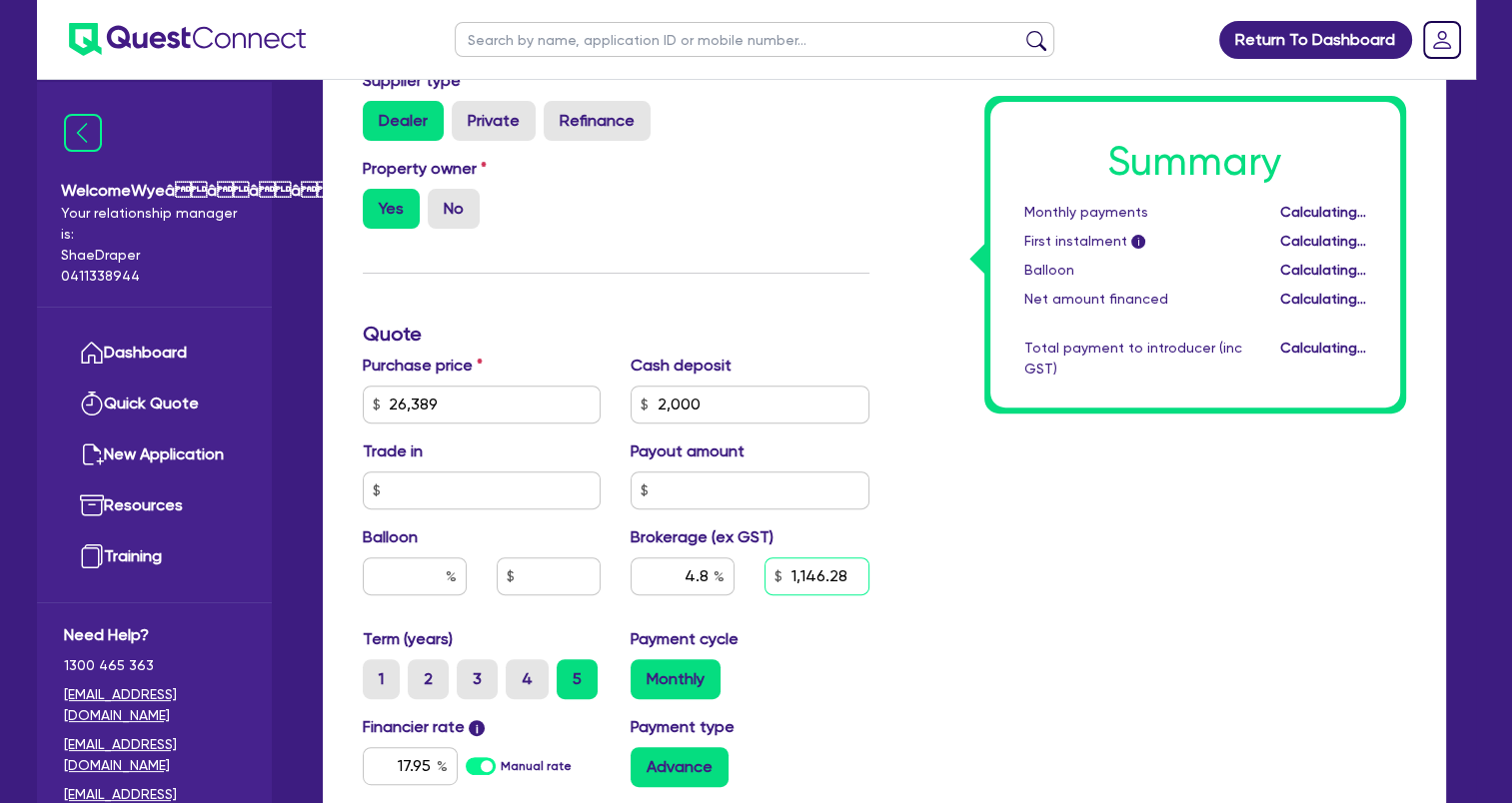 type on "26,389" 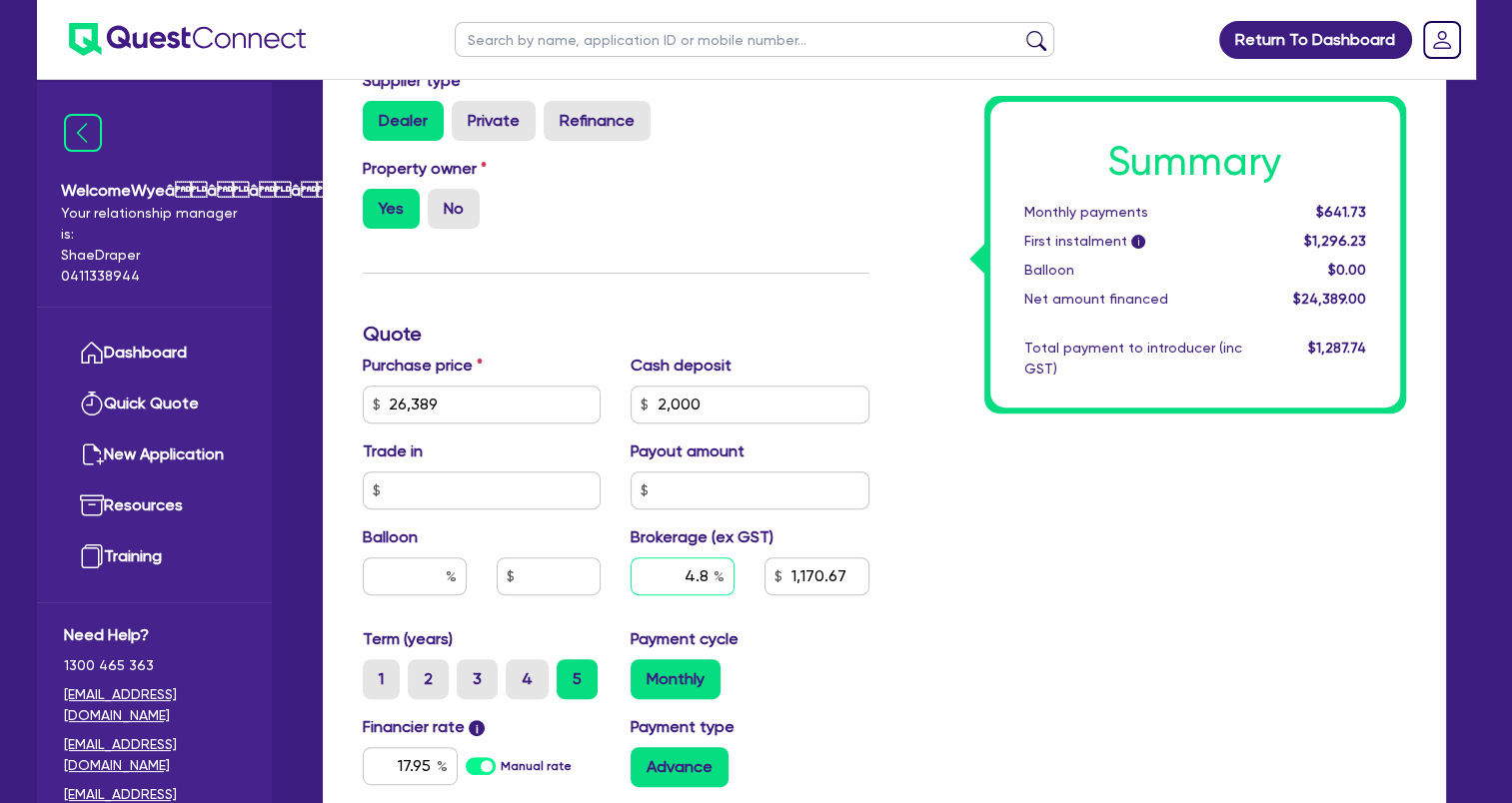 type on "26,389" 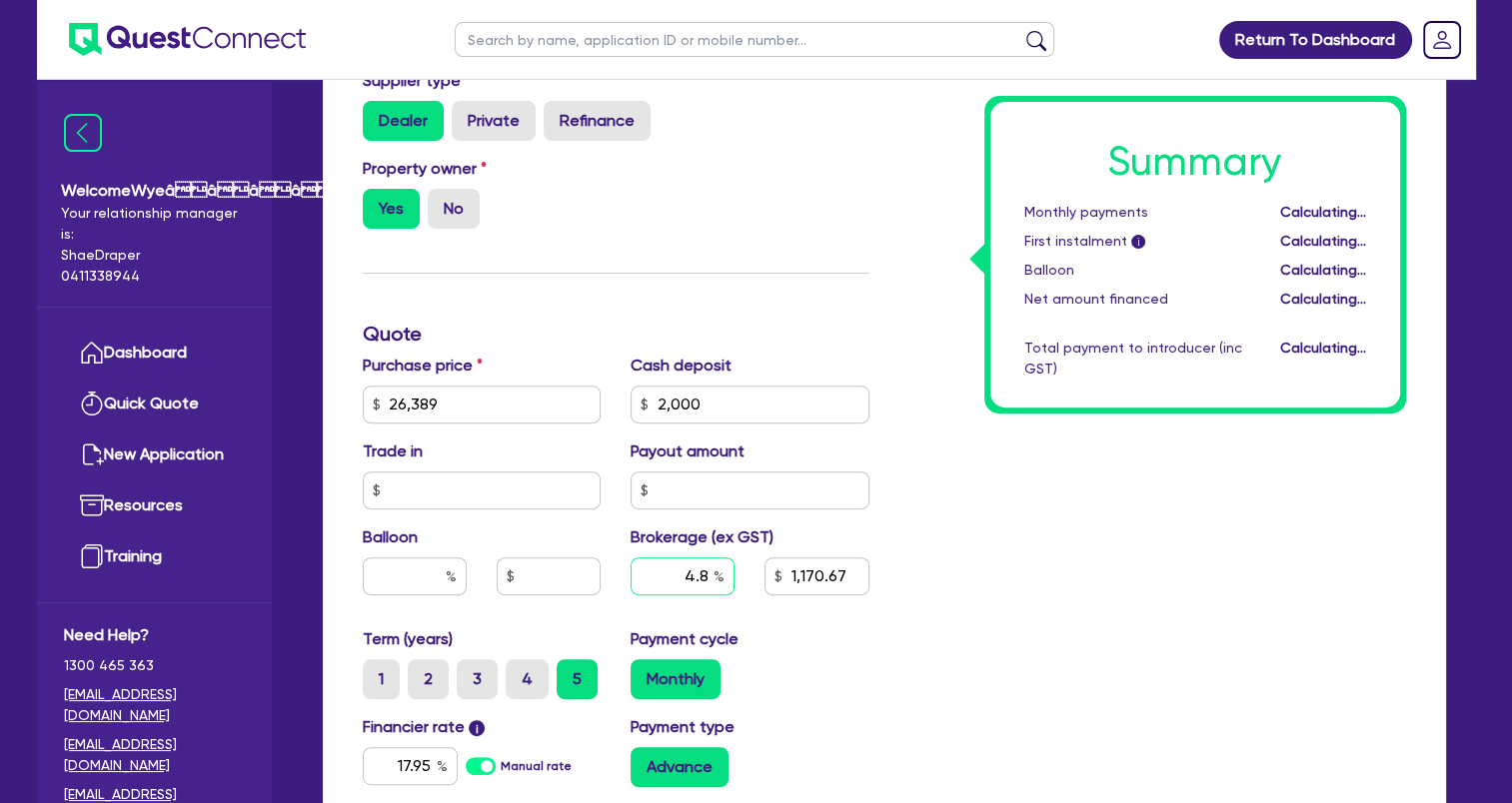 click on "4.8" at bounding box center (683, 576) 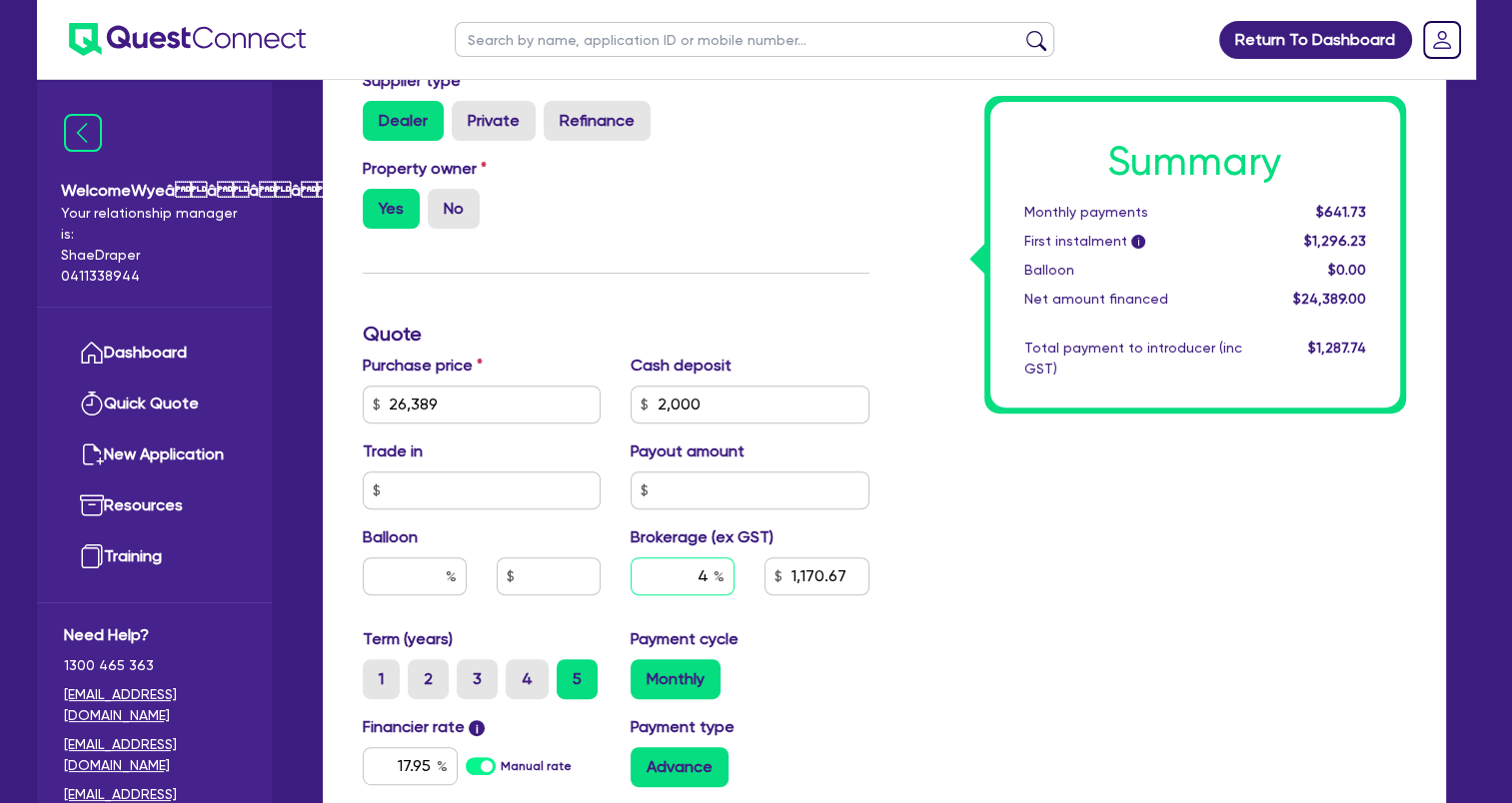 type on "4" 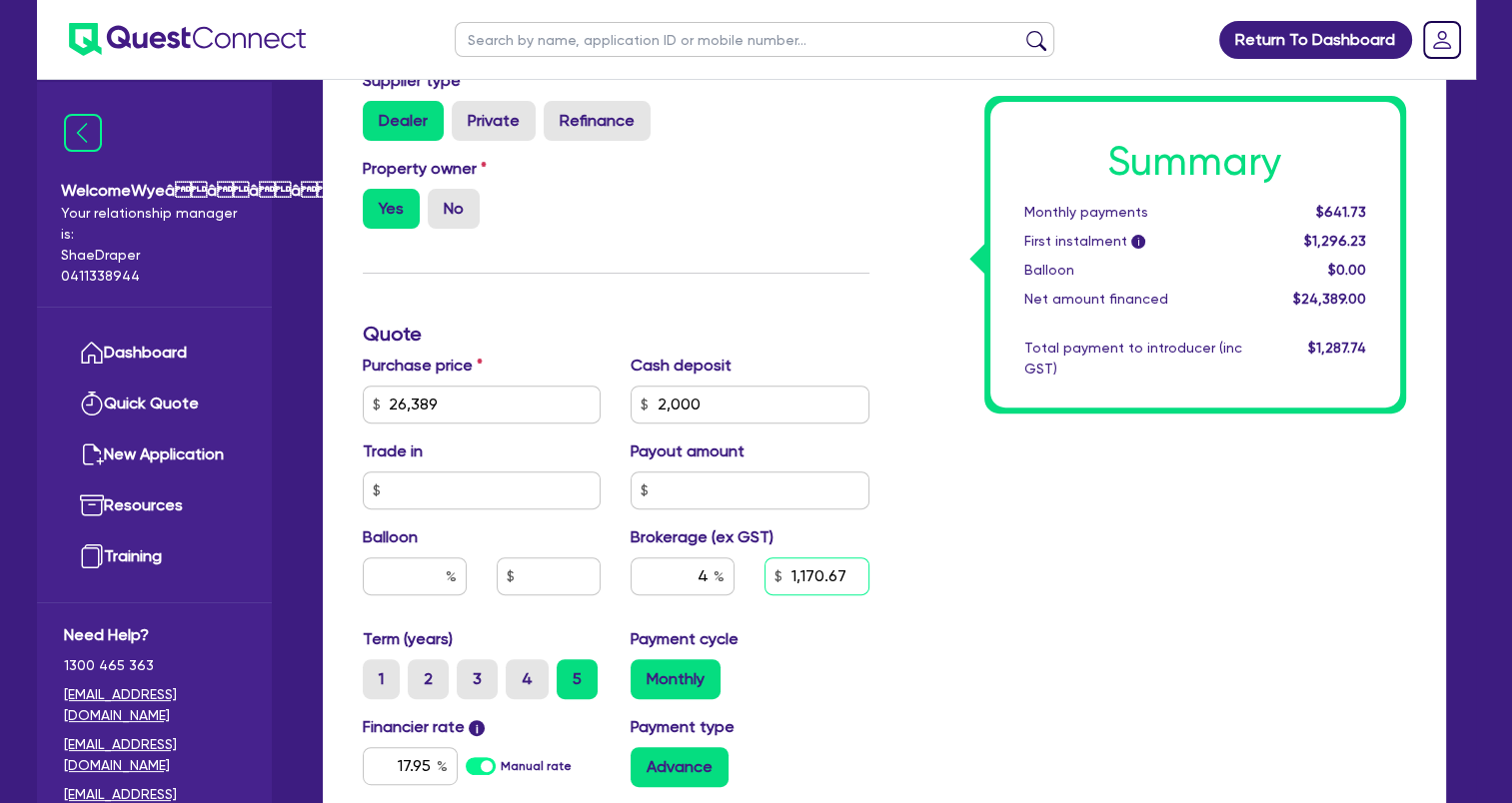type on "26,389" 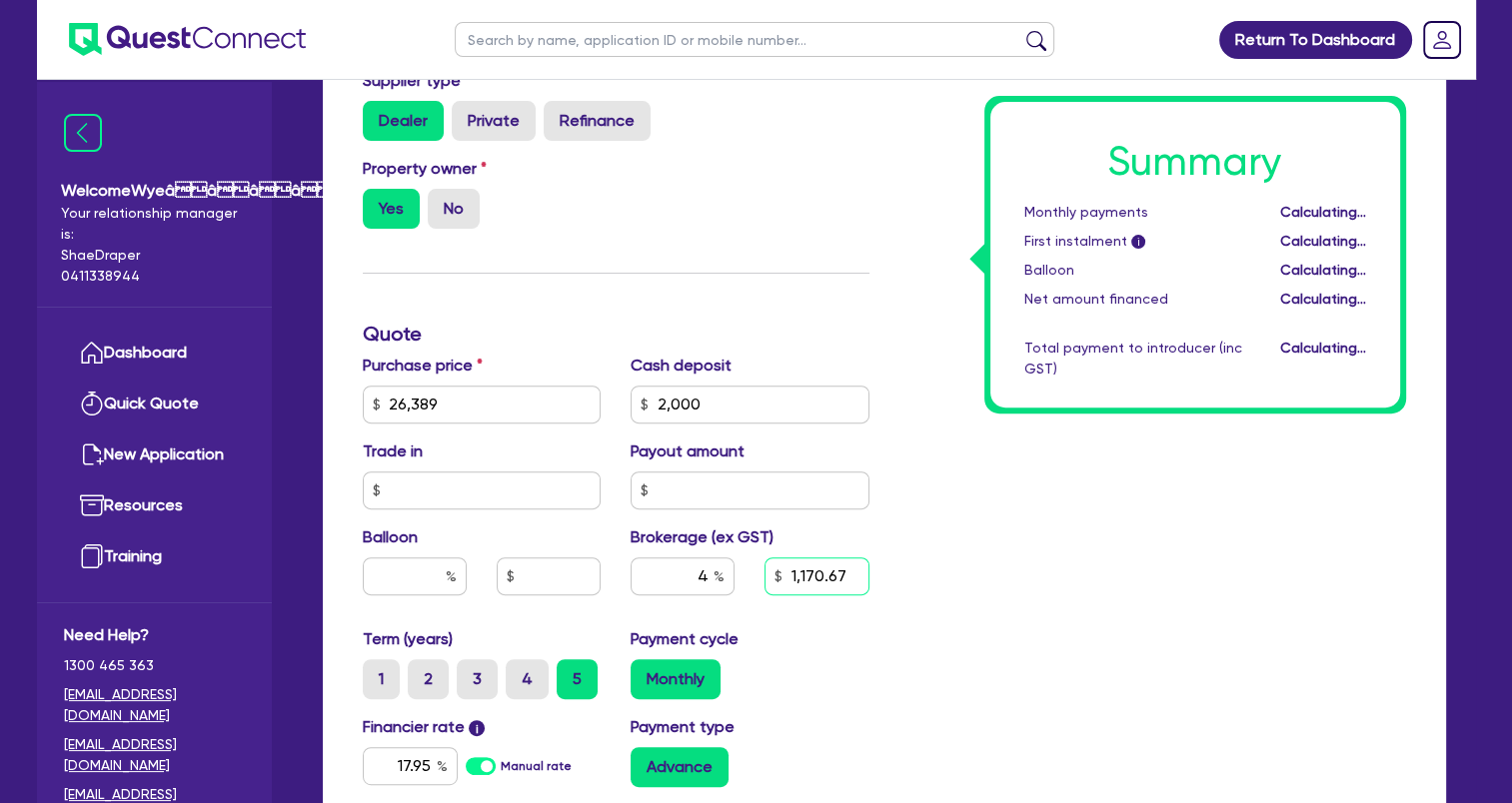type on "26,389" 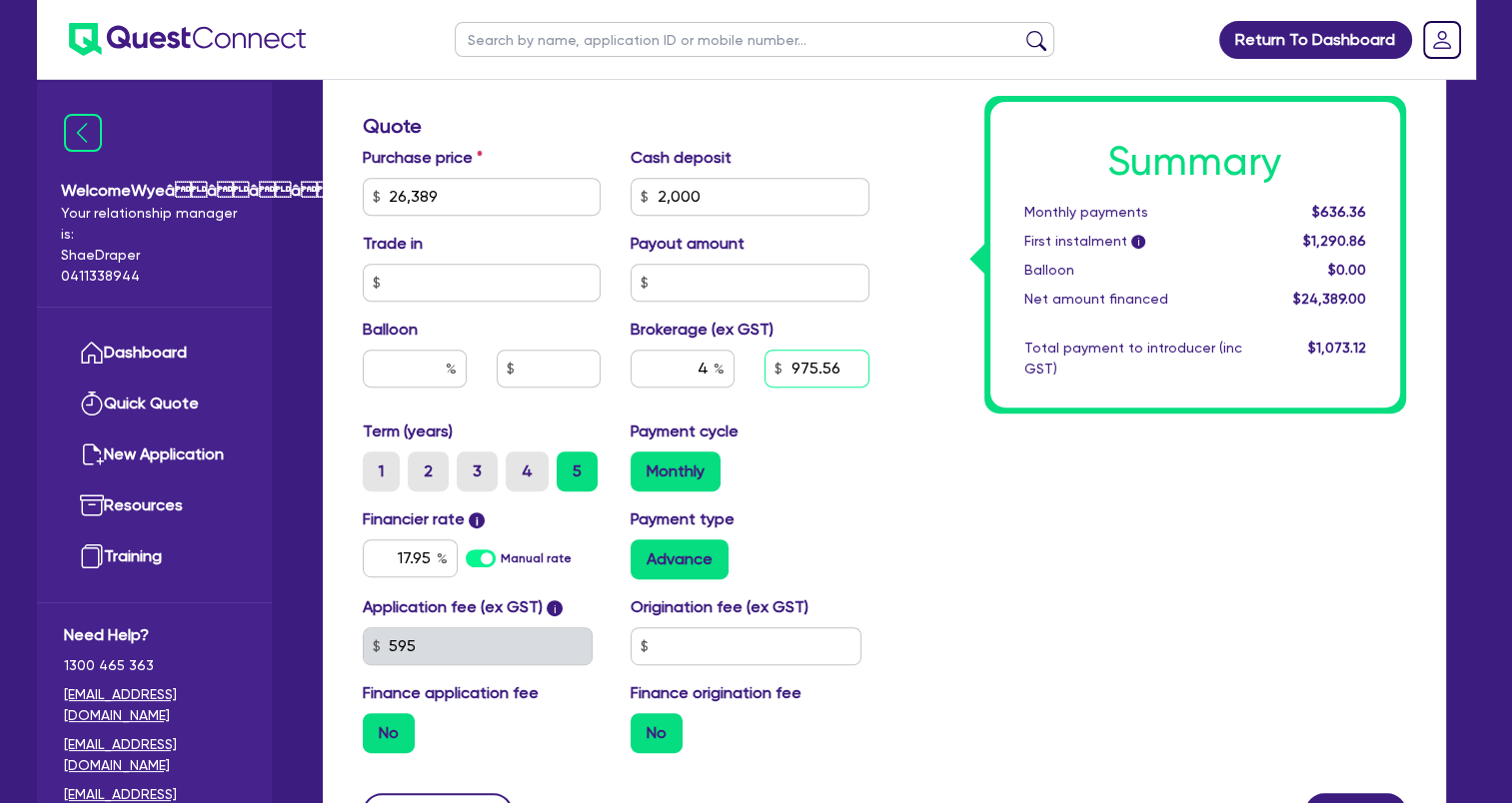 scroll, scrollTop: 796, scrollLeft: 0, axis: vertical 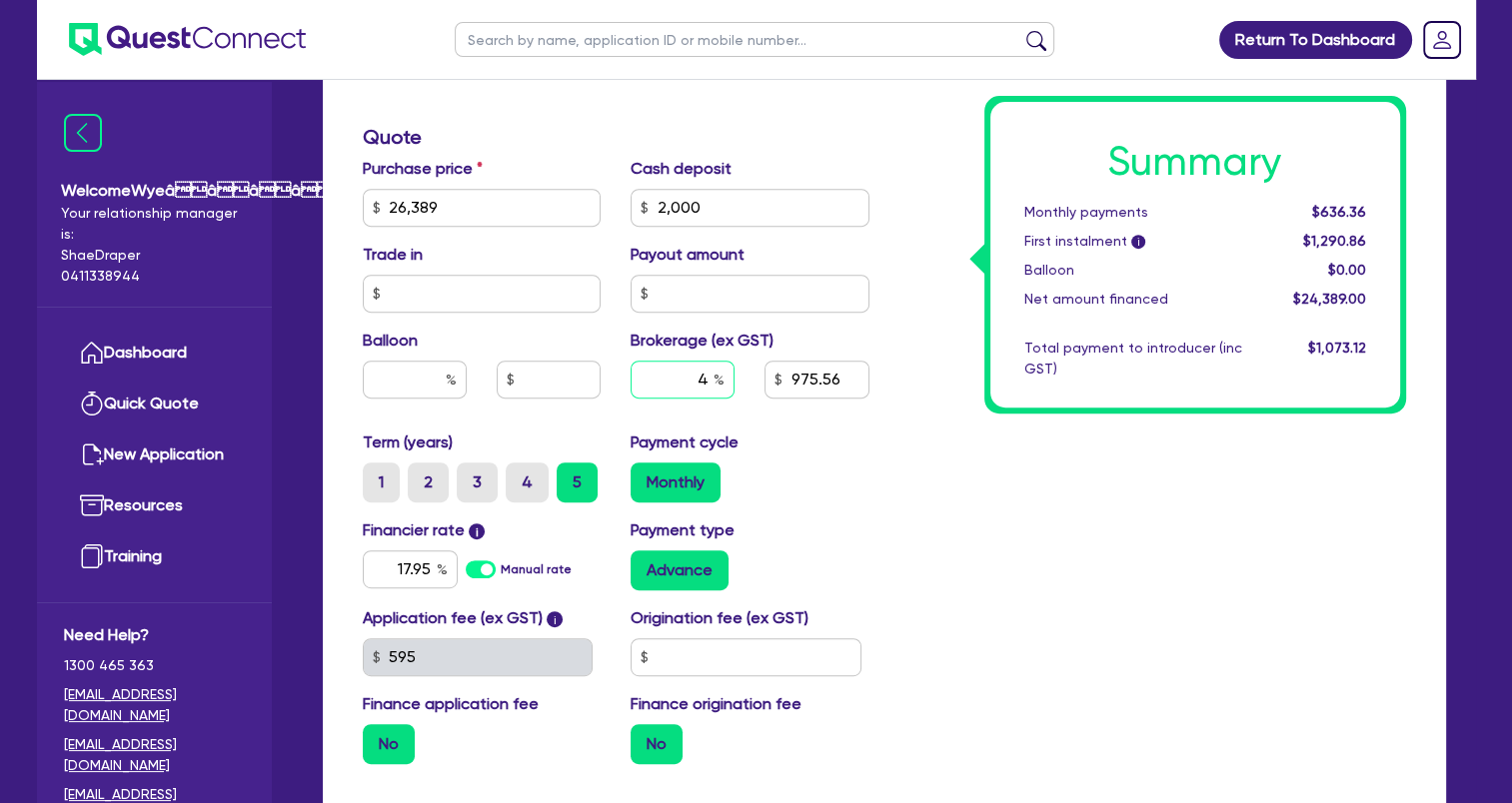 type on "26,389" 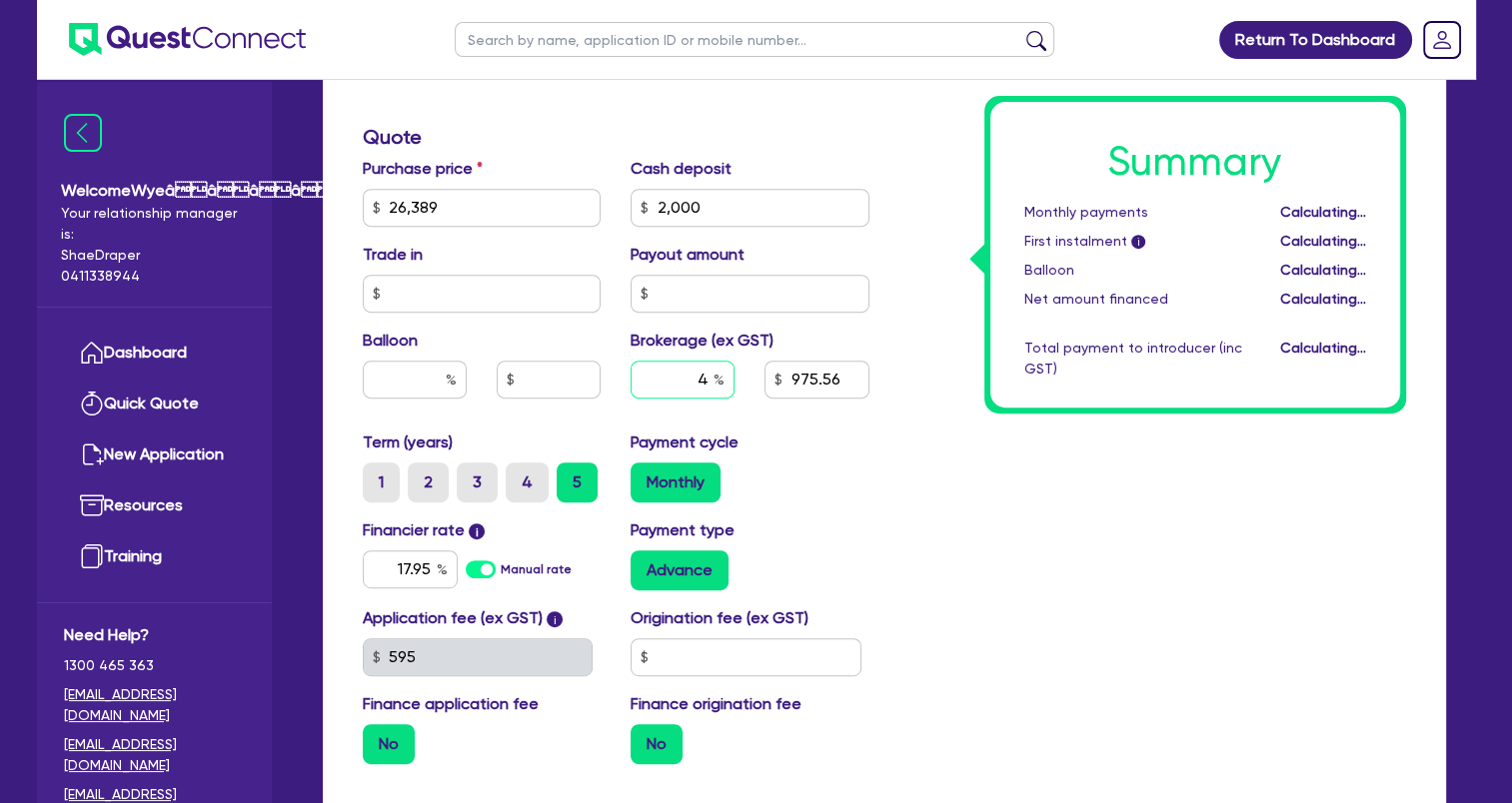 type on "26,389" 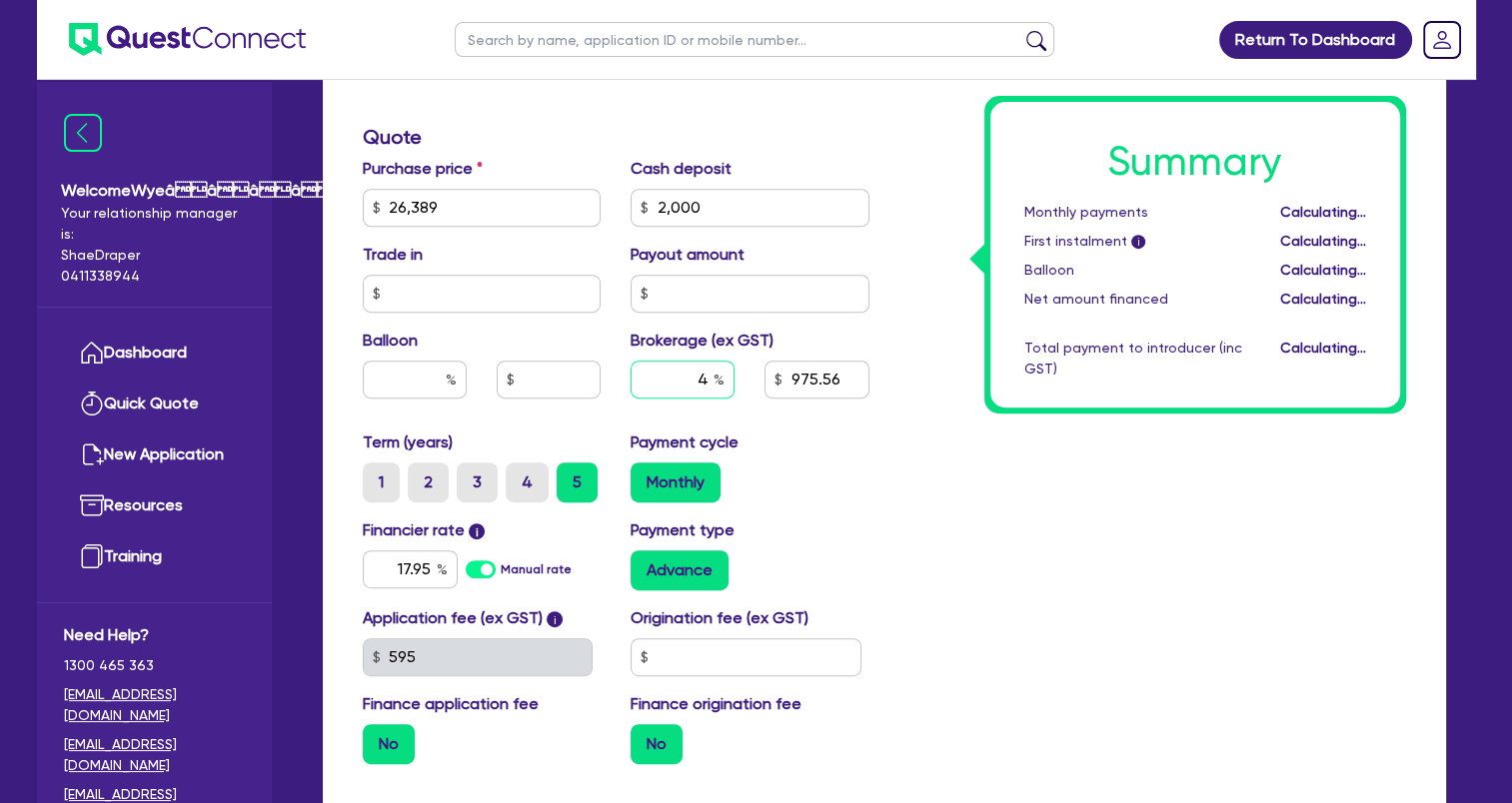 type on "2,000" 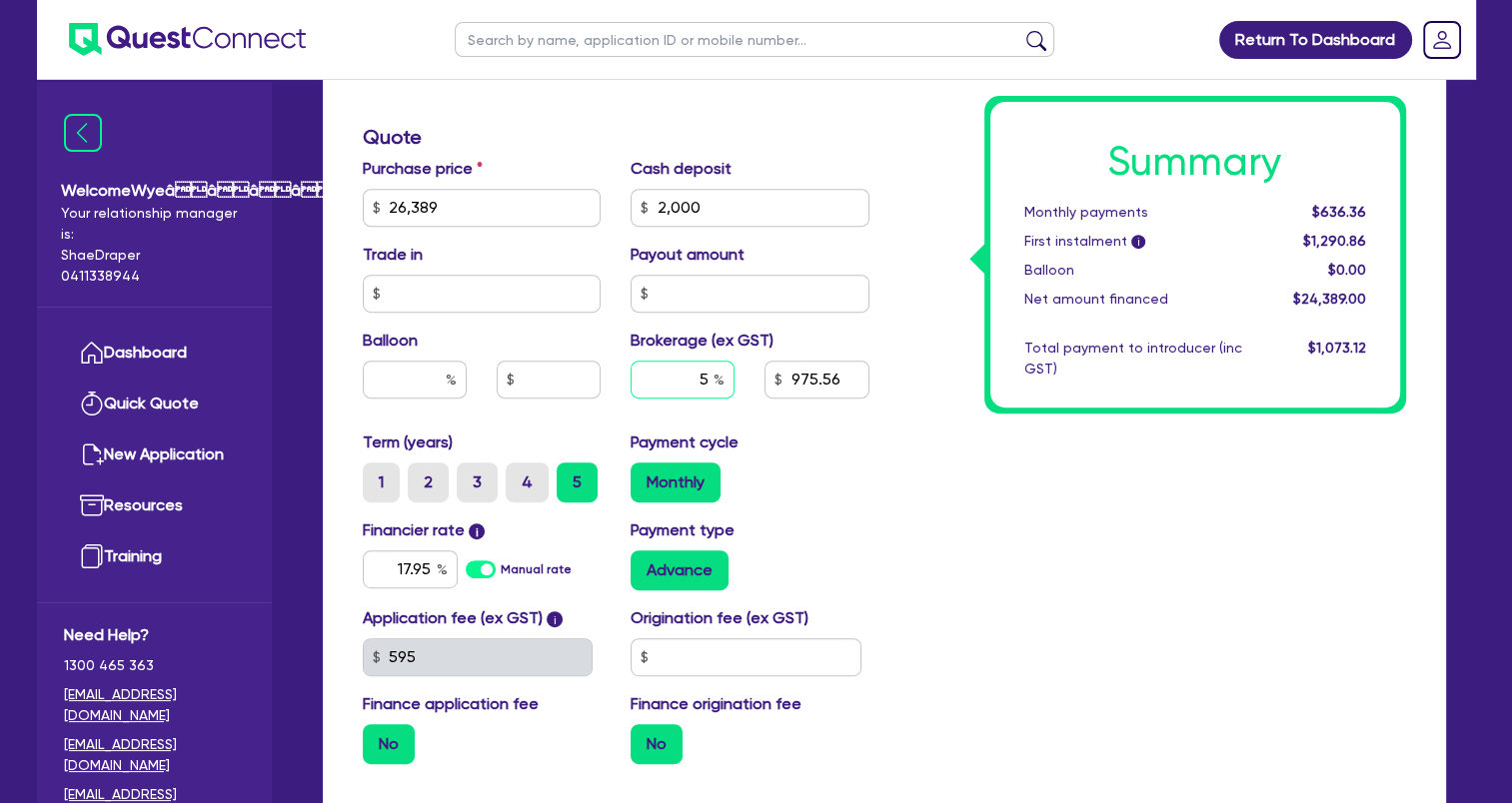 type on "5" 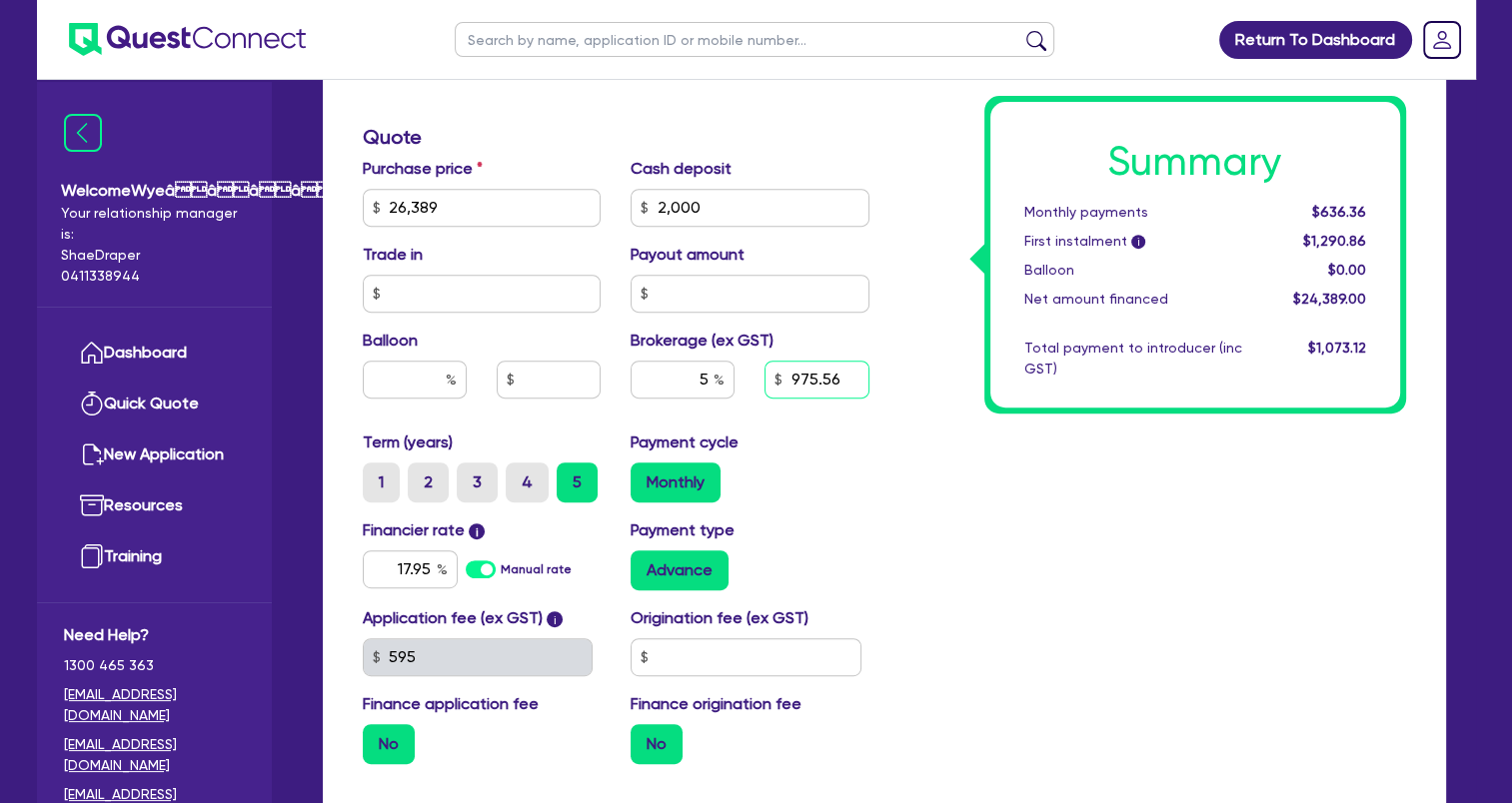 type on "26,389" 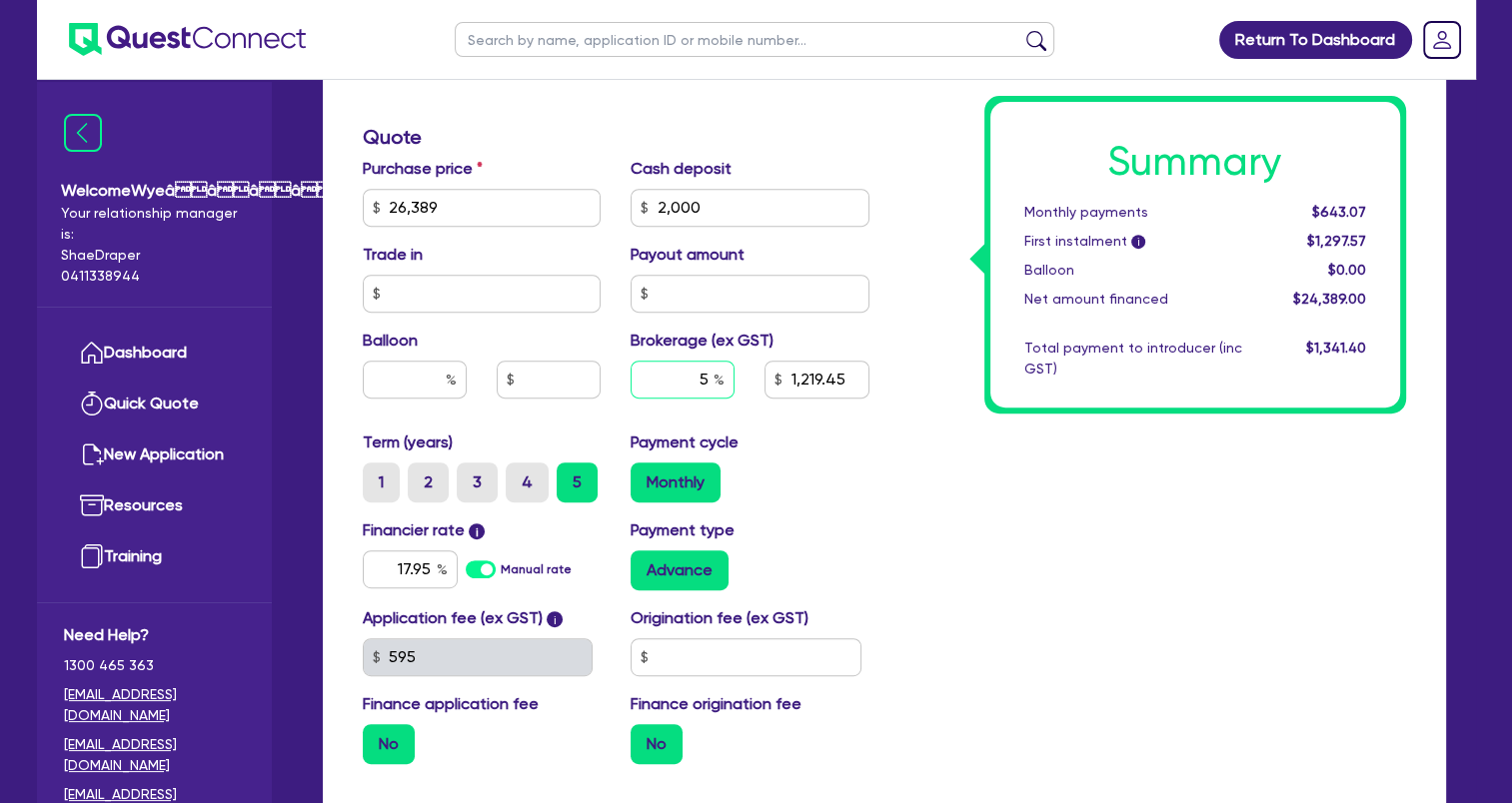type on "26,389" 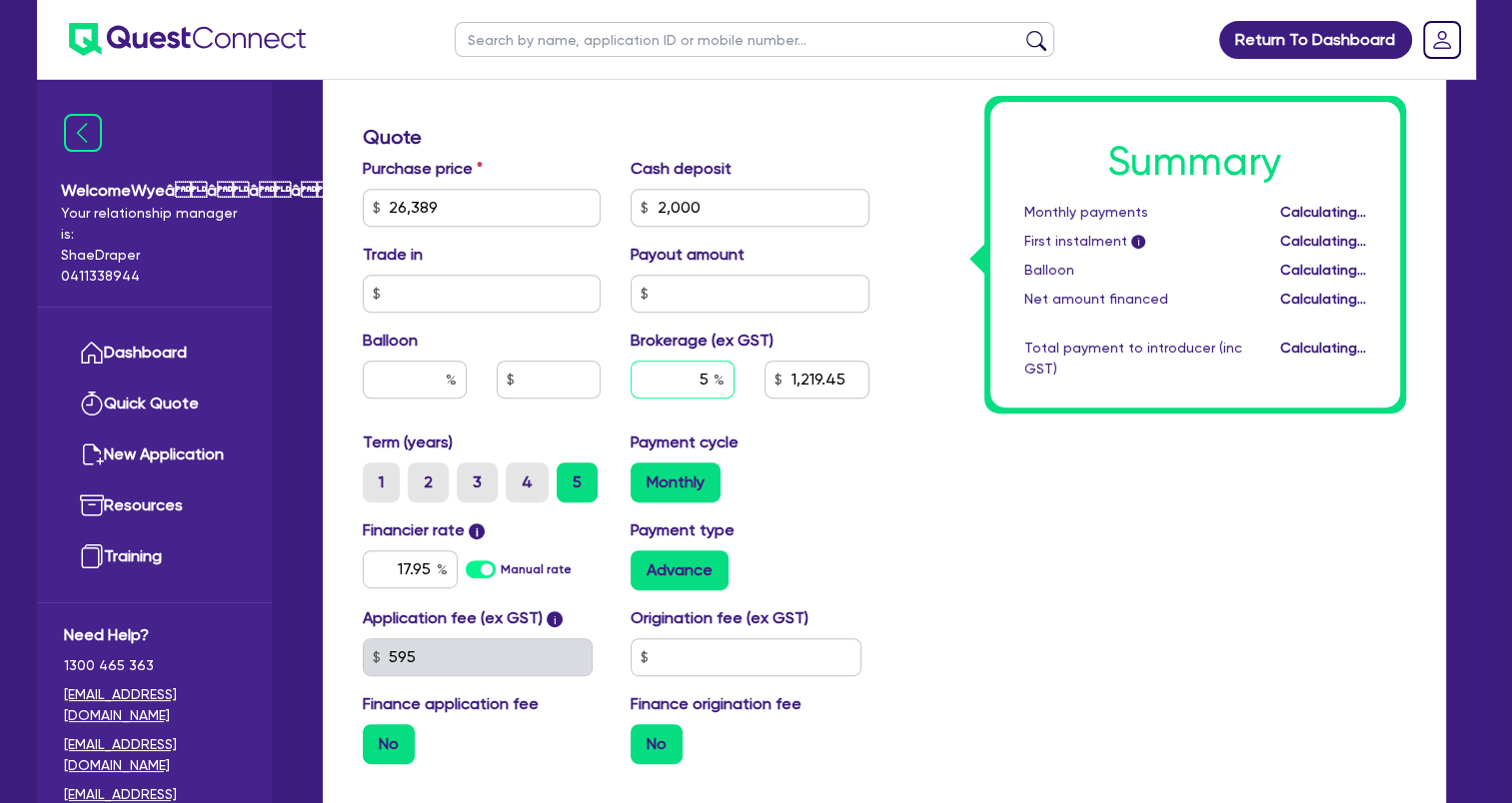 click on "5" at bounding box center [683, 380] 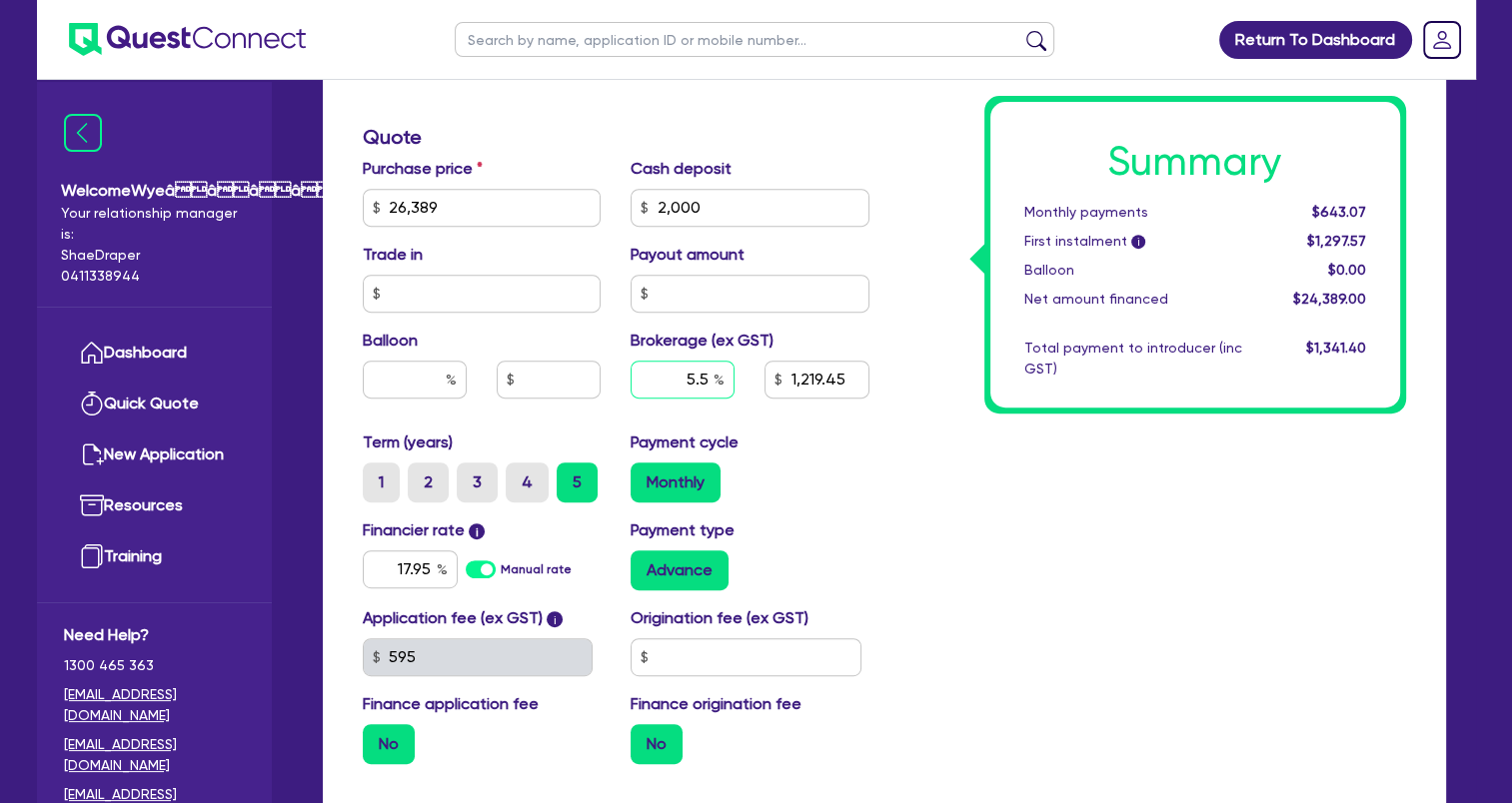 type on "5.5" 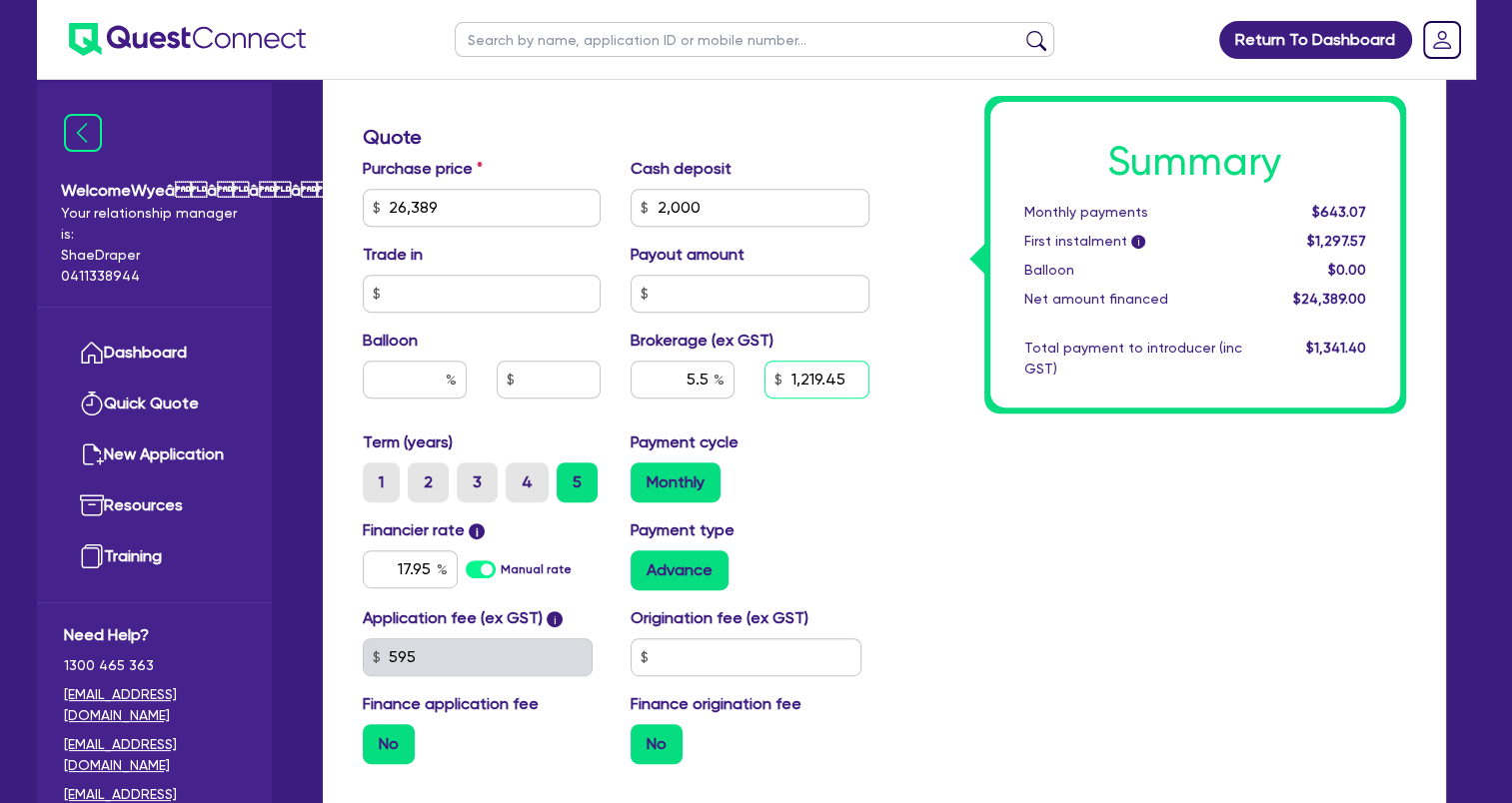 type on "26,389" 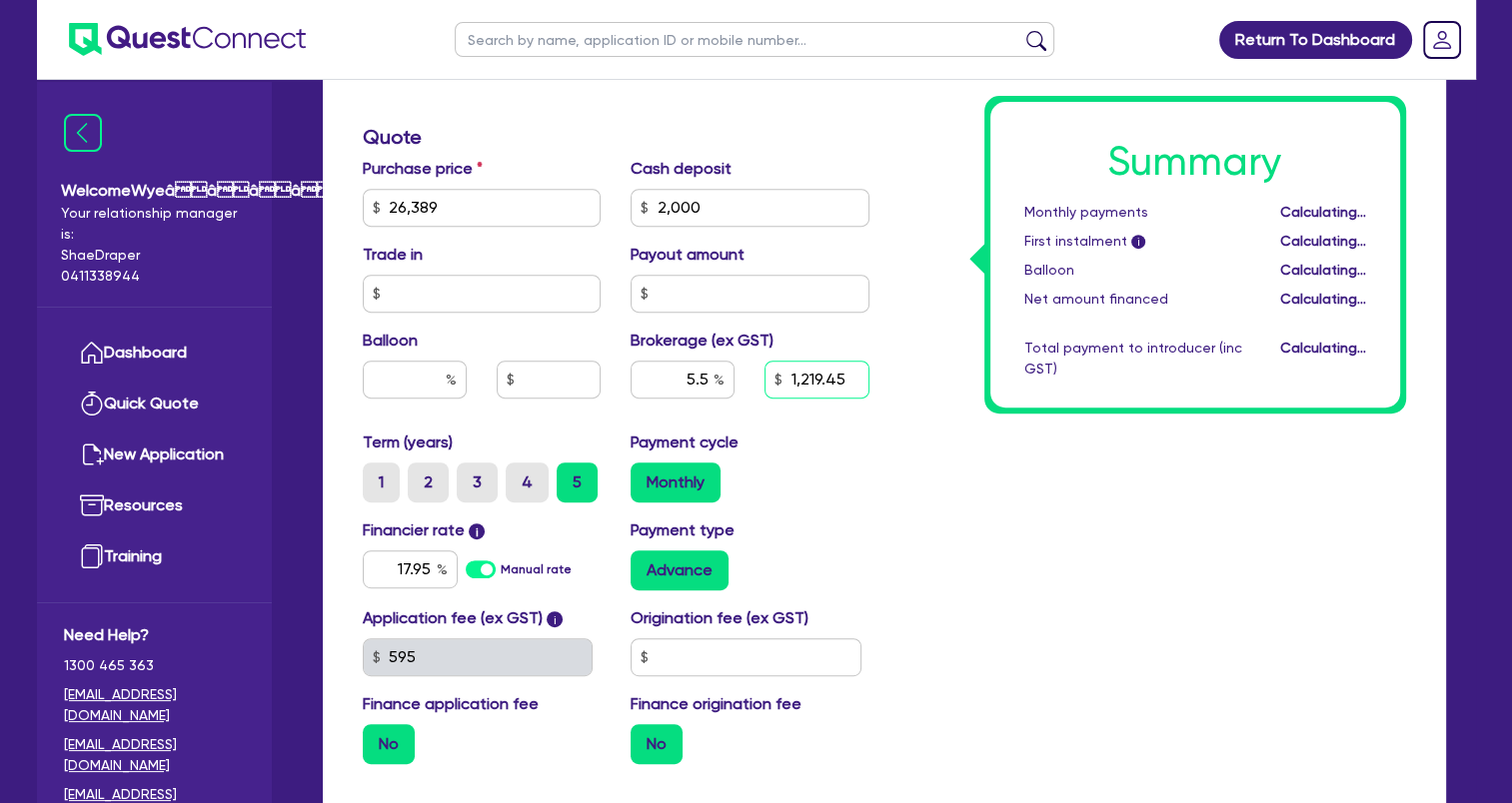 type on "26,389" 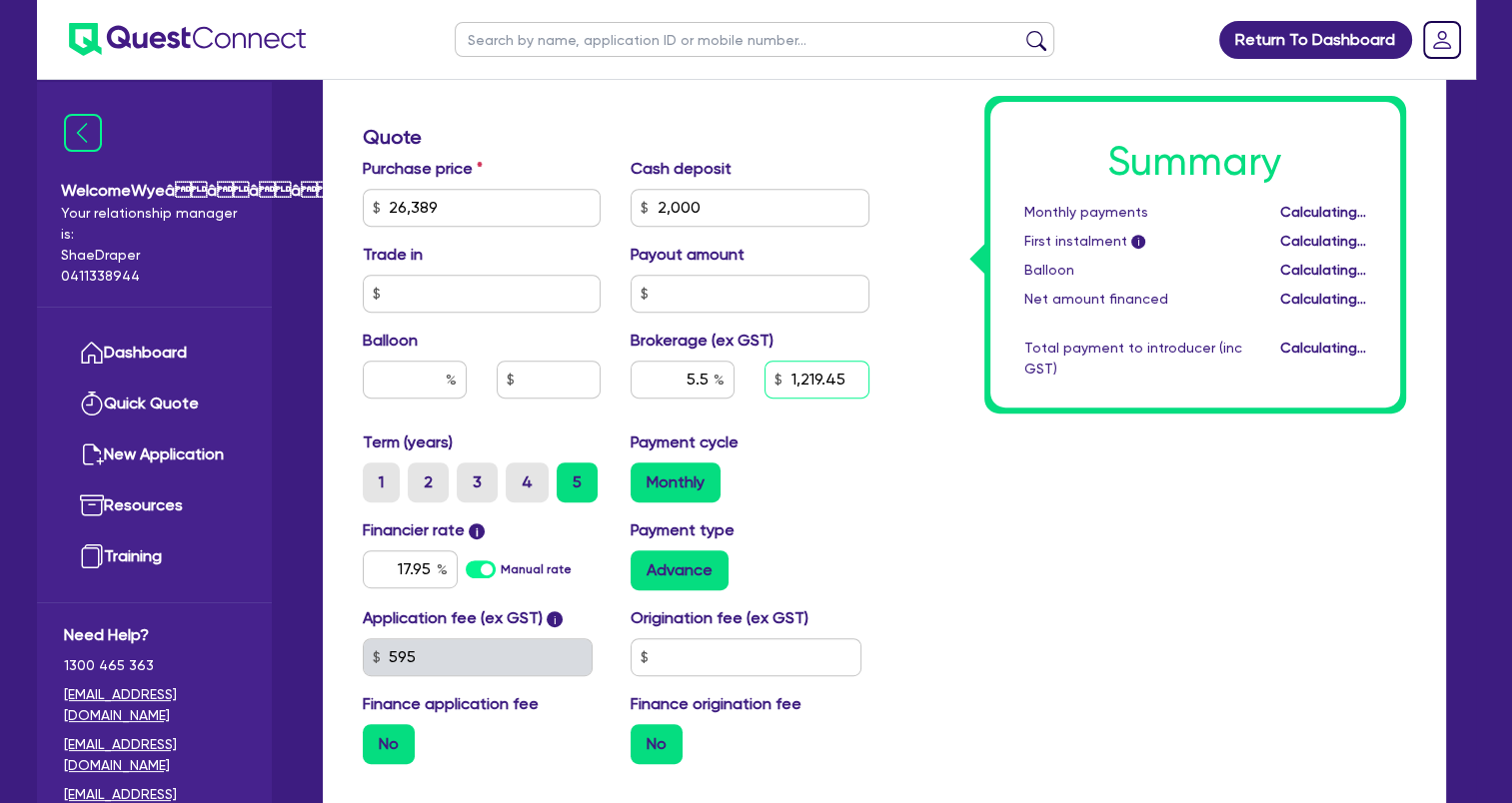 type on "2,000" 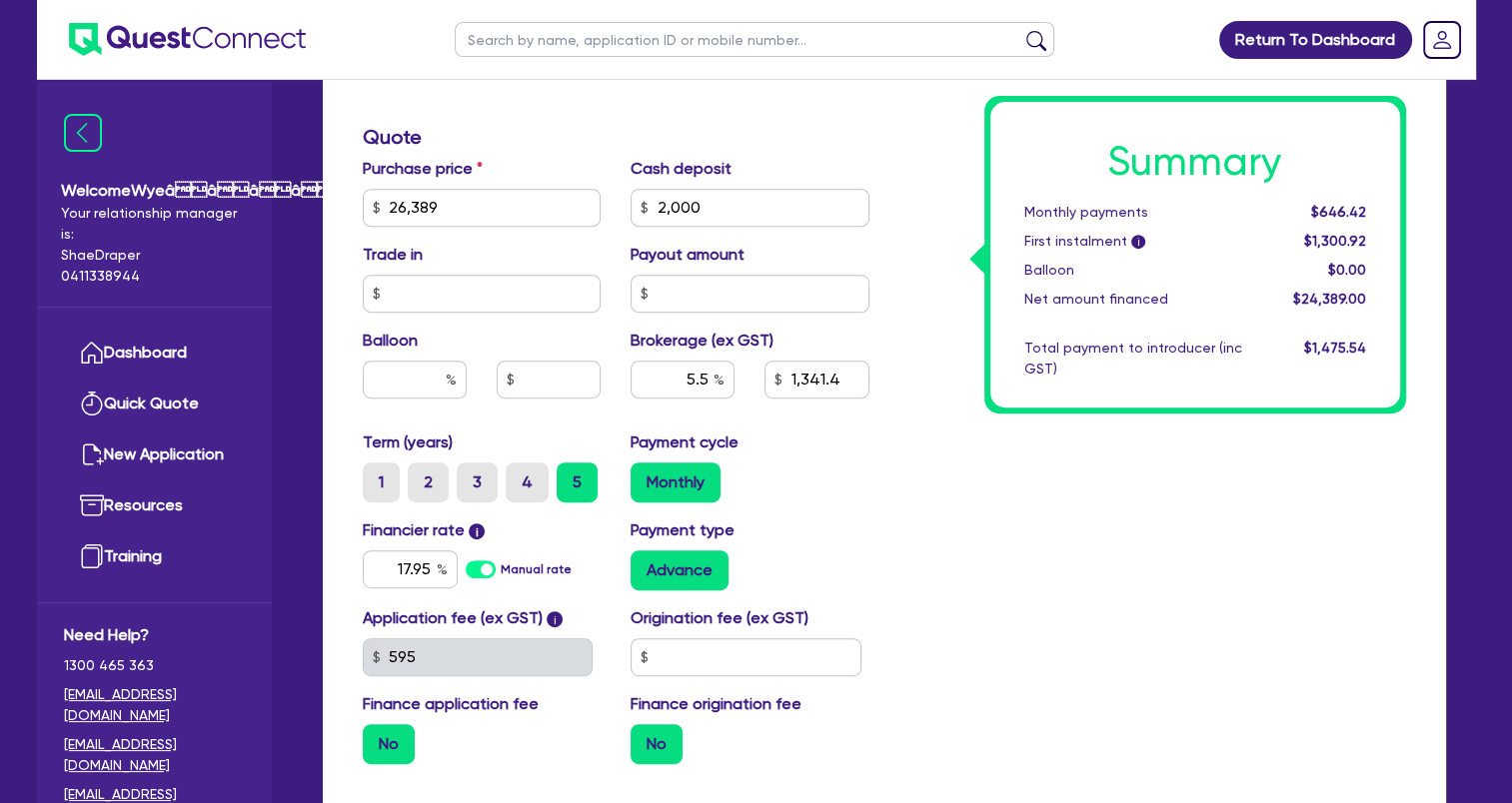 type on "26,389" 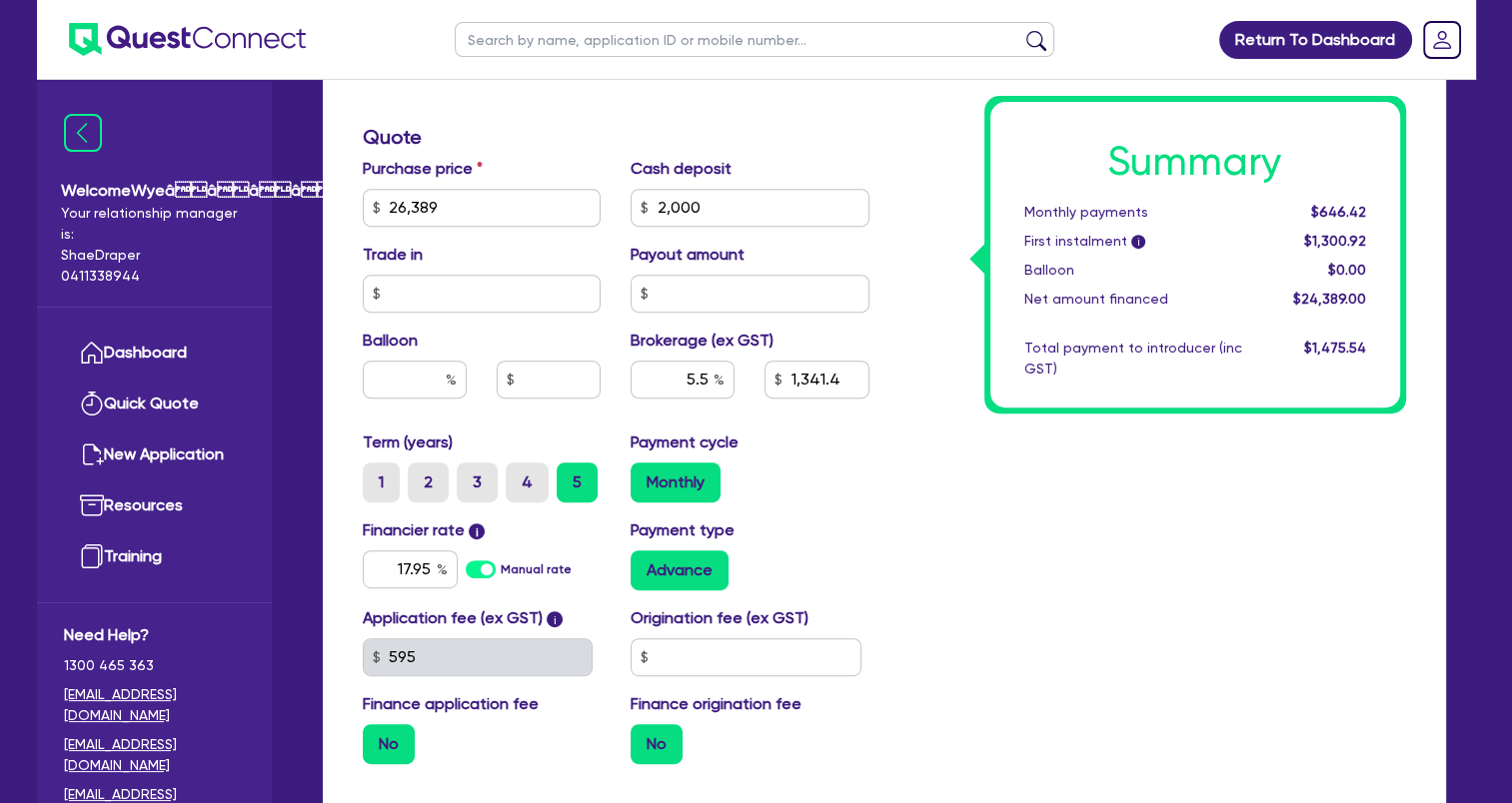 type on "2,000" 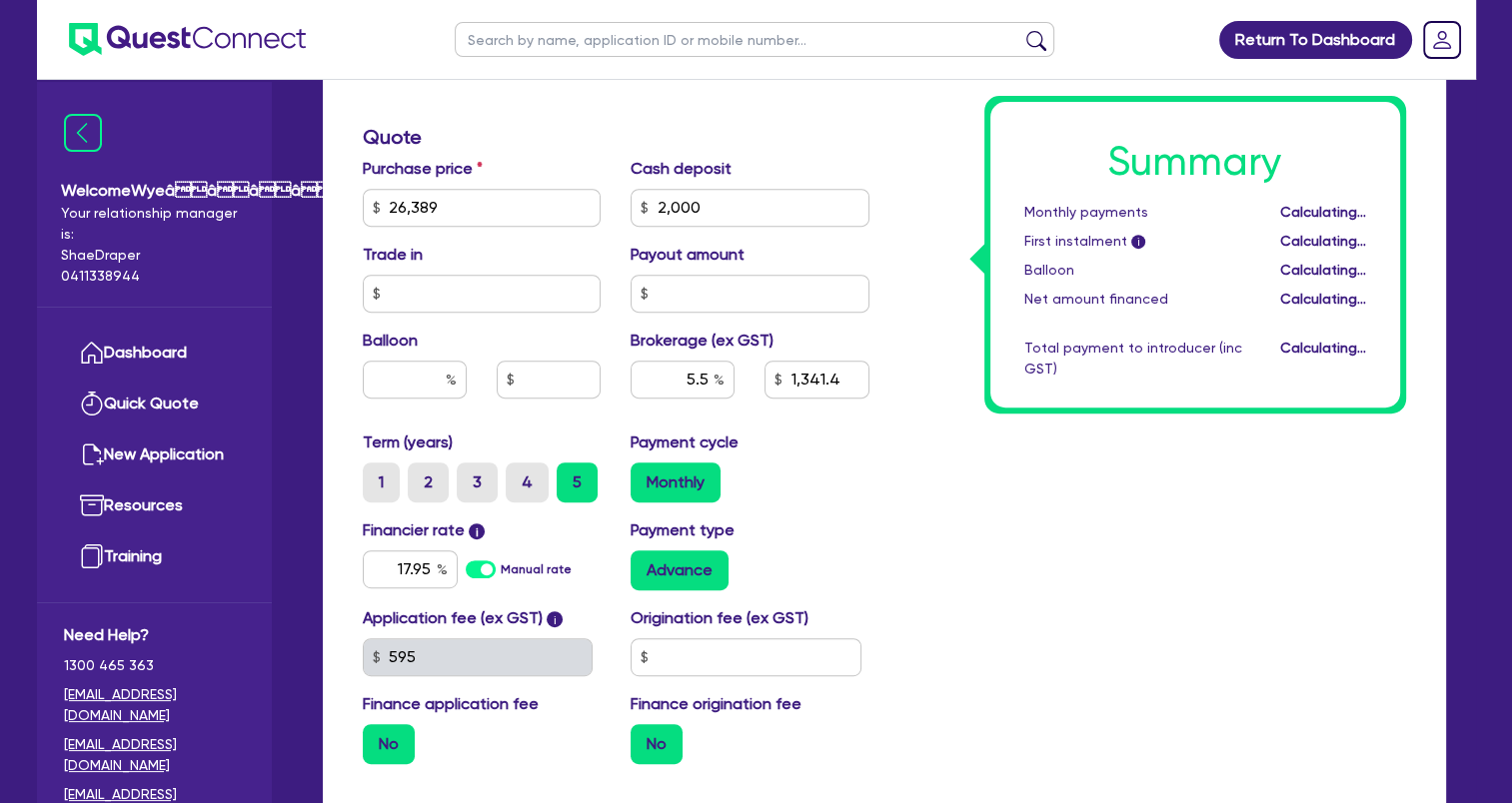 type on "26,389" 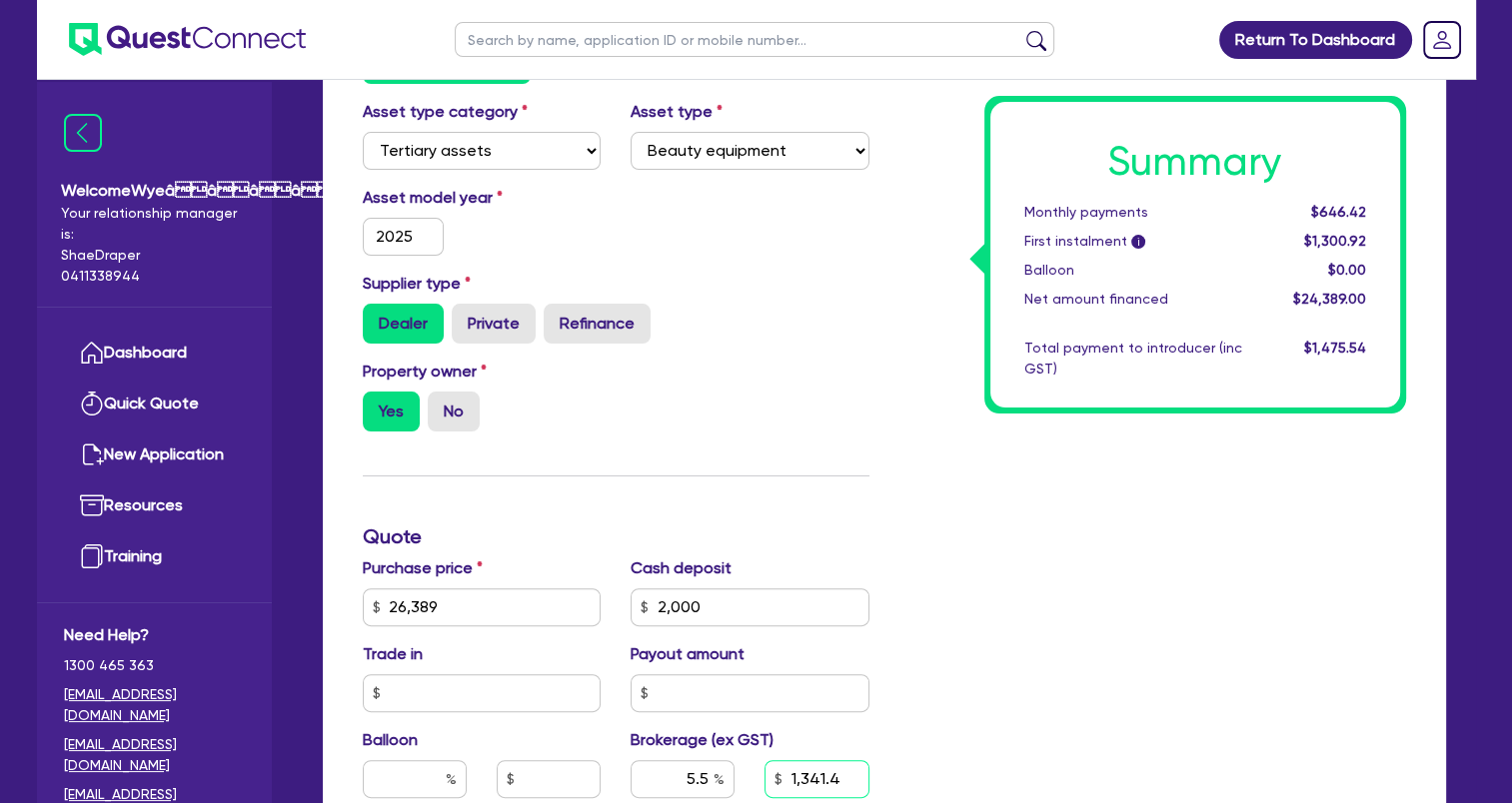 scroll, scrollTop: 0, scrollLeft: 0, axis: both 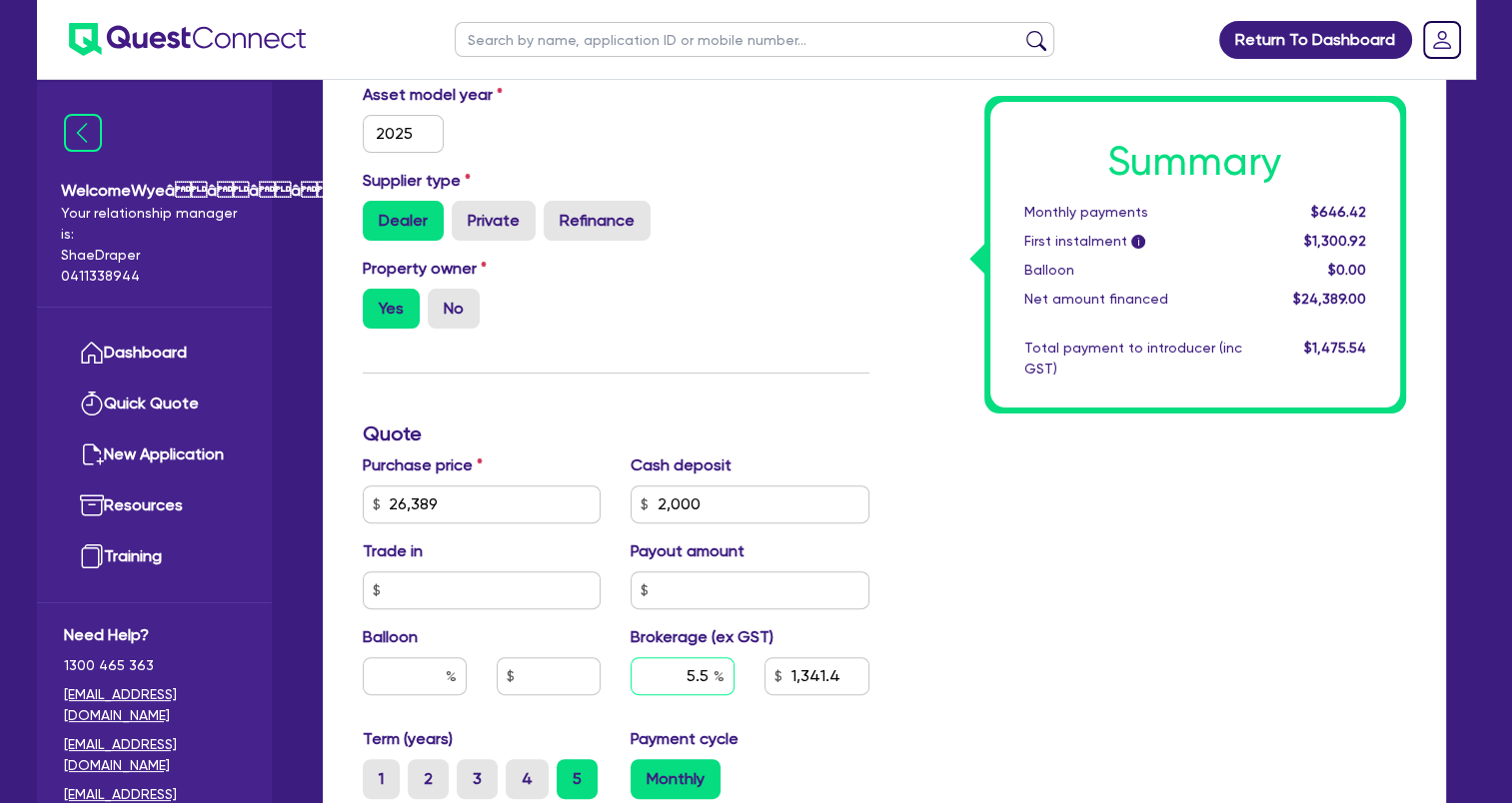 click on "5.5" at bounding box center (683, 676) 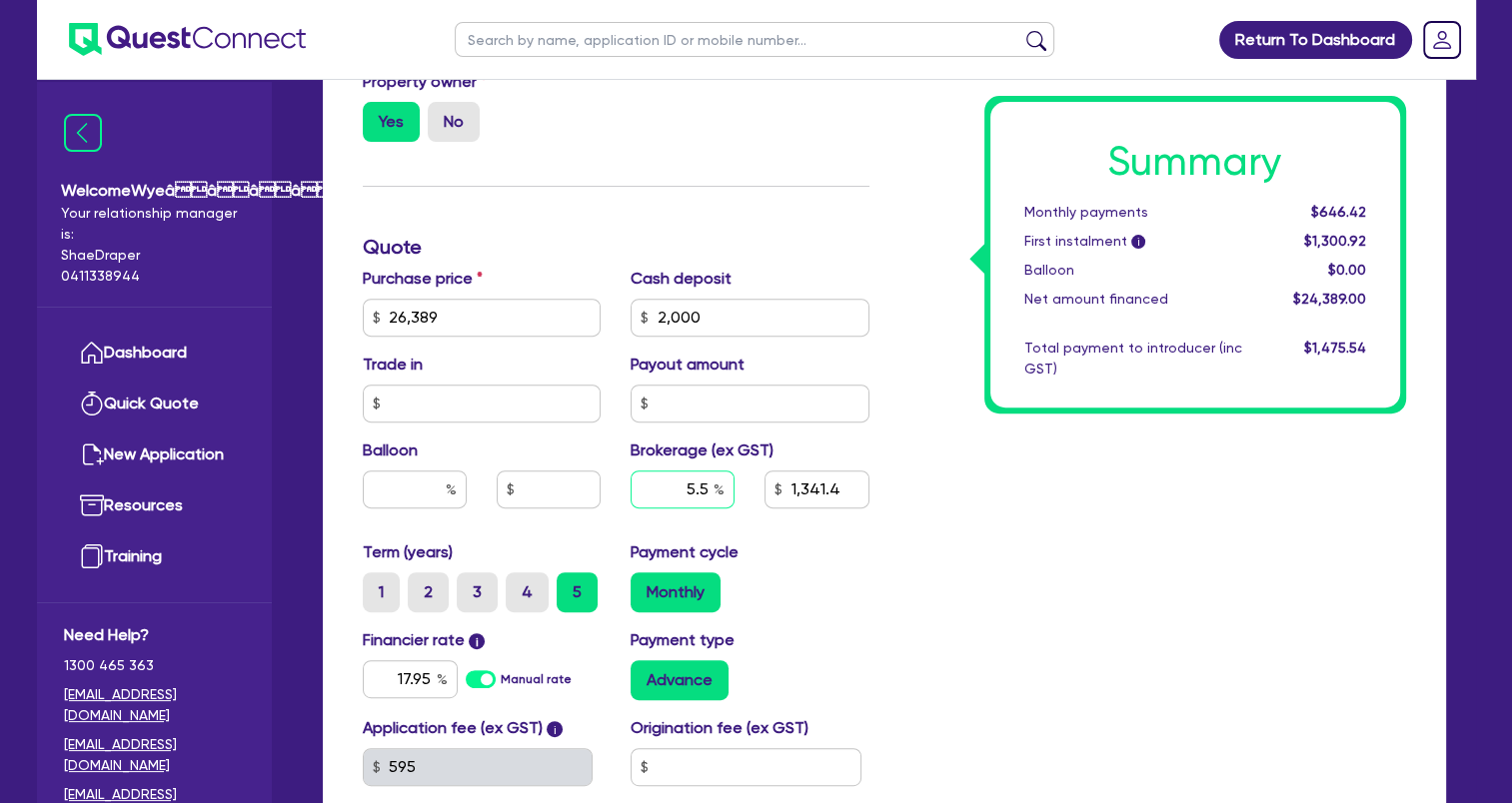scroll, scrollTop: 699, scrollLeft: 0, axis: vertical 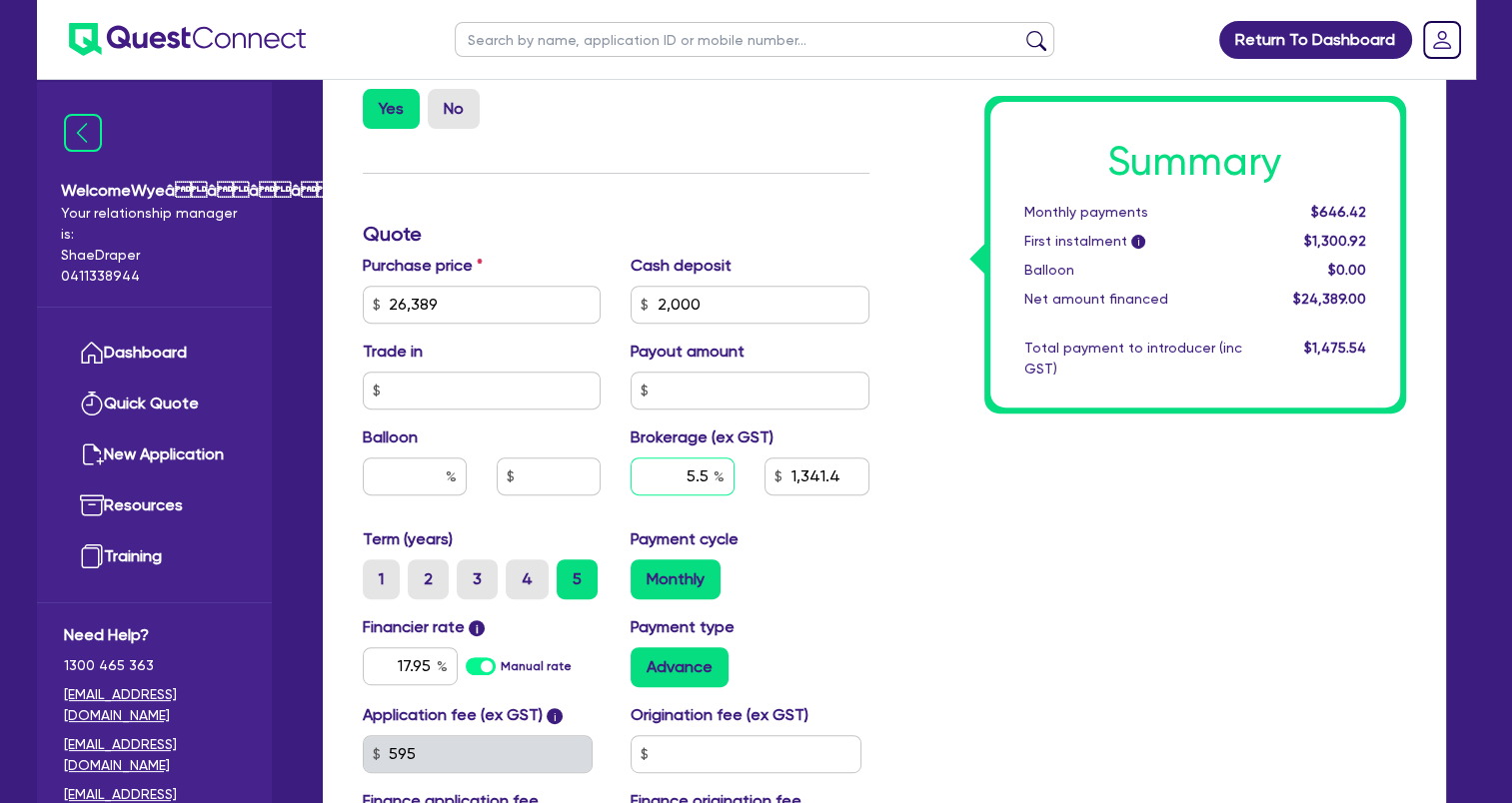 type on "26,389" 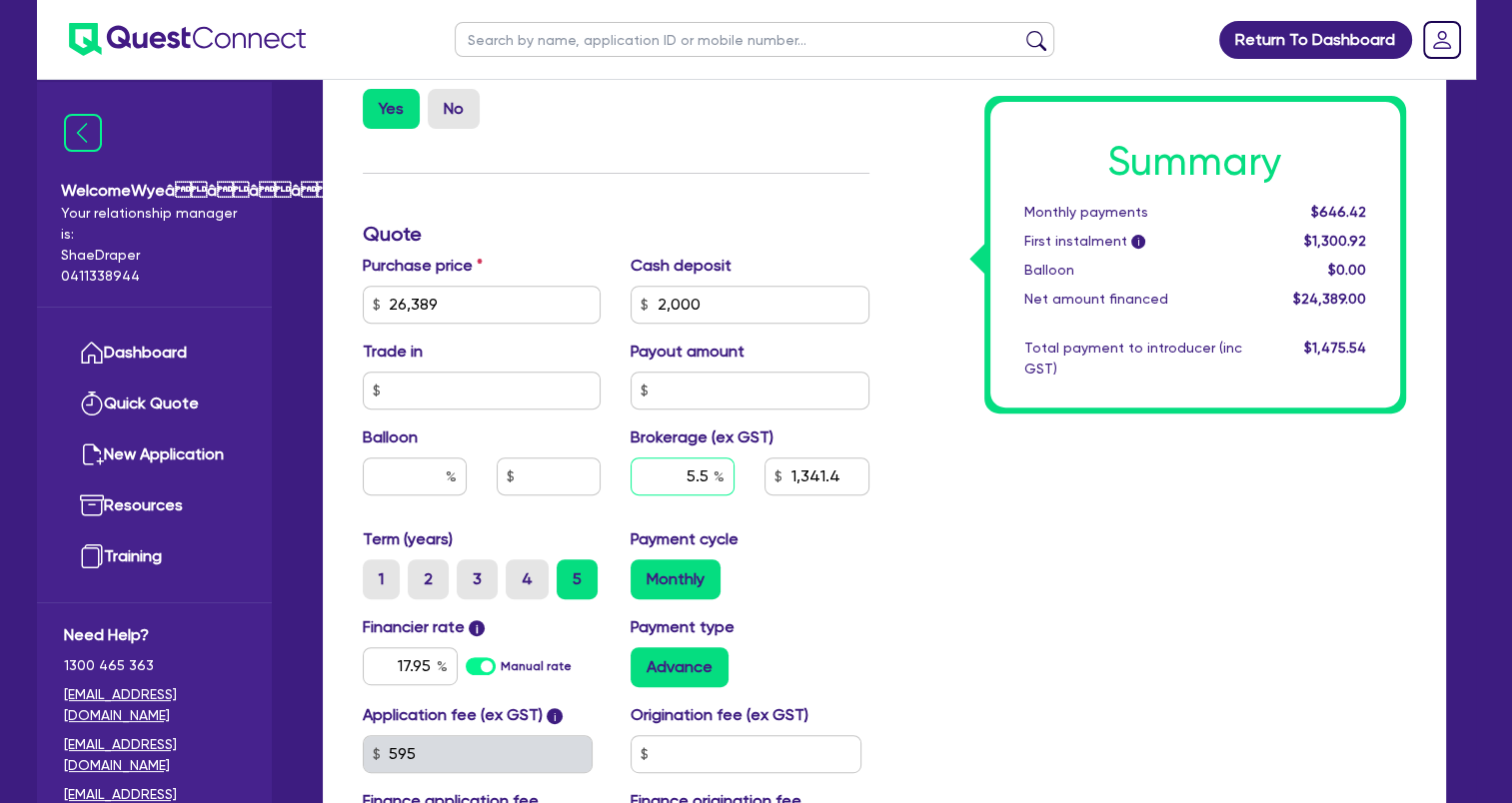 type on "2,000" 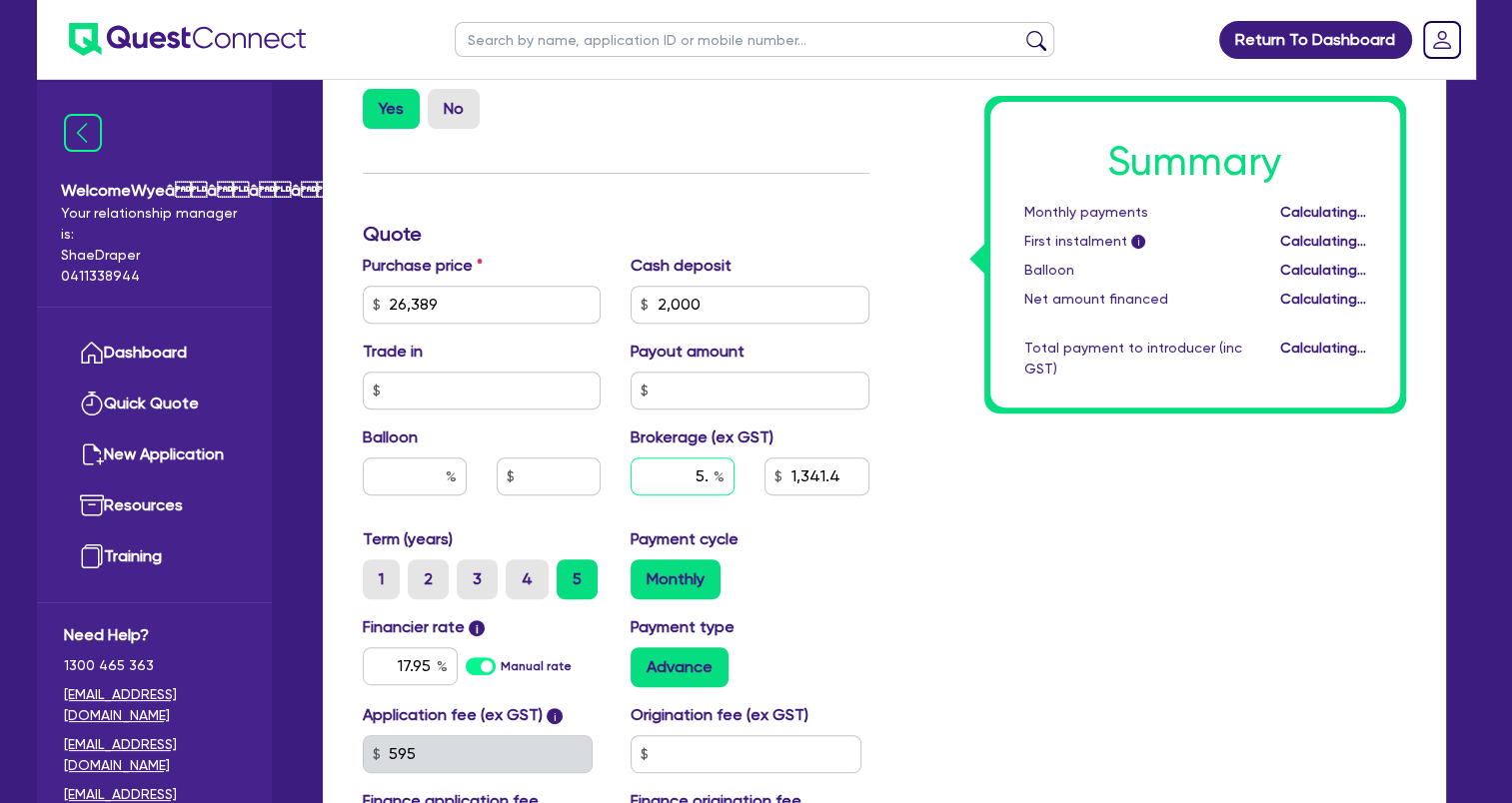 type on "26,389" 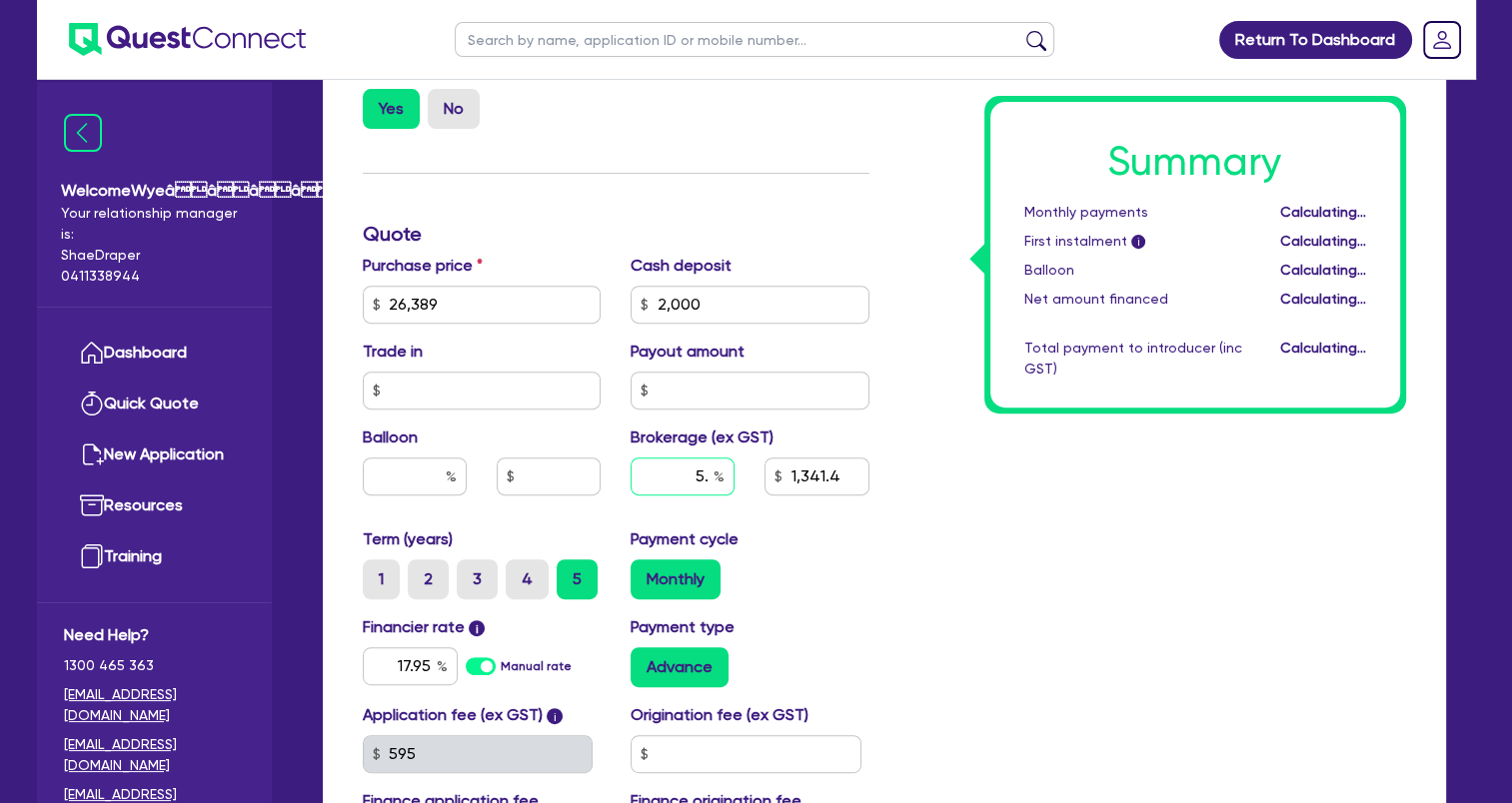 type on "2,000" 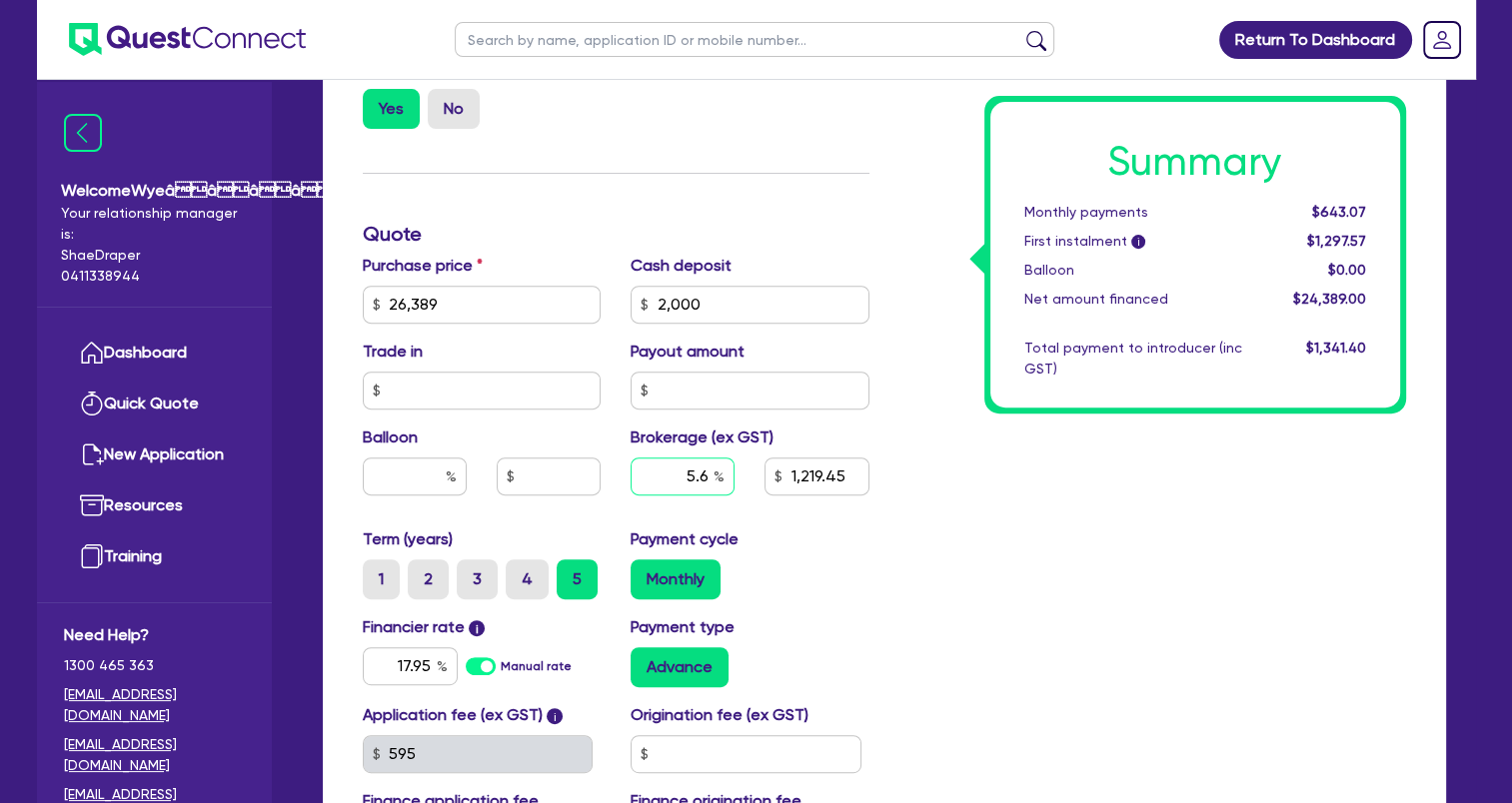 type on "5.6" 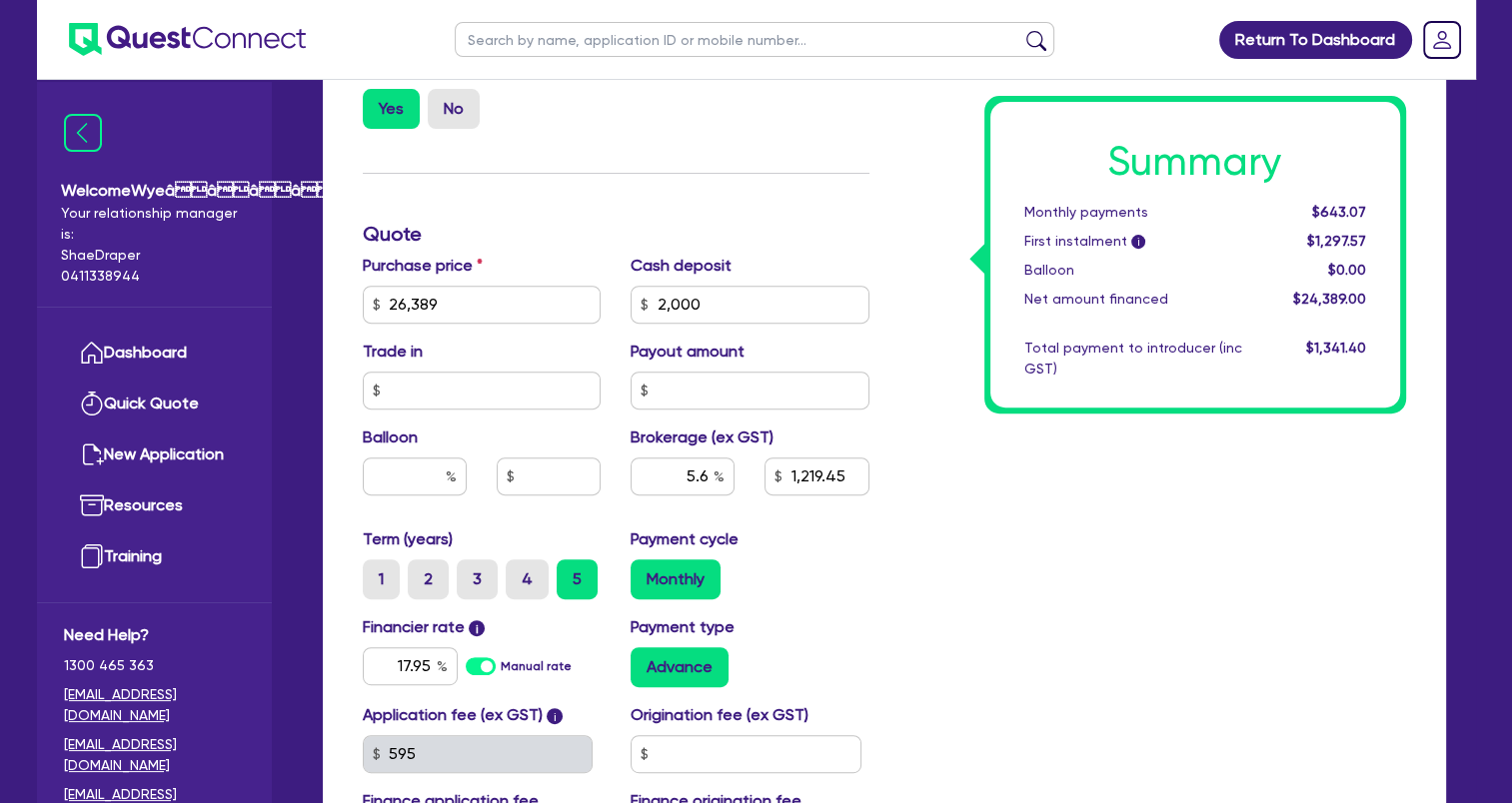 type on "26,389" 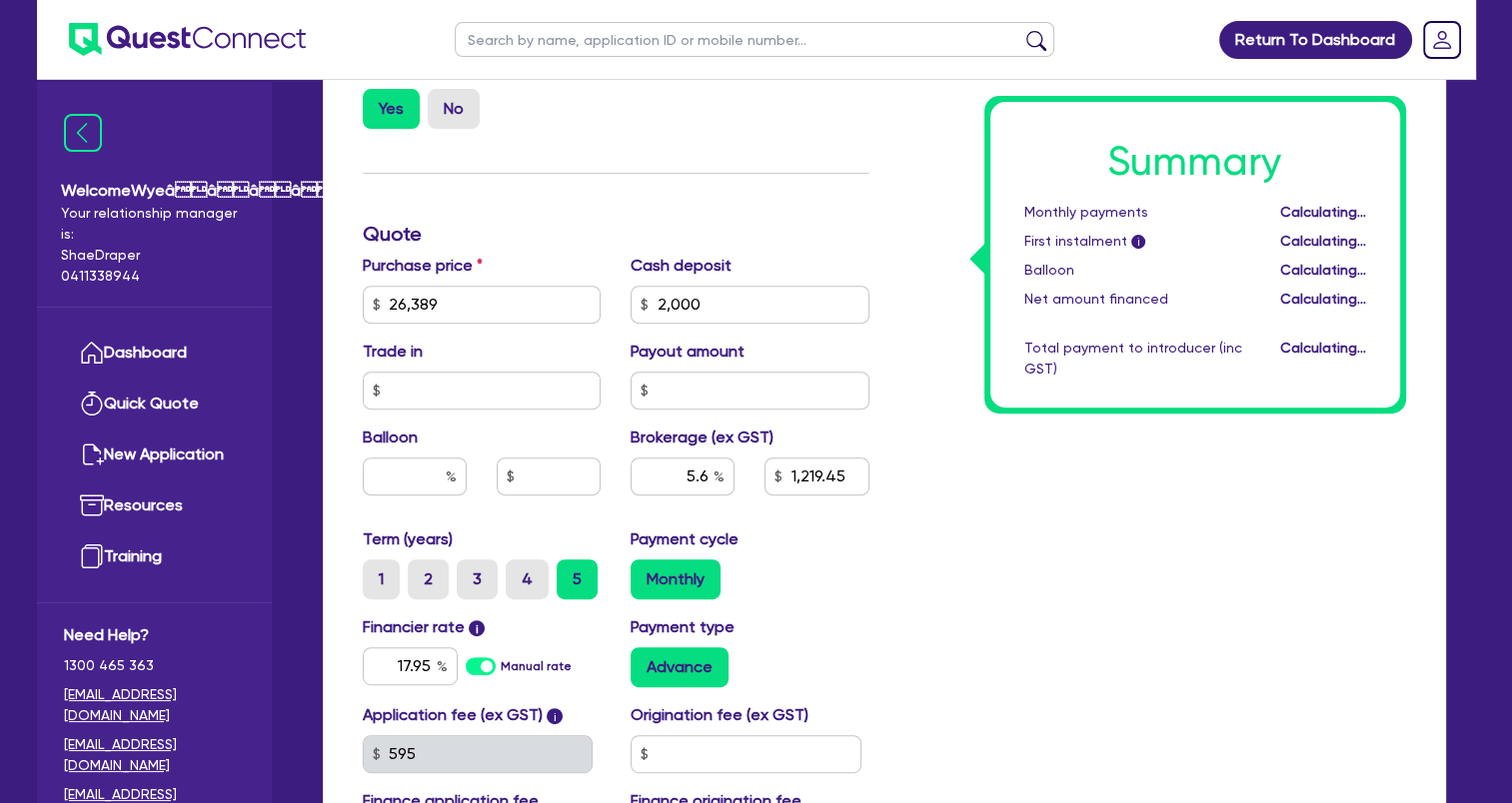 click on "Summary Monthly   payments Calculating... First instalment i Calculating... Balloon Calculating... Net amount financed Calculating... Total payment to introducer (inc GST) Calculating..." at bounding box center (1152, 293) 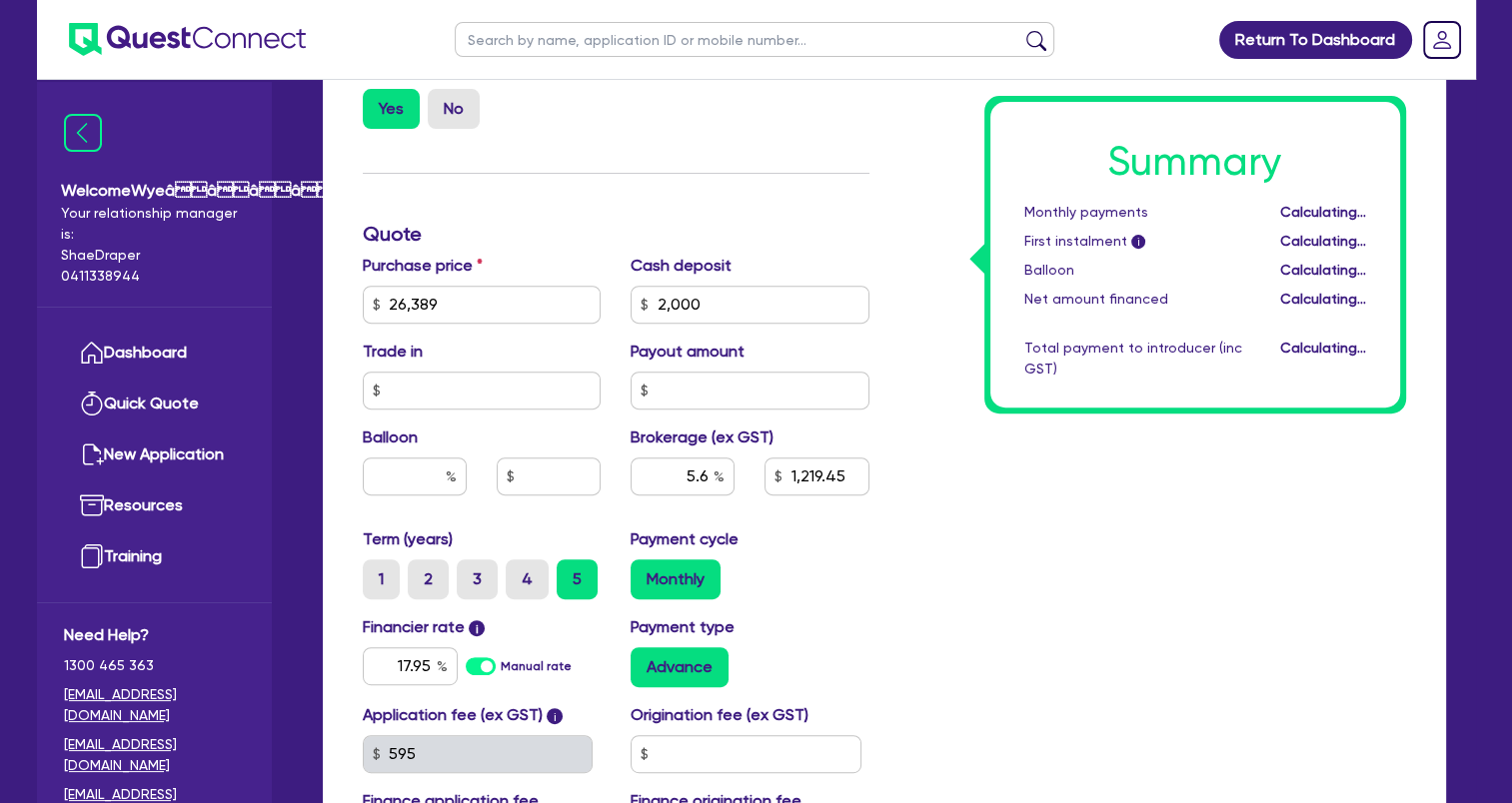 type on "26,389" 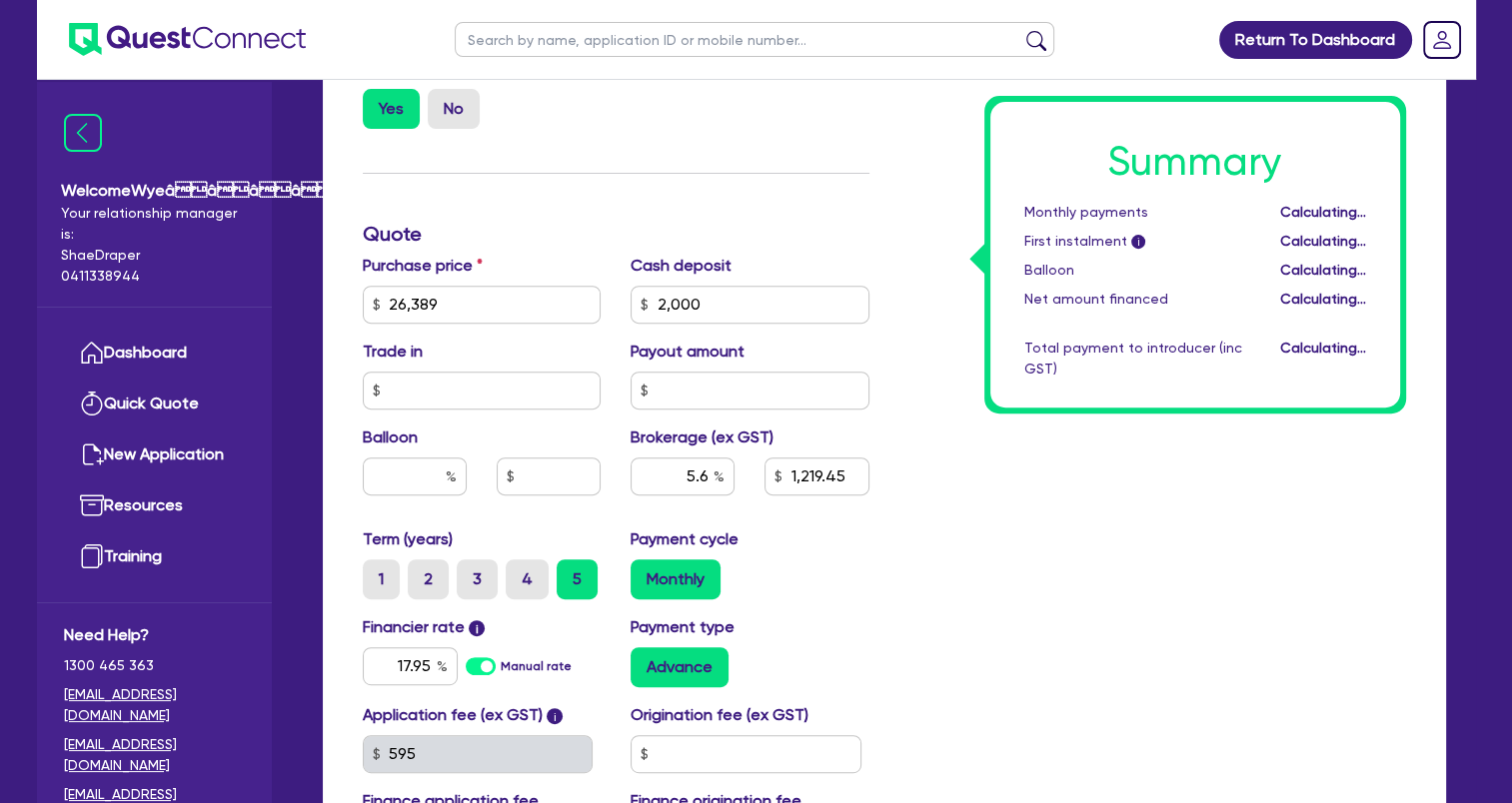 type on "2,000" 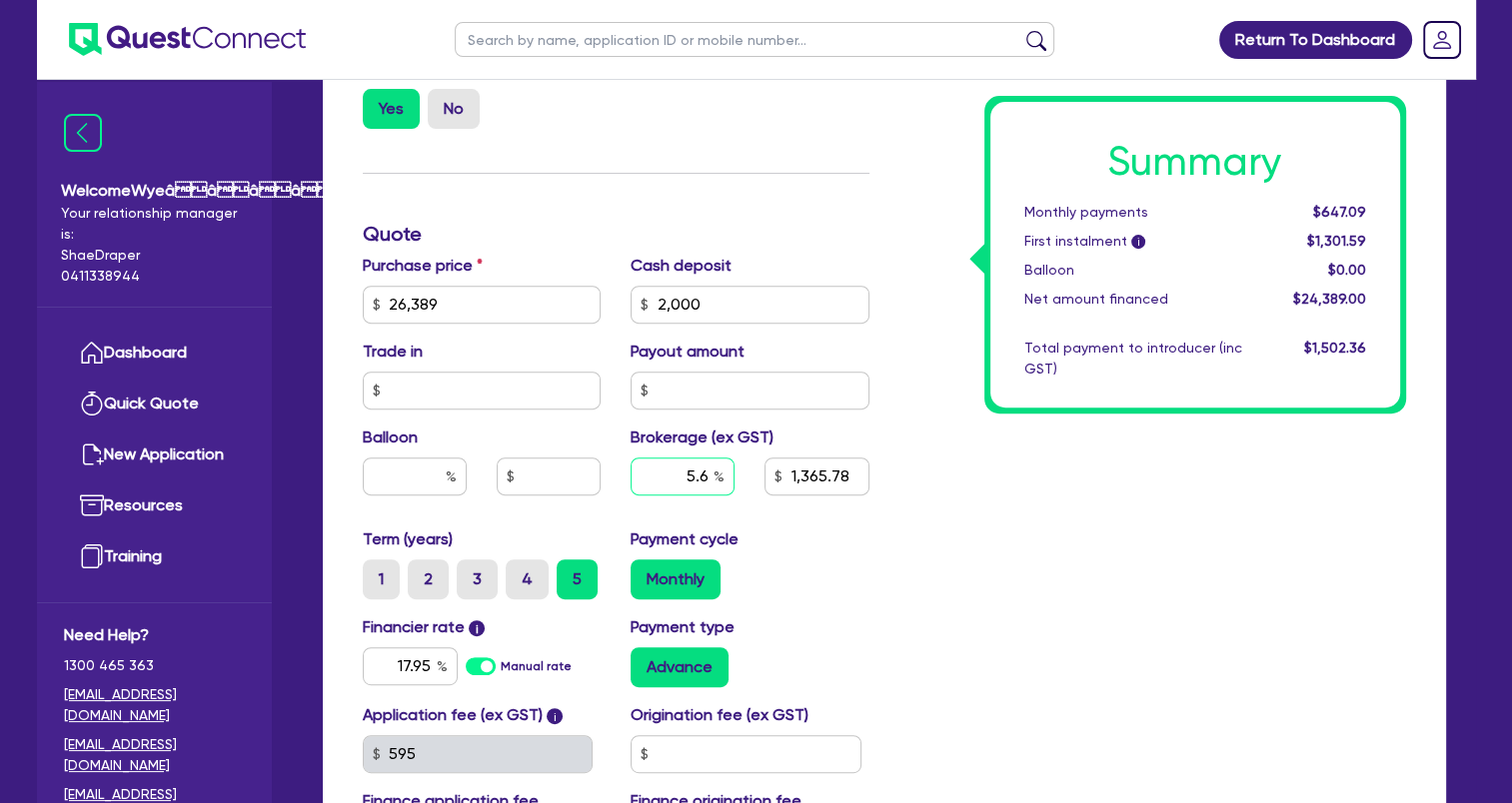 click on "5.6" at bounding box center [683, 476] 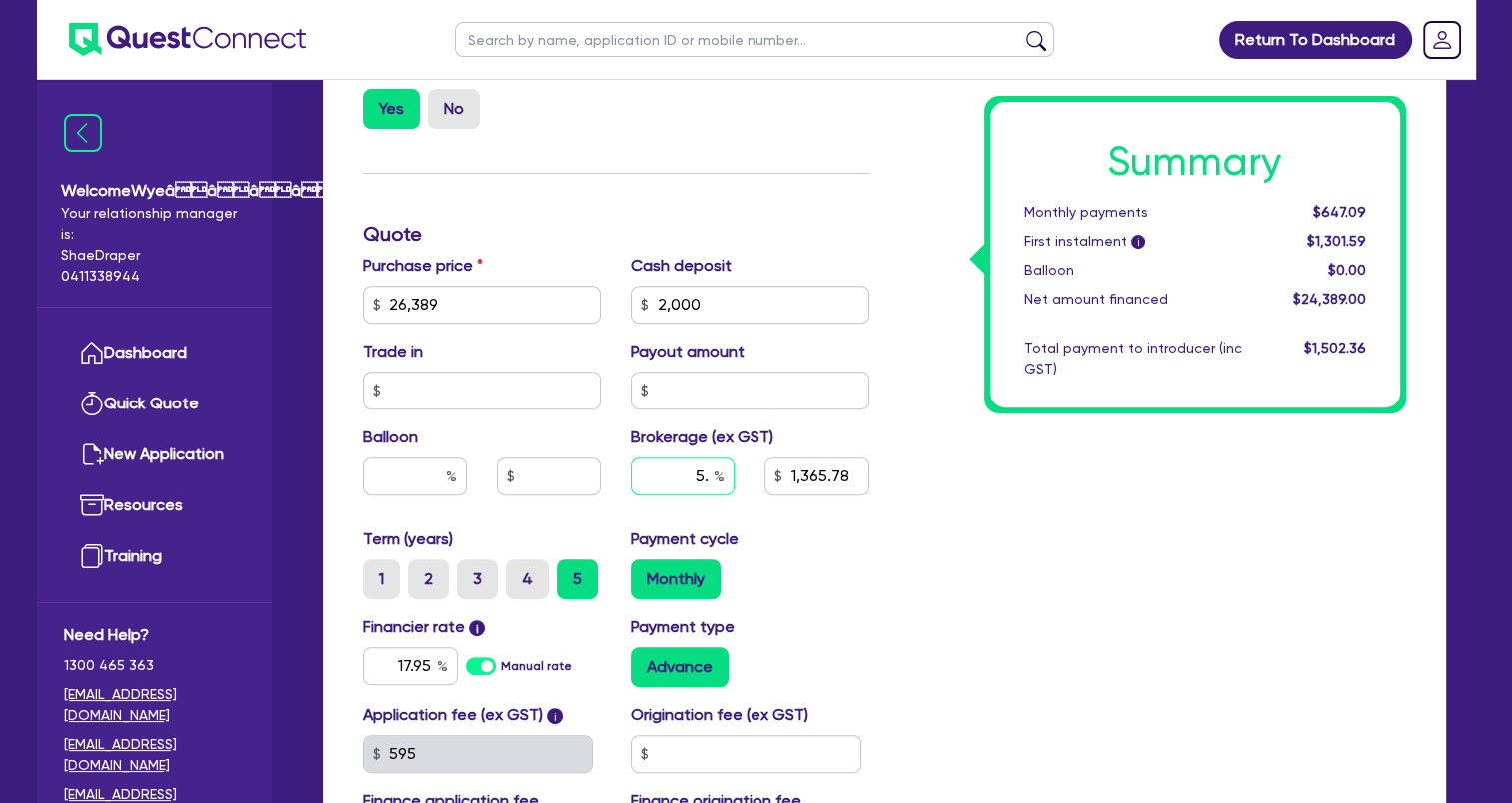 type on "5" 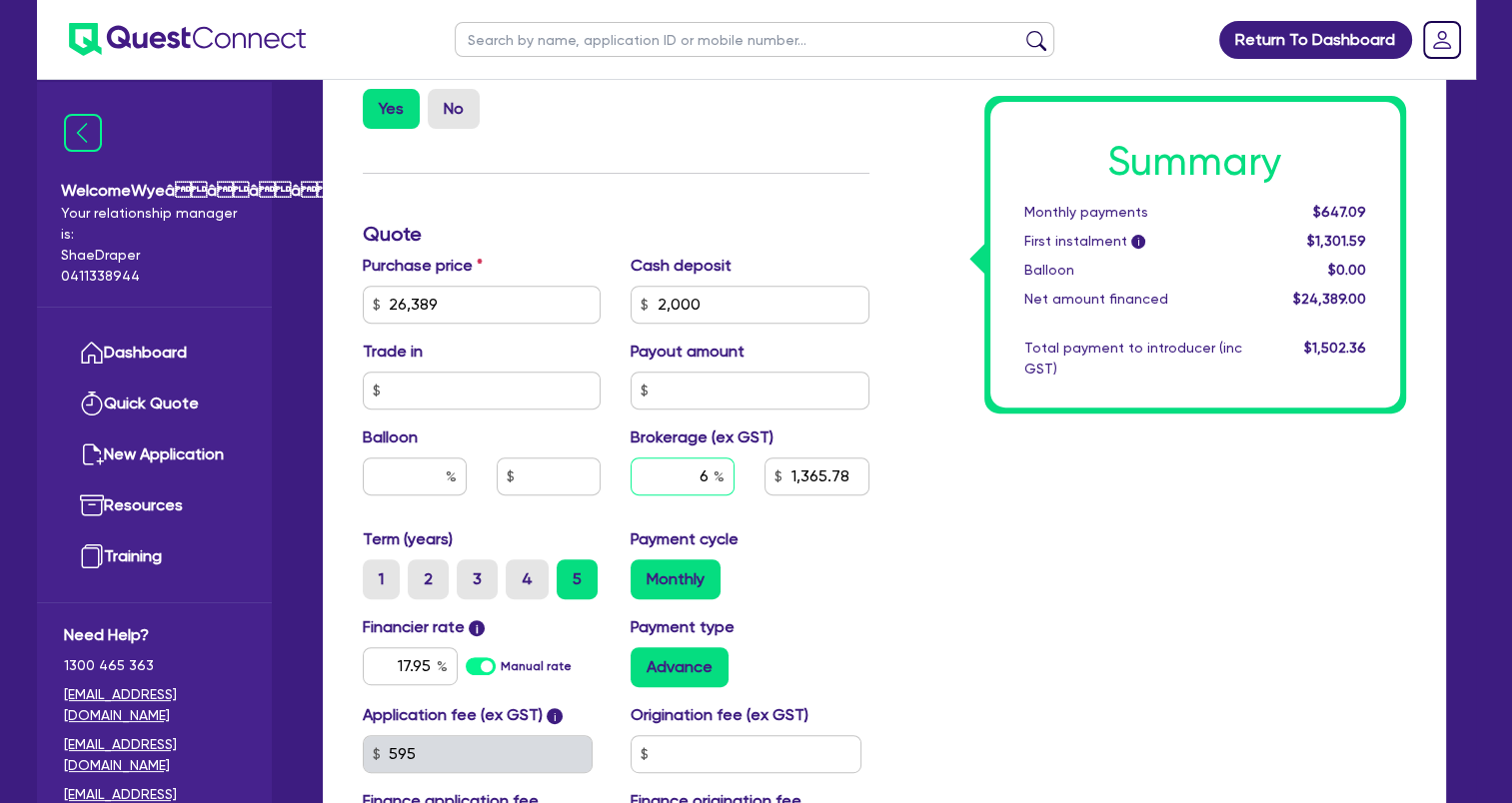 type on "6" 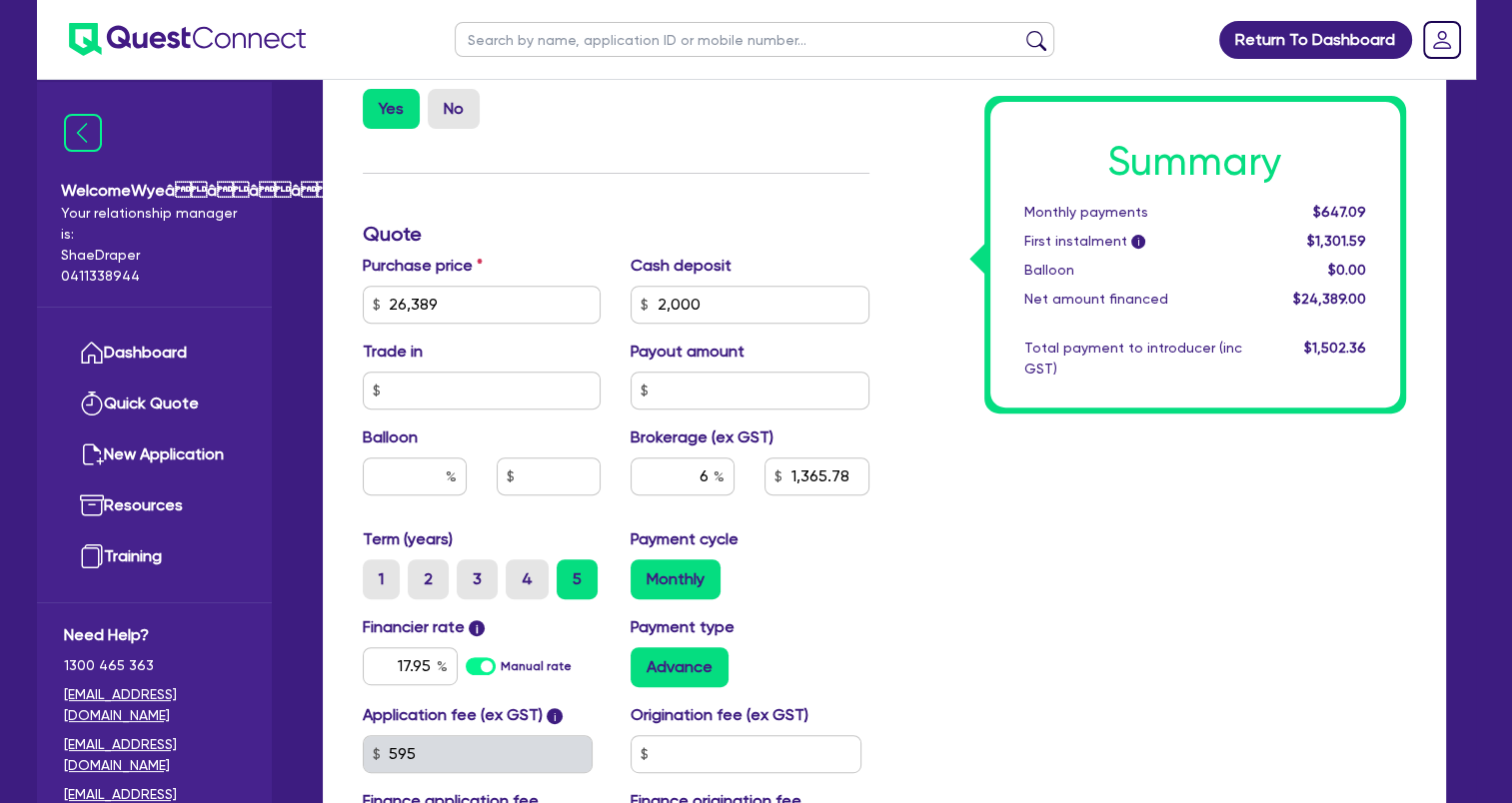type on "26,389" 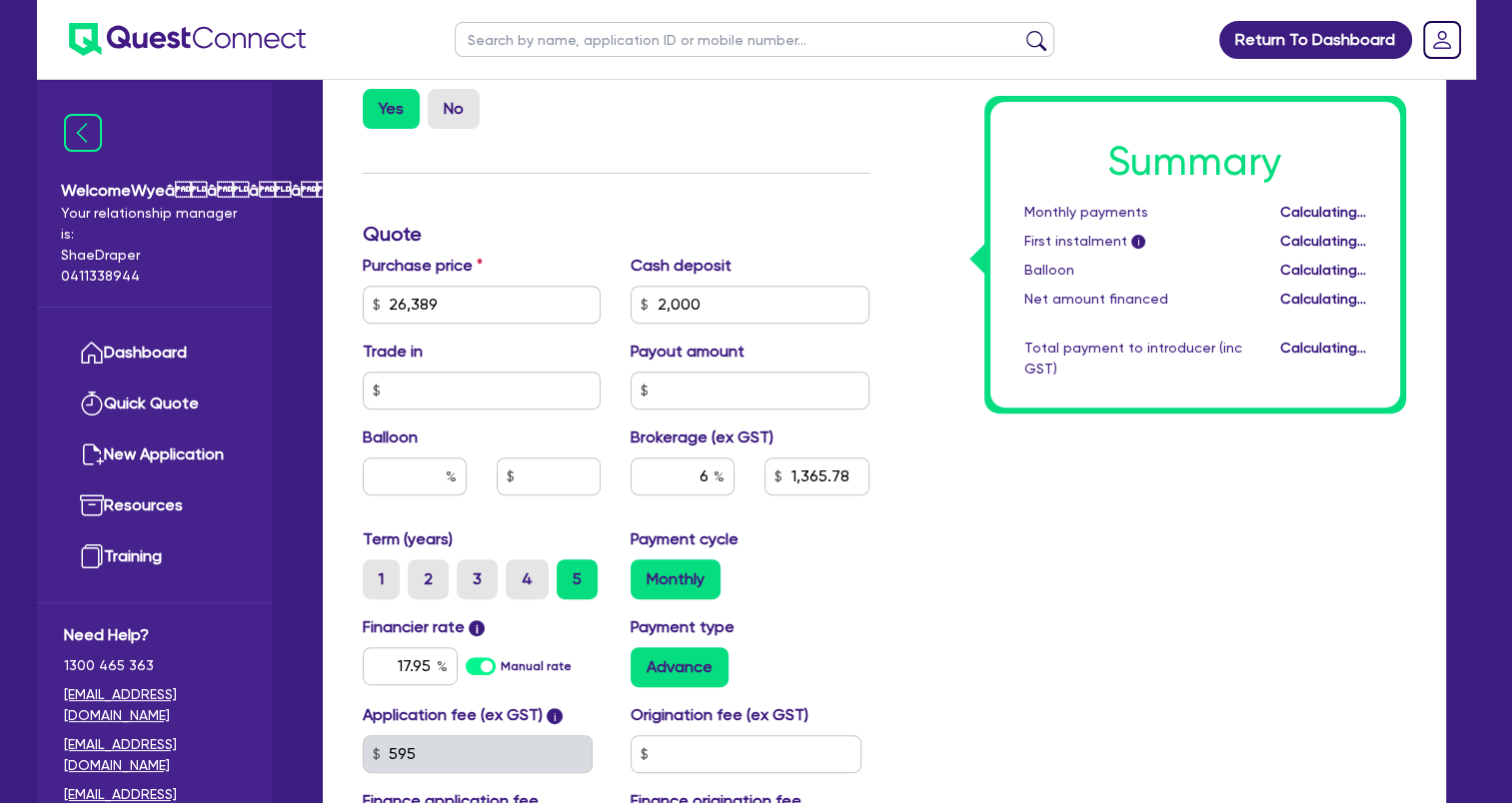 type on "26,389" 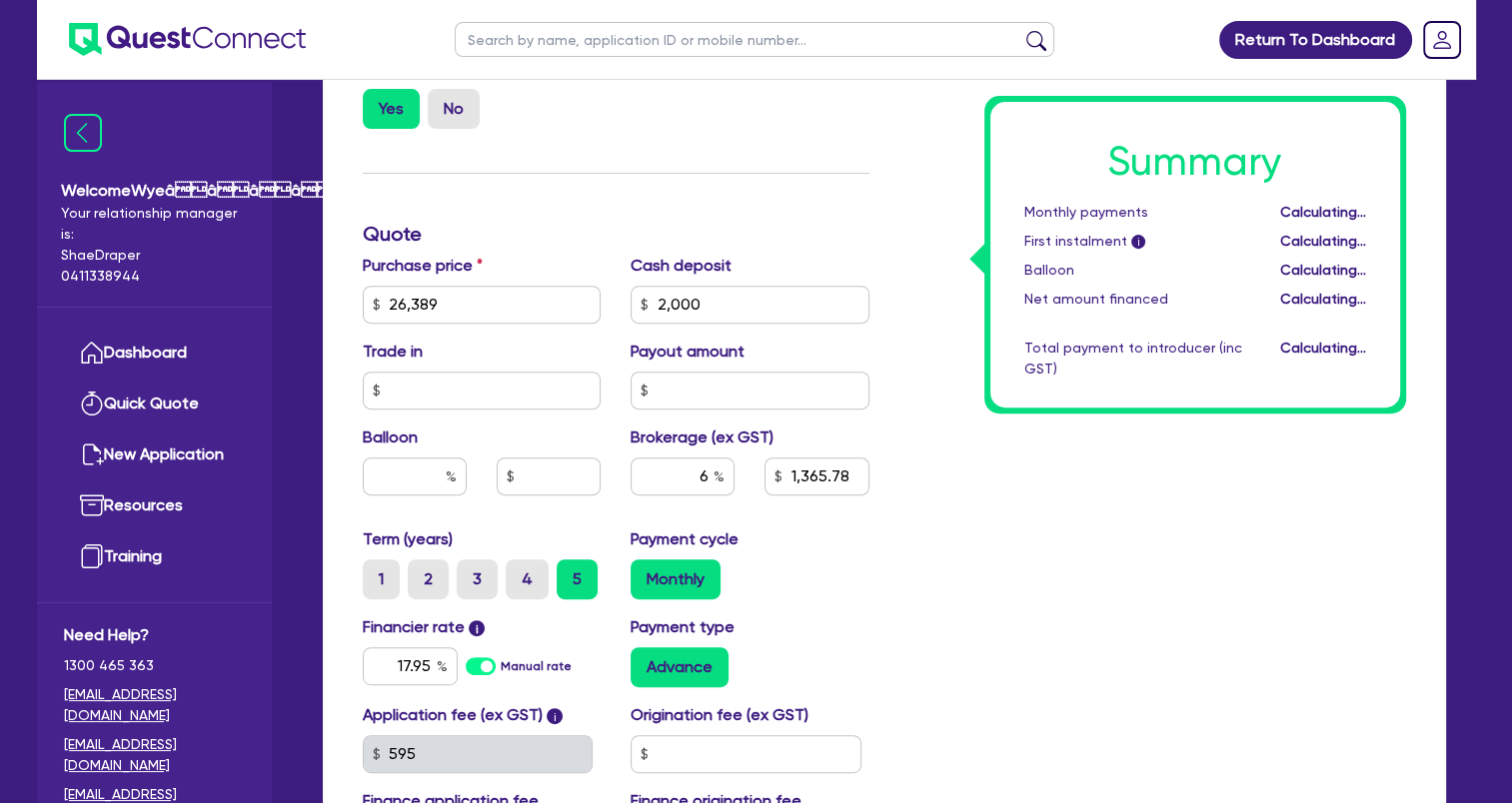 type on "2,000" 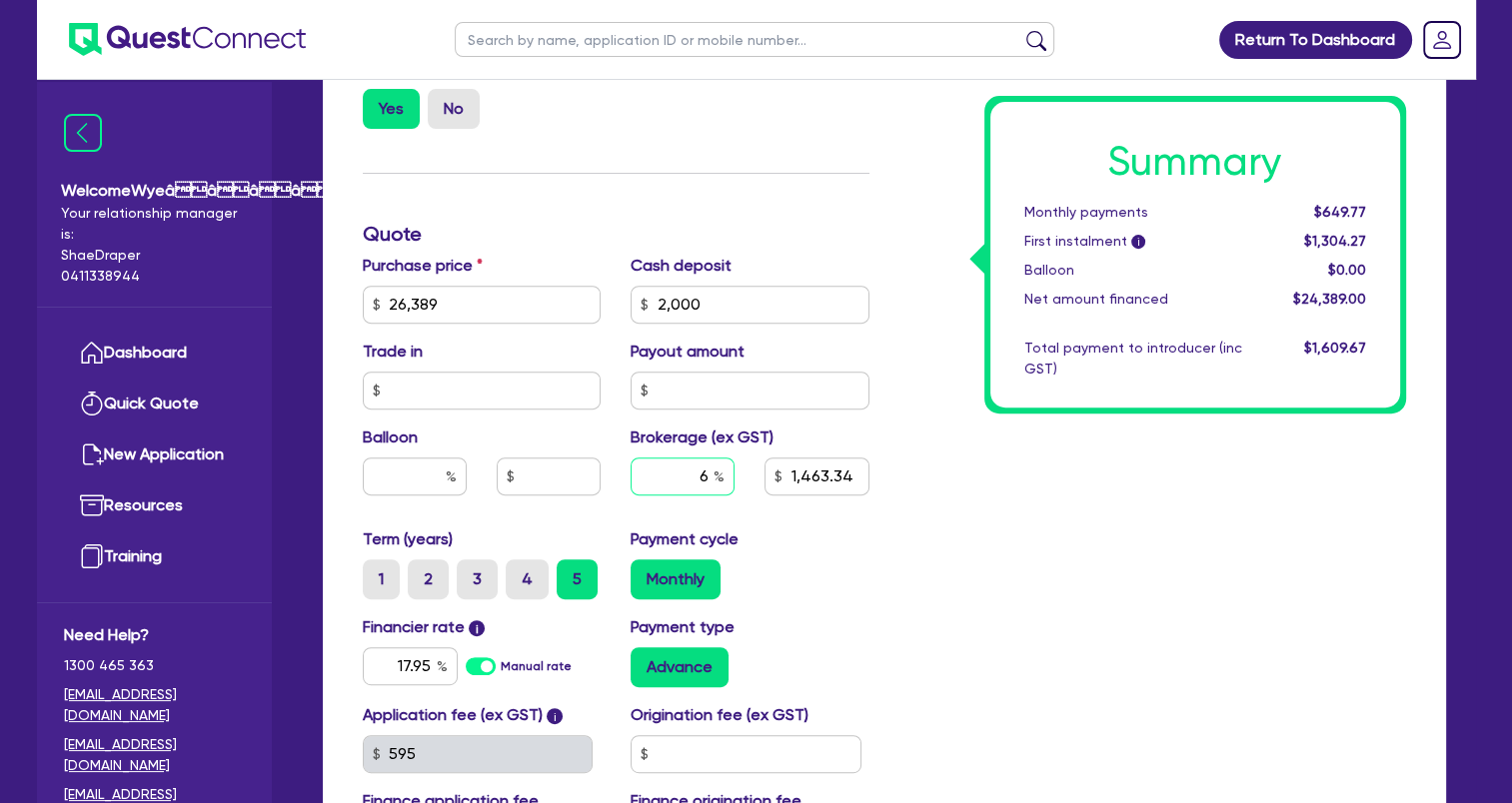 click on "6" at bounding box center [683, 476] 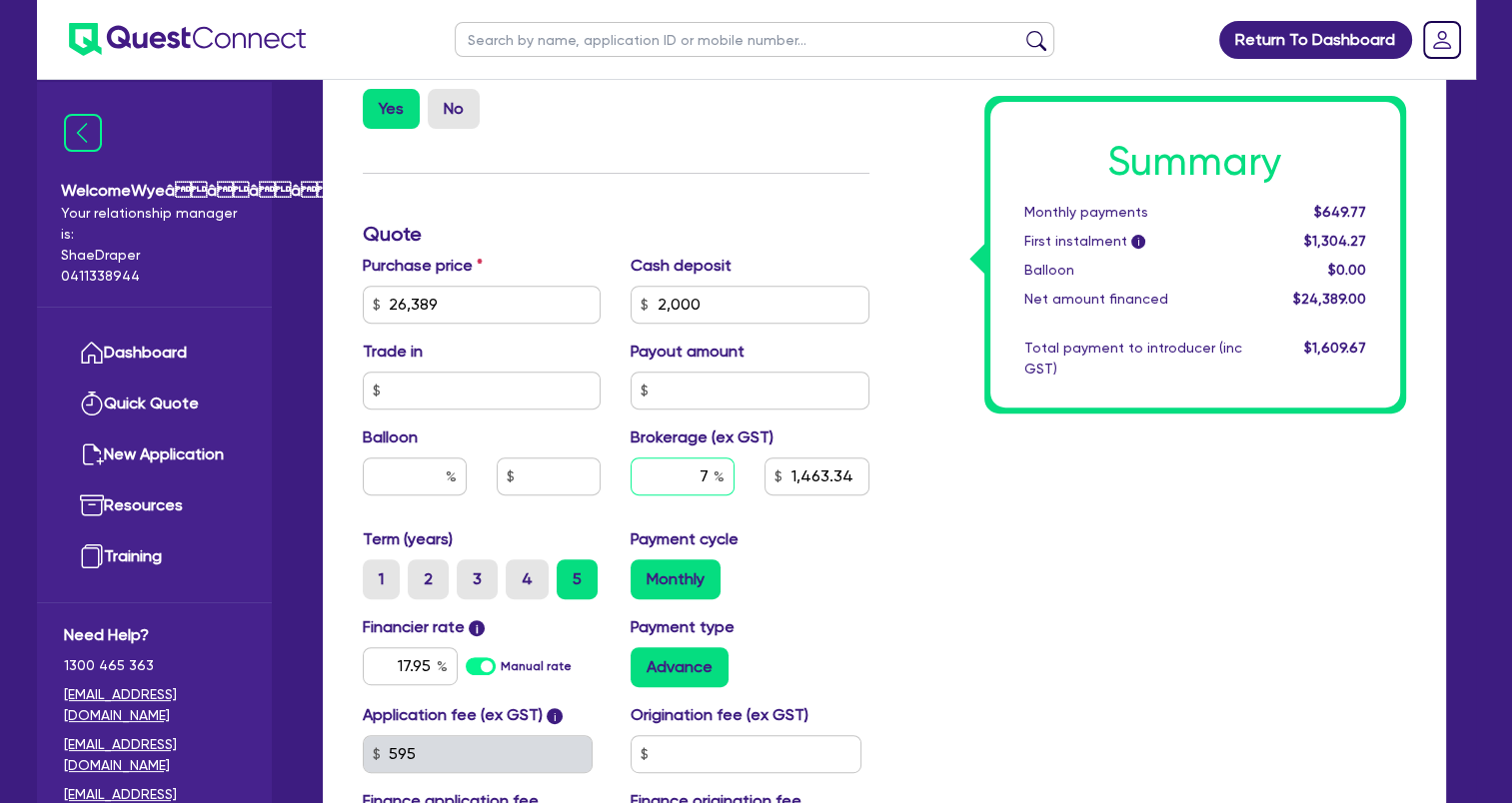 type on "7" 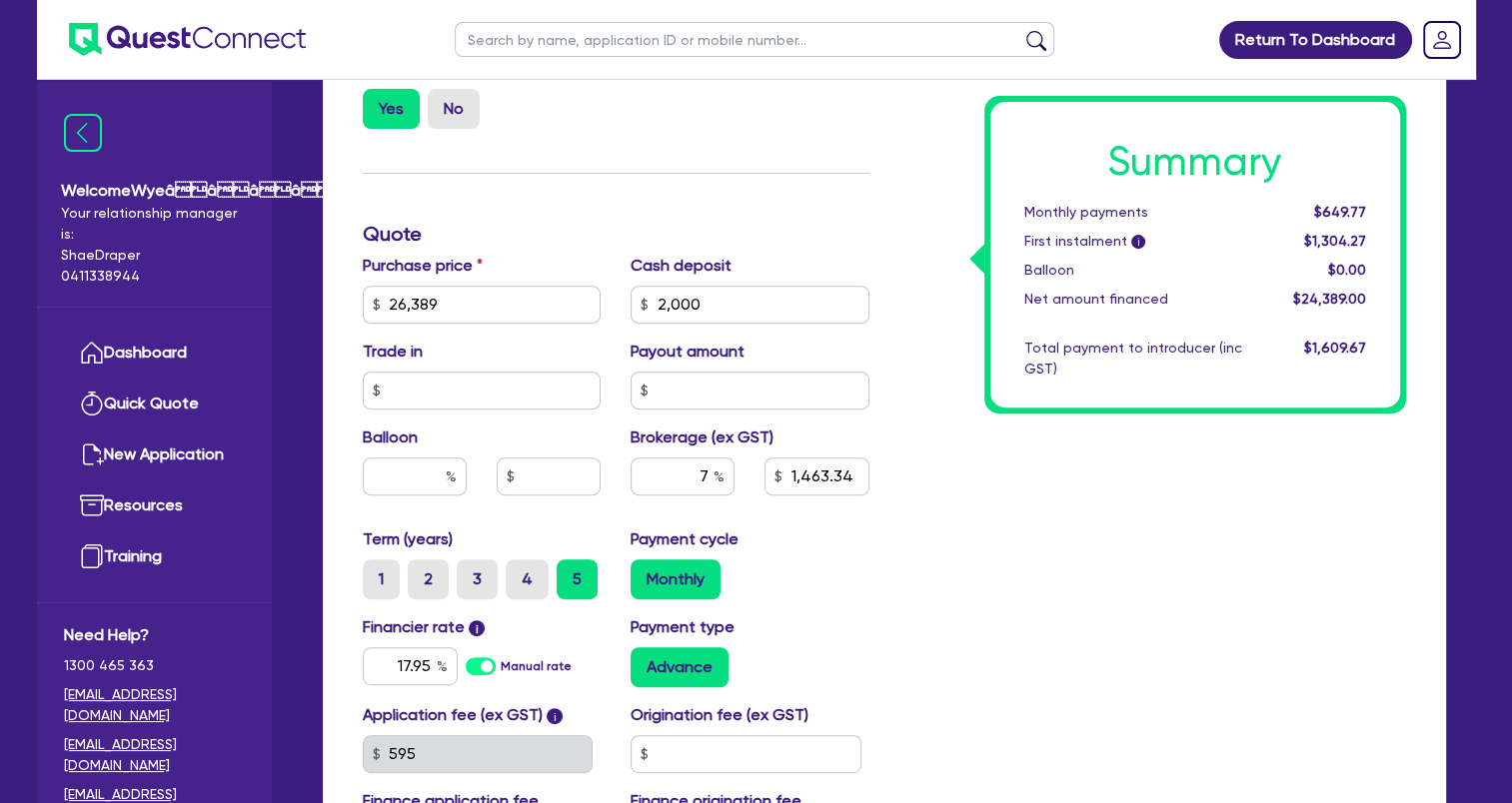 type on "26,389" 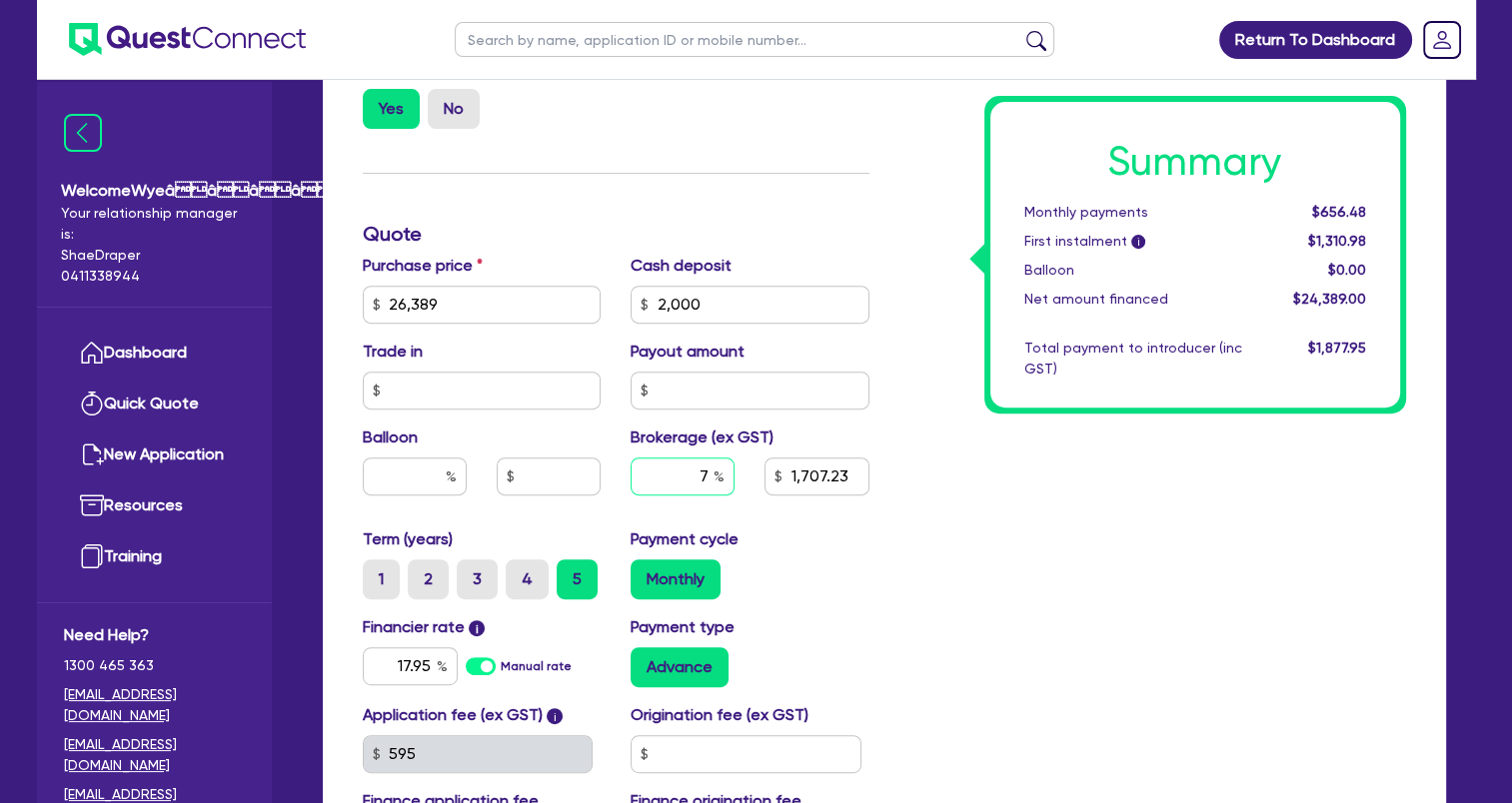 click on "7" at bounding box center [683, 476] 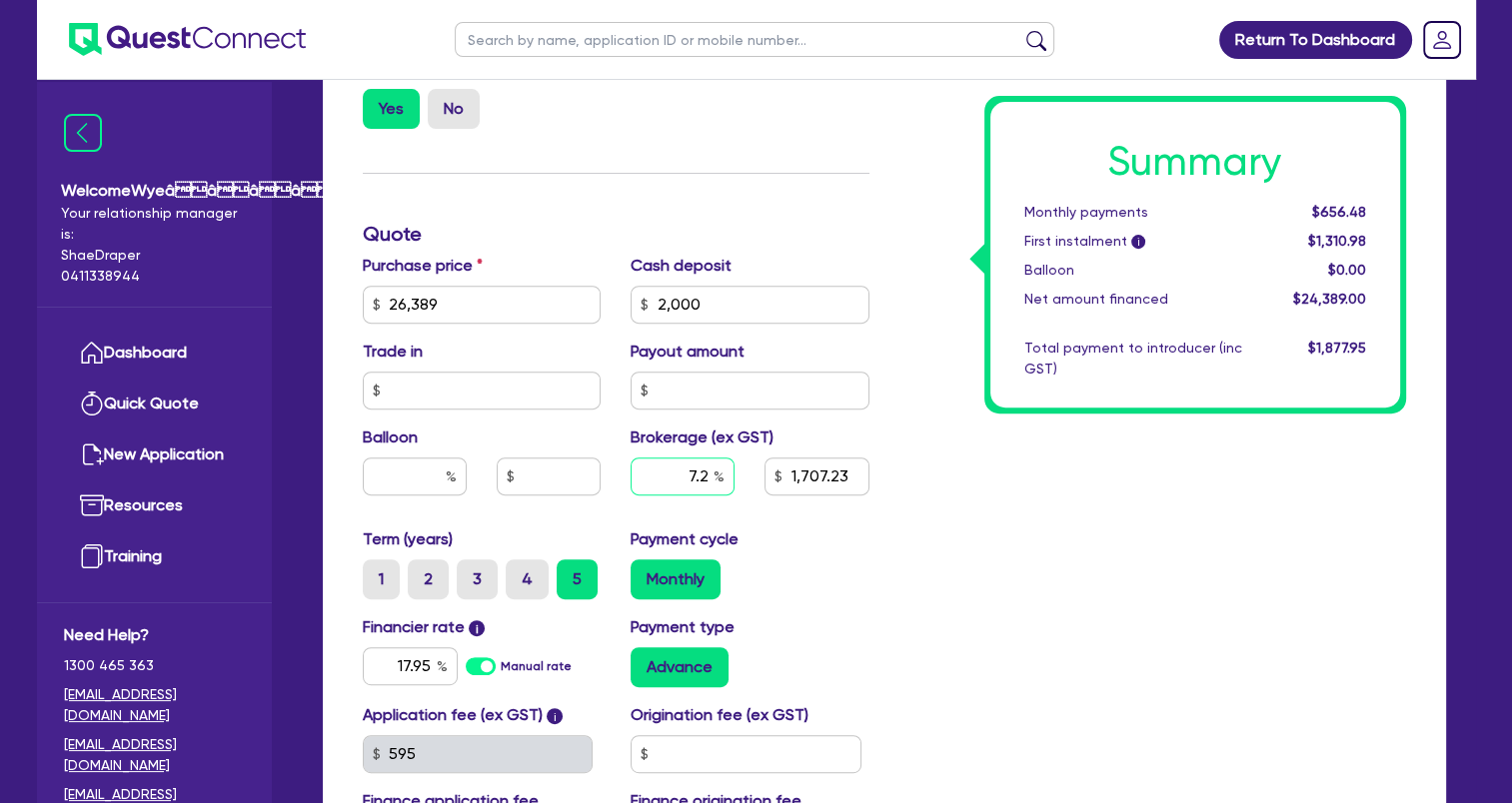 type on "7.2" 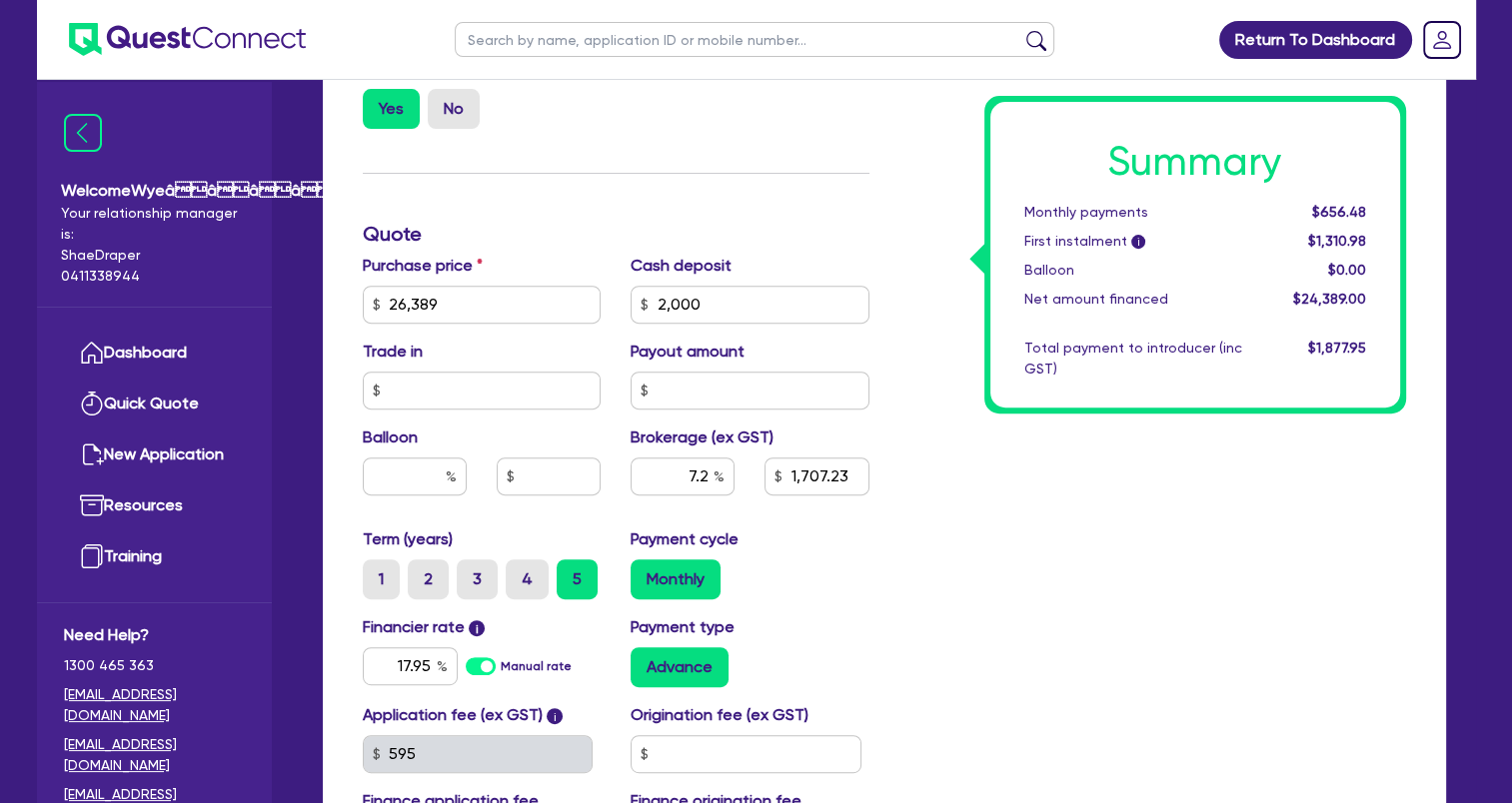 type on "26,389" 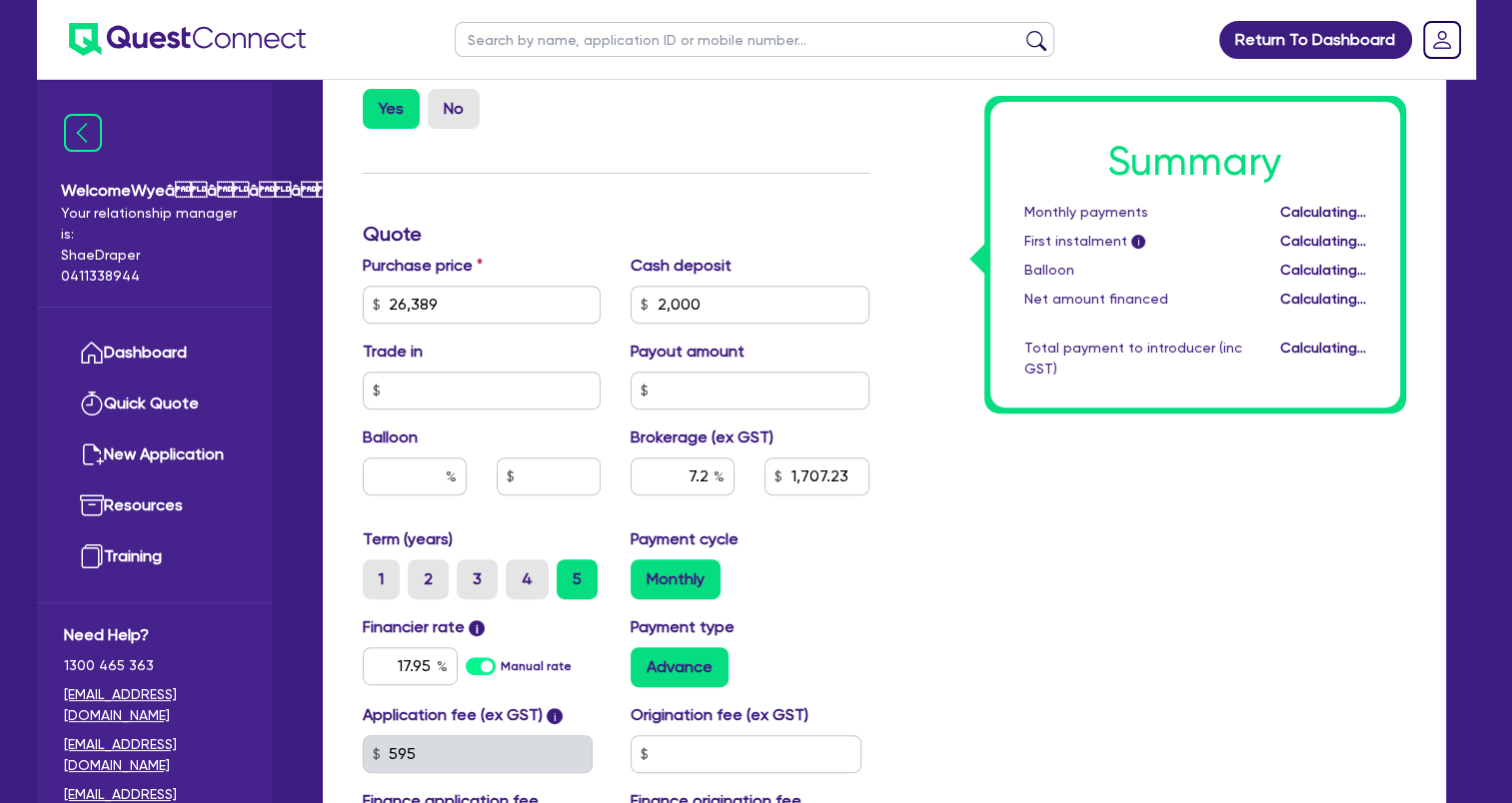 type on "26,389" 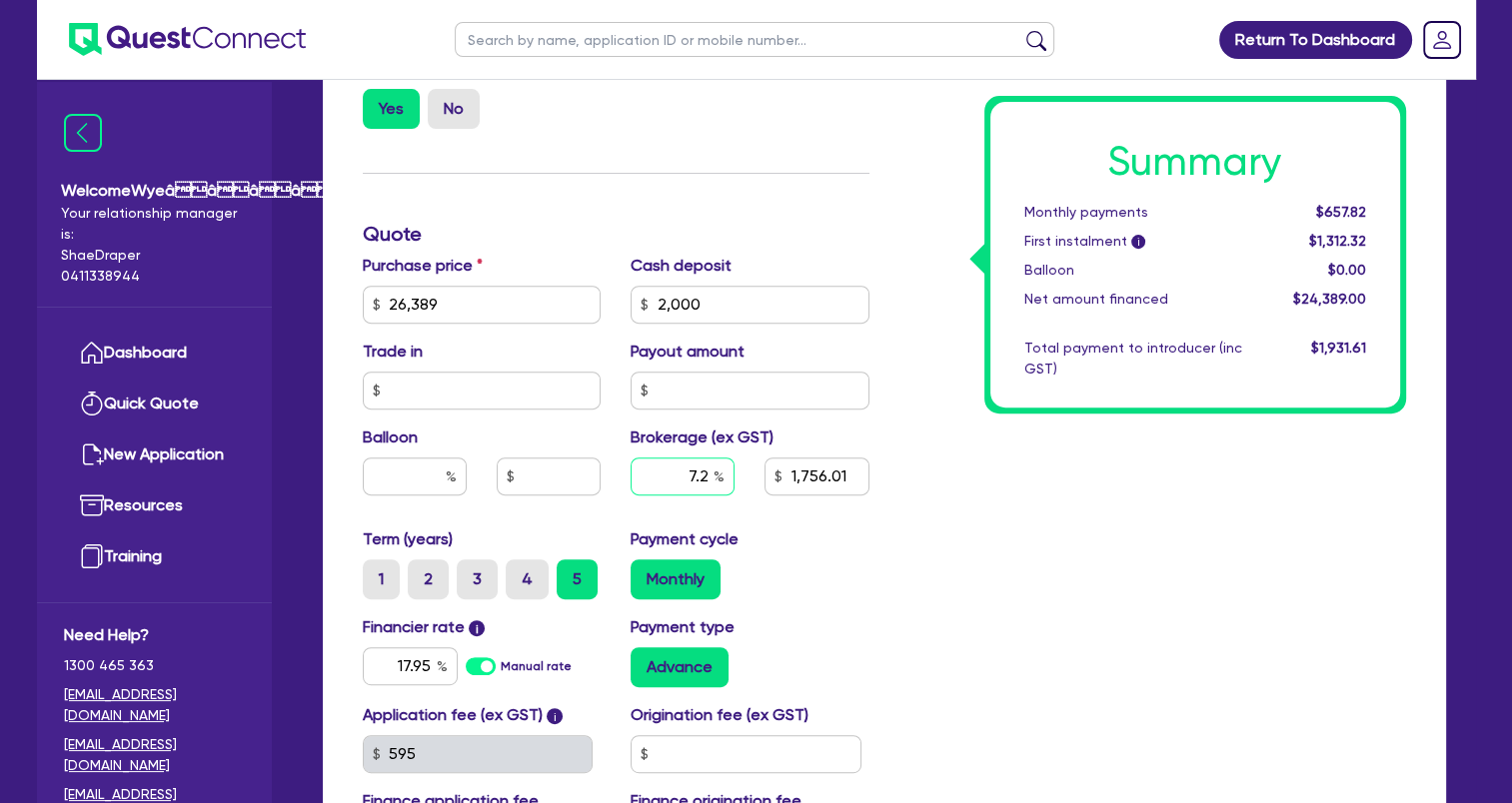 click on "7.2" at bounding box center (683, 476) 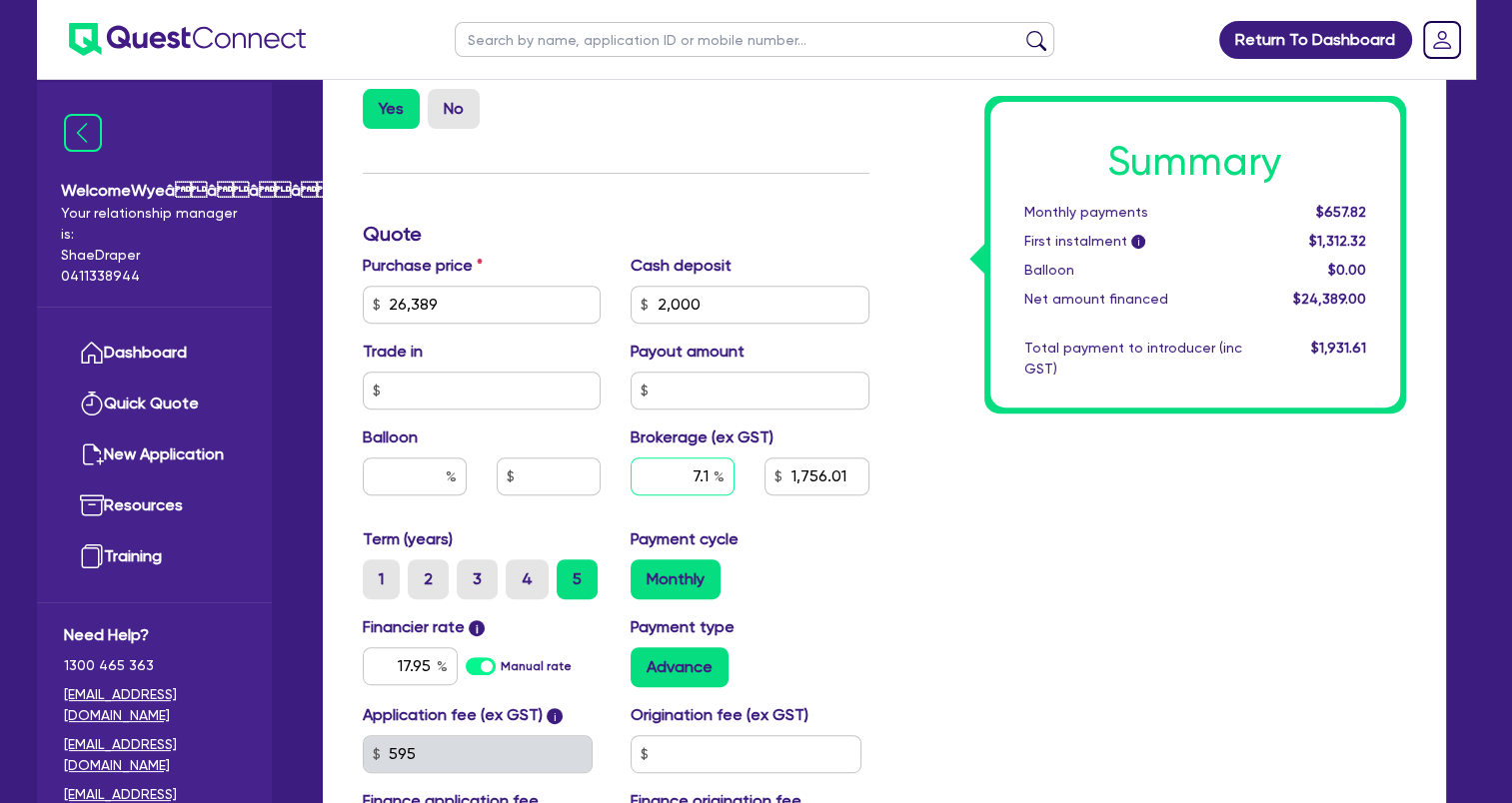 type on "7.1" 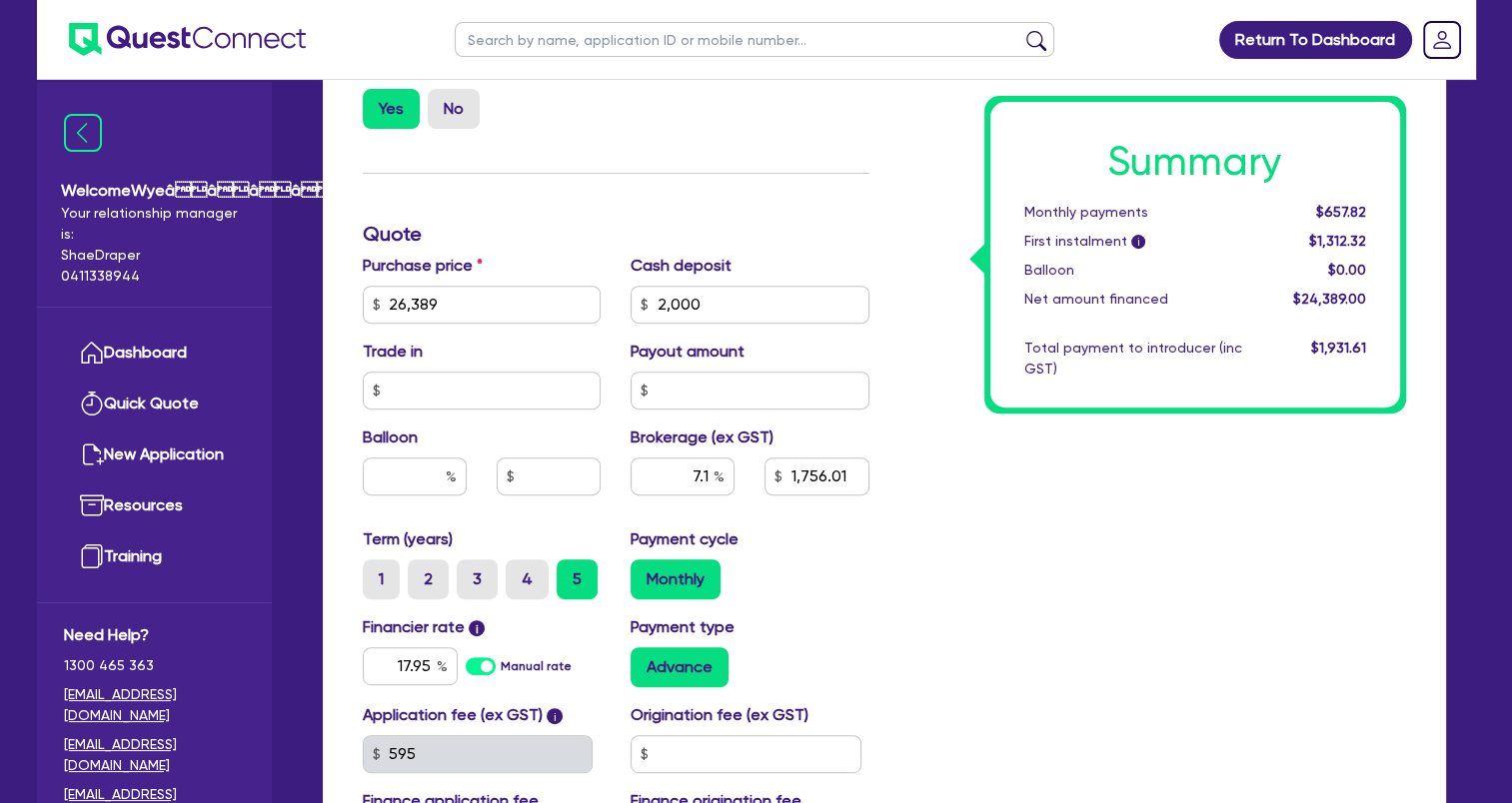 type on "26,389" 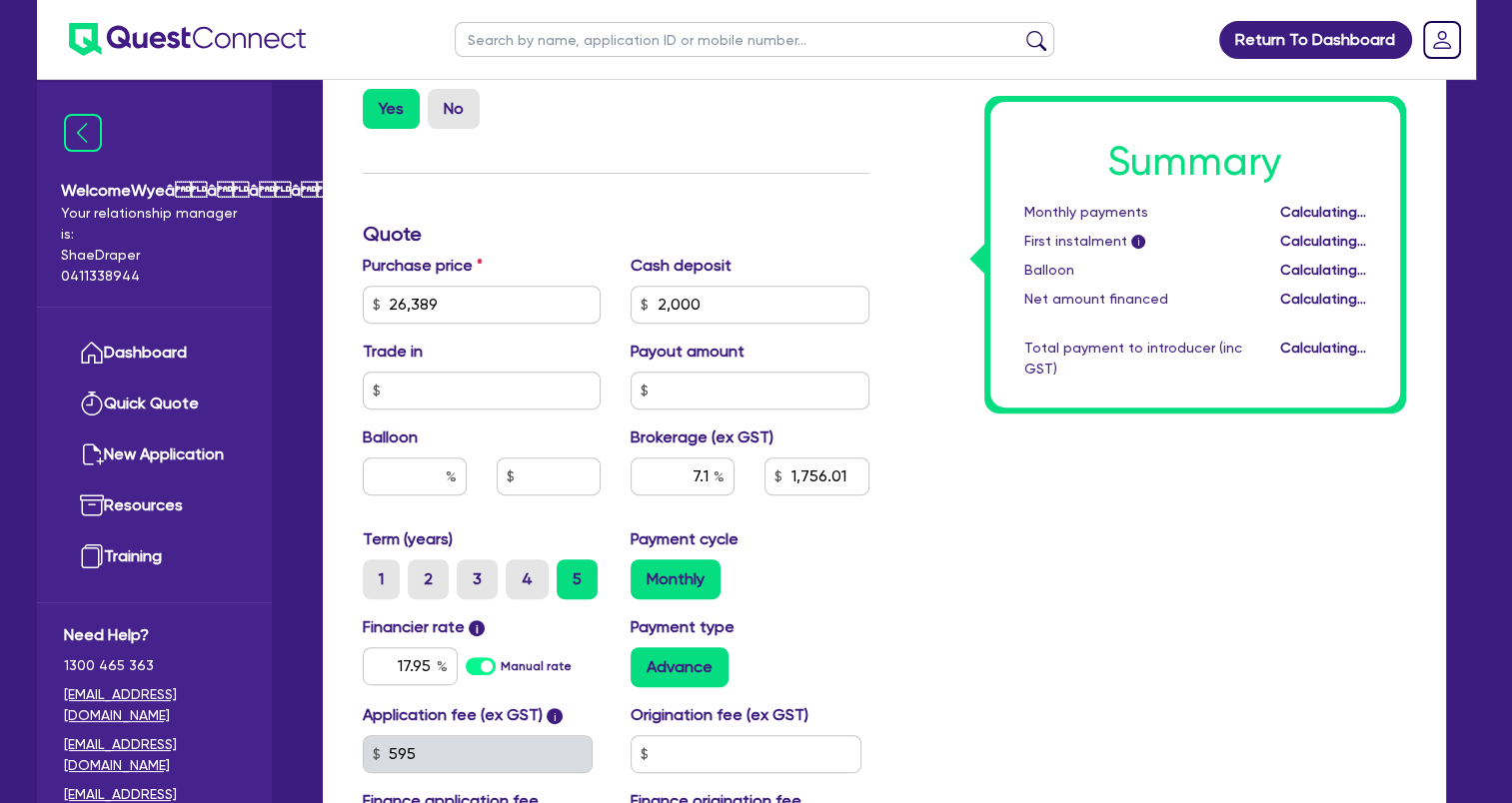type on "26,389" 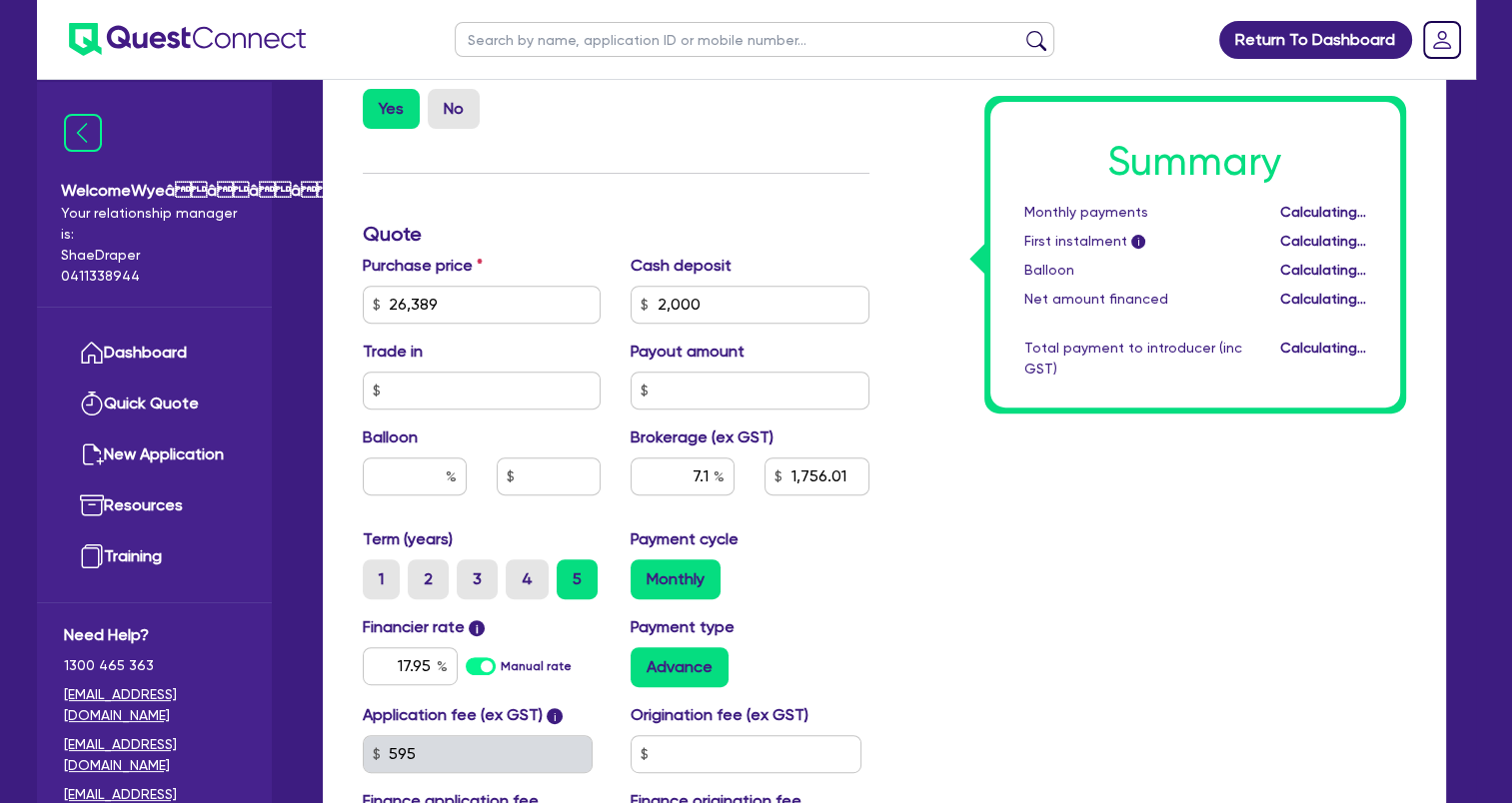 type on "2,000" 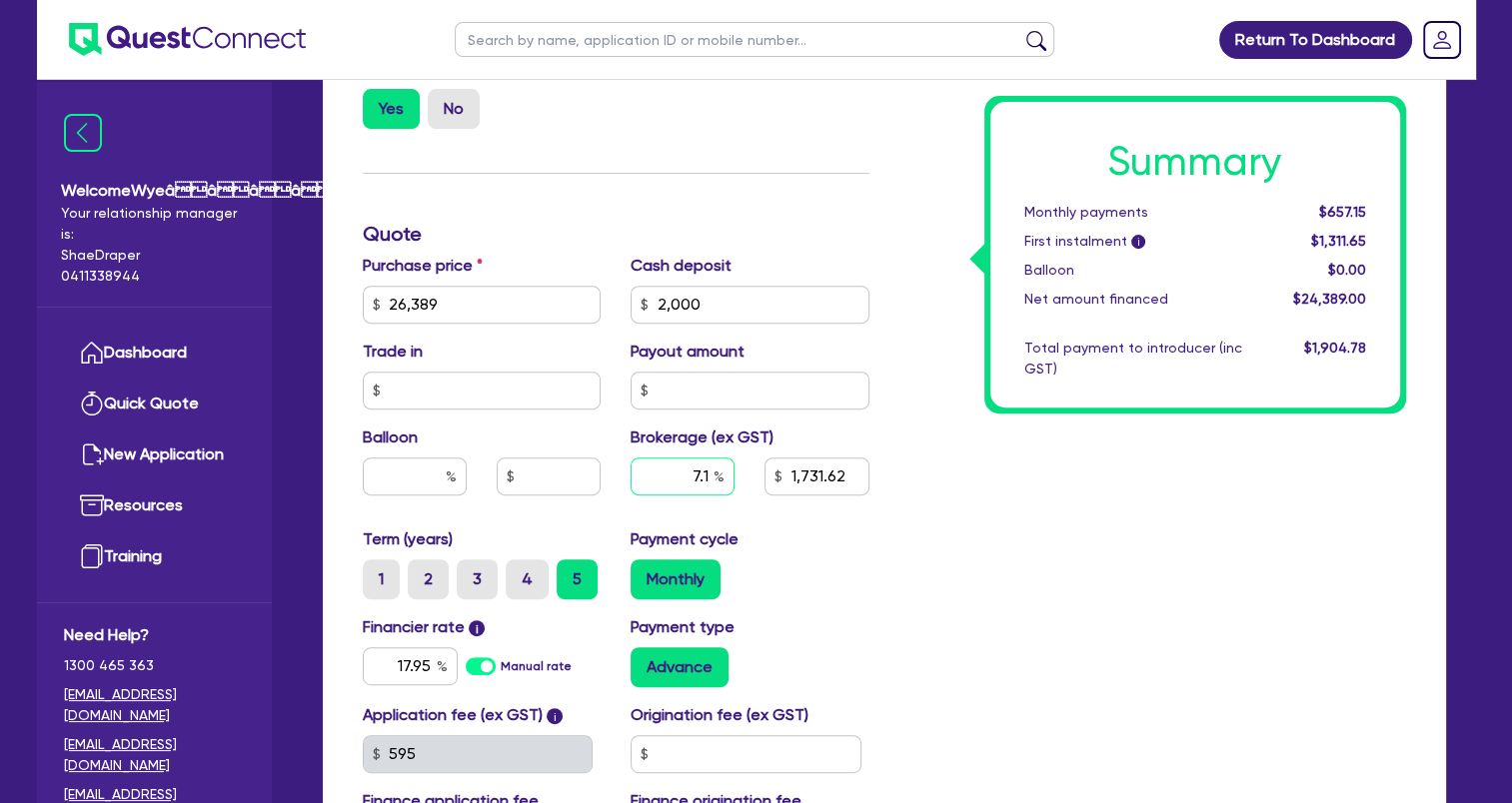 click on "7.1" at bounding box center [683, 476] 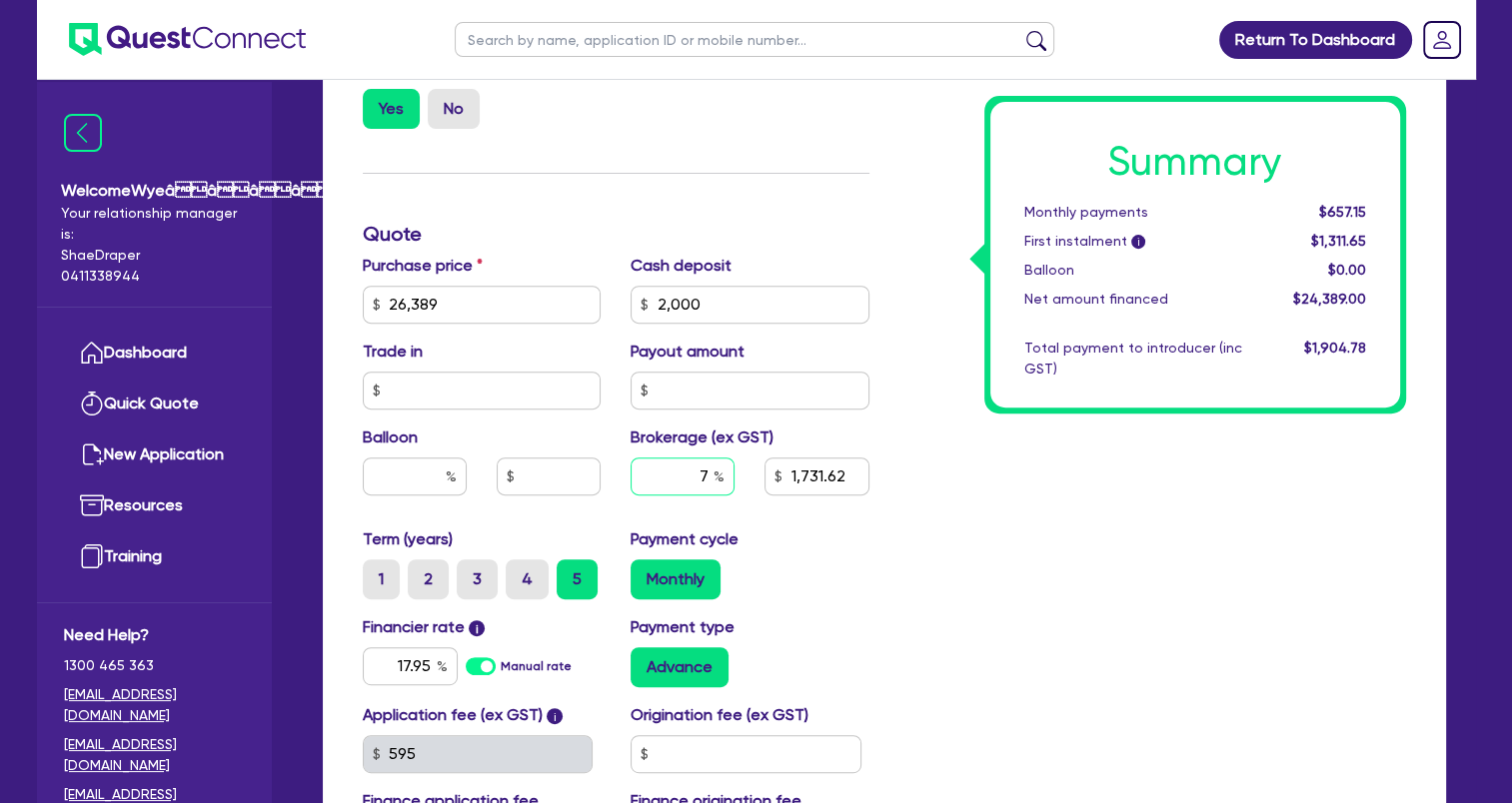 type on "7" 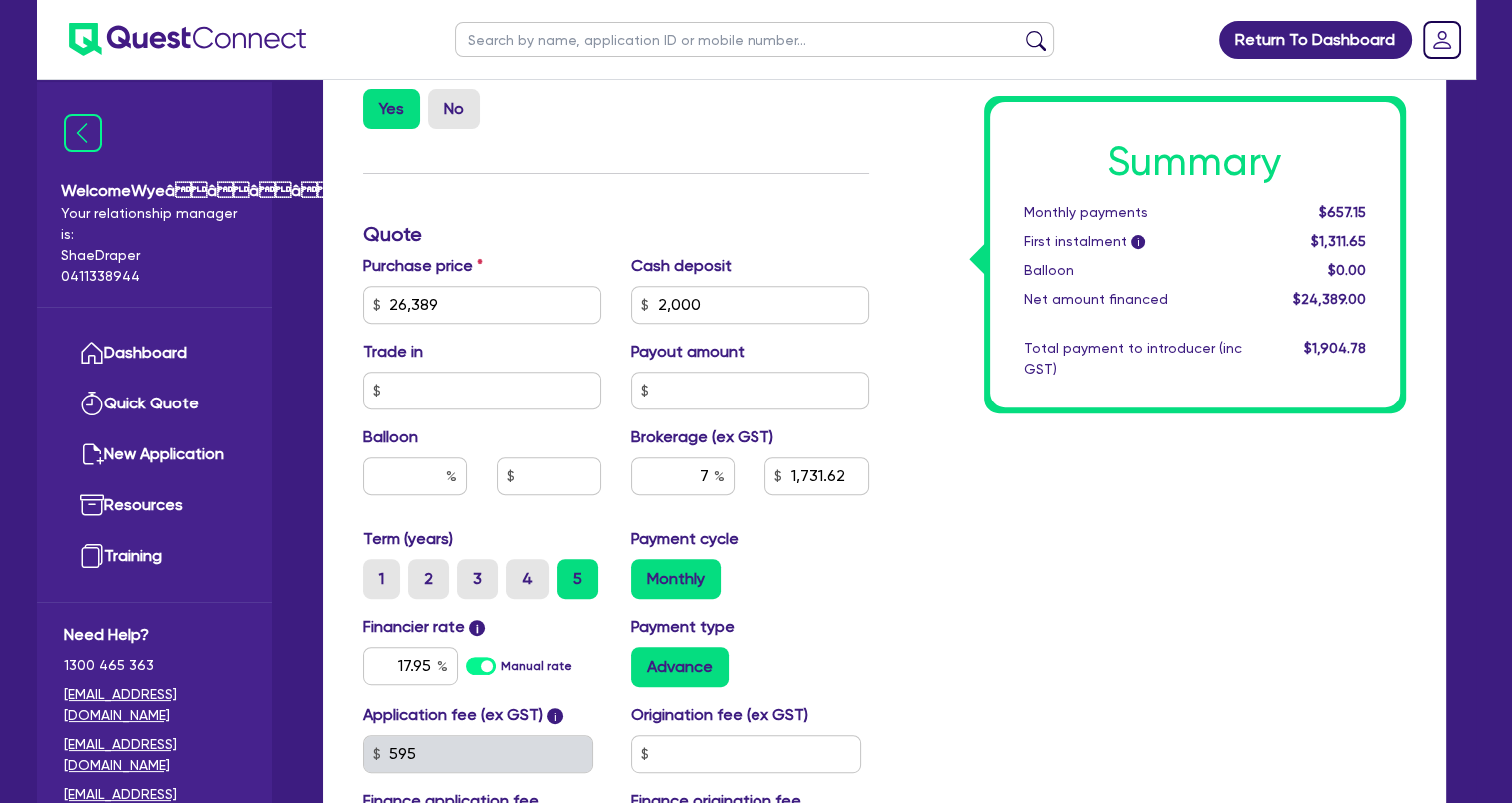 type on "26,389" 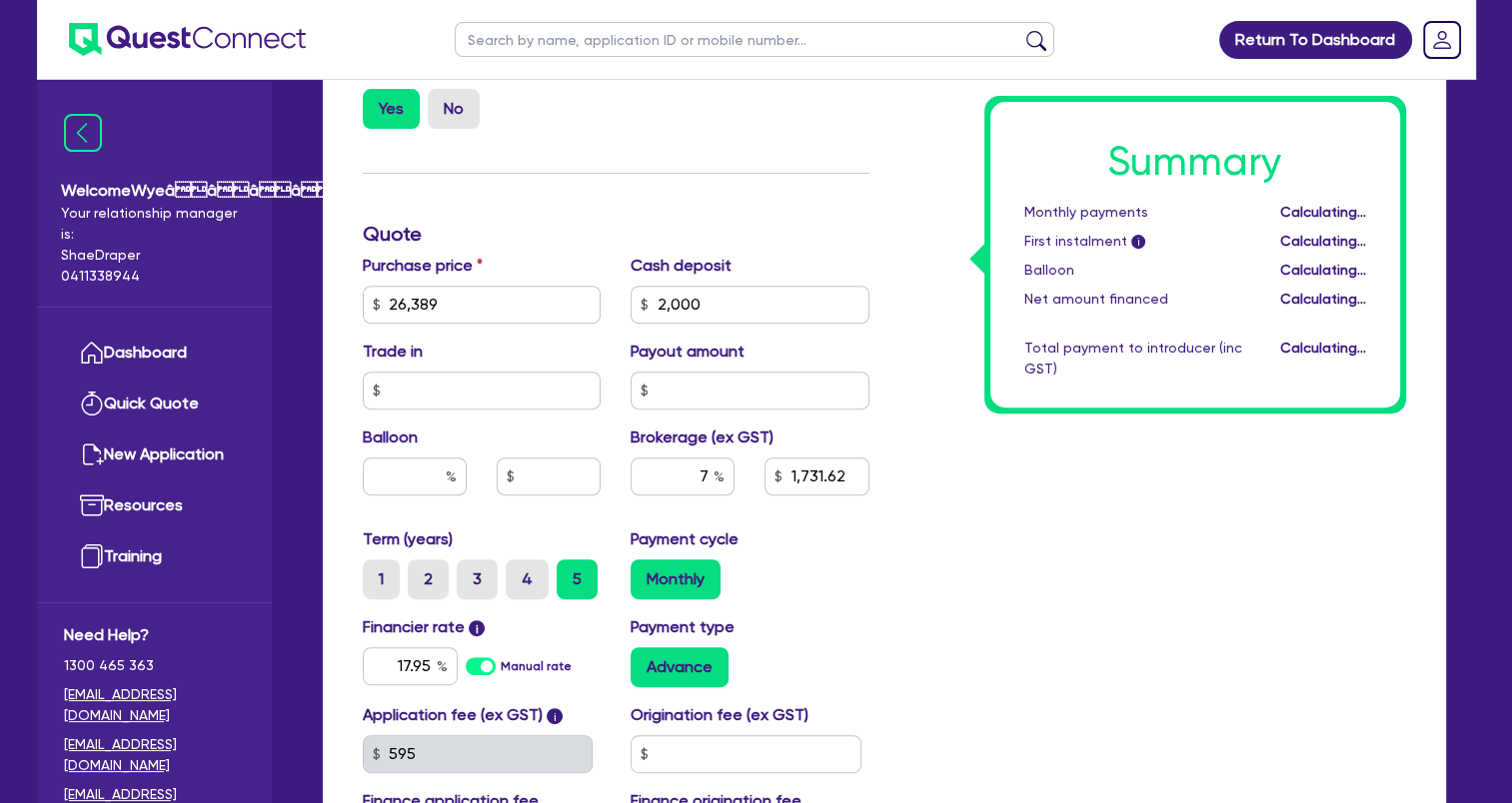 click on "Summary Monthly   payments Calculating... First instalment i Calculating... Balloon Calculating... Net amount financed Calculating... Total payment to introducer (inc GST) Calculating..." at bounding box center (1152, 293) 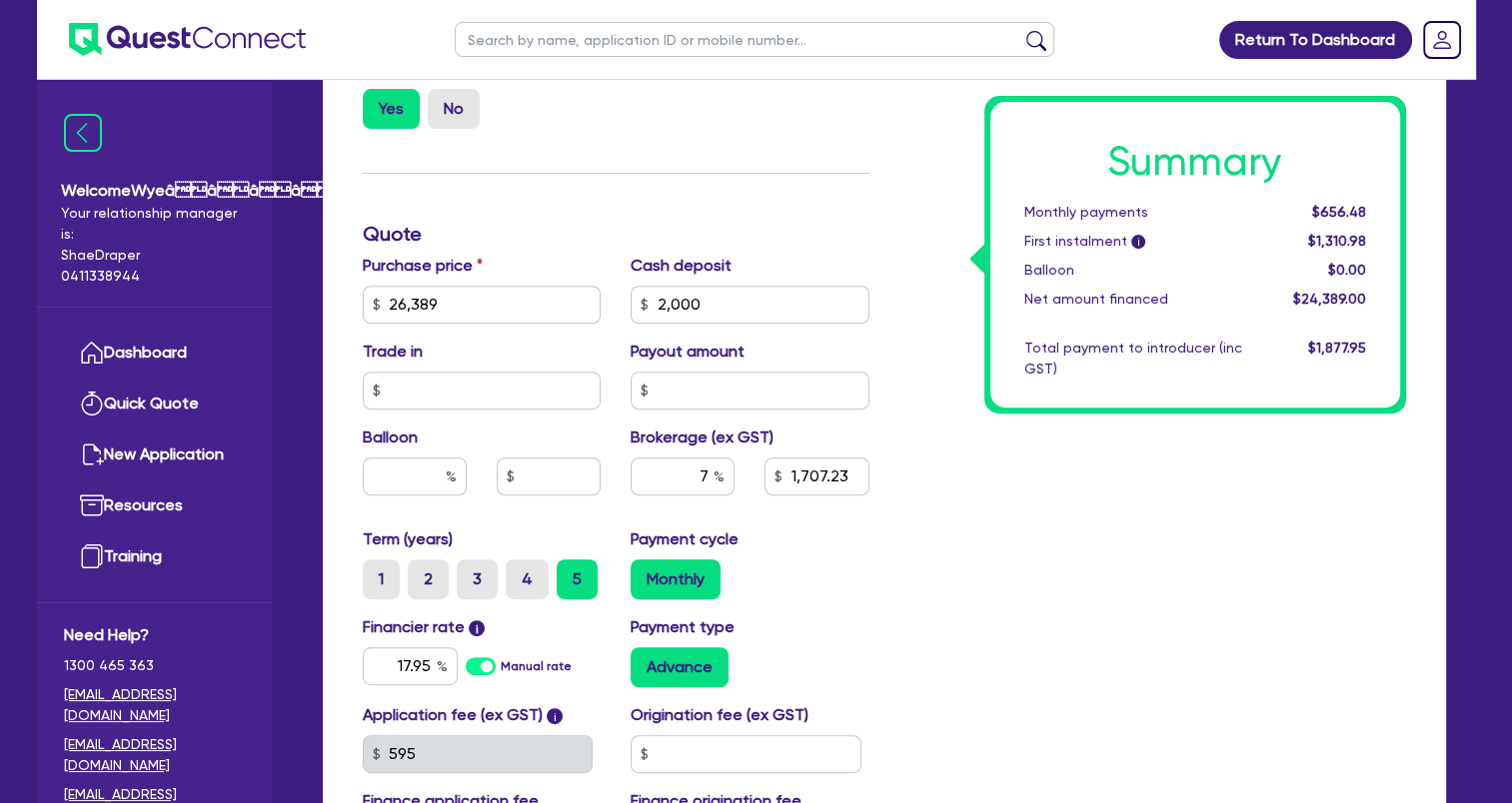 click on "Summary Monthly   payments $656.48 First instalment i $1,310.98 Balloon $0.00 Net amount financed $24,389.00 Total payment to introducer (inc GST) $1,877.95" at bounding box center (1152, 293) 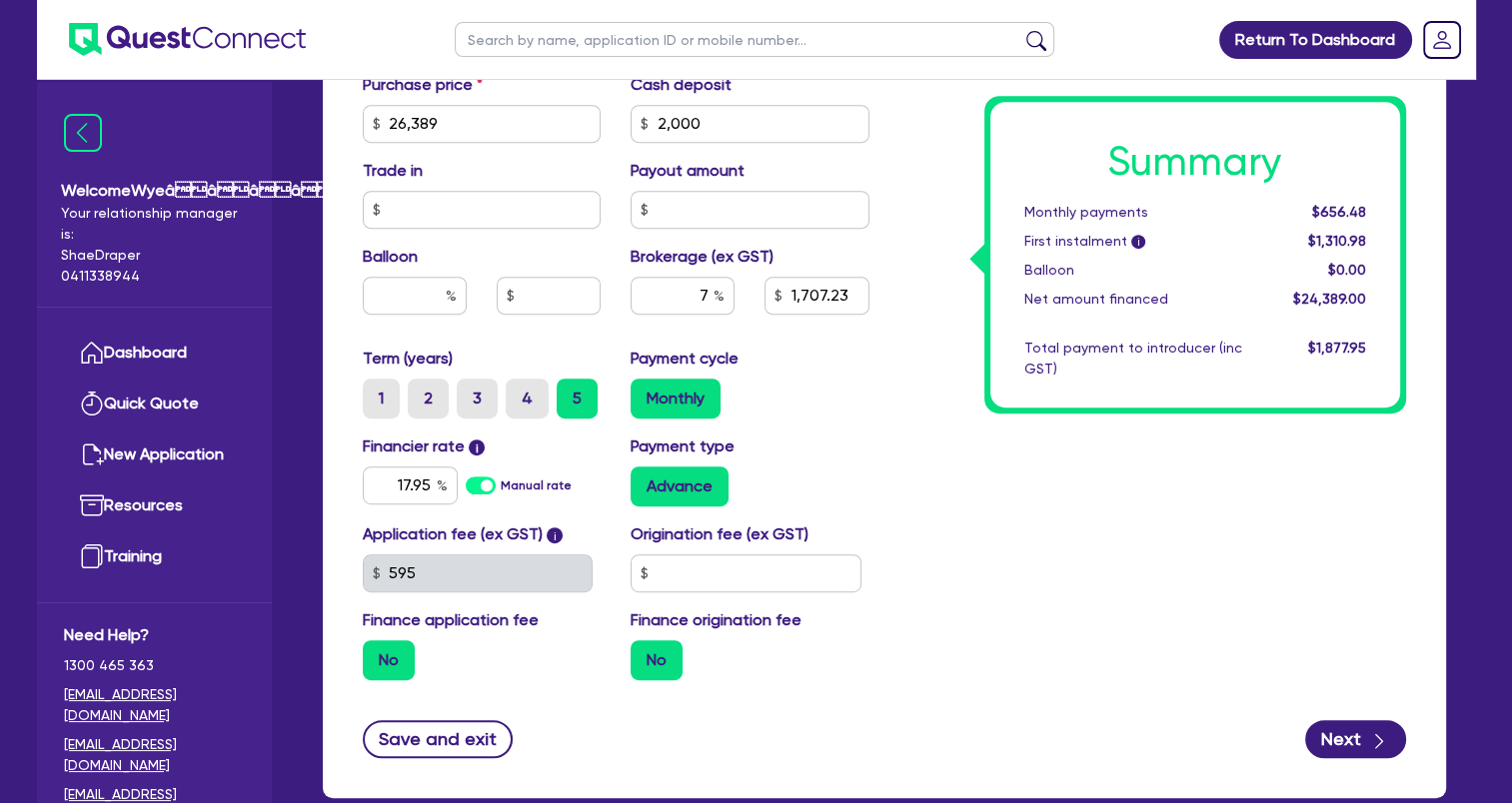 scroll, scrollTop: 896, scrollLeft: 0, axis: vertical 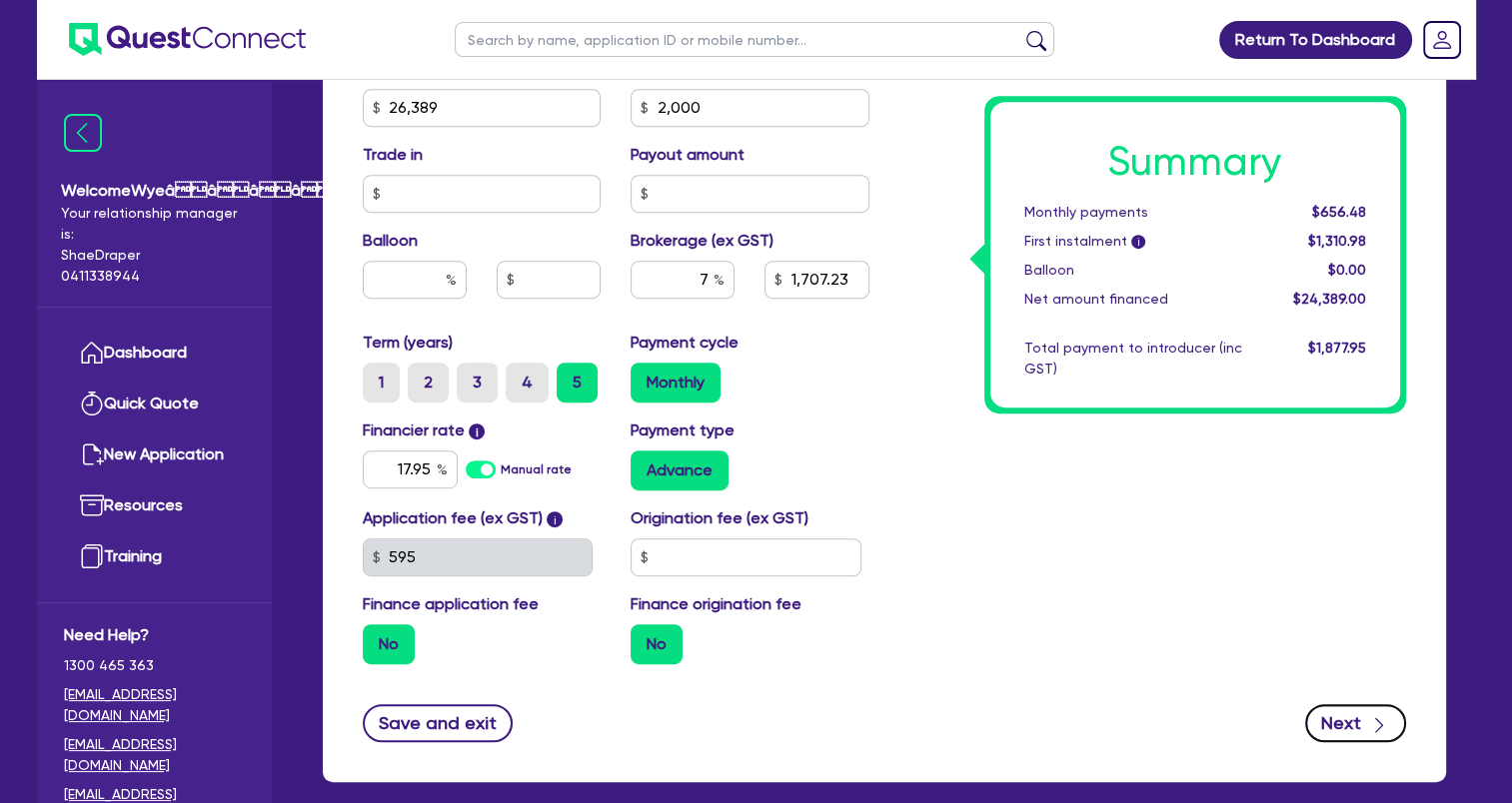 click on "Next" at bounding box center [1355, 723] 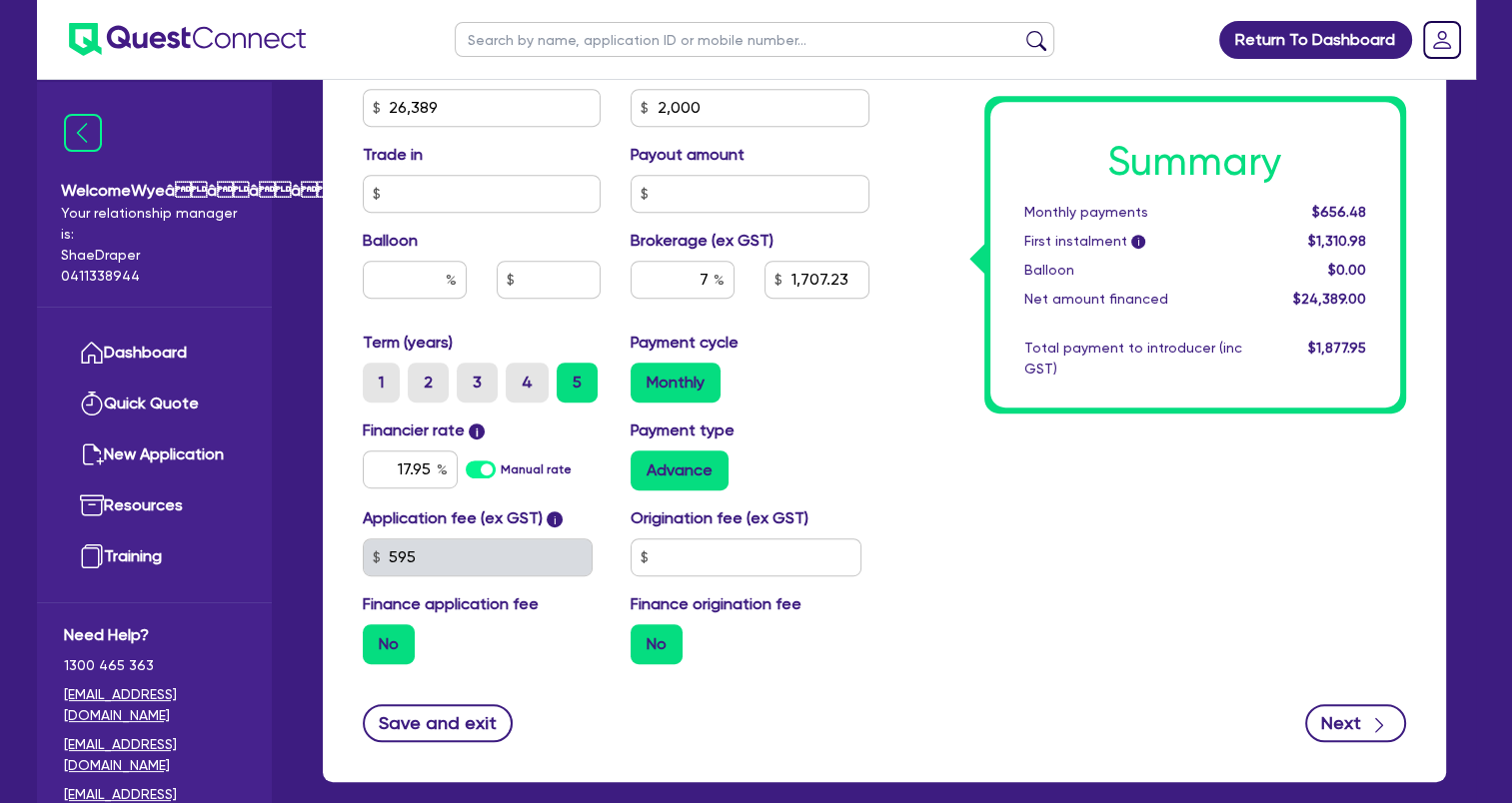 type on "26,389" 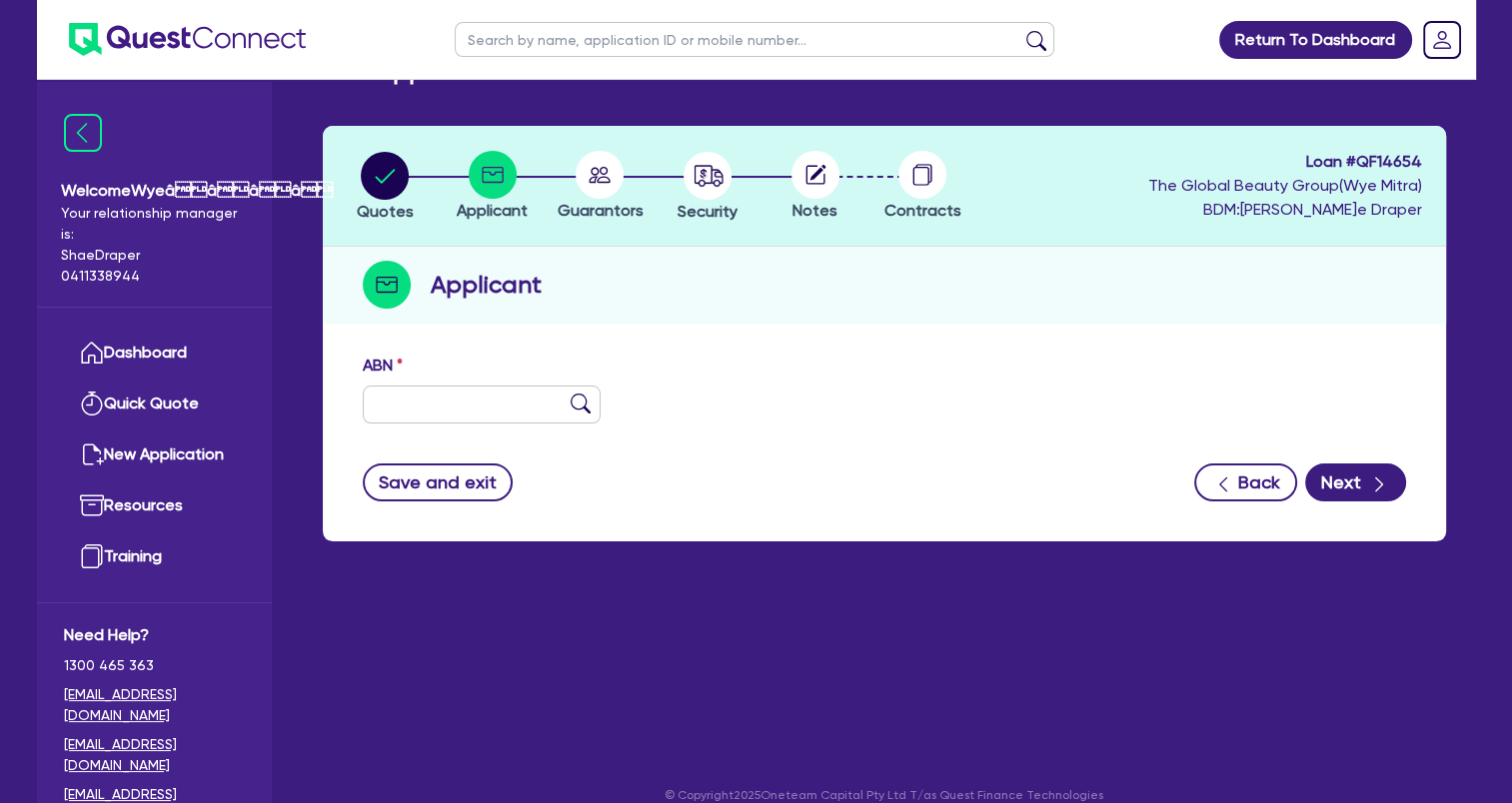 scroll, scrollTop: 80, scrollLeft: 0, axis: vertical 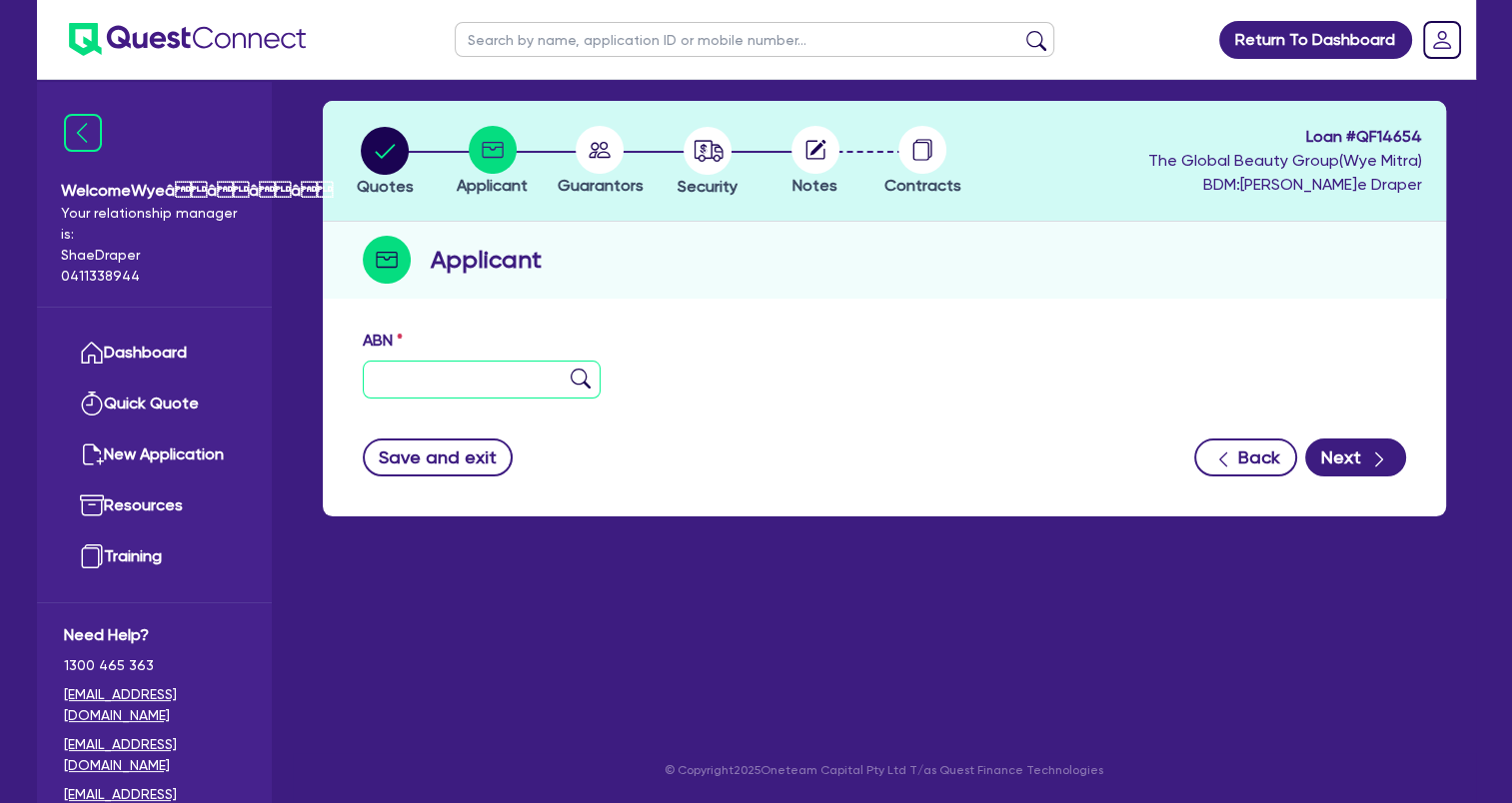 click at bounding box center (482, 380) 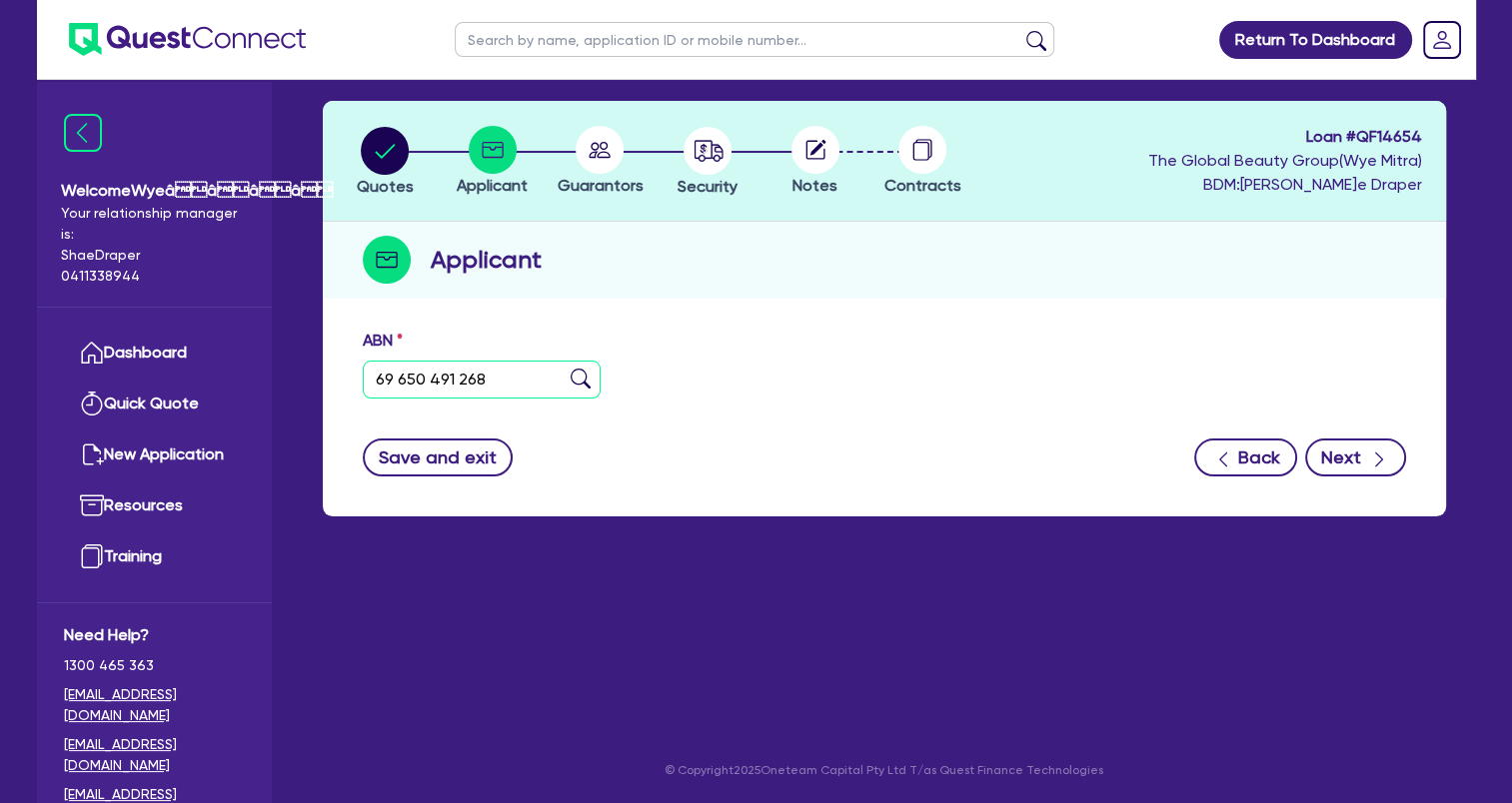 type on "69 650 491 268" 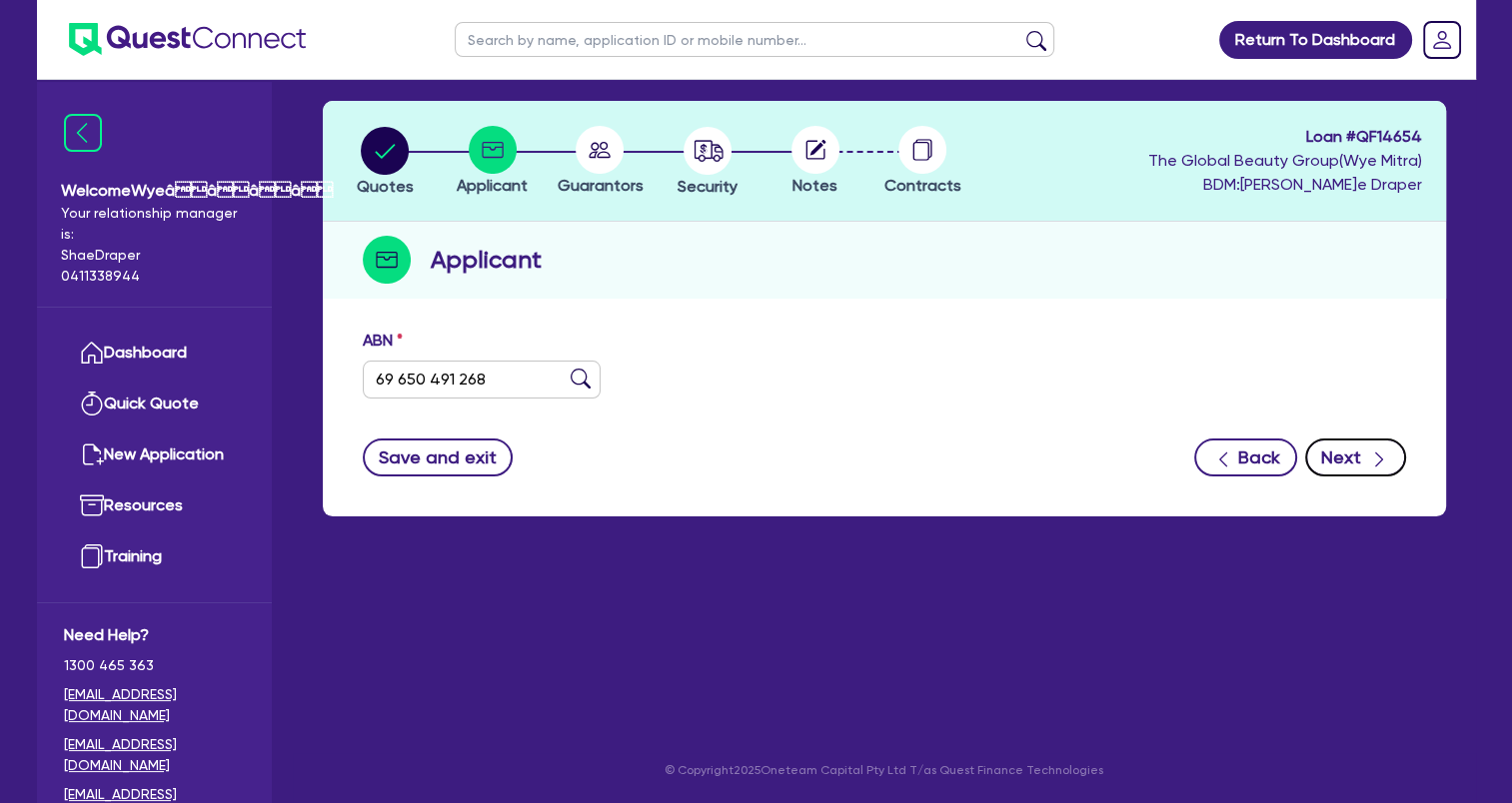 click at bounding box center [1379, 456] 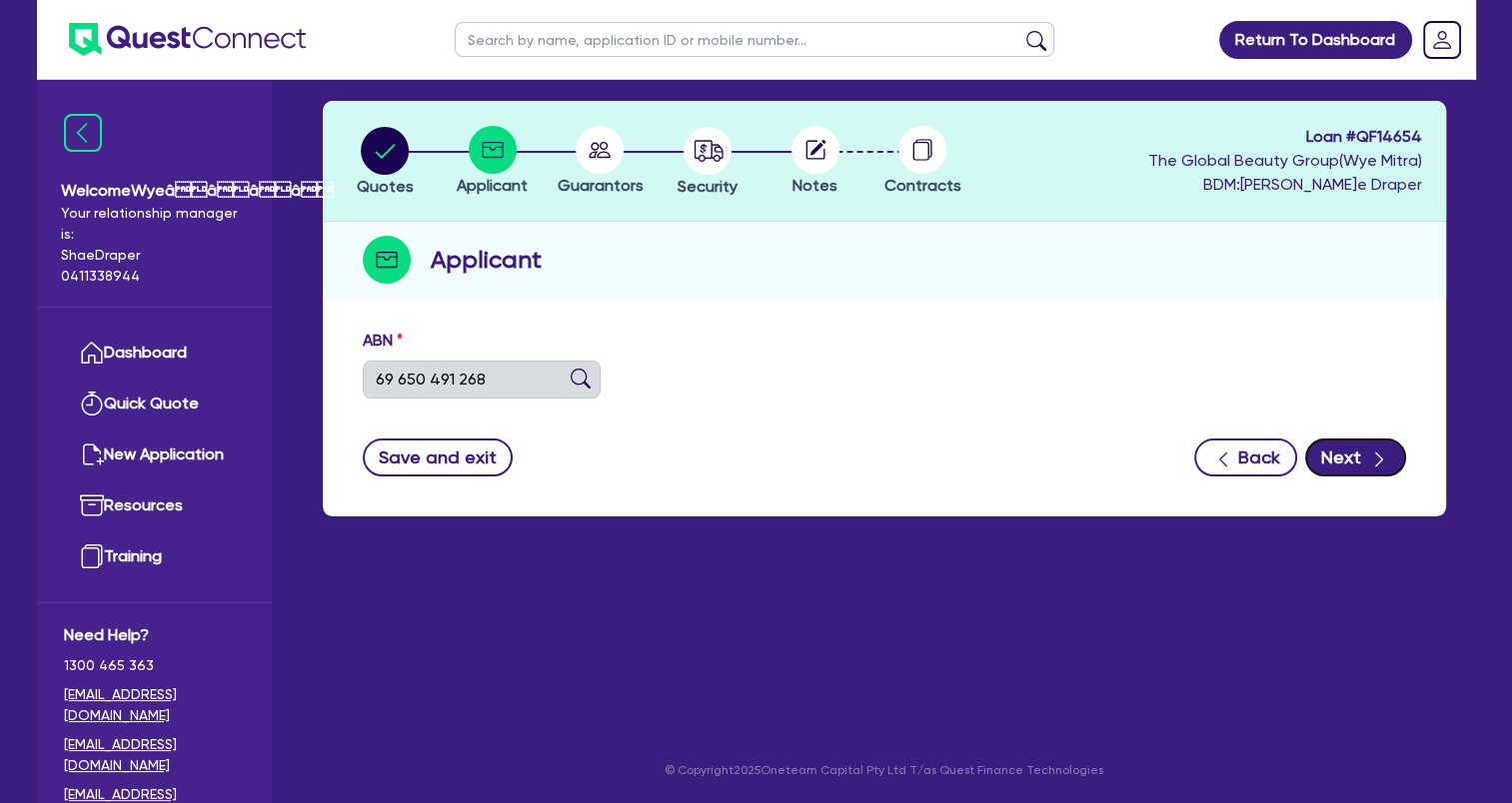 type on "ORE MINERAL MAKEUP PTY LTD" 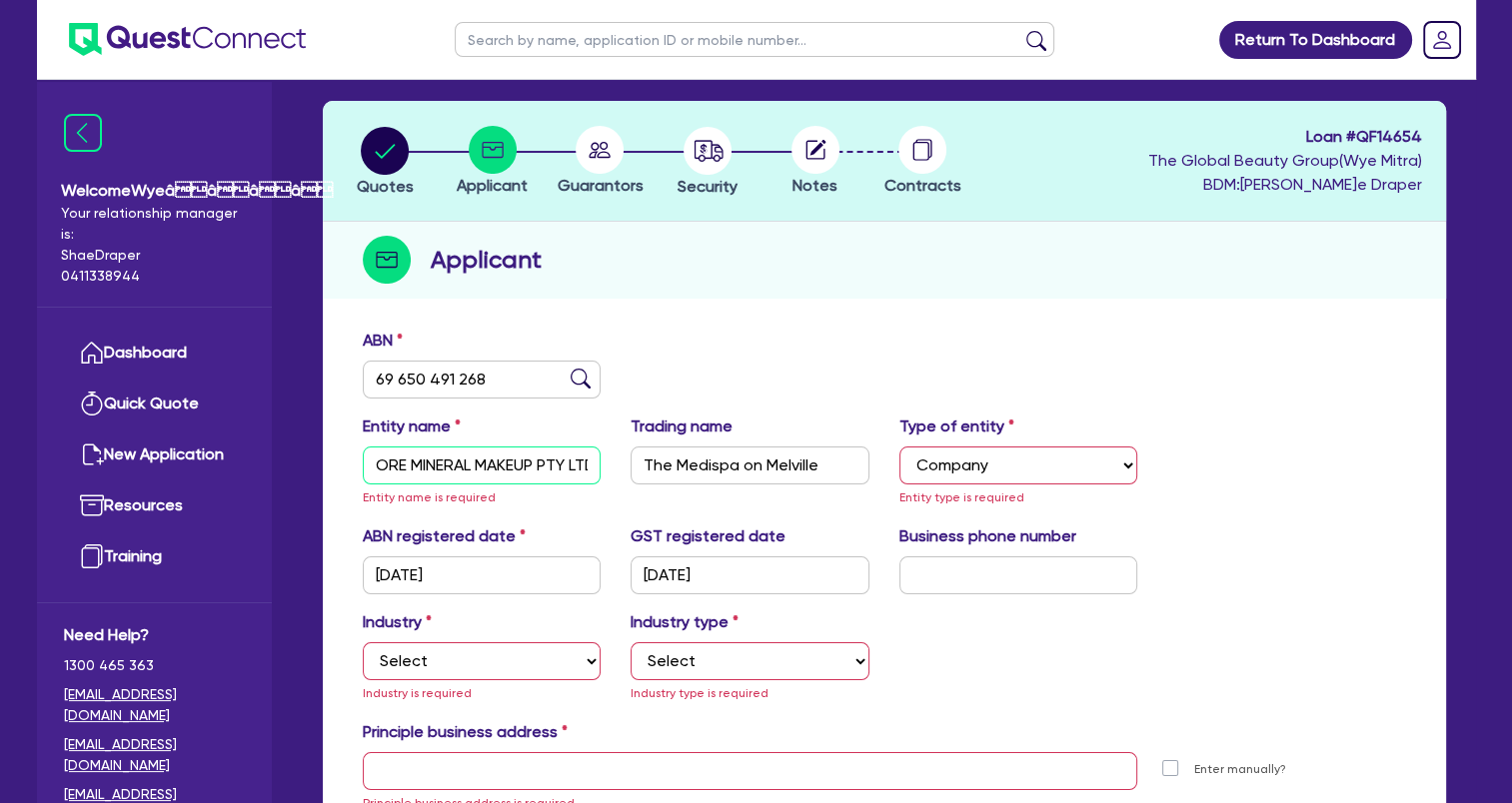 click on "ORE MINERAL MAKEUP PTY LTD" at bounding box center [482, 465] 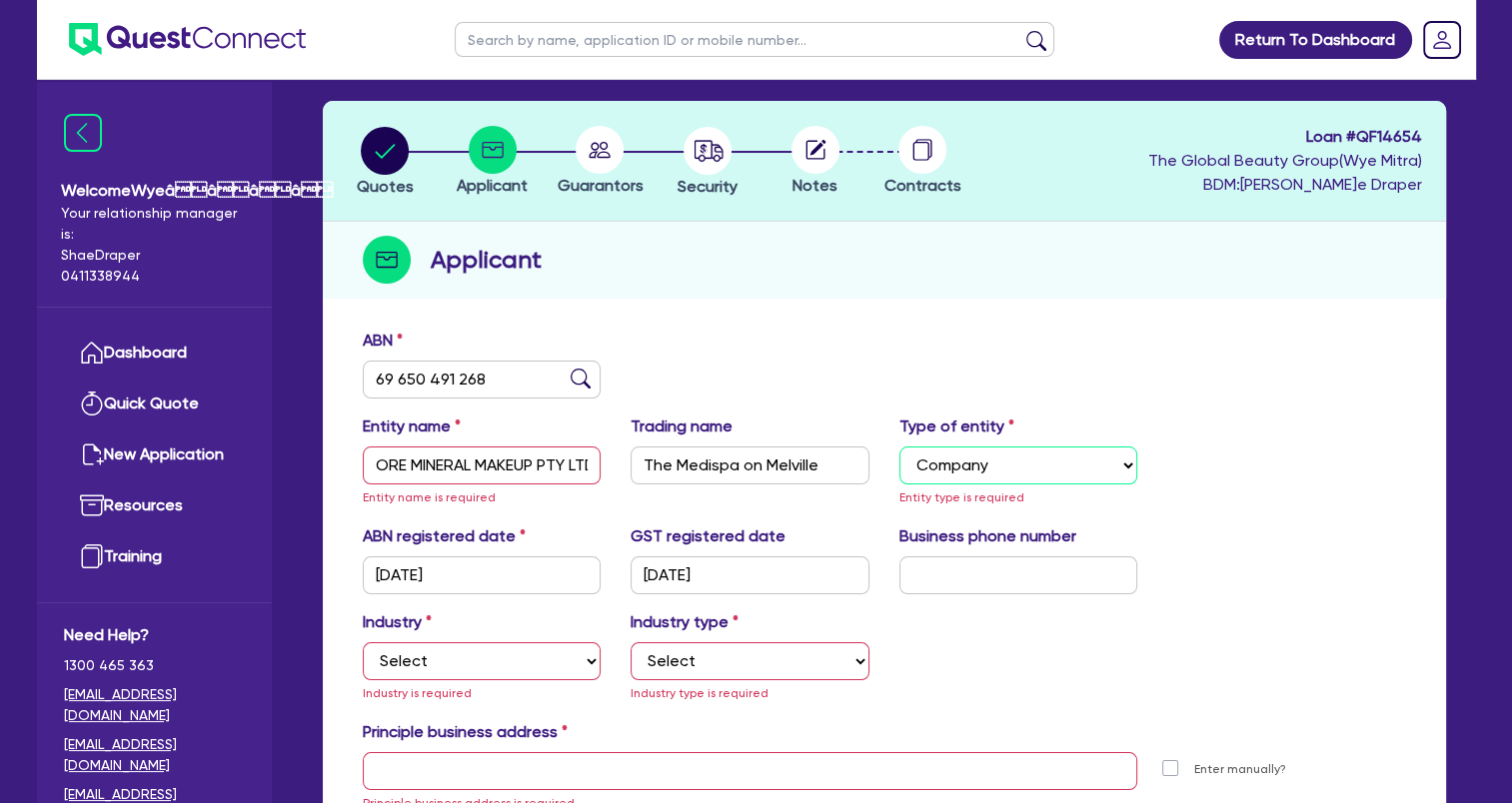 click on "Select Sole Trader Company Partnership Trust" at bounding box center [1018, 465] 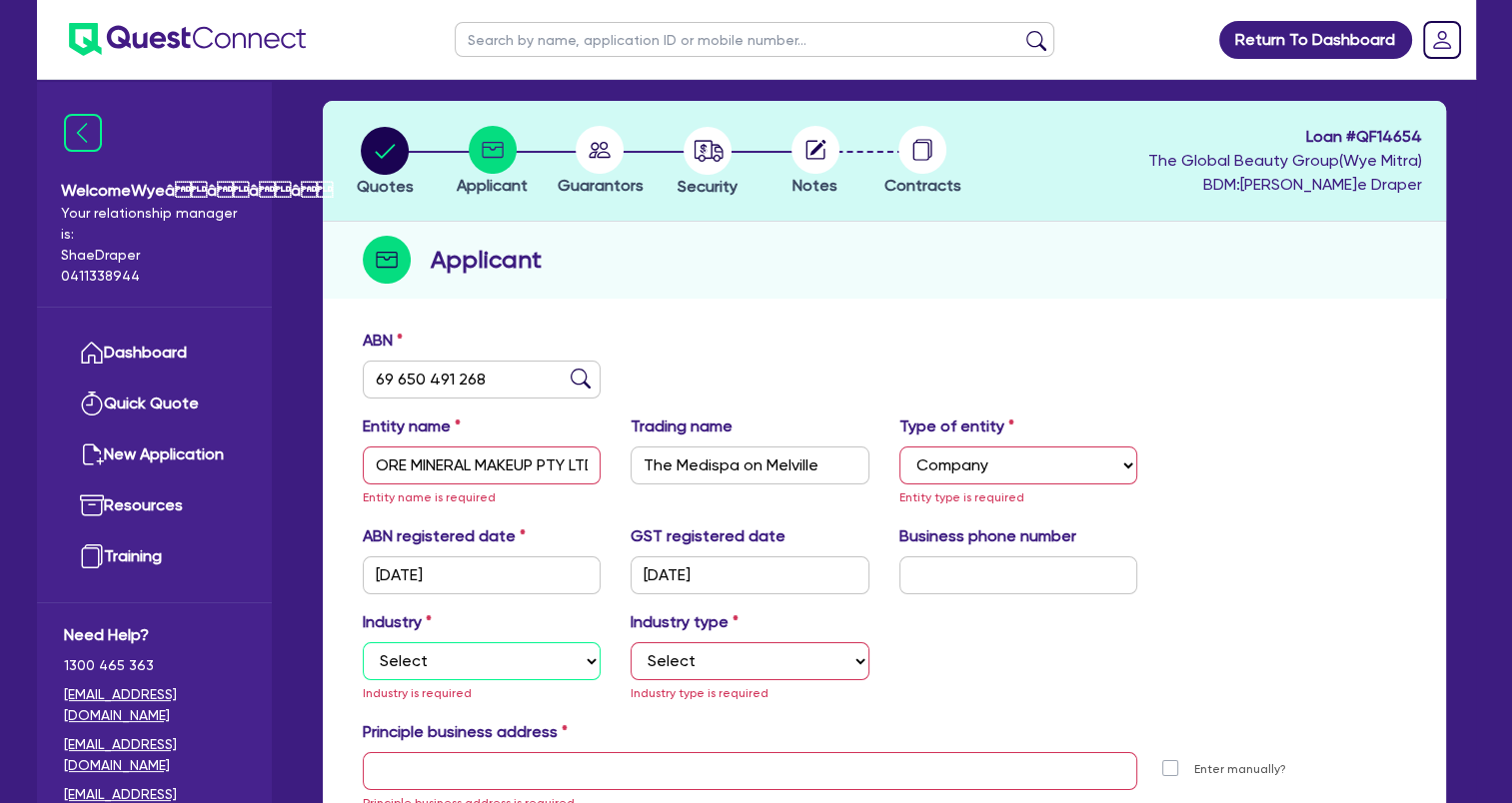 click on "Select Accomodation & Food Services Administrative & Support Services Agriculture Arts & Recreation Services Building and Construction Financial & Insurance Services Fisheries Forestry Health & Beauty Information Media & Telecommunication Manufacturing Professional, Scientific and Technical Services Rental, Hiring and Real Estate Services Retail & Wholesale Trade Tourism Transport, Postal & Warehousing Services" at bounding box center [482, 661] 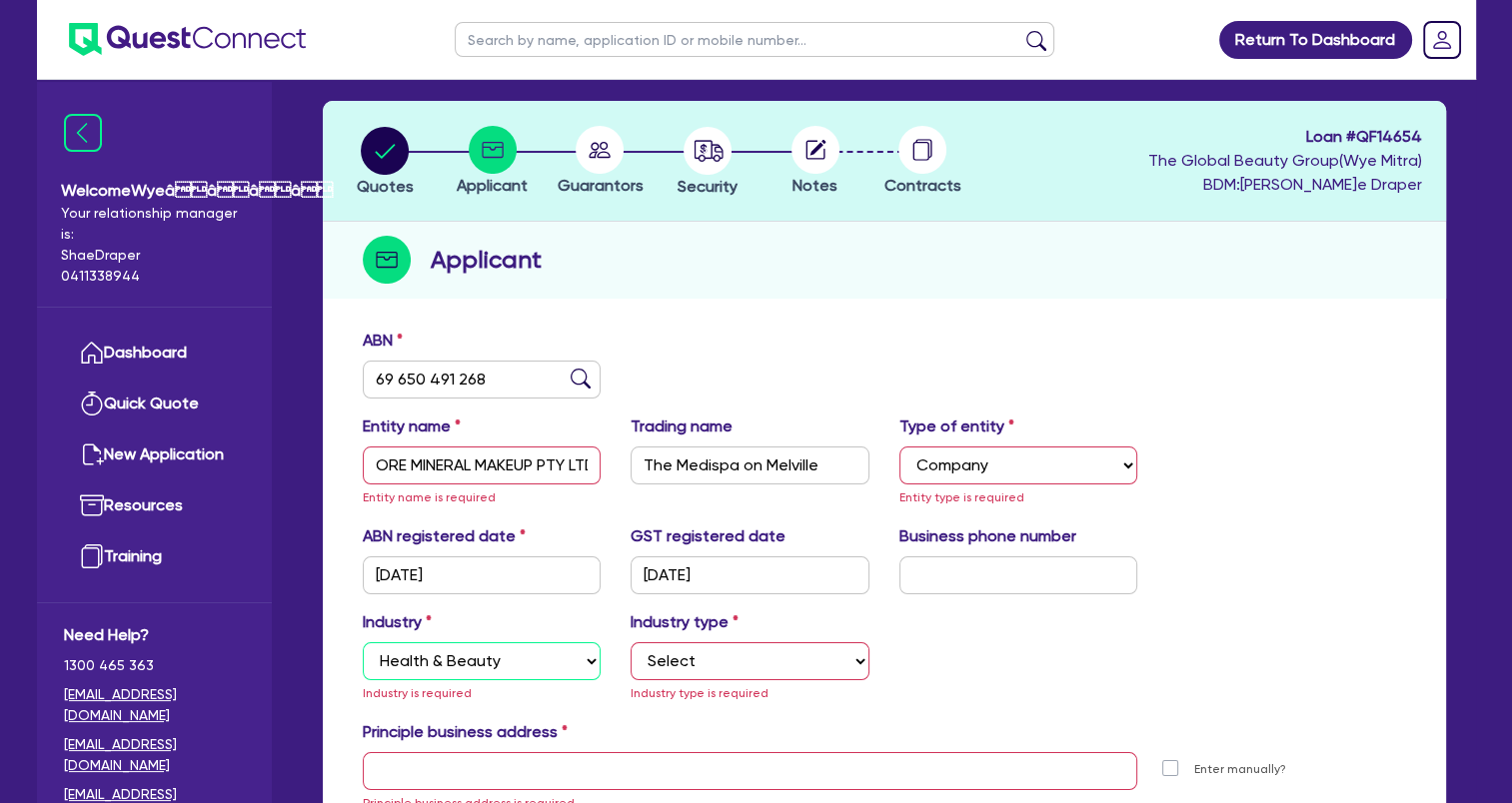 click on "Select Accomodation & Food Services Administrative & Support Services Agriculture Arts & Recreation Services Building and Construction Financial & Insurance Services Fisheries Forestry Health & Beauty Information Media & Telecommunication Manufacturing Professional, Scientific and Technical Services Rental, Hiring and Real Estate Services Retail & Wholesale Trade Tourism Transport, Postal & Warehousing Services" at bounding box center (482, 661) 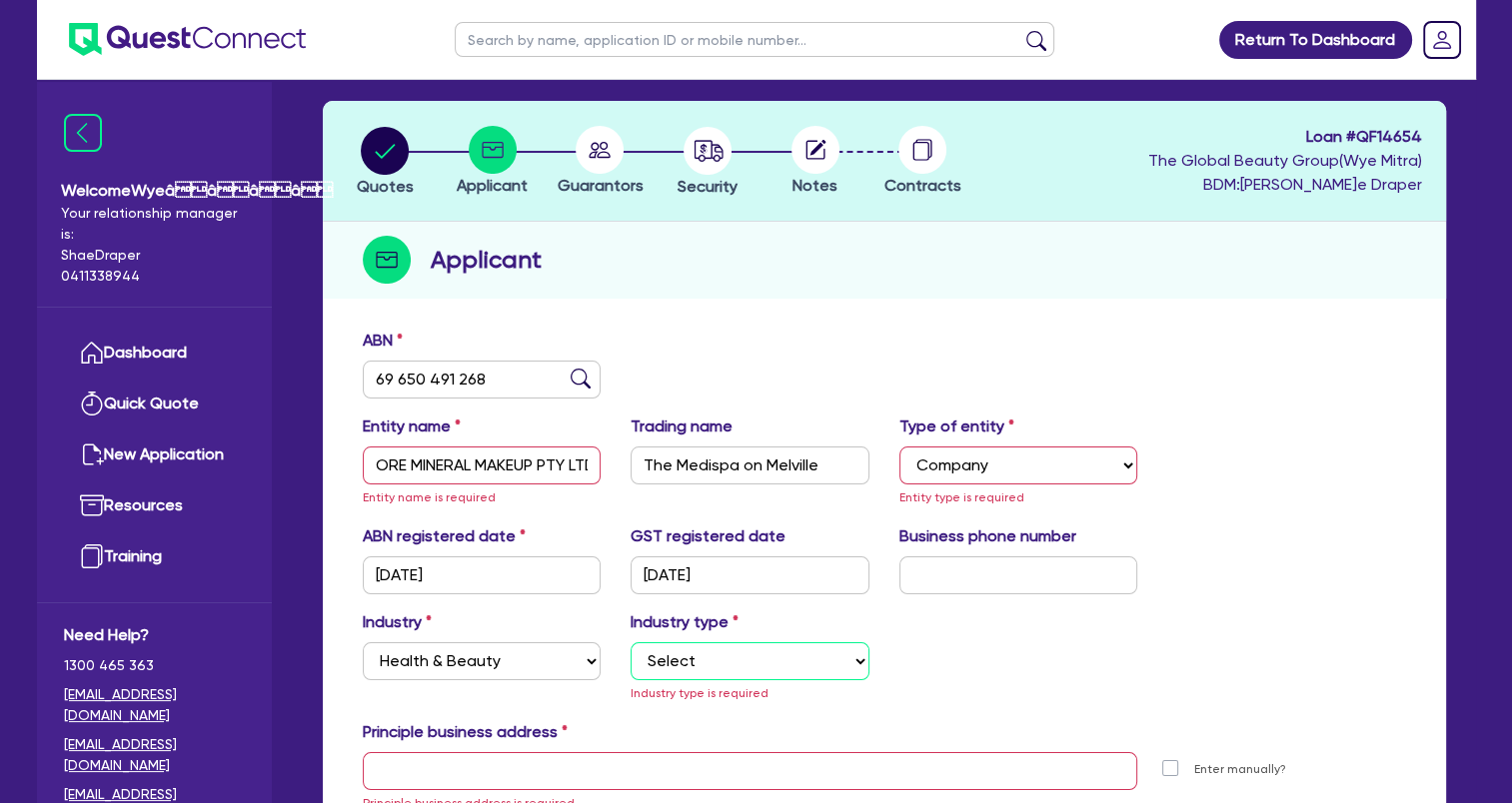 click on "Select [MEDICAL_DATA], [MEDICAL_DATA] Services Cosmetics Supplies Day Spas, Health Retreats Dental Services General Practice Medical Services Hair, Beauty Salons Health Foods, Nutrition, Supplements Optometry Services Pathology & Imaging Services Physiotherapy Services Specialist Medical Services Other Health & Beauty" at bounding box center (750, 661) 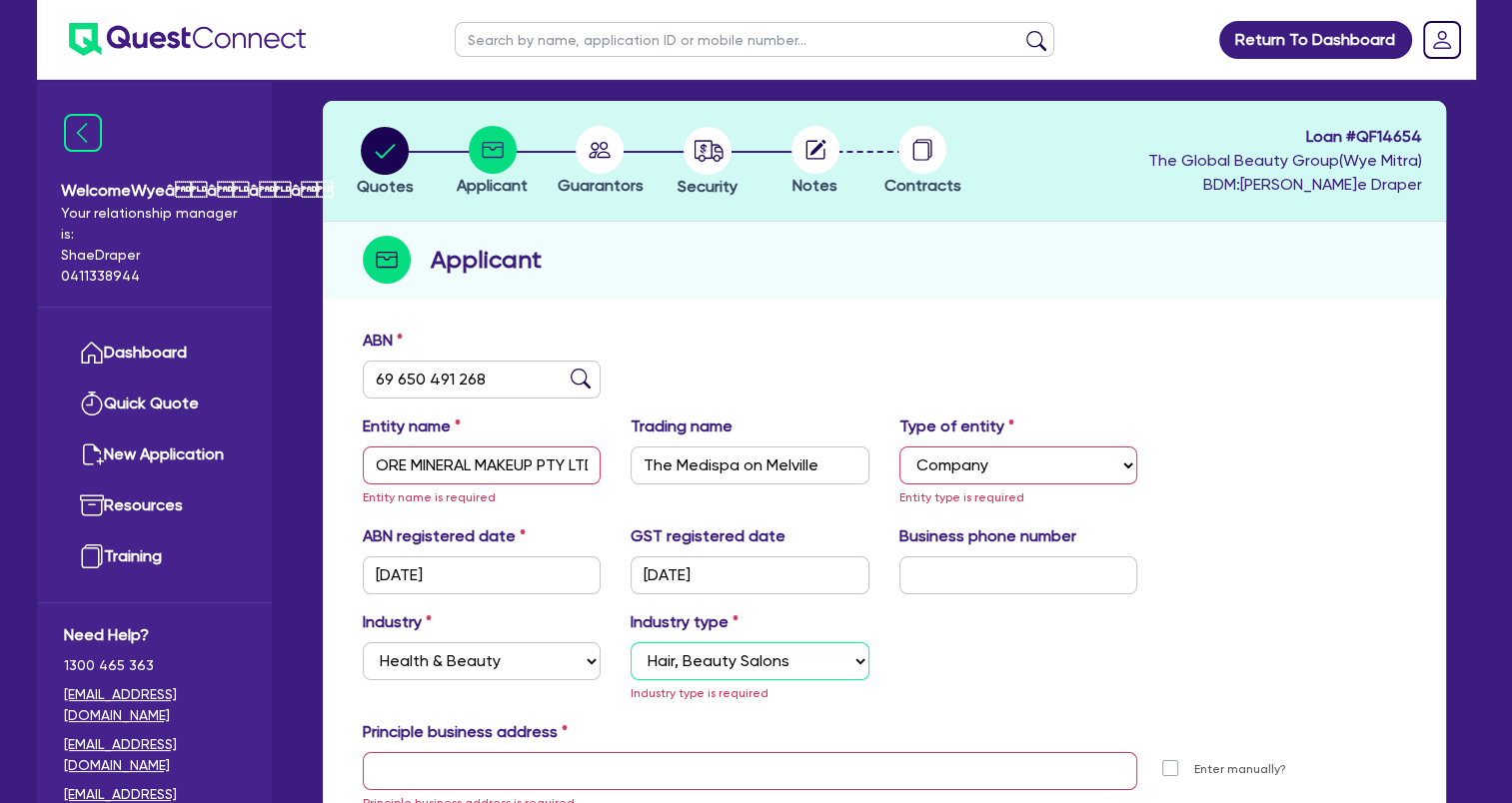 click on "Select [MEDICAL_DATA], [MEDICAL_DATA] Services Cosmetics Supplies Day Spas, Health Retreats Dental Services General Practice Medical Services Hair, Beauty Salons Health Foods, Nutrition, Supplements Optometry Services Pathology & Imaging Services Physiotherapy Services Specialist Medical Services Other Health & Beauty" at bounding box center (750, 661) 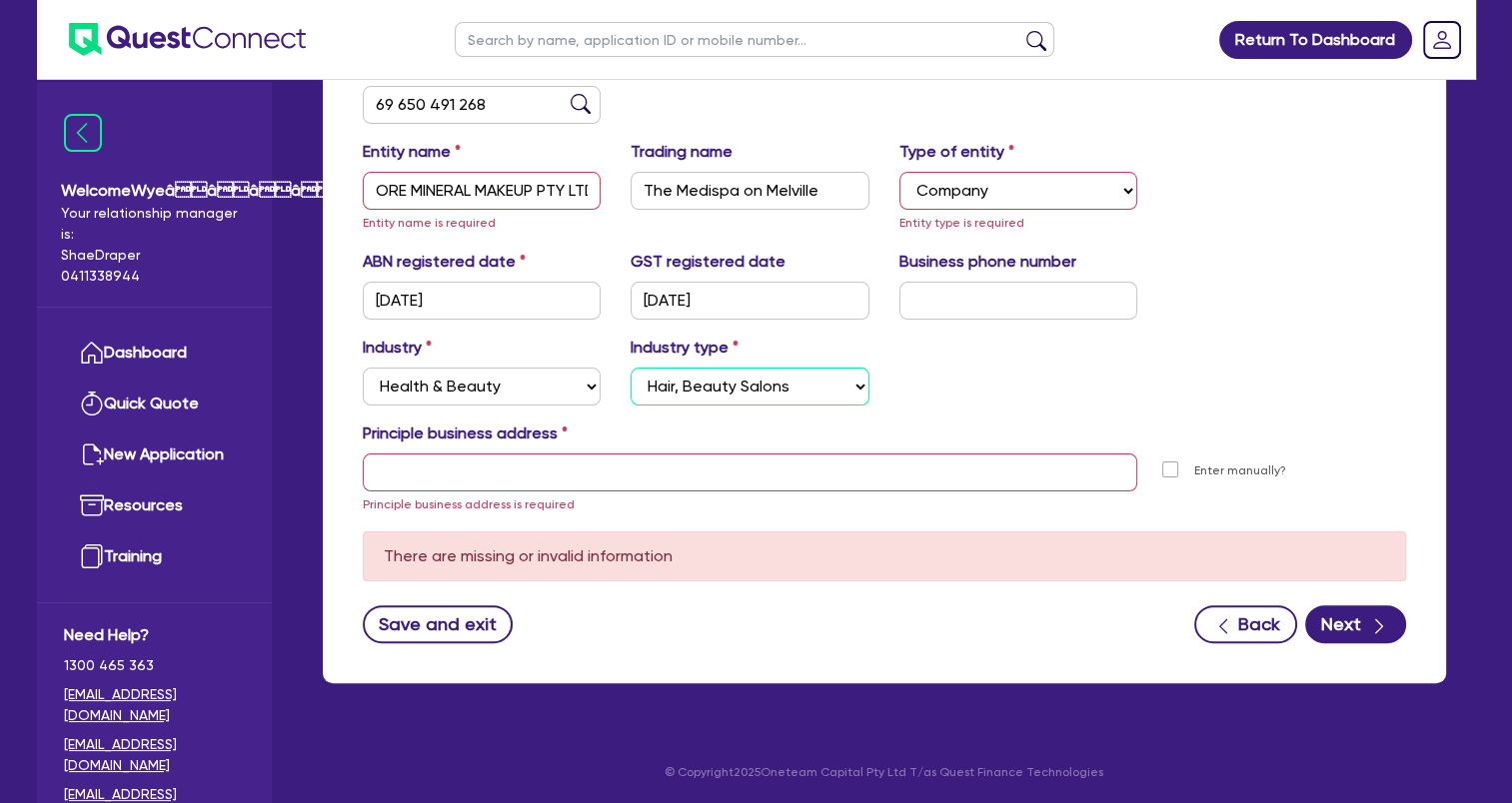 scroll, scrollTop: 356, scrollLeft: 0, axis: vertical 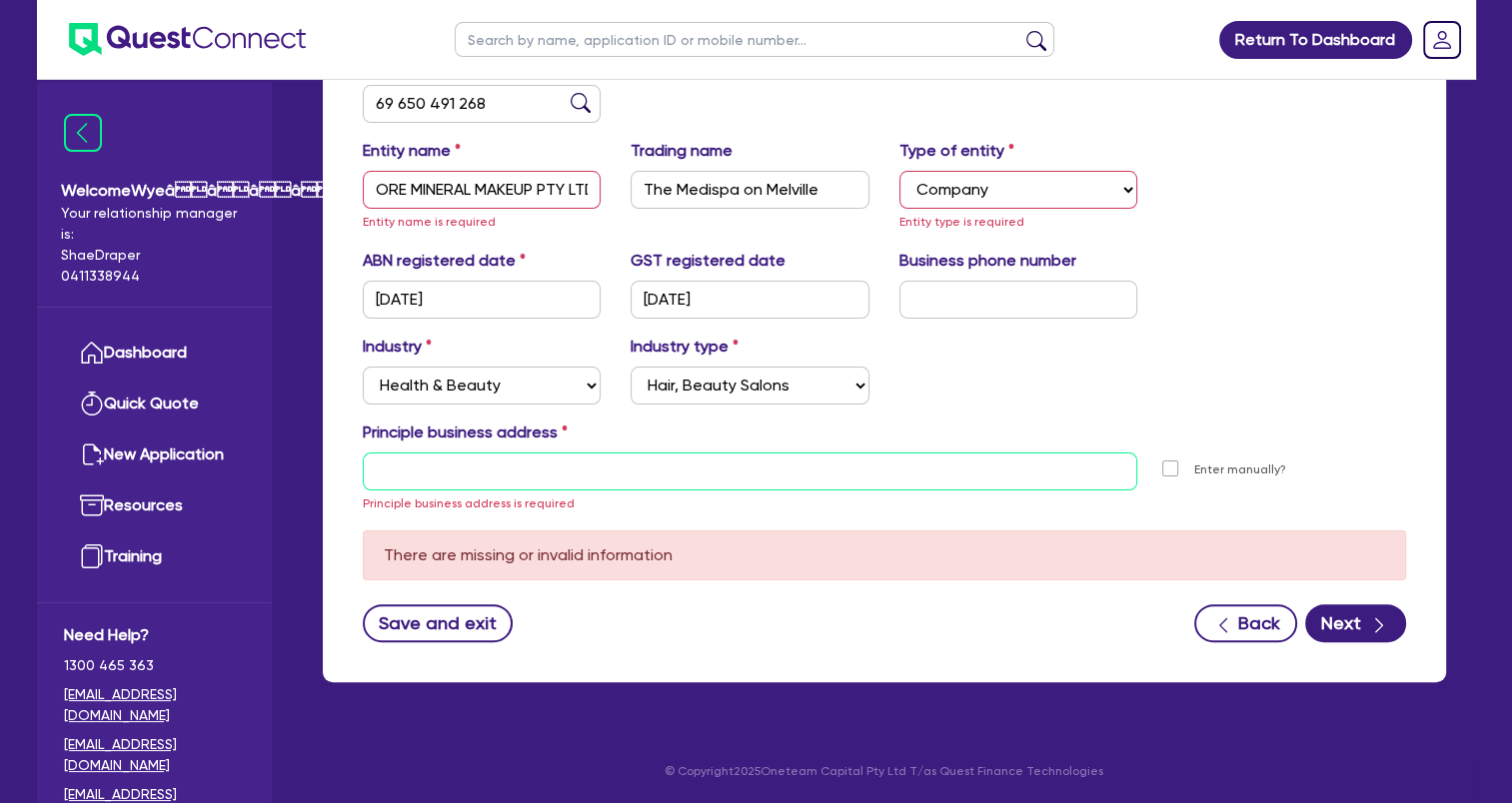 click at bounding box center [751, 471] 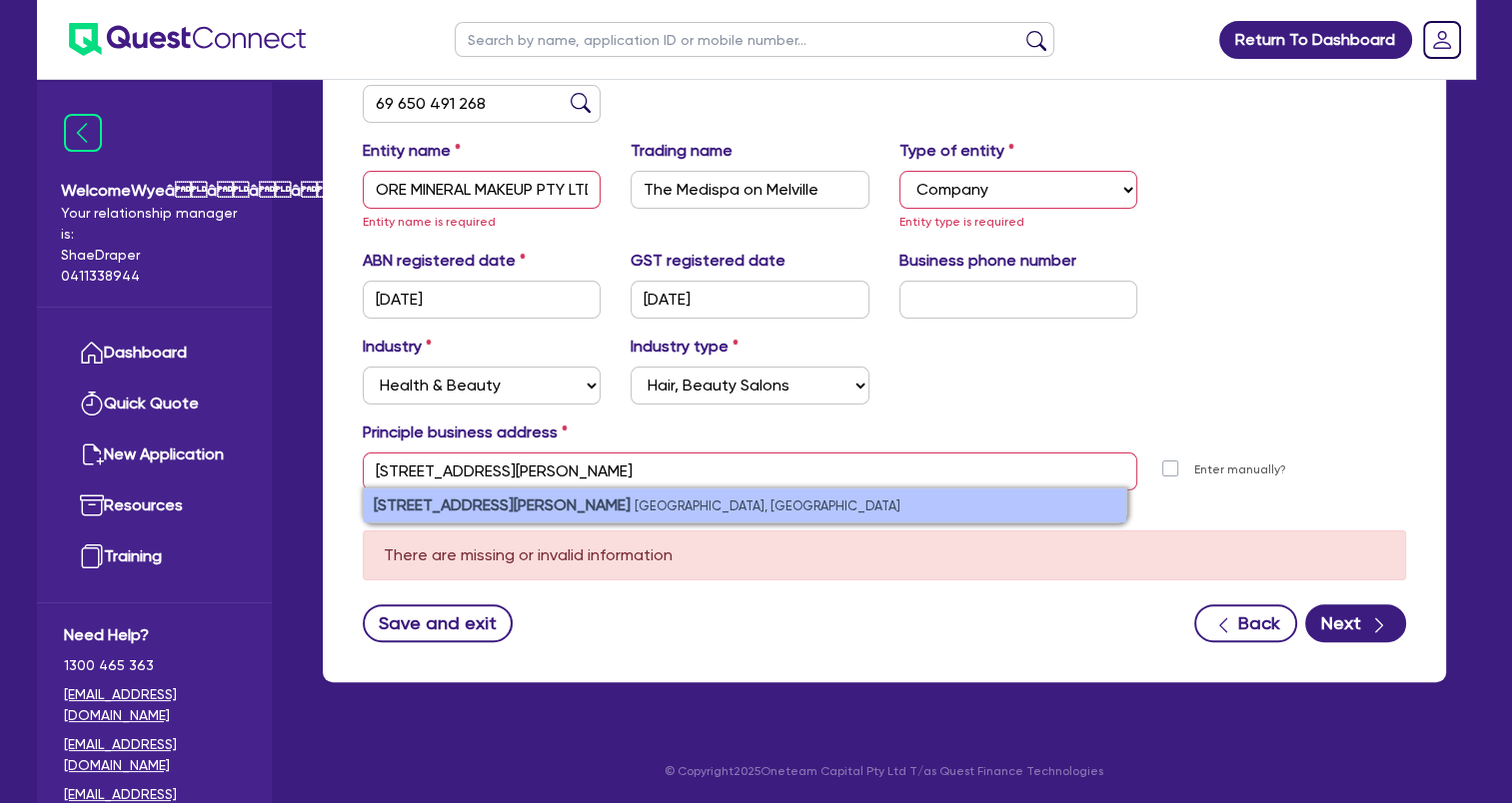 click on "[PERSON_NAME][STREET_ADDRESS]" at bounding box center (745, 505) 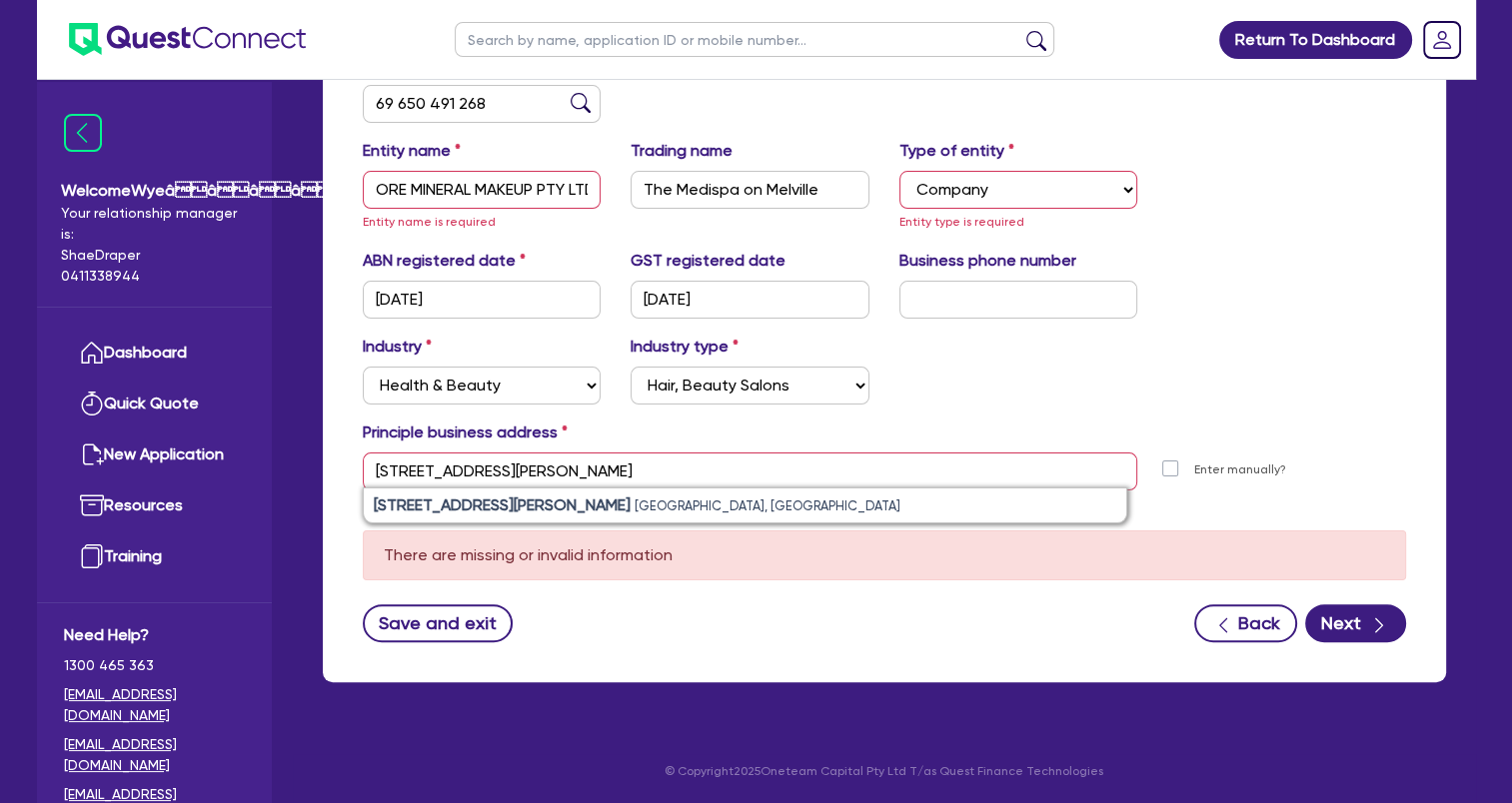 type on "[PERSON_NAME][STREET_ADDRESS]" 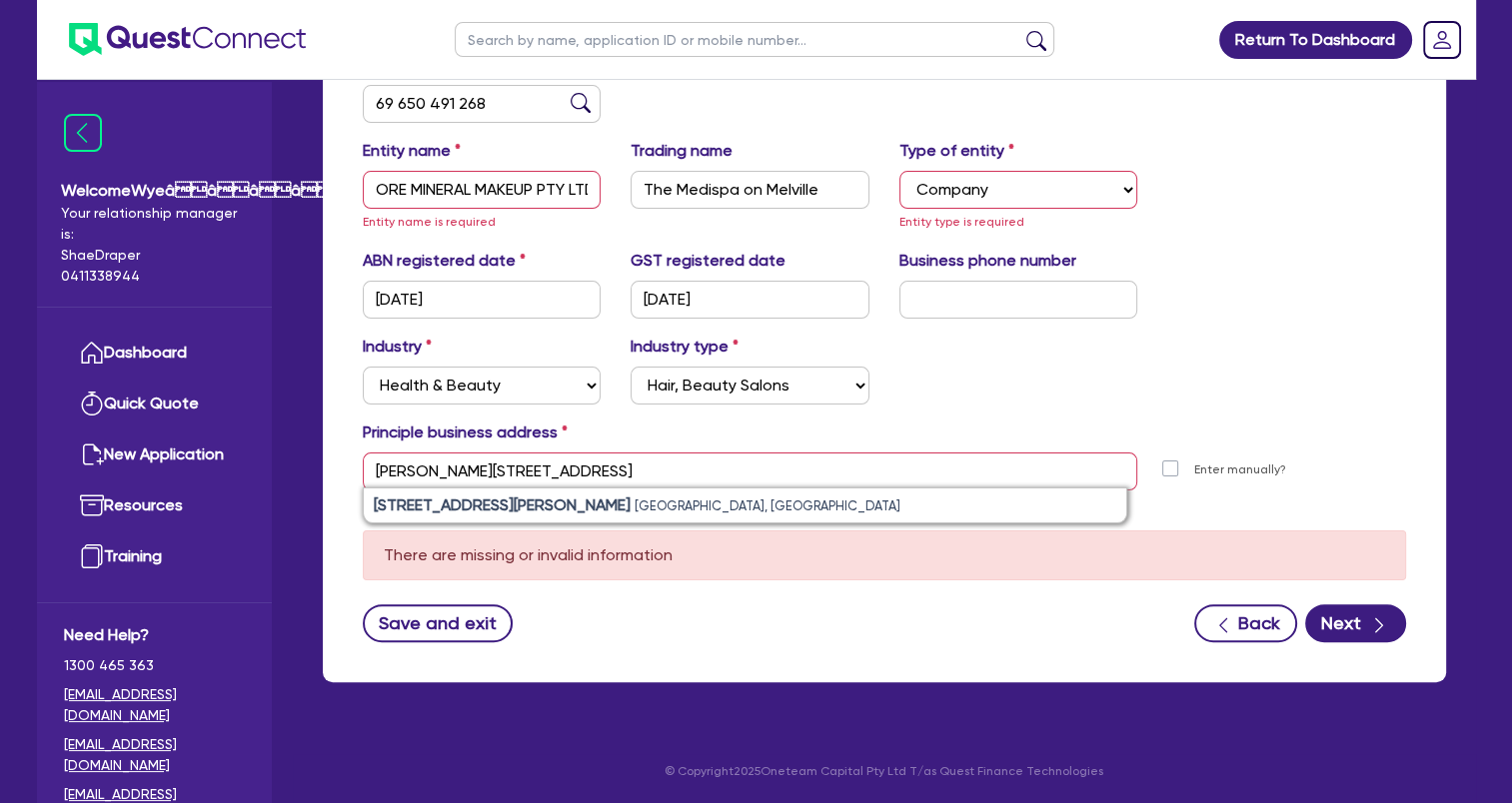 scroll, scrollTop: 332, scrollLeft: 0, axis: vertical 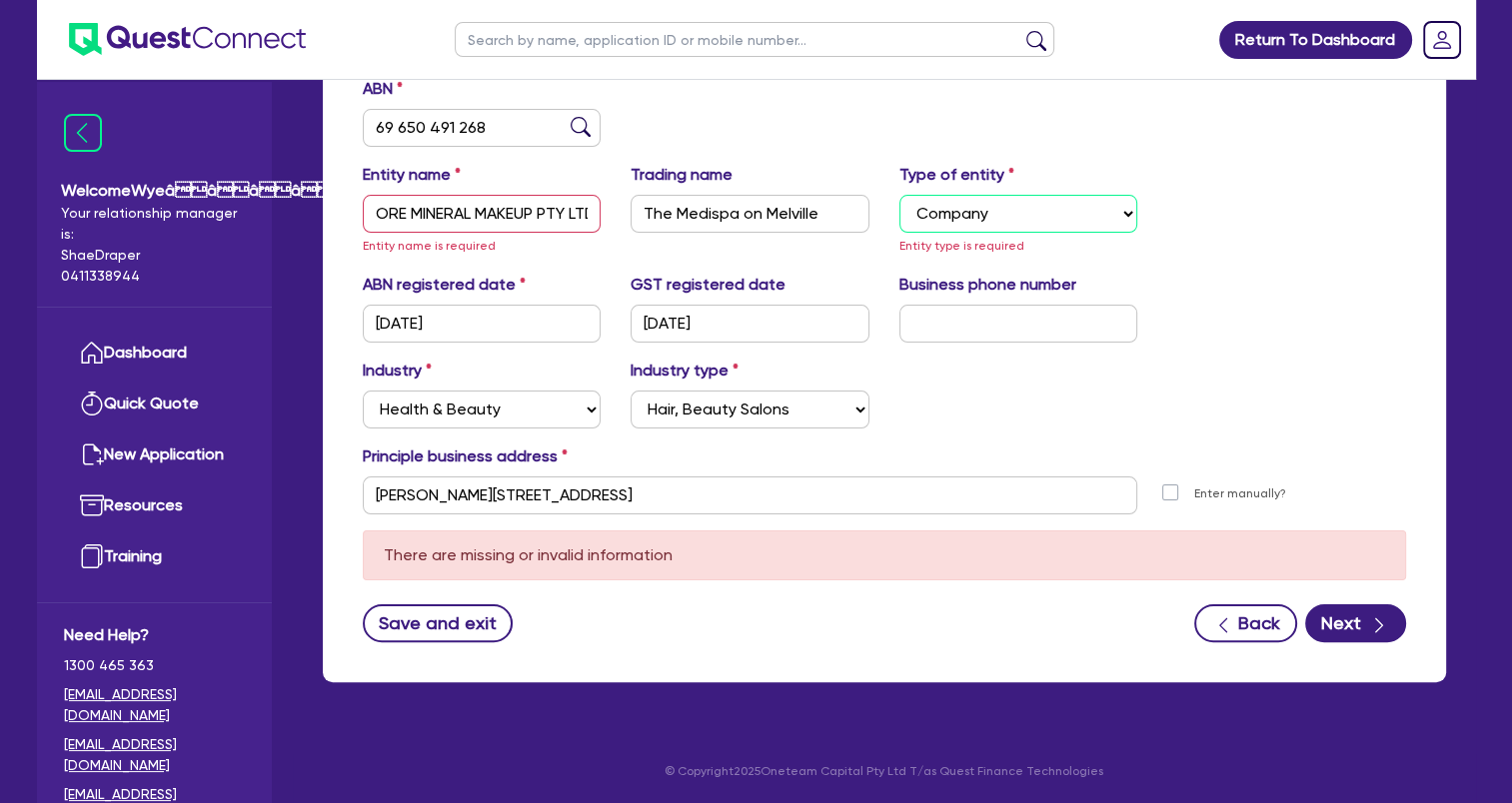 click on "Select Sole Trader Company Partnership Trust" at bounding box center [1018, 214] 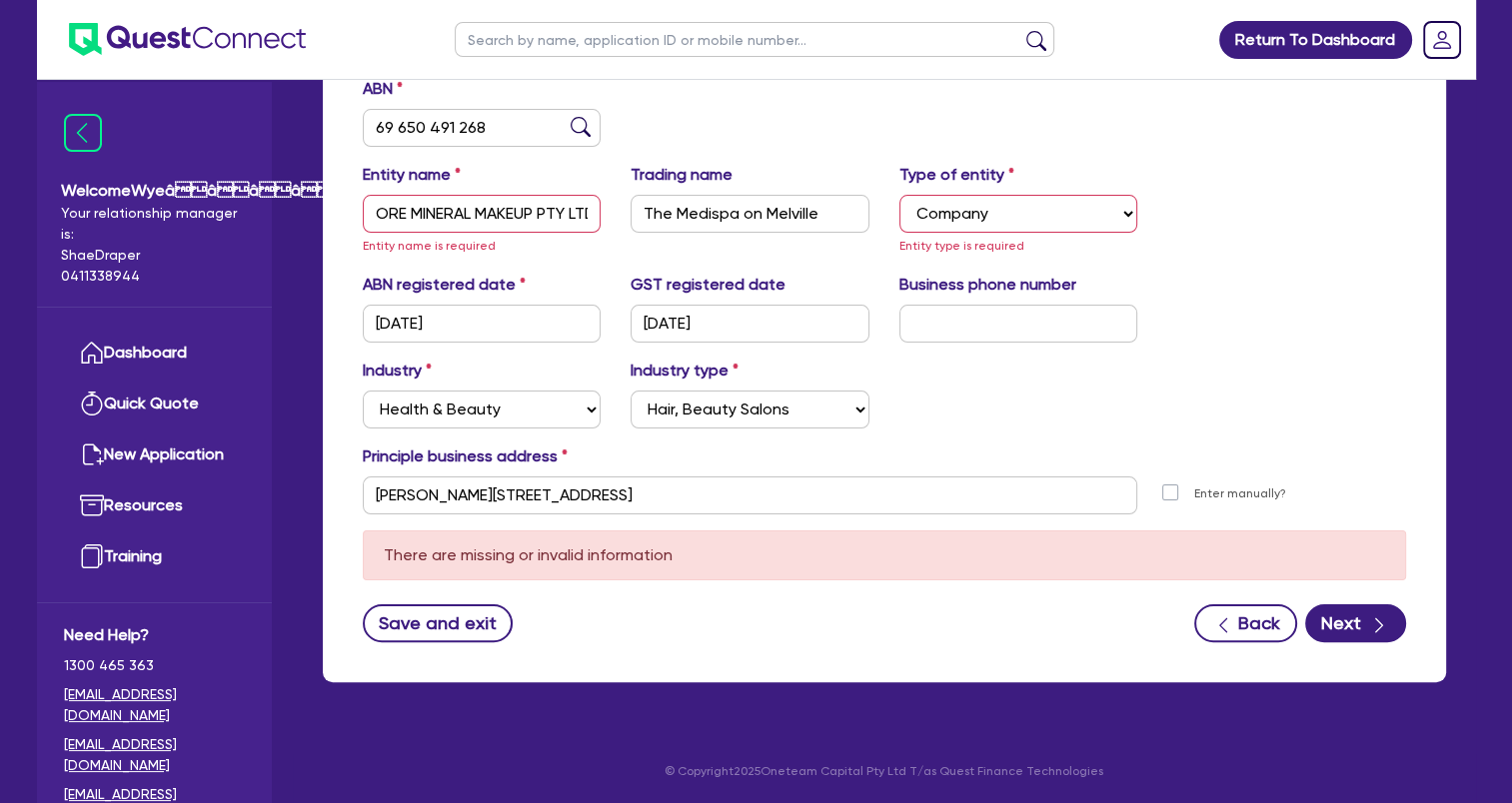 click on "Entity name ORE MINERAL MAKEUP PTY LTD Entity name is required Trading name The Medispa on Melville Type of entity Select Sole Trader Company Partnership Trust Entity type is required" at bounding box center [884, 218] 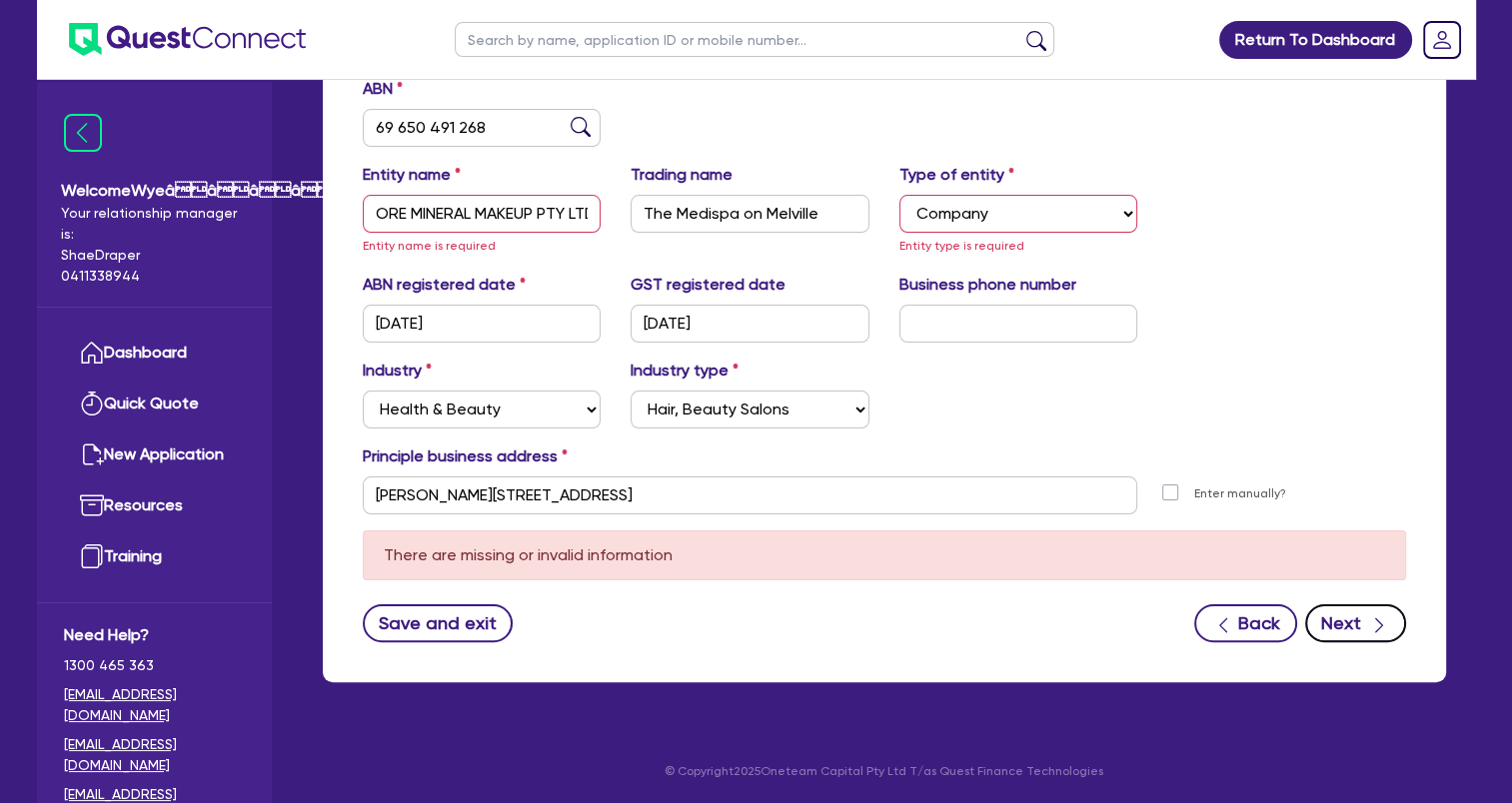 click on "Next" at bounding box center (1355, 623) 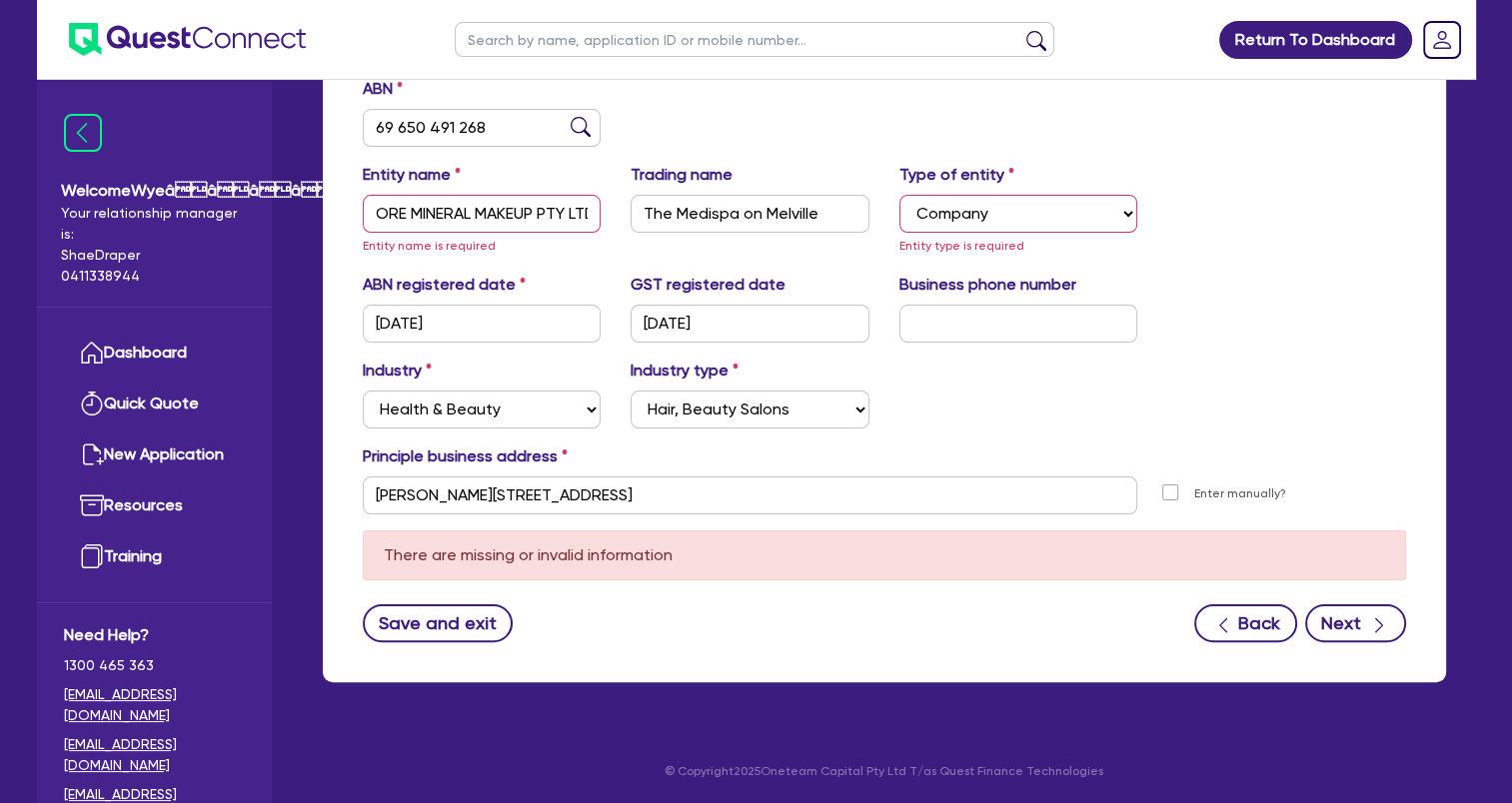 scroll, scrollTop: 242, scrollLeft: 0, axis: vertical 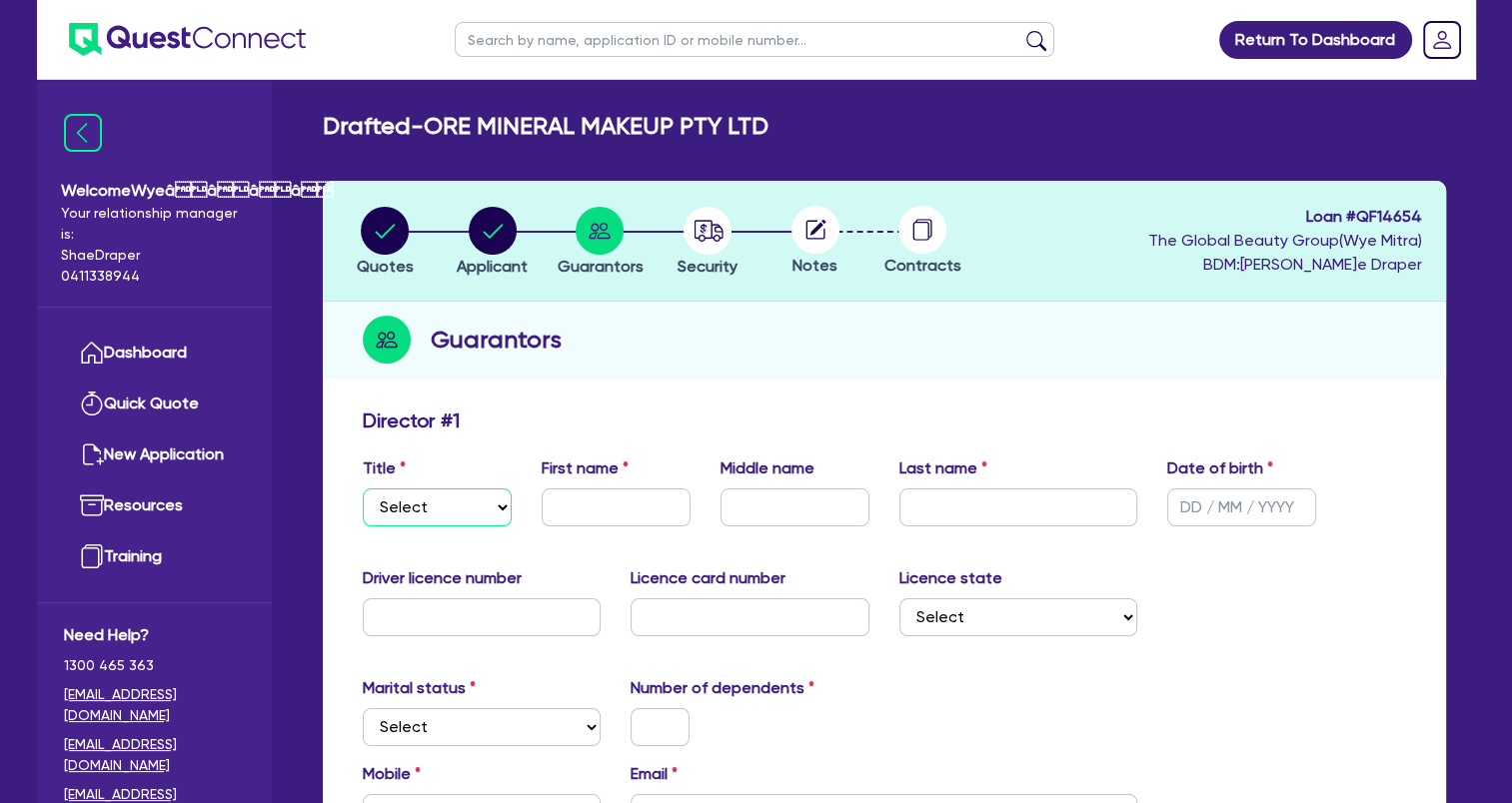 click on "Select Mr Mrs Ms Miss Dr" at bounding box center (437, 507) 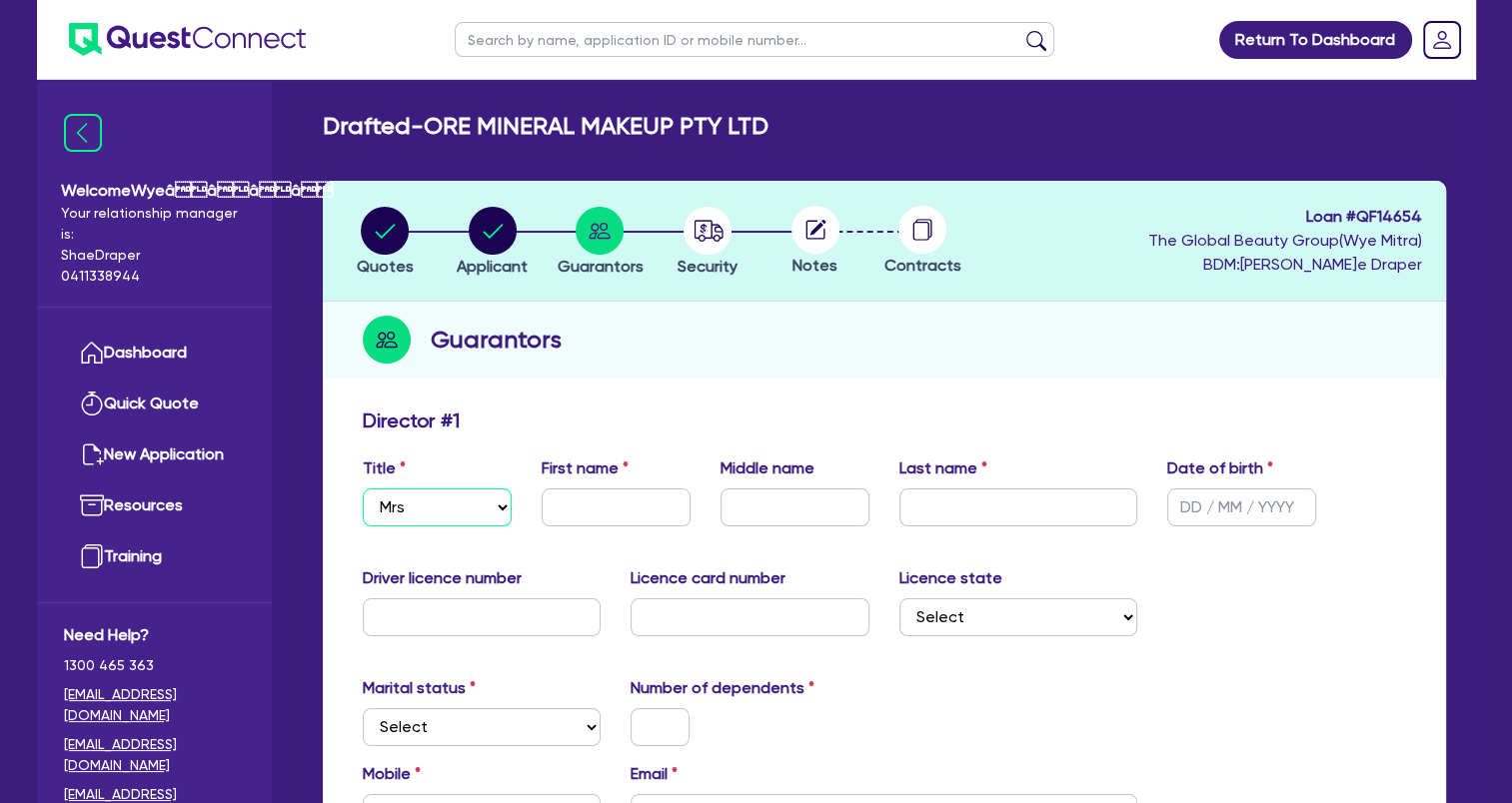 click on "Select Mr Mrs Ms Miss Dr" at bounding box center (437, 507) 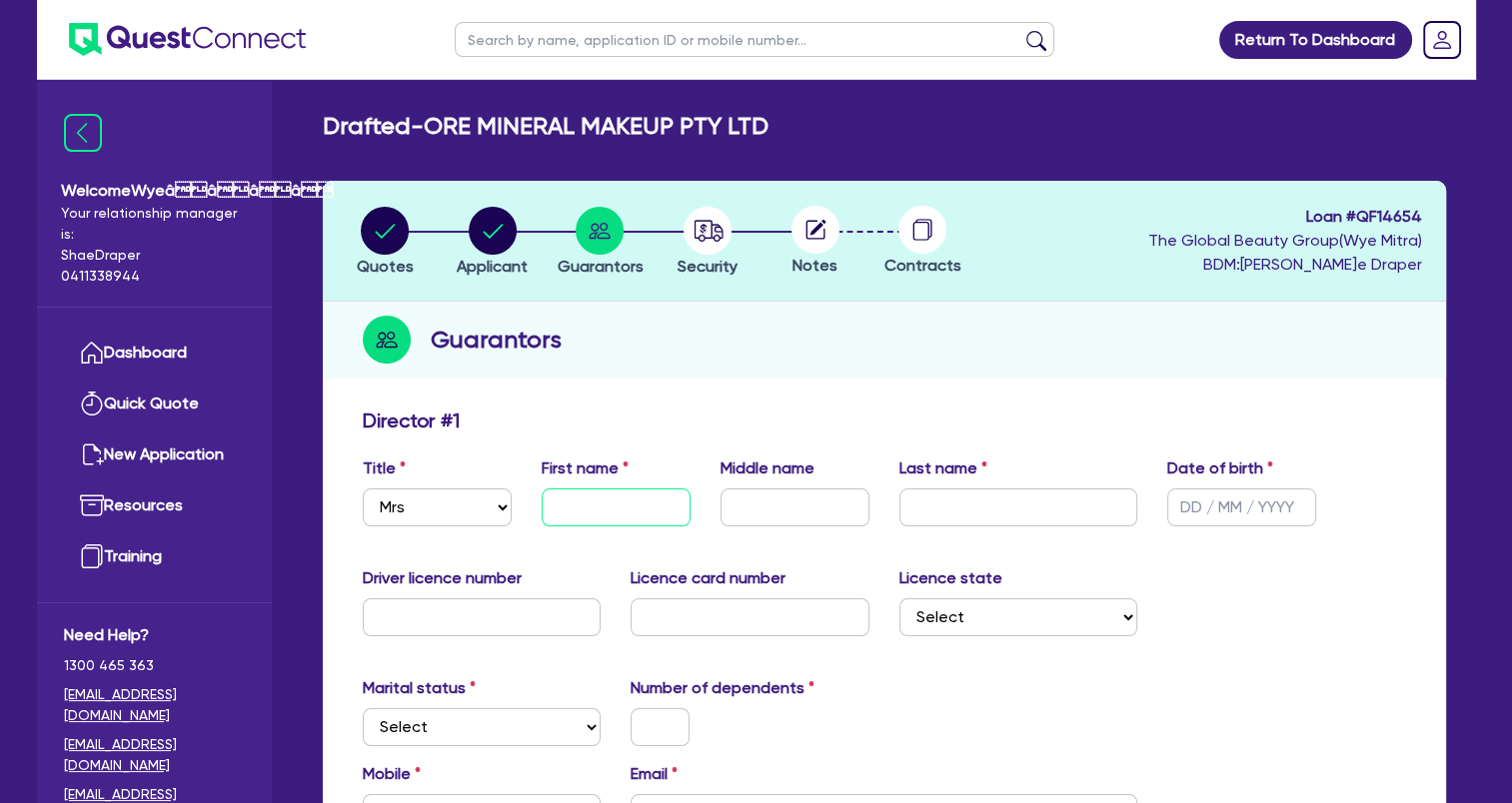 click at bounding box center (616, 507) 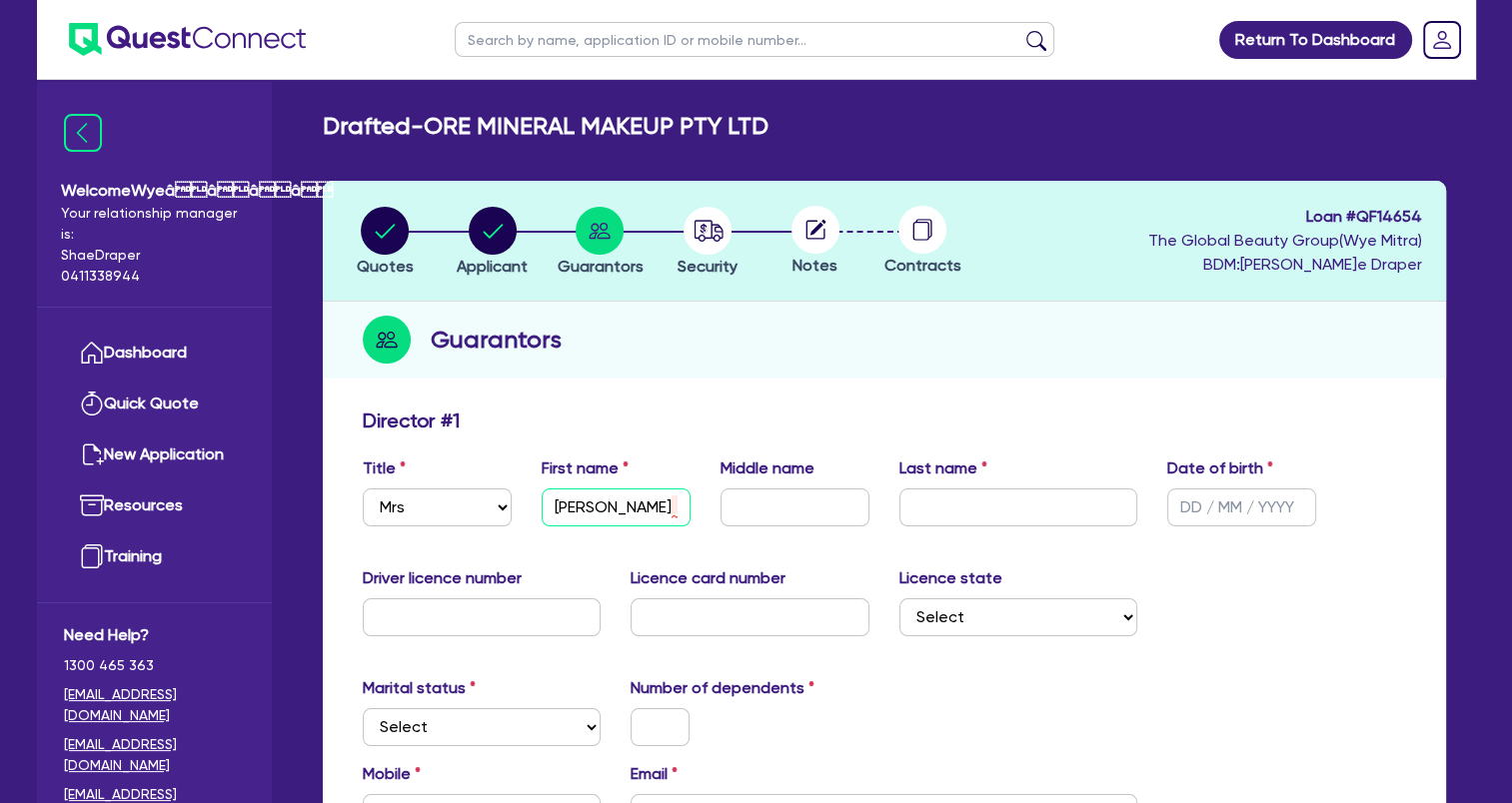 drag, startPoint x: 612, startPoint y: 507, endPoint x: 713, endPoint y: 514, distance: 101.24228 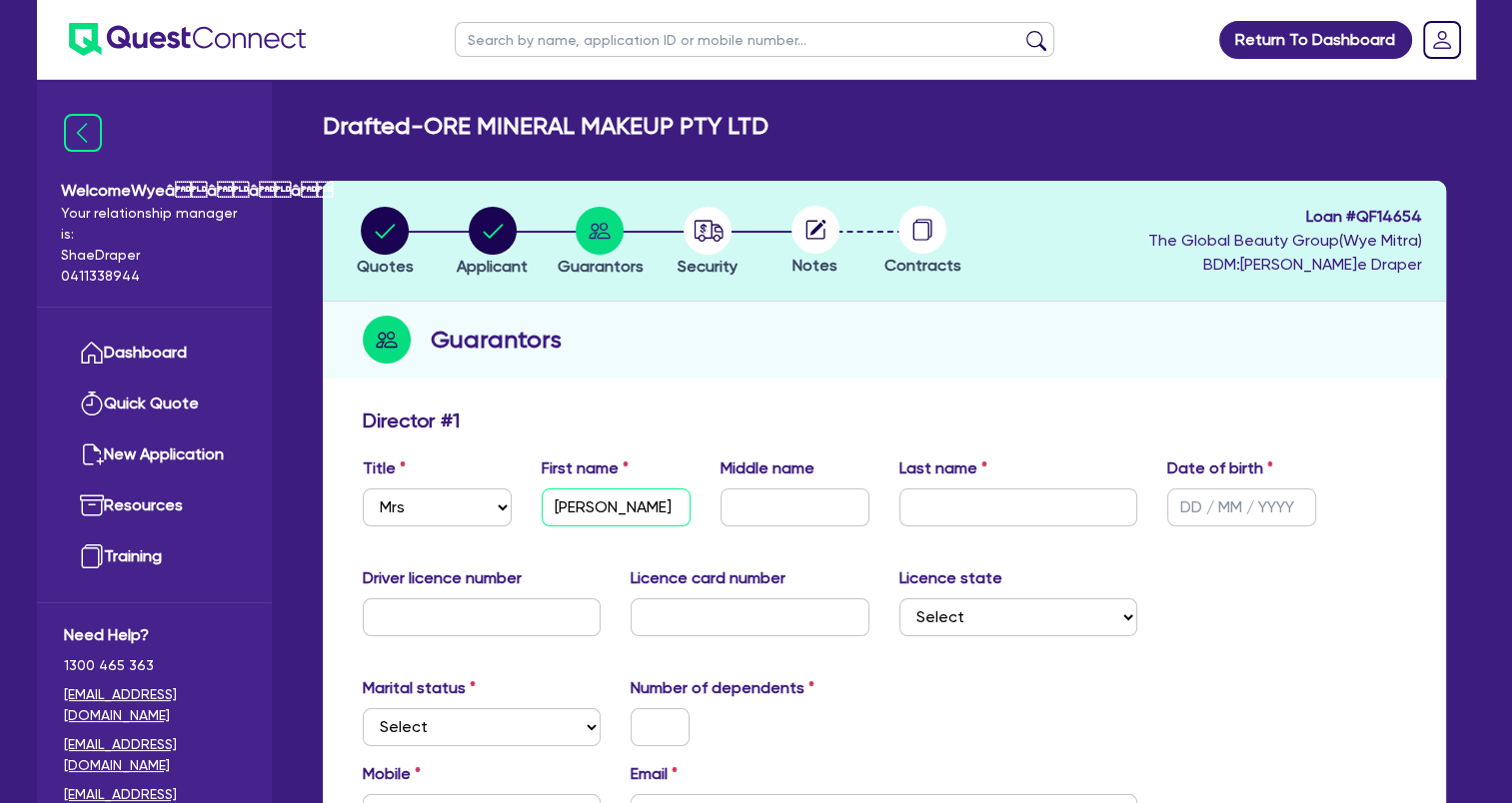 type on "[PERSON_NAME]" 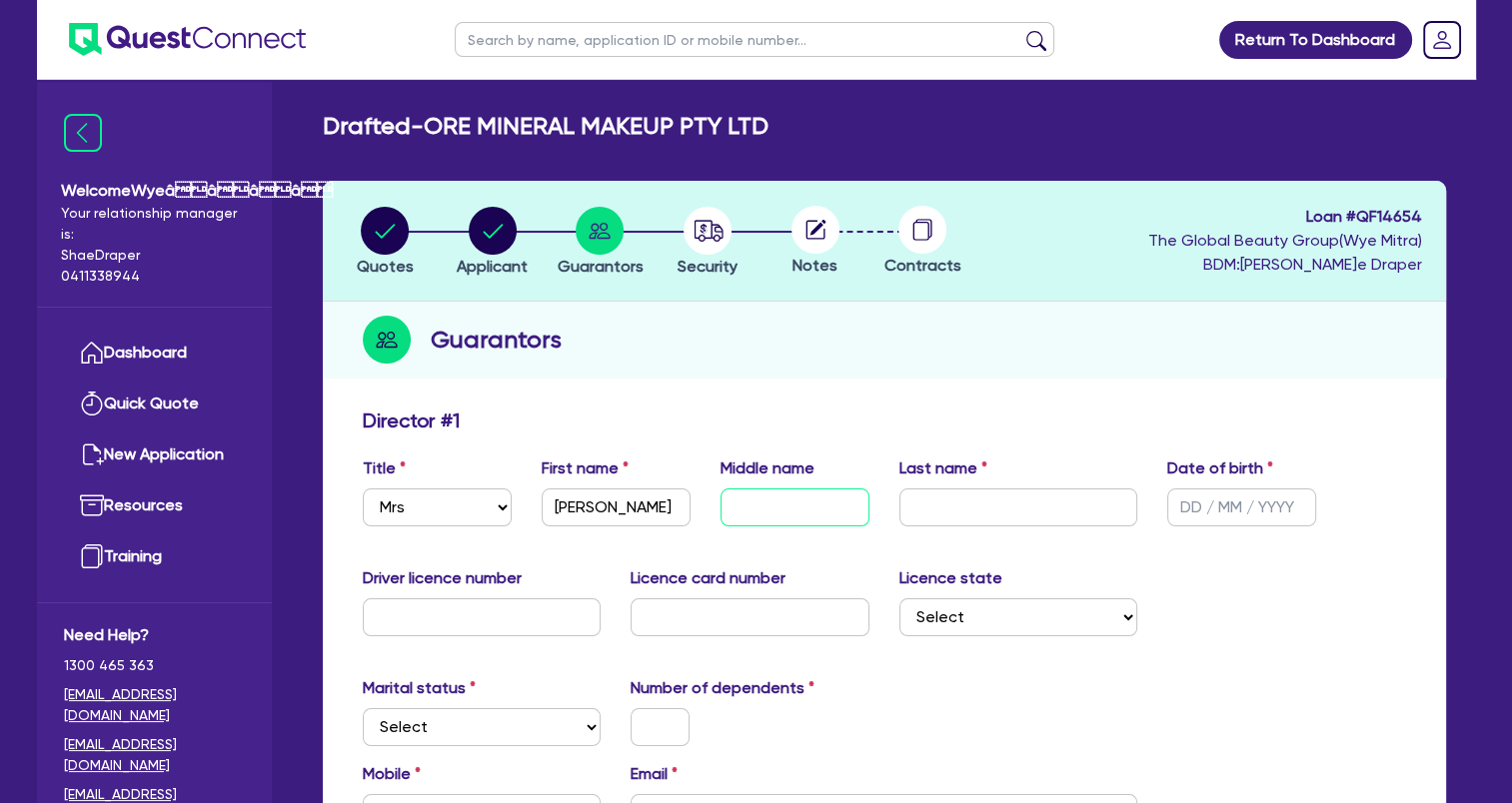 click at bounding box center [794, 507] 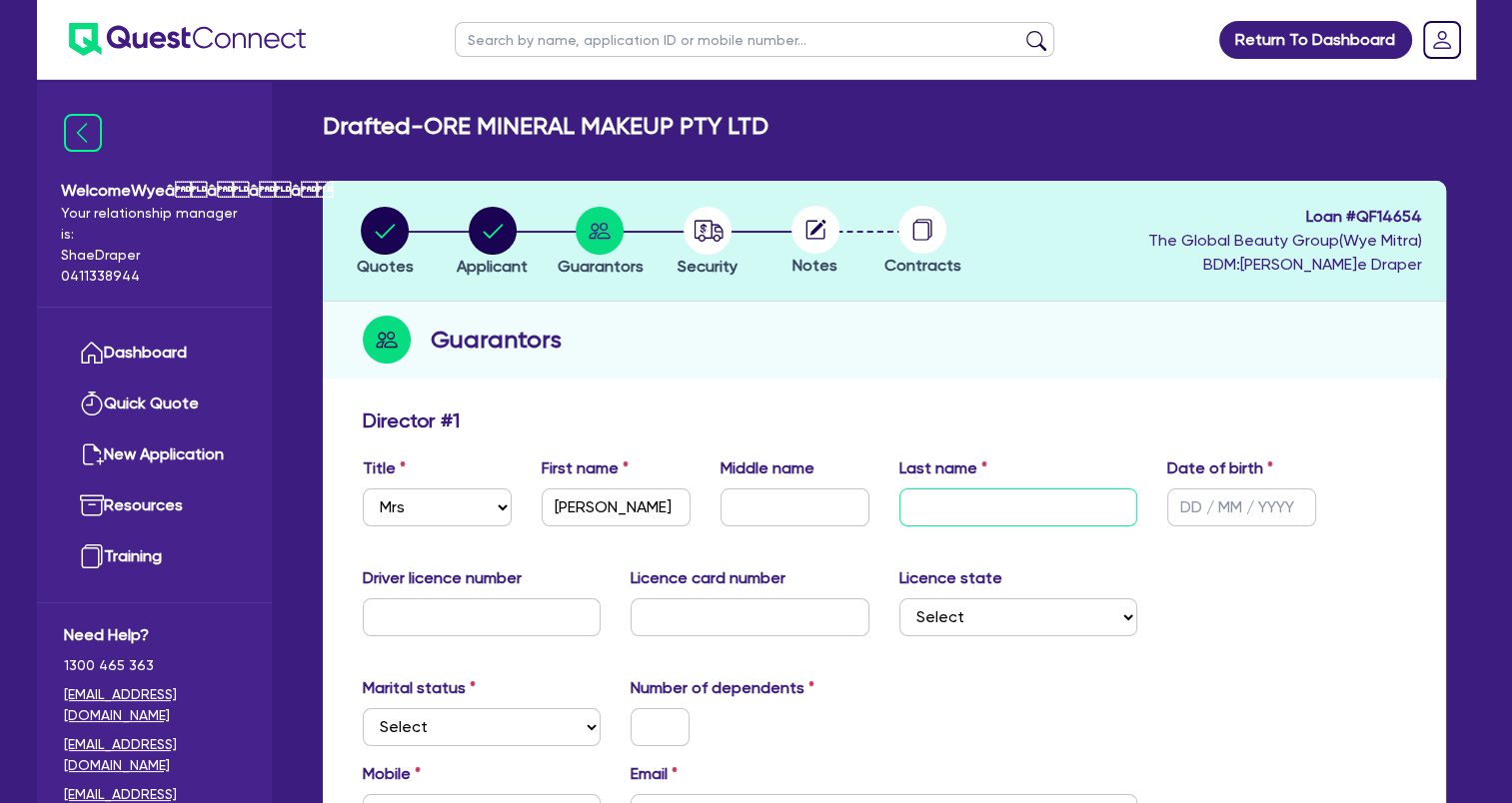 click at bounding box center (1018, 507) 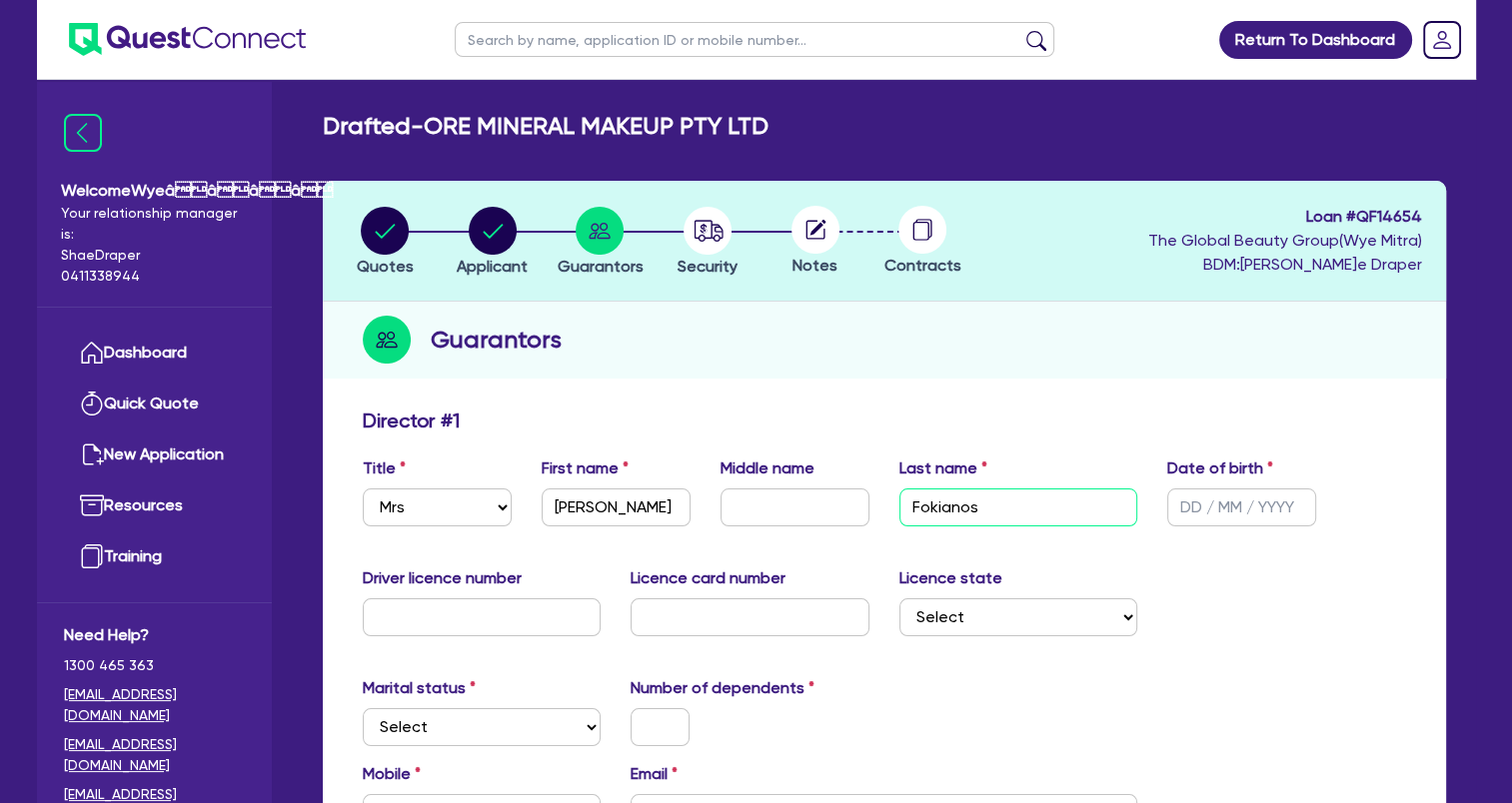 type on "Fokianos" 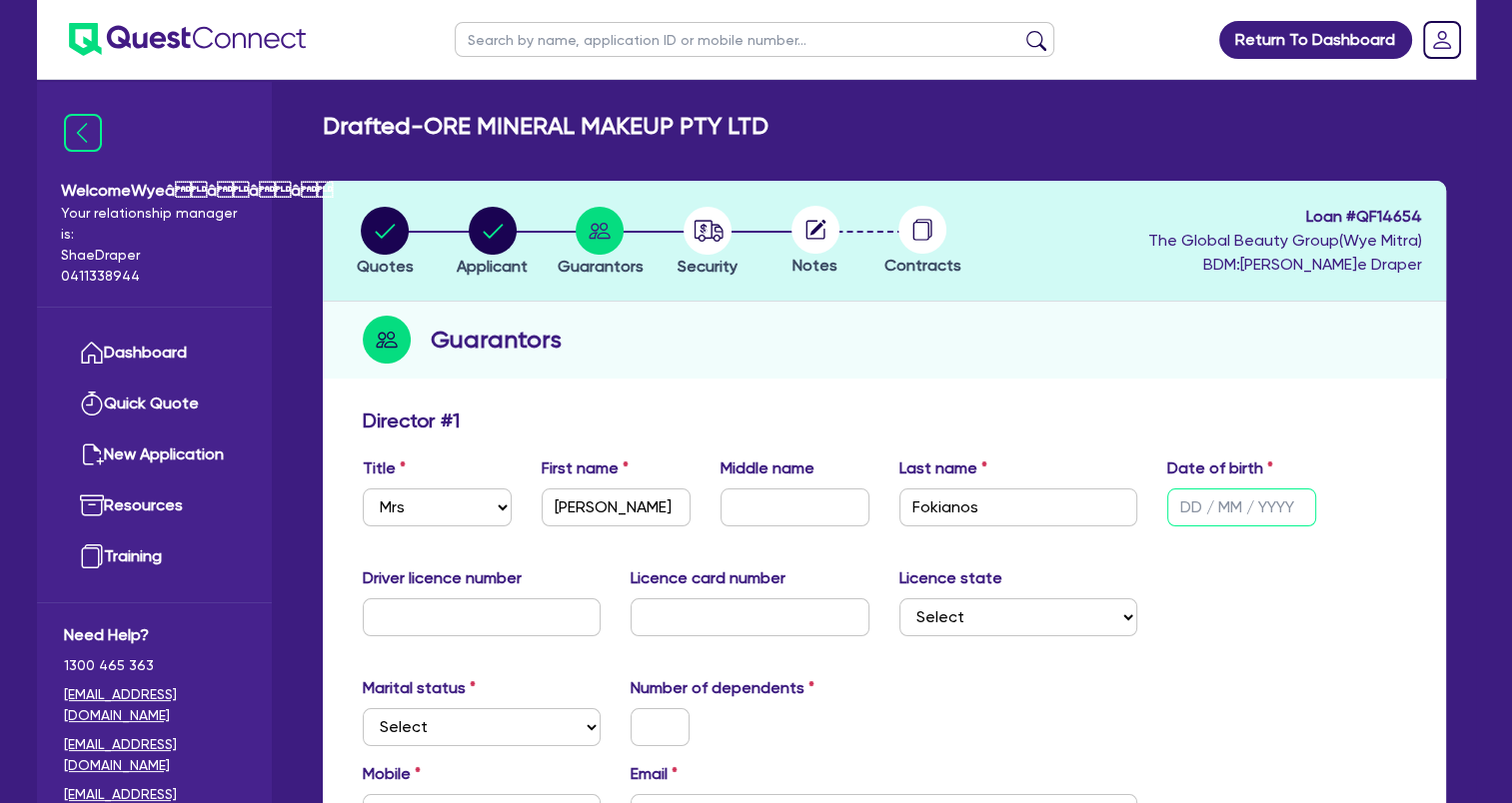 click at bounding box center [1241, 507] 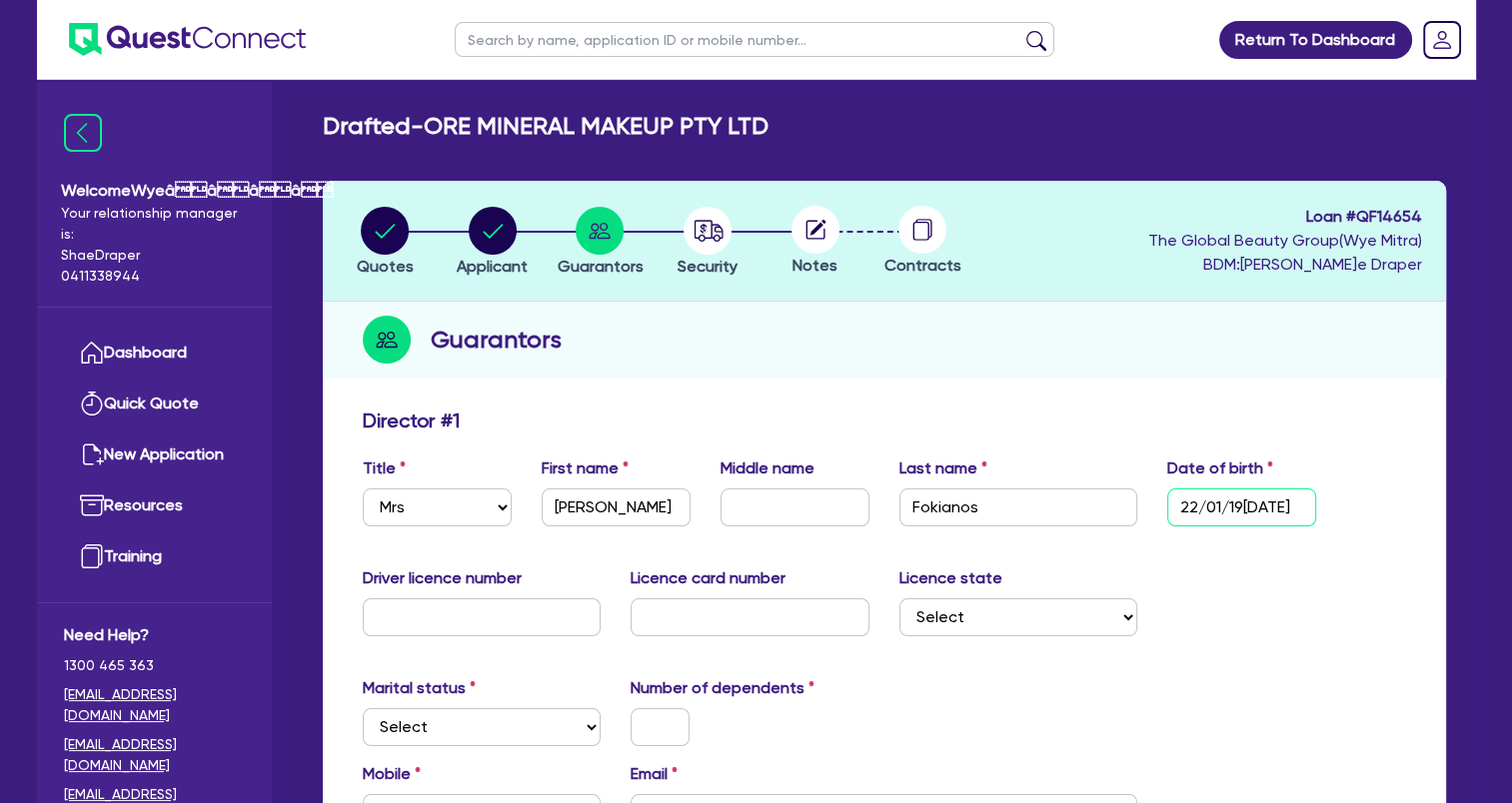 type on "22/01/19[DATE]" 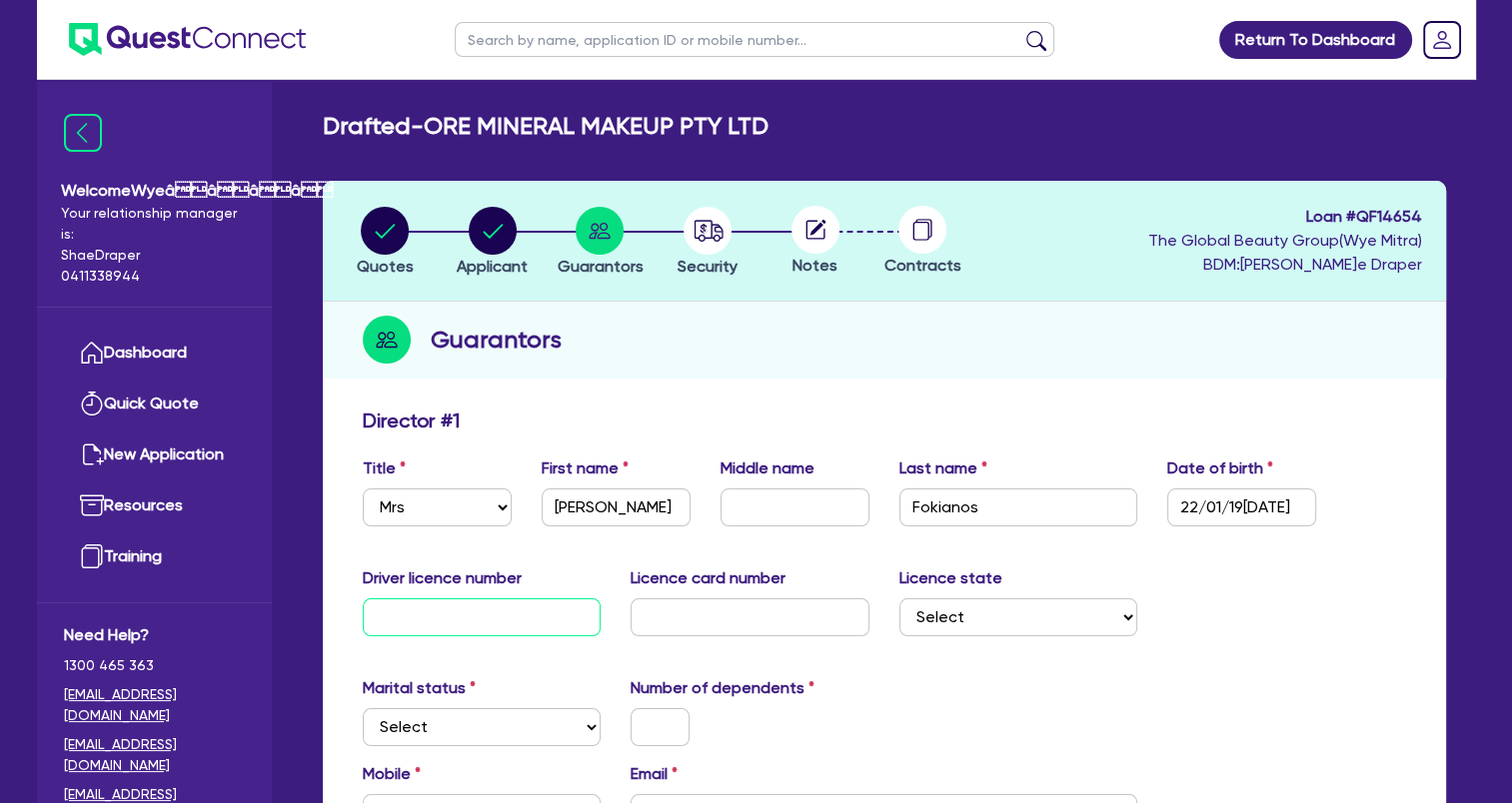 click at bounding box center (482, 617) 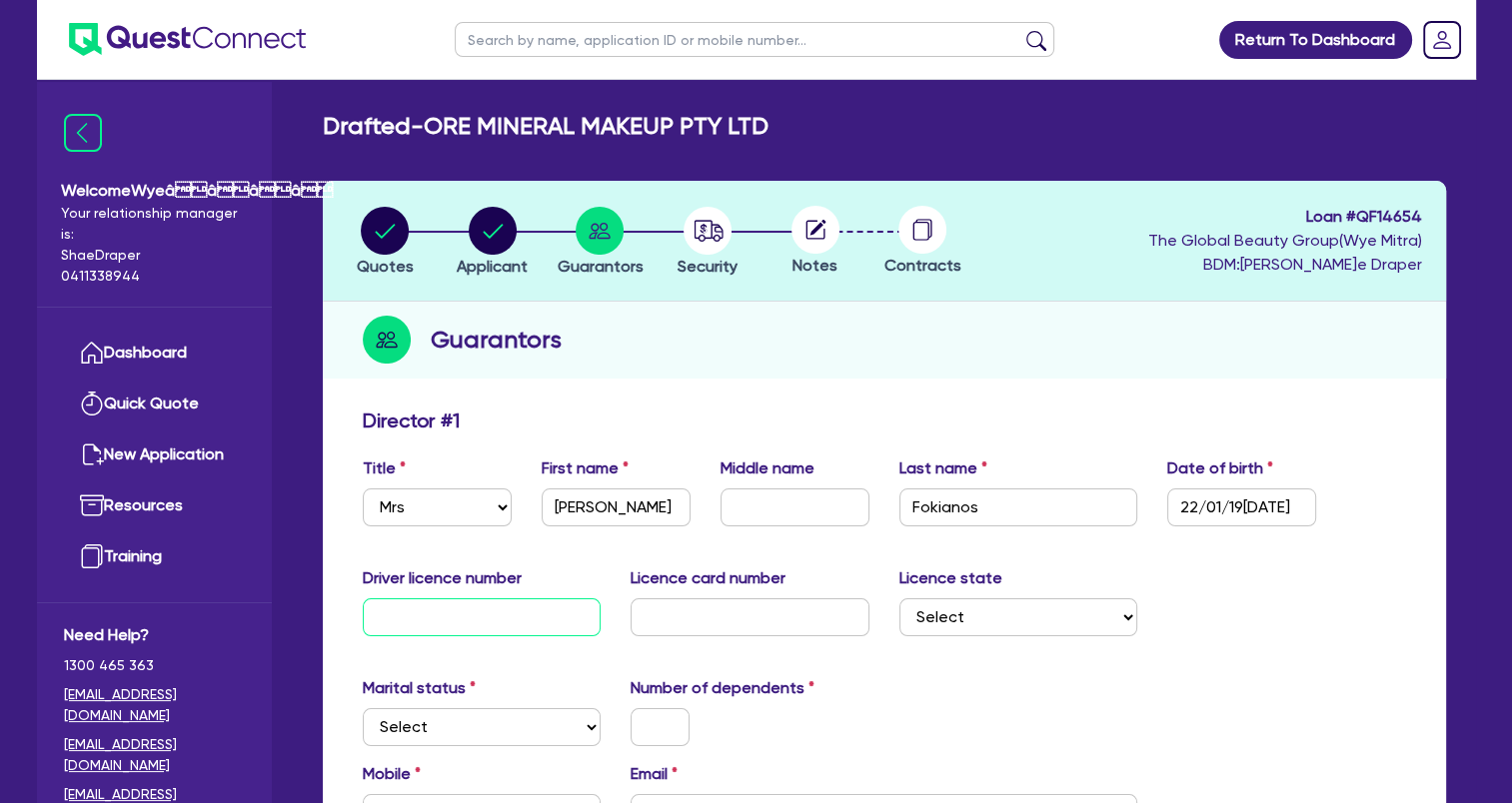 paste on "087710317" 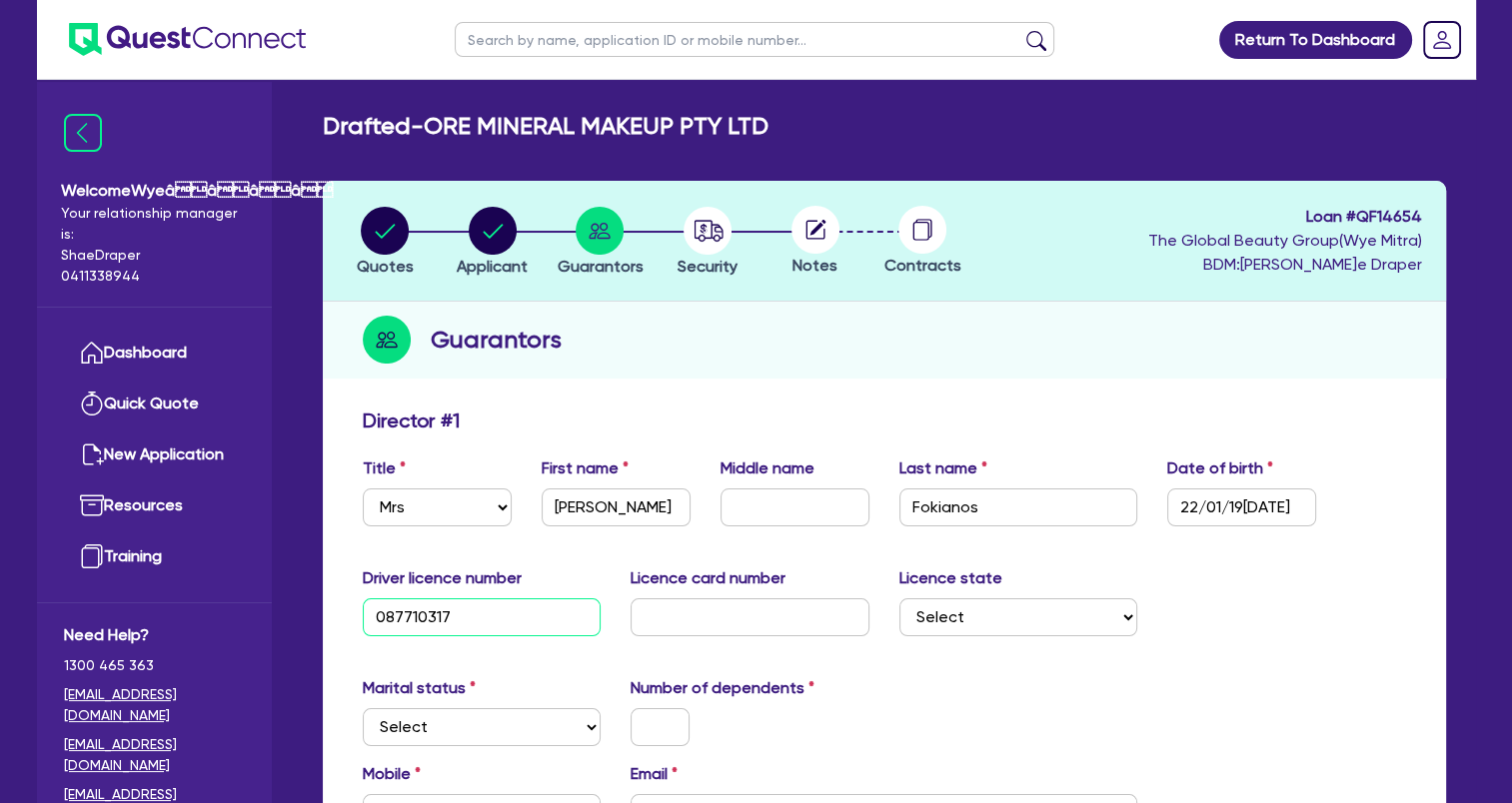 type on "087710317" 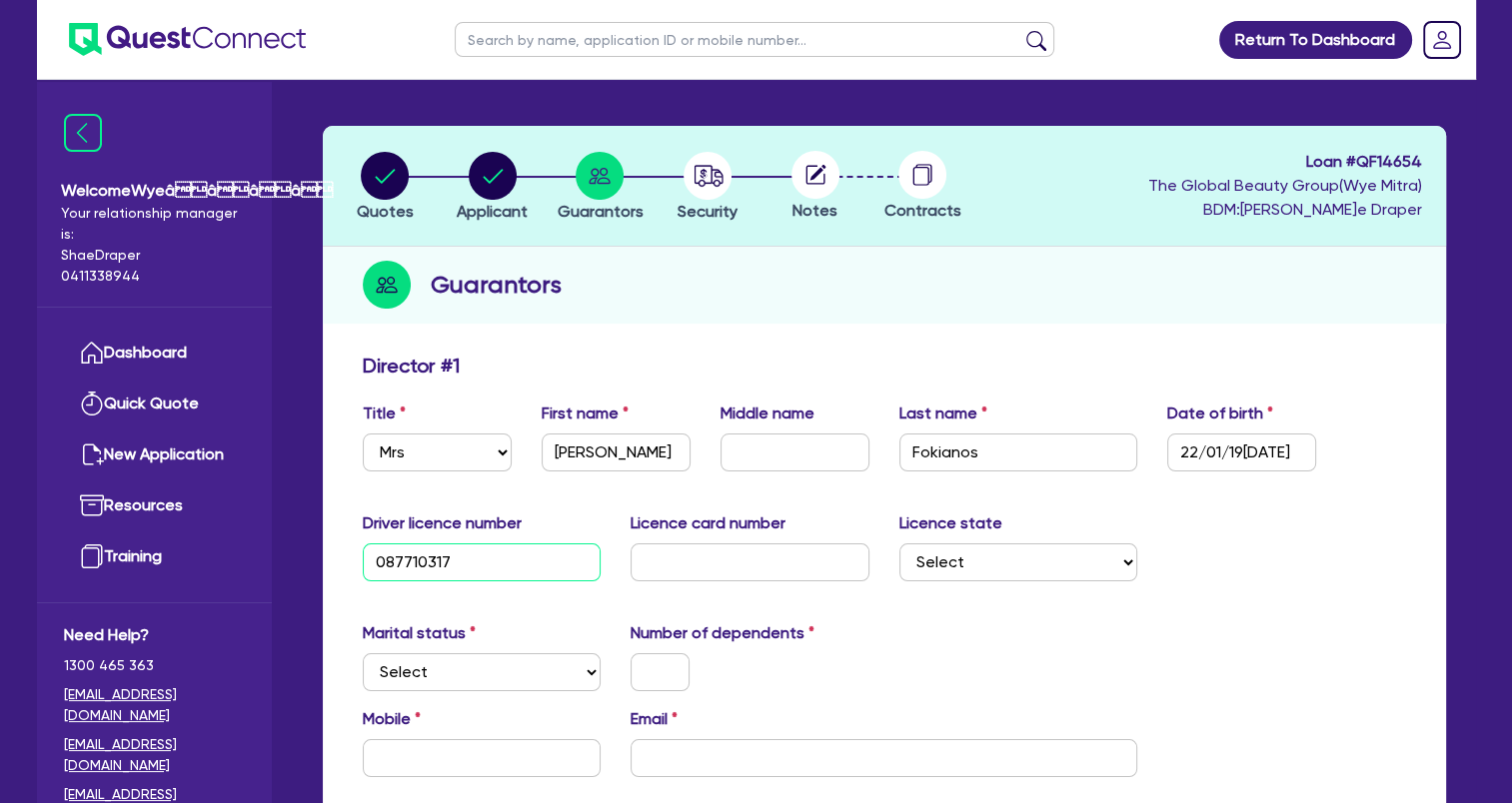 scroll, scrollTop: 100, scrollLeft: 0, axis: vertical 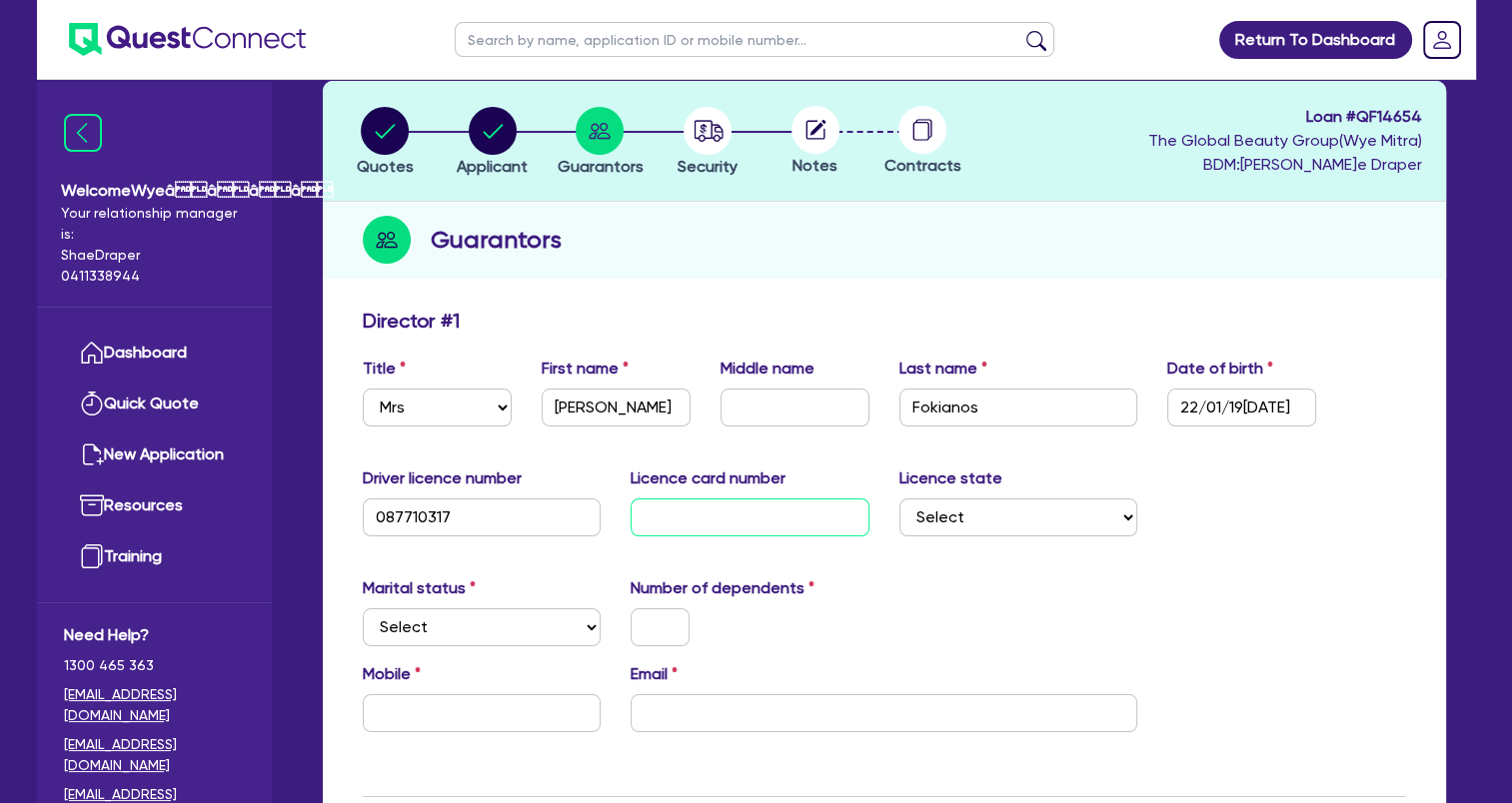 click at bounding box center [750, 517] 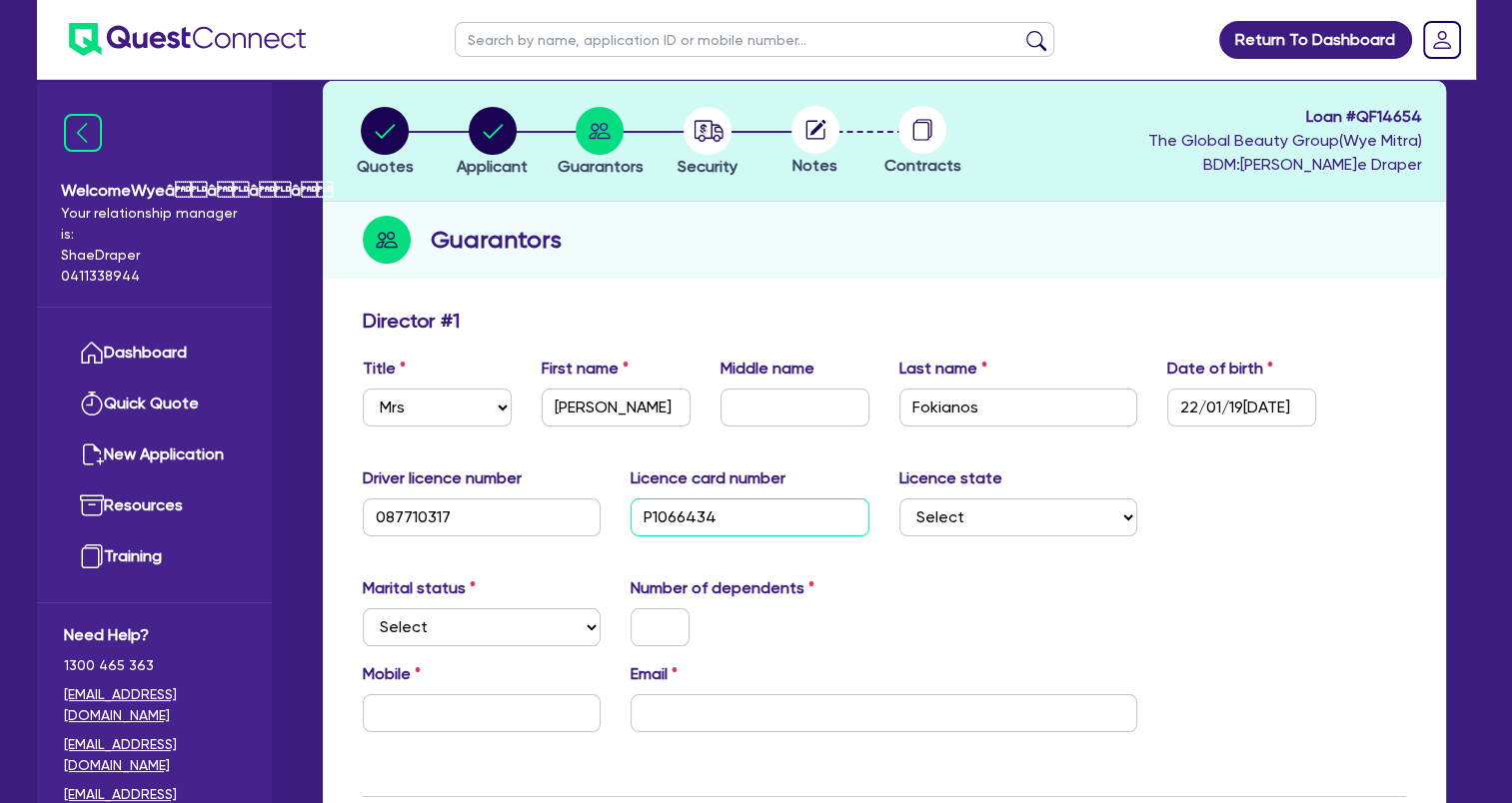 type on "P1066434" 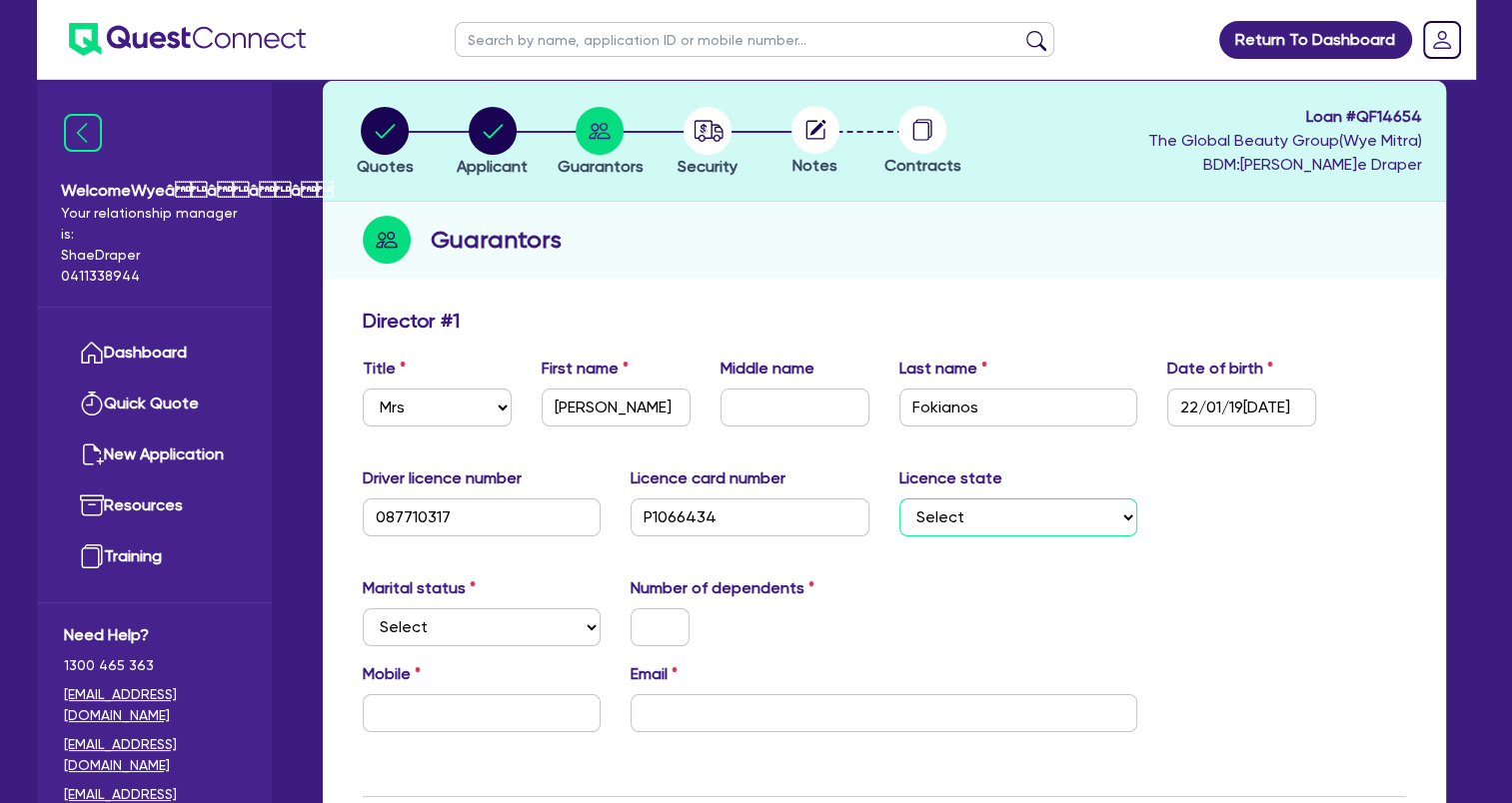 click on "Select [GEOGRAPHIC_DATA] [GEOGRAPHIC_DATA] [GEOGRAPHIC_DATA] [GEOGRAPHIC_DATA] [GEOGRAPHIC_DATA] SA [GEOGRAPHIC_DATA] [GEOGRAPHIC_DATA]" at bounding box center (1018, 517) 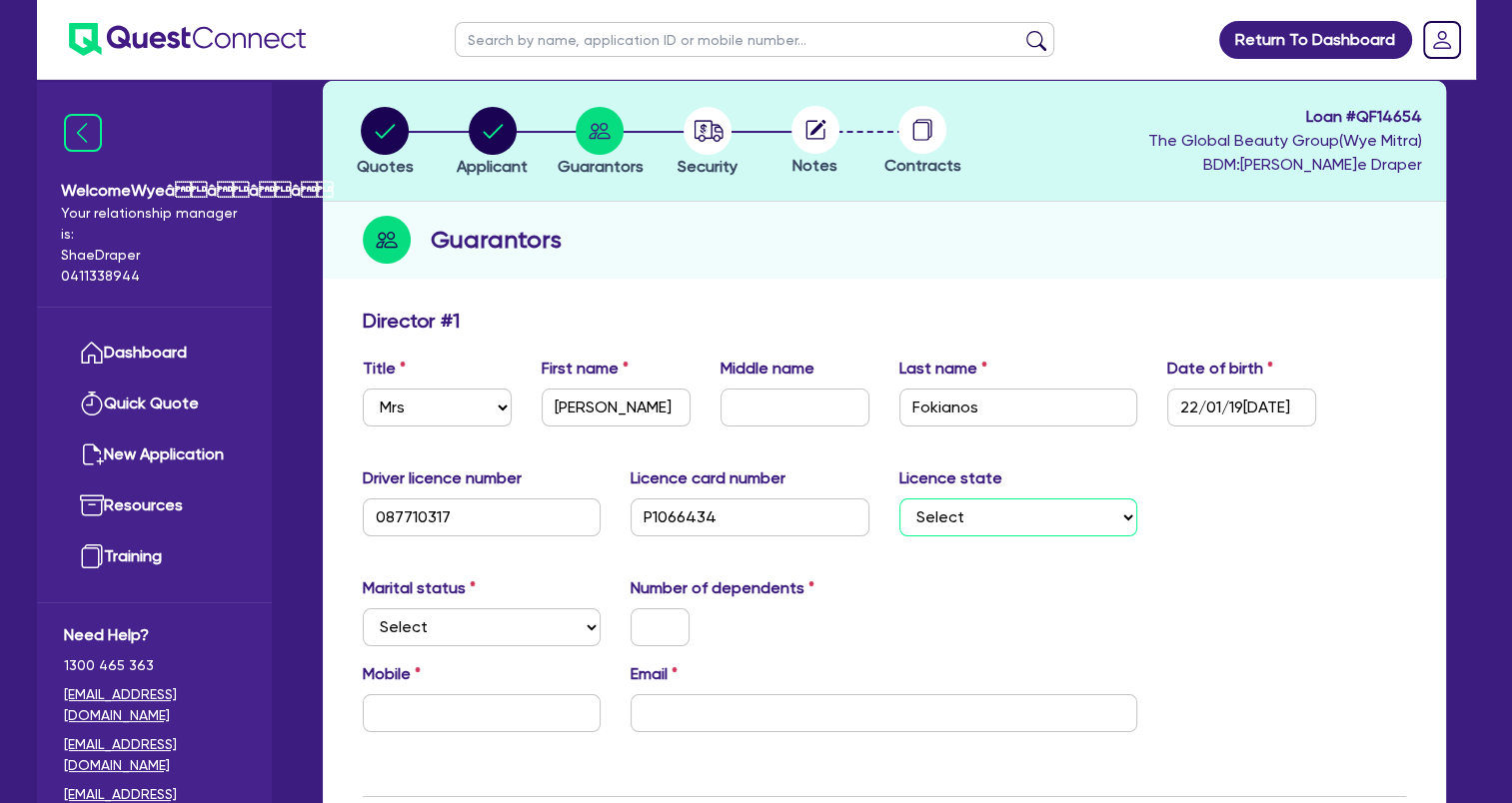 click on "Select [GEOGRAPHIC_DATA] [GEOGRAPHIC_DATA] [GEOGRAPHIC_DATA] [GEOGRAPHIC_DATA] [GEOGRAPHIC_DATA] SA [GEOGRAPHIC_DATA] [GEOGRAPHIC_DATA]" at bounding box center [1018, 517] 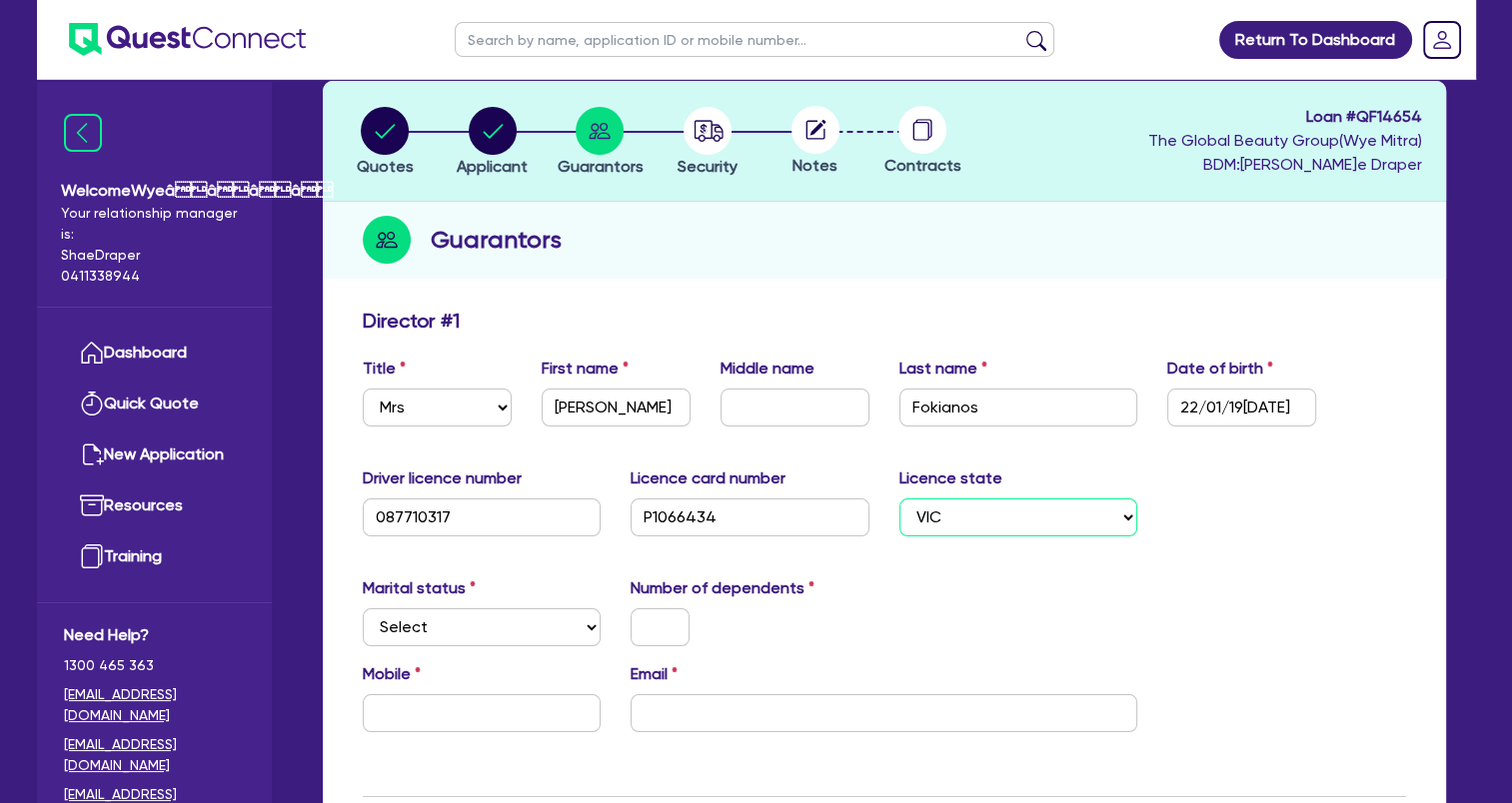 click on "Select [GEOGRAPHIC_DATA] [GEOGRAPHIC_DATA] [GEOGRAPHIC_DATA] [GEOGRAPHIC_DATA] [GEOGRAPHIC_DATA] SA [GEOGRAPHIC_DATA] [GEOGRAPHIC_DATA]" at bounding box center [1018, 517] 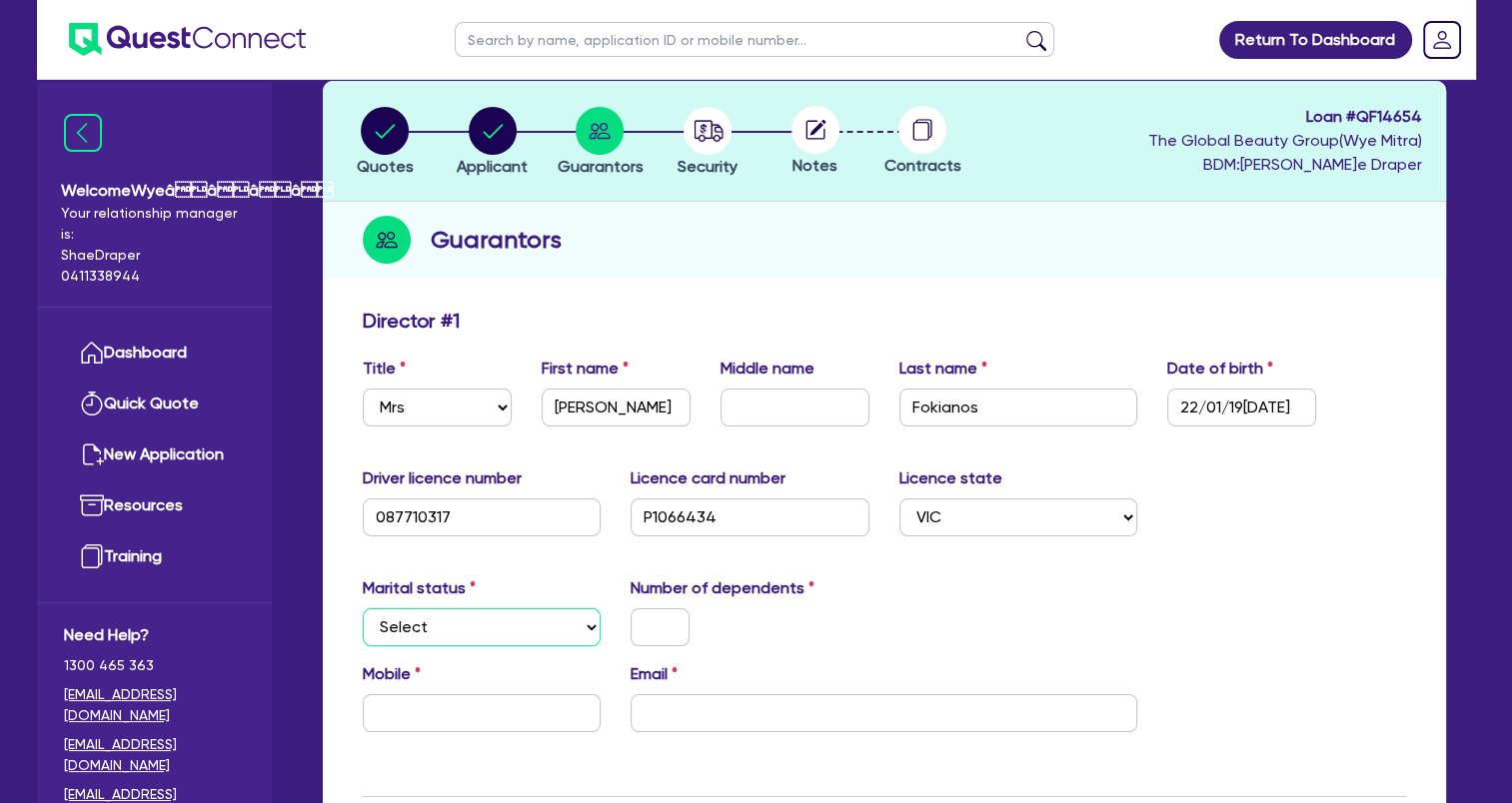 click on "Select Single Married De Facto / Partner" at bounding box center [482, 627] 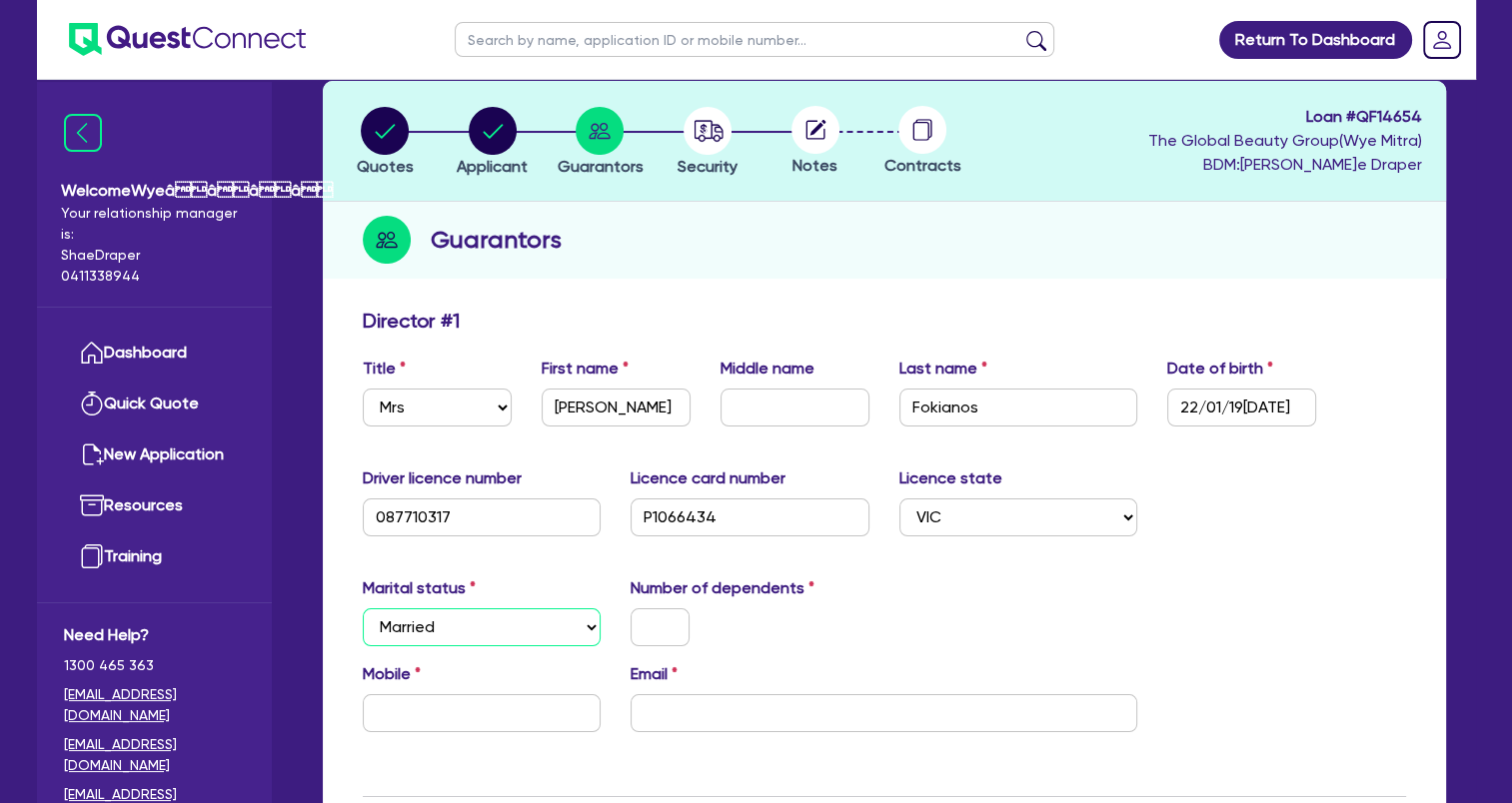 click on "Select Single Married De Facto / Partner" at bounding box center (482, 627) 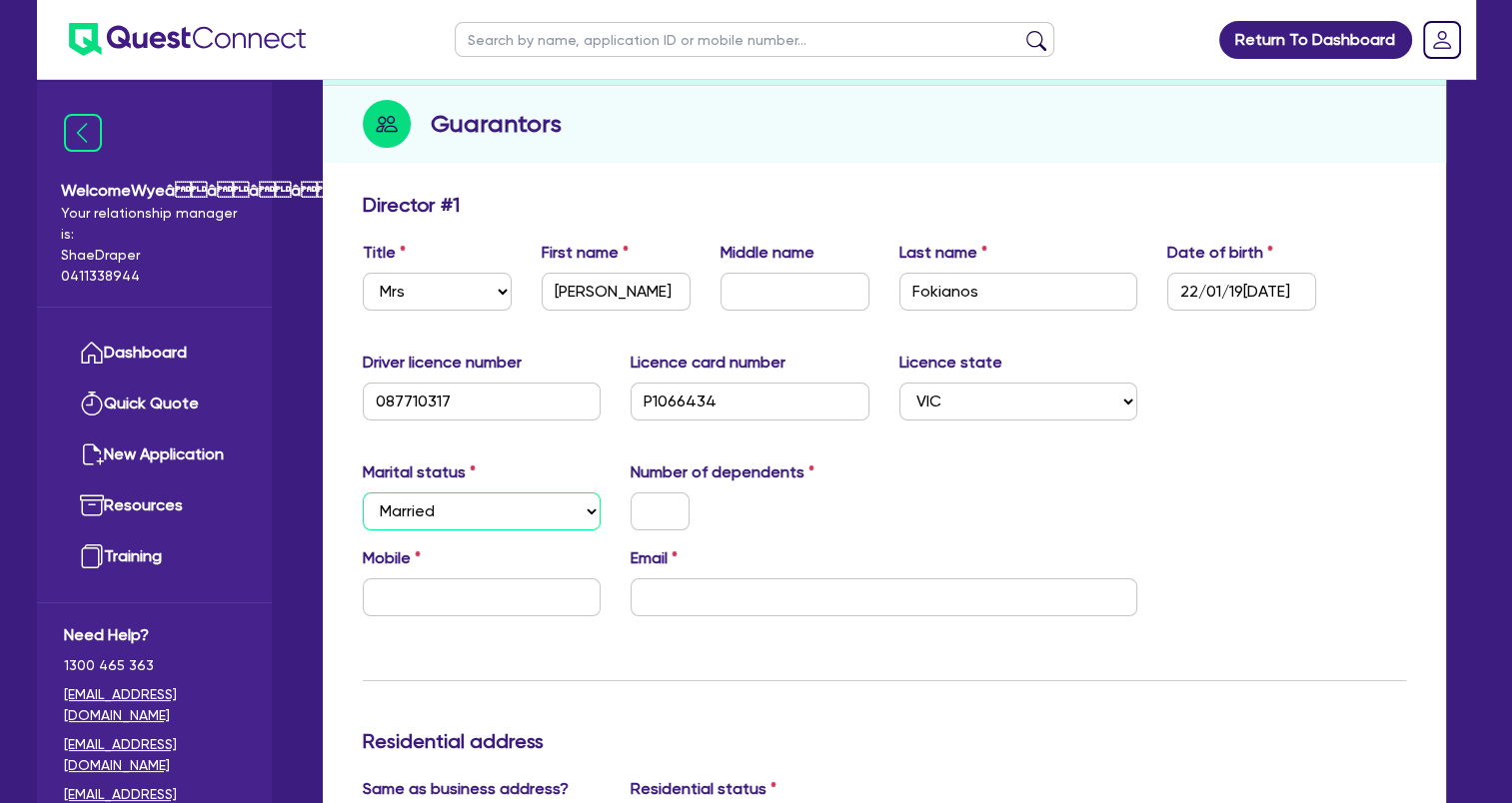scroll, scrollTop: 300, scrollLeft: 0, axis: vertical 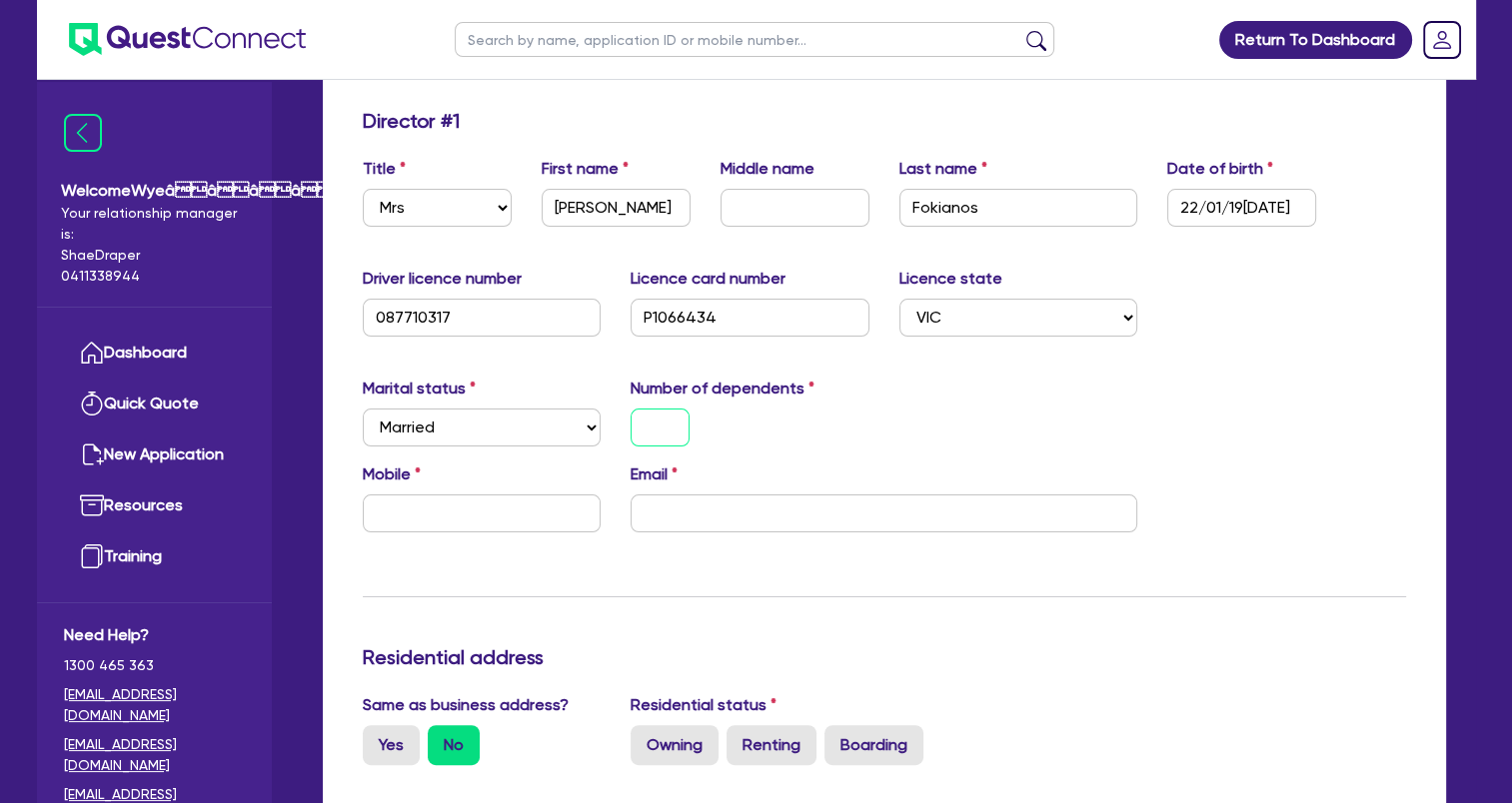 click at bounding box center [660, 427] 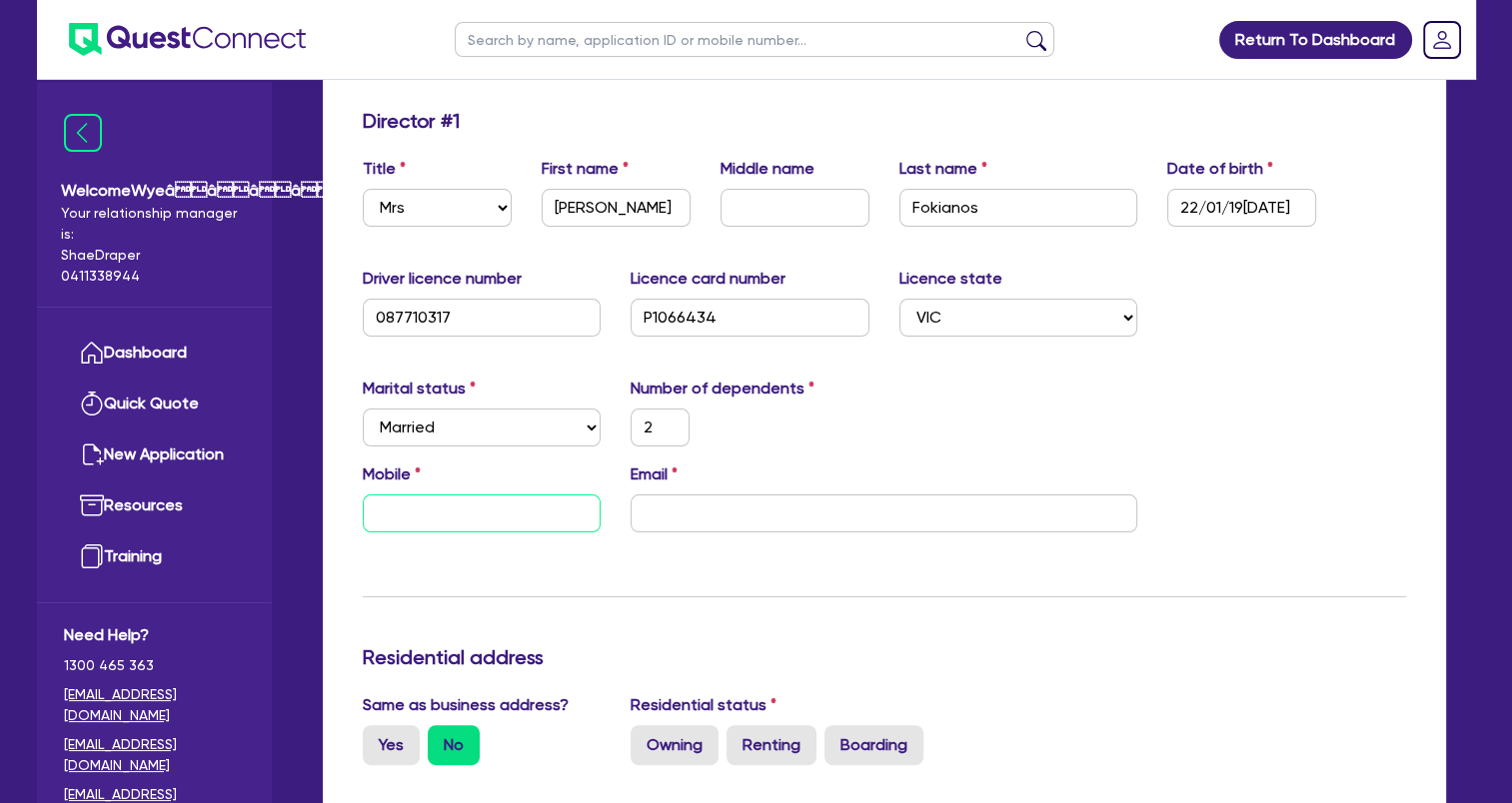 click at bounding box center [482, 513] 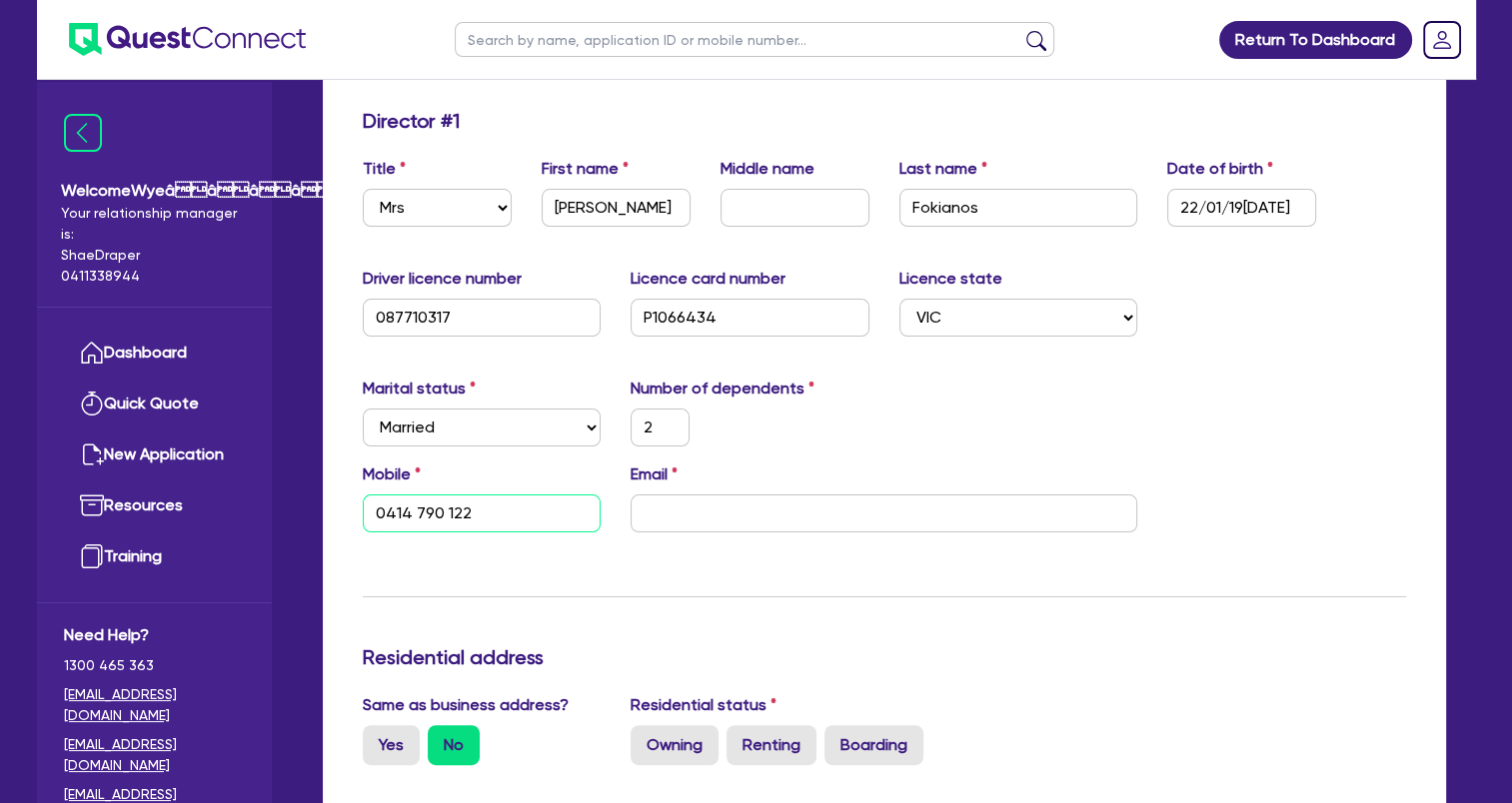 type on "0414 790 122" 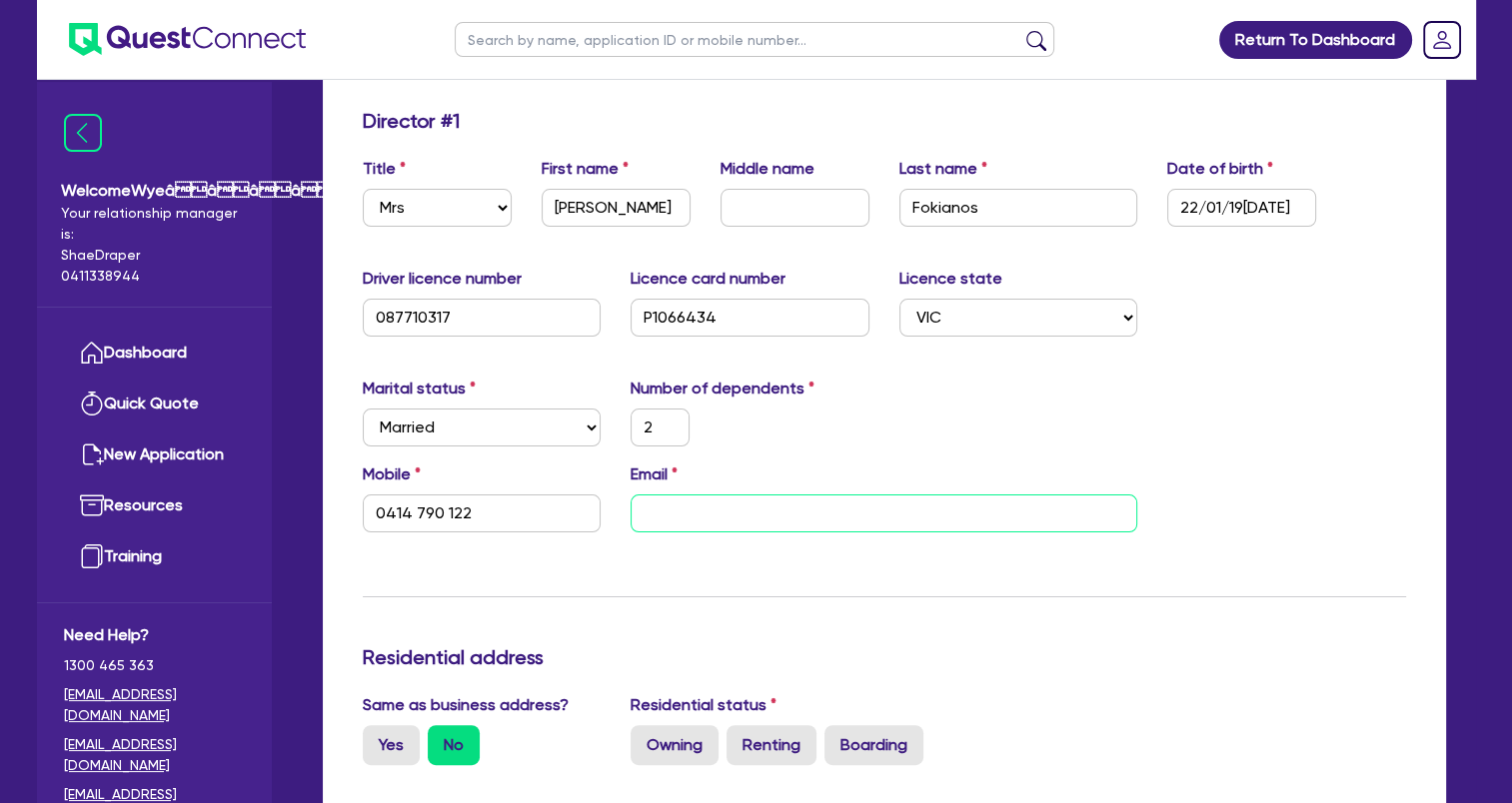 click at bounding box center [883, 513] 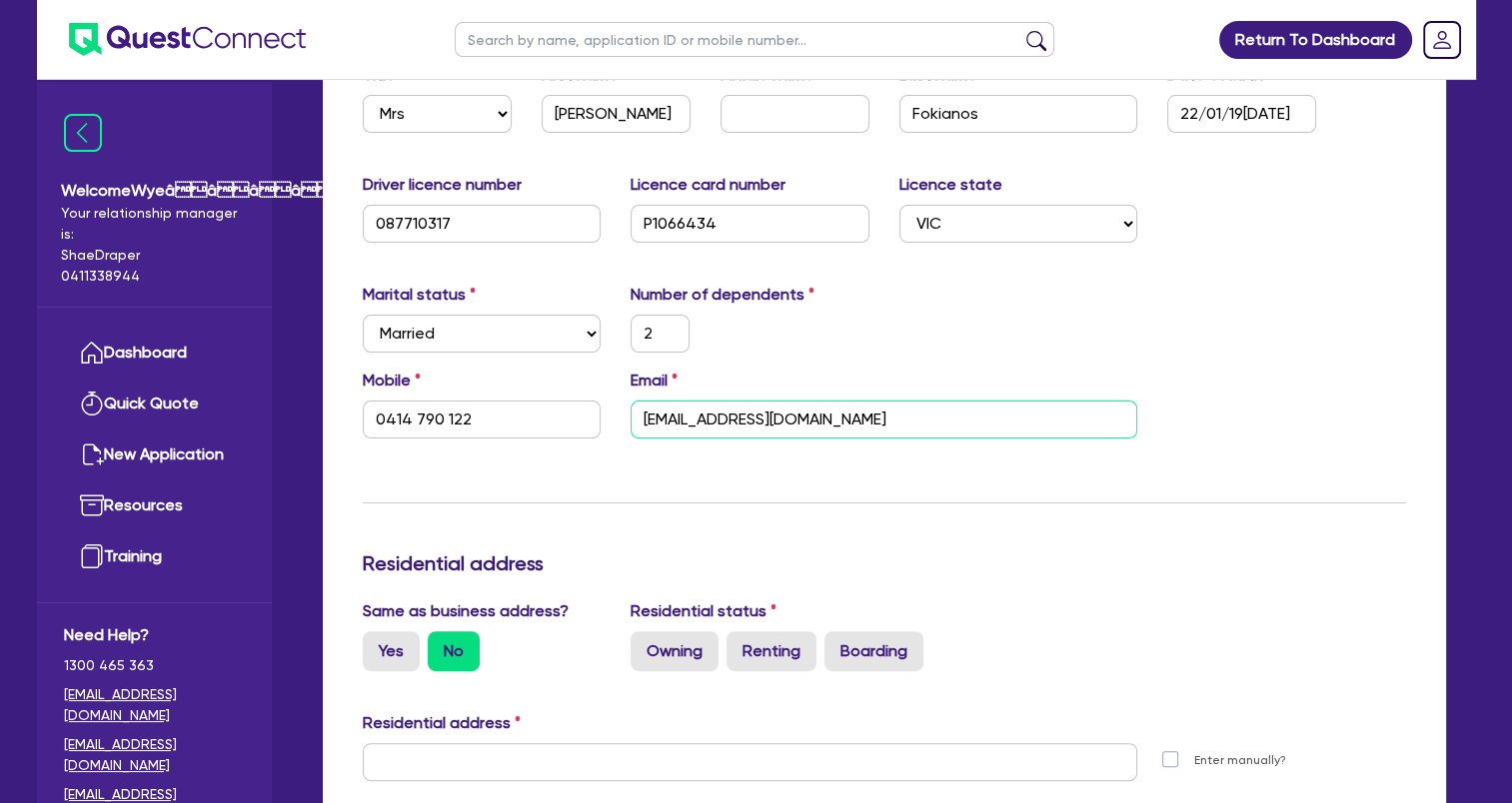 scroll, scrollTop: 599, scrollLeft: 0, axis: vertical 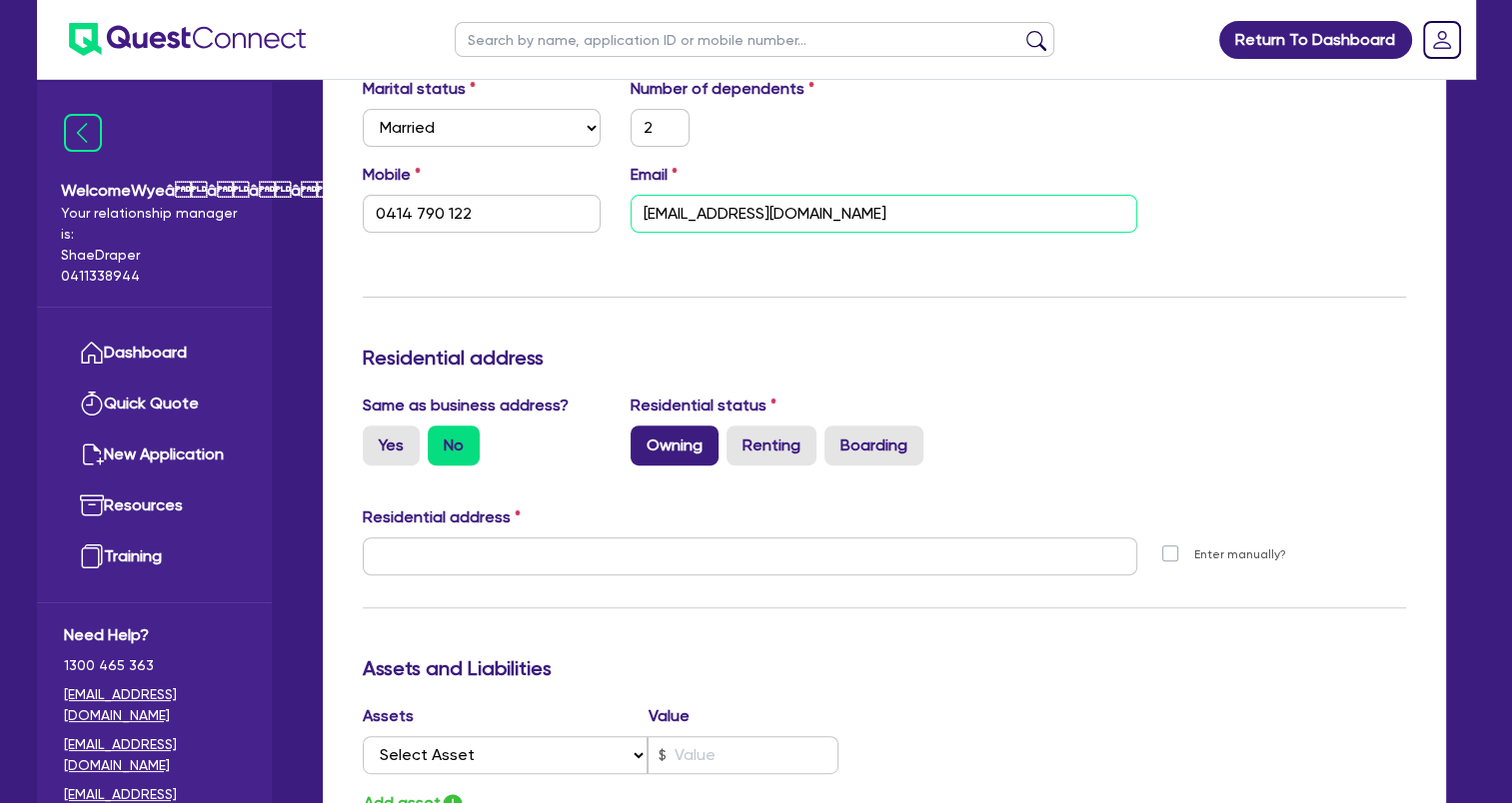 type on "[EMAIL_ADDRESS][DOMAIN_NAME]" 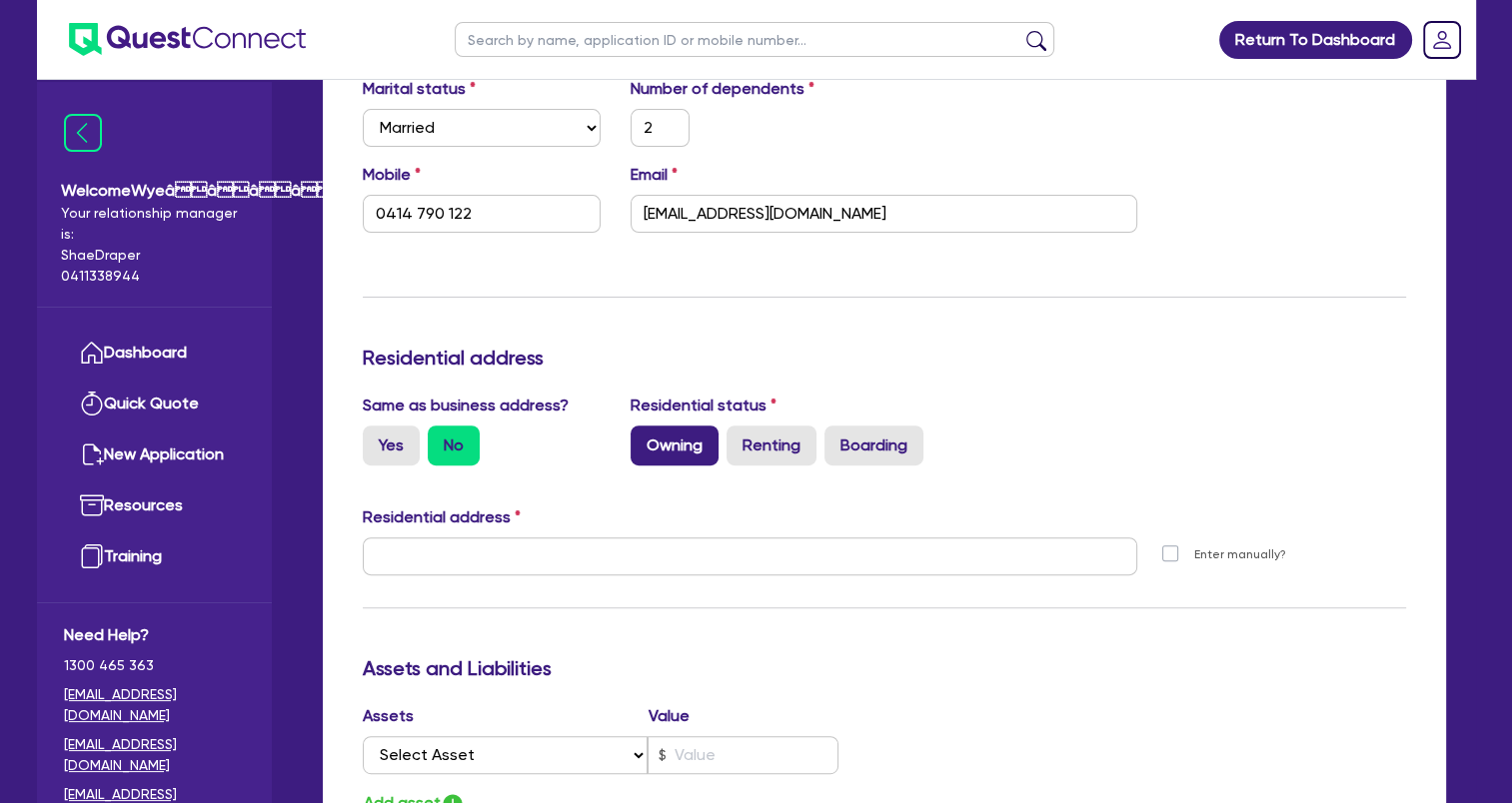click on "Owning" at bounding box center (675, 445) 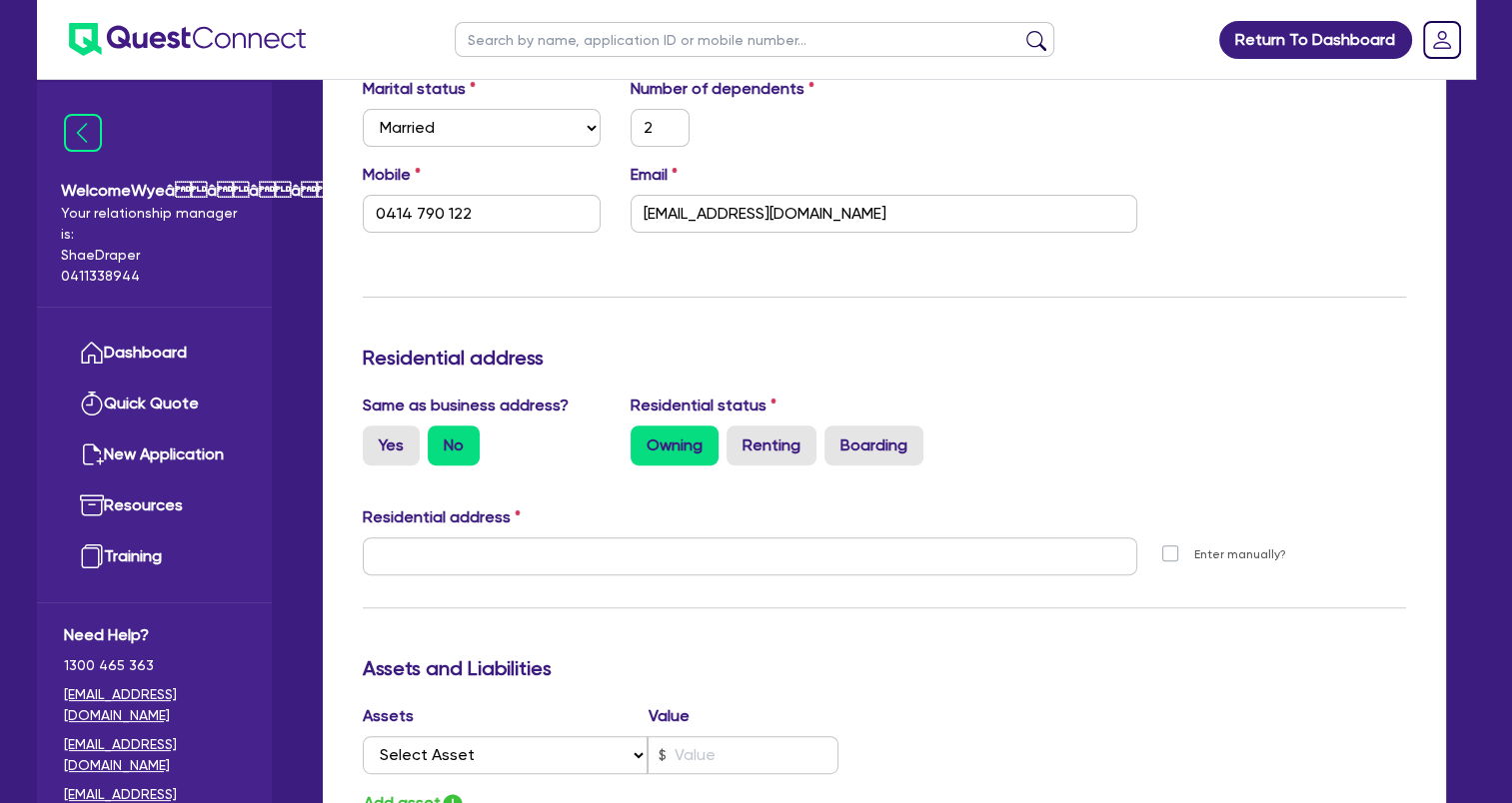 type on "2" 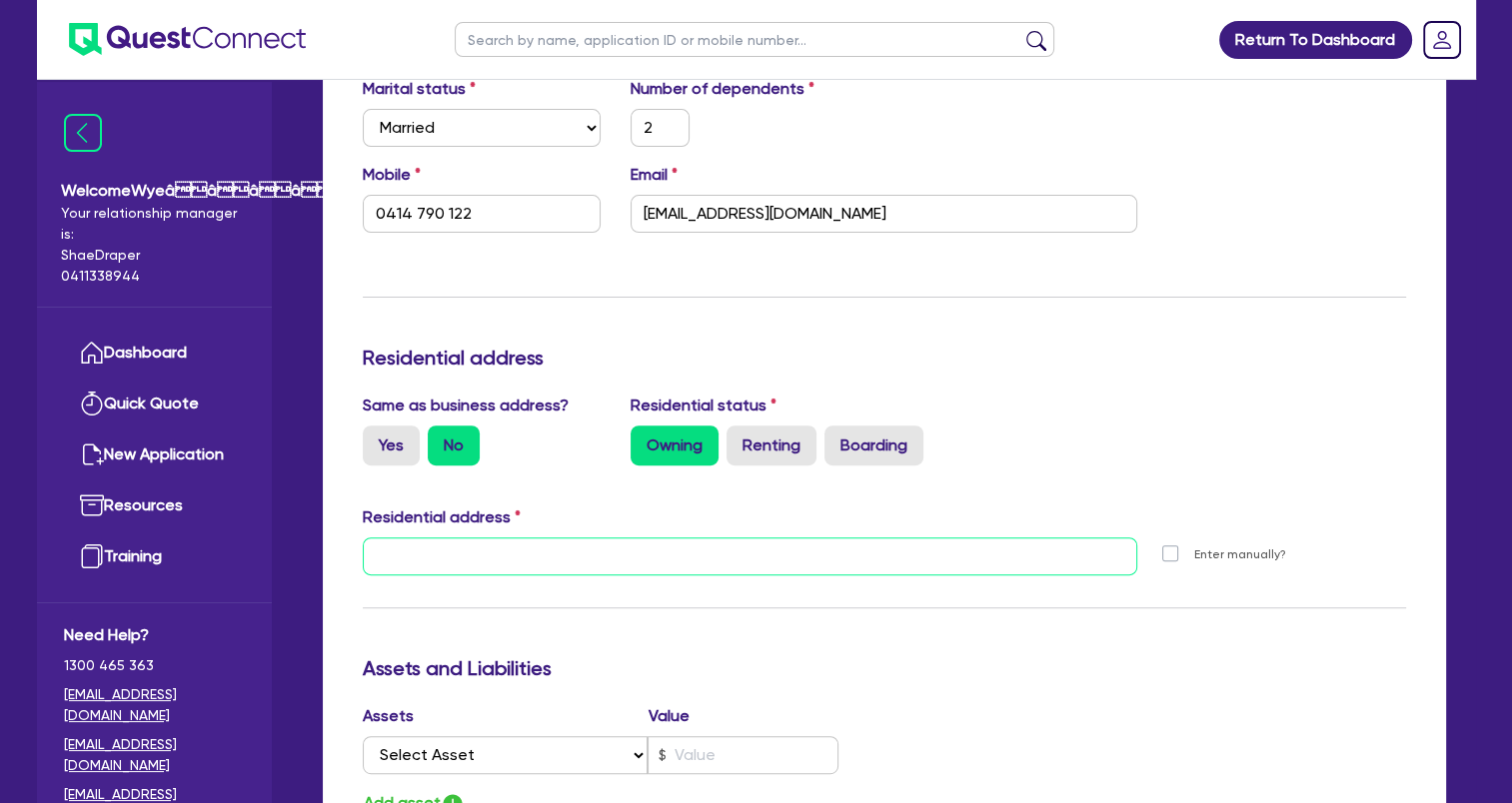 click at bounding box center (751, 556) 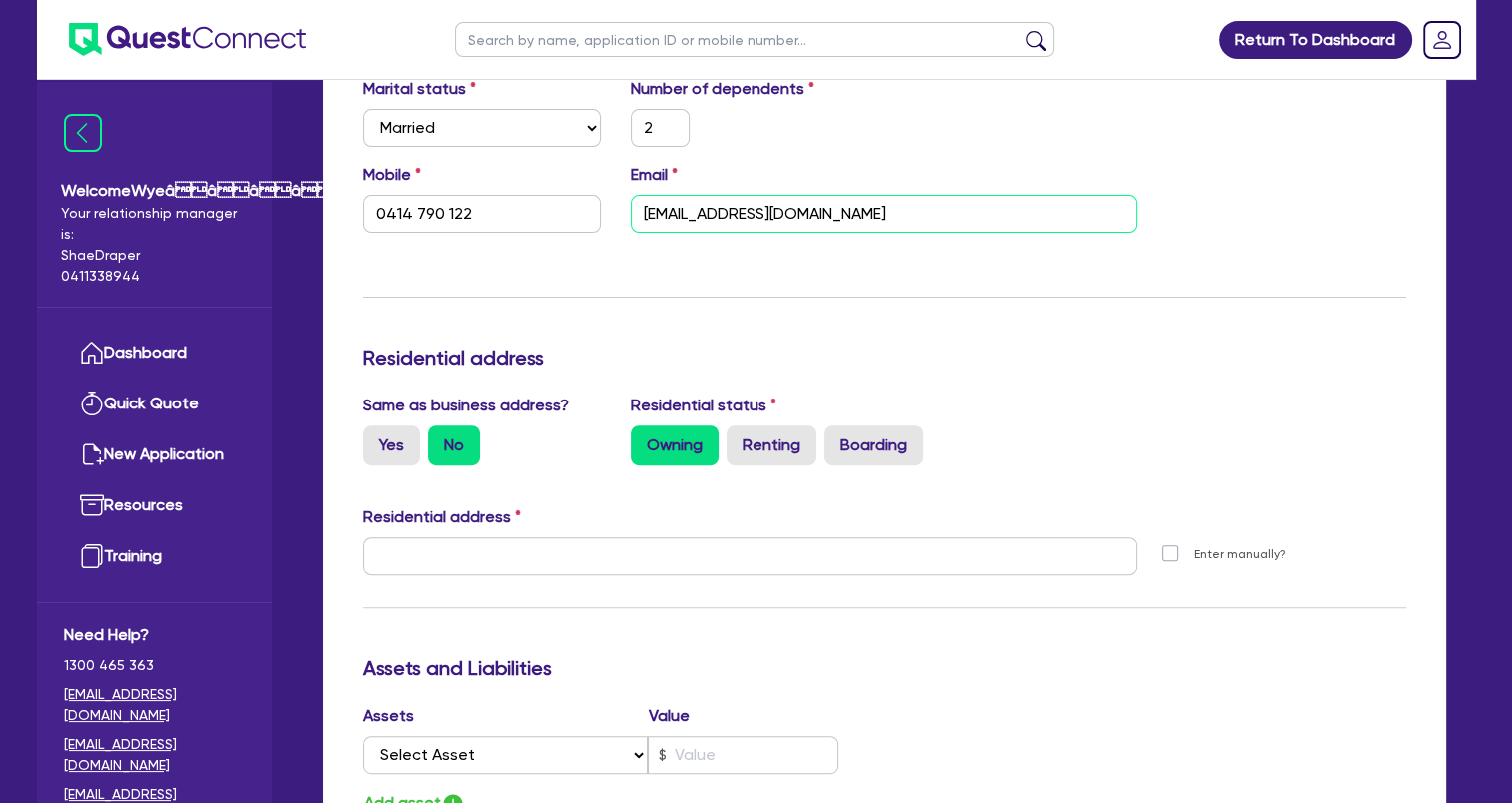 drag, startPoint x: 1056, startPoint y: 194, endPoint x: 1100, endPoint y: 103, distance: 101.07918 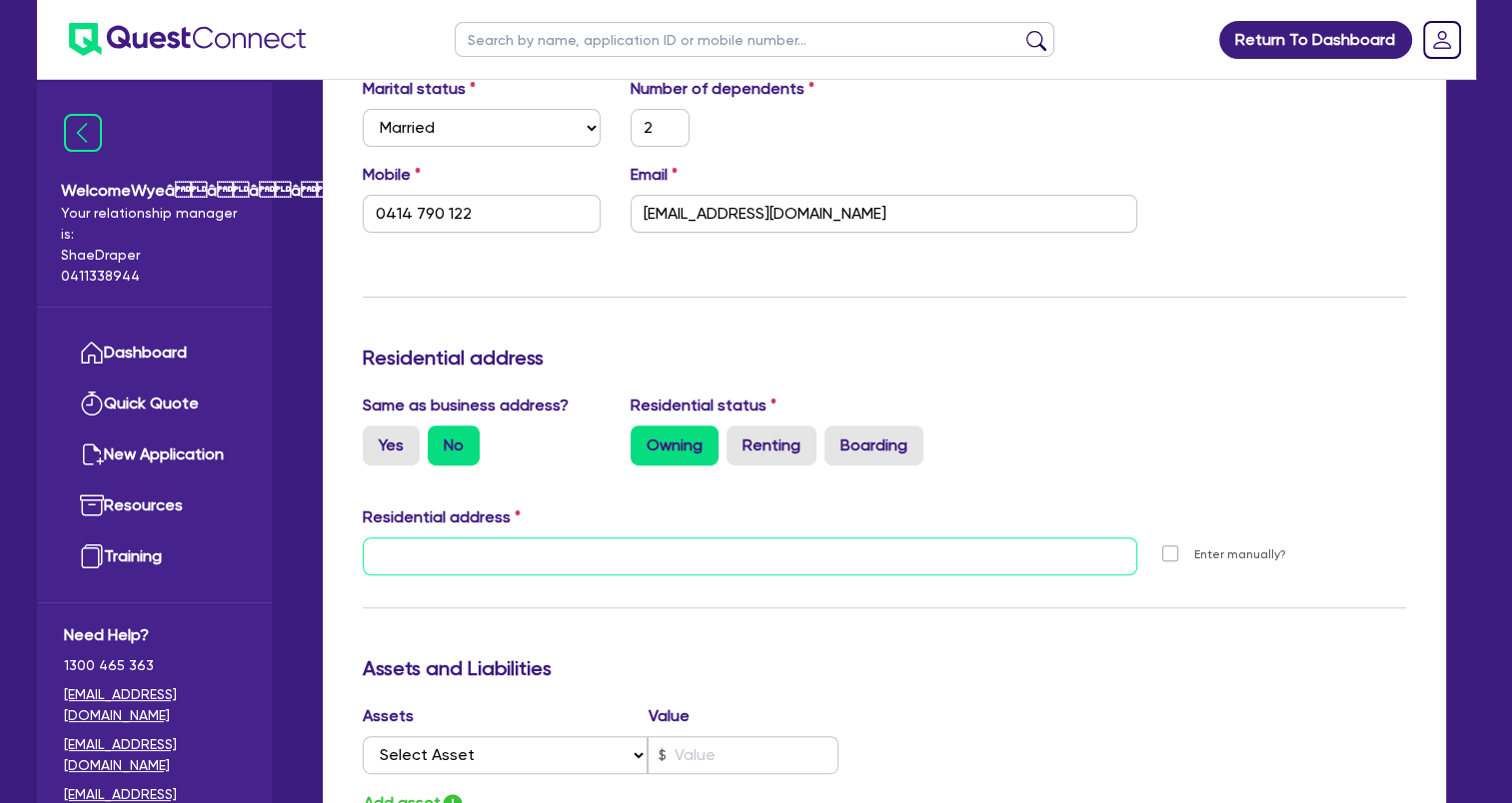 click at bounding box center (751, 556) 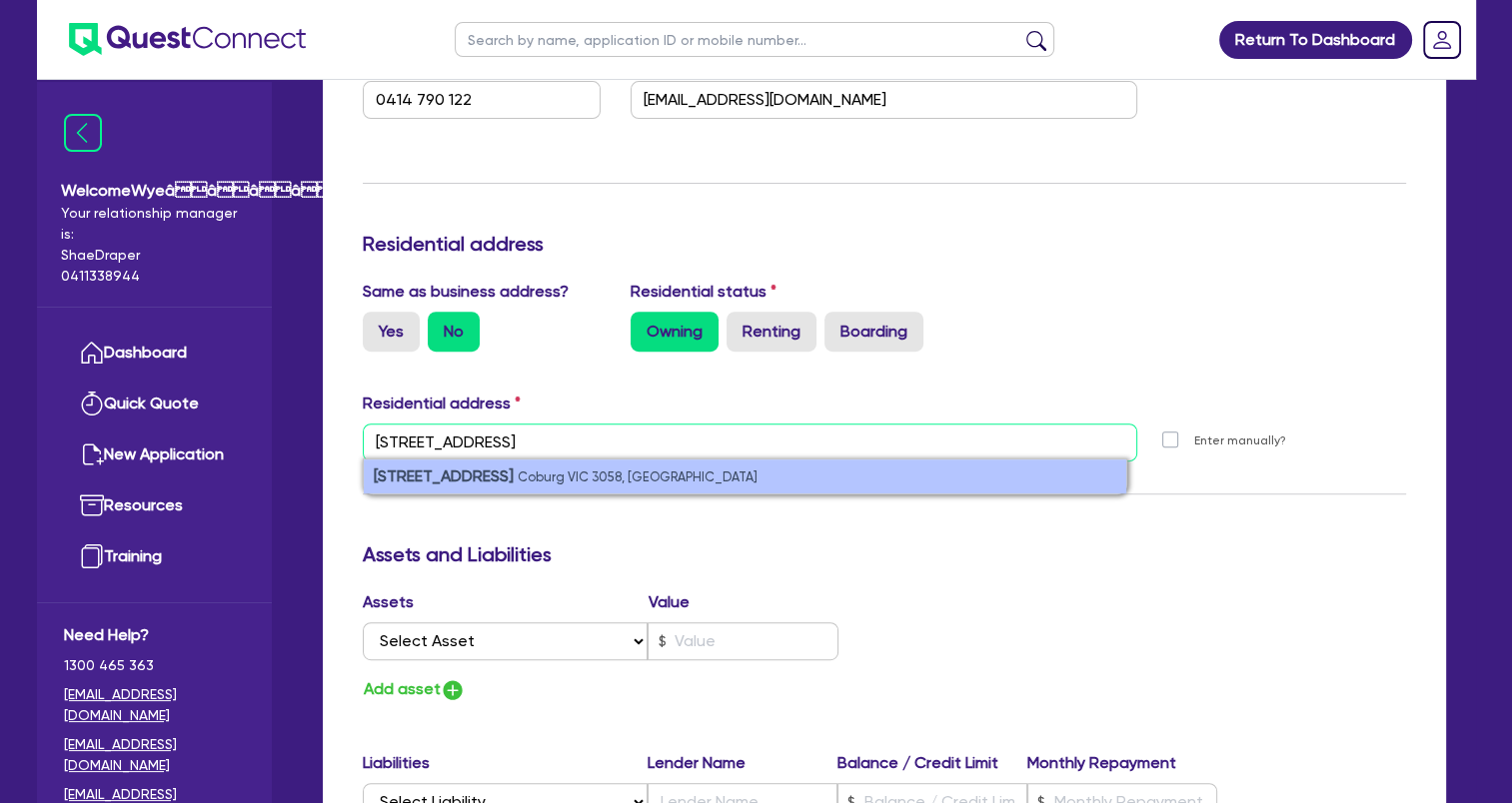 scroll, scrollTop: 899, scrollLeft: 0, axis: vertical 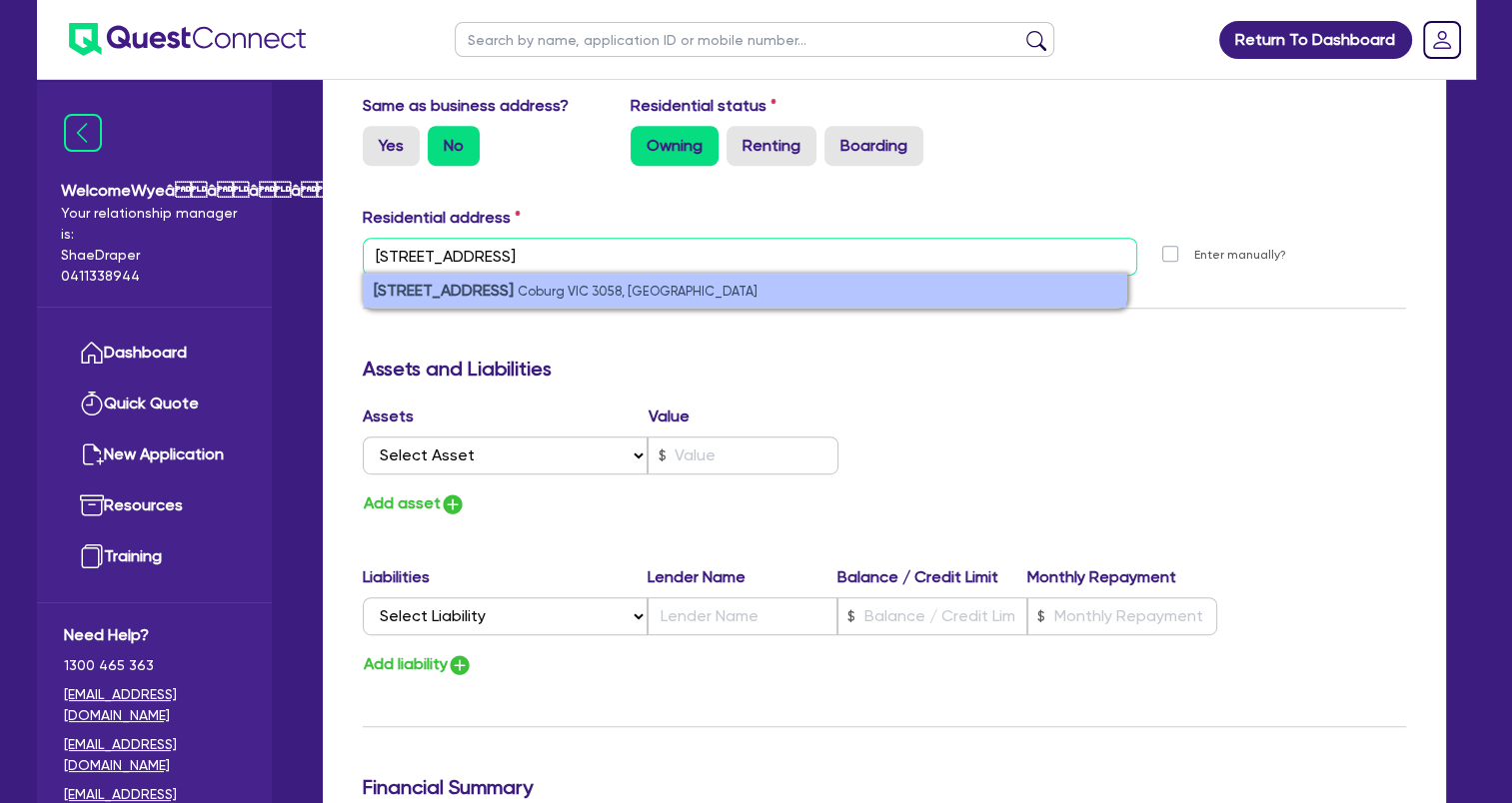 type on "[STREET_ADDRESS]" 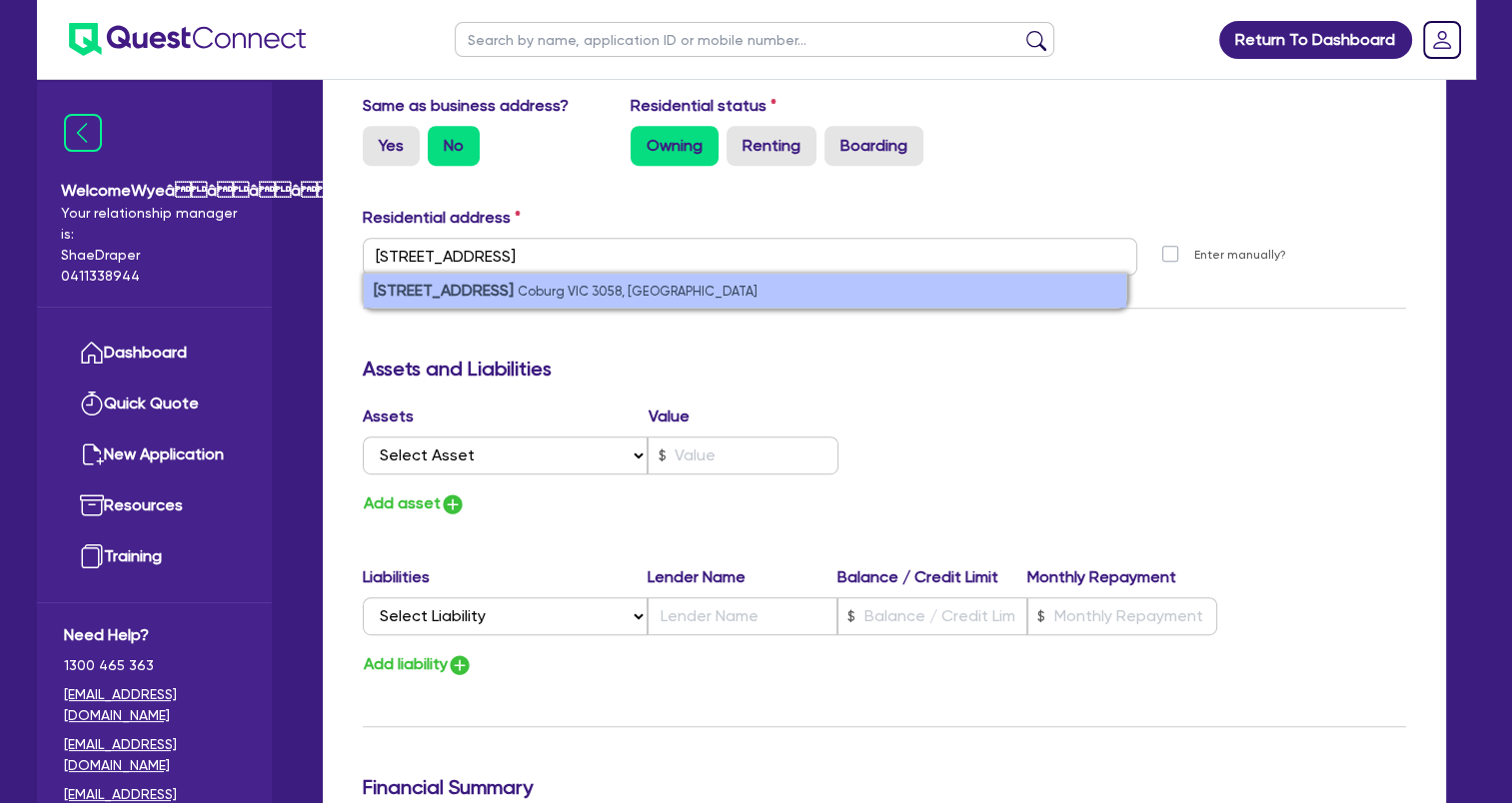 click on "Coburg VIC 3058, [GEOGRAPHIC_DATA]" at bounding box center [638, 291] 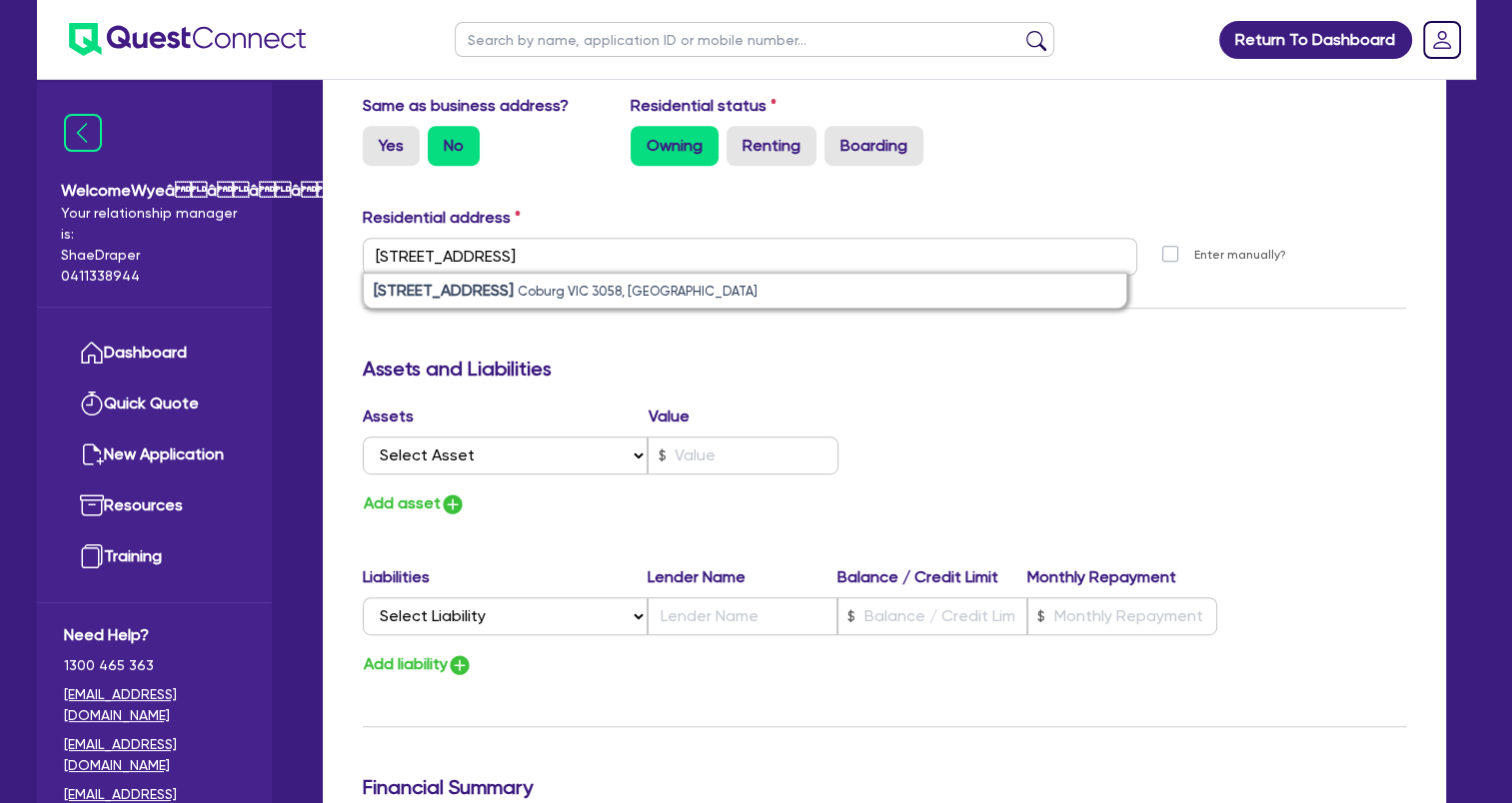 type on "2" 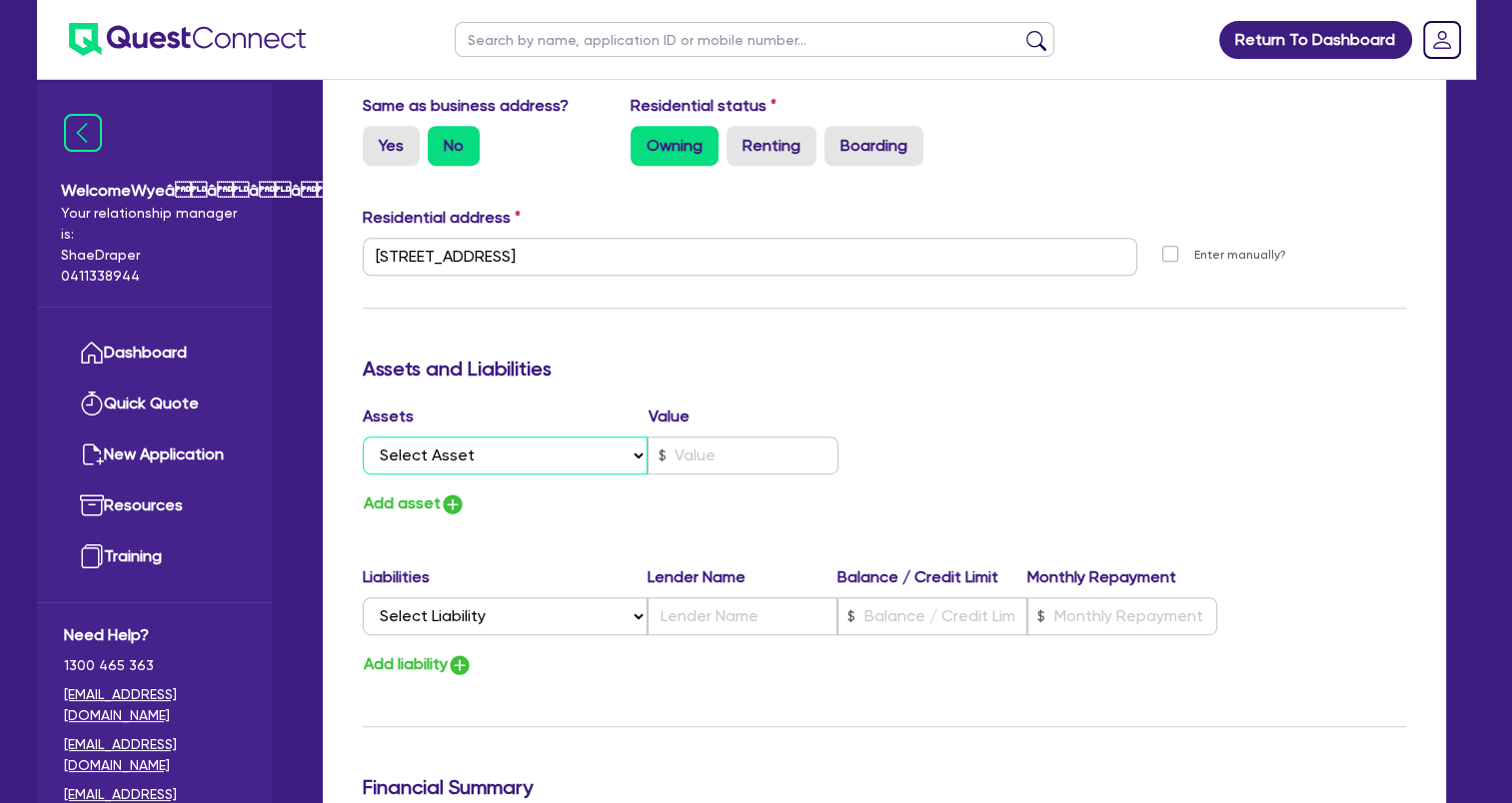 click on "Select Asset Cash Property Investment property Vehicle Truck Trailer Equipment Household & personal asset Other asset" at bounding box center [506, 455] 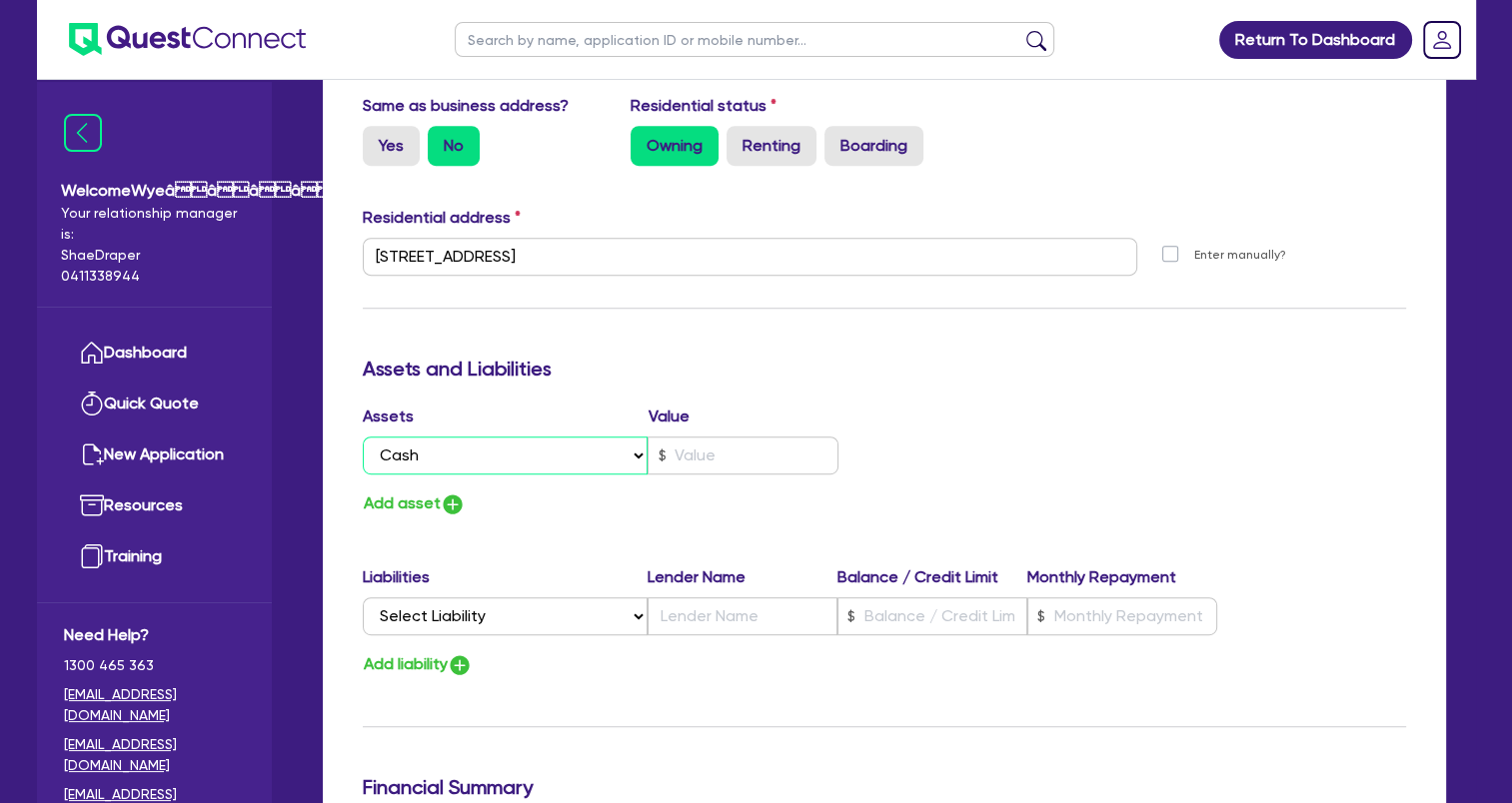 click on "Select Asset Cash Property Investment property Vehicle Truck Trailer Equipment Household & personal asset Other asset" at bounding box center [506, 455] 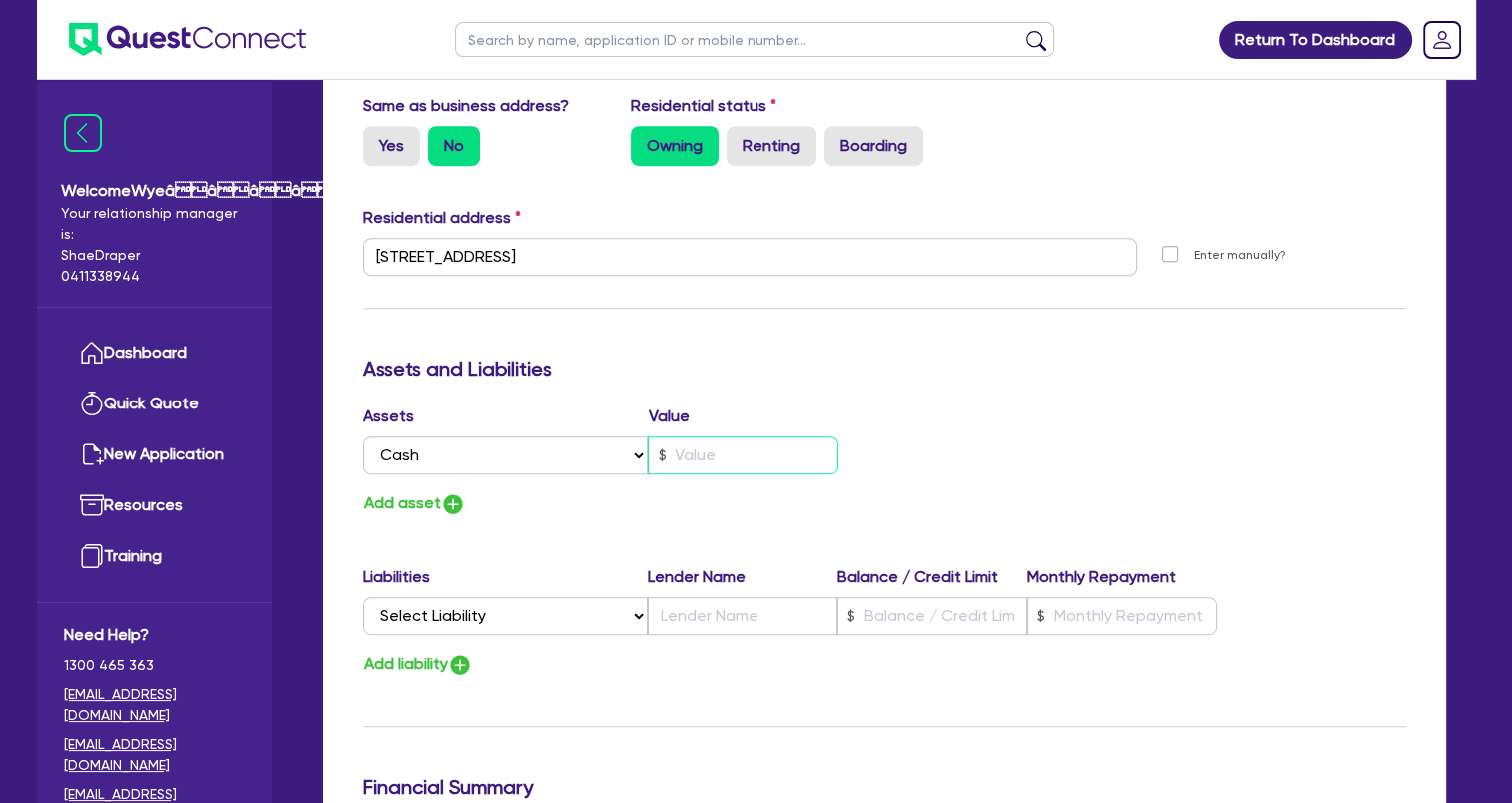 click at bounding box center (743, 455) 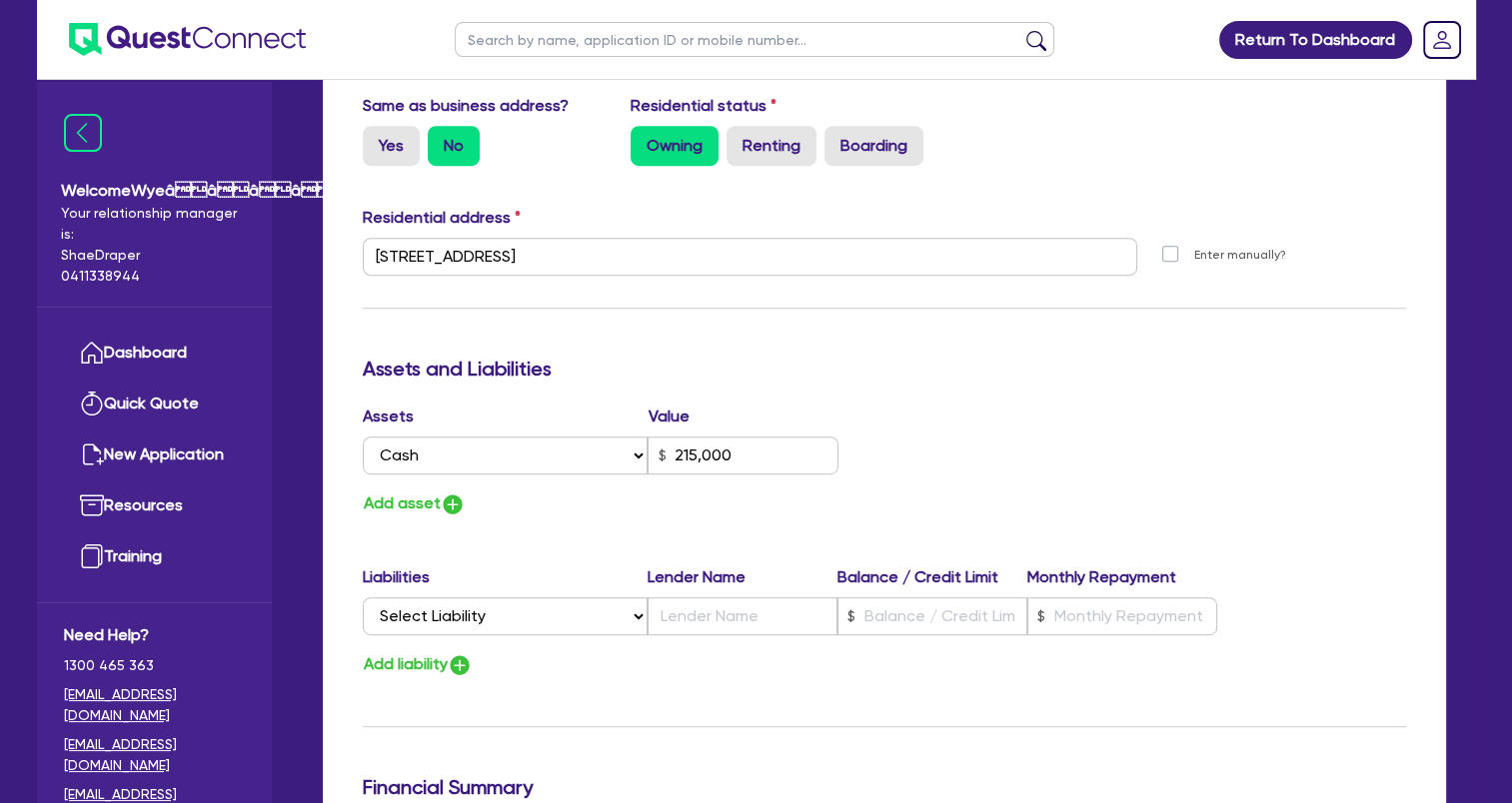 click on "Assets Value Select Asset Cash Property Investment property Vehicle Truck Trailer Equipment Household & personal asset Other asset 215,000 Add asset" at bounding box center (884, 460) 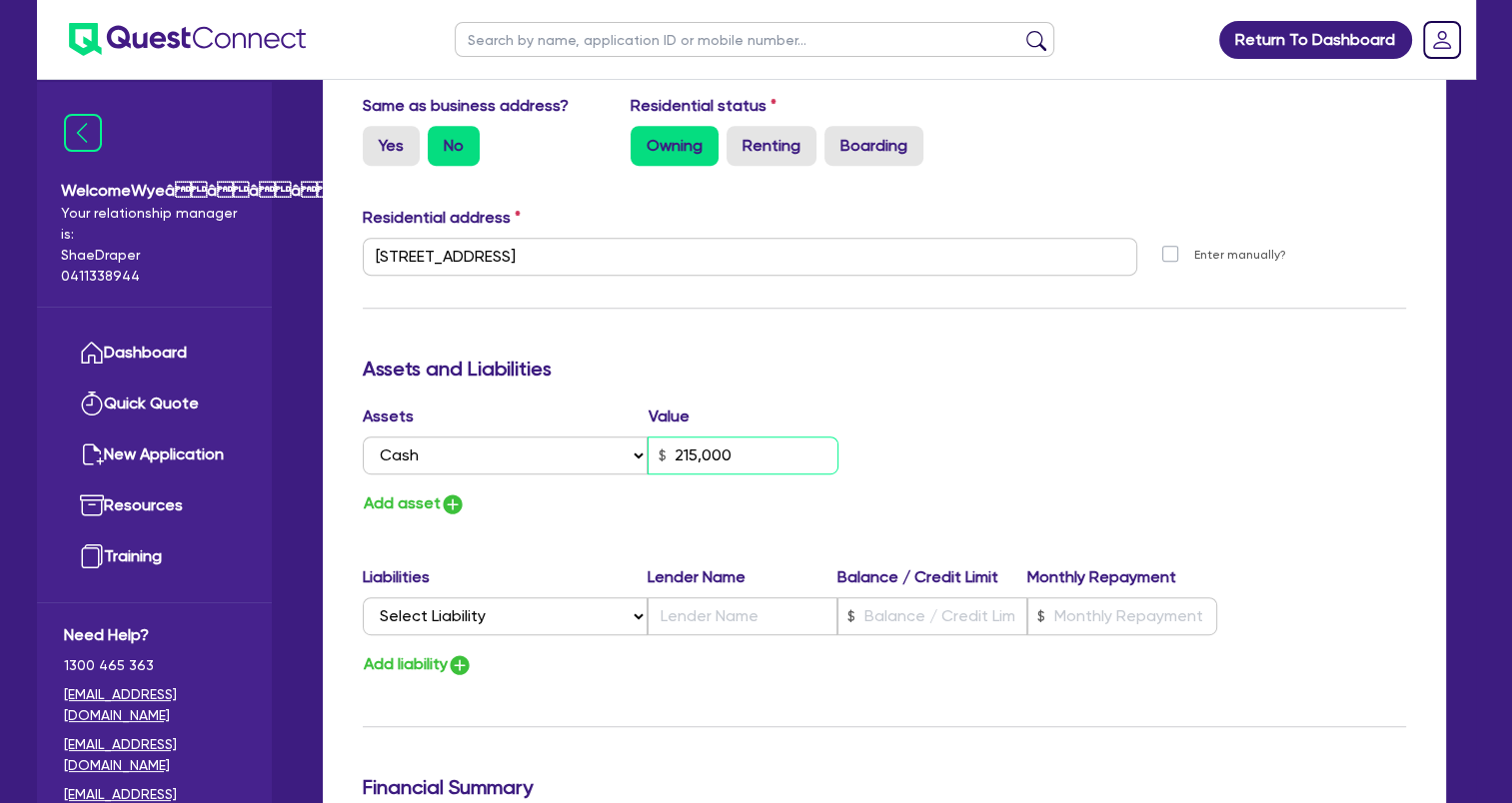 drag, startPoint x: 750, startPoint y: 450, endPoint x: 570, endPoint y: 439, distance: 180.3358 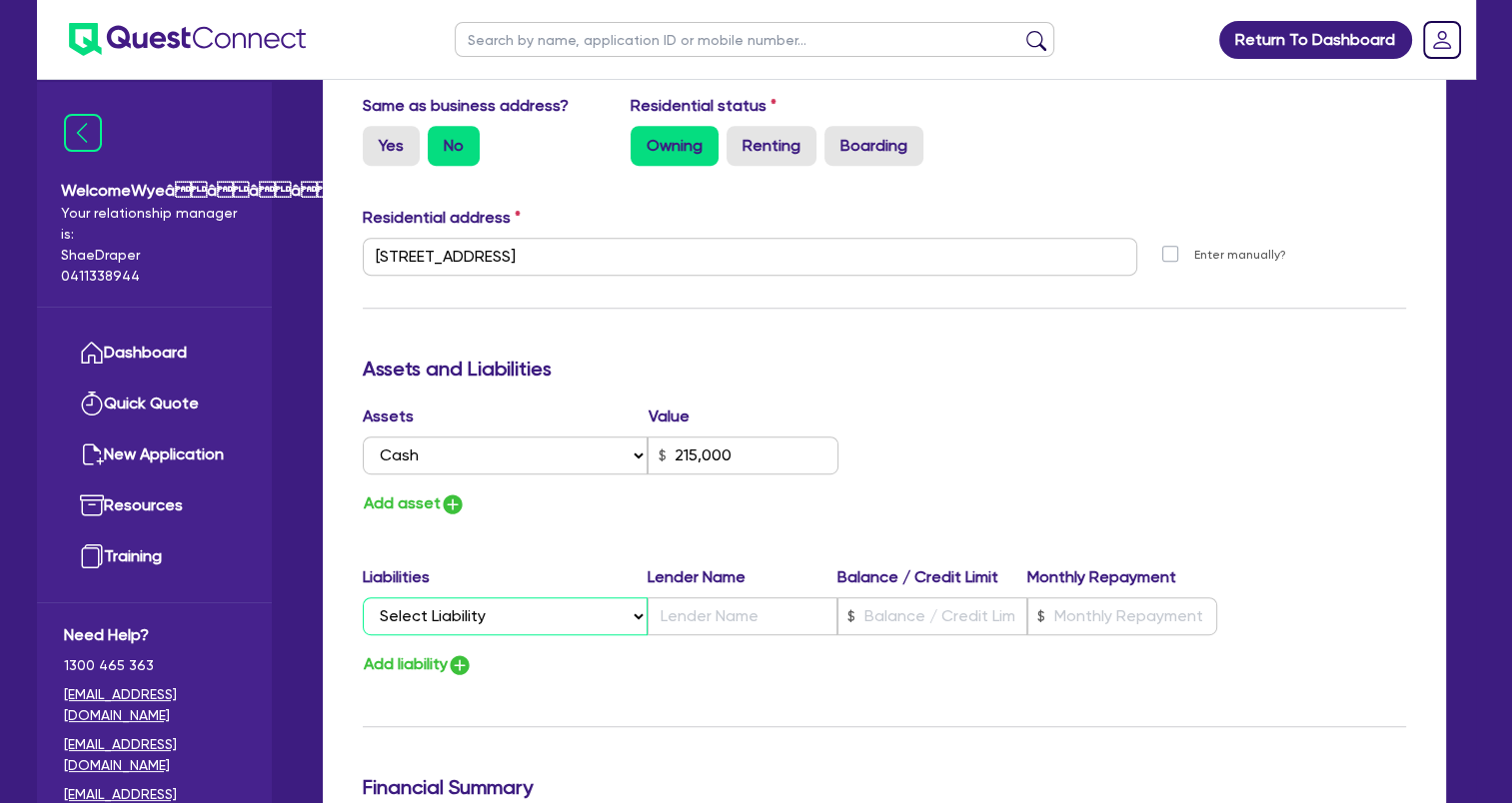 click on "Select Liability Credit card Mortgage Investment property loan Vehicle loan Truck loan Trailer loan Equipment loan Personal loan Other loan" at bounding box center (505, 616) 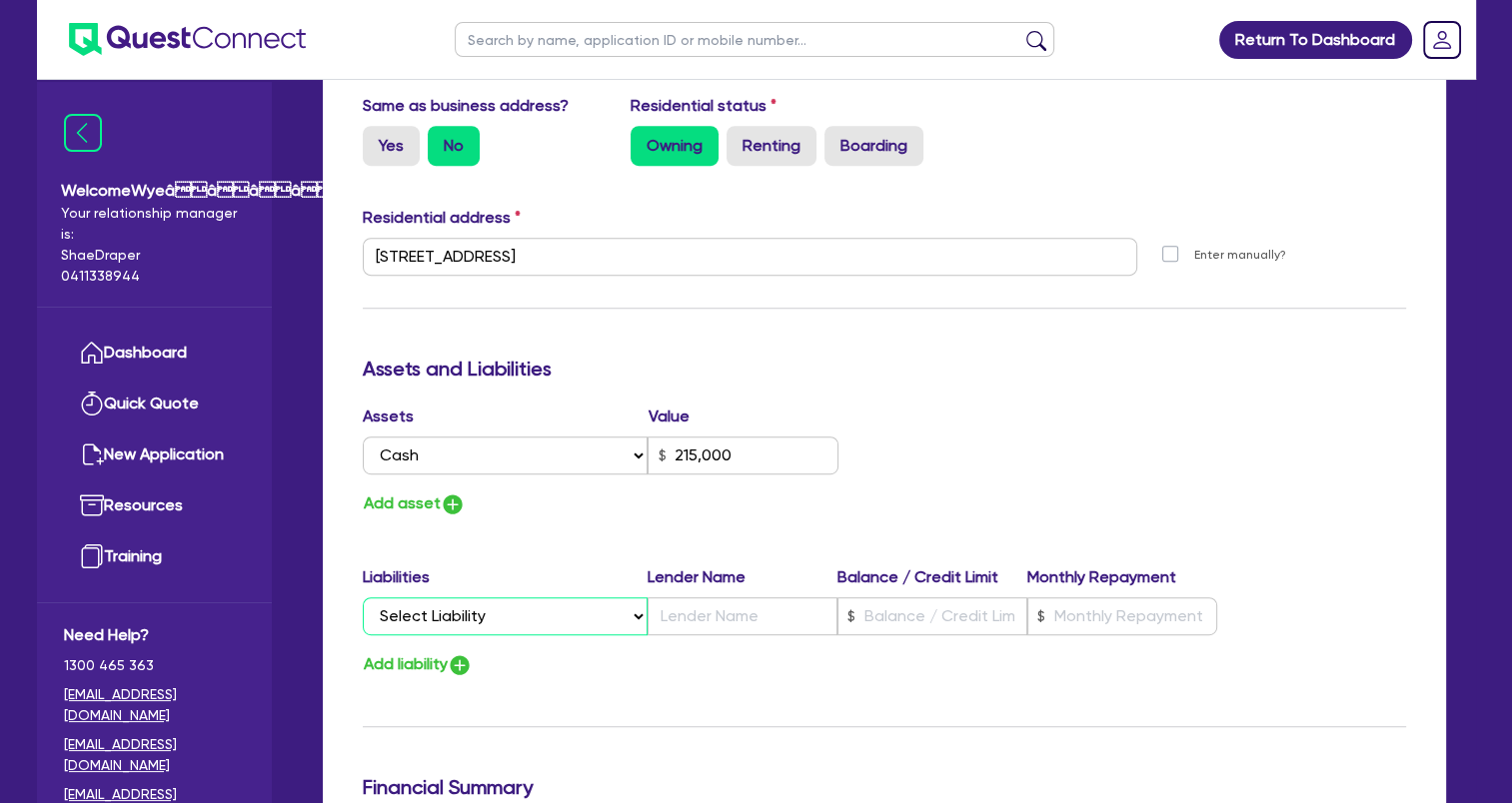 click on "Select Liability Credit card Mortgage Investment property loan Vehicle loan Truck loan Trailer loan Equipment loan Personal loan Other loan" at bounding box center (505, 616) 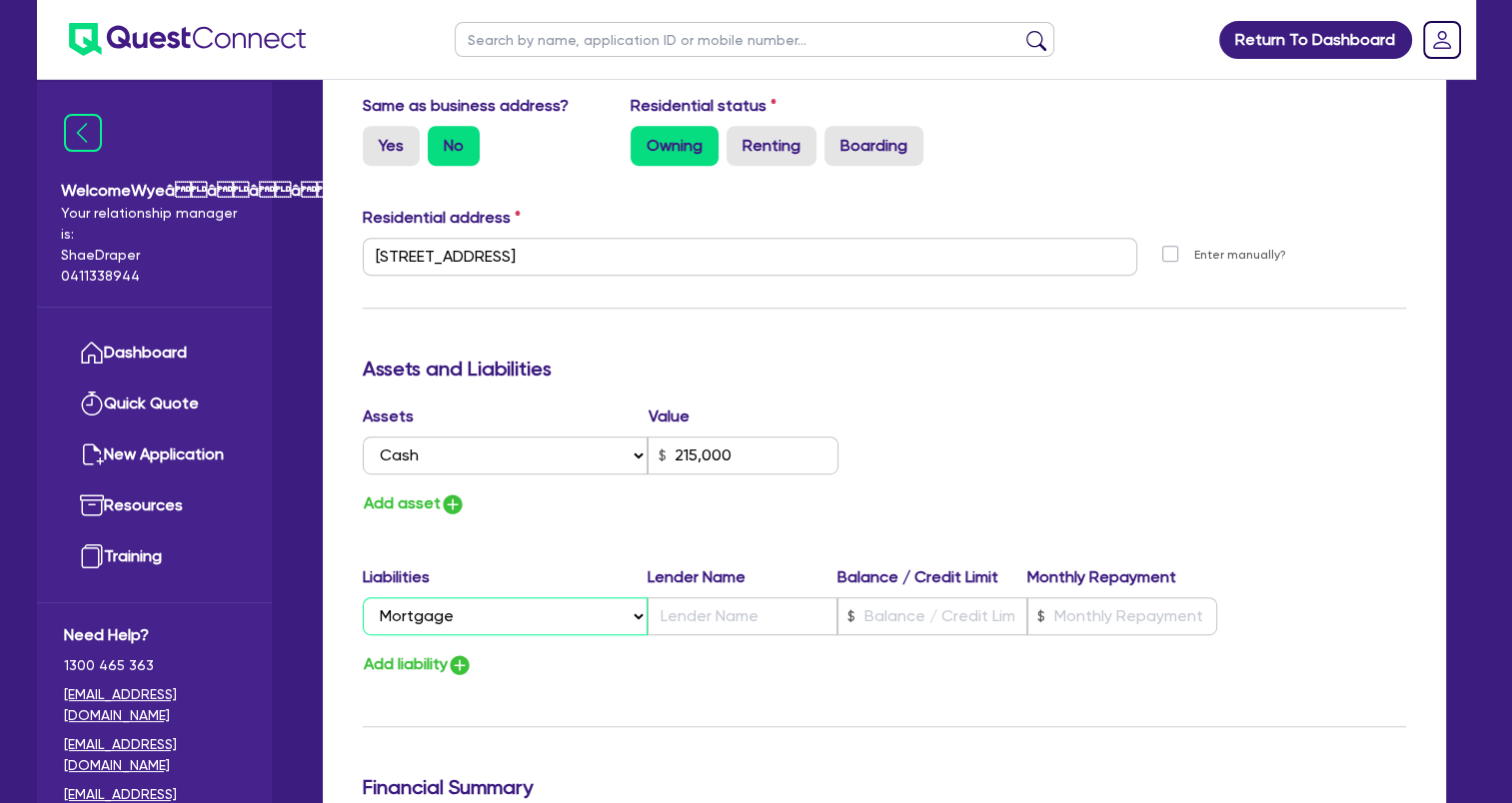 click on "Select Liability Credit card Mortgage Investment property loan Vehicle loan Truck loan Trailer loan Equipment loan Personal loan Other loan" at bounding box center (505, 616) 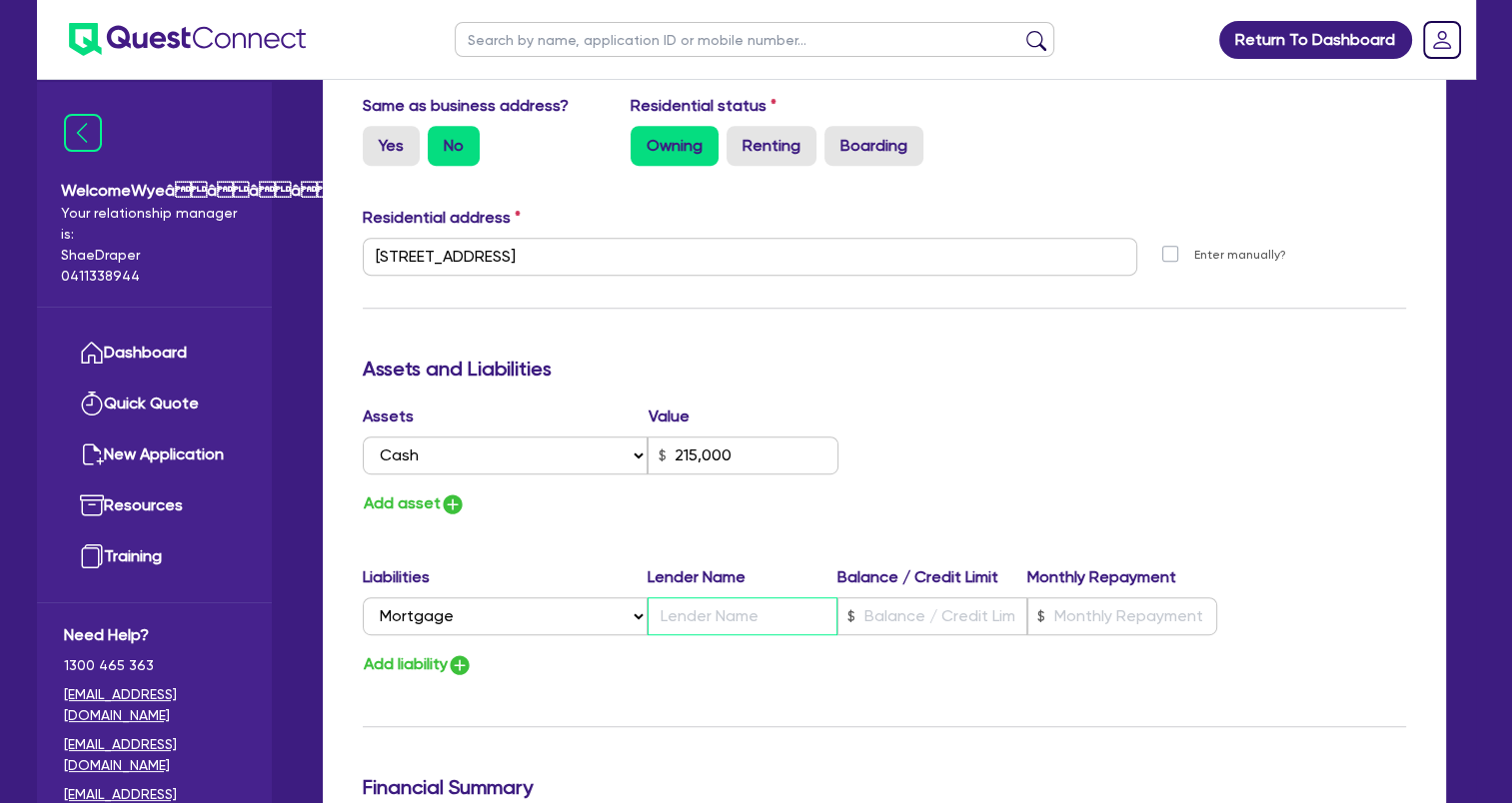 click at bounding box center (743, 616) 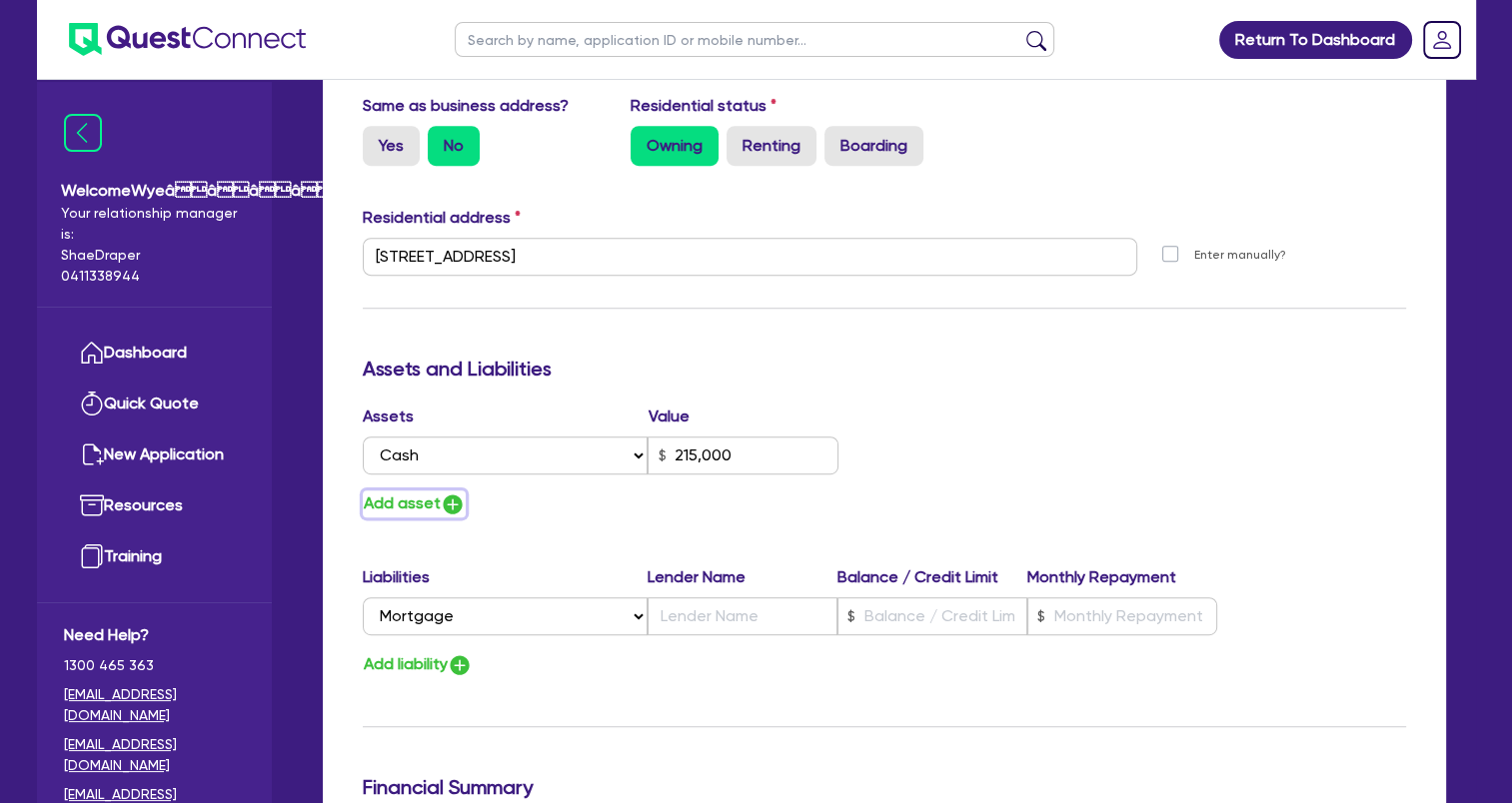 click at bounding box center (453, 504) 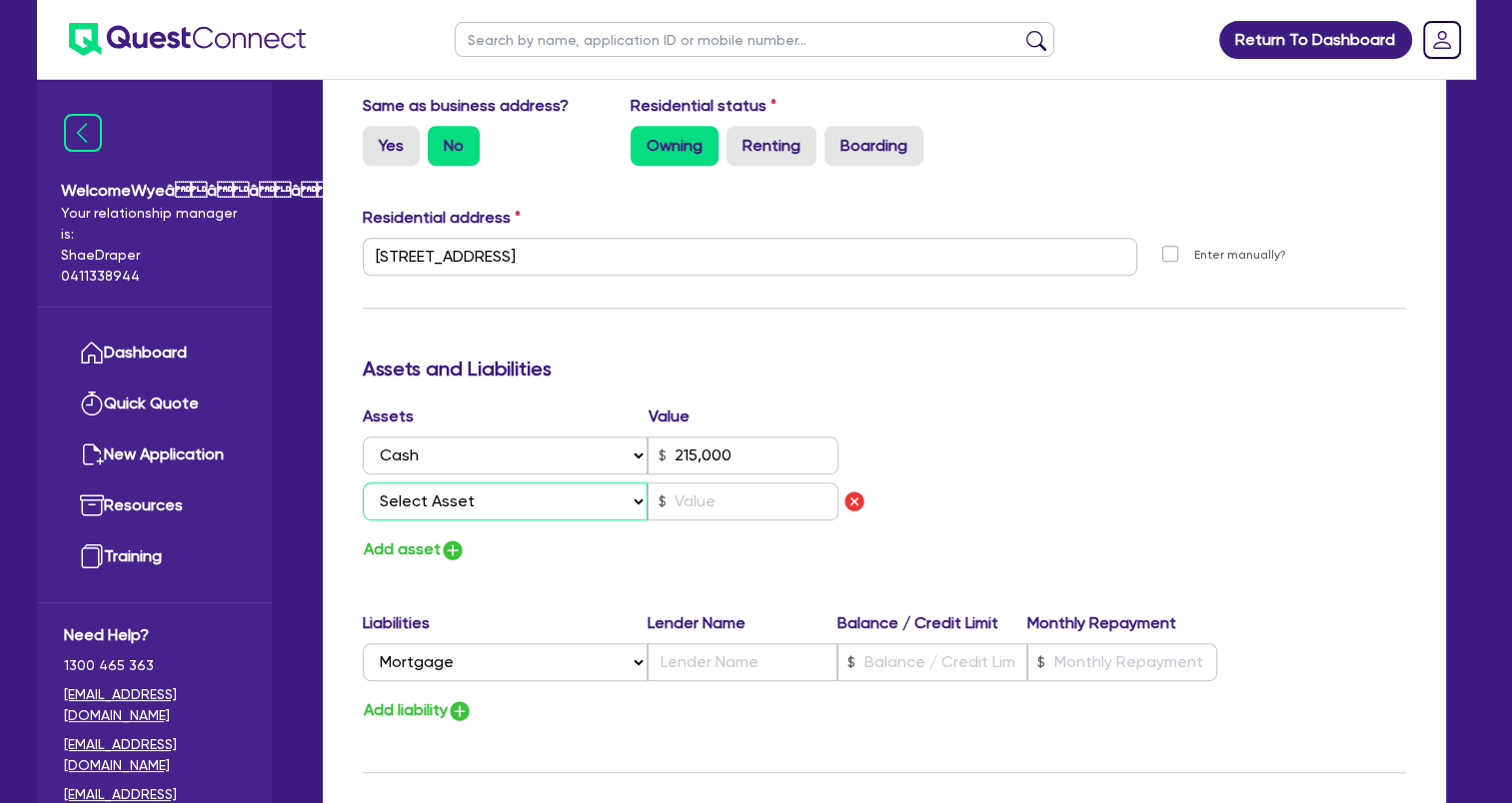 click on "Select Asset Cash Property Investment property Vehicle Truck Trailer Equipment Household & personal asset Other asset" at bounding box center (506, 501) 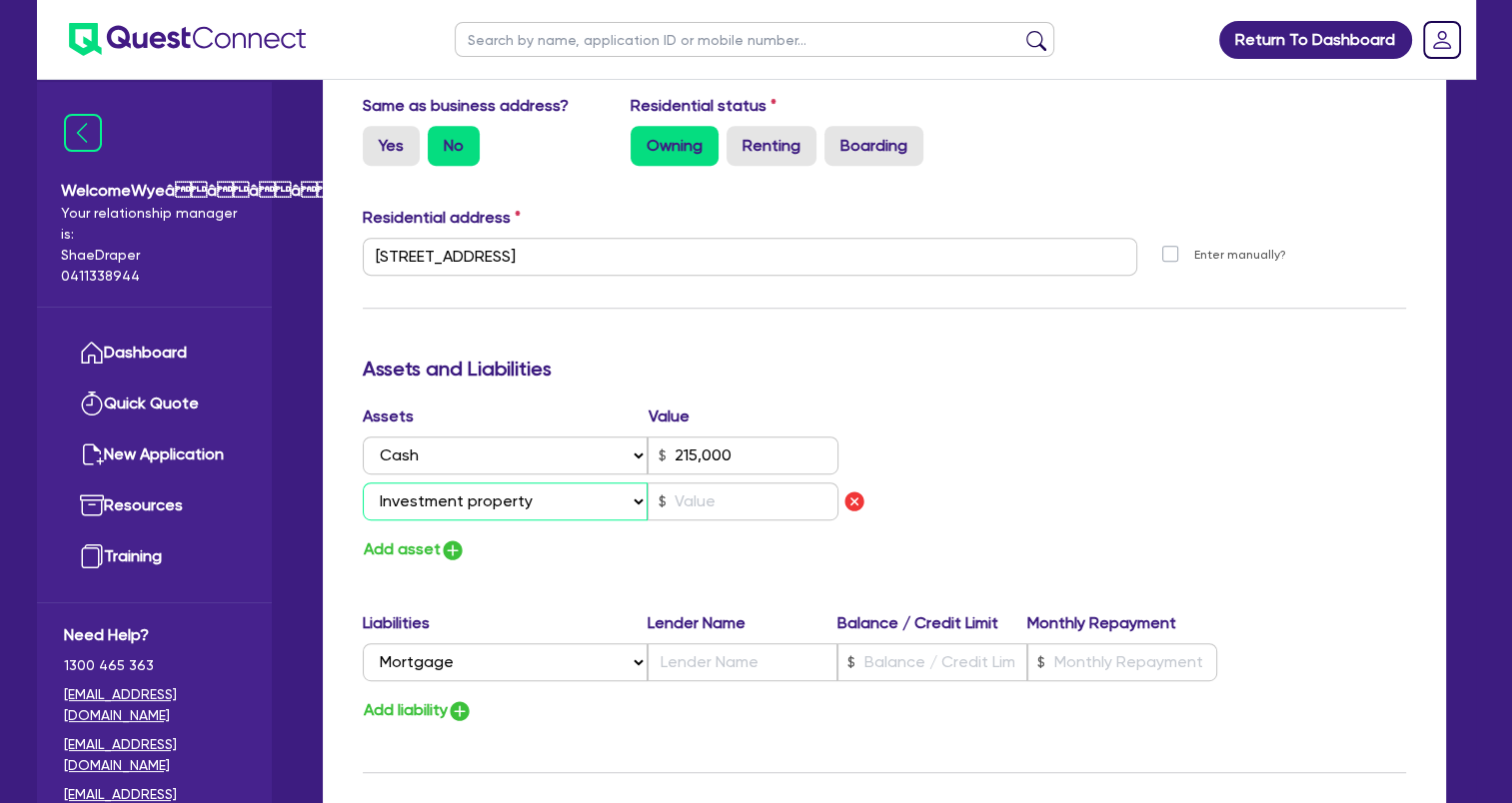 click on "Select Asset Cash Property Investment property Vehicle Truck Trailer Equipment Household & personal asset Other asset" at bounding box center (506, 501) 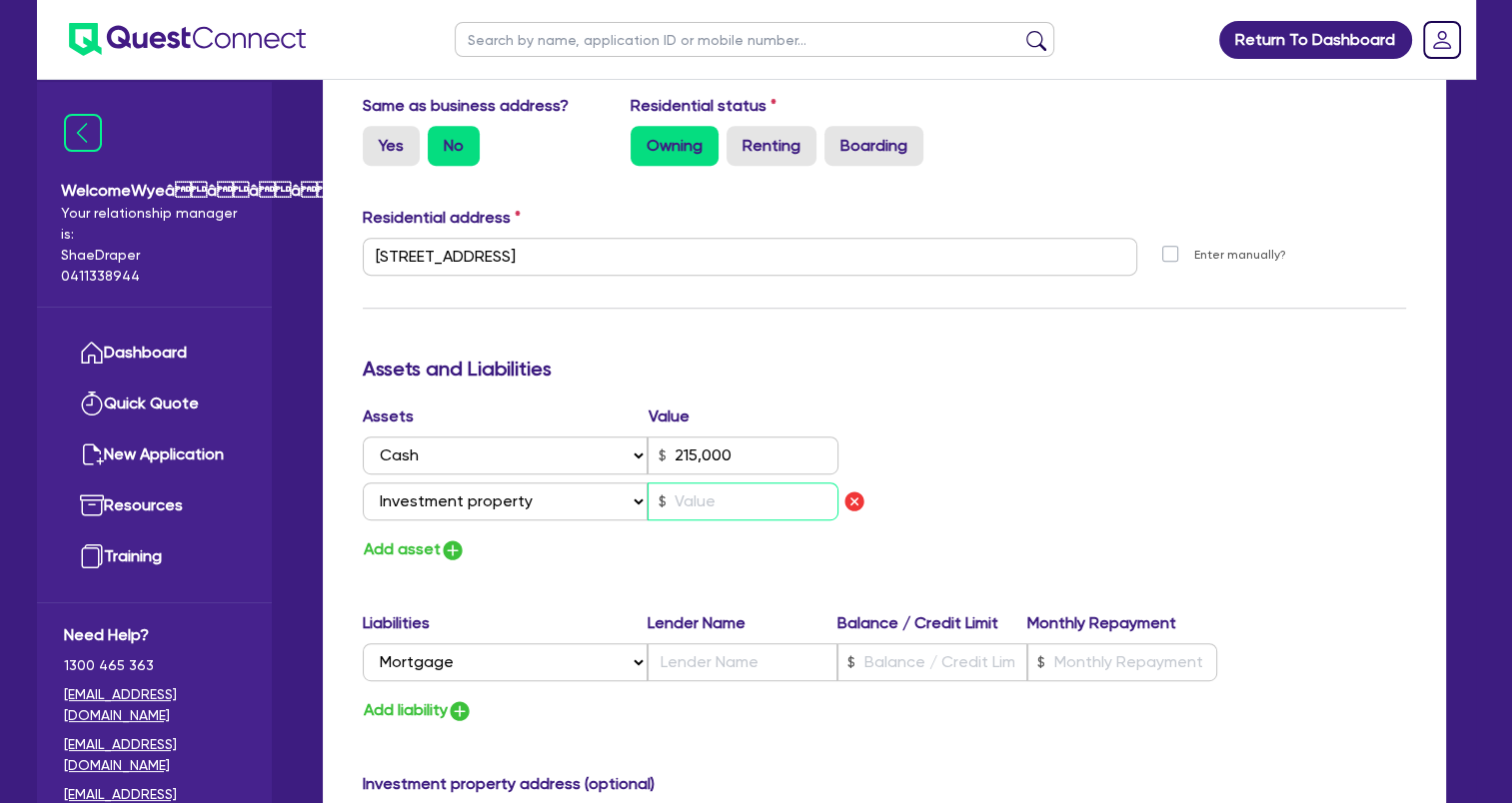 click at bounding box center [743, 501] 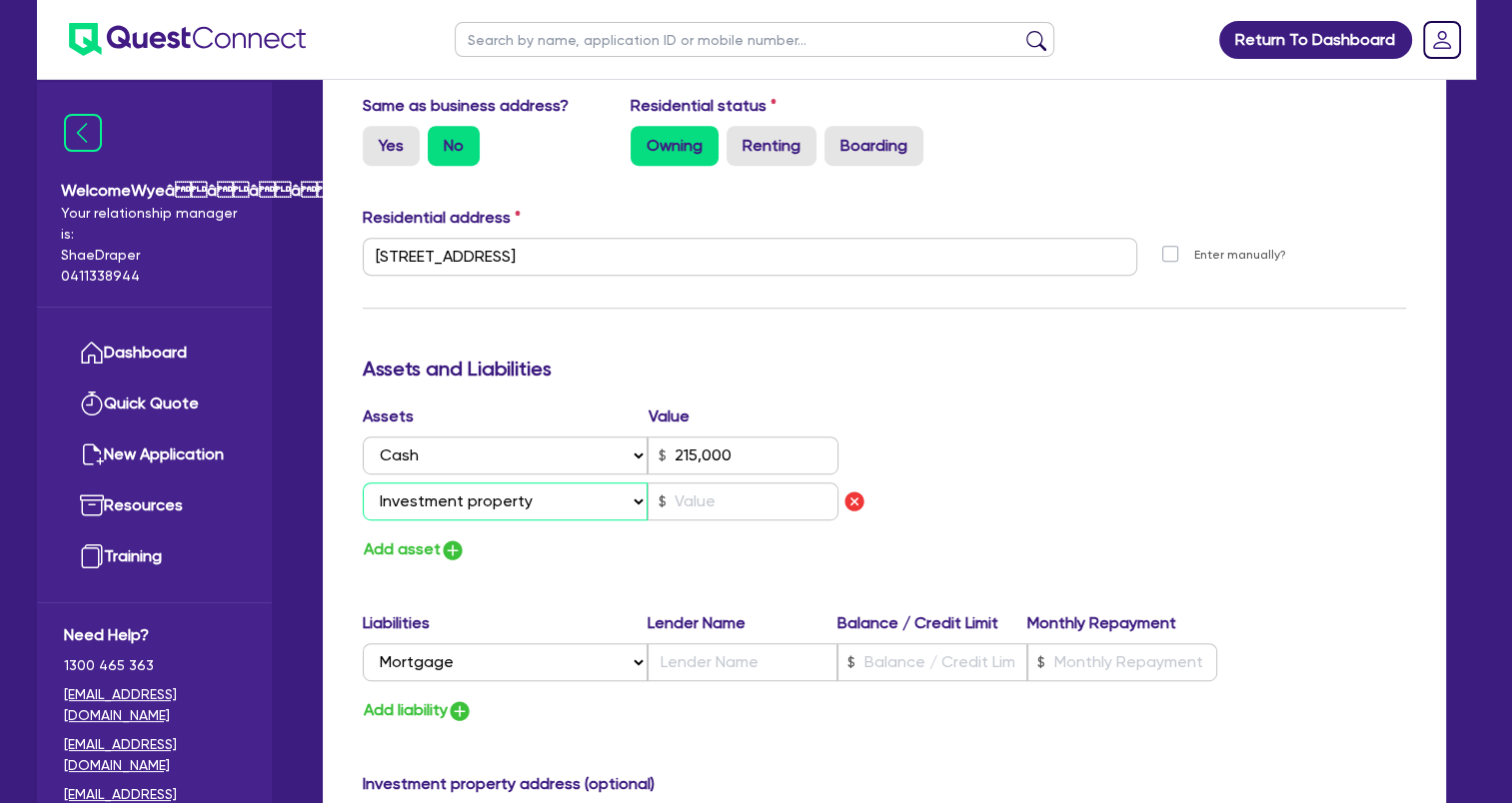 click on "Select Asset Cash Property Investment property Vehicle Truck Trailer Equipment Household & personal asset Other asset" at bounding box center (506, 501) 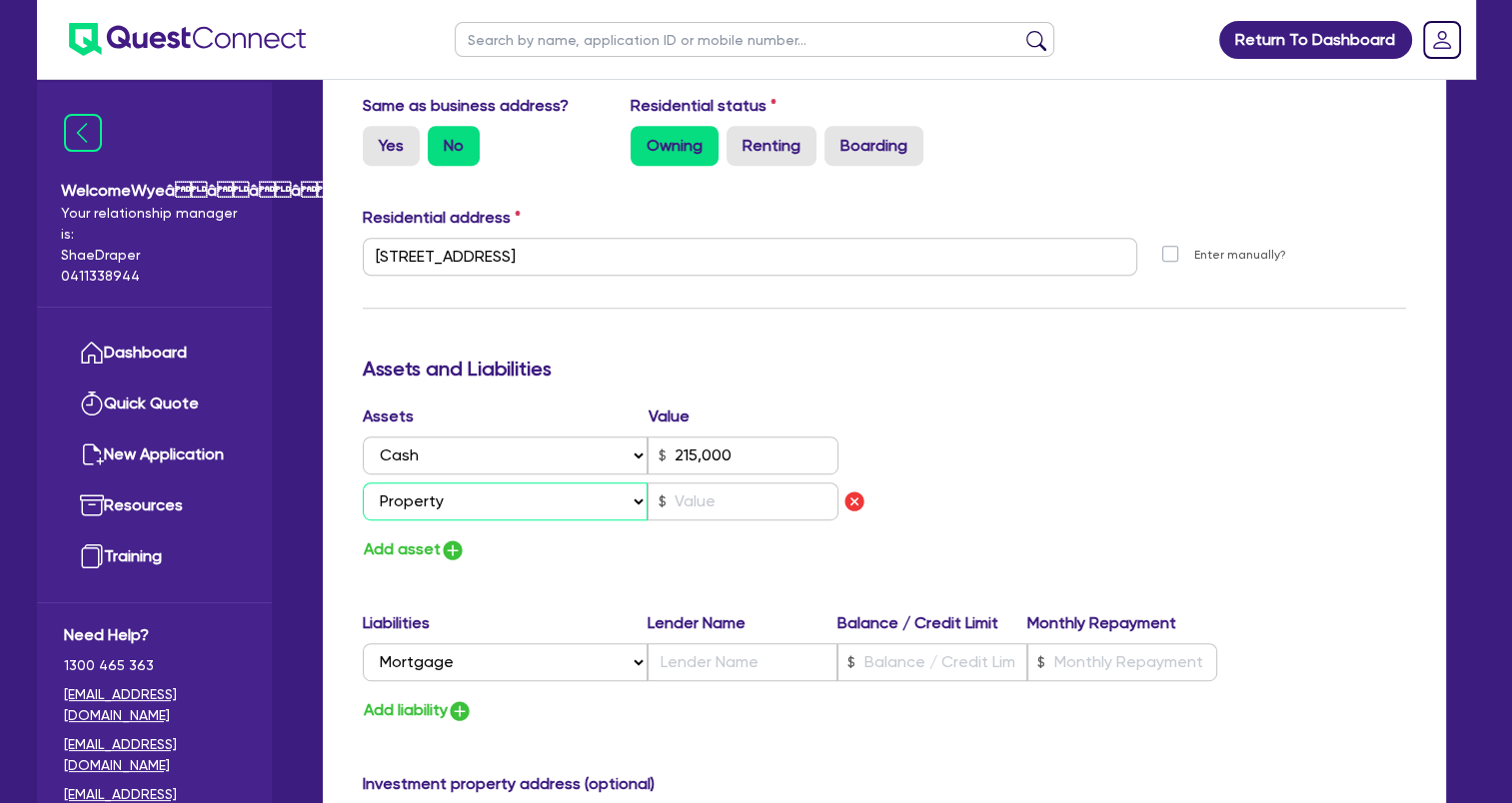 click on "Select Asset Cash Property Investment property Vehicle Truck Trailer Equipment Household & personal asset Other asset" at bounding box center [506, 501] 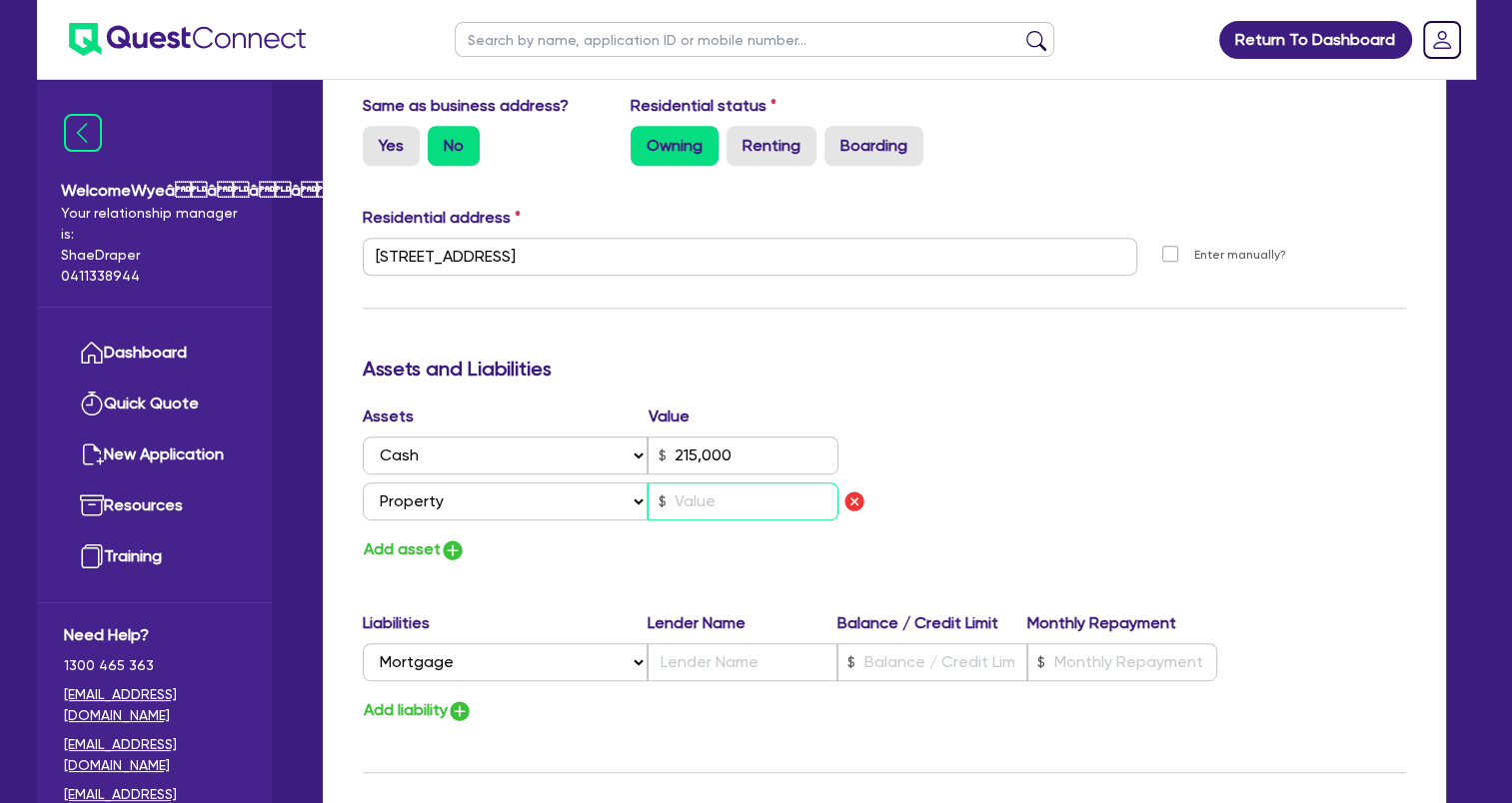 click at bounding box center (743, 501) 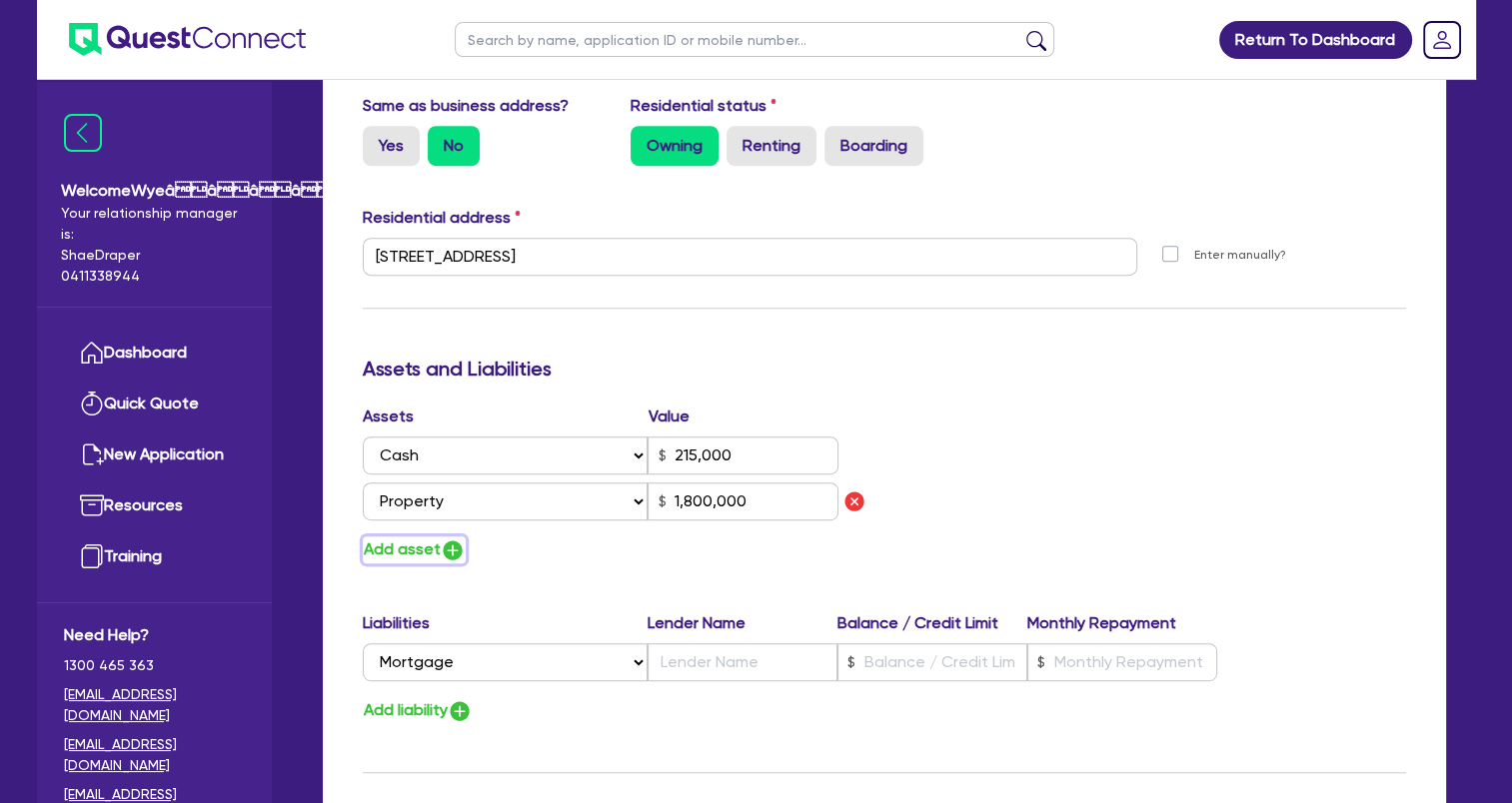 click at bounding box center [453, 550] 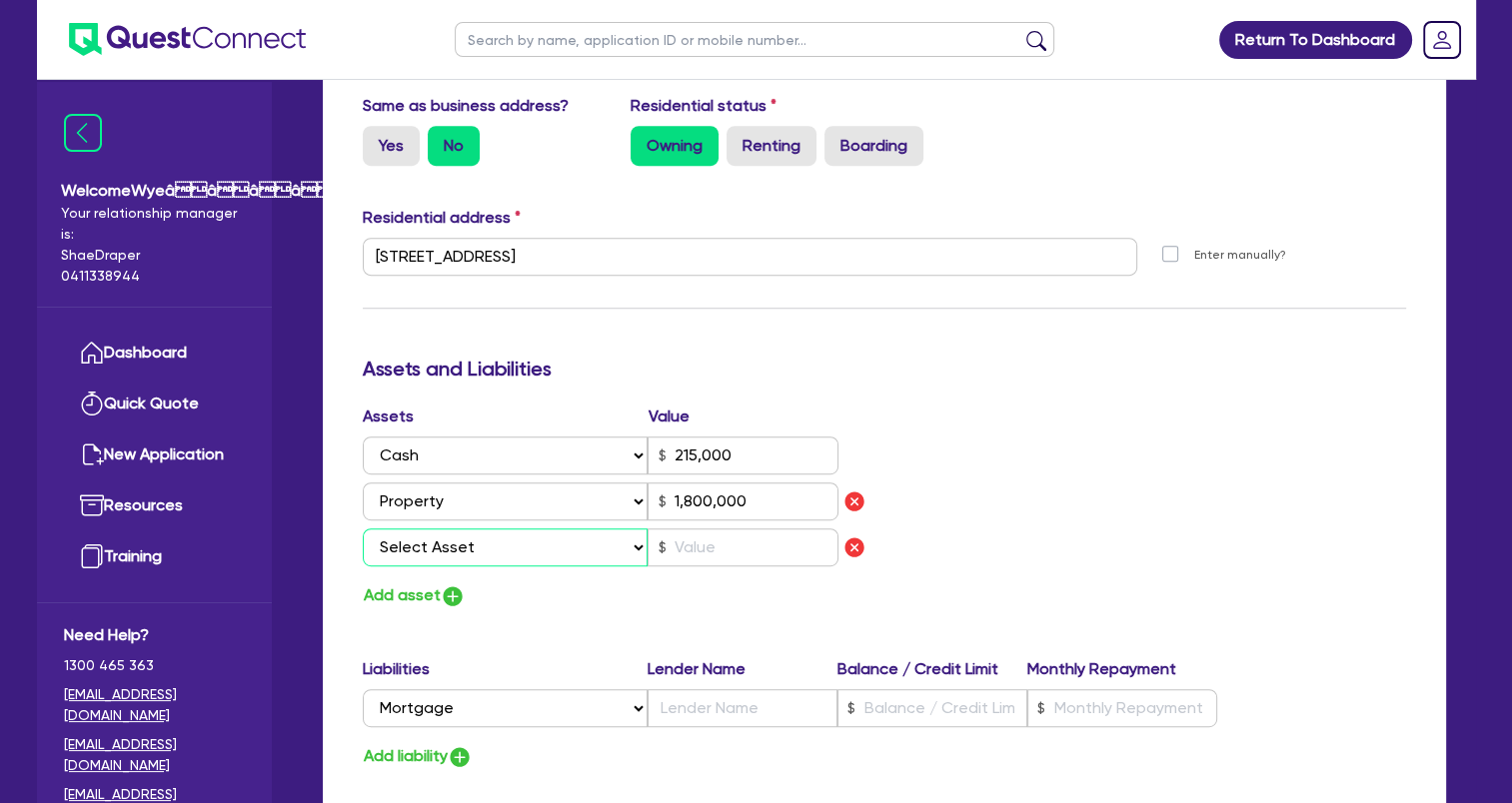 click on "Select Asset Cash Property Investment property Vehicle Truck Trailer Equipment Household & personal asset Other asset" at bounding box center [506, 547] 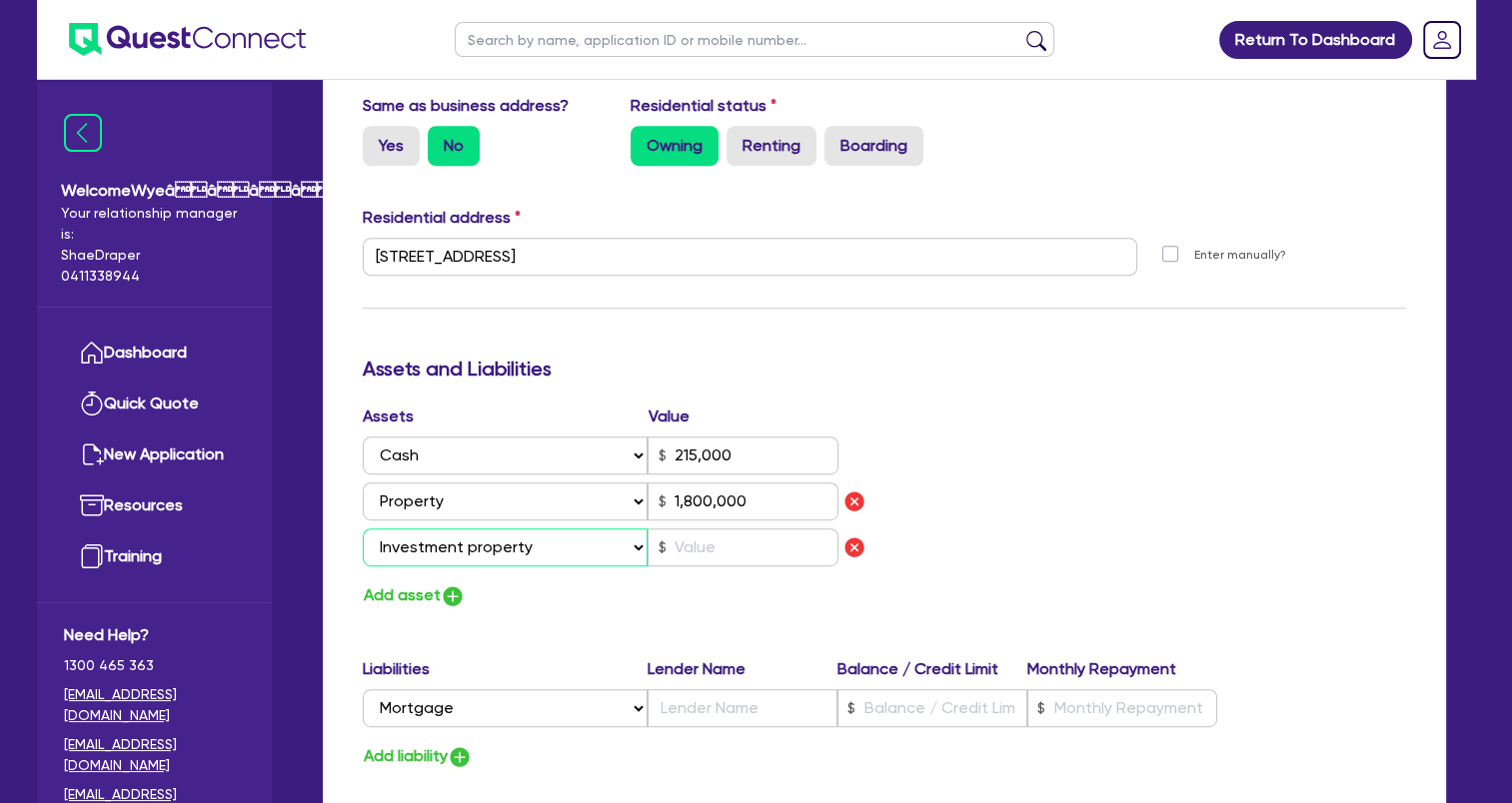 click on "Select Asset Cash Property Investment property Vehicle Truck Trailer Equipment Household & personal asset Other asset" at bounding box center [506, 547] 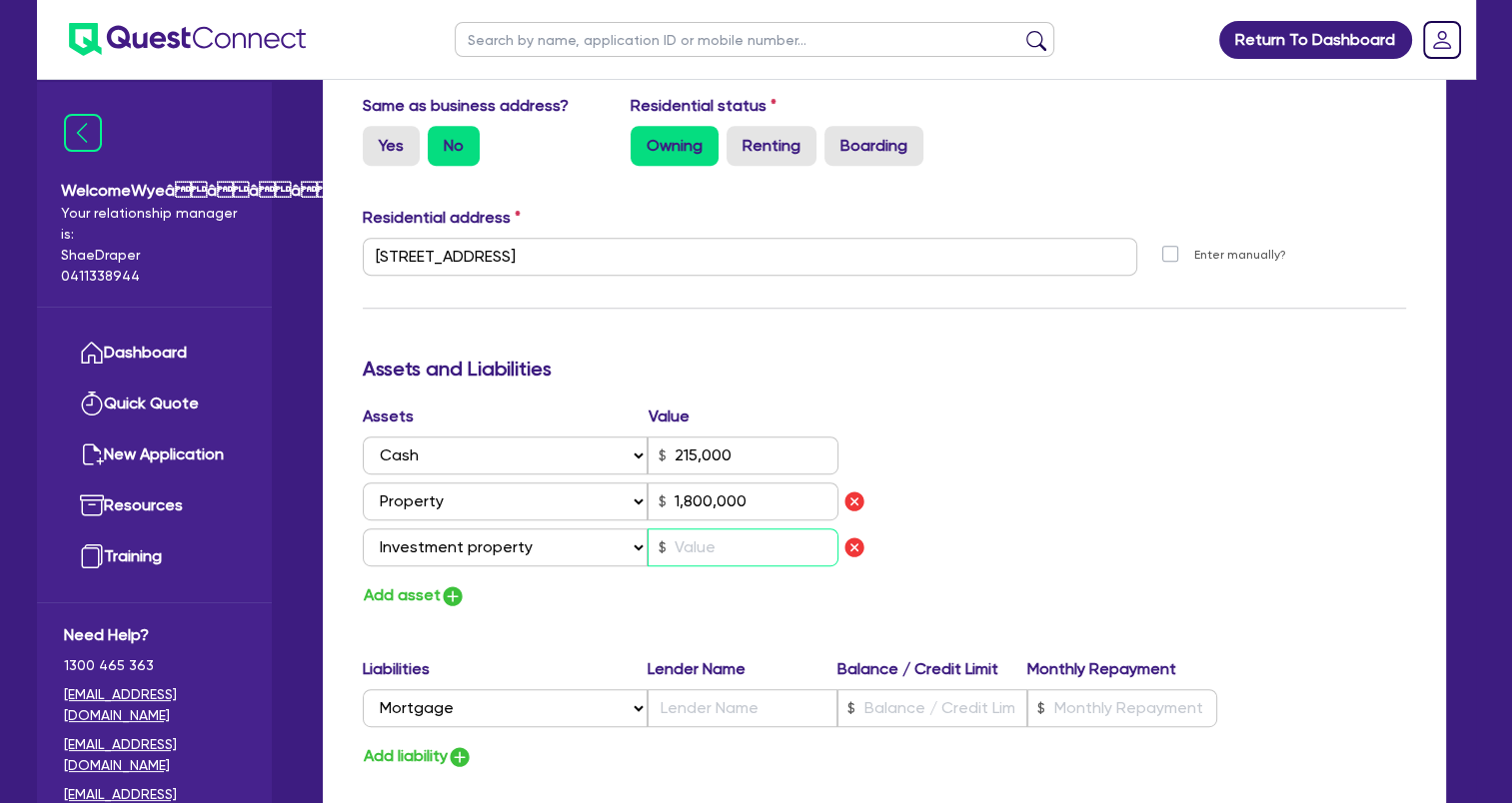 click at bounding box center (743, 547) 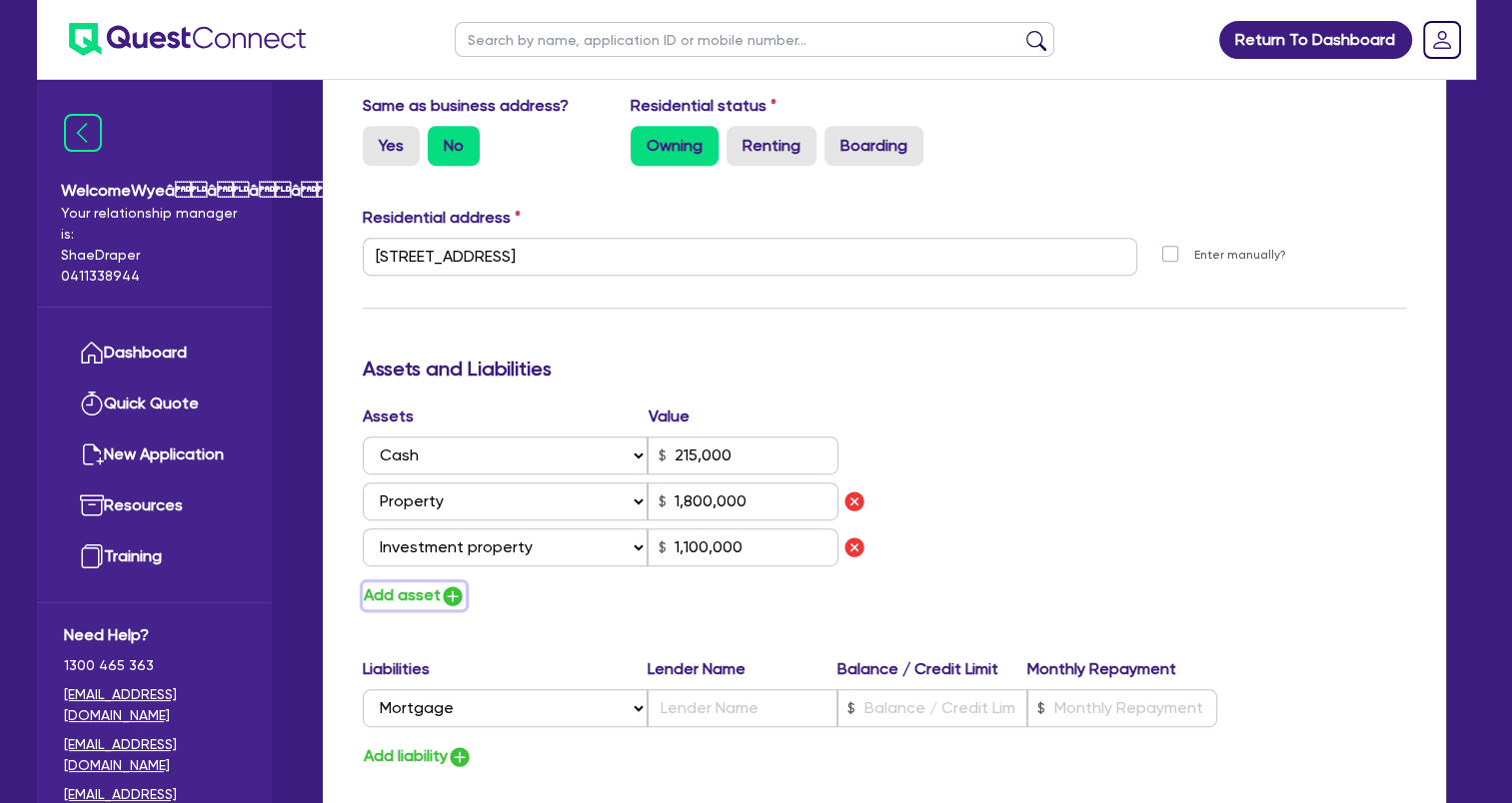 click at bounding box center [453, 596] 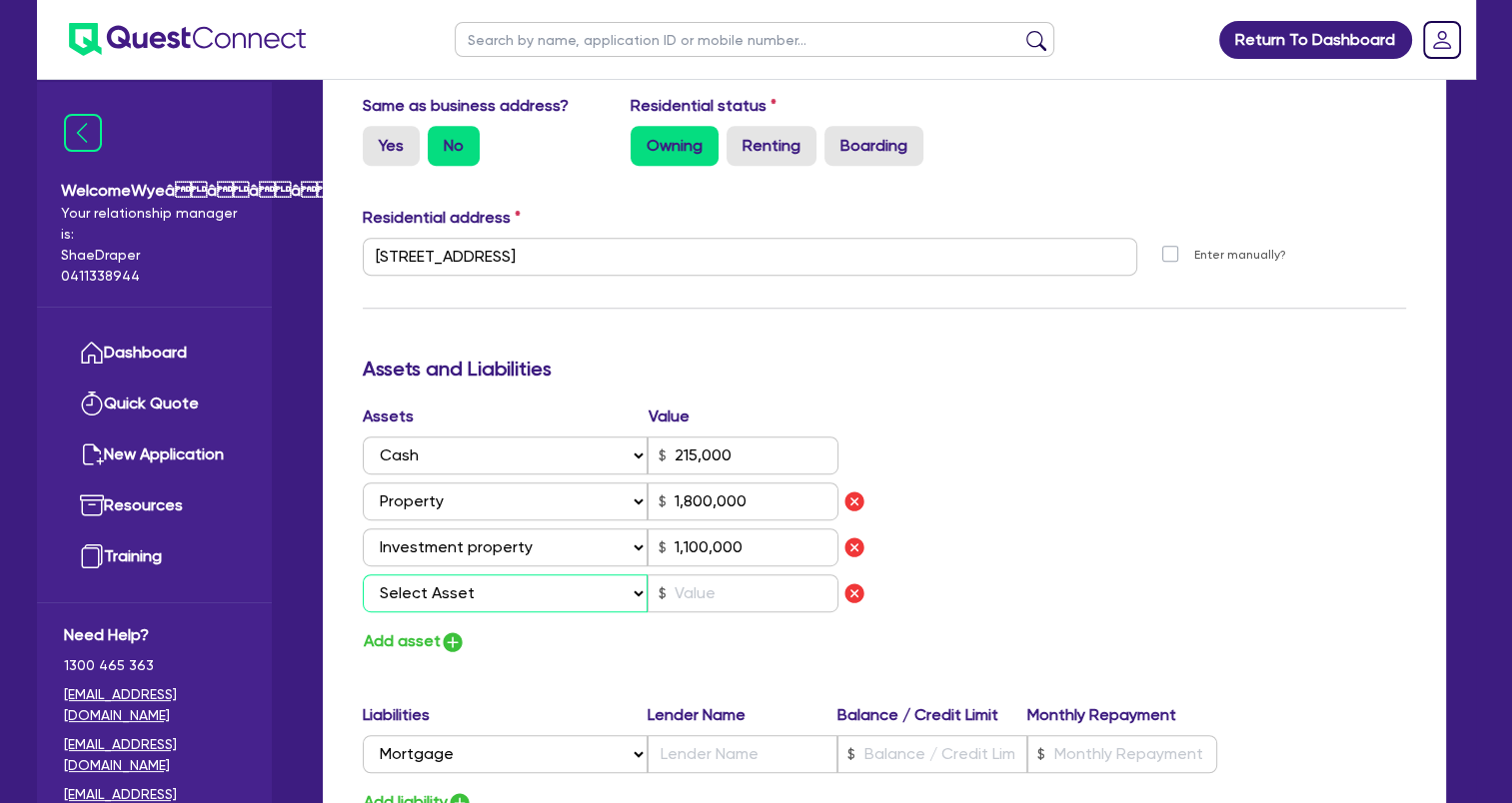 click on "Select Asset Cash Property Investment property Vehicle Truck Trailer Equipment Household & personal asset Other asset" at bounding box center (506, 593) 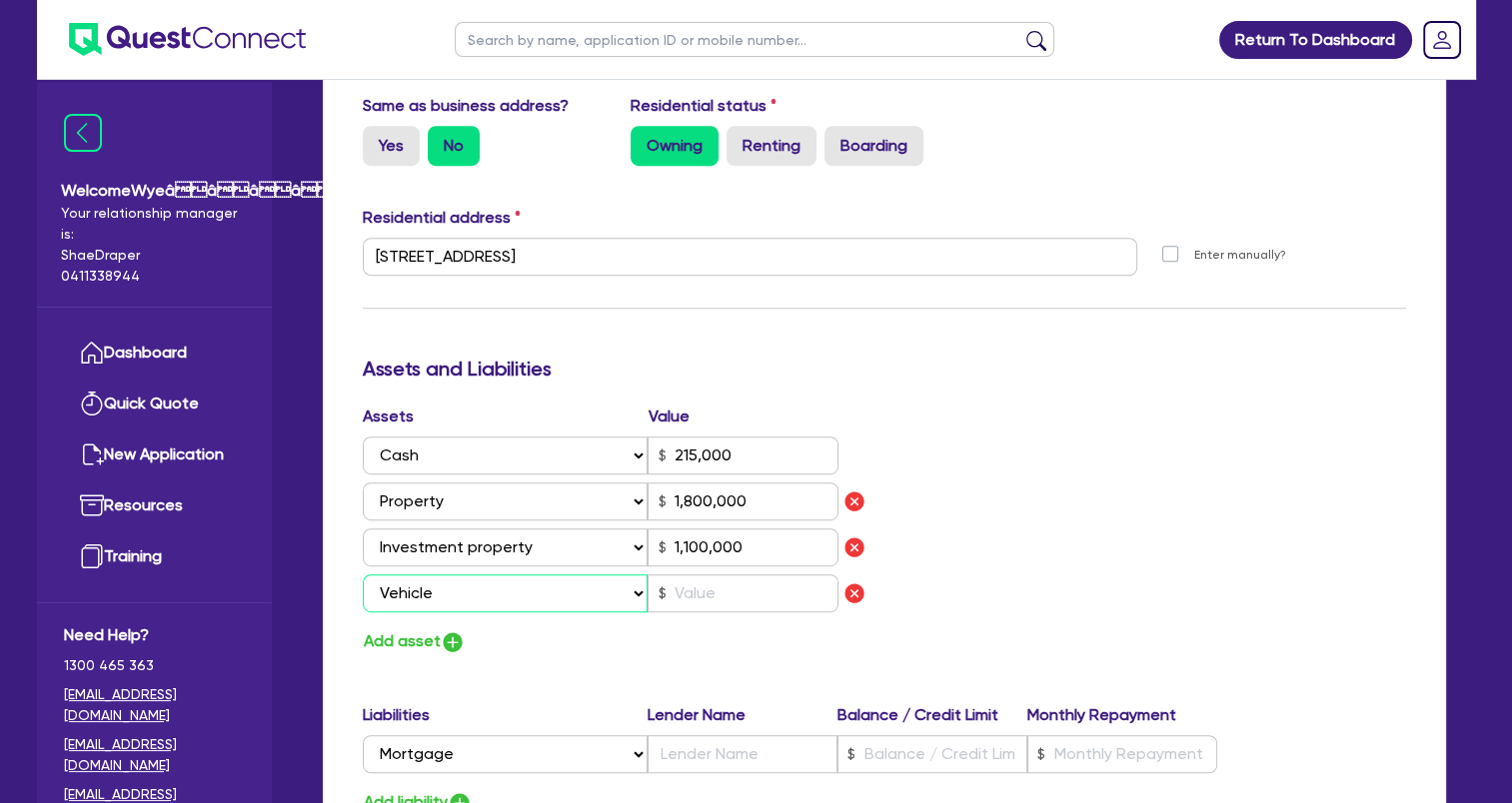 click on "Select Asset Cash Property Investment property Vehicle Truck Trailer Equipment Household & personal asset Other asset" at bounding box center [506, 593] 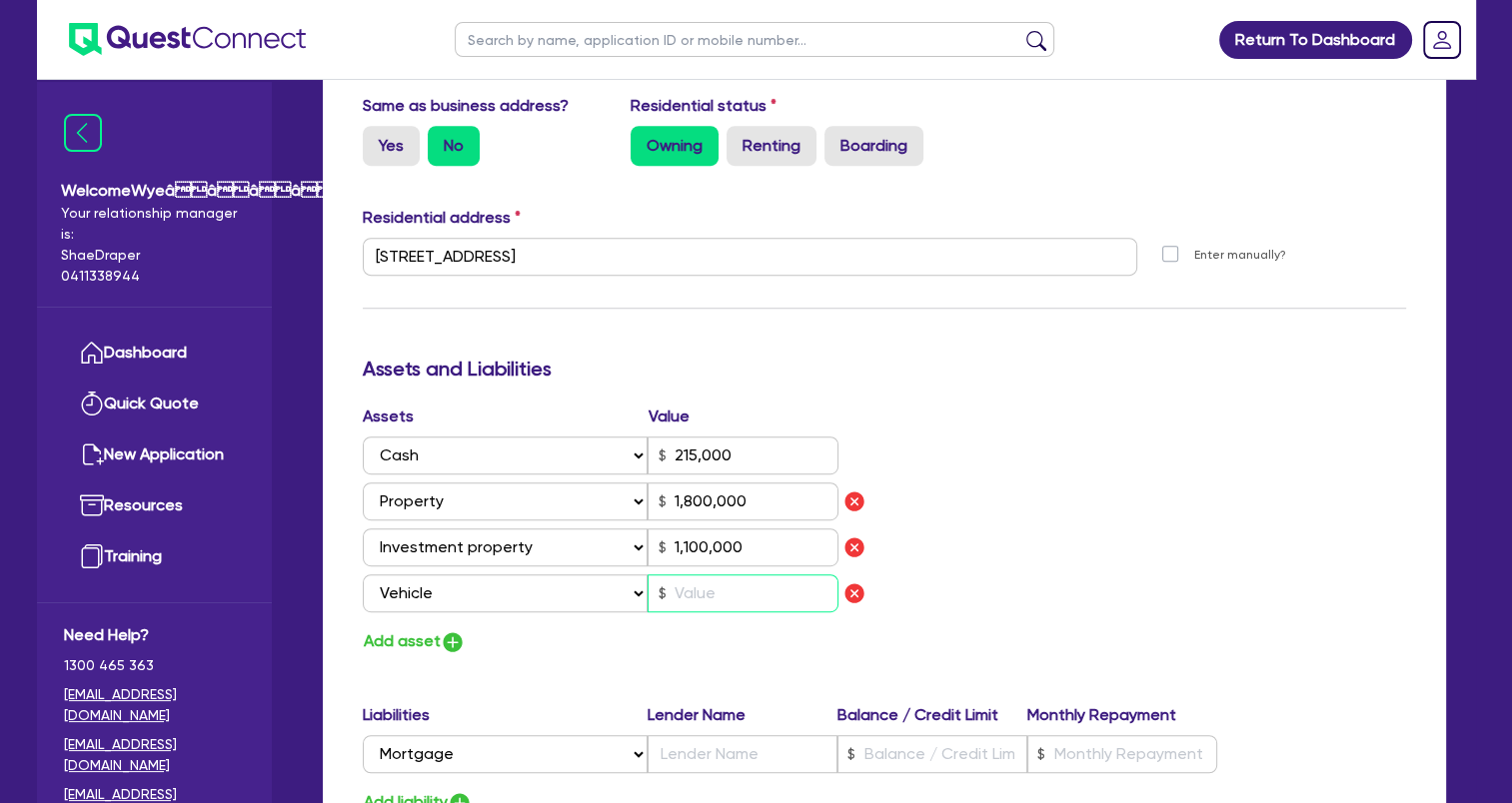 click at bounding box center [743, 593] 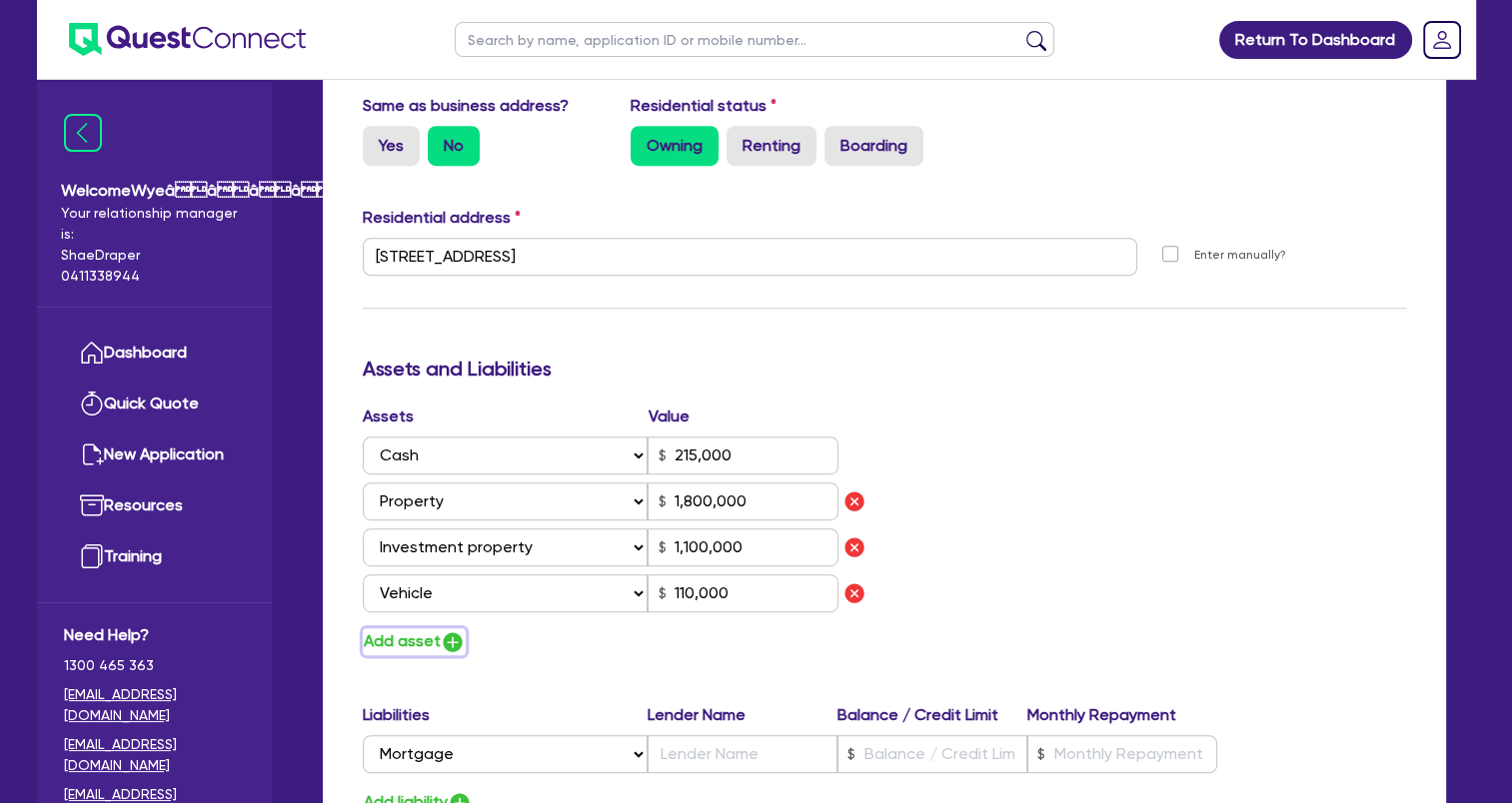 click at bounding box center [453, 642] 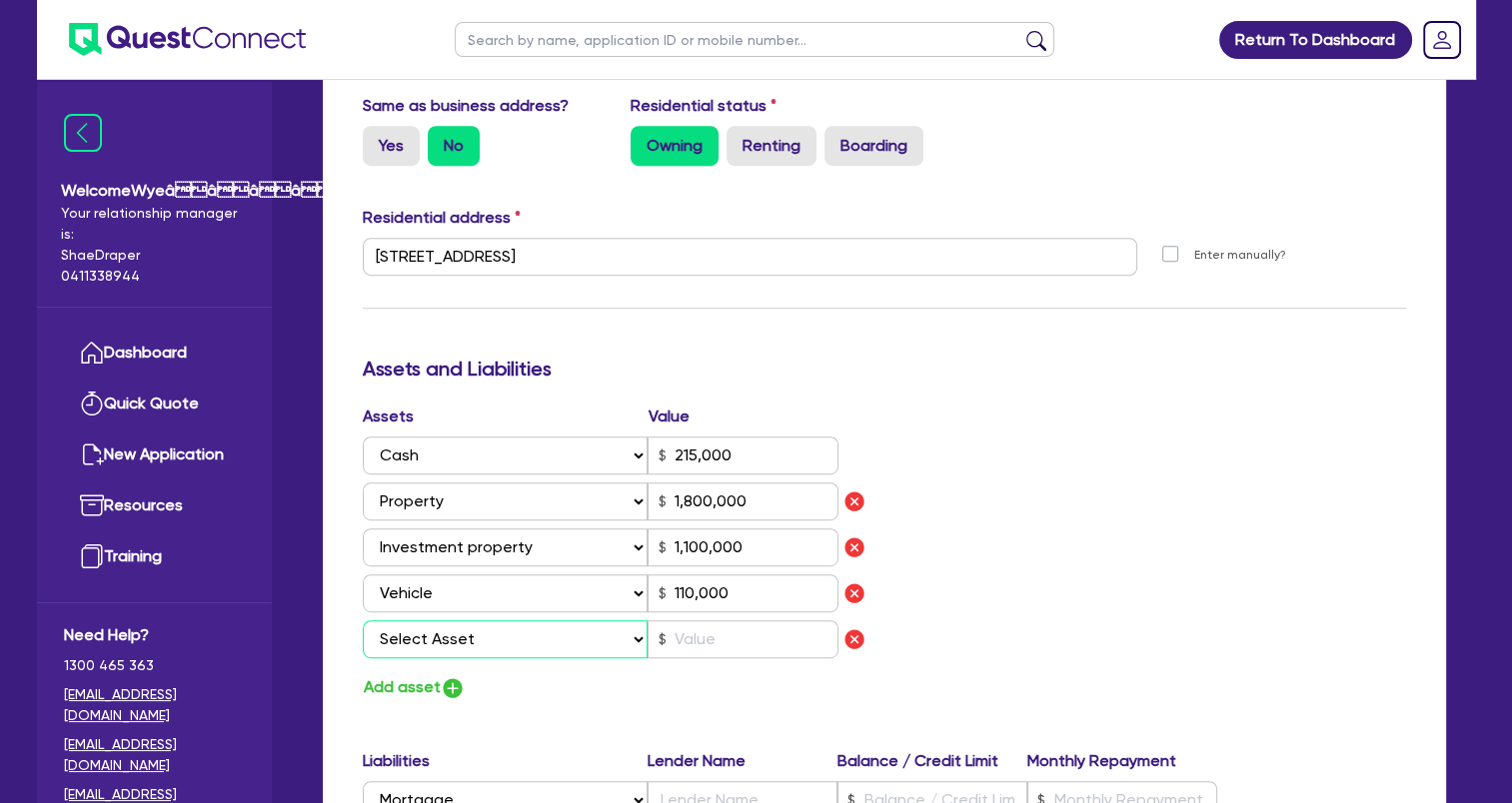 click on "Select Asset Cash Property Investment property Vehicle Truck Trailer Equipment Household & personal asset Other asset" at bounding box center [506, 639] 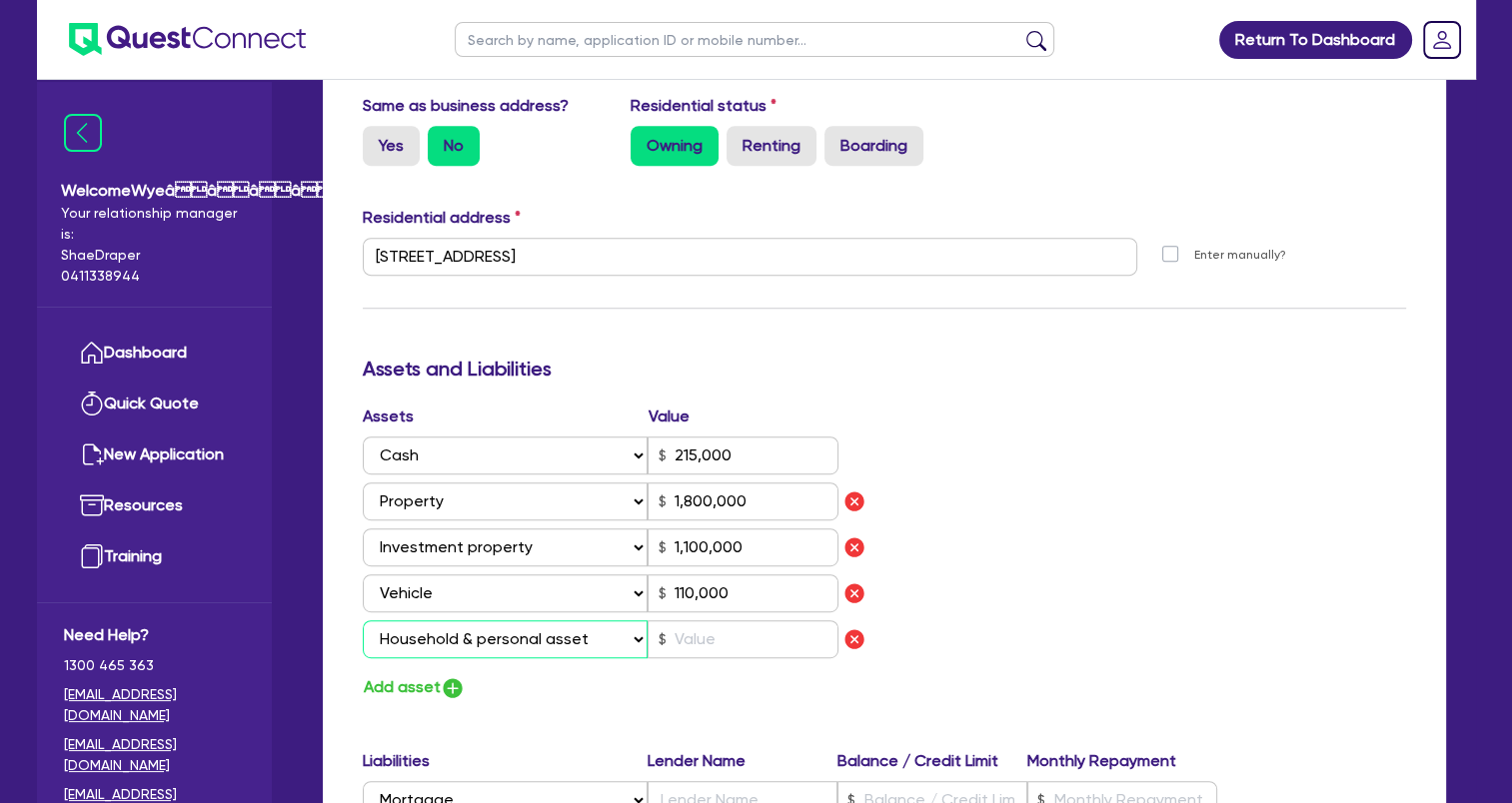 click on "Select Asset Cash Property Investment property Vehicle Truck Trailer Equipment Household & personal asset Other asset" at bounding box center [506, 639] 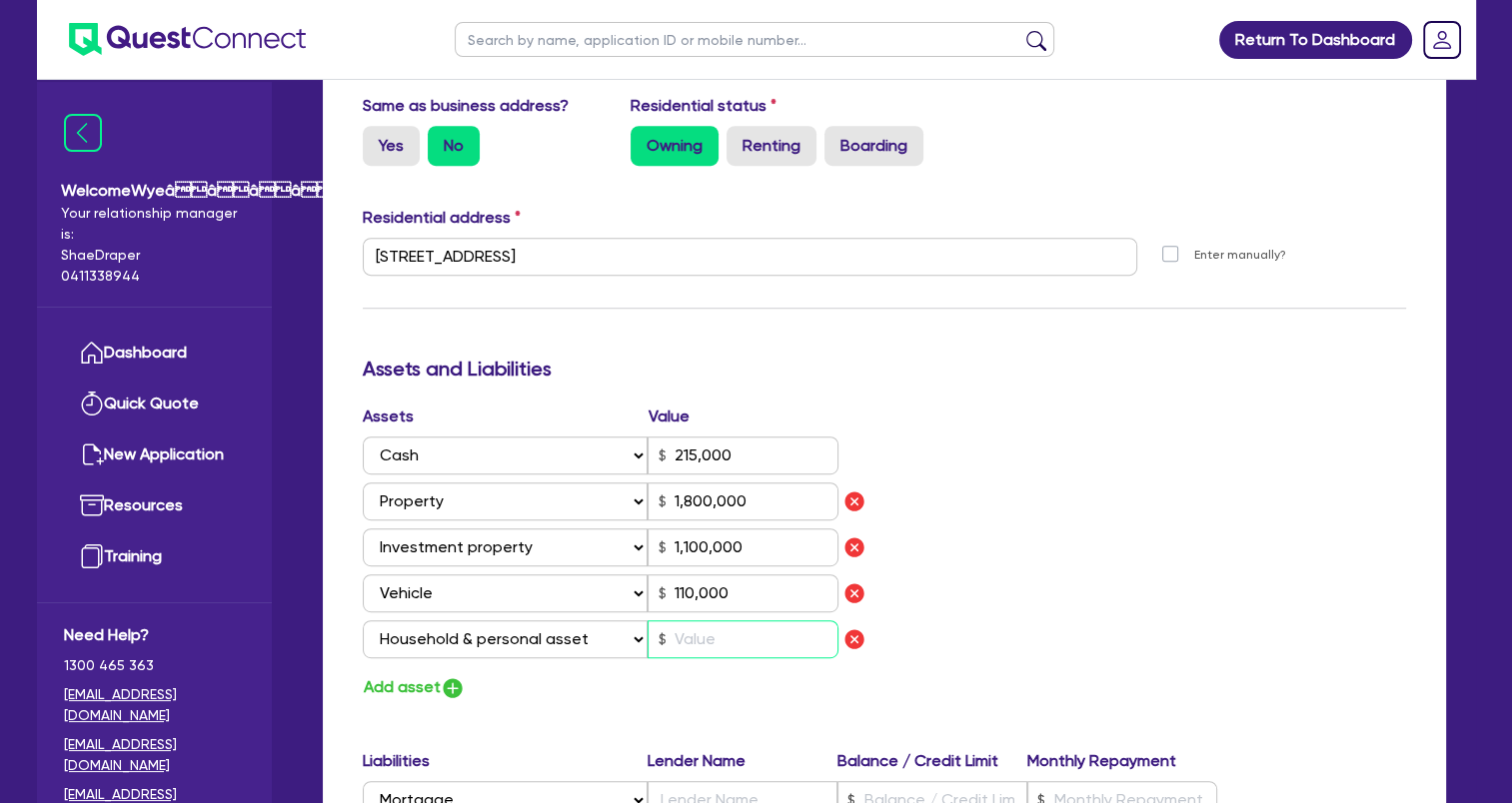 click at bounding box center (743, 639) 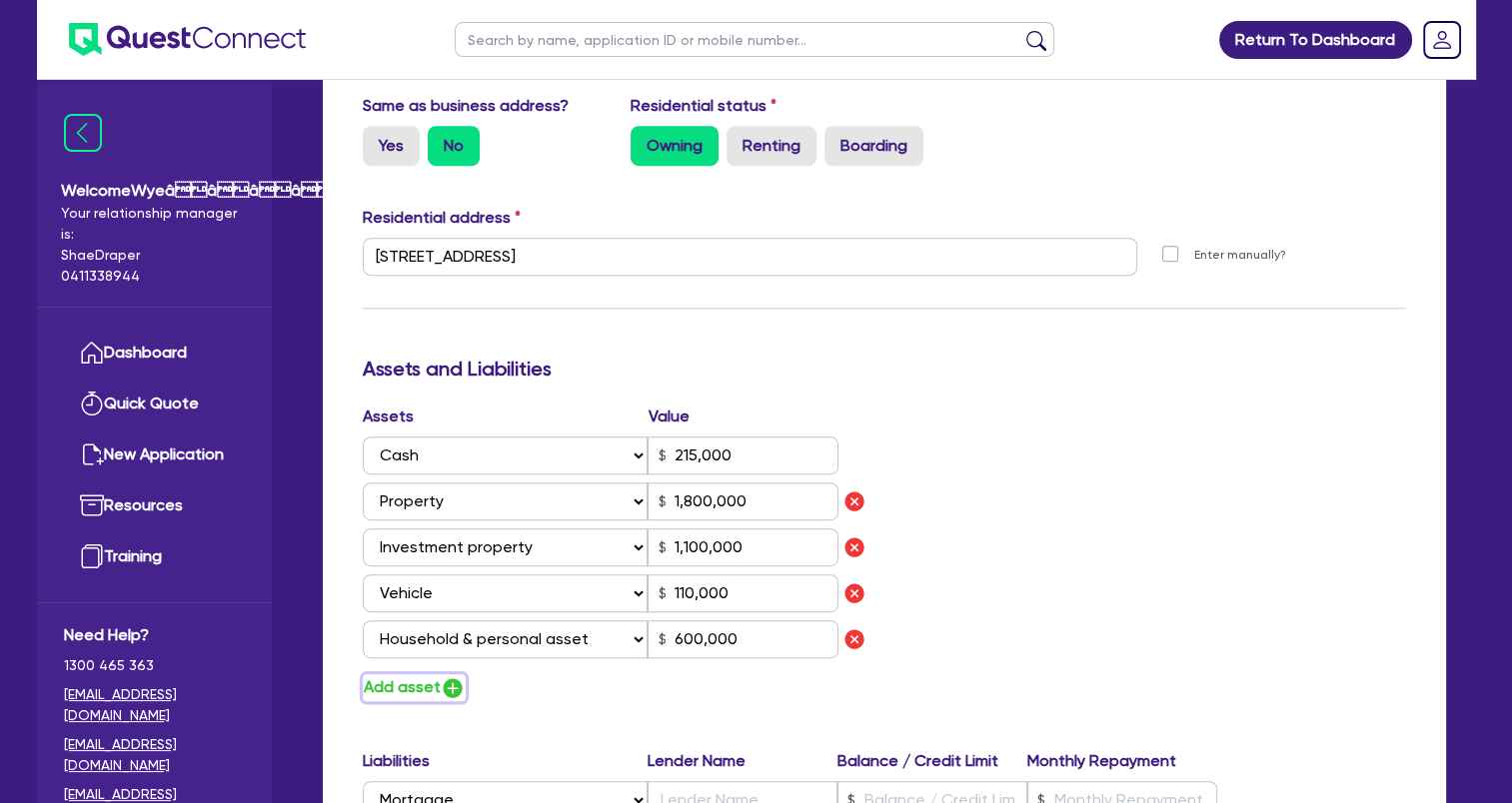 click at bounding box center (453, 688) 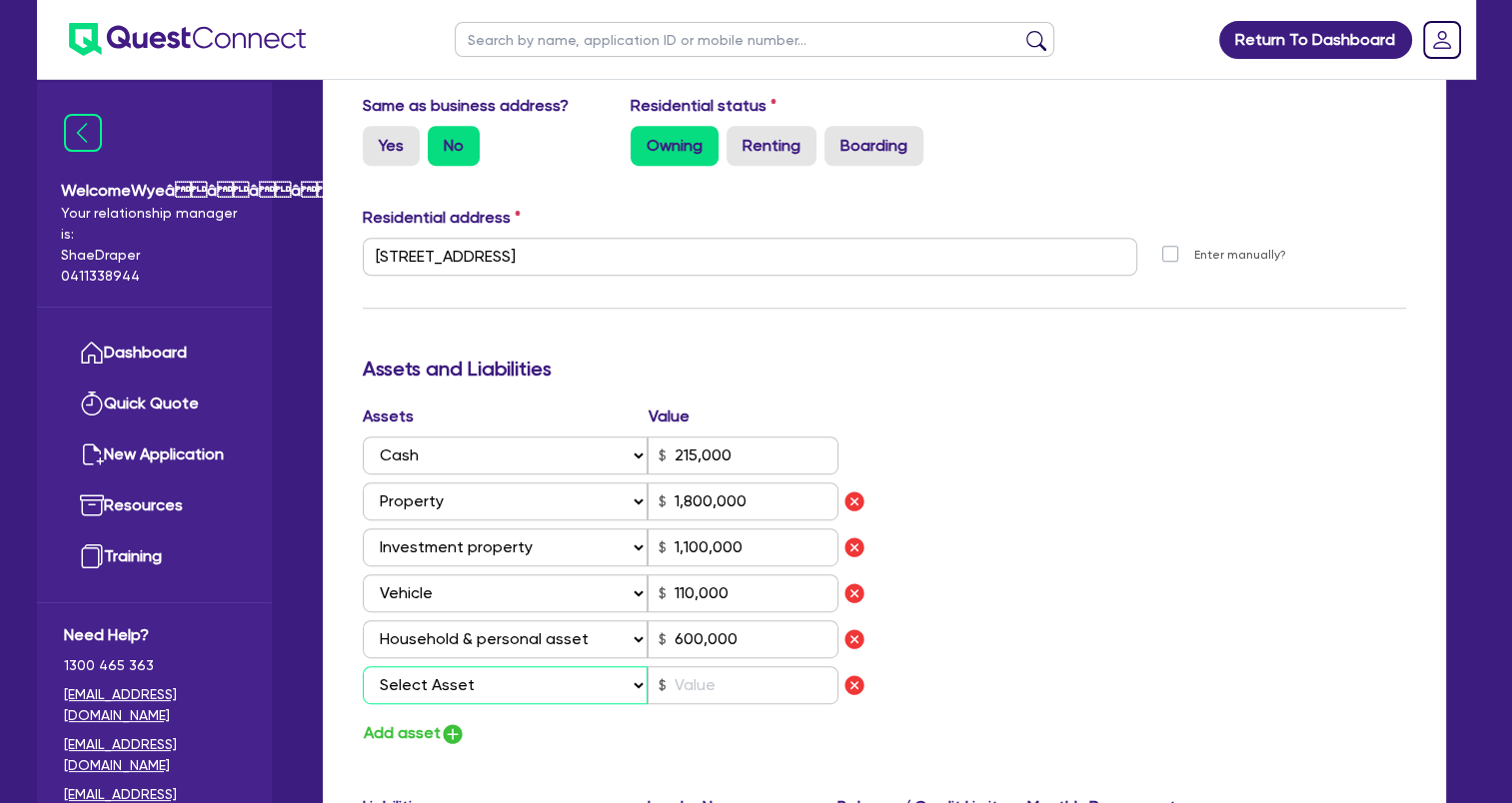 click on "Select Asset Cash Property Investment property Vehicle Truck Trailer Equipment Household & personal asset Other asset" at bounding box center [506, 685] 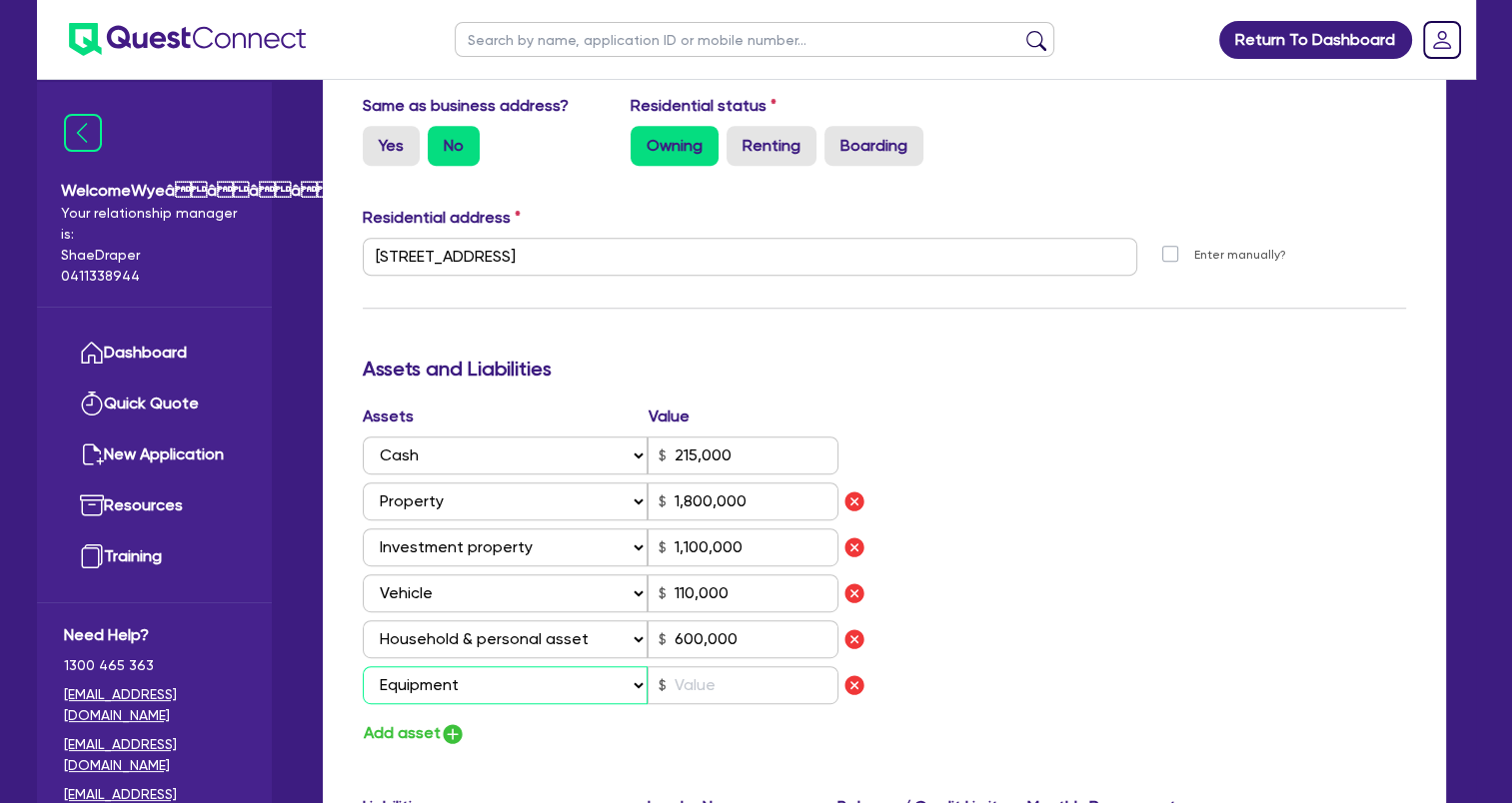 click on "Select Asset Cash Property Investment property Vehicle Truck Trailer Equipment Household & personal asset Other asset" at bounding box center [506, 685] 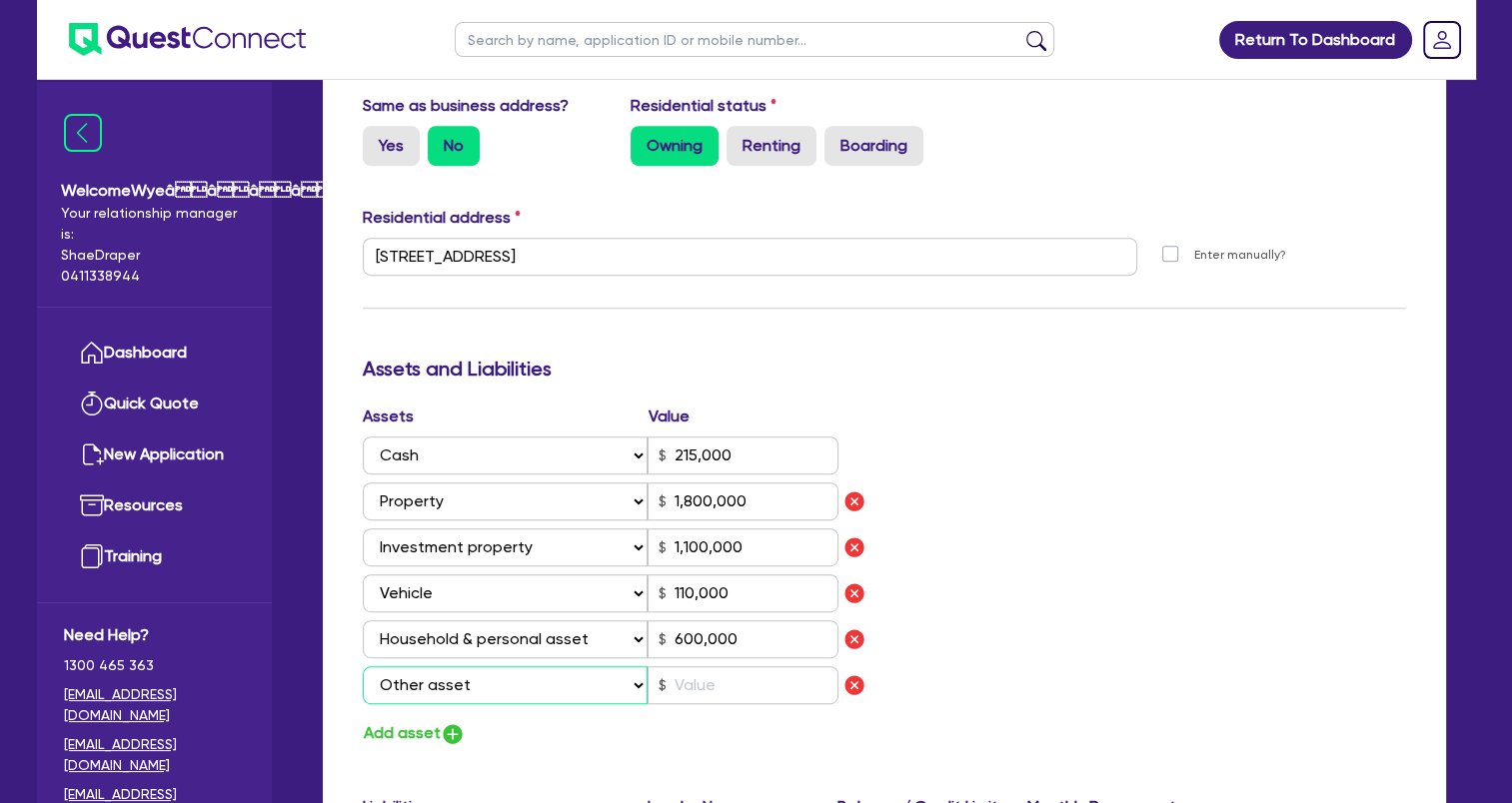 click on "Select Asset Cash Property Investment property Vehicle Truck Trailer Equipment Household & personal asset Other asset" at bounding box center [506, 685] 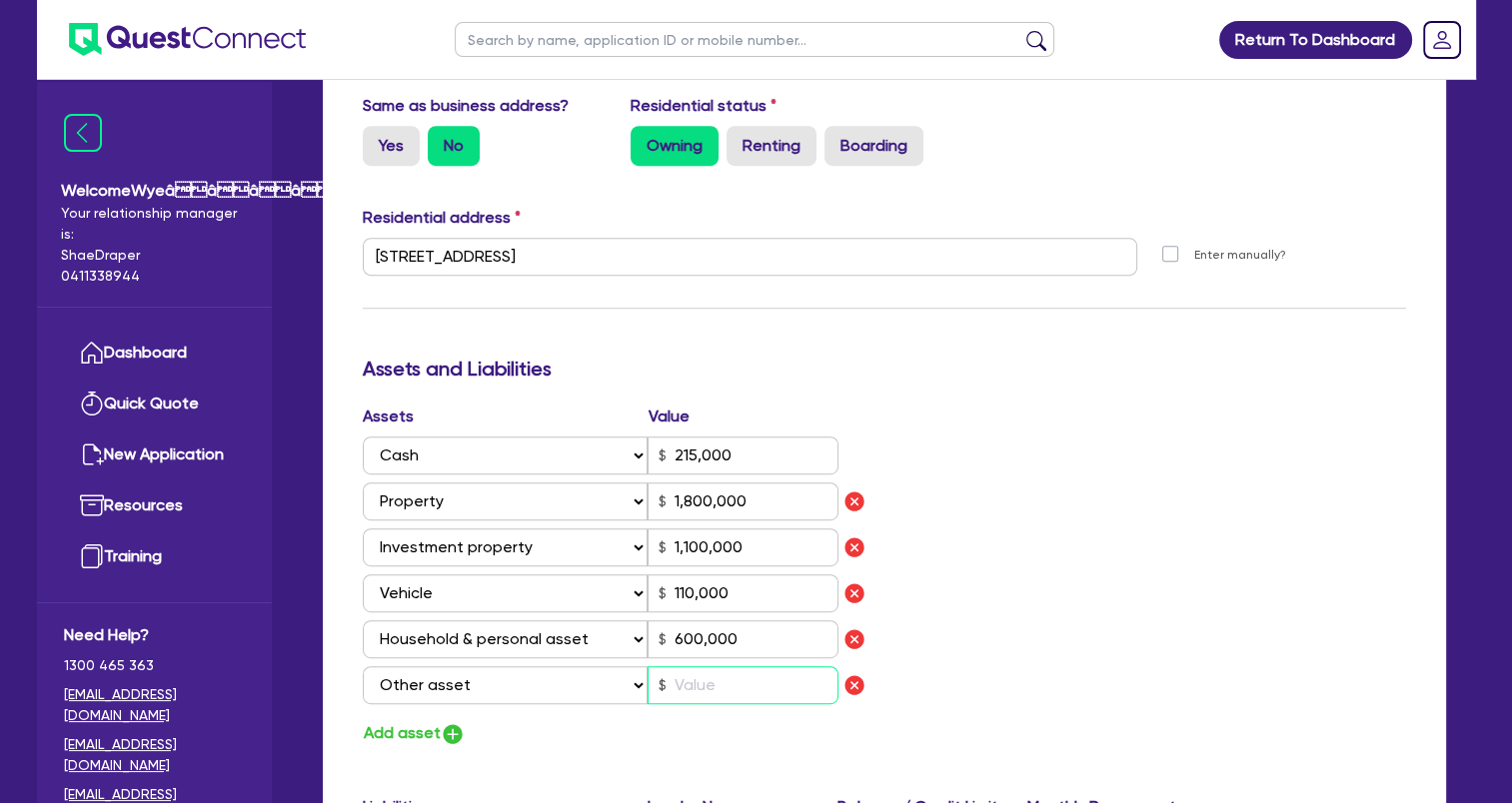 click at bounding box center [743, 685] 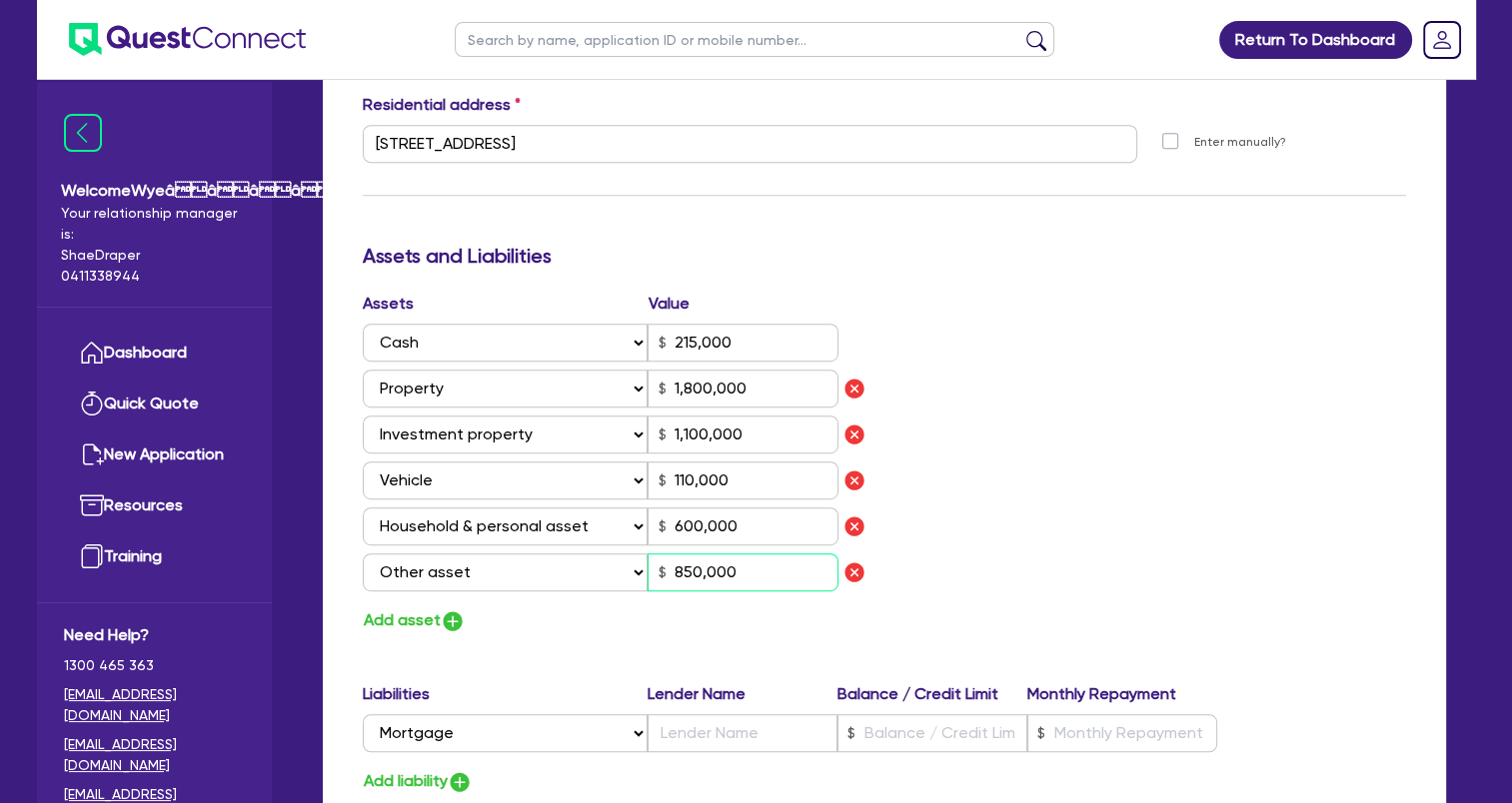 scroll, scrollTop: 1099, scrollLeft: 0, axis: vertical 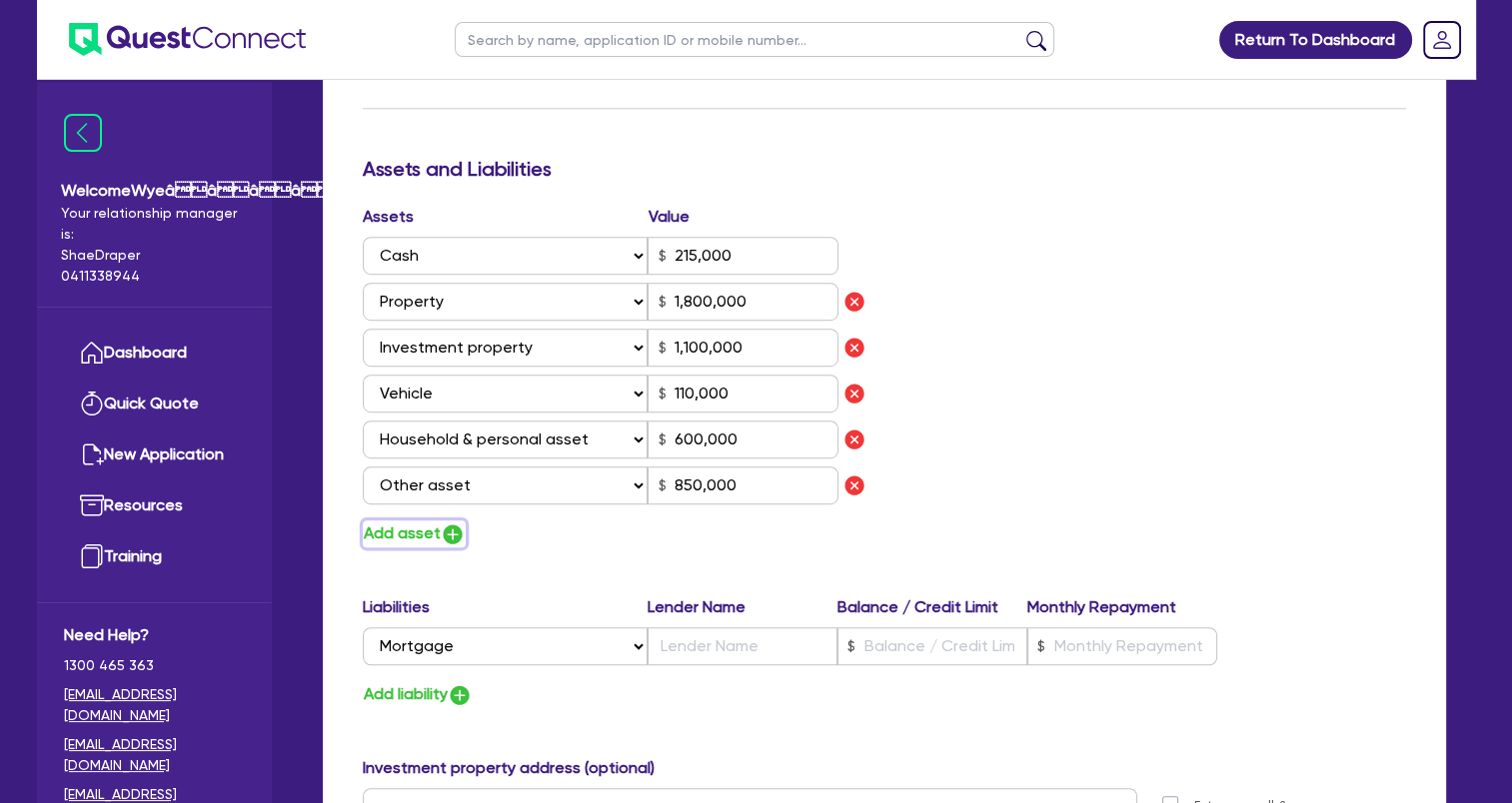 click at bounding box center (453, 534) 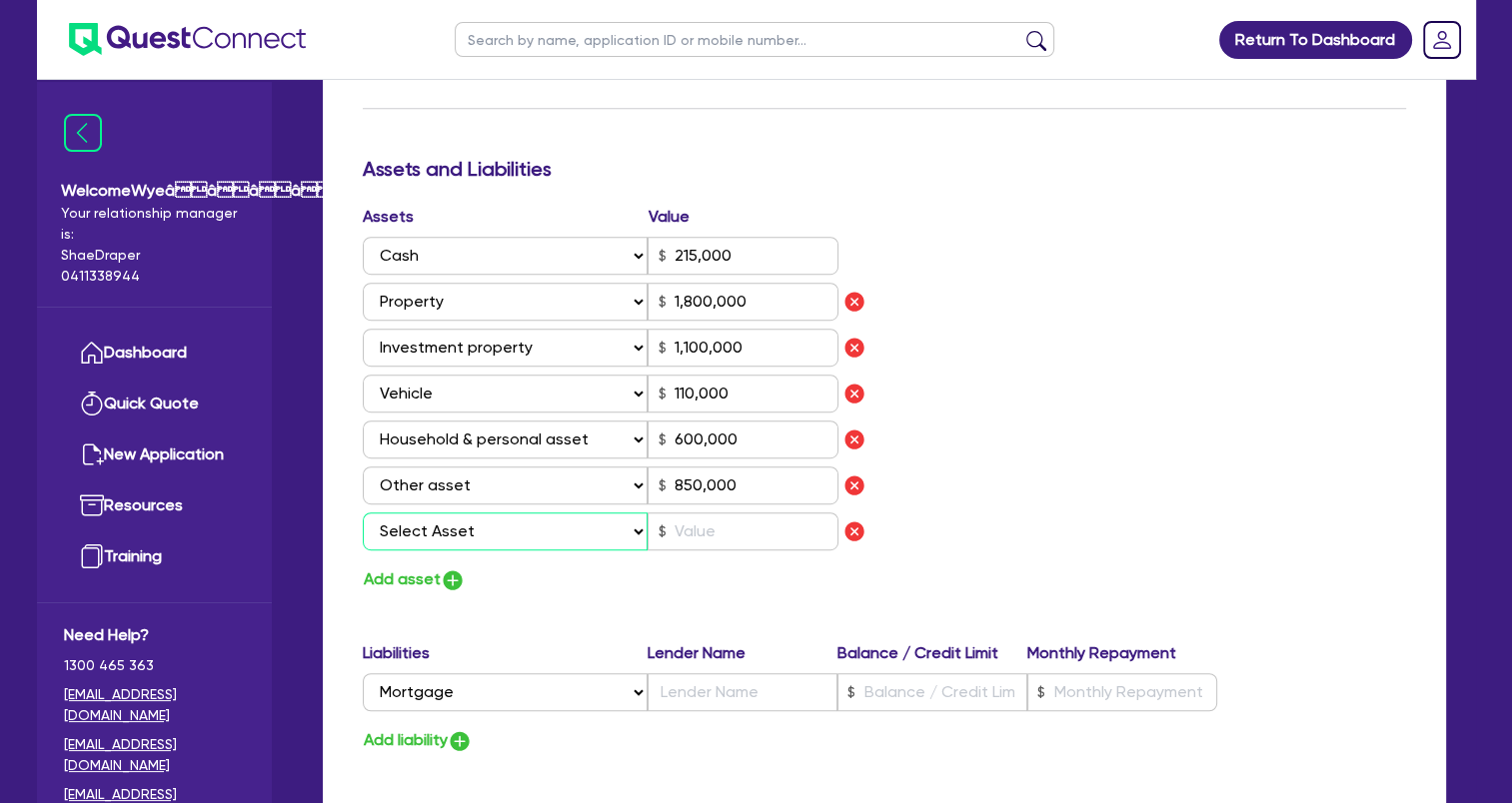 click on "Select Asset Cash Property Investment property Vehicle Truck Trailer Equipment Household & personal asset Other asset" at bounding box center [506, 531] 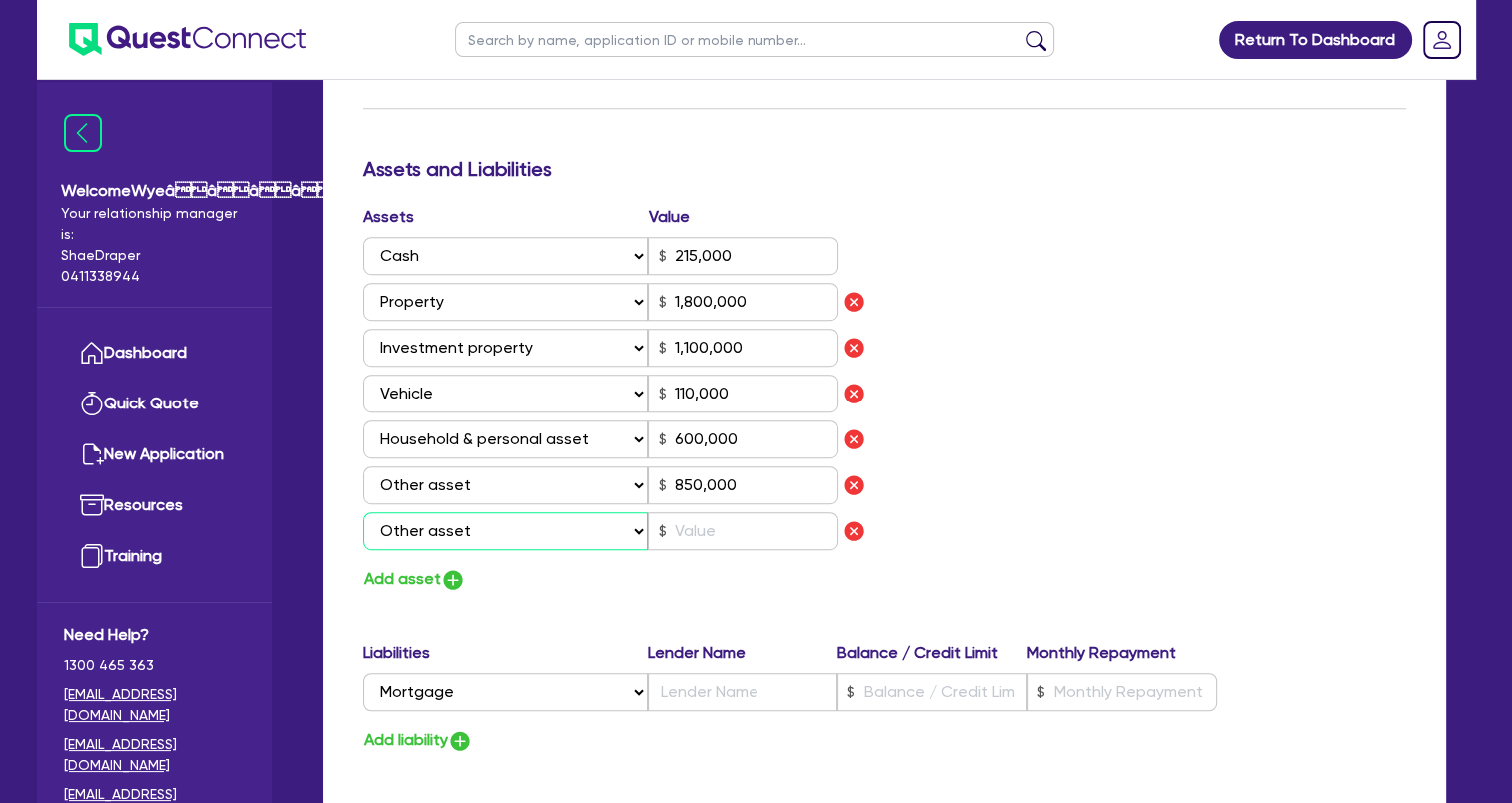 click on "Select Asset Cash Property Investment property Vehicle Truck Trailer Equipment Household & personal asset Other asset" at bounding box center [506, 531] 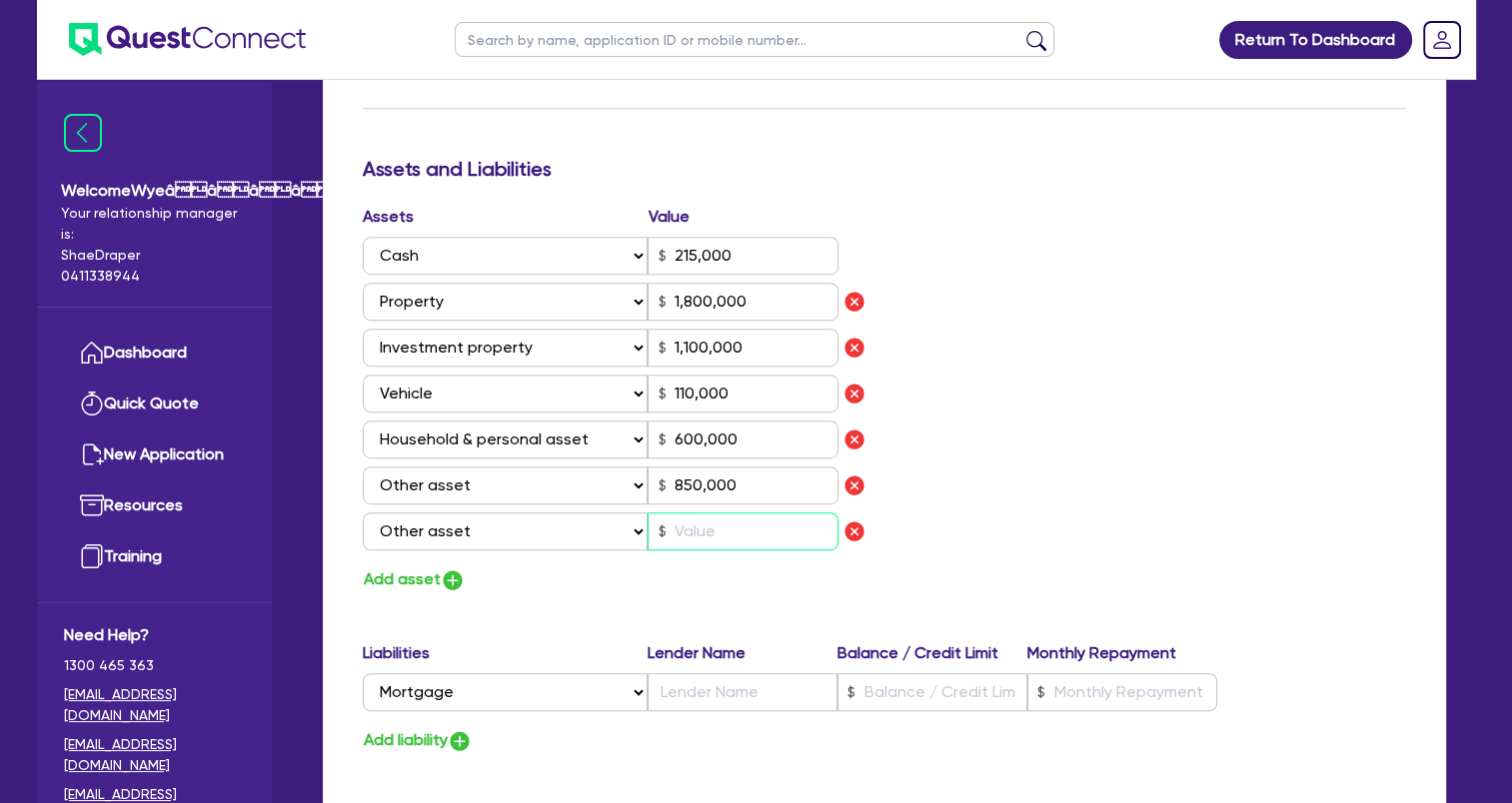 click at bounding box center [743, 531] 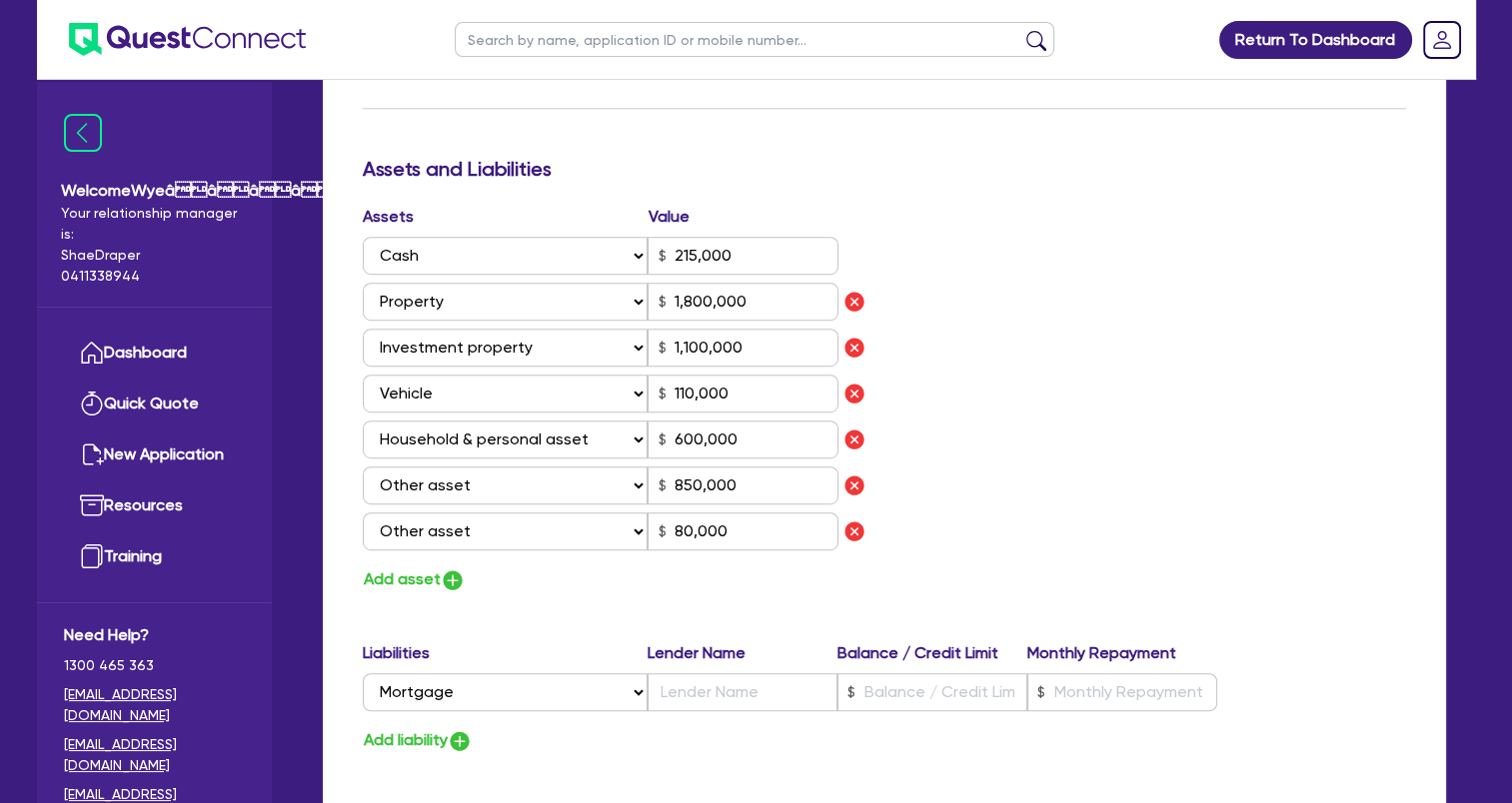 click on "Assets Value Select Asset Cash Property Investment property Vehicle Truck Trailer Equipment Household & personal asset Other asset 215,000 Select Asset Cash Property Investment property Vehicle Truck Trailer Equipment Household & personal asset Other asset 1,800,000 Select Asset Cash Property Investment property Vehicle Truck Trailer Equipment Household & personal asset Other asset 1,100,000 Select Asset Cash Property Investment property Vehicle Truck Trailer Equipment Household & personal asset Other asset 110,000 Select Asset Cash Property Investment property Vehicle Truck Trailer Equipment Household & personal asset Other asset 600,000 Select Asset Cash Property Investment property Vehicle Truck Trailer Equipment Household & personal asset Other asset 850,000 Select Asset Cash Property Investment property Vehicle Truck Trailer Equipment Household & personal asset Other asset 80,000 Add asset" at bounding box center [884, 399] 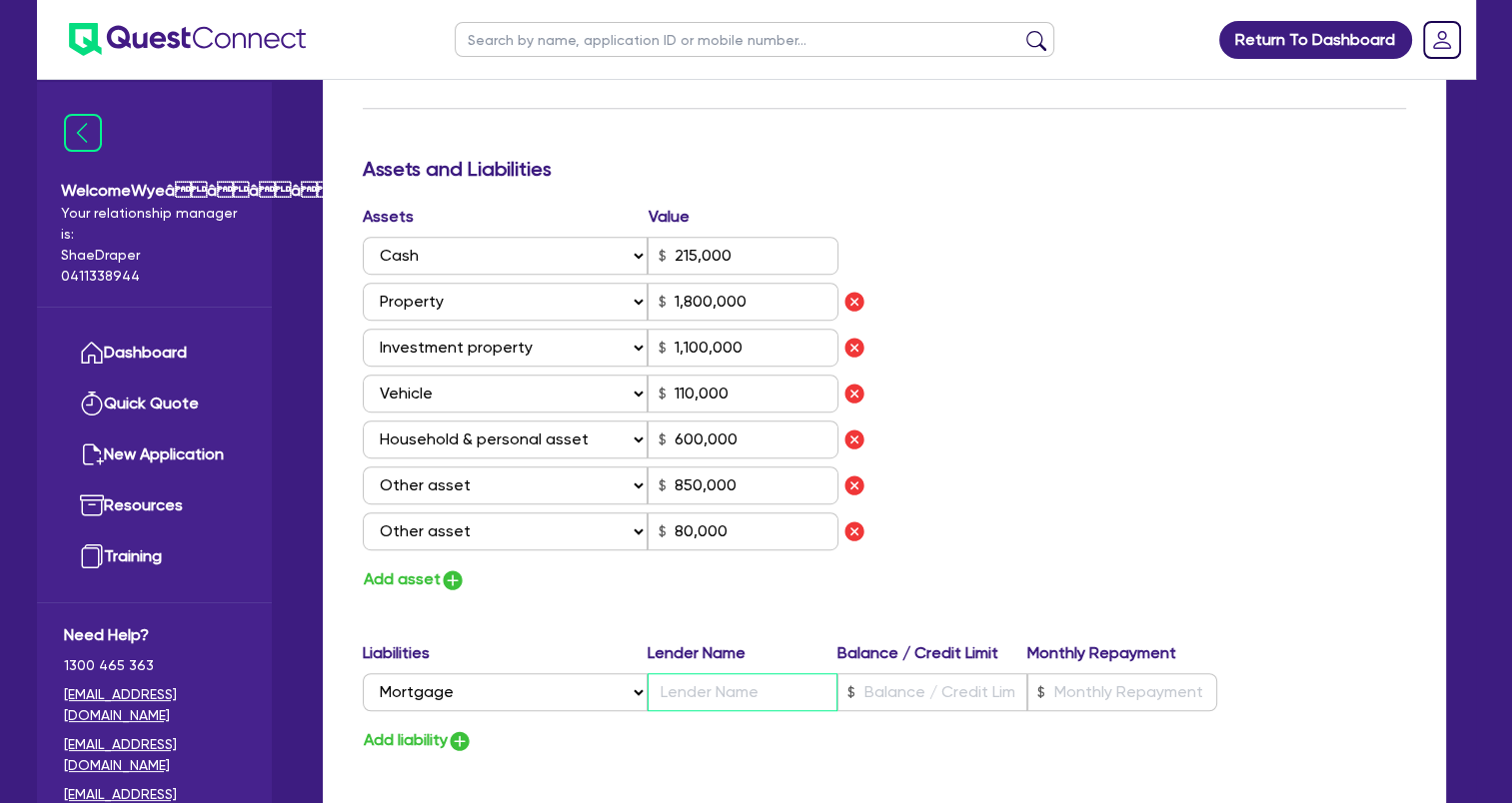 click at bounding box center (743, 692) 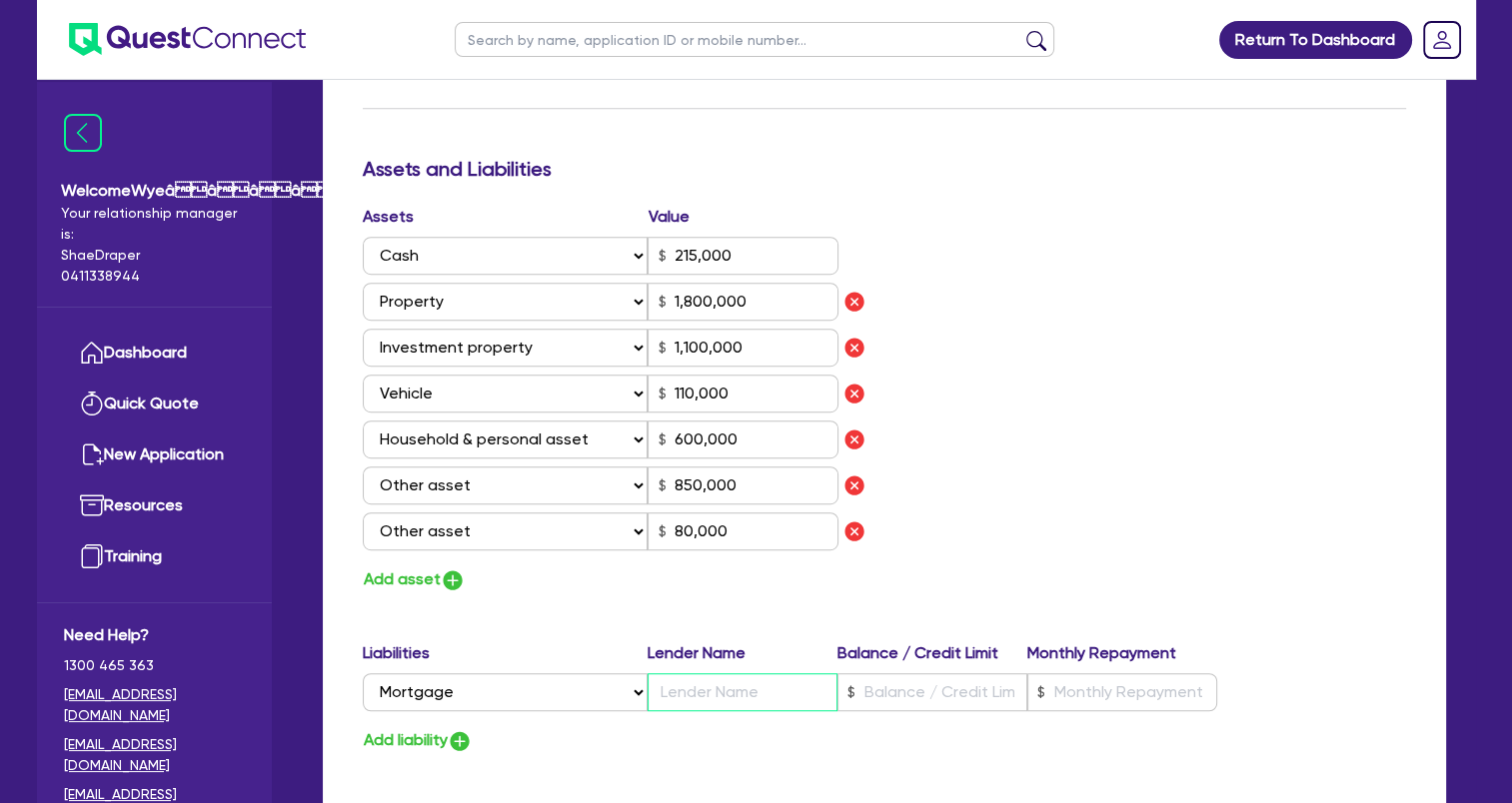paste on "NAB" 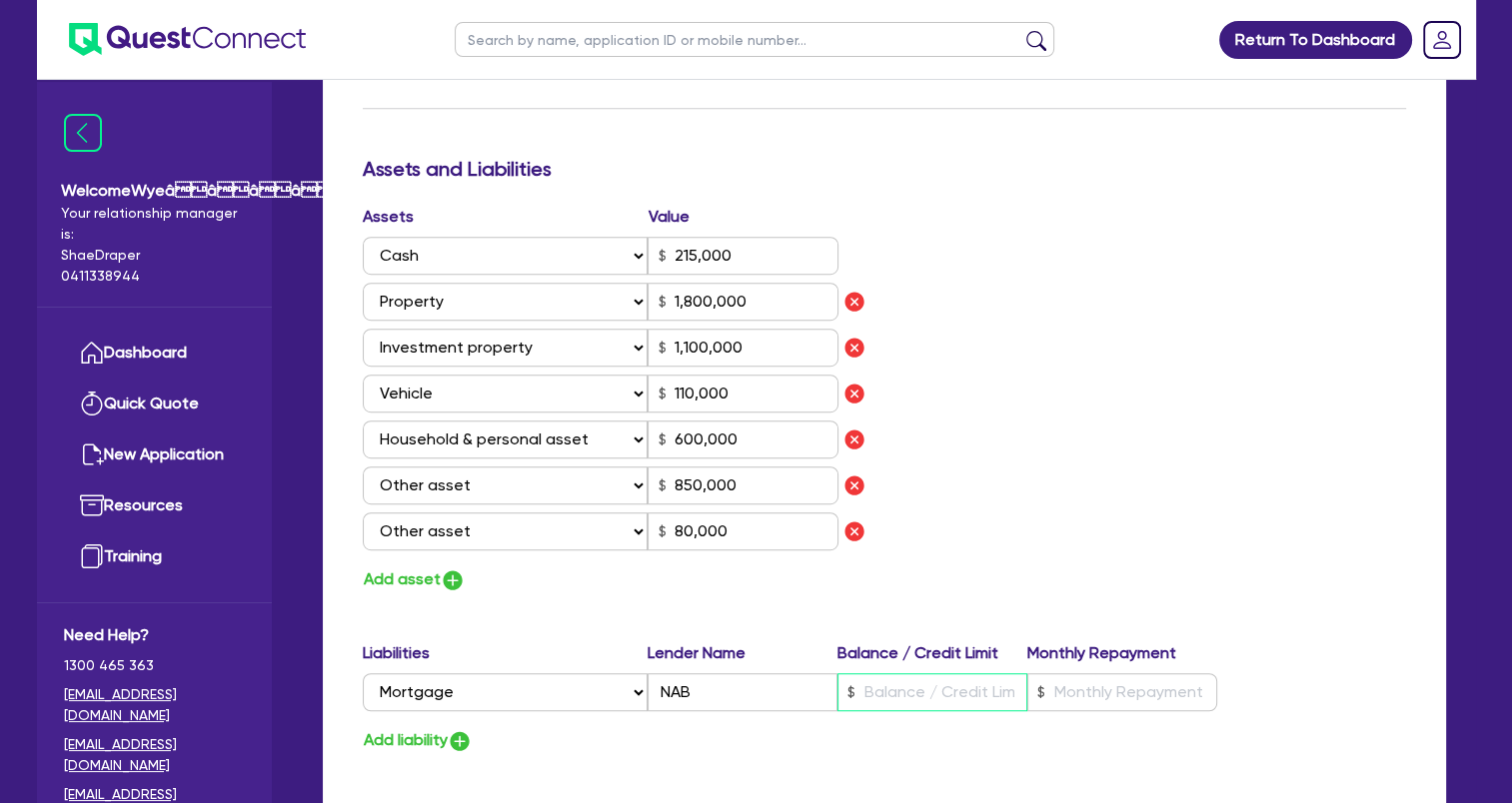 click at bounding box center [932, 692] 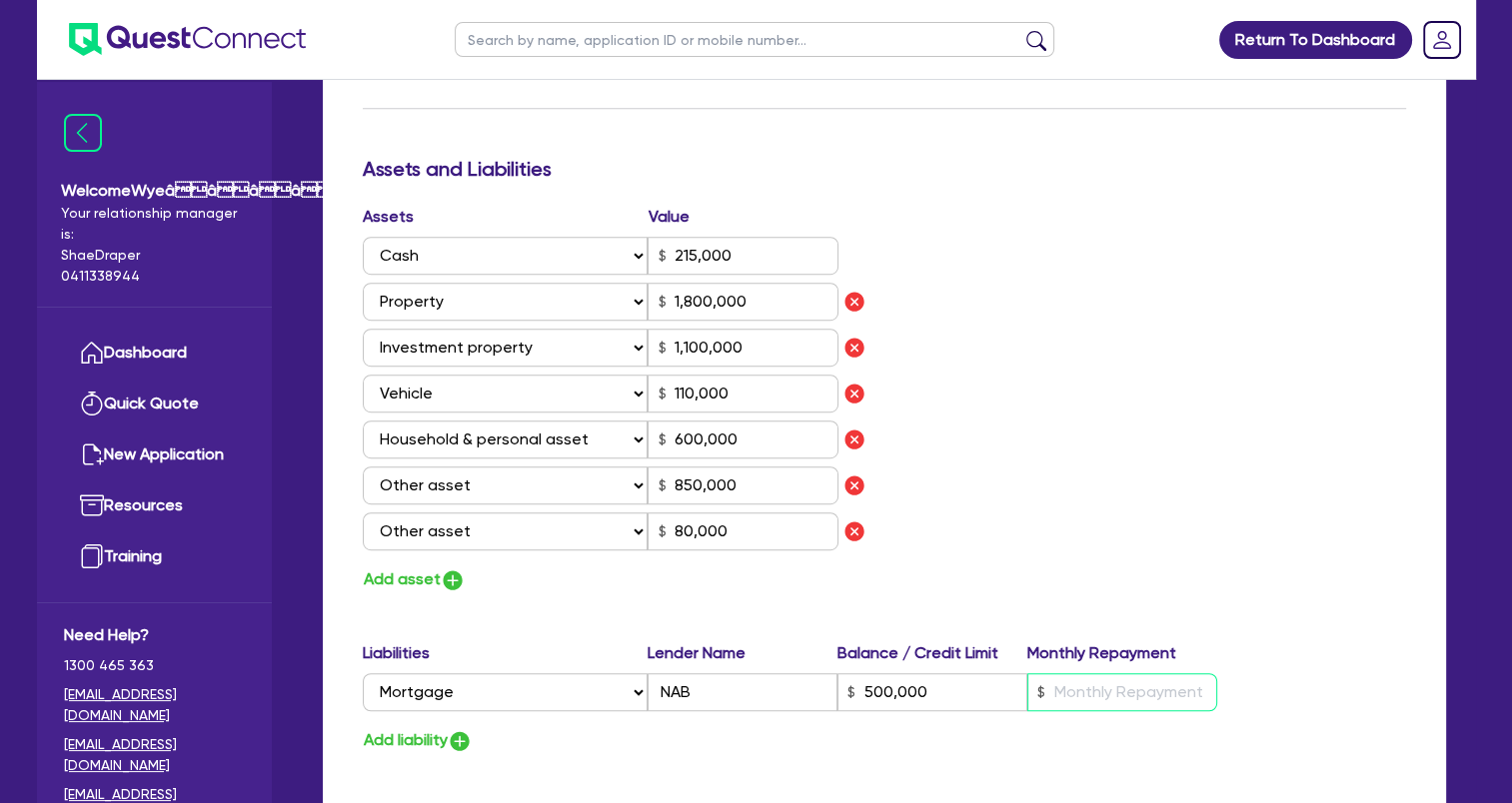 click at bounding box center [1122, 692] 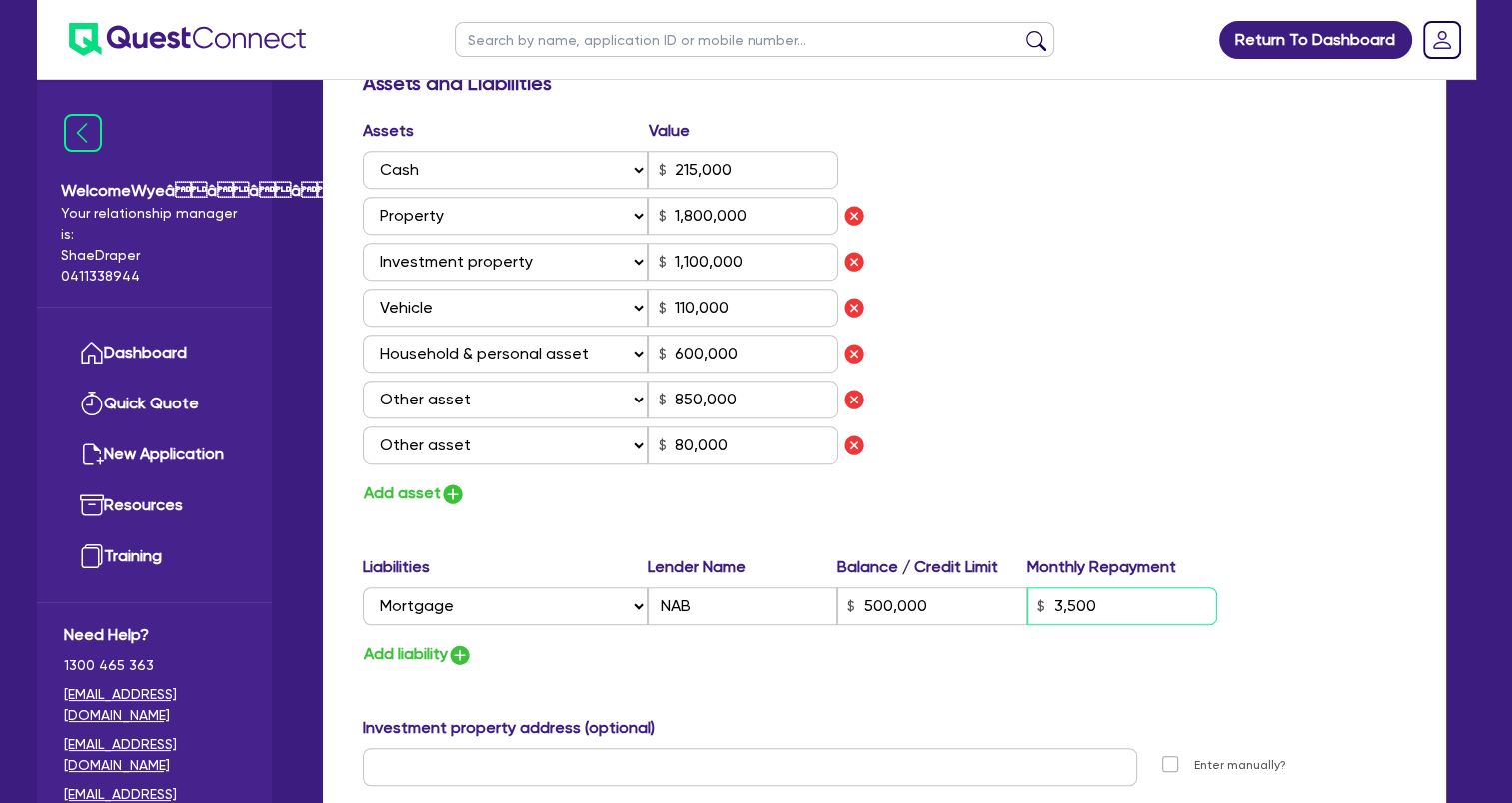 scroll, scrollTop: 1498, scrollLeft: 0, axis: vertical 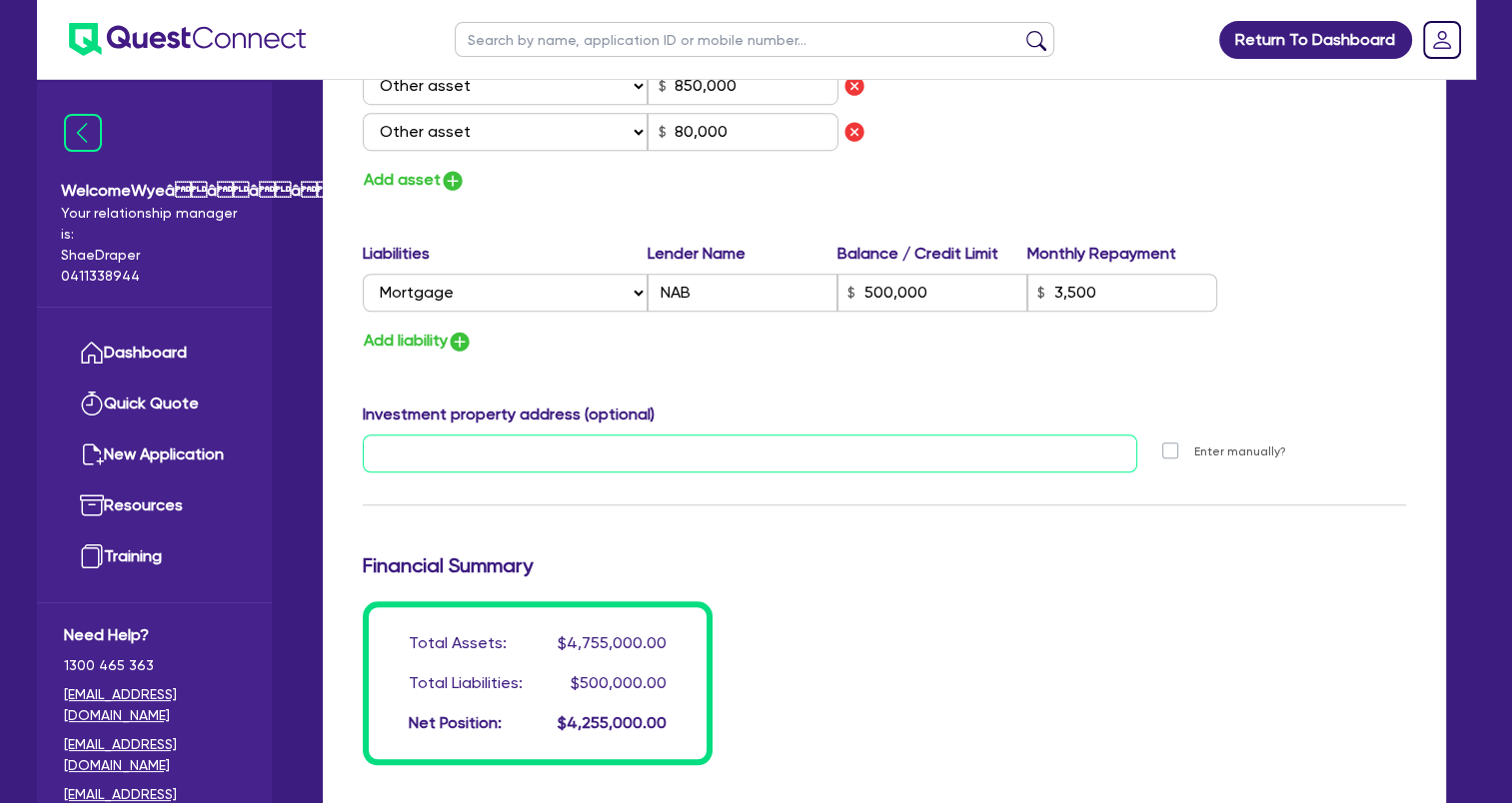 click at bounding box center (751, 453) 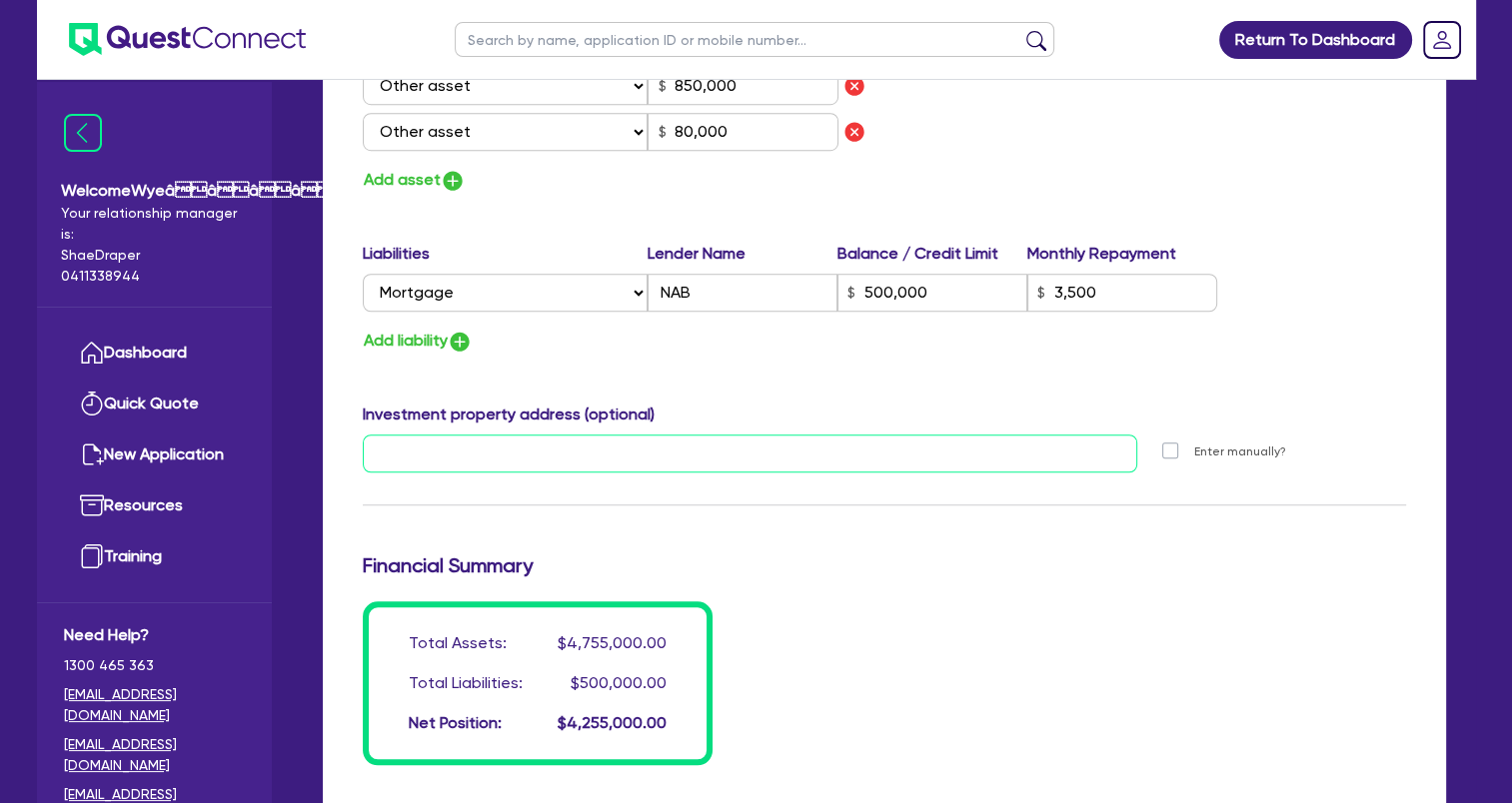 paste on "[STREET_ADDRESS]" 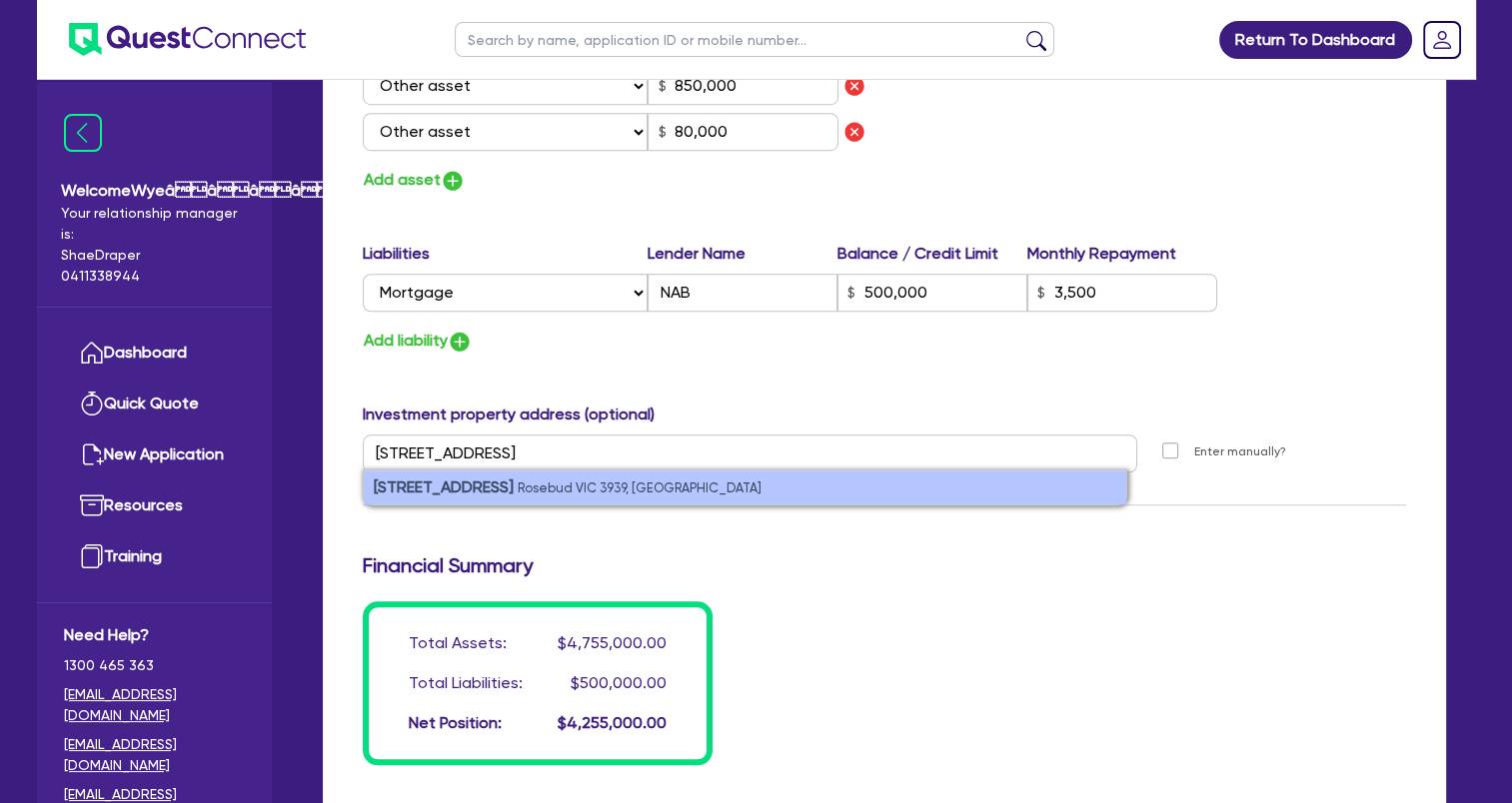 click on "[STREET_ADDRESS]" at bounding box center [745, 487] 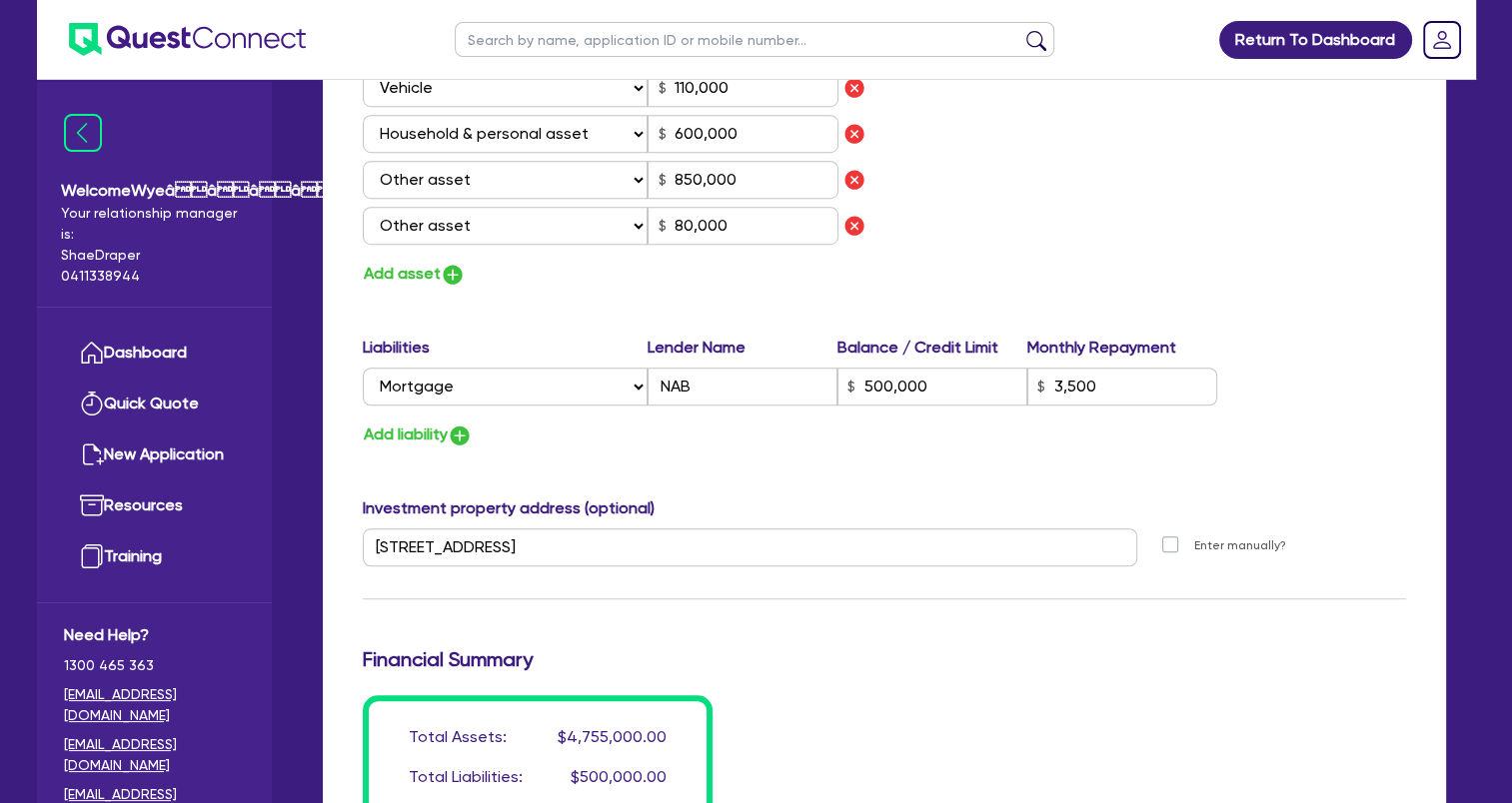scroll, scrollTop: 1390, scrollLeft: 0, axis: vertical 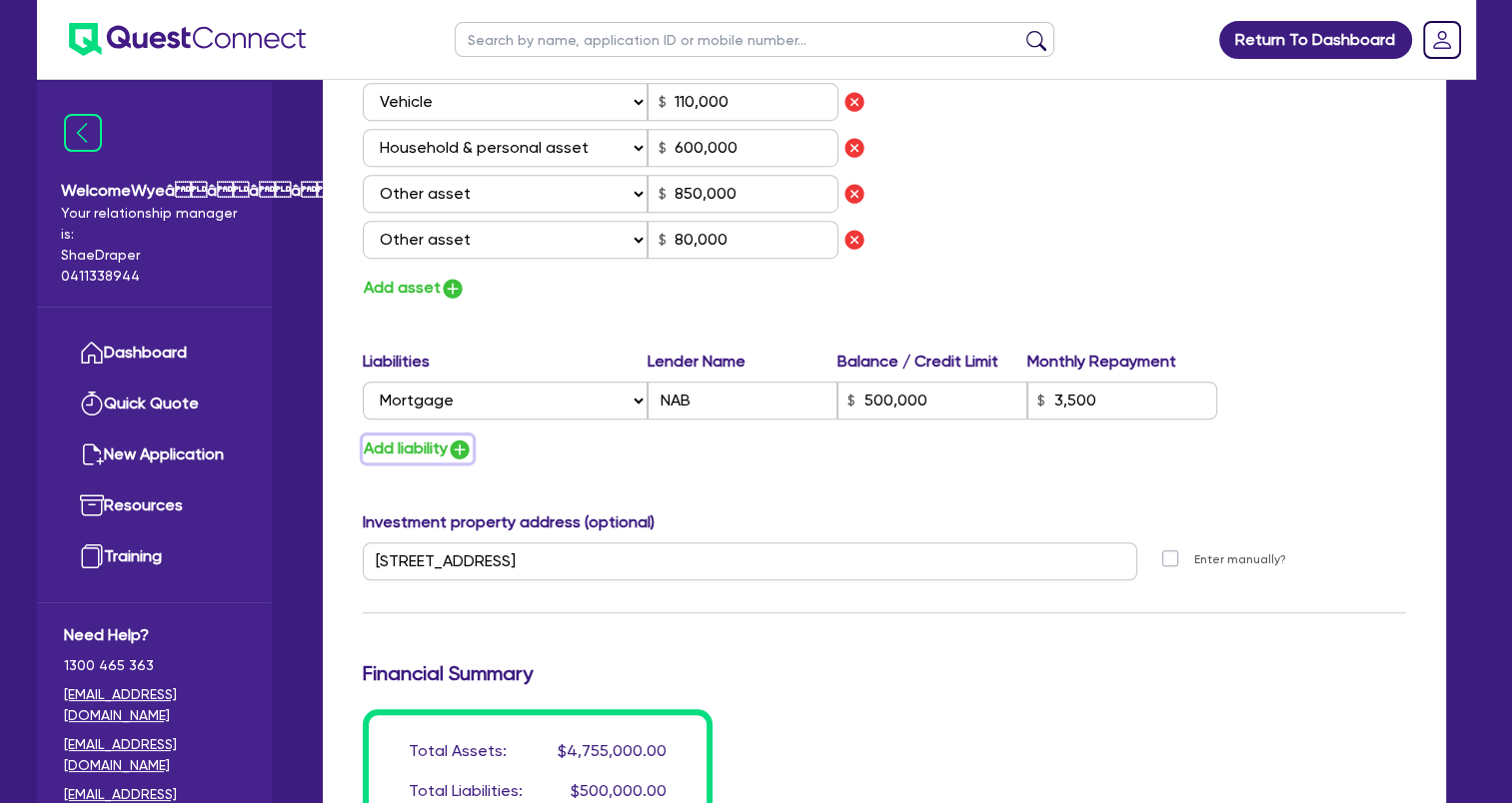 click at bounding box center [460, 449] 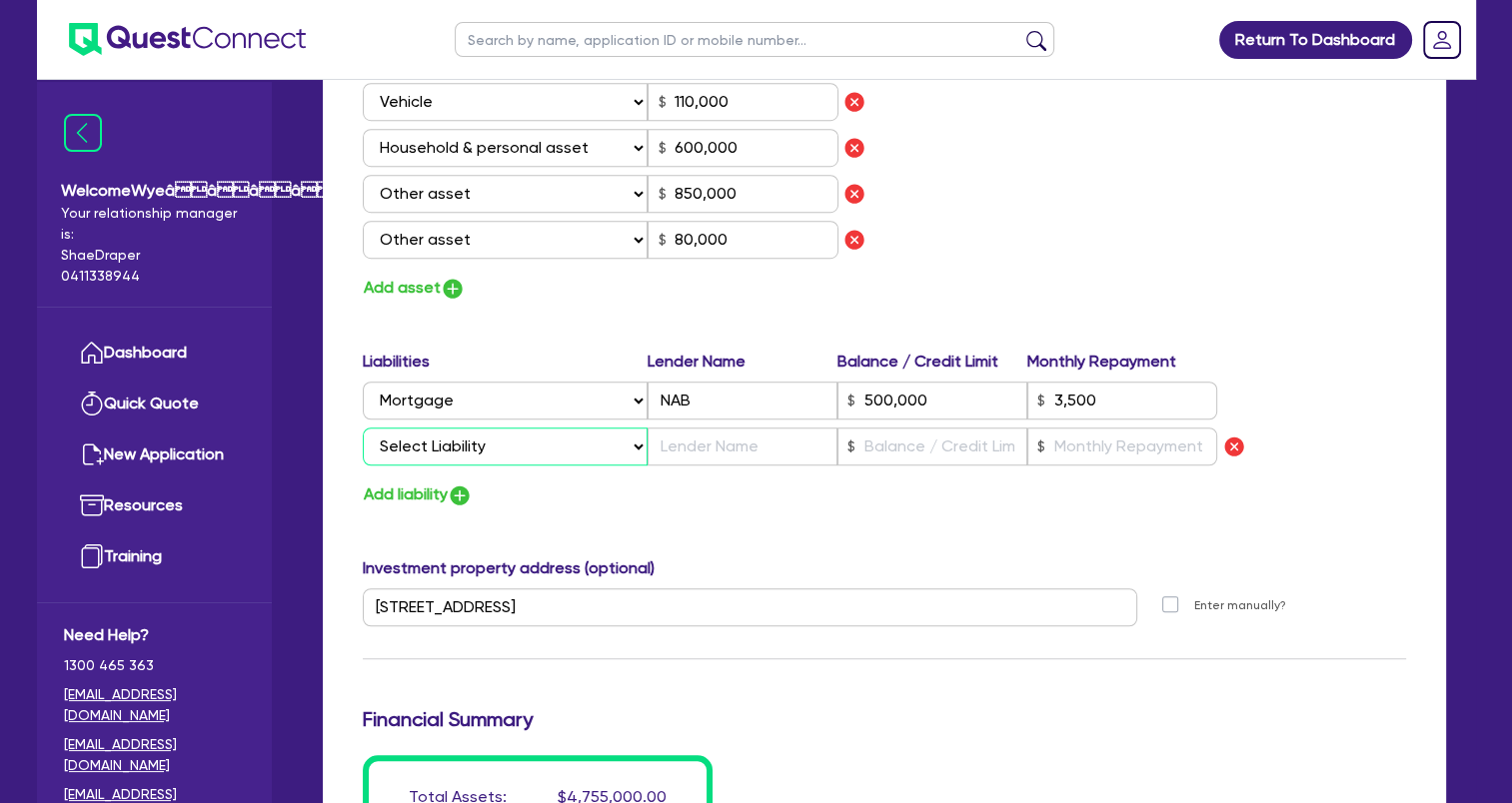 click on "Select Liability Credit card Mortgage Investment property loan Vehicle loan Truck loan Trailer loan Equipment loan Personal loan Other loan" at bounding box center [505, 446] 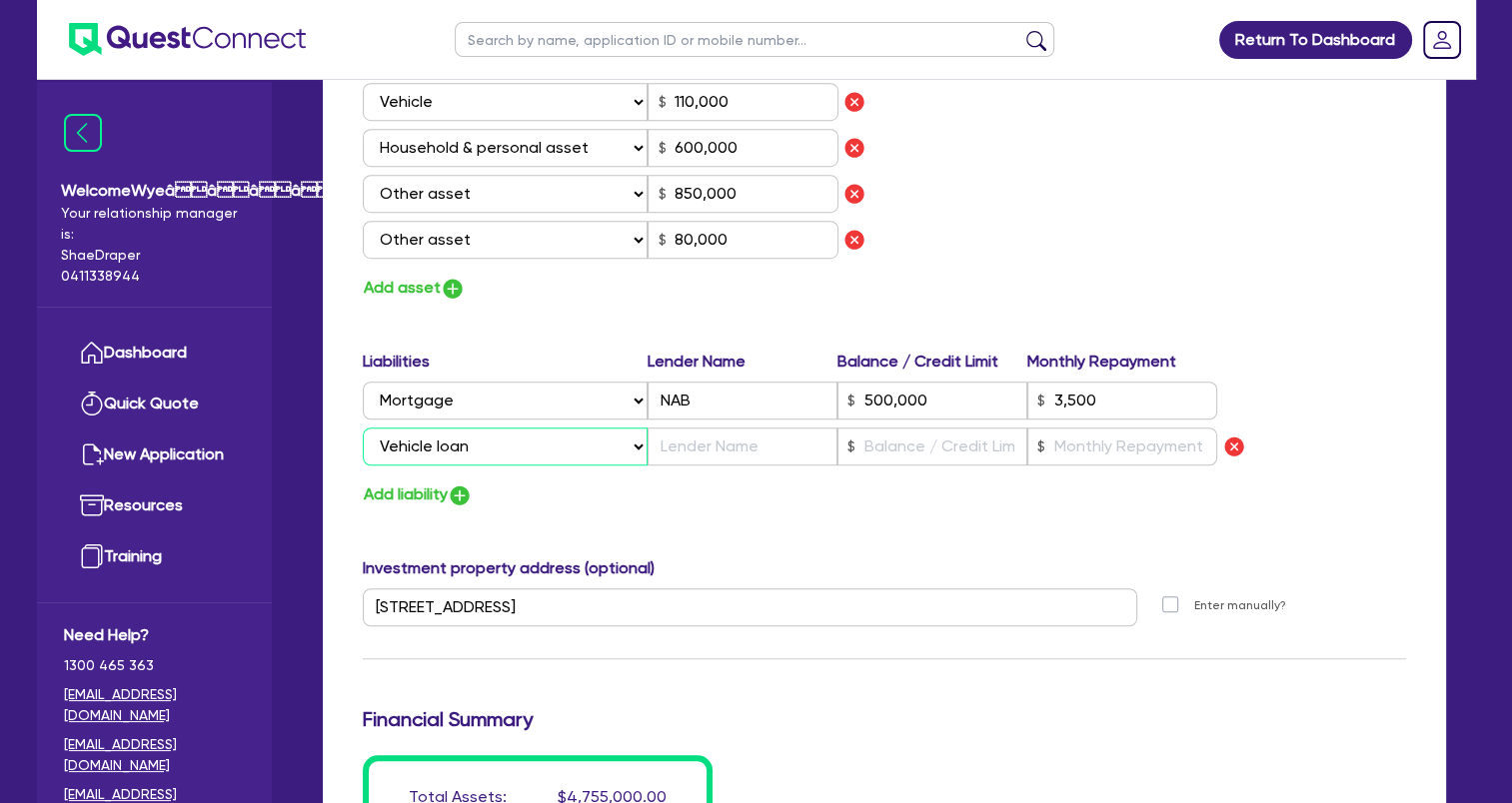 click on "Select Liability Credit card Mortgage Investment property loan Vehicle loan Truck loan Trailer loan Equipment loan Personal loan Other loan" at bounding box center [505, 446] 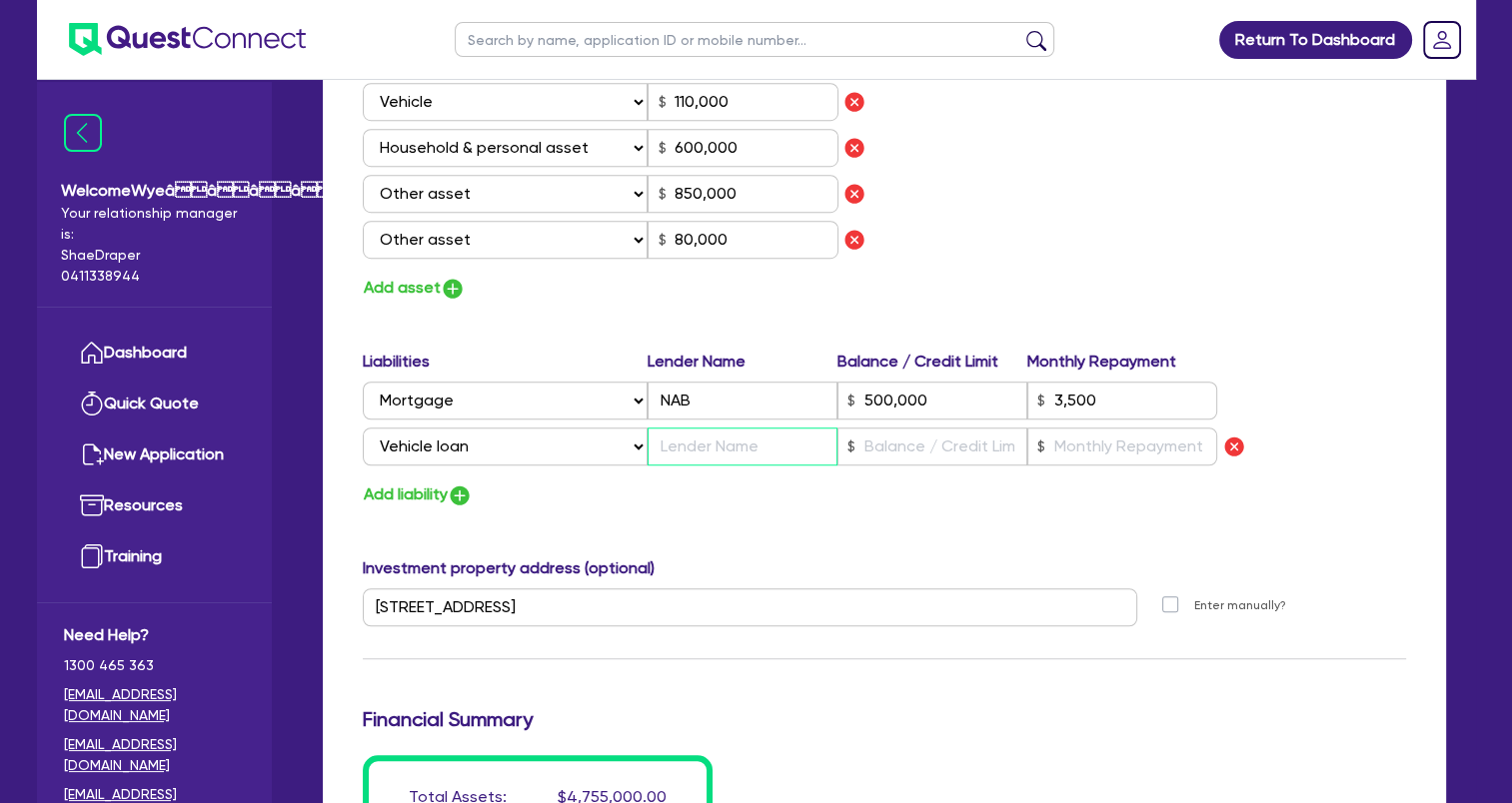 click at bounding box center (743, 446) 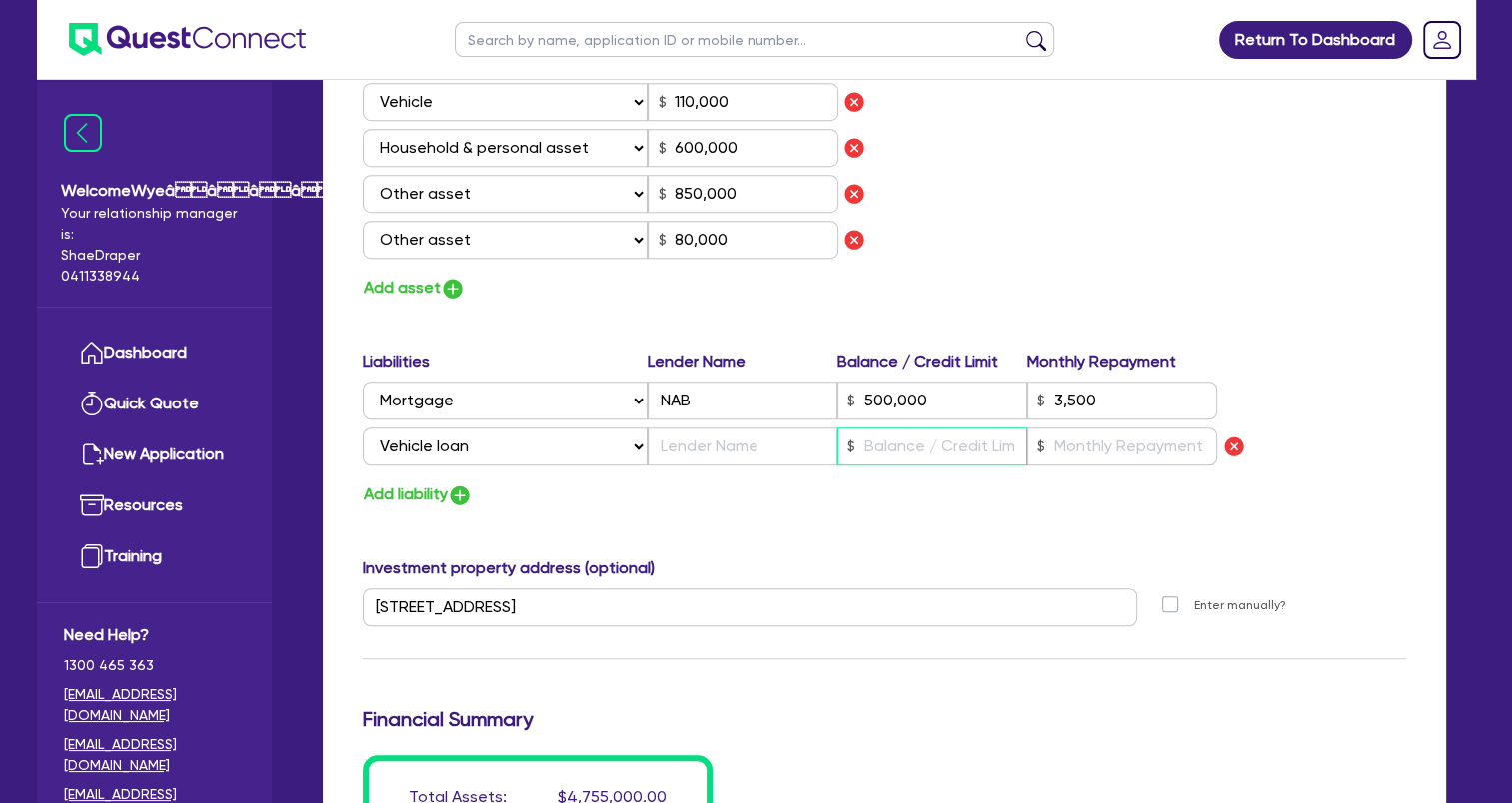 click at bounding box center [932, 446] 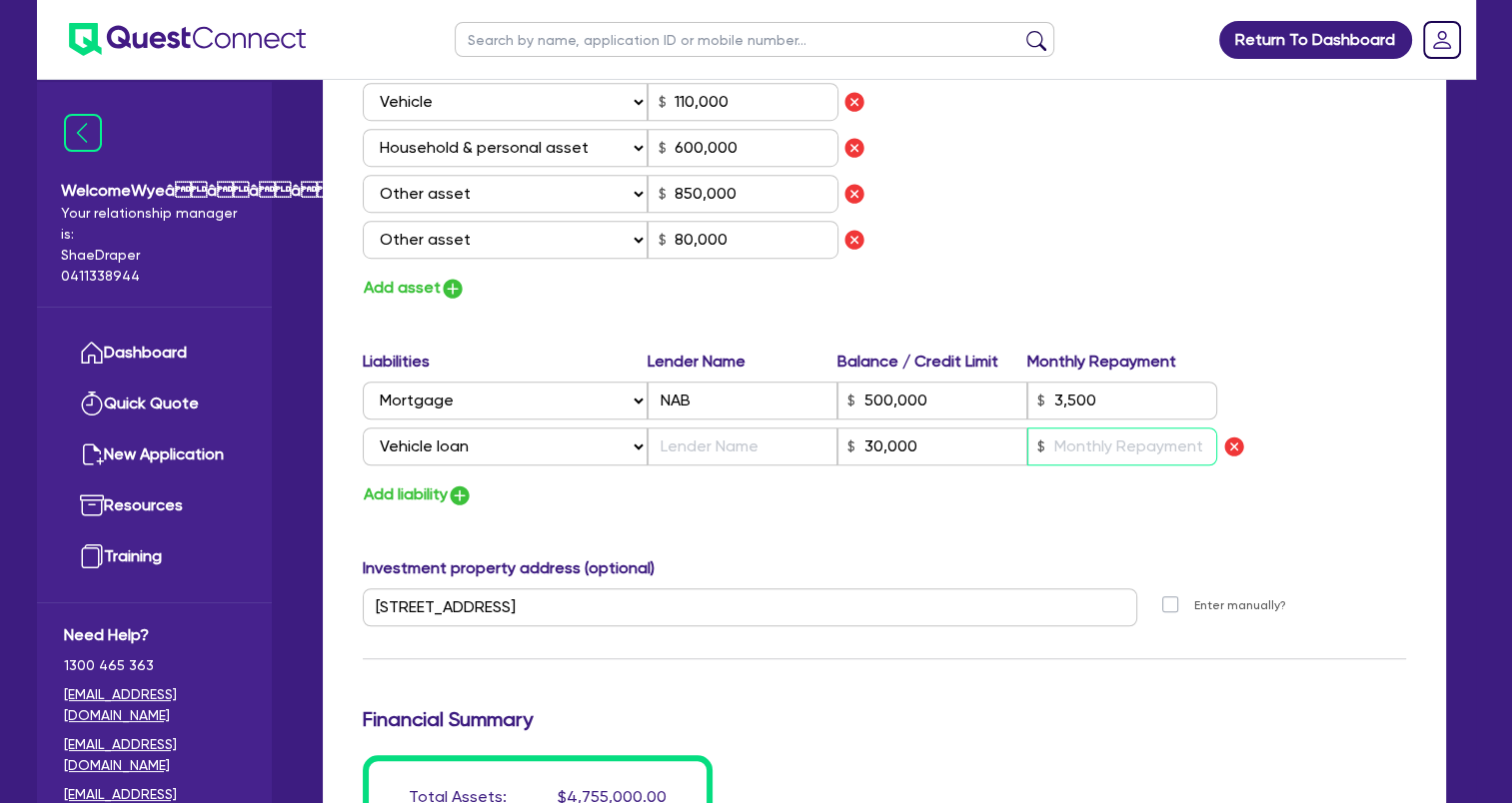 click at bounding box center (1122, 446) 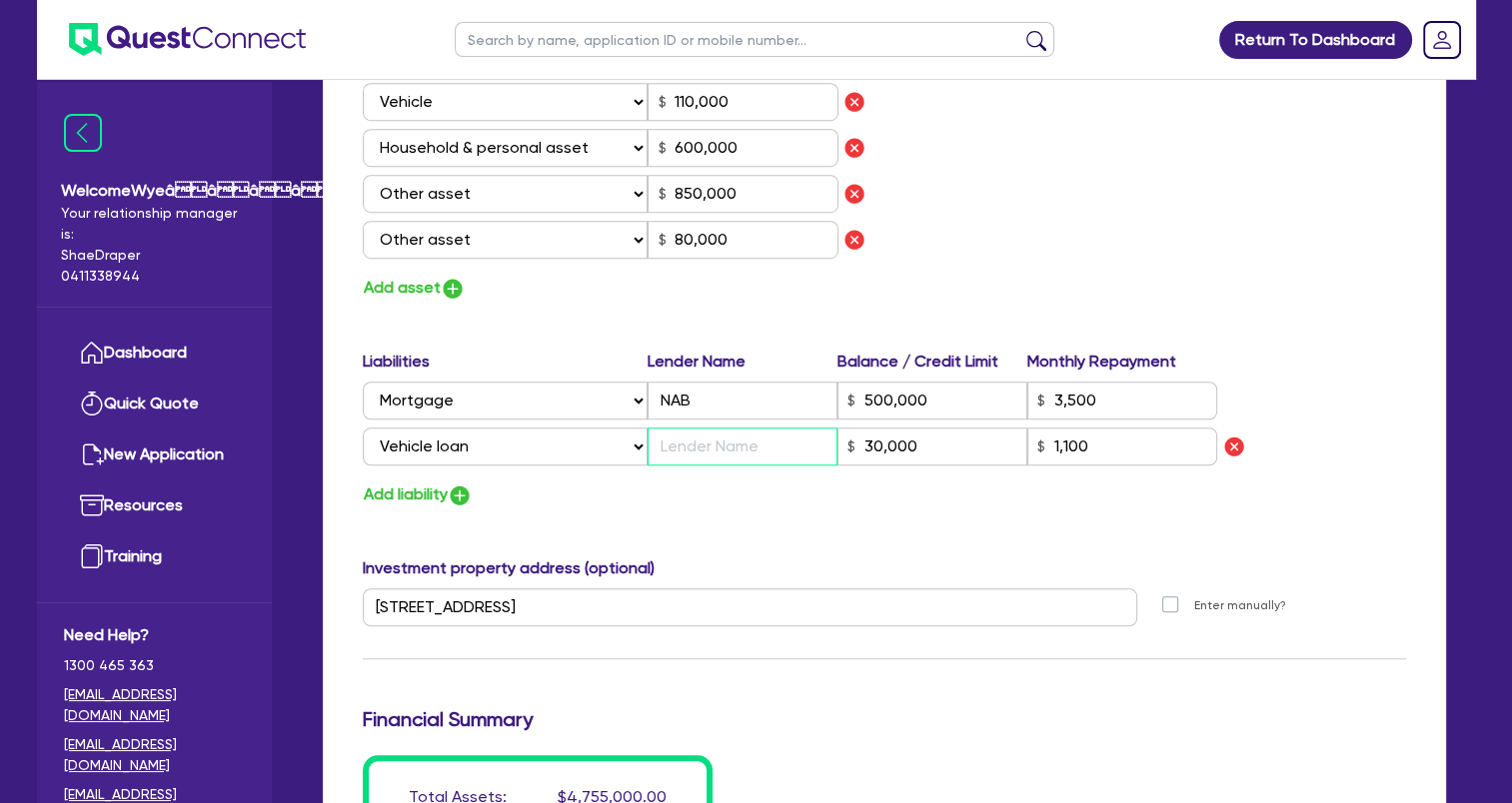 click at bounding box center [743, 446] 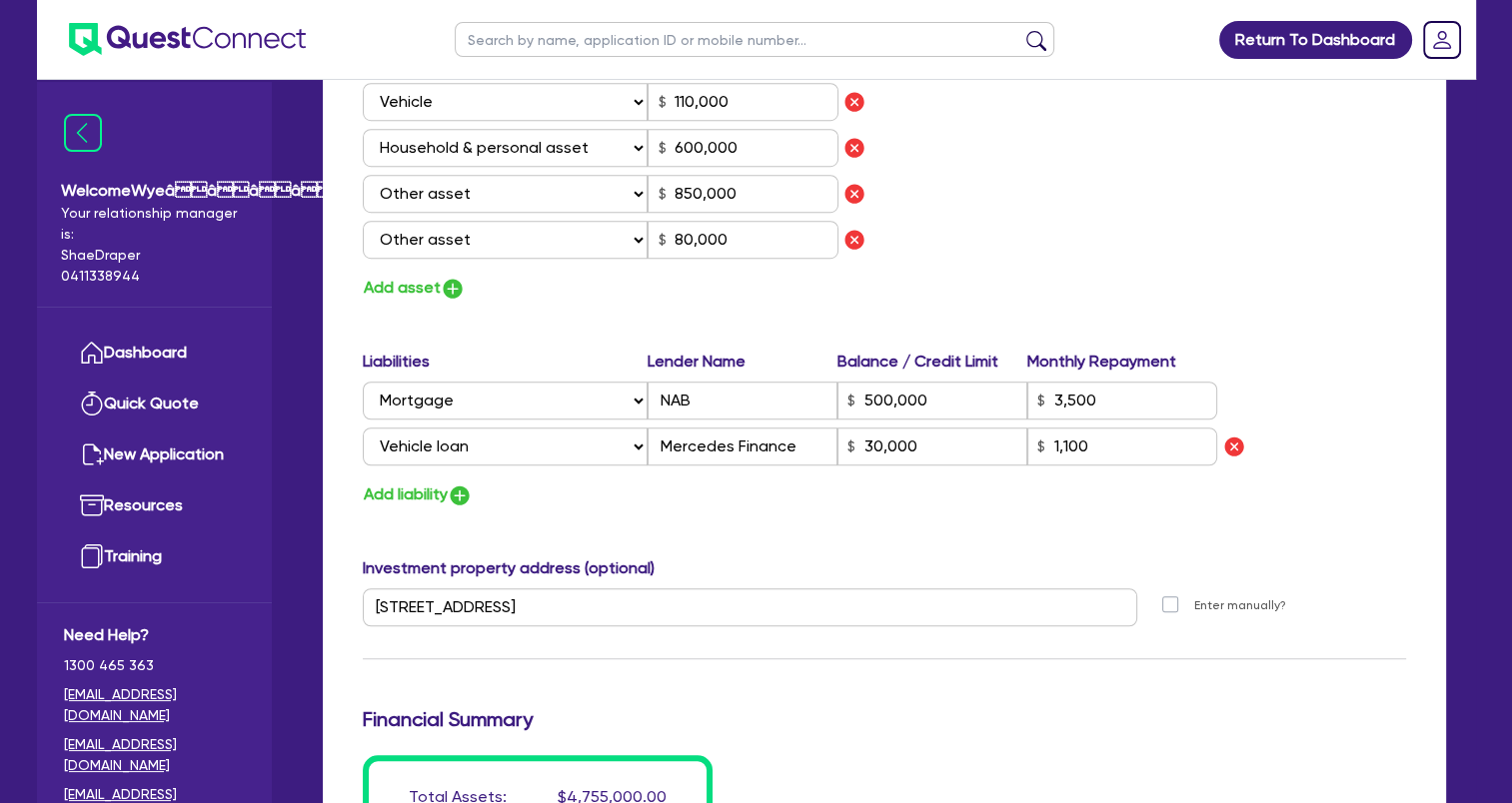 click on "Add liability" at bounding box center [884, 494] 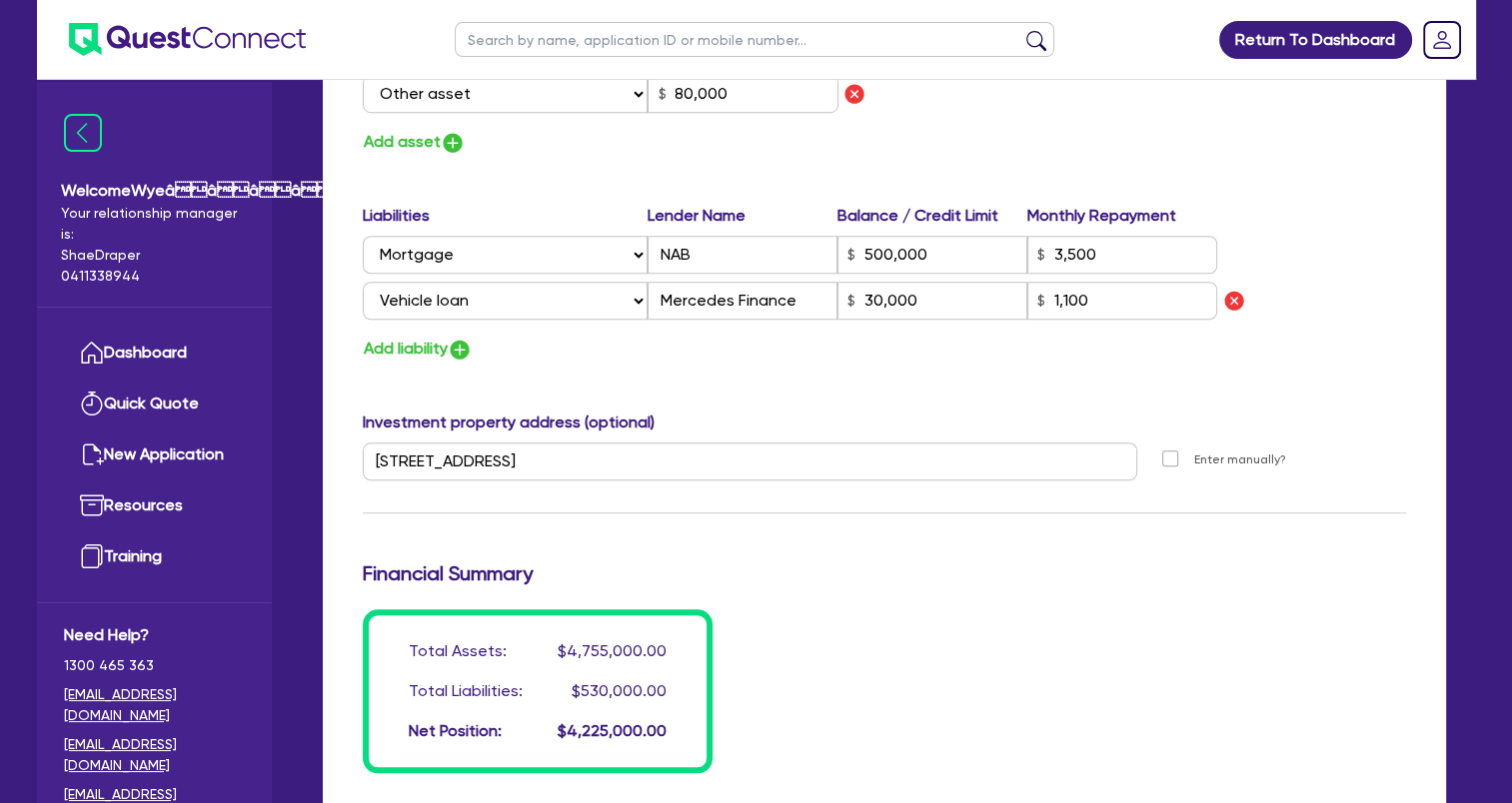 scroll, scrollTop: 1936, scrollLeft: 0, axis: vertical 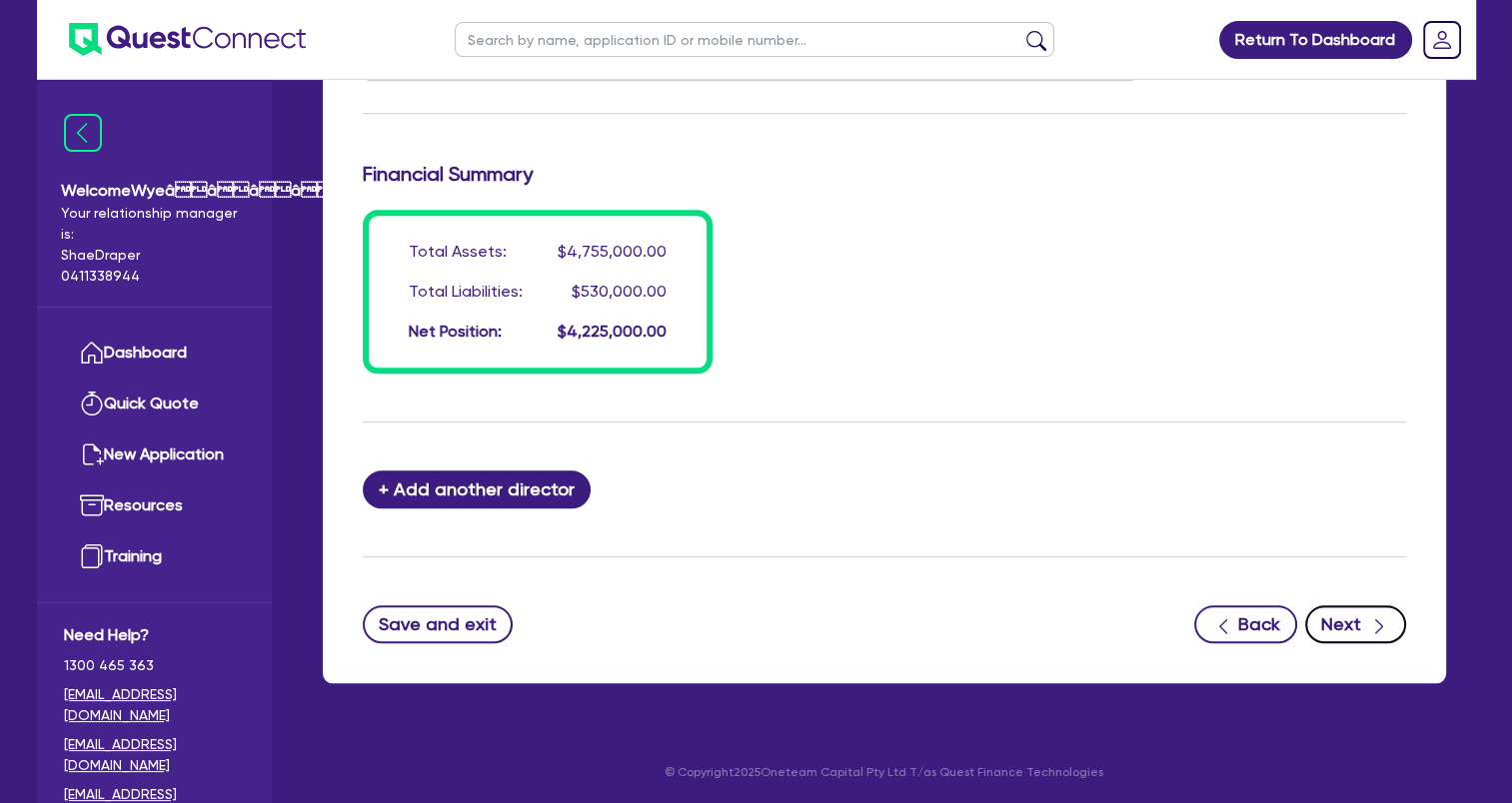 click 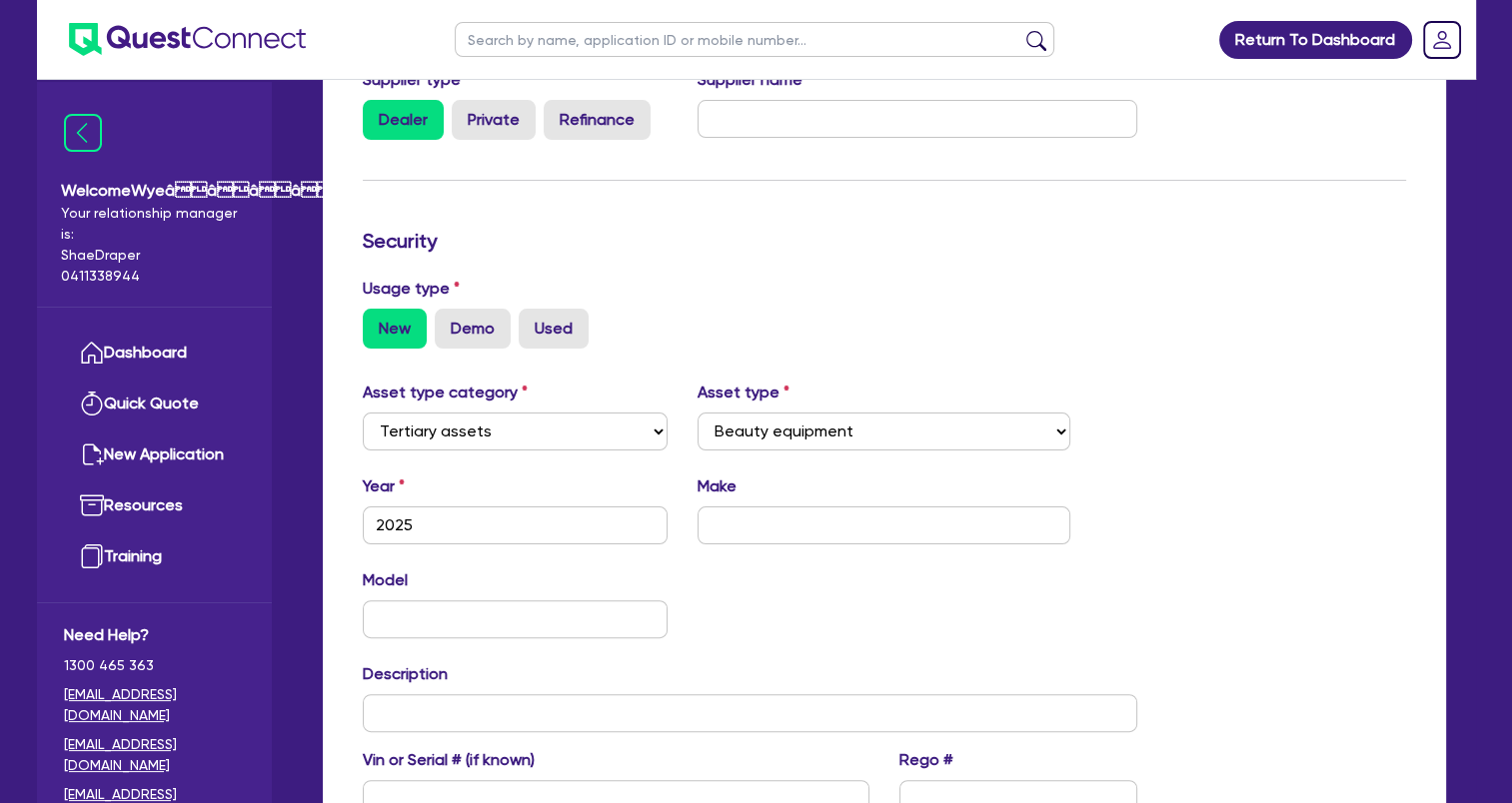 scroll, scrollTop: 499, scrollLeft: 0, axis: vertical 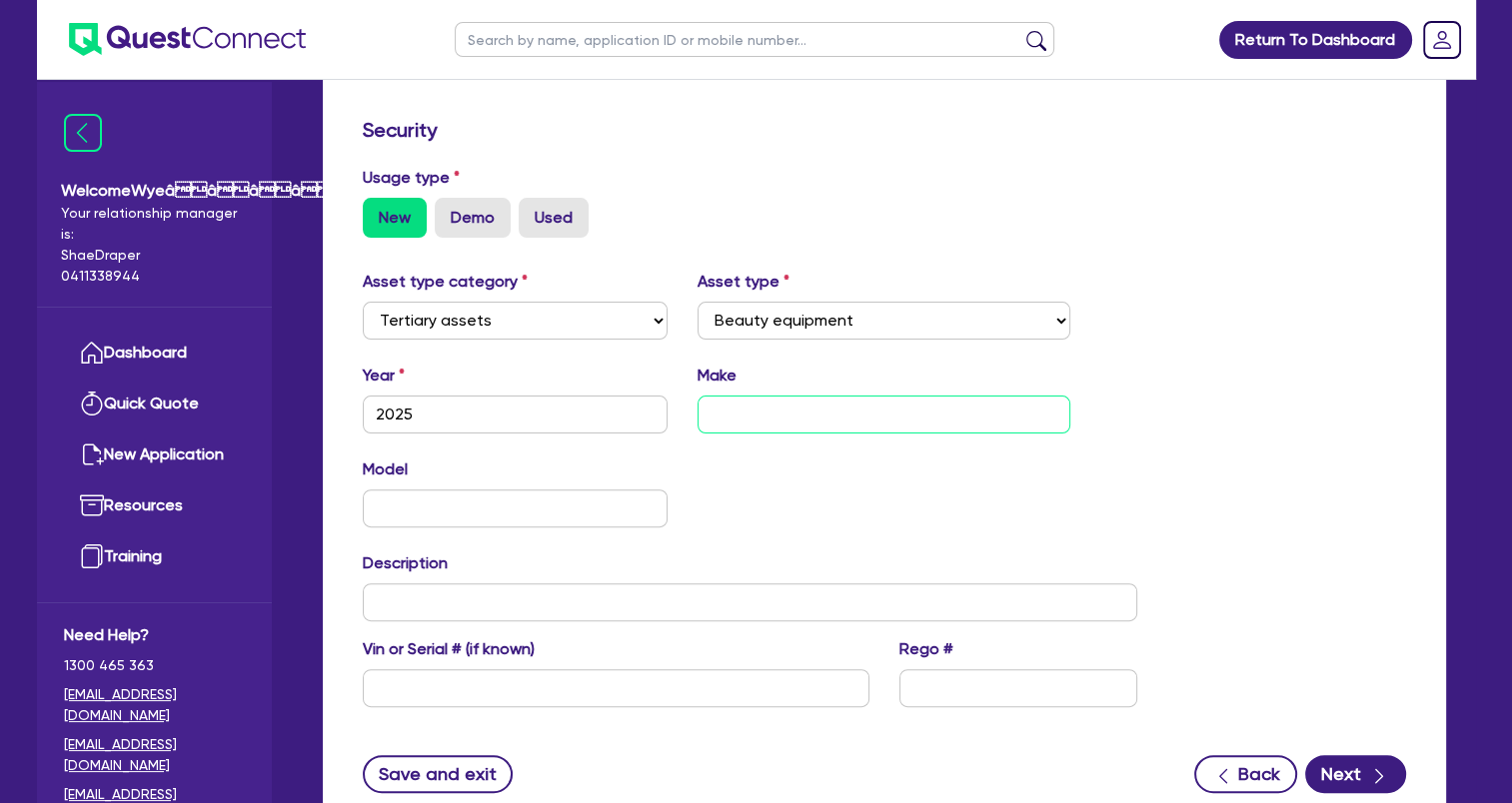 click at bounding box center [883, 414] 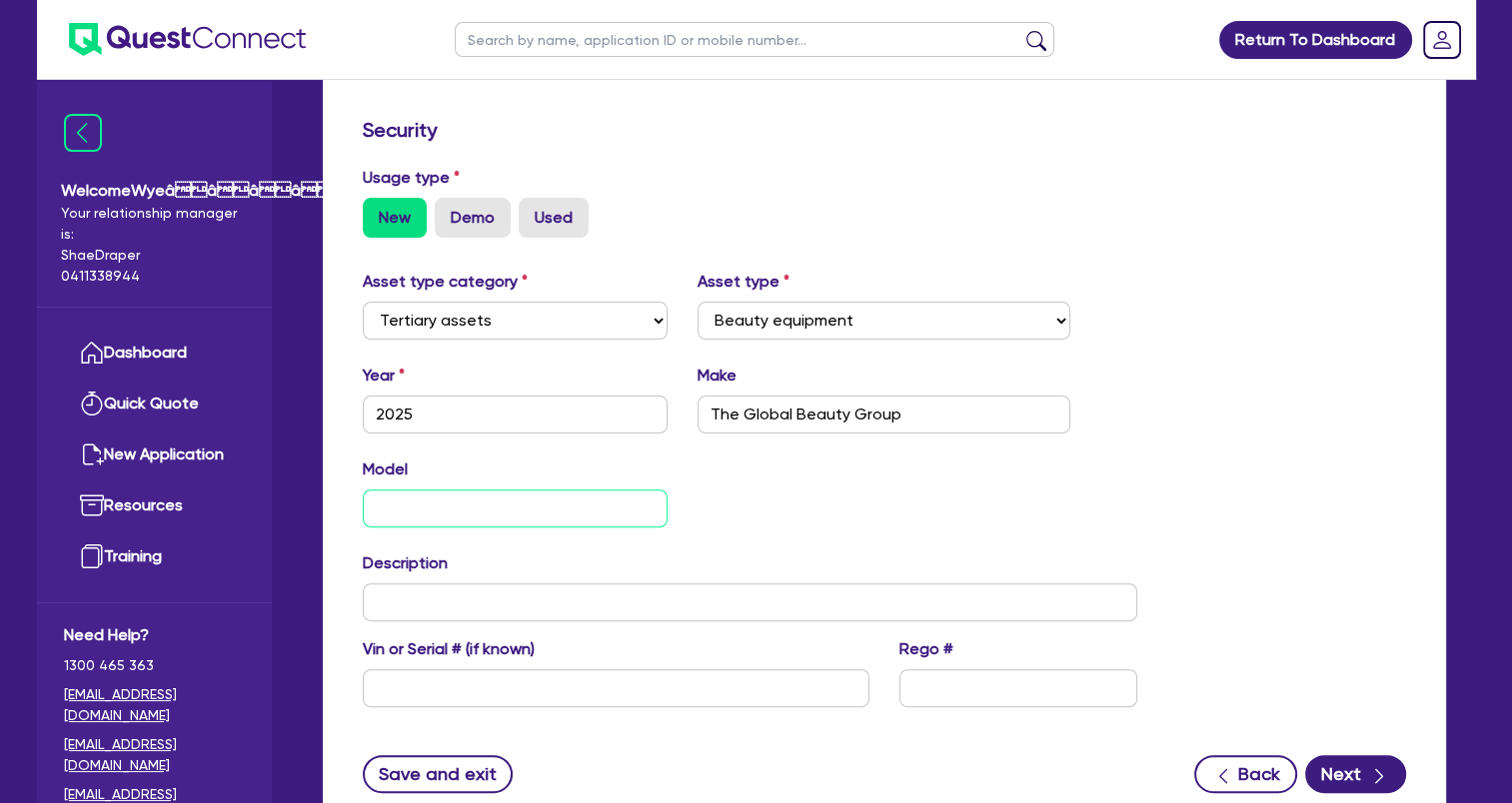 click at bounding box center [516, 508] 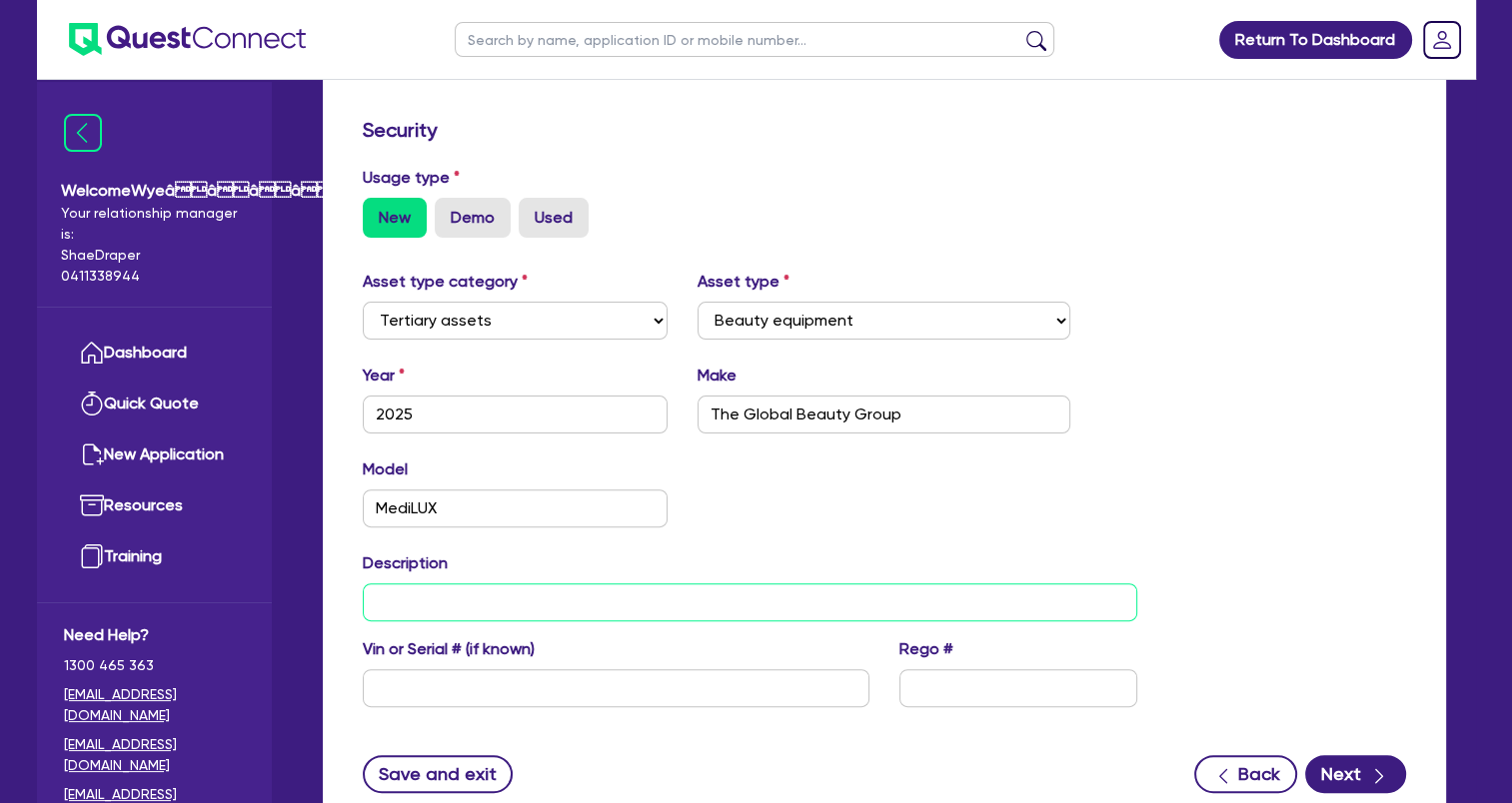 click at bounding box center (751, 602) 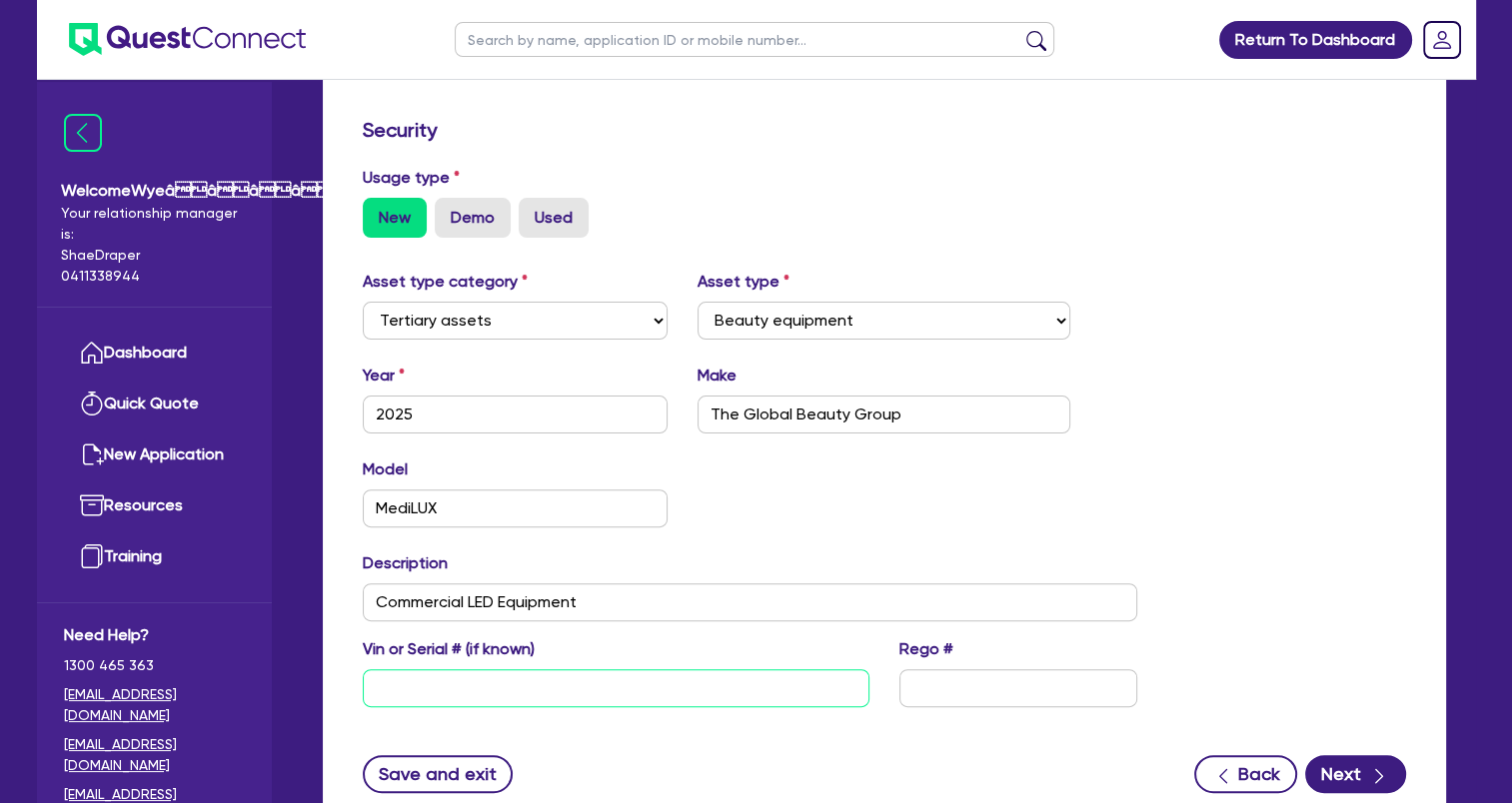 click at bounding box center (616, 688) 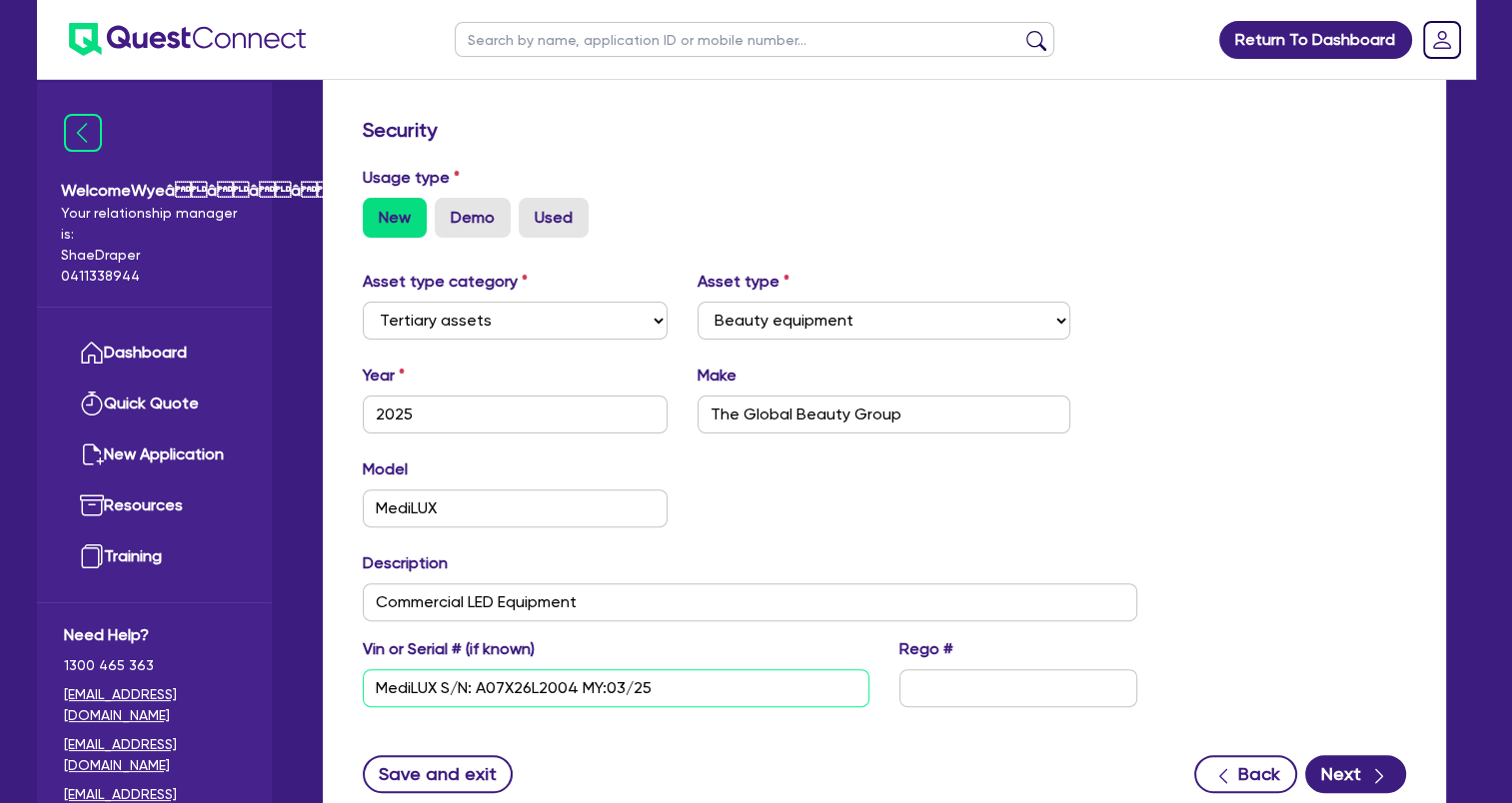 click on "MediLUX S/N: A07X26L2004 MY:03/25" at bounding box center [616, 688] 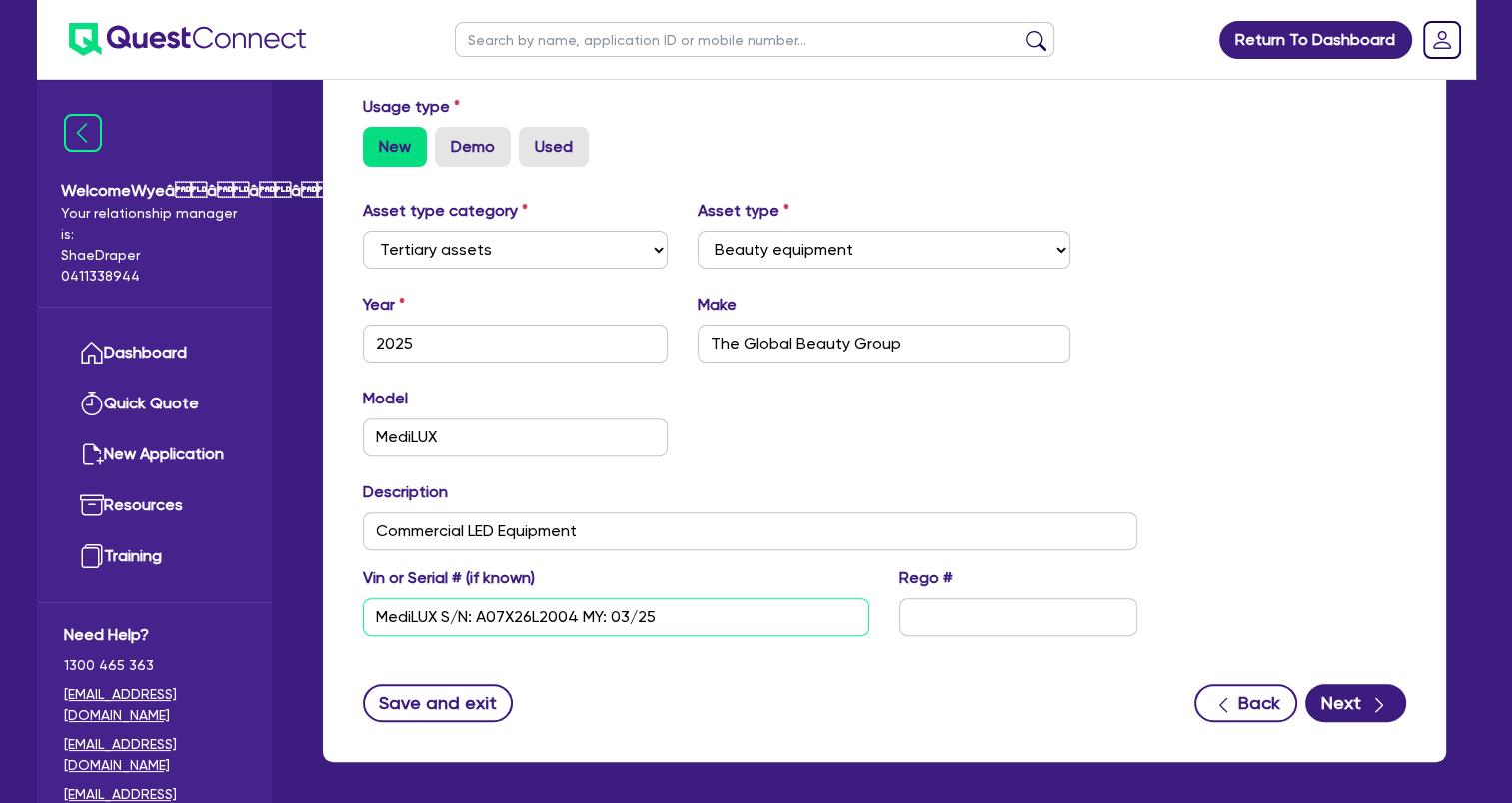 scroll, scrollTop: 650, scrollLeft: 0, axis: vertical 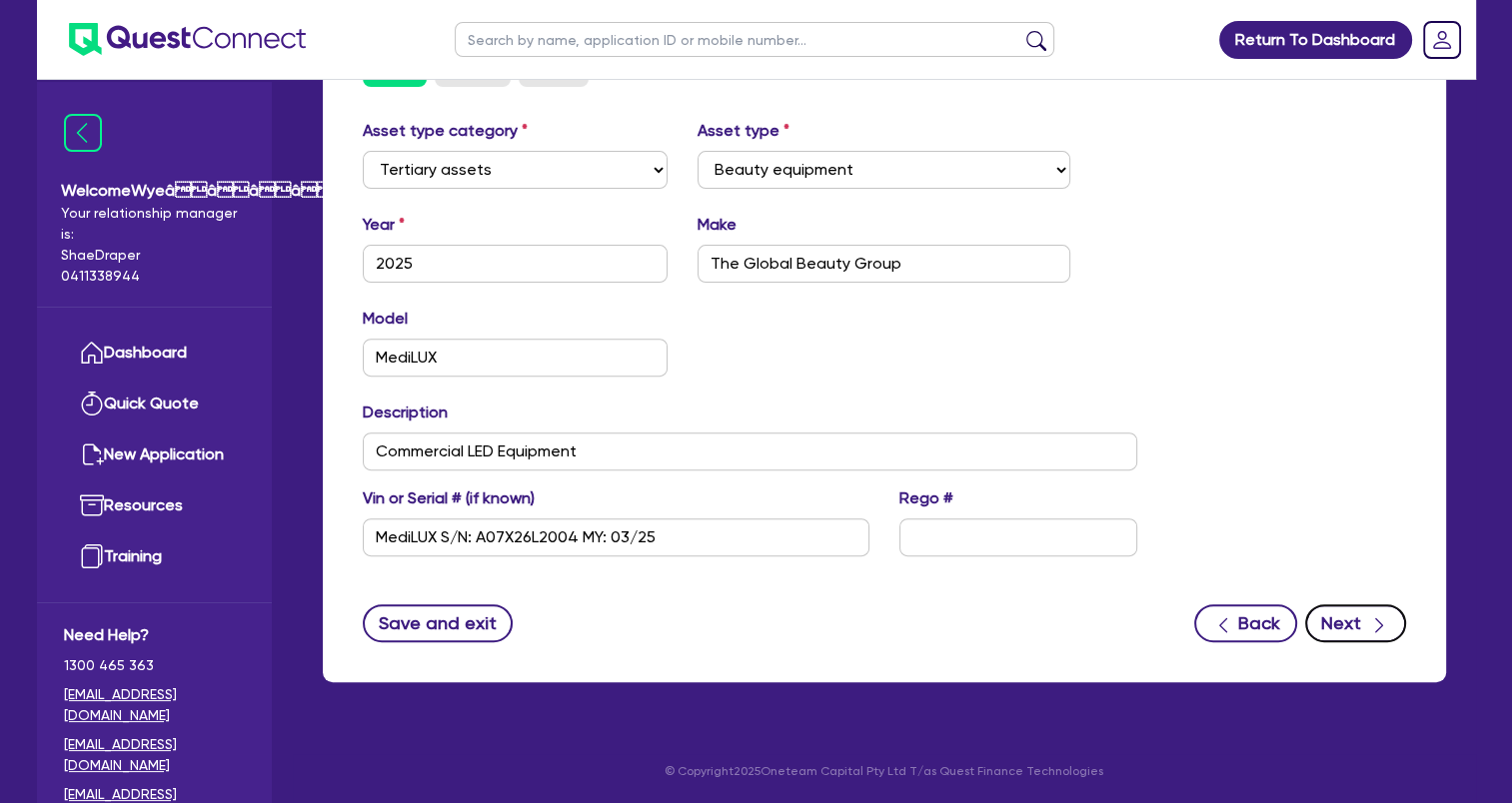 click on "Next" at bounding box center (1355, 623) 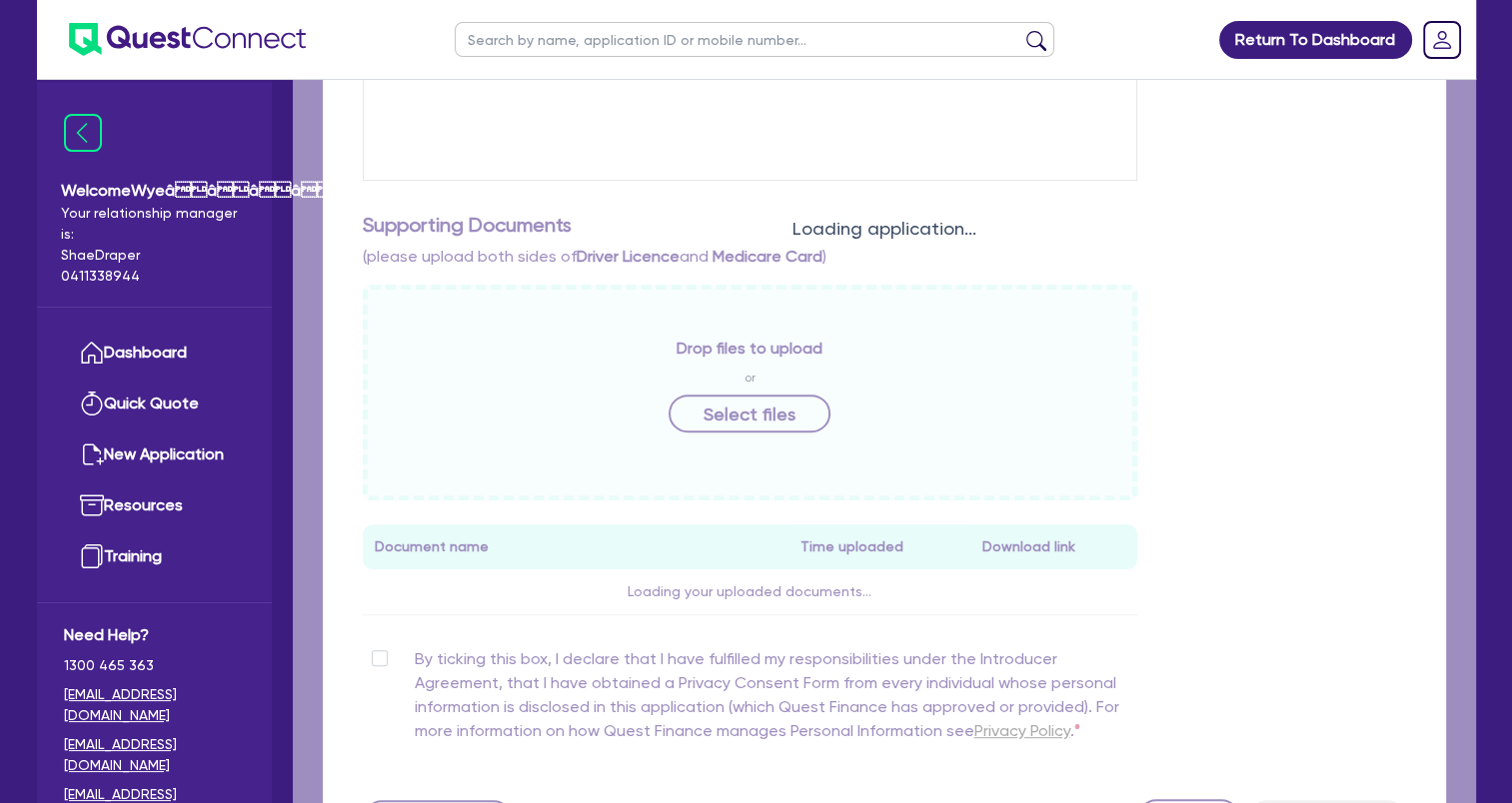 scroll, scrollTop: 0, scrollLeft: 0, axis: both 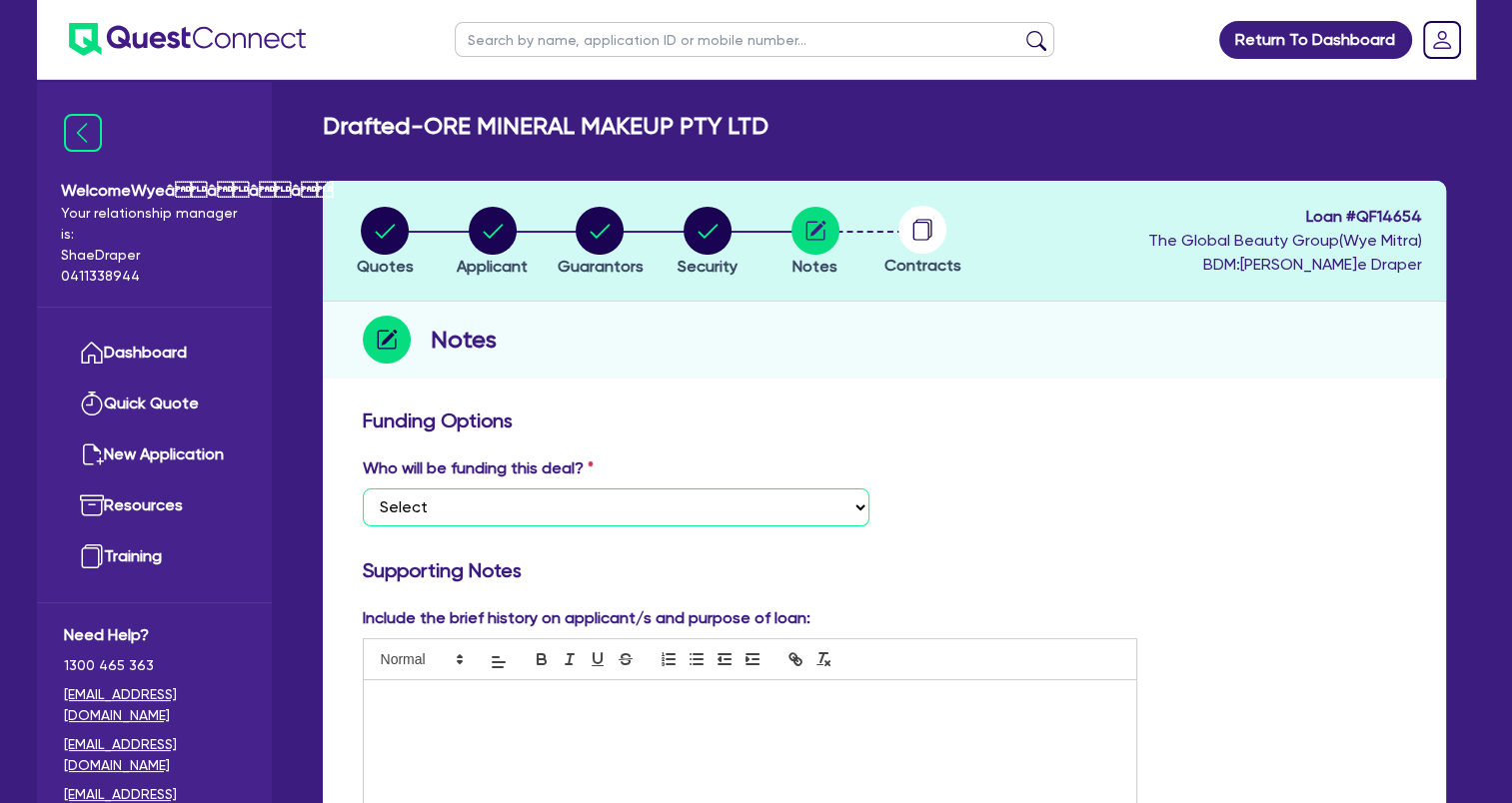 click on "Select I want Quest to fund 100% I will fund 100% I will co-fund with Quest Other - I am referring this deal in" at bounding box center [616, 507] 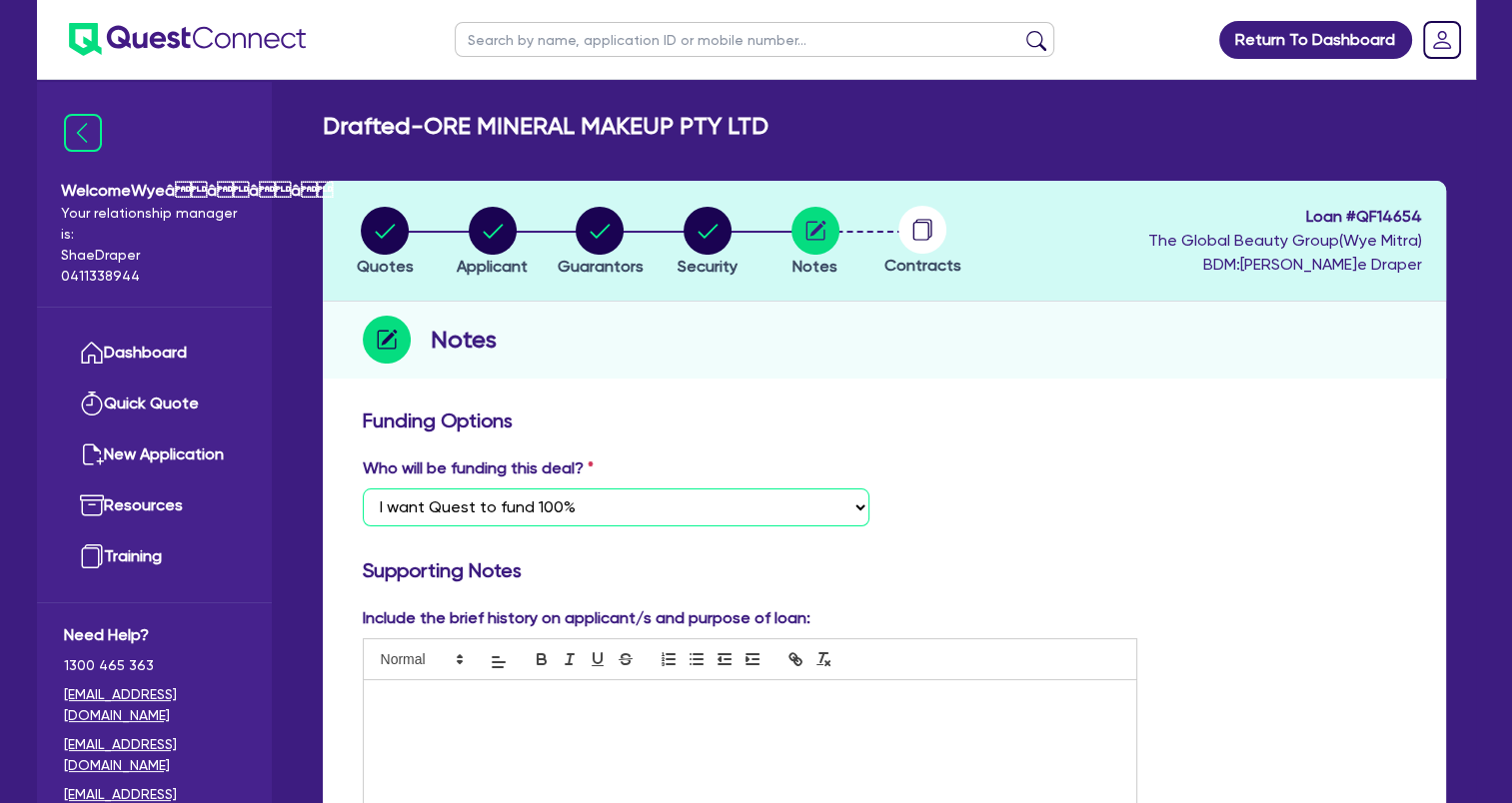 click on "Select I want Quest to fund 100% I will fund 100% I will co-fund with Quest Other - I am referring this deal in" at bounding box center [616, 507] 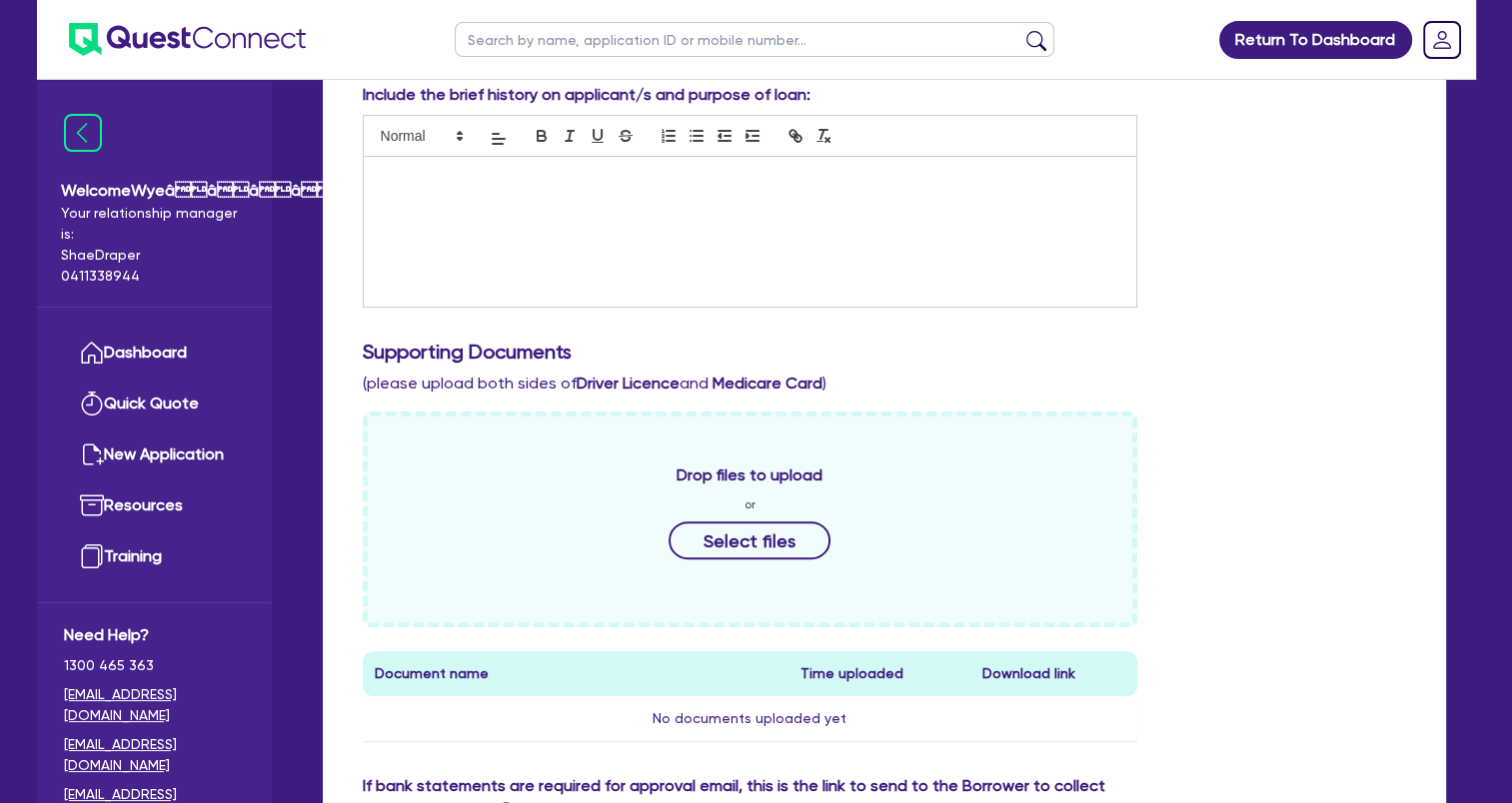 scroll, scrollTop: 499, scrollLeft: 0, axis: vertical 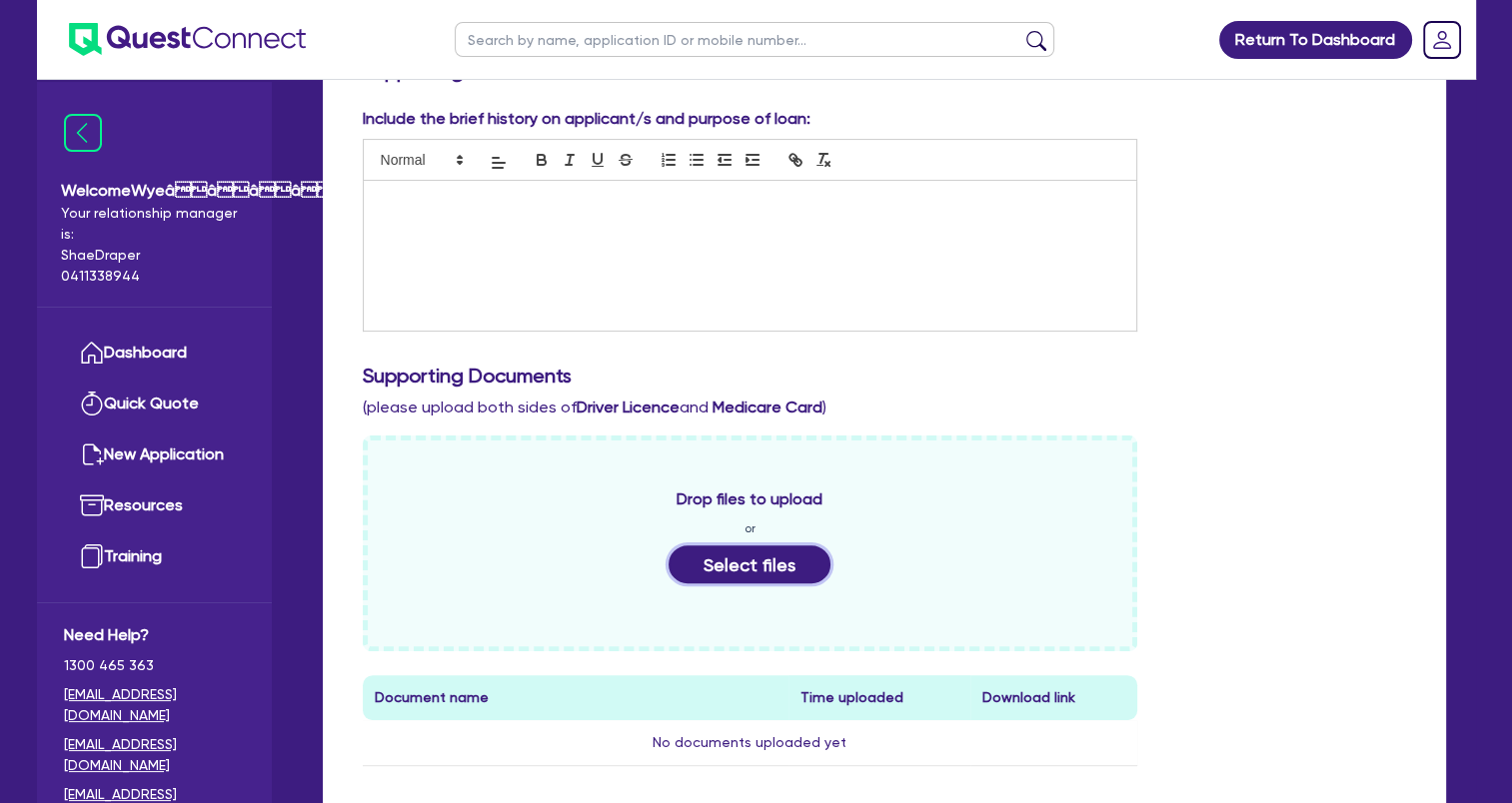 click on "Select files" at bounding box center (750, 564) 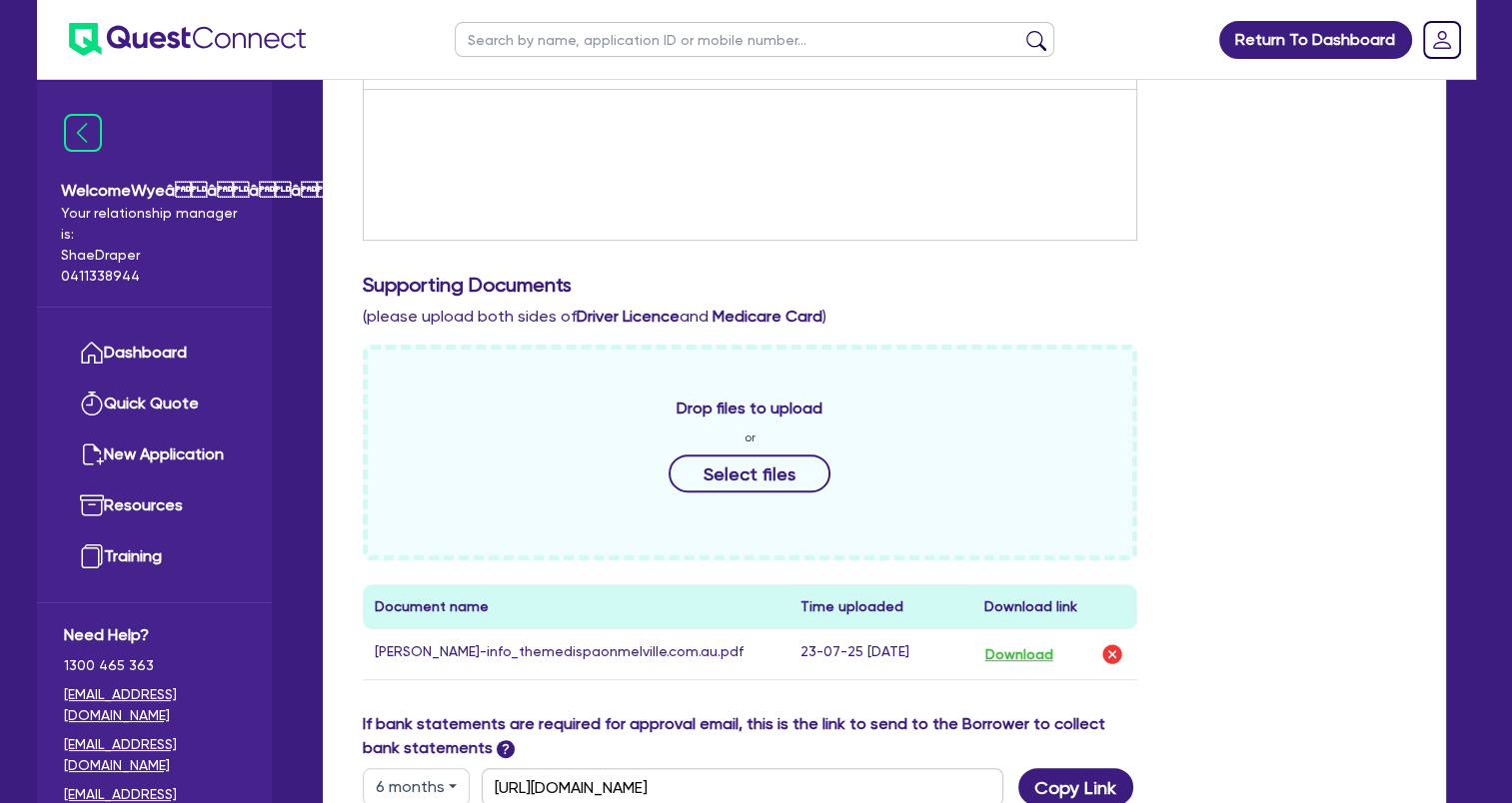 scroll, scrollTop: 699, scrollLeft: 0, axis: vertical 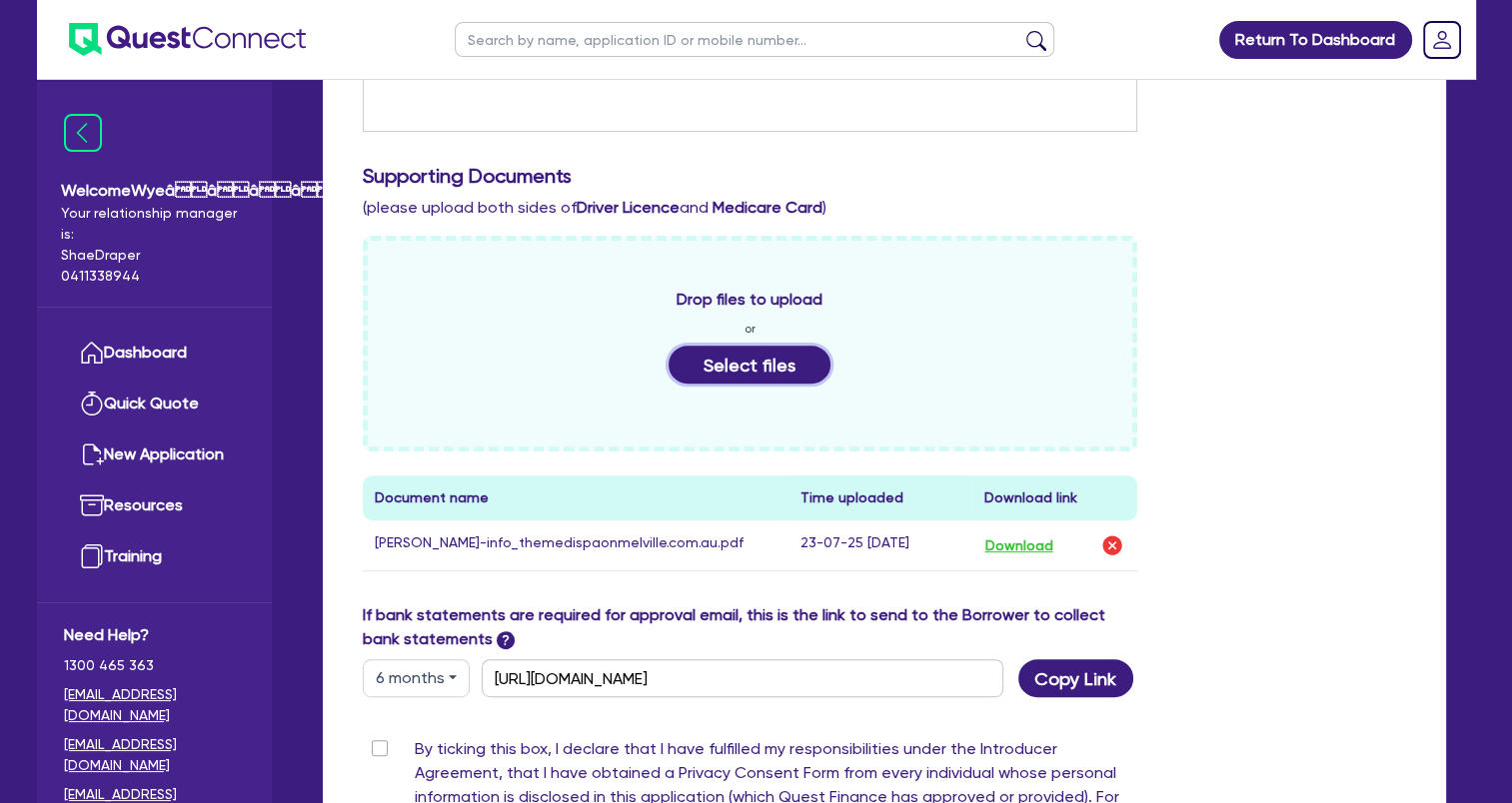 click on "Select files" at bounding box center (750, 365) 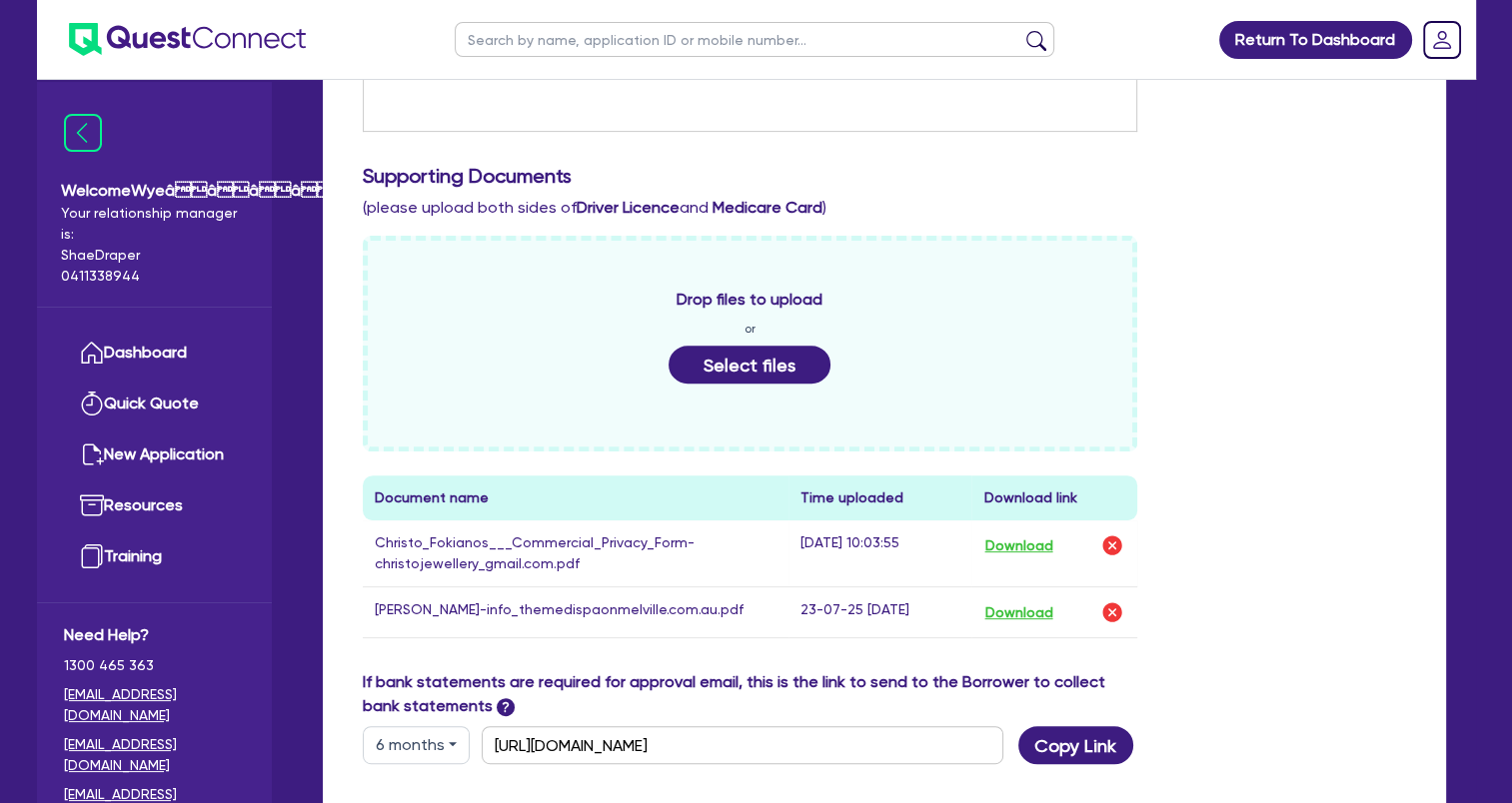 scroll, scrollTop: 499, scrollLeft: 0, axis: vertical 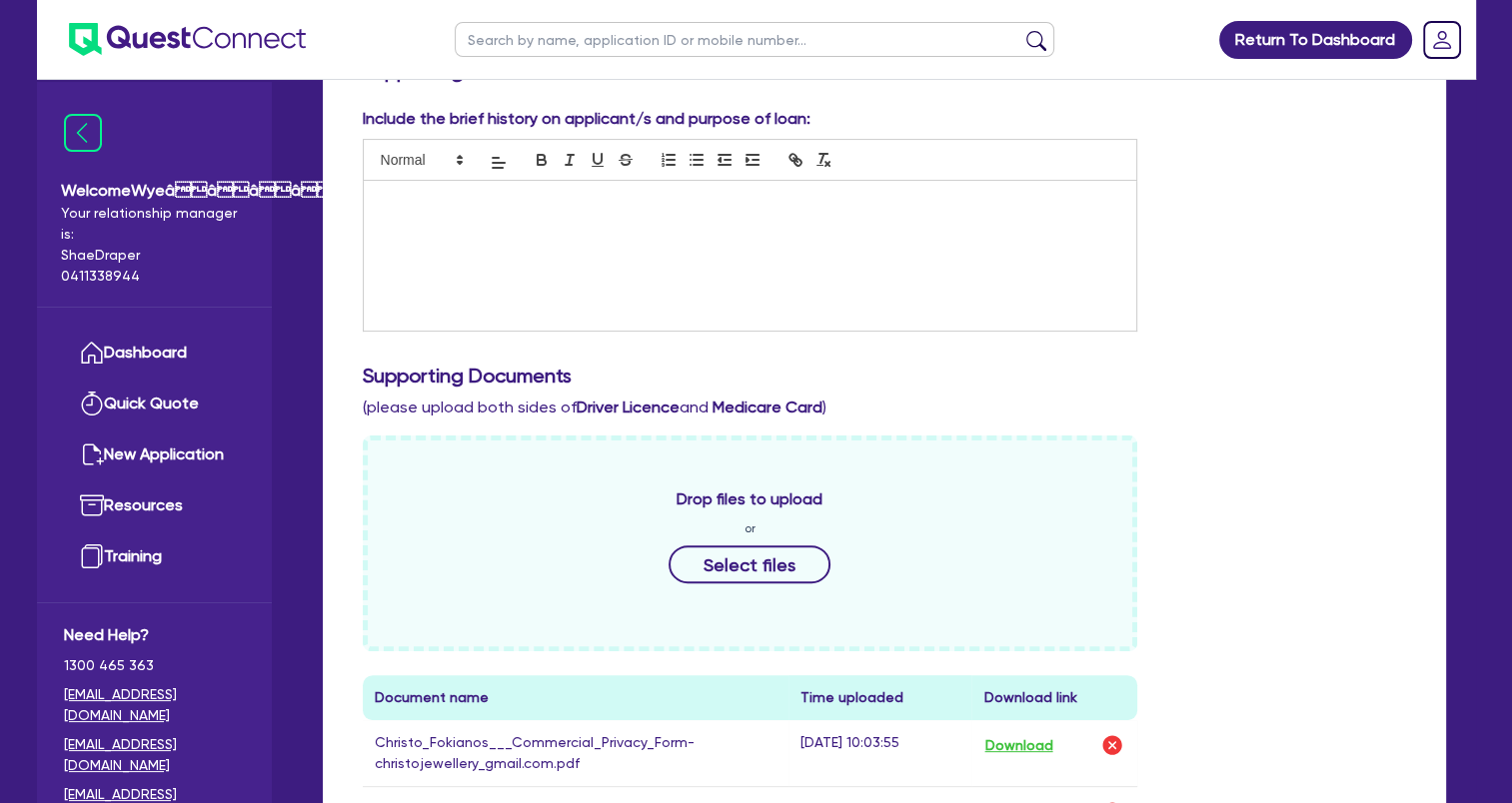 click at bounding box center [751, 256] 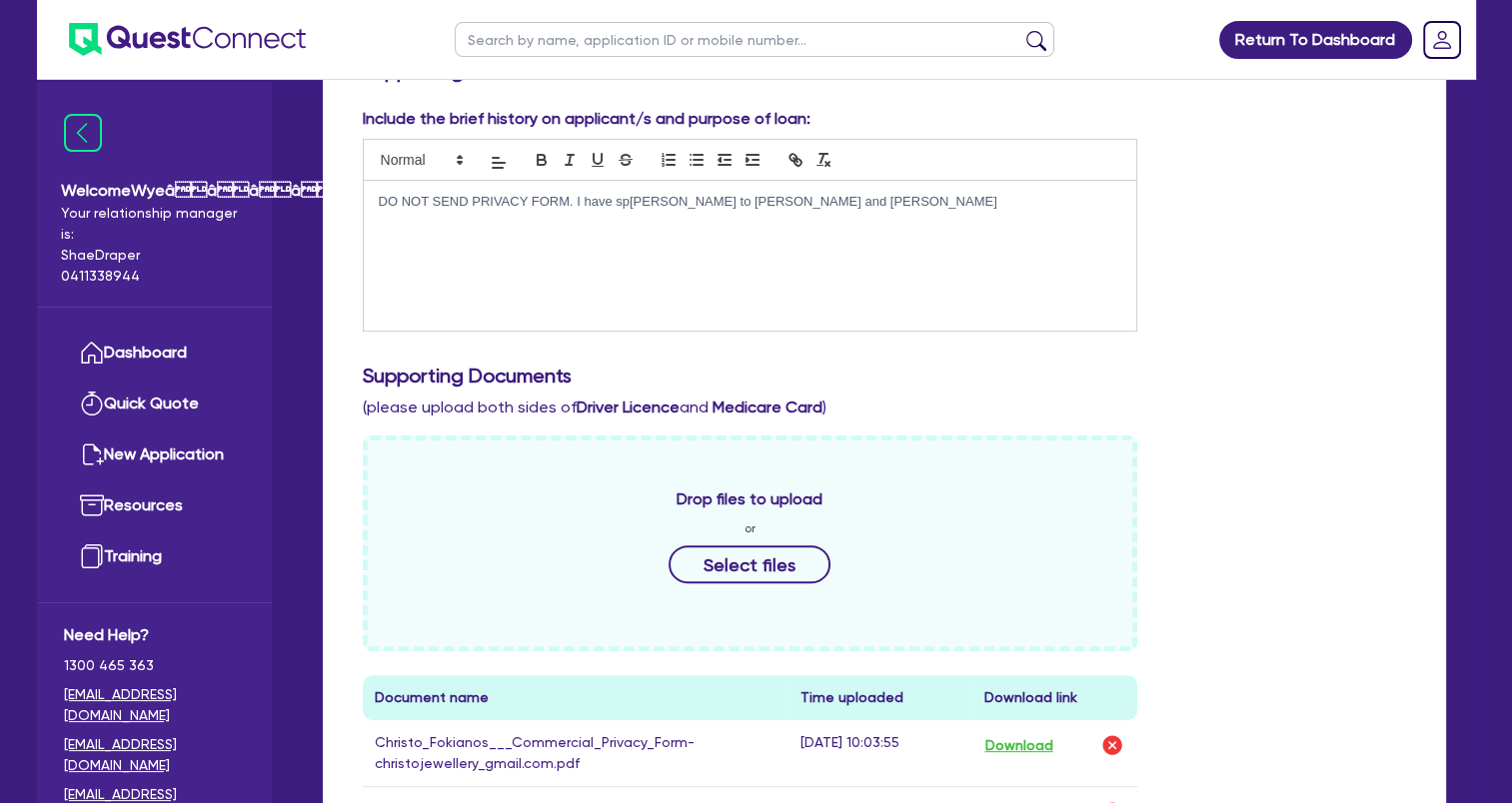 click on "DO NOT SEND PRIVACY FORM. I have sp[PERSON_NAME] to [PERSON_NAME] and [PERSON_NAME]" at bounding box center (751, 202) 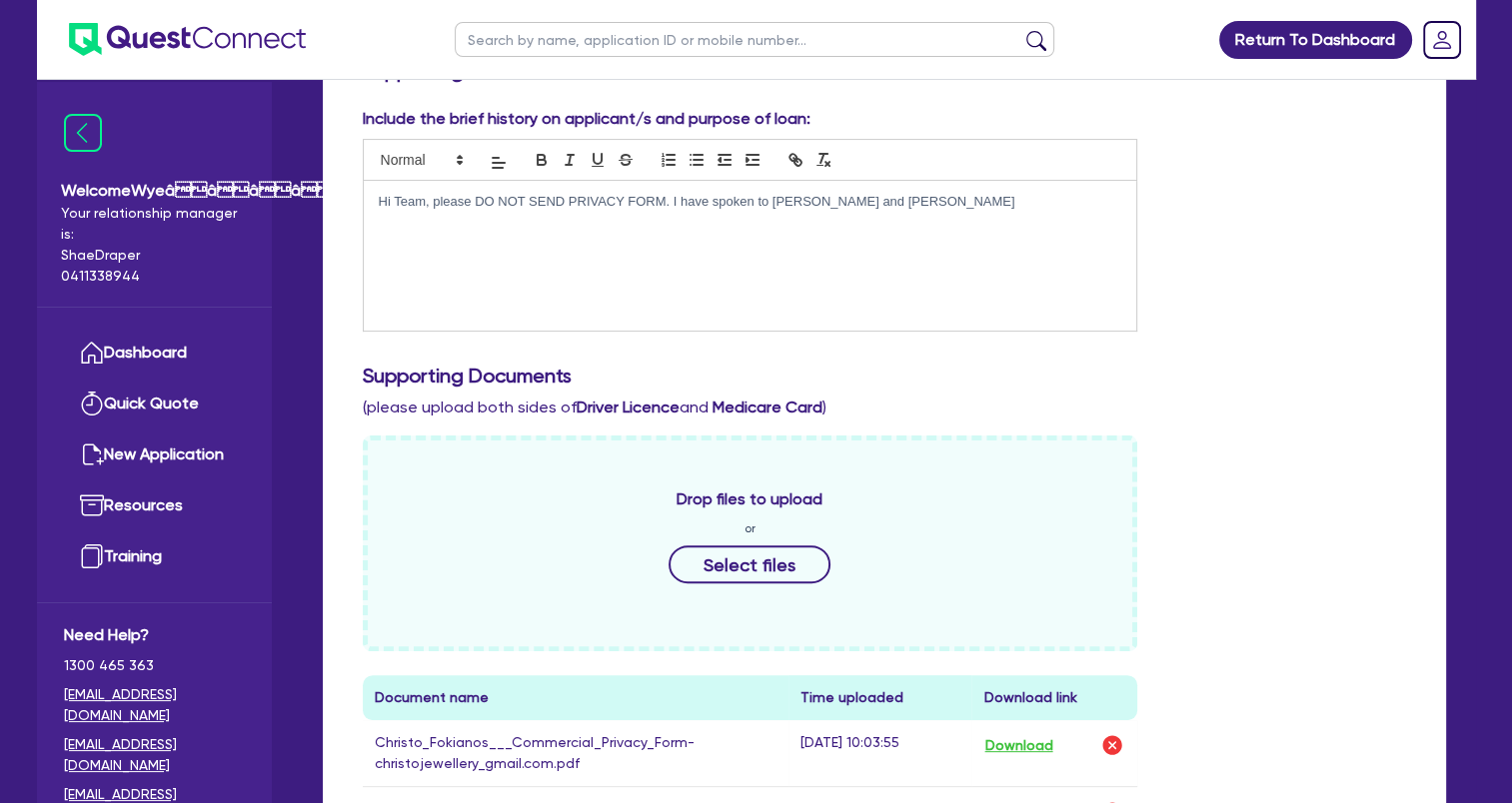click on "Hi Team, please DO NOT SEND PRIVACY FORM. I have spoken to [PERSON_NAME] and [PERSON_NAME]" at bounding box center [751, 202] 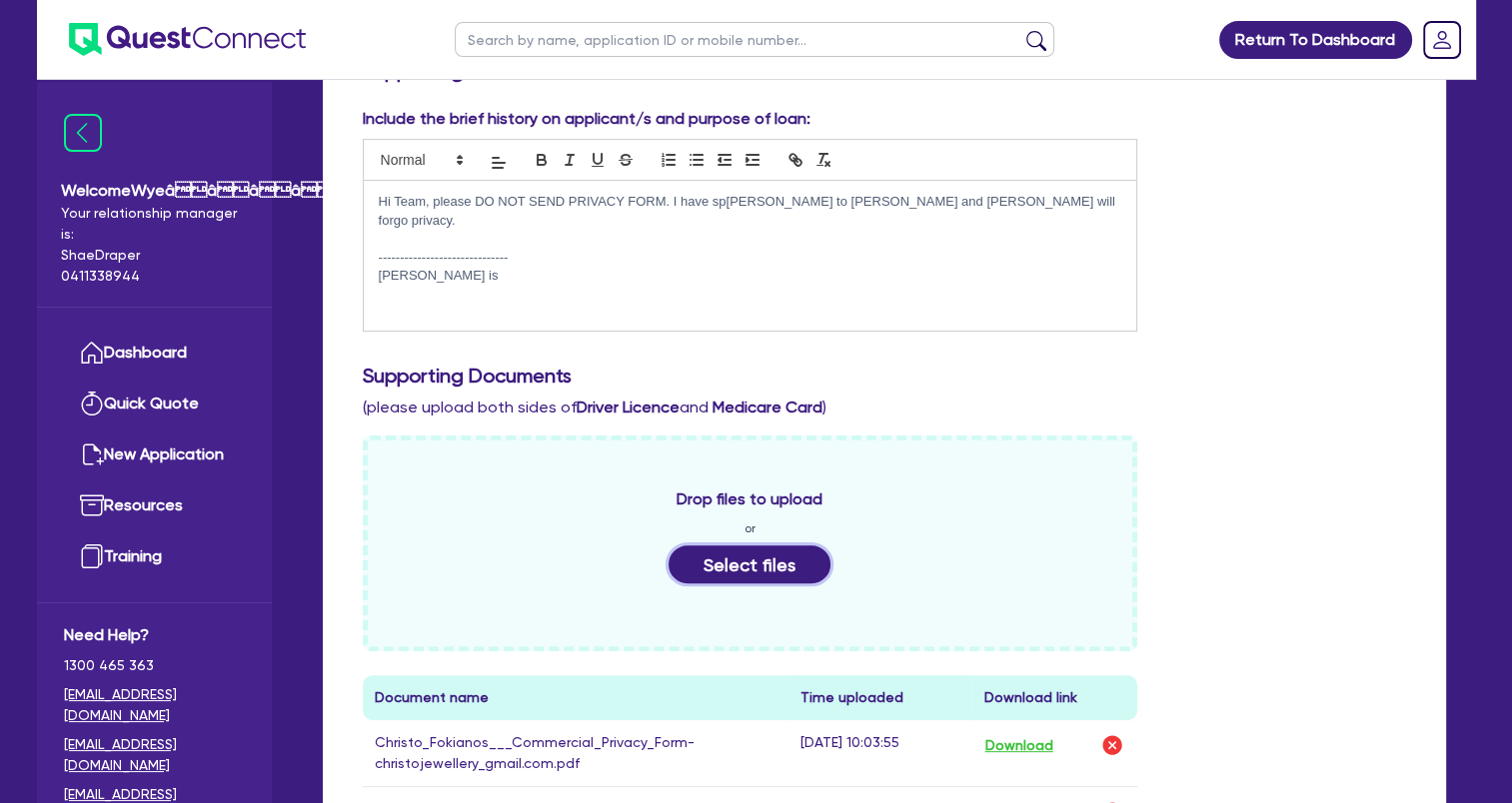 click on "Select files" at bounding box center [750, 564] 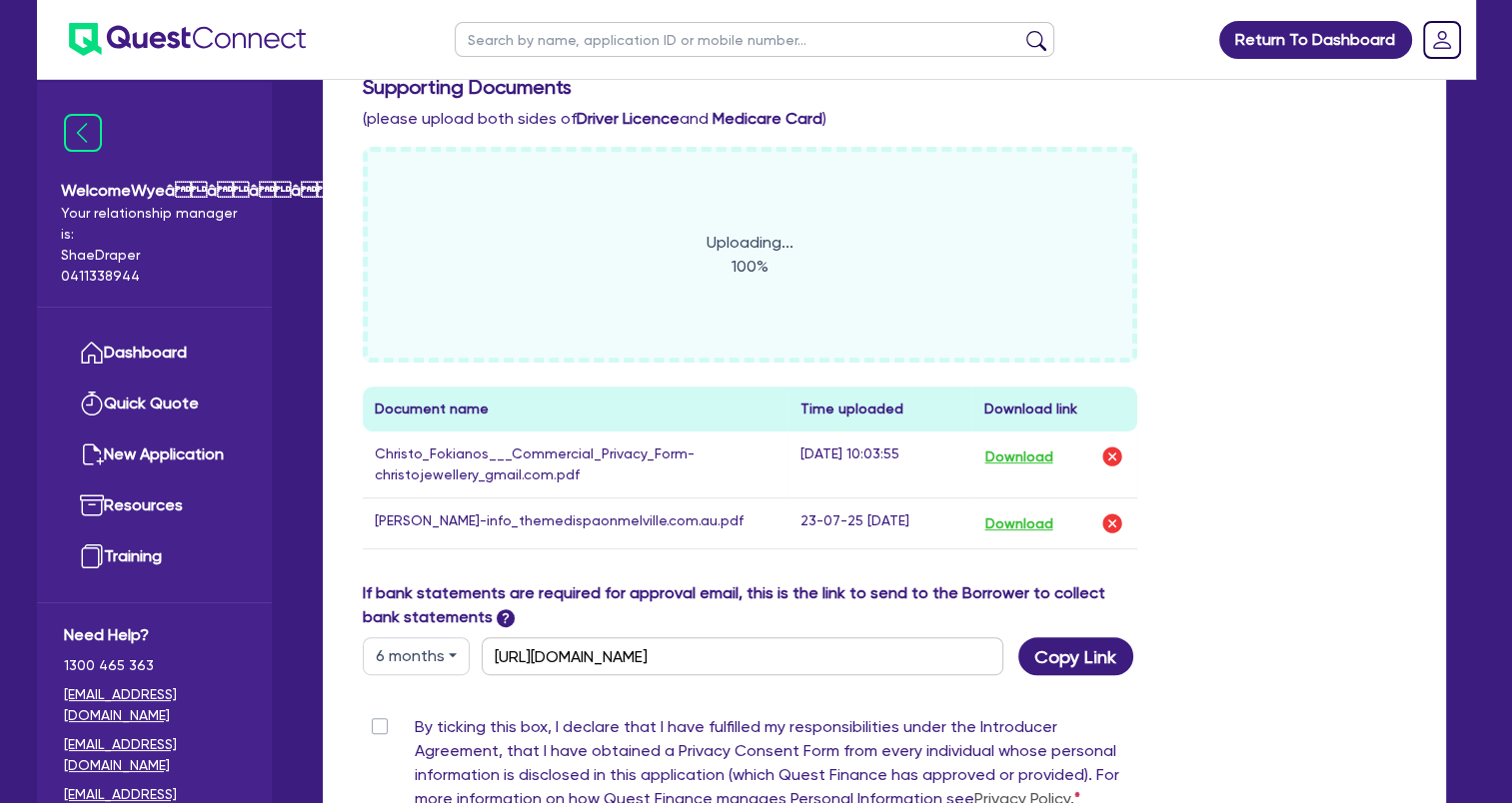 scroll, scrollTop: 899, scrollLeft: 0, axis: vertical 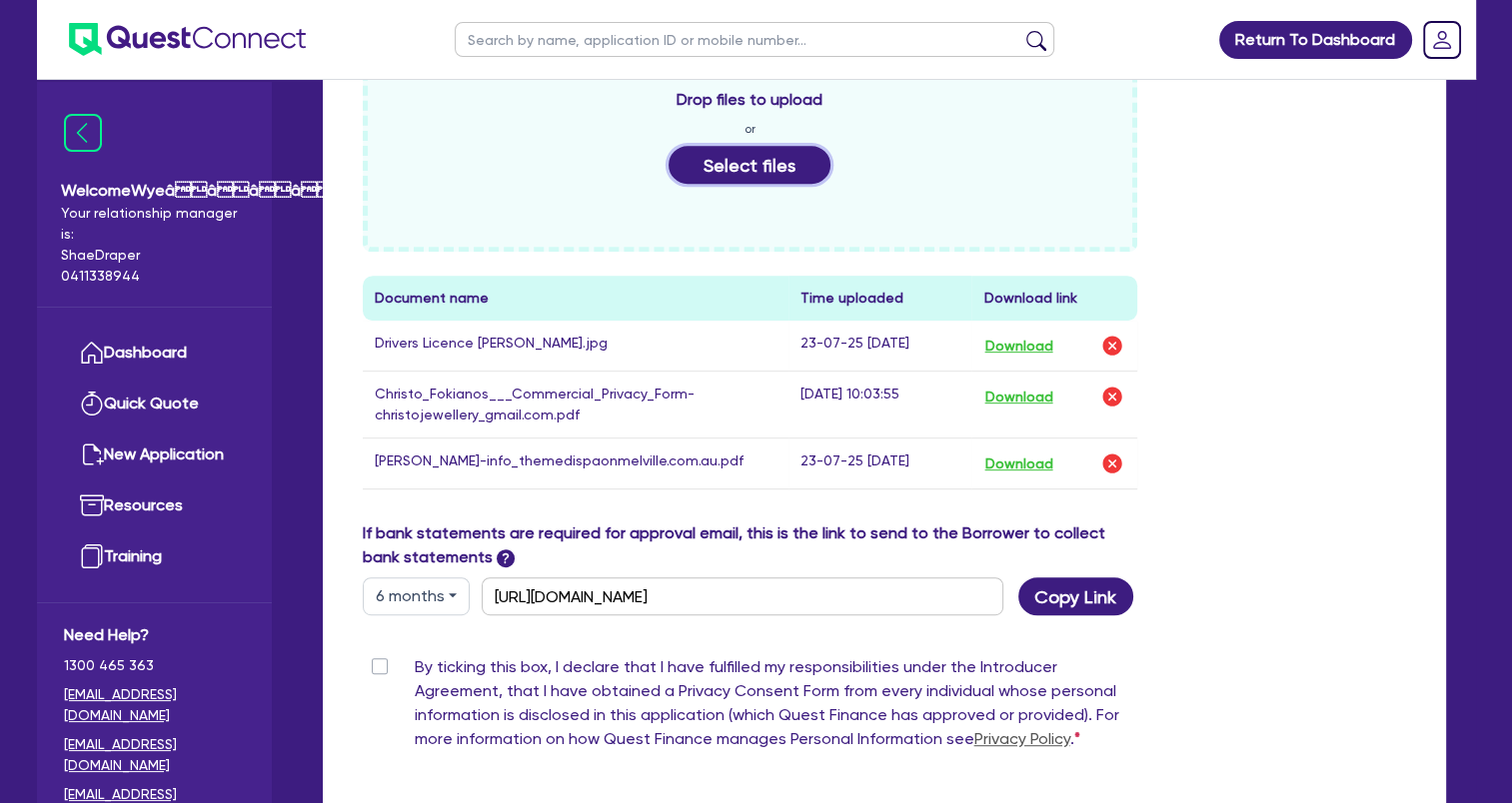 click on "Select files" at bounding box center (750, 165) 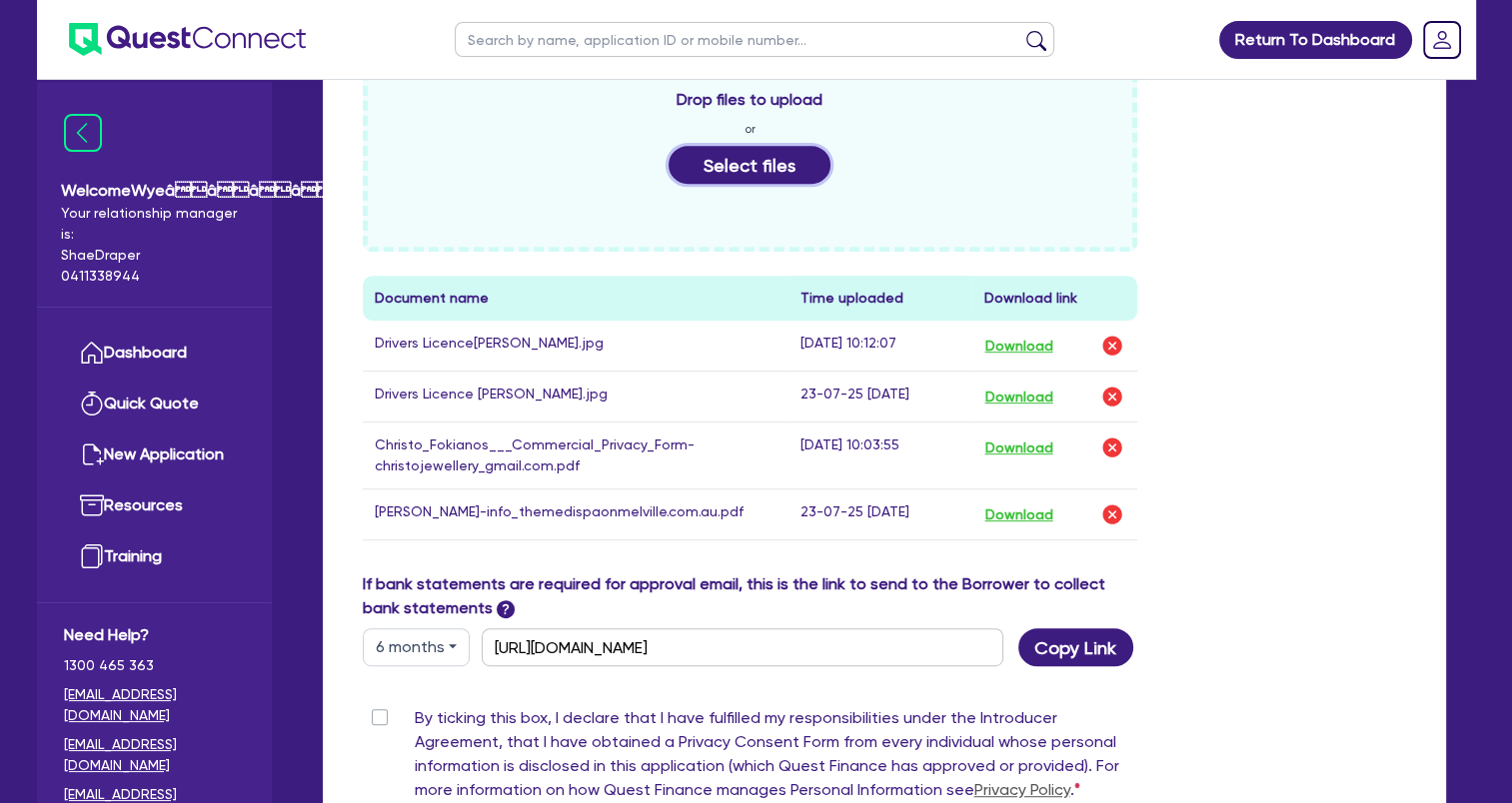 click on "Select files" at bounding box center (750, 165) 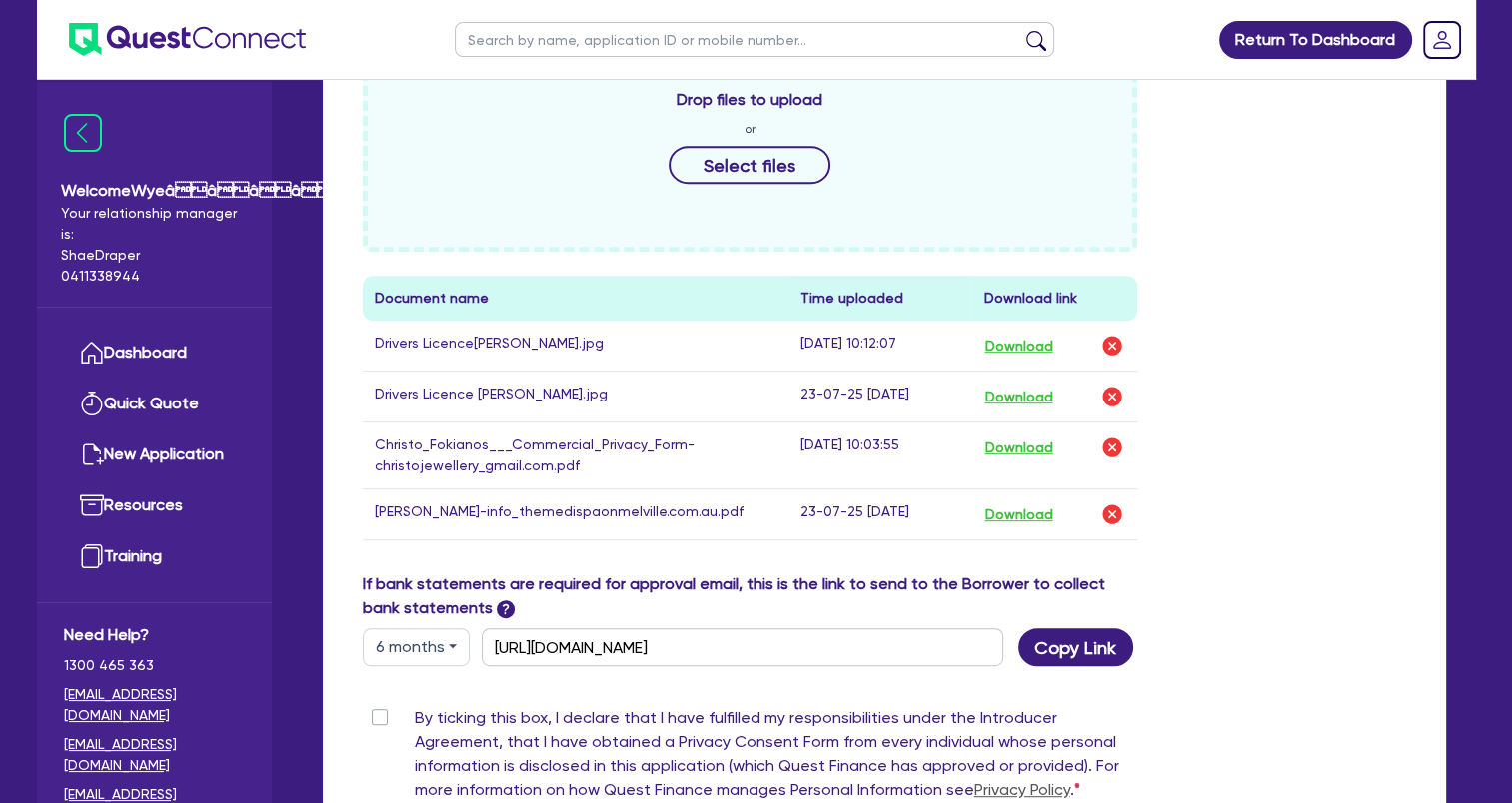 drag, startPoint x: 1349, startPoint y: 514, endPoint x: 1076, endPoint y: 521, distance: 273.08973 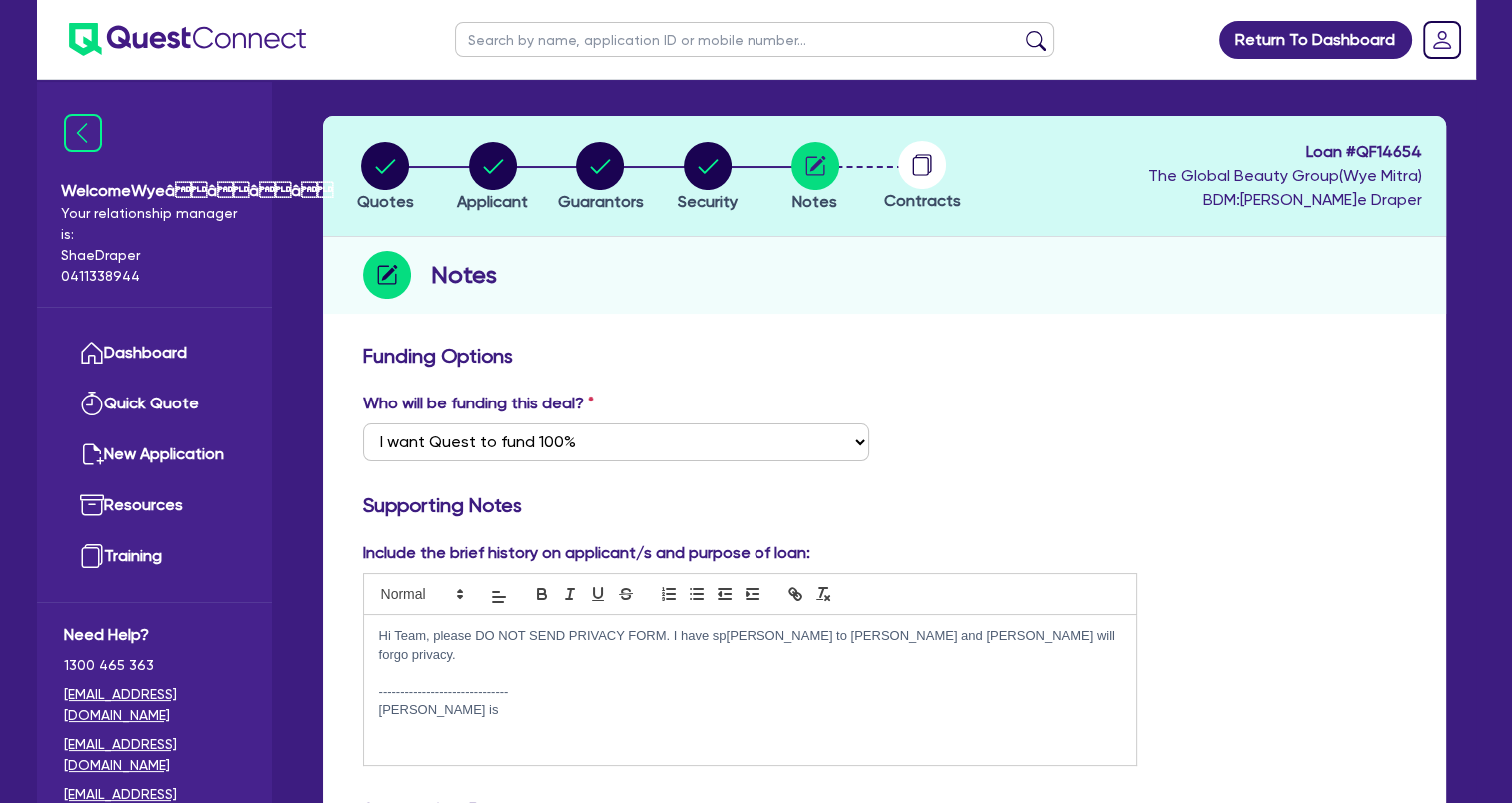 scroll, scrollTop: 100, scrollLeft: 0, axis: vertical 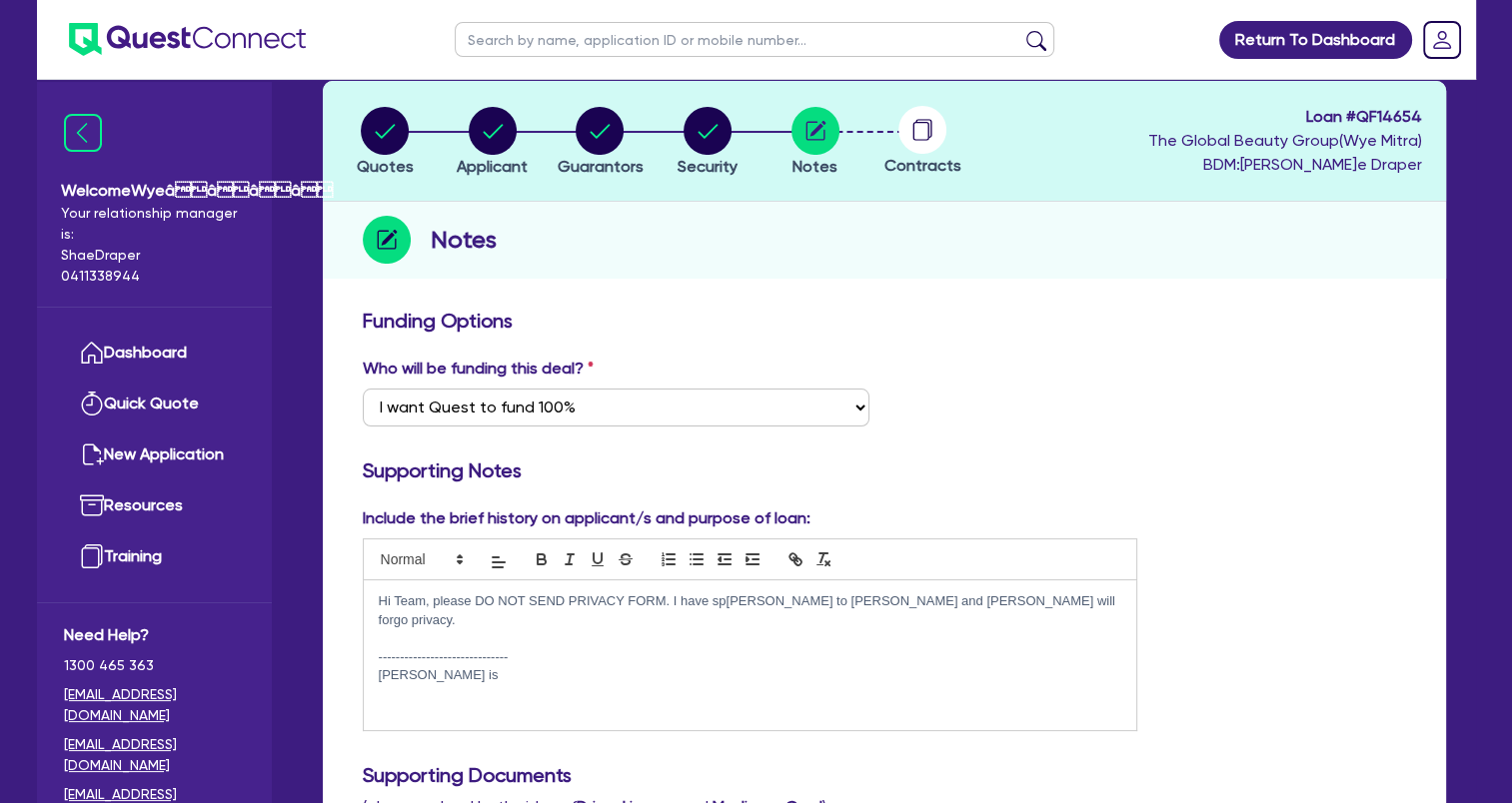 click on "Hi Team, please DO NOT SEND PRIVACY FORM. I have sp[PERSON_NAME] to [PERSON_NAME] and [PERSON_NAME] will forgo privacy." at bounding box center [751, 610] 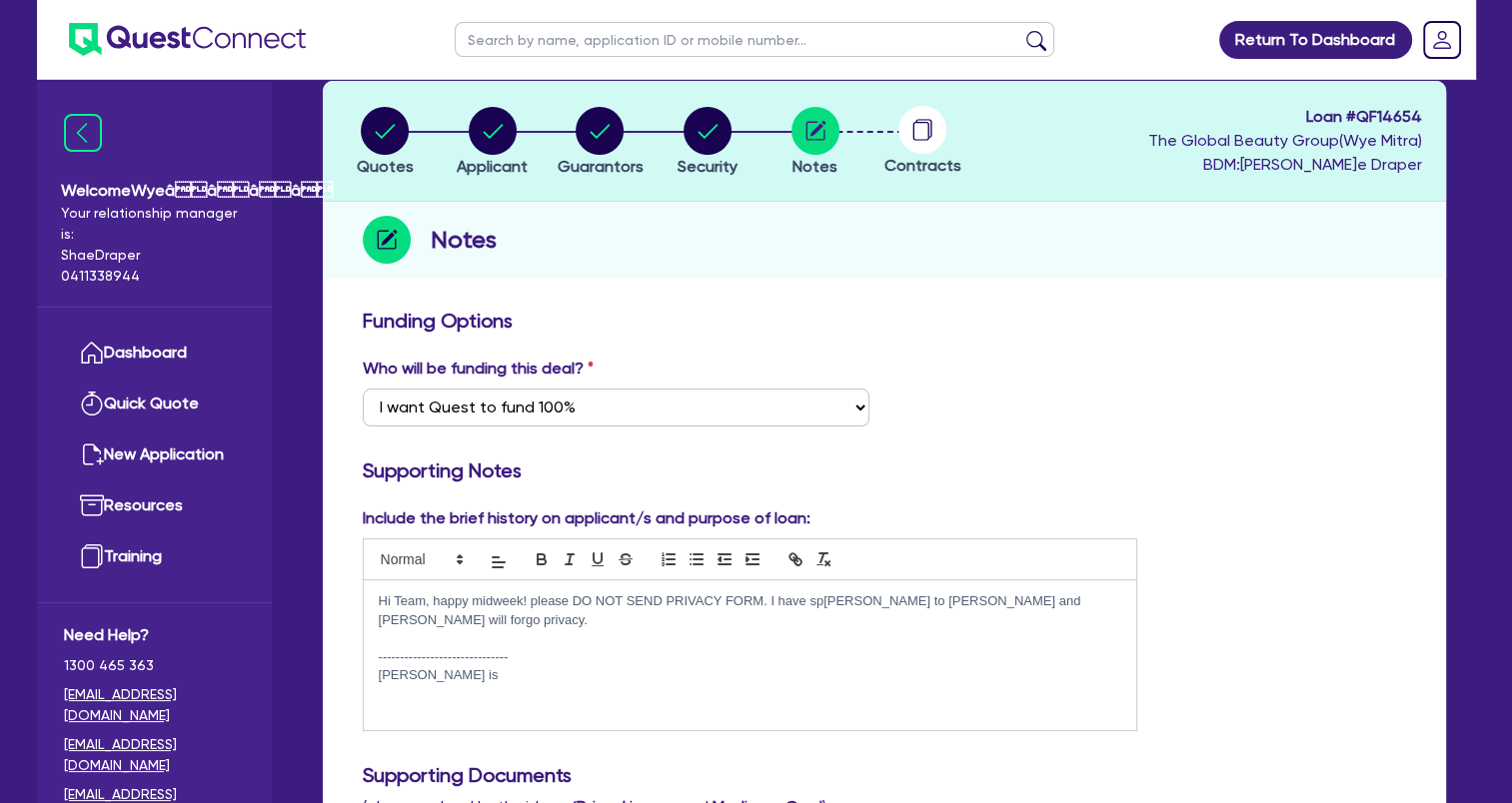 click on "Hi Team, happy midweek! please DO NOT SEND PRIVACY FORM. I have sp[PERSON_NAME] to [PERSON_NAME] and [PERSON_NAME] will forgo privacy." at bounding box center [751, 610] 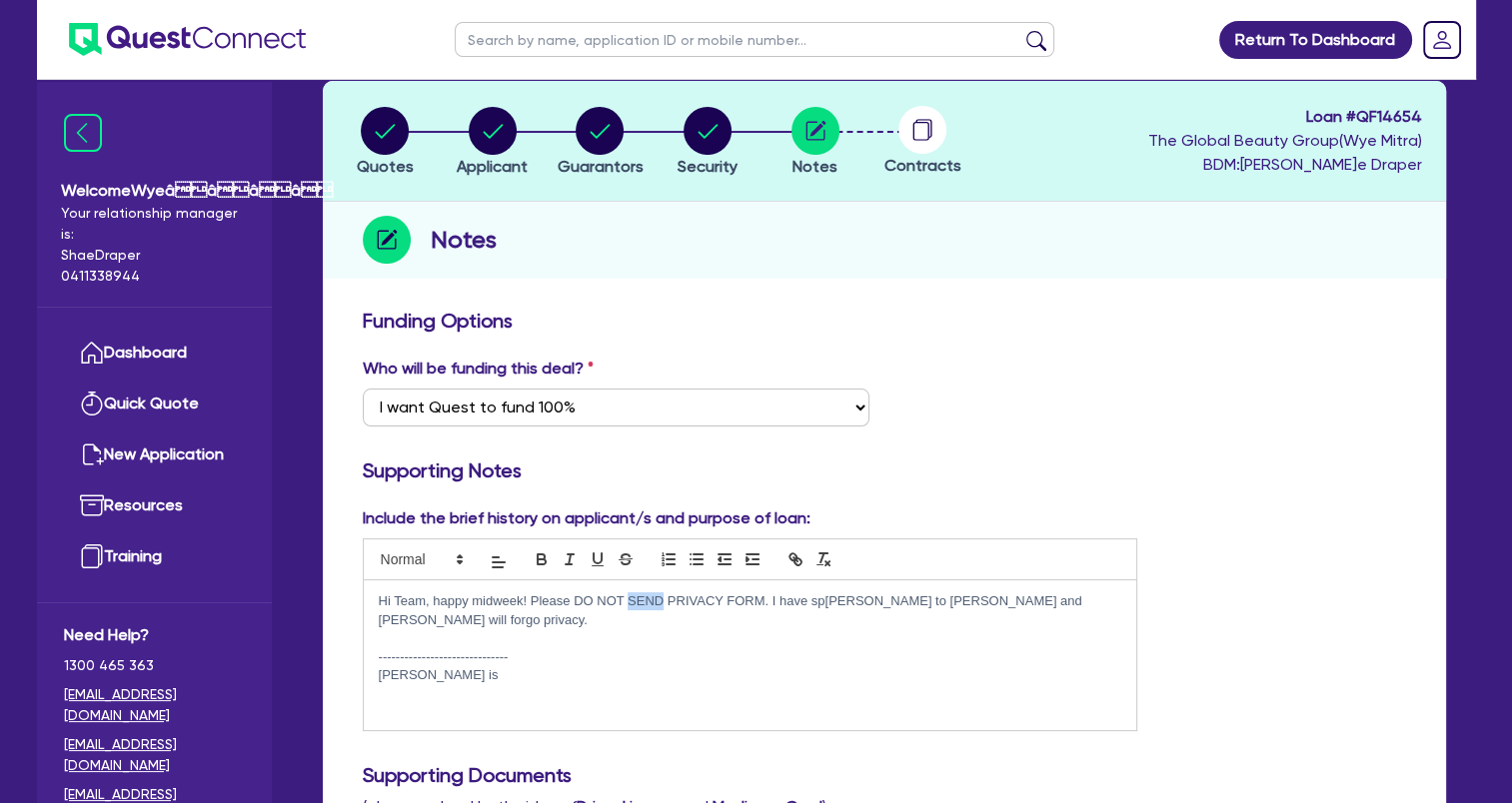 drag, startPoint x: 627, startPoint y: 600, endPoint x: 662, endPoint y: 605, distance: 35.35534 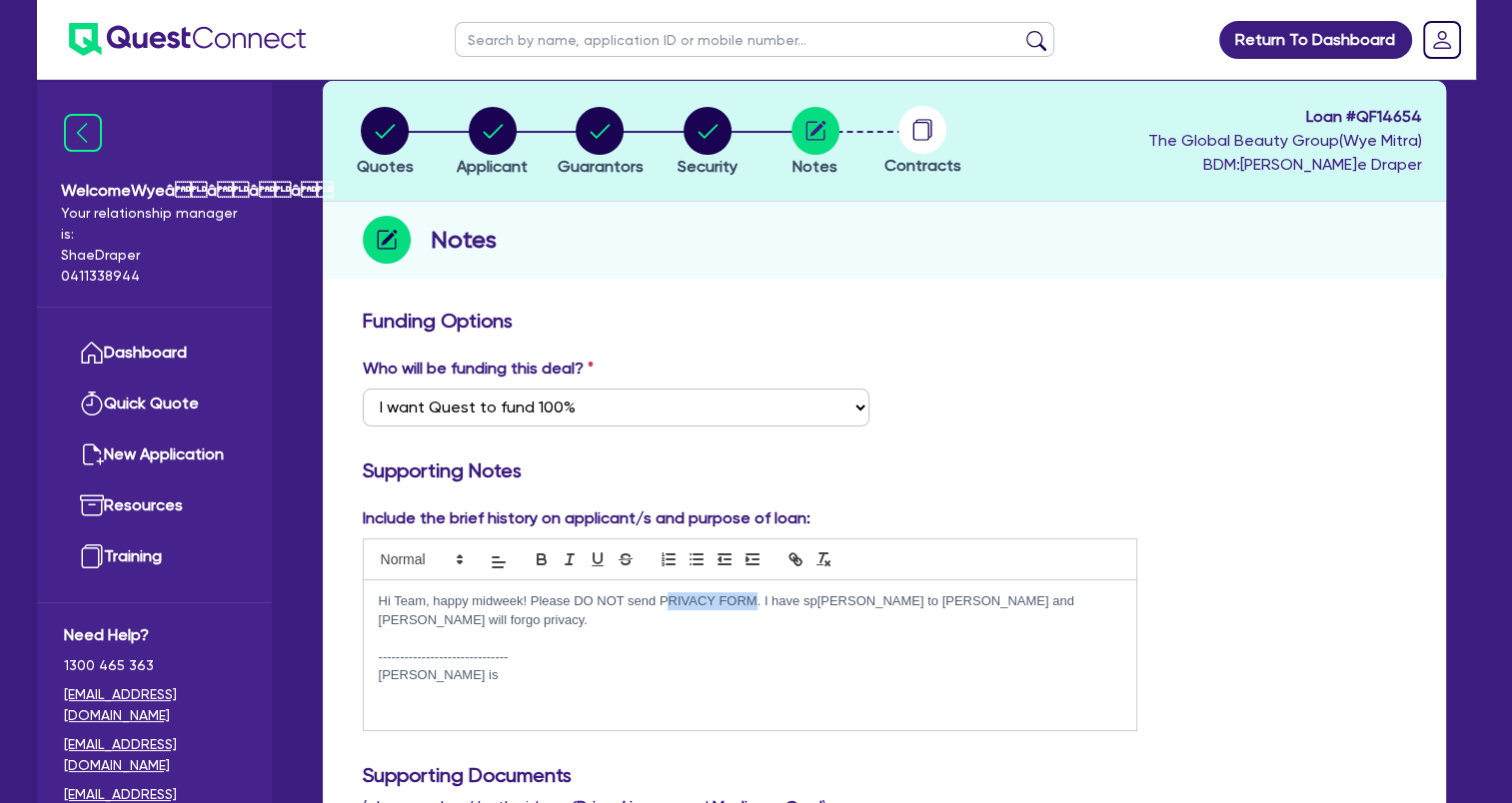 drag, startPoint x: 755, startPoint y: 599, endPoint x: 668, endPoint y: 607, distance: 87.36704 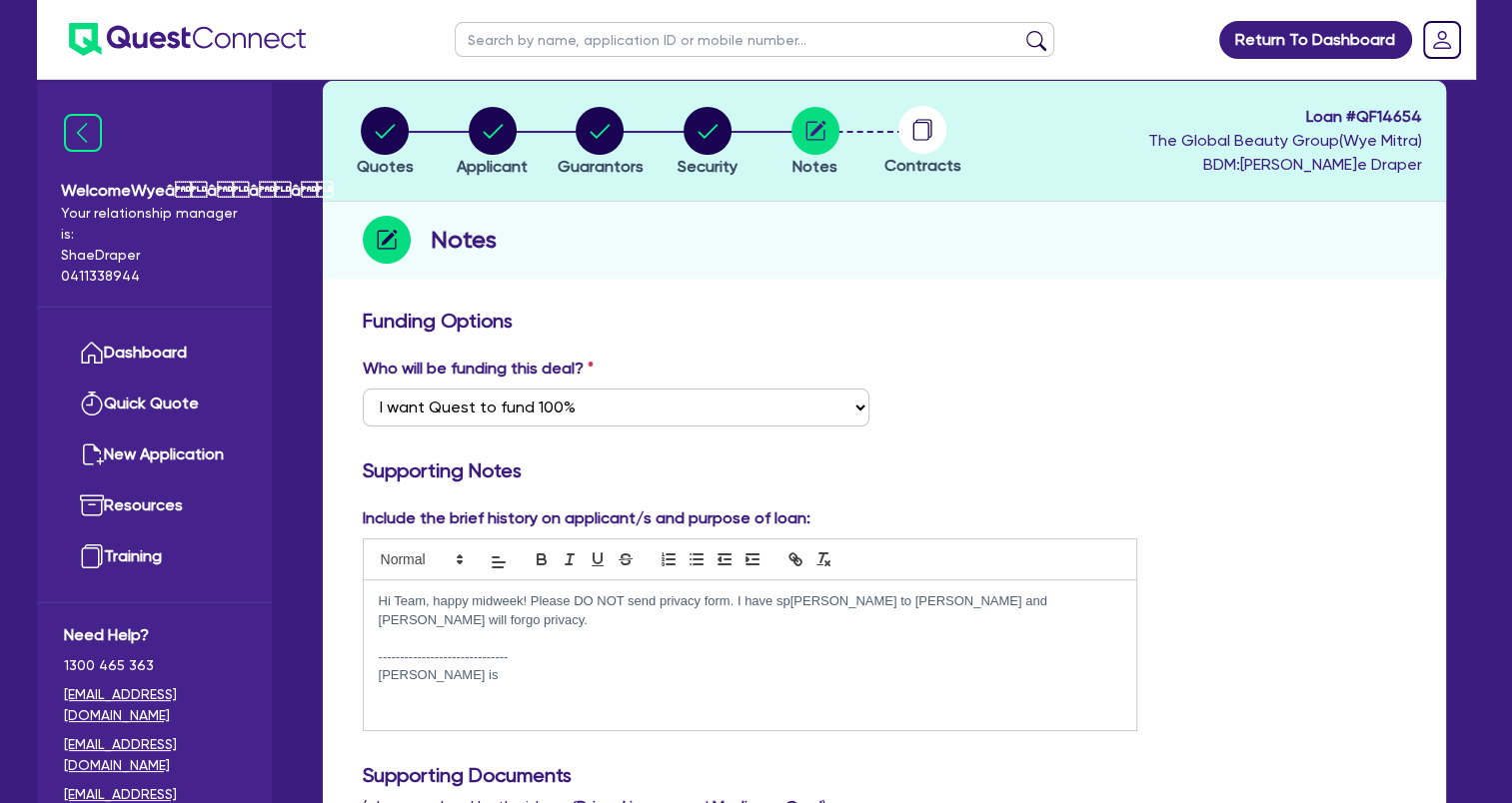 click on "[PERSON_NAME] is" at bounding box center (751, 675) 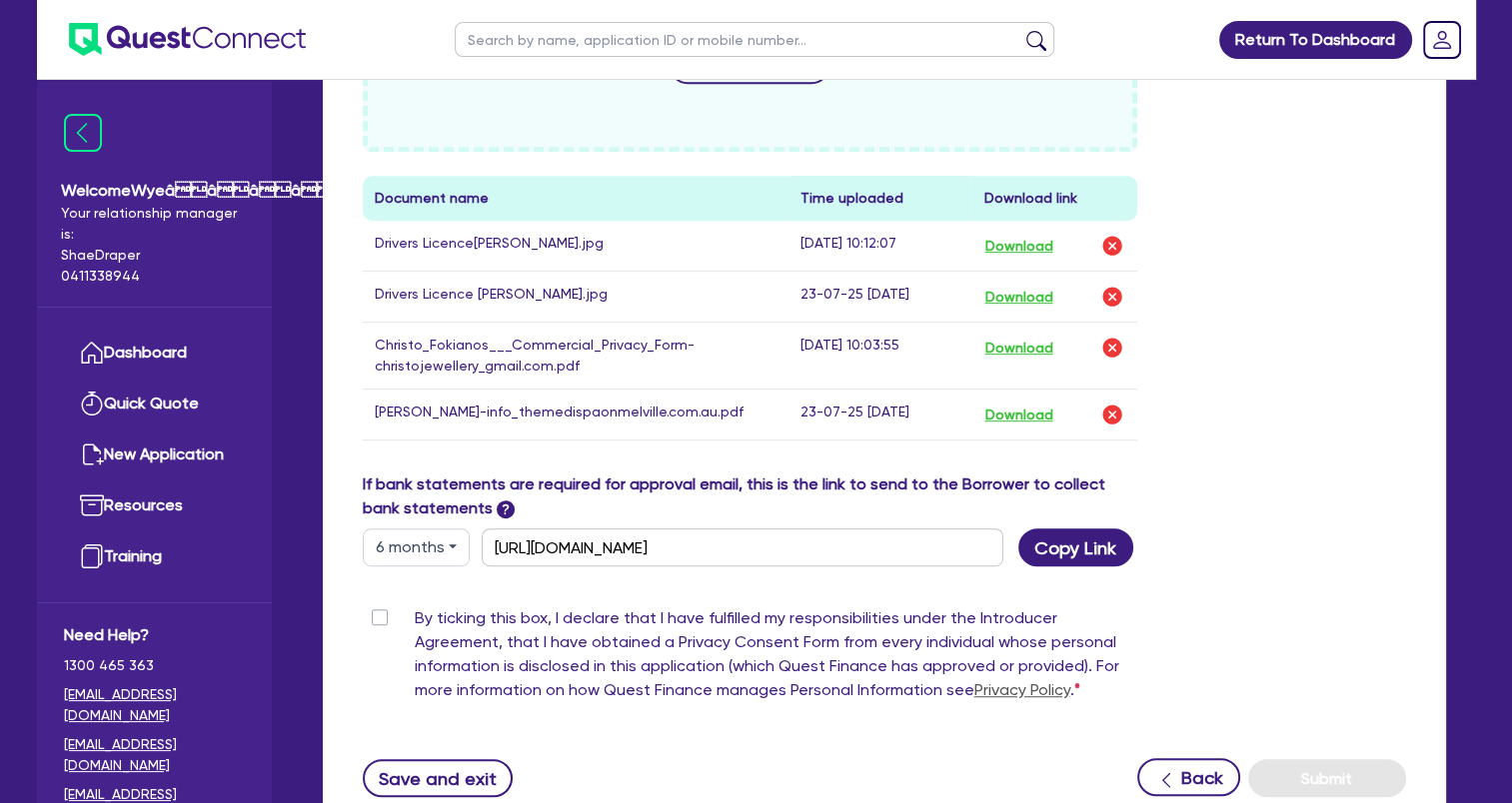 scroll, scrollTop: 599, scrollLeft: 0, axis: vertical 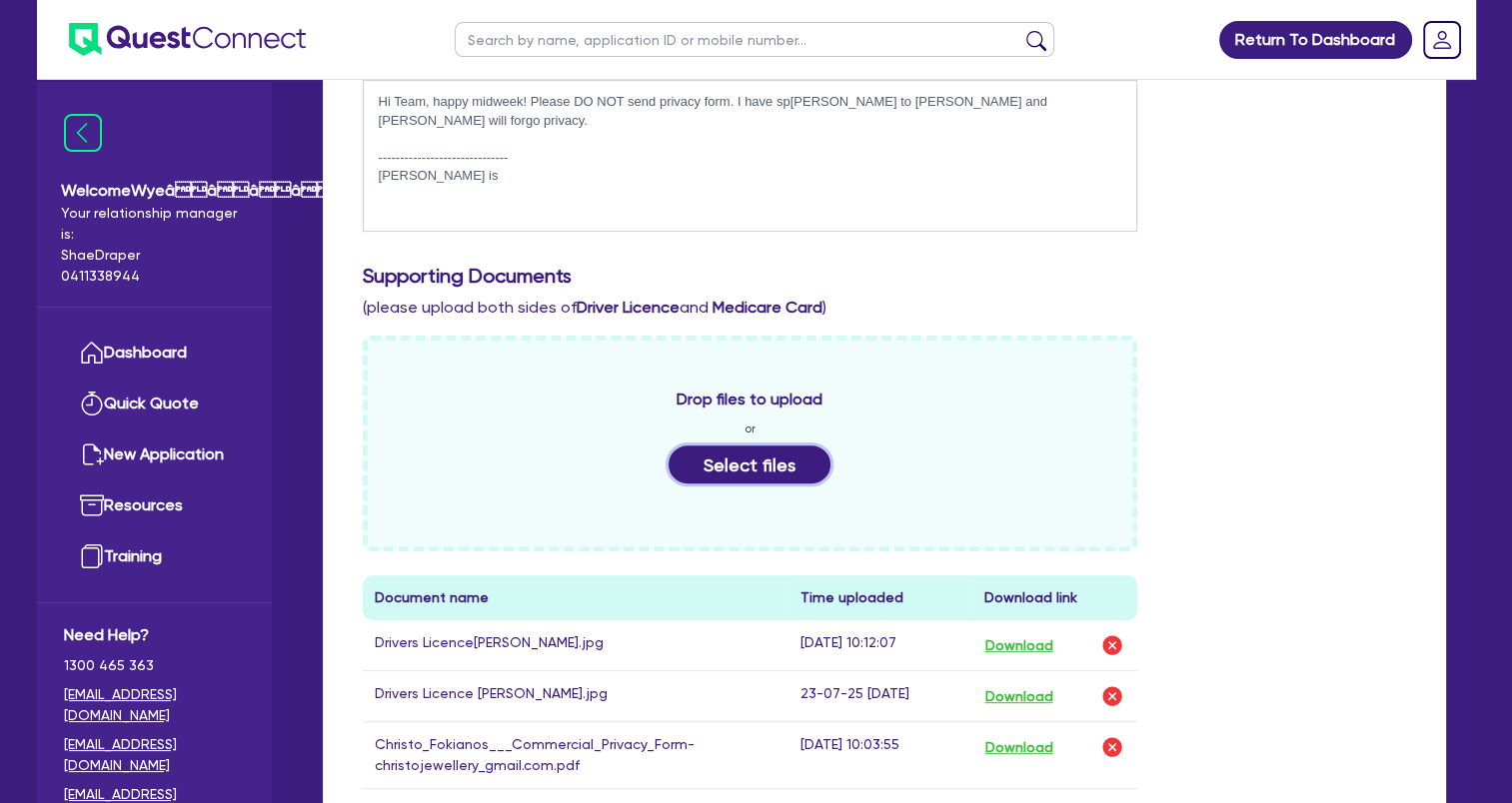 click on "Select files" at bounding box center [750, 464] 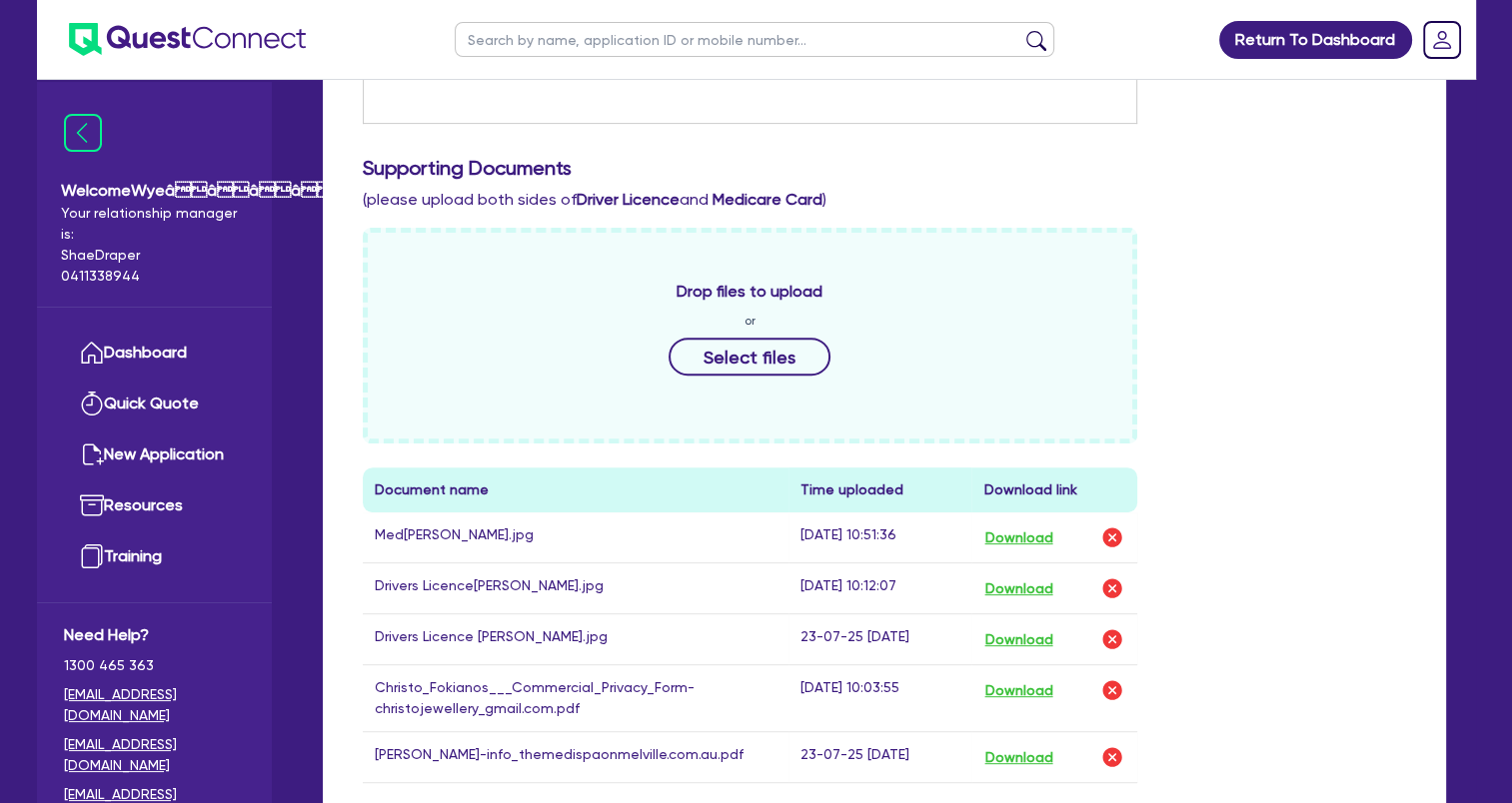 scroll, scrollTop: 699, scrollLeft: 0, axis: vertical 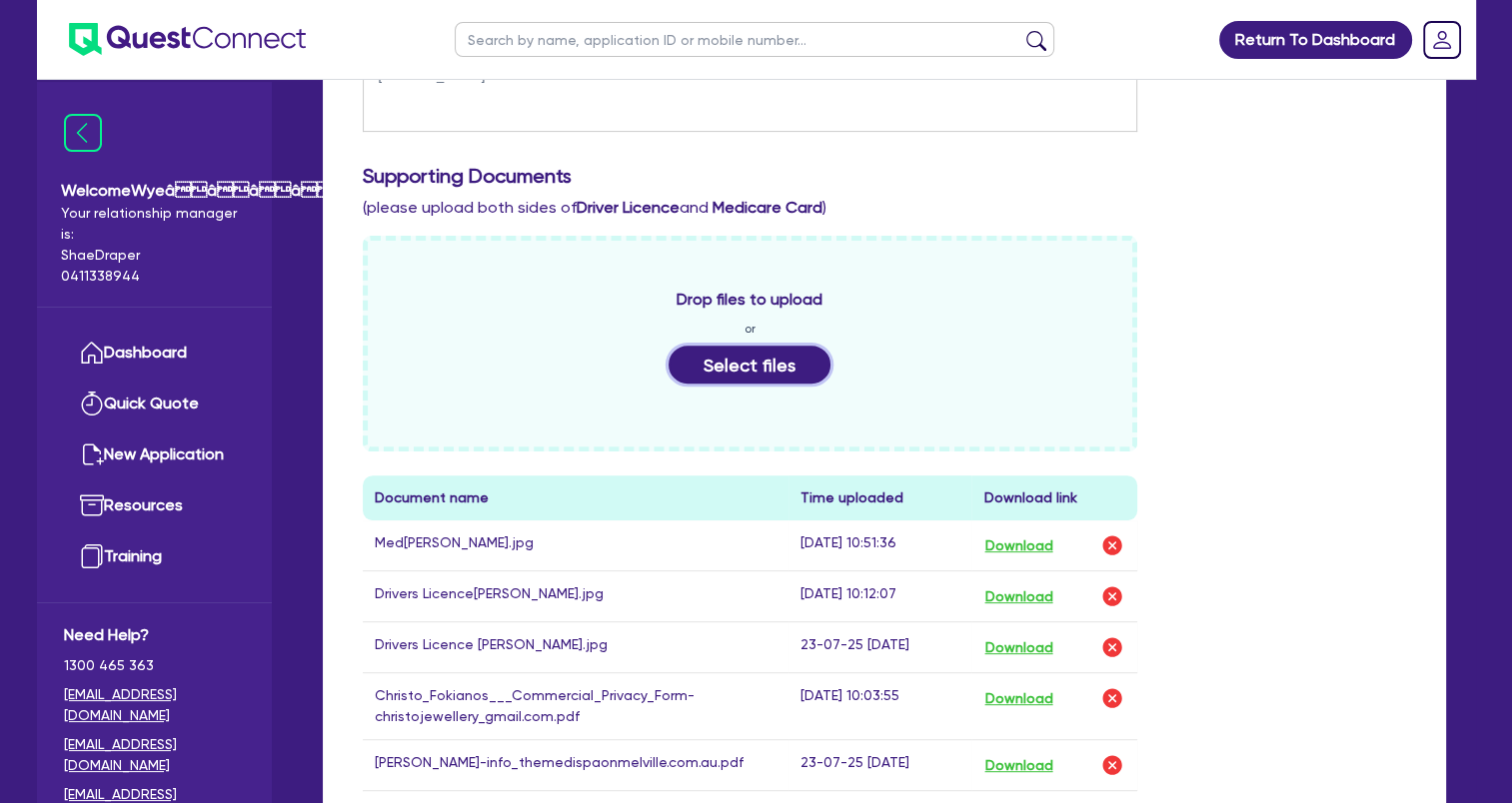 click on "Select files" at bounding box center (750, 365) 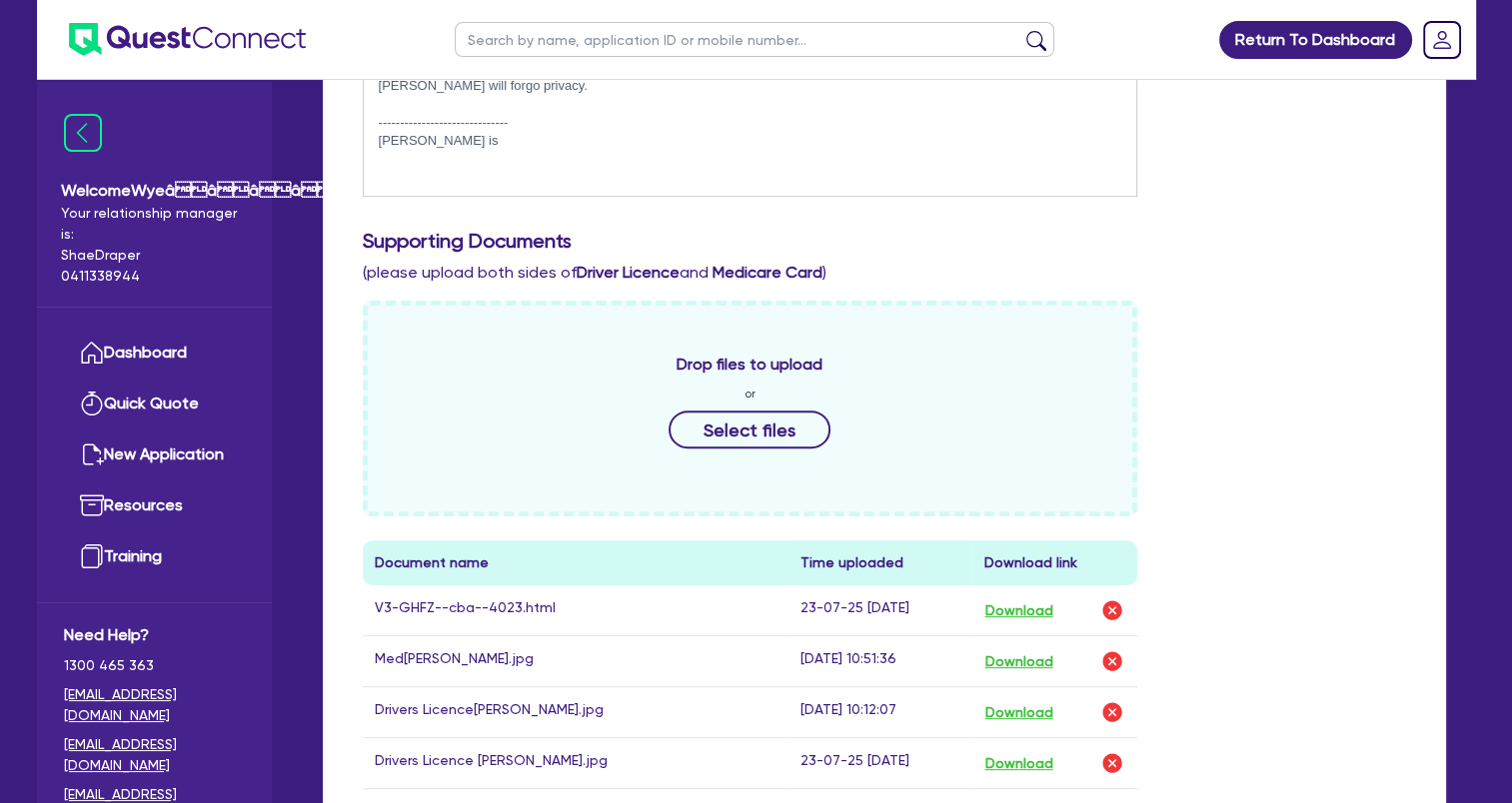 scroll, scrollTop: 670, scrollLeft: 0, axis: vertical 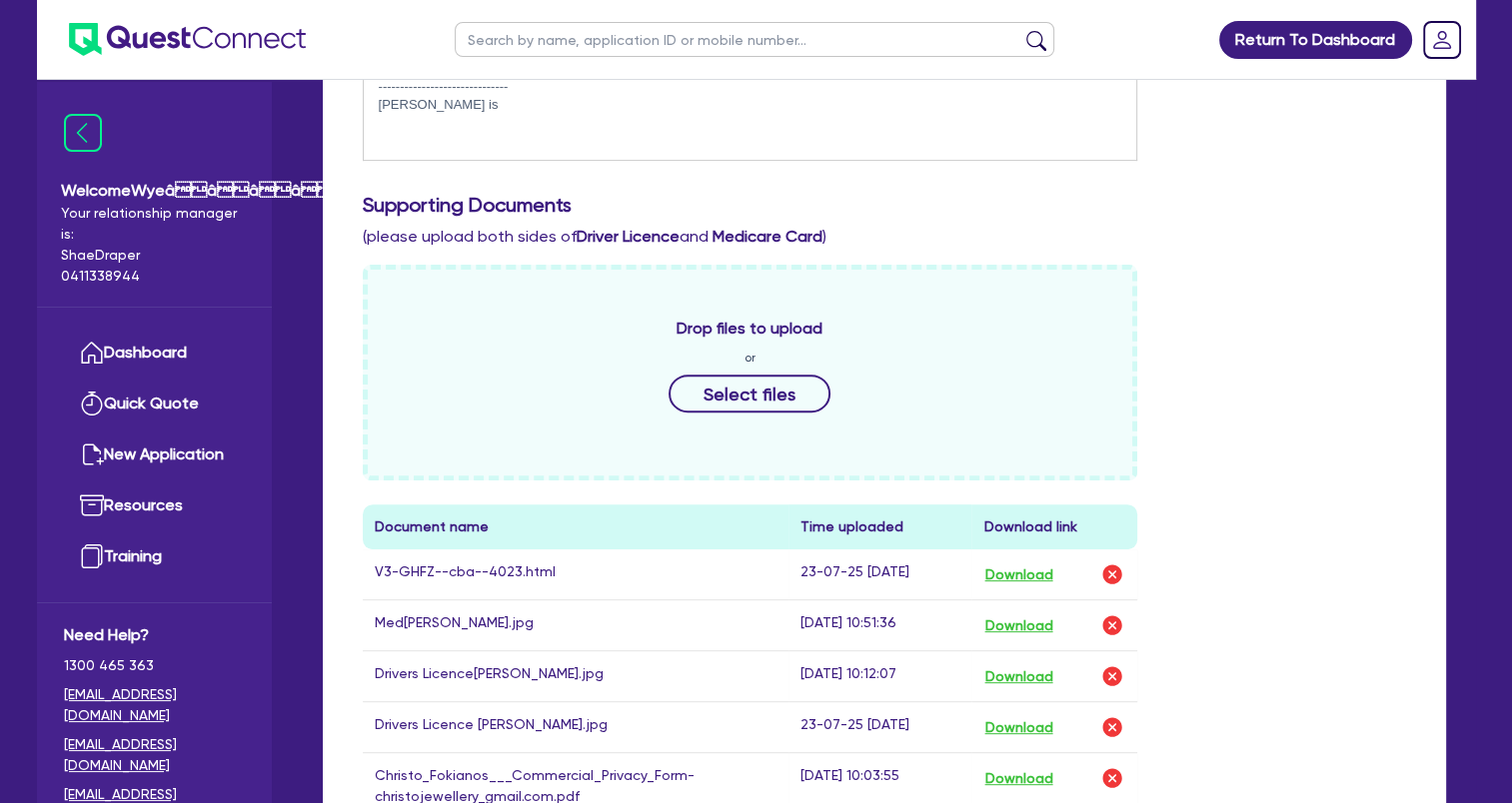 click on "Drop files to upload or Select files" at bounding box center [751, 373] 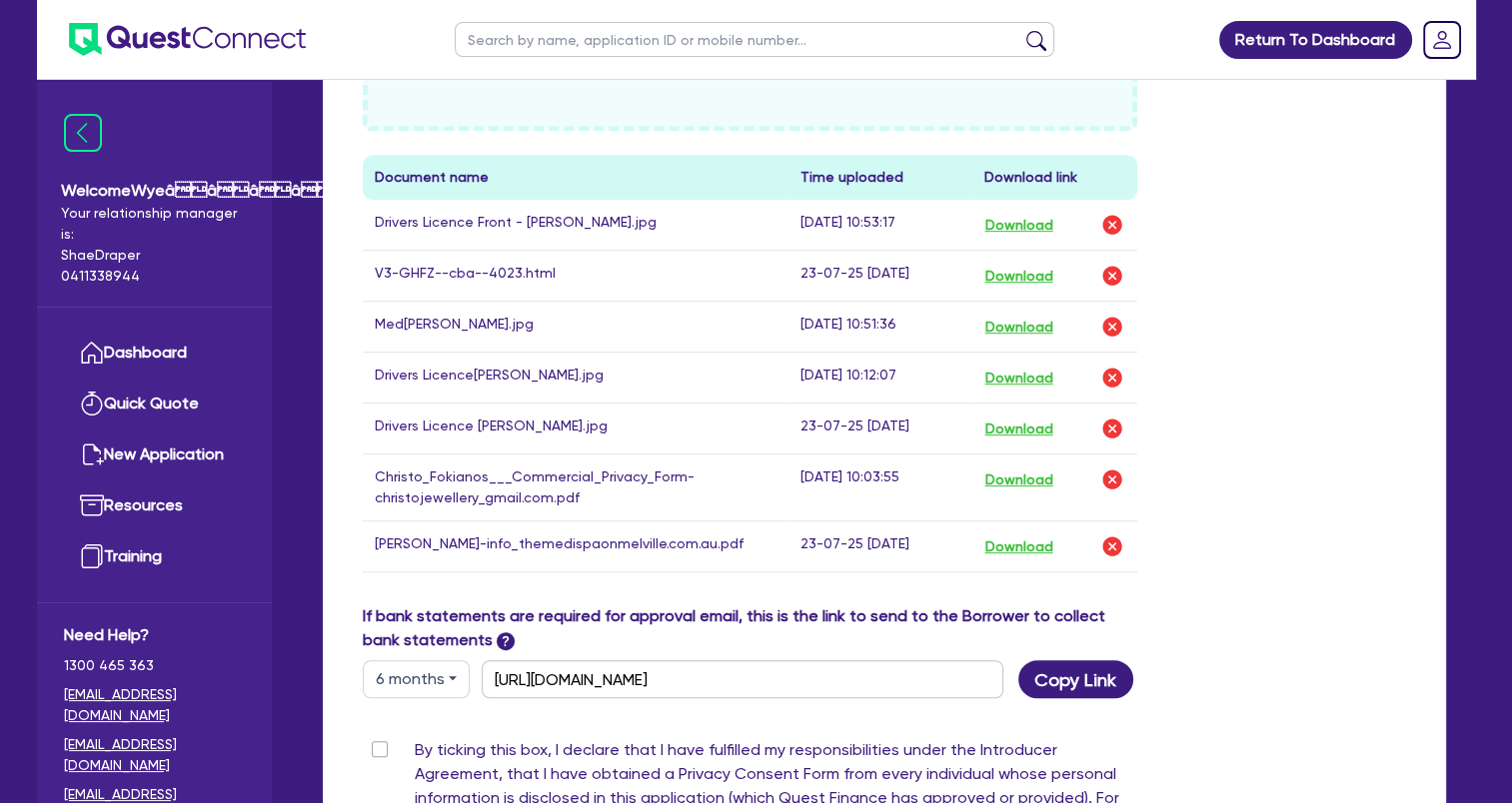 scroll, scrollTop: 620, scrollLeft: 0, axis: vertical 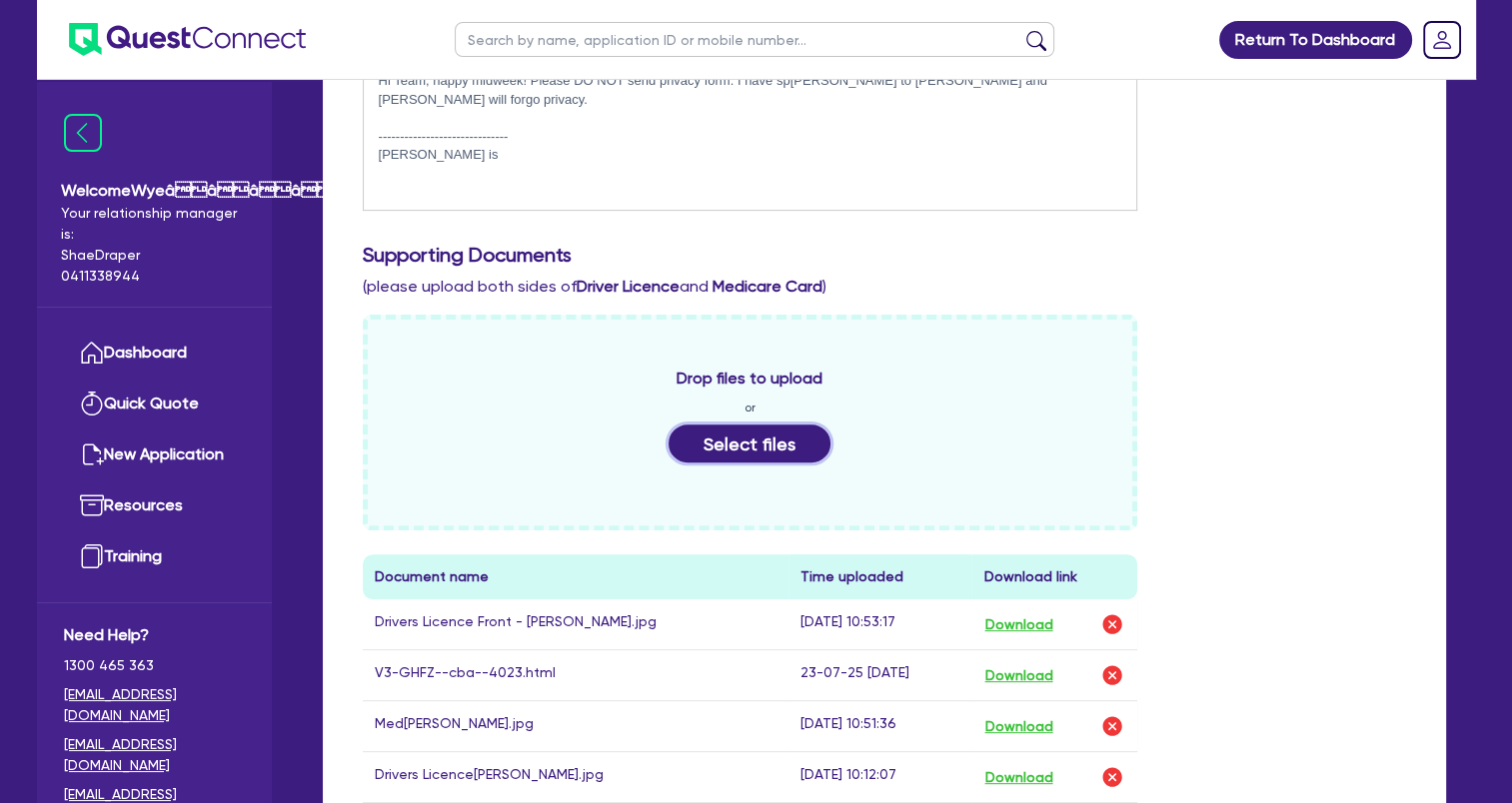 click on "Select files" at bounding box center [750, 443] 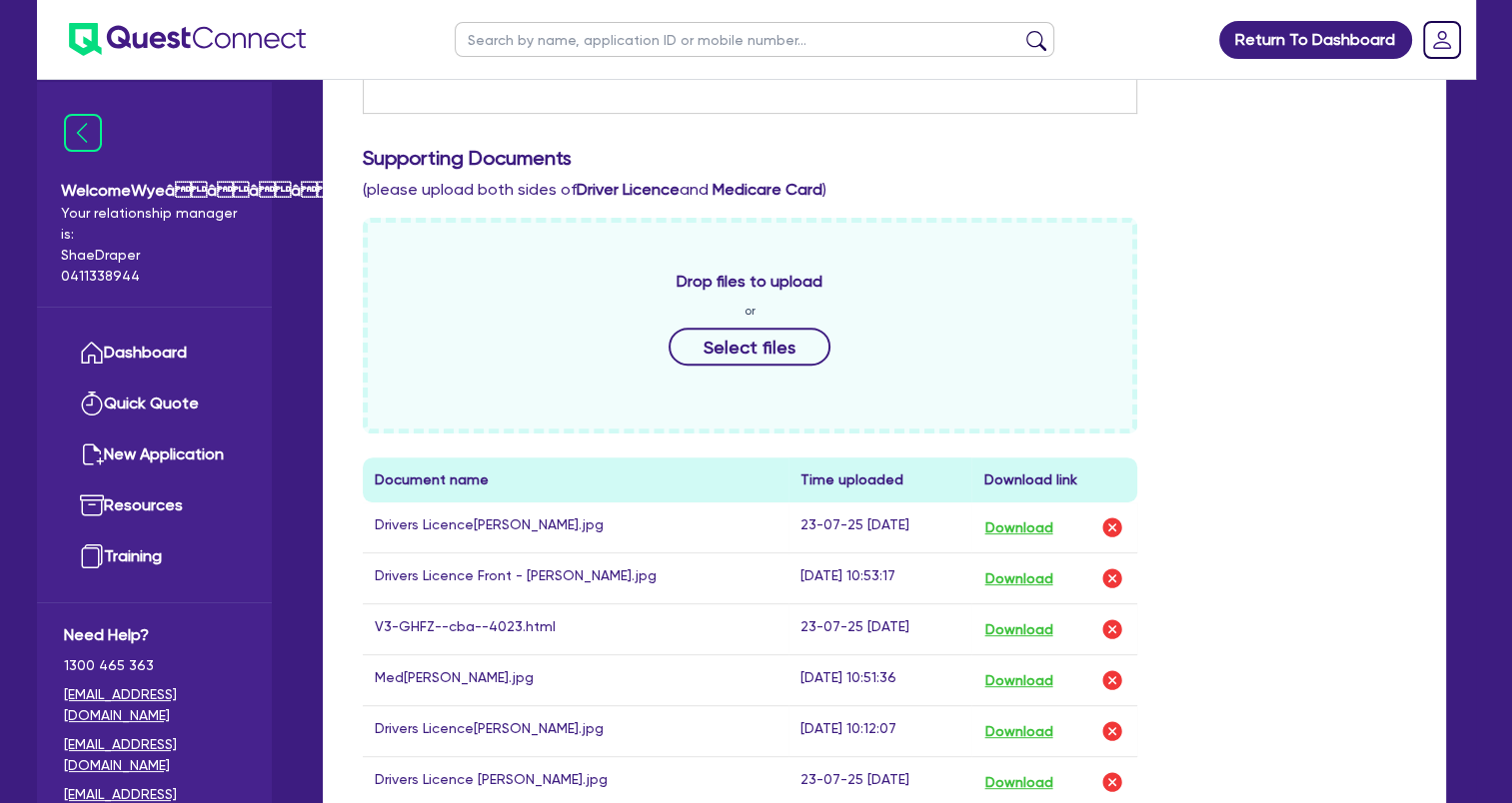 scroll, scrollTop: 571, scrollLeft: 0, axis: vertical 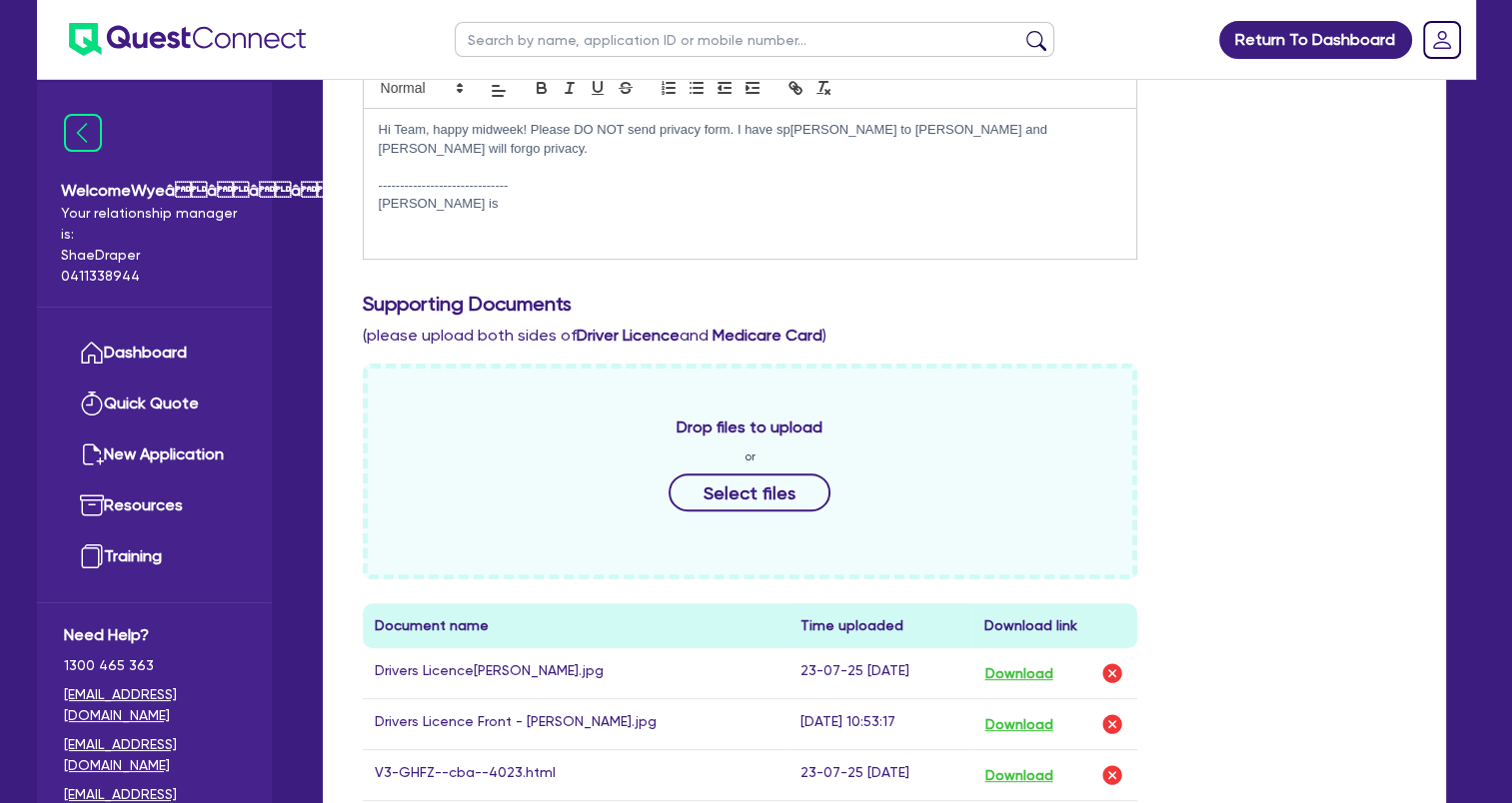 click on "Hi Team, happy midweek! Please DO NOT send privacy form. I have spoken to [PERSON_NAME] and [PERSON_NAME] will forgo privacy.  ------------------------------ [PERSON_NAME] is" at bounding box center (751, 184) 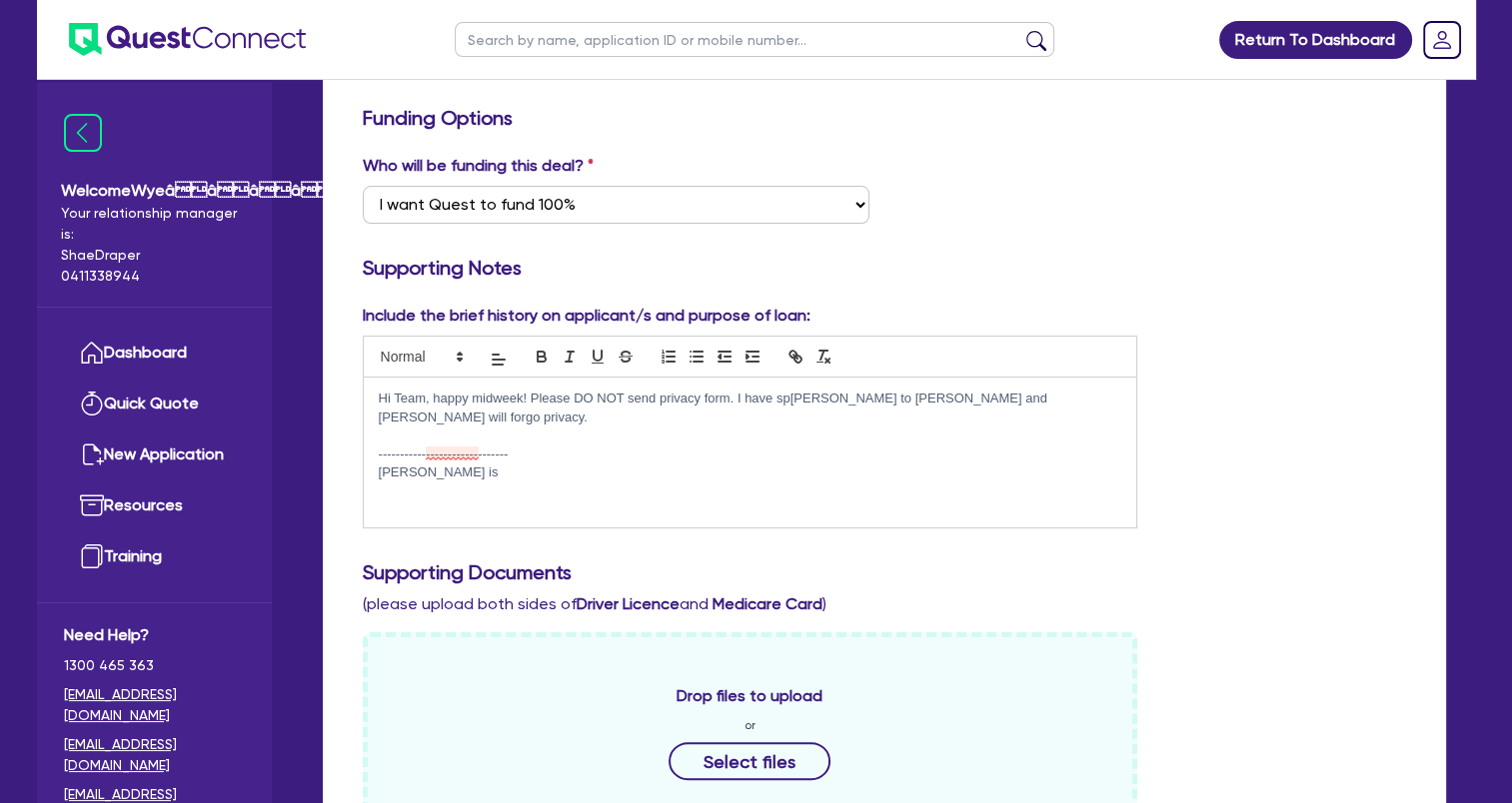 scroll, scrollTop: 272, scrollLeft: 0, axis: vertical 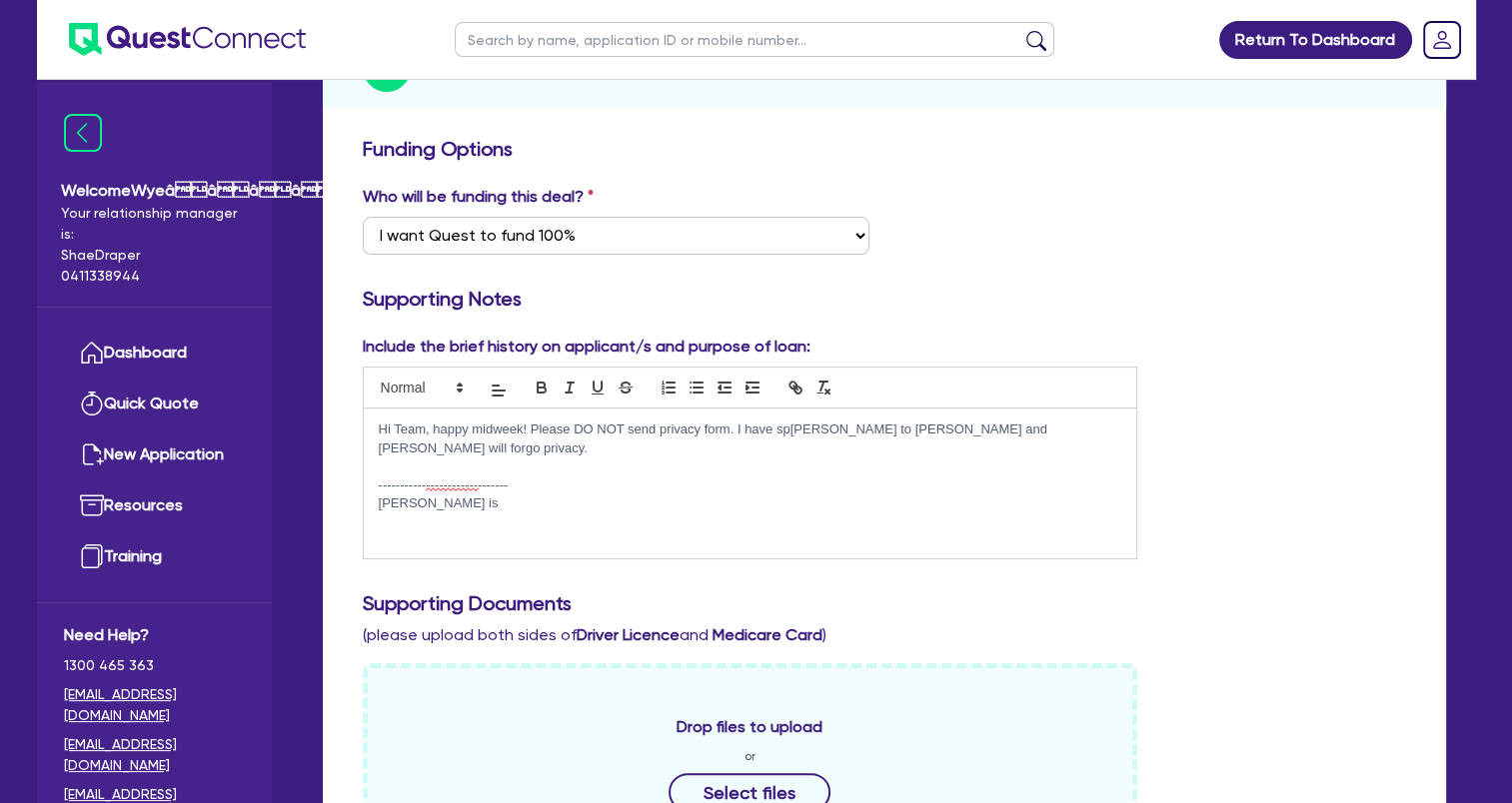 click on "[PERSON_NAME] is" at bounding box center [751, 503] 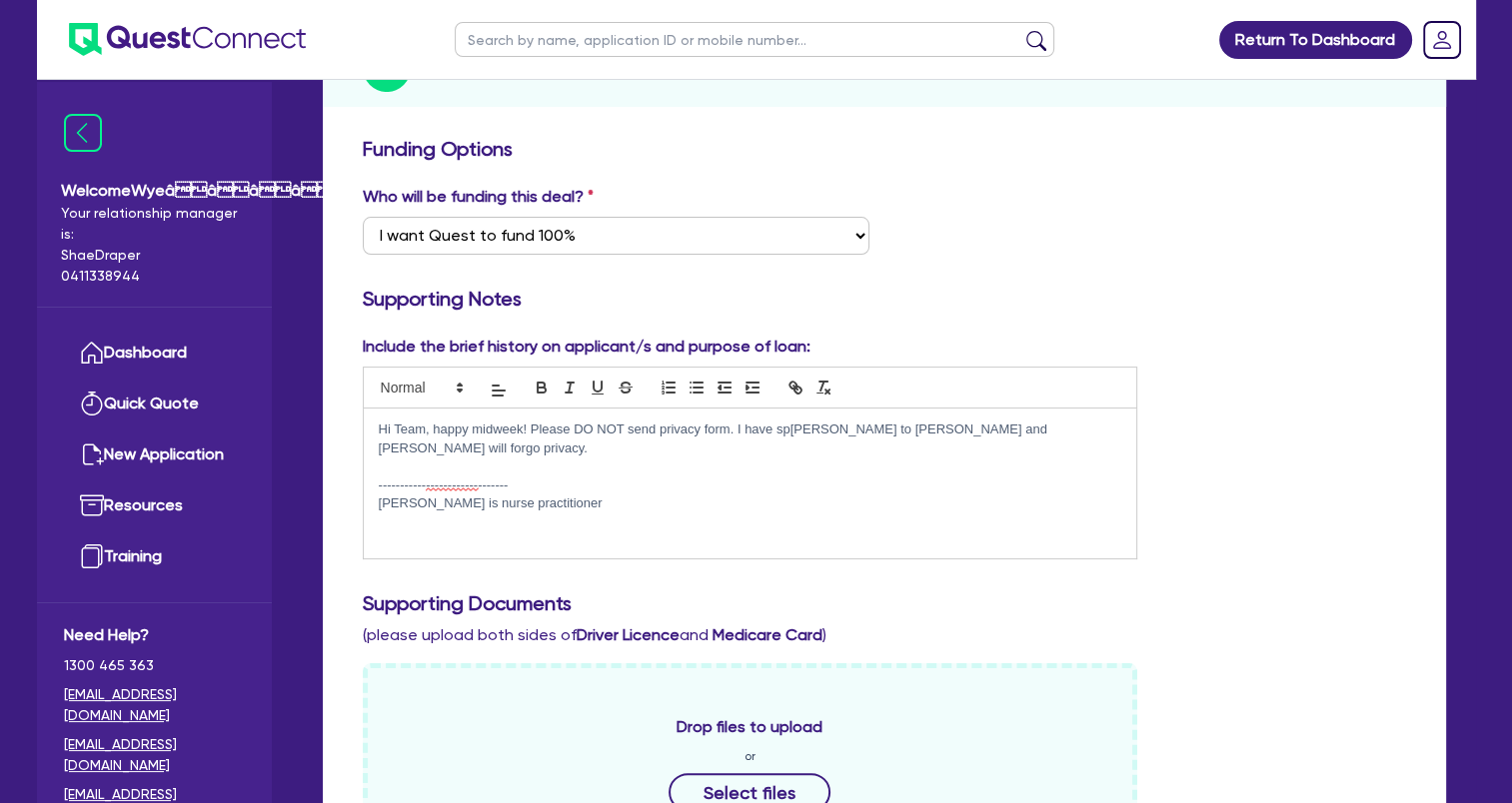 scroll, scrollTop: 0, scrollLeft: 0, axis: both 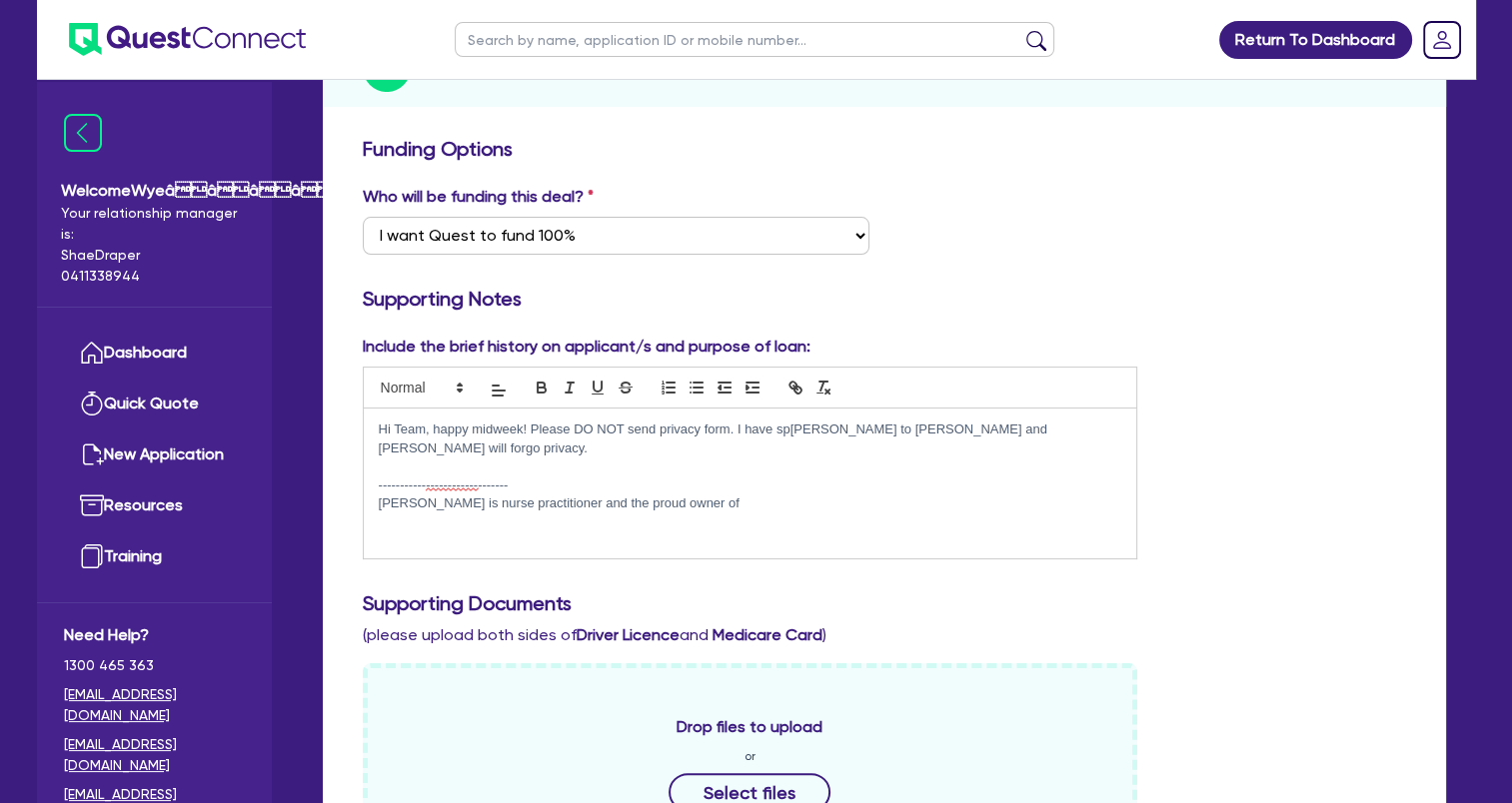 click on "[PERSON_NAME] is nurse practitioner and the proud owner of" at bounding box center [751, 503] 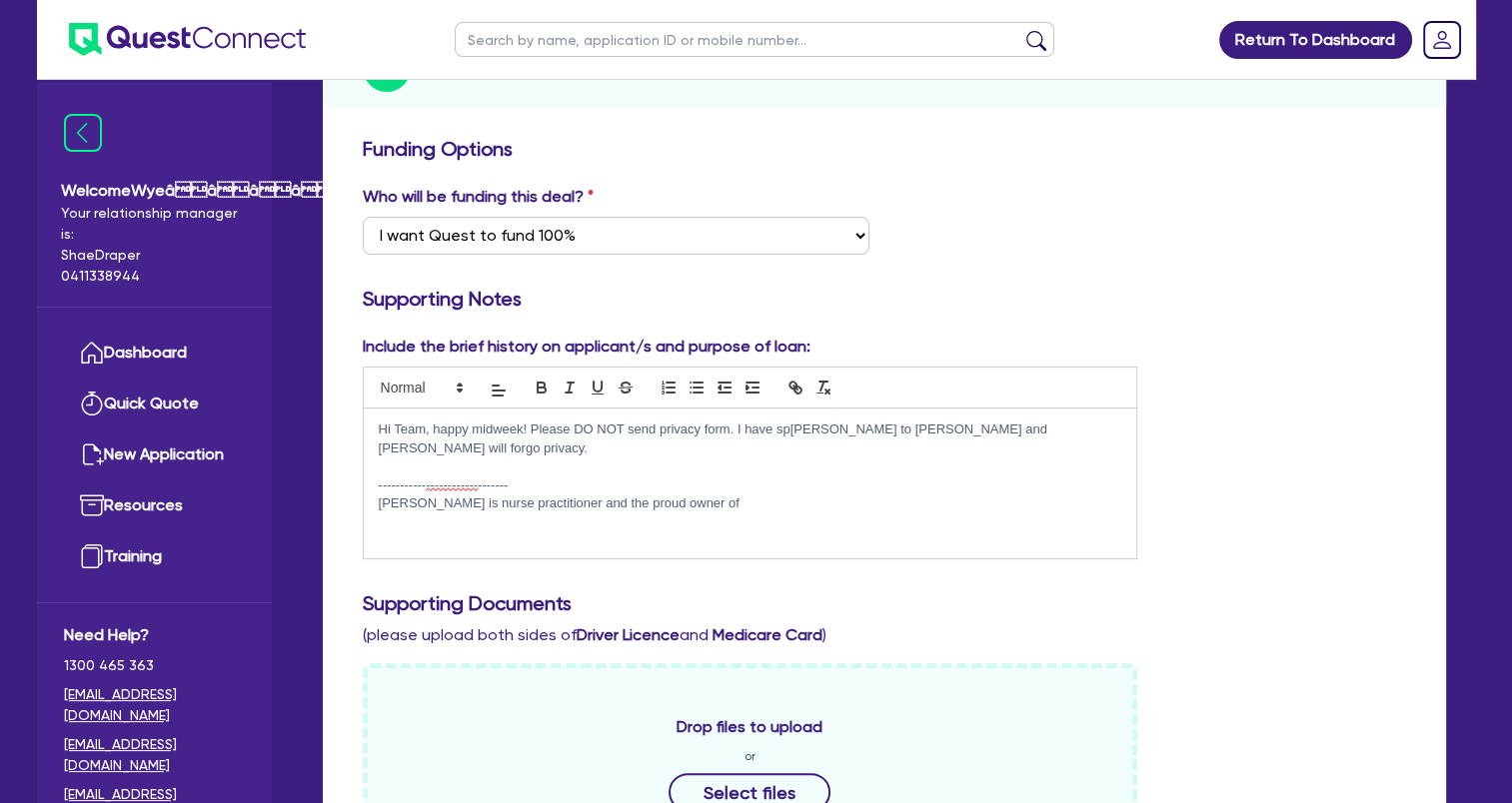 drag, startPoint x: 744, startPoint y: 492, endPoint x: 369, endPoint y: 479, distance: 375.22527 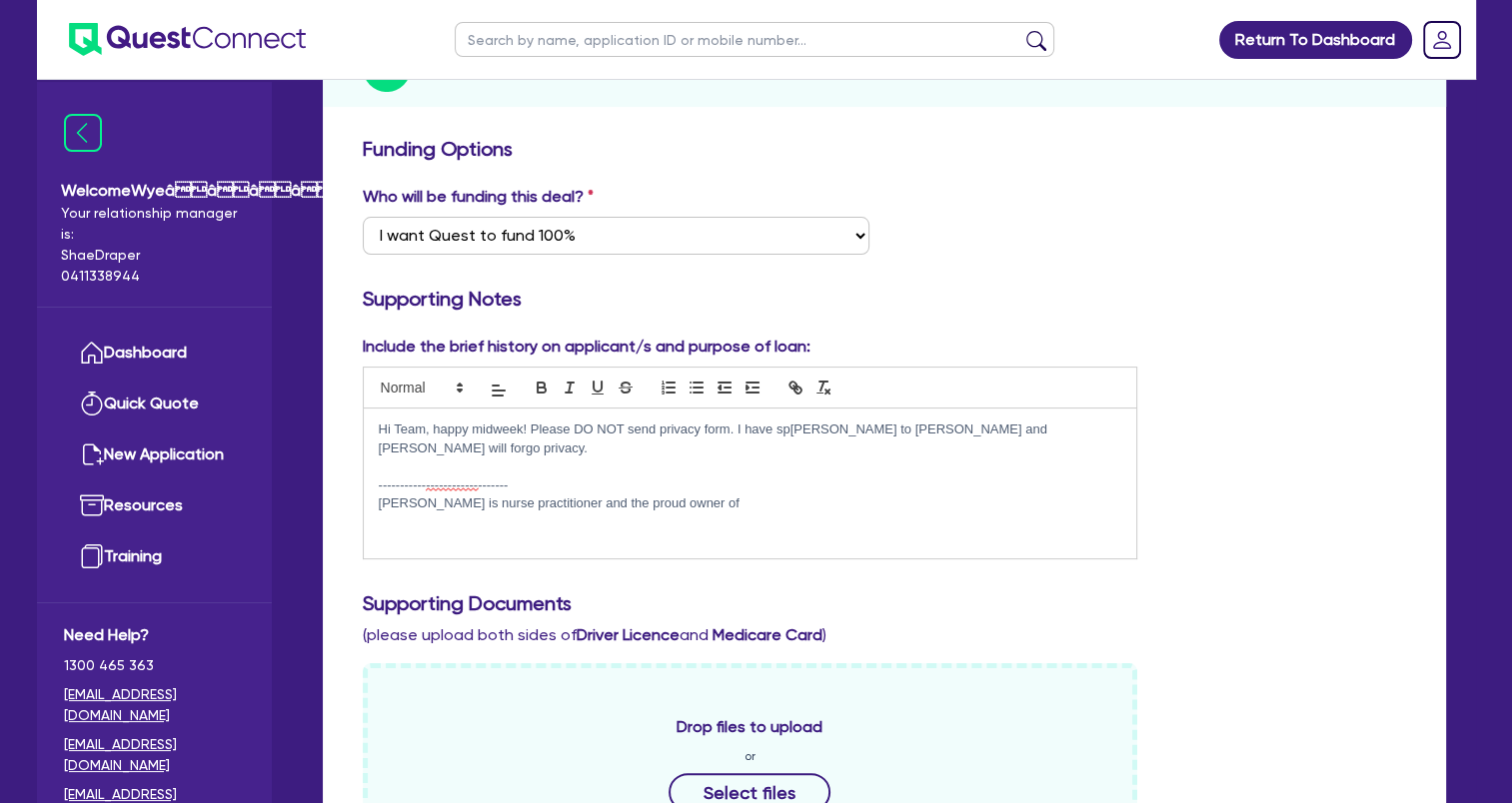 click on "Hi Team, happy midweek! Please DO NOT send privacy form. I have sp[PERSON_NAME] to [PERSON_NAME] and [PERSON_NAME] will forgo privacy.  -----------------------[PERSON_NAME] is nurse practitioner and the proud owner of" at bounding box center [751, 483] 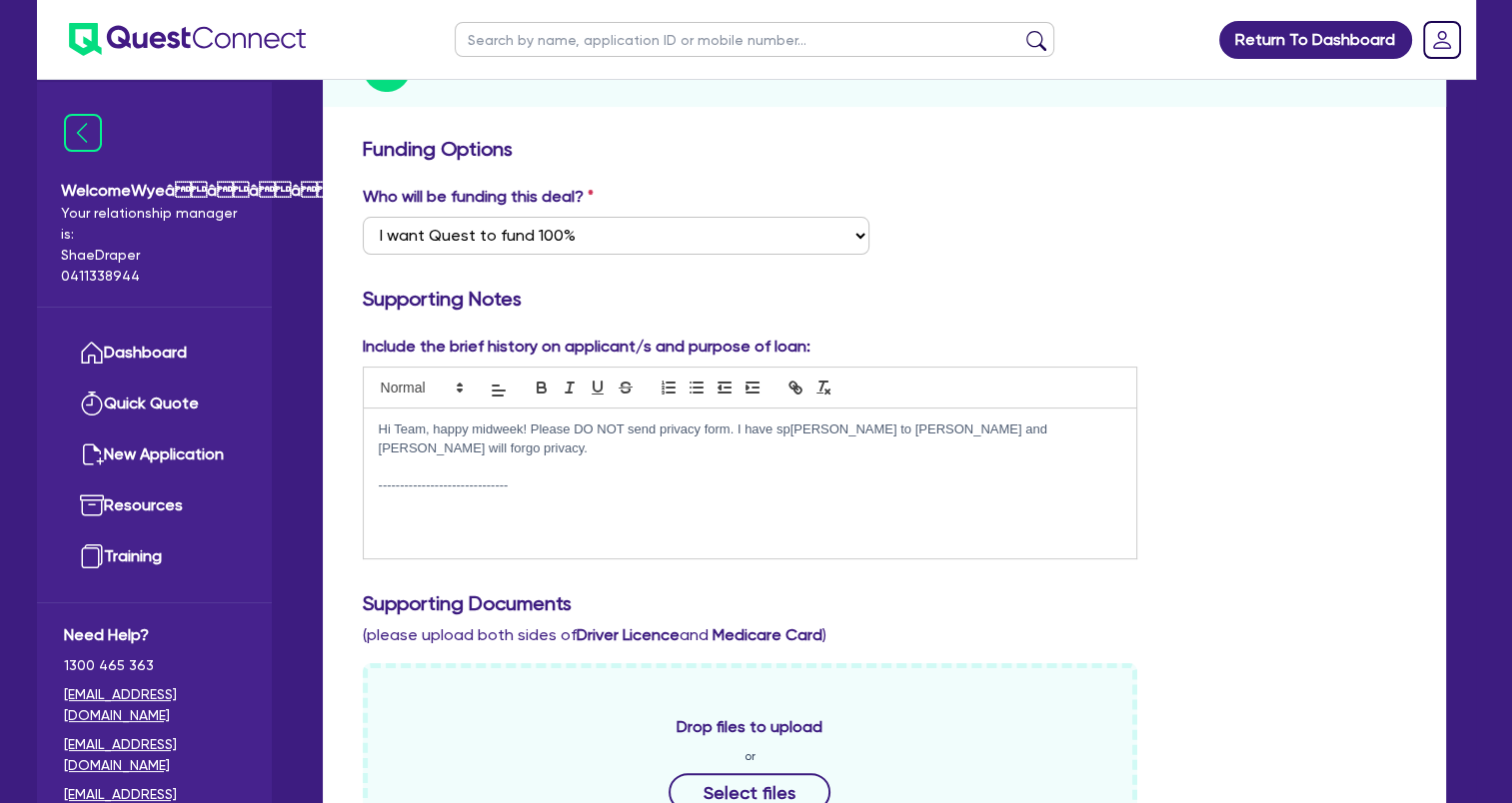 scroll, scrollTop: 0, scrollLeft: 0, axis: both 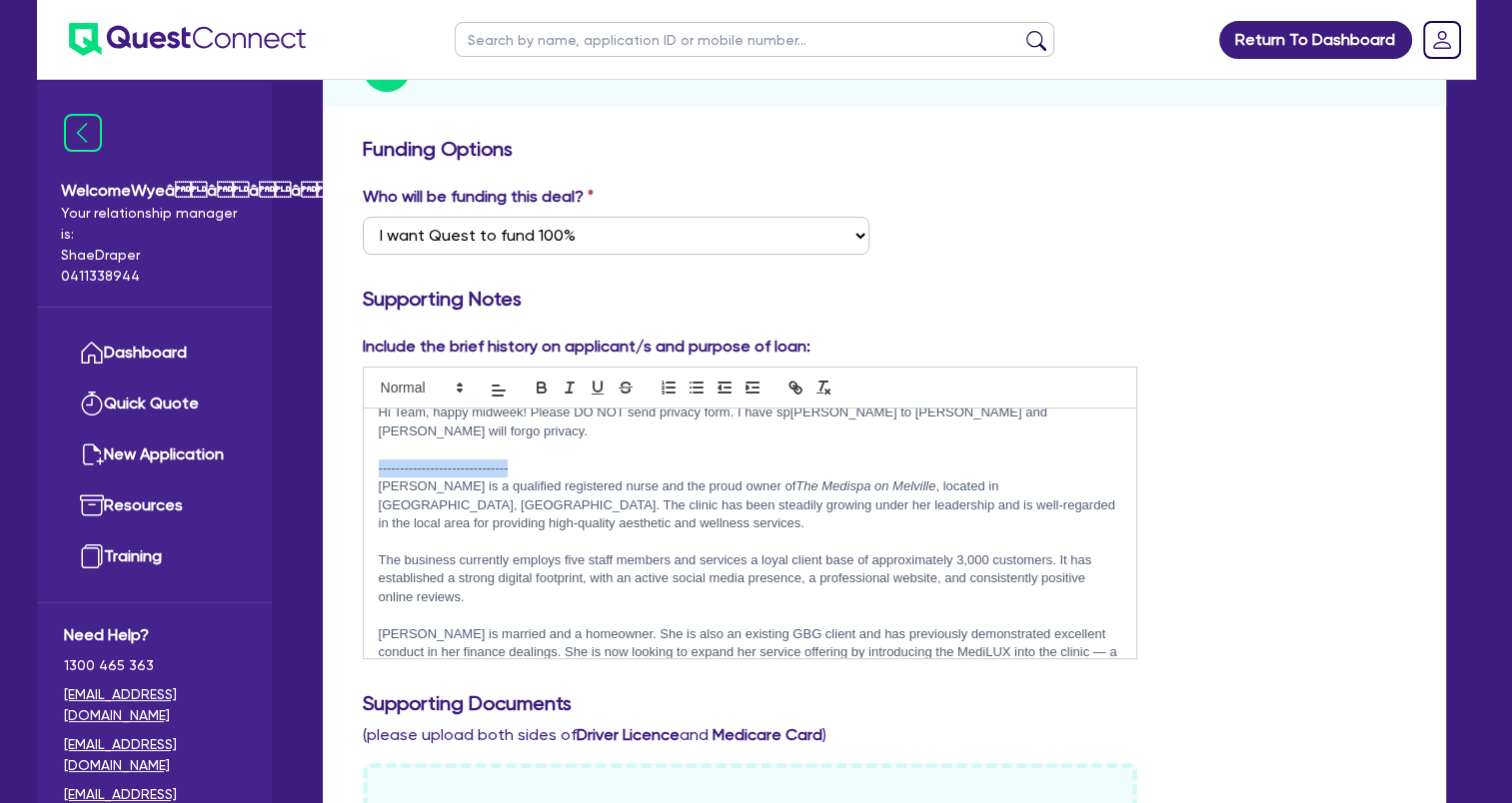 drag, startPoint x: 532, startPoint y: 441, endPoint x: 364, endPoint y: 445, distance: 168.0476 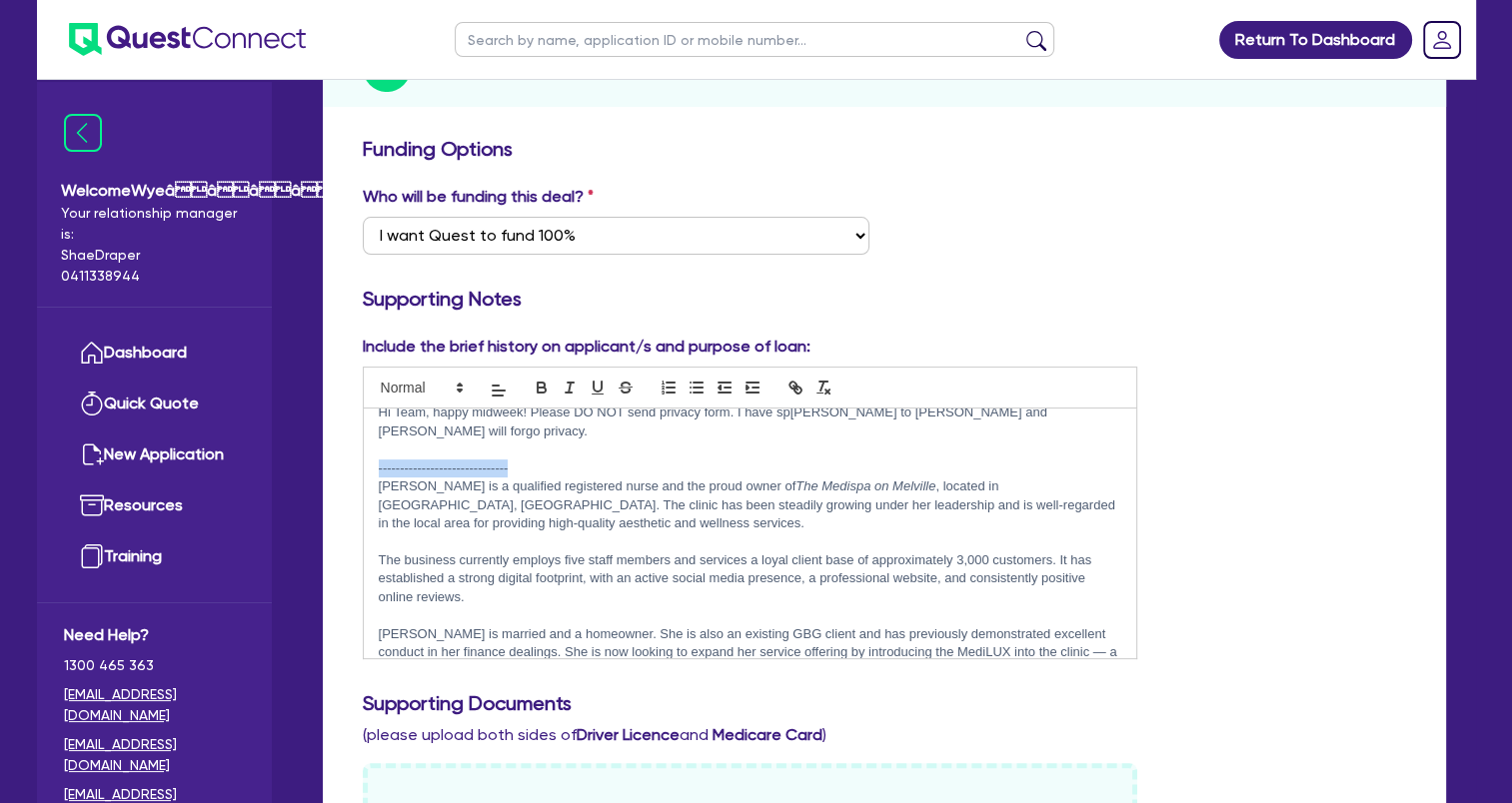 copy on "------------------------------" 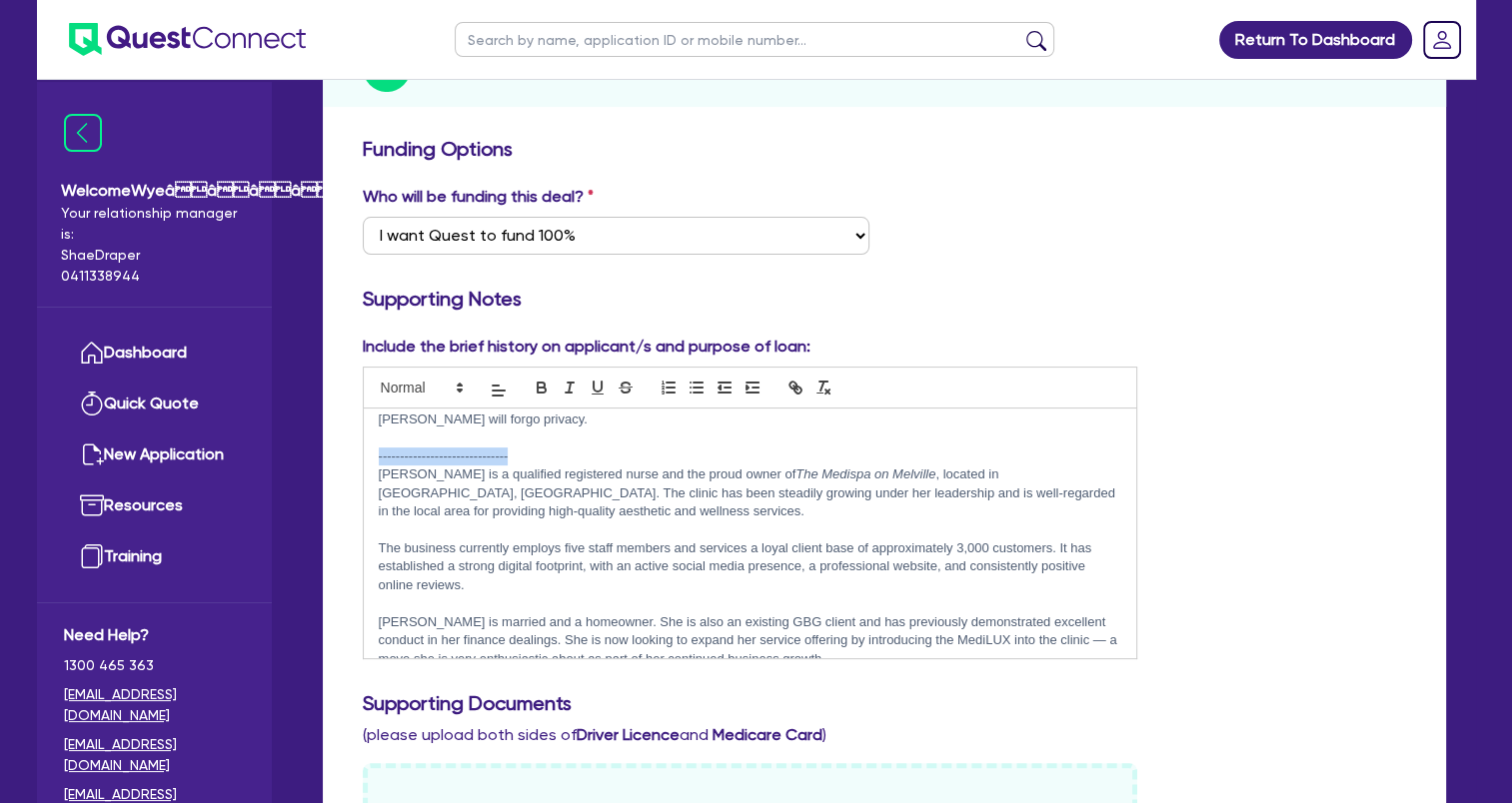 scroll, scrollTop: 32, scrollLeft: 0, axis: vertical 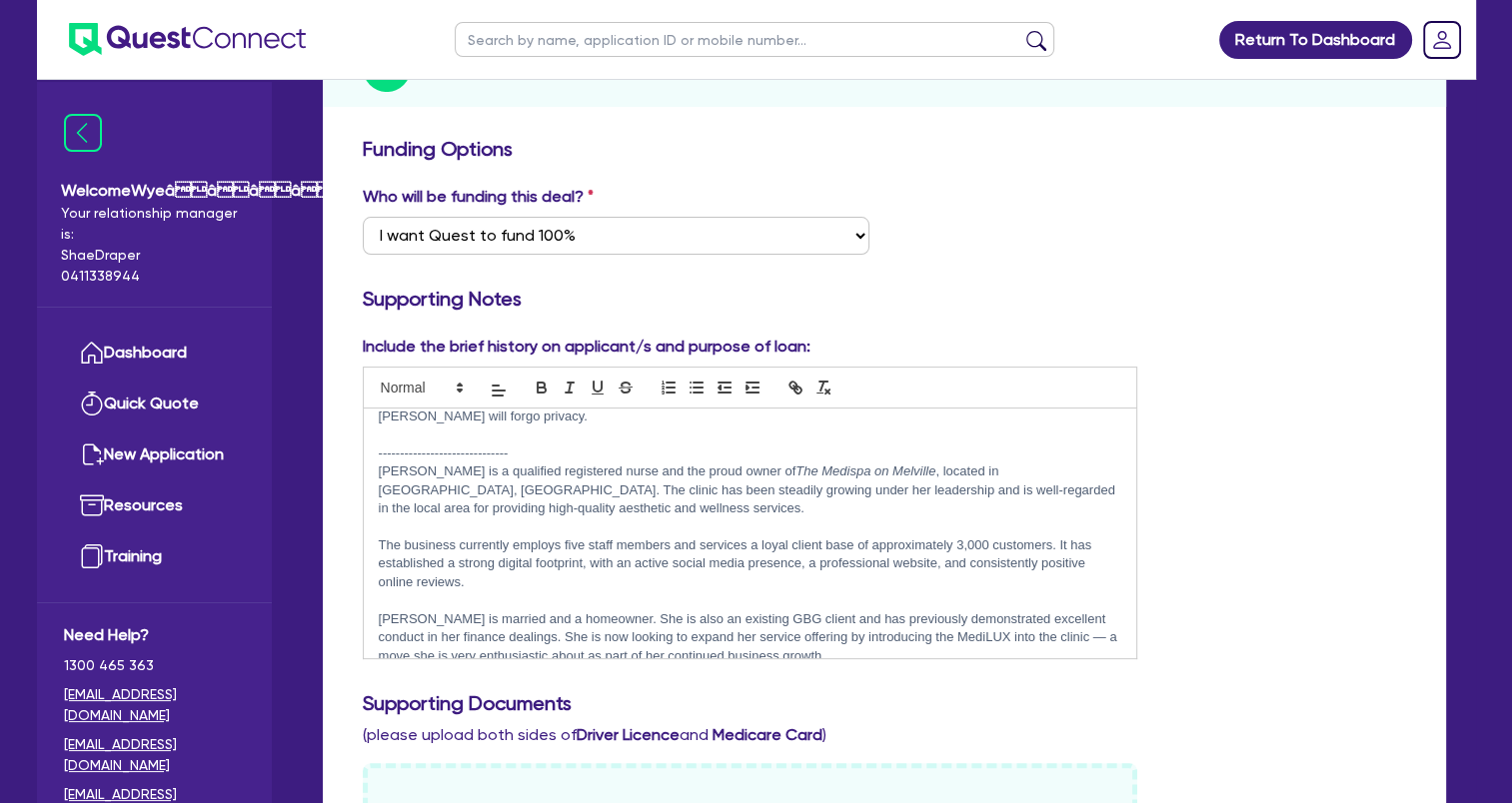 click on "[PERSON_NAME] is married and a homeowner. She is also an existing GBG client and has previously demonstrated excellent conduct in her finance dealings. She is now looking to expand her service offering by introducing the MediLUX into the clinic — a move she is very enthusiastic about as part of her continued business growth." at bounding box center (751, 637) 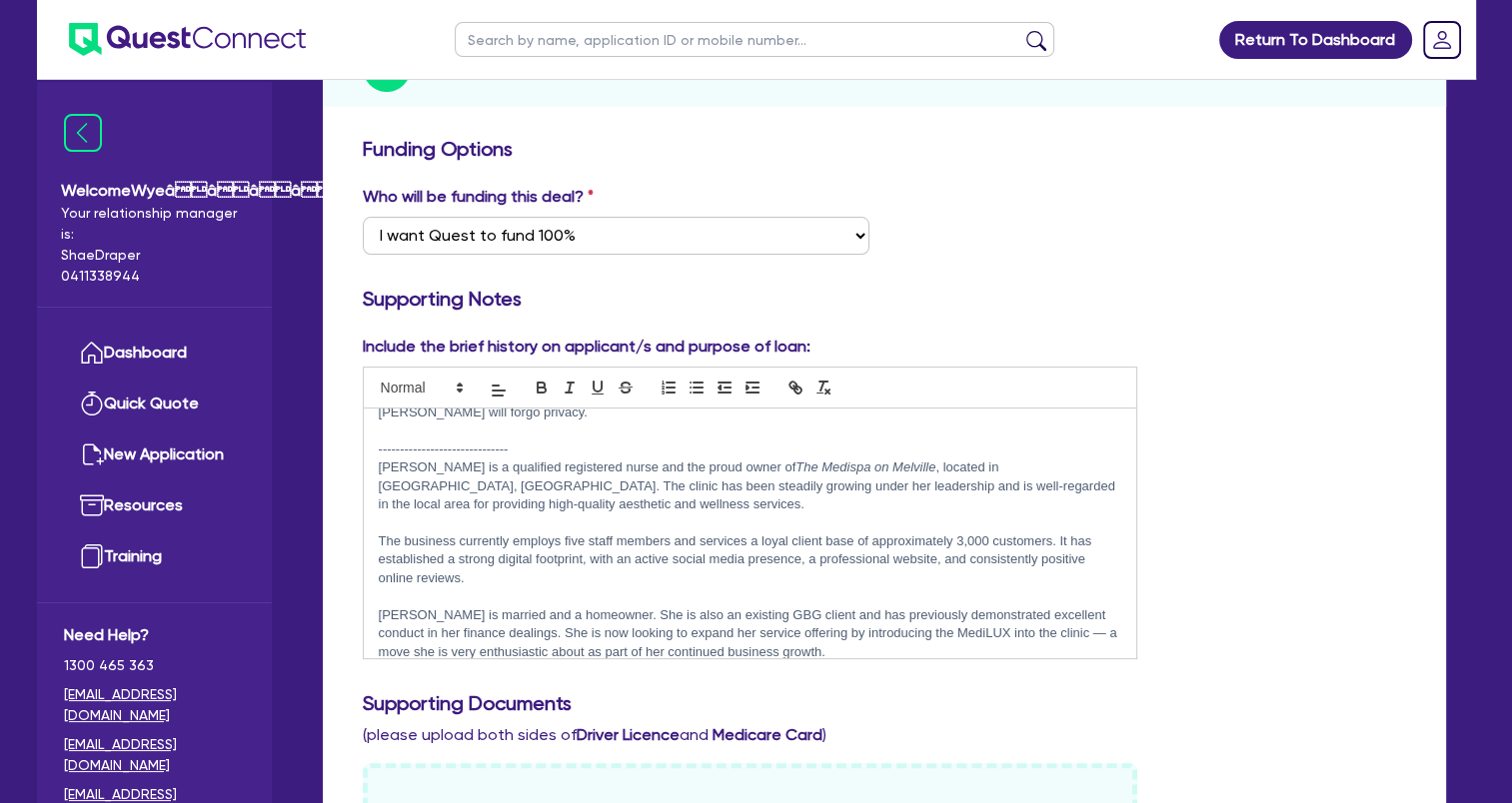 scroll, scrollTop: 54, scrollLeft: 0, axis: vertical 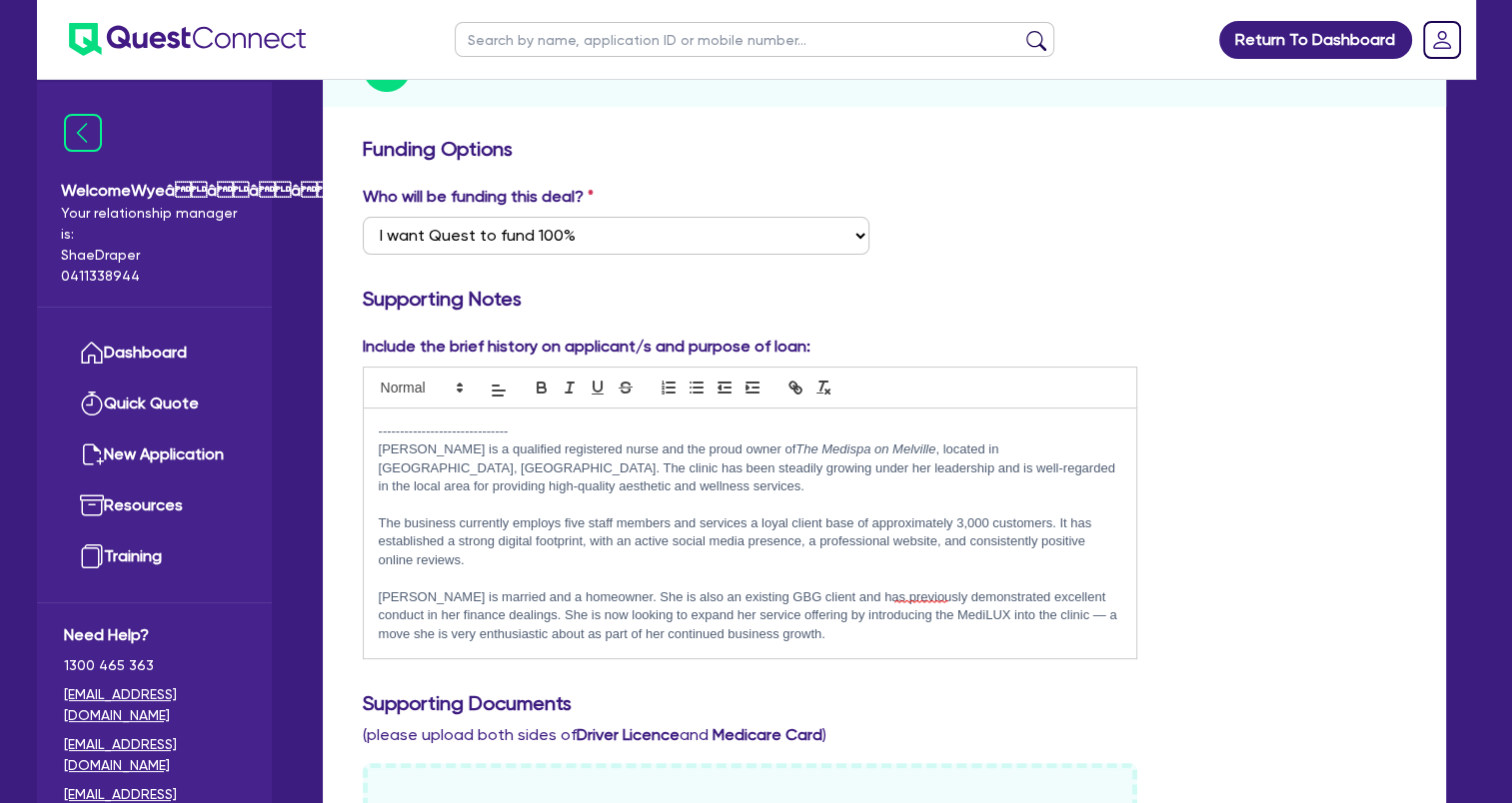 click at bounding box center [751, 652] 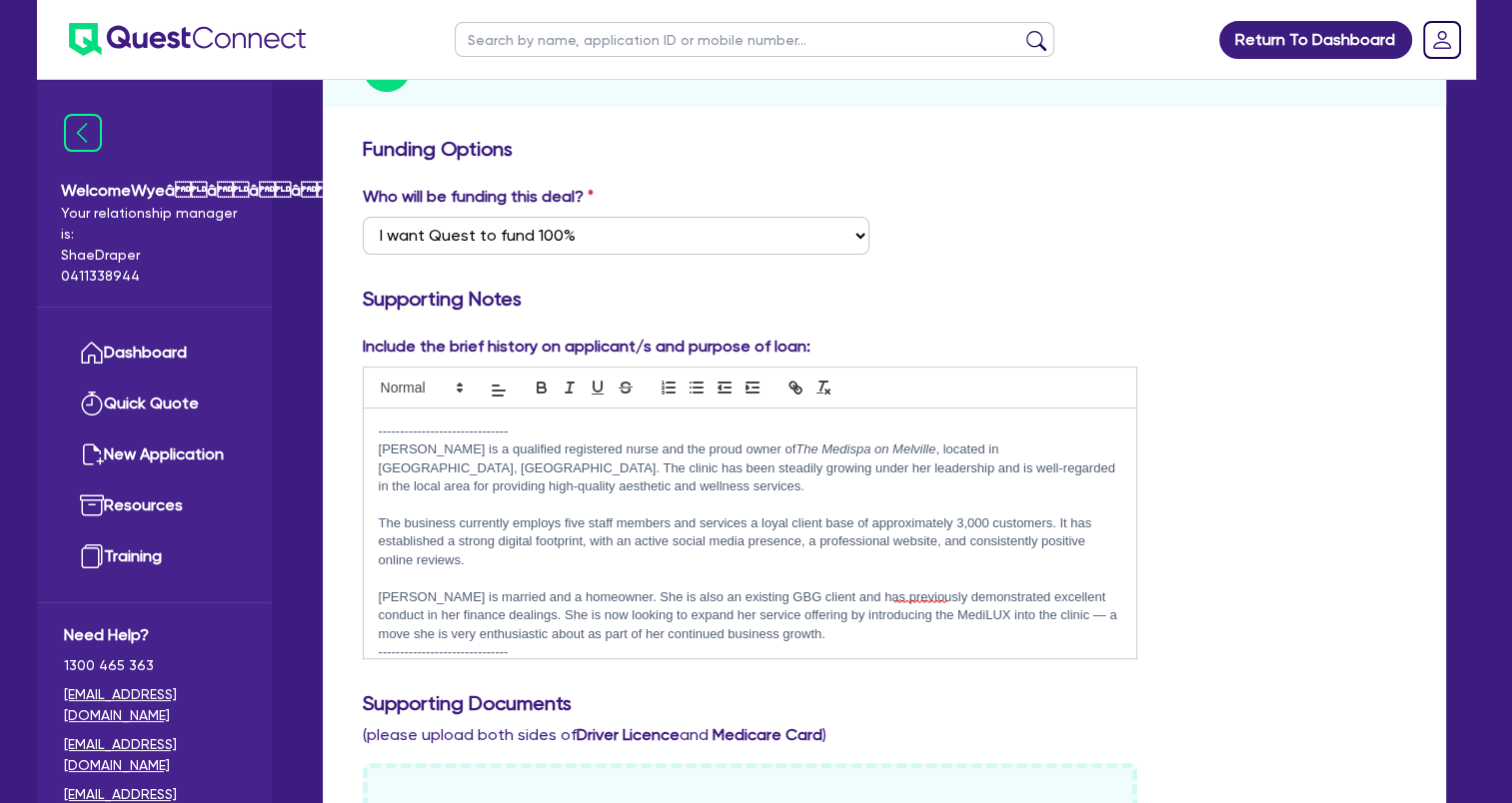 scroll, scrollTop: 0, scrollLeft: 0, axis: both 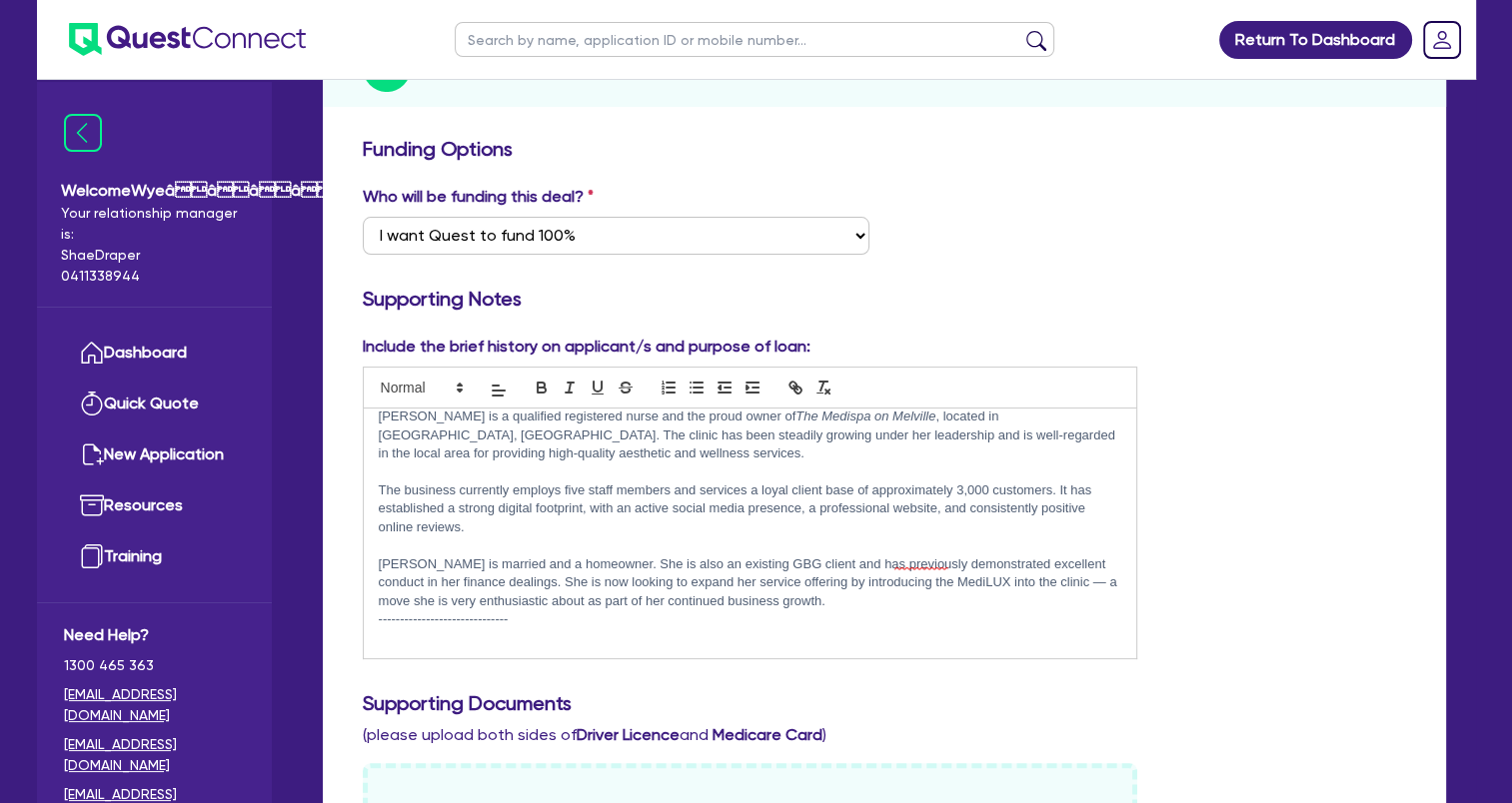 click on "The business currently employs five staff members and services a loyal client base of approximately 3,000 customers. It has established a strong digital footprint, with an active social media presence, a professional website, and consistently positive online reviews." at bounding box center (751, 508) 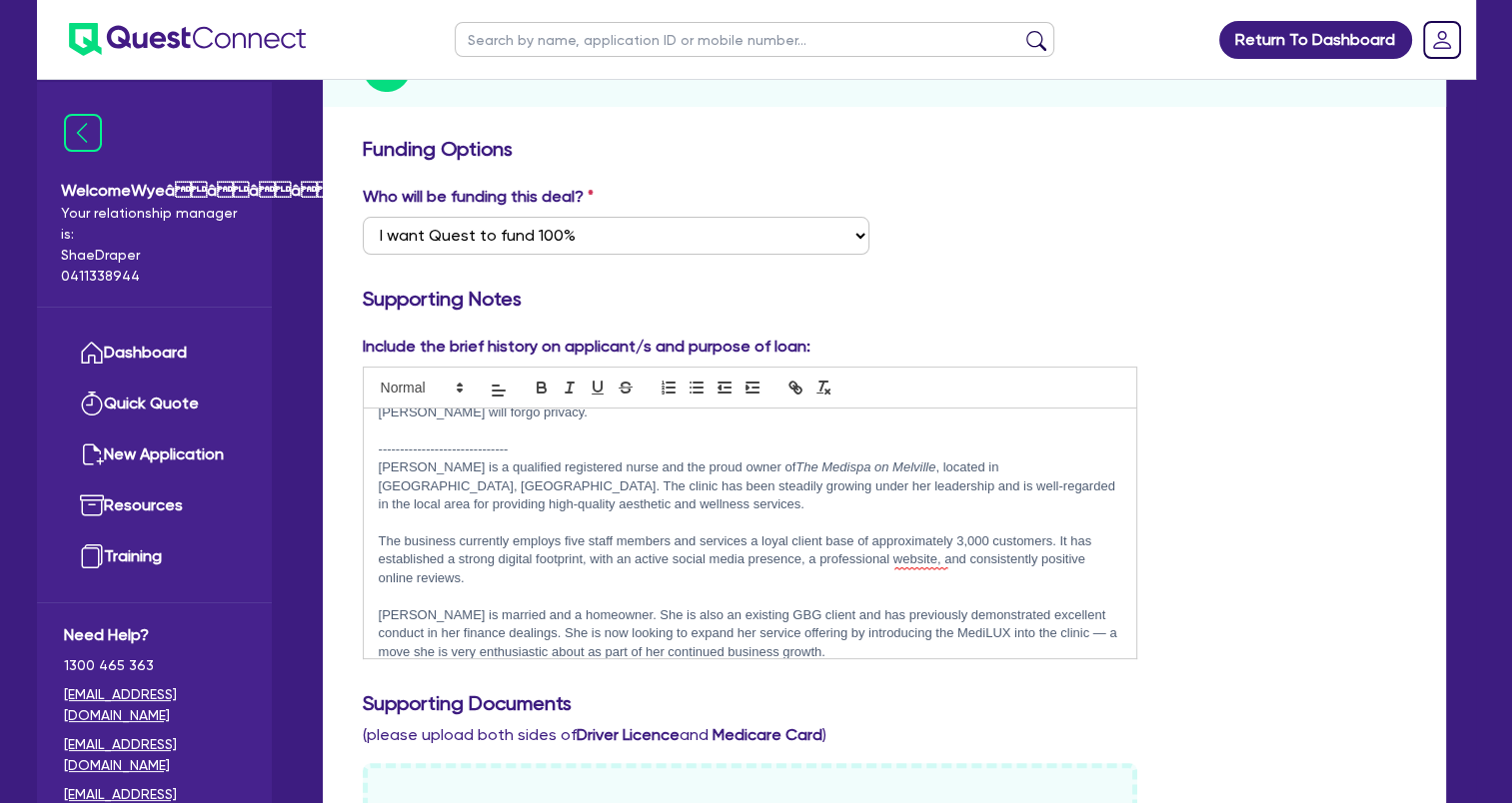 scroll, scrollTop: 0, scrollLeft: 0, axis: both 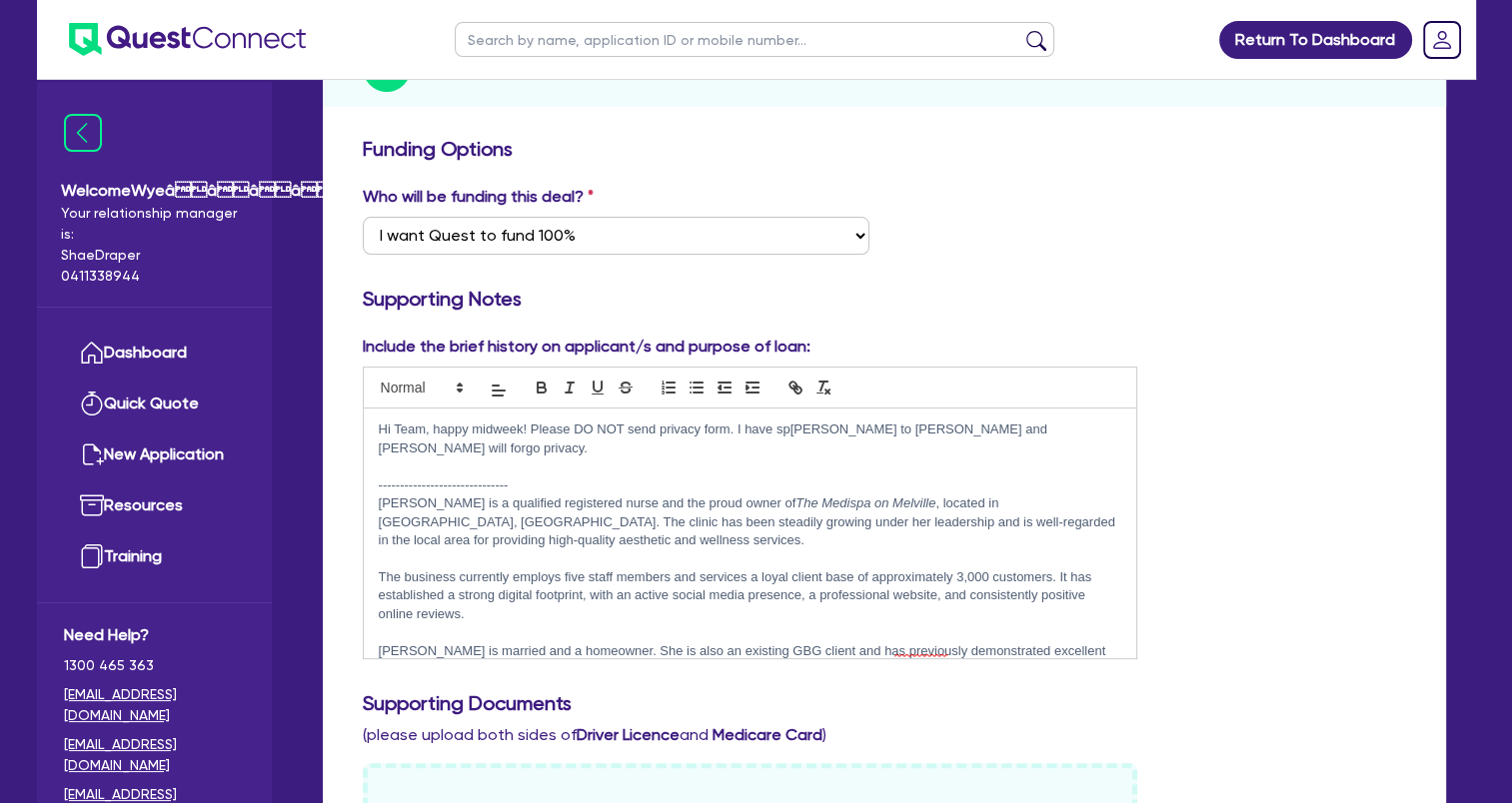 click on "Hi Team, happy midweek! Please DO NOT send privacy form. I have sp[PERSON_NAME] to [PERSON_NAME] and [PERSON_NAME] will forgo privacy." at bounding box center (751, 438) 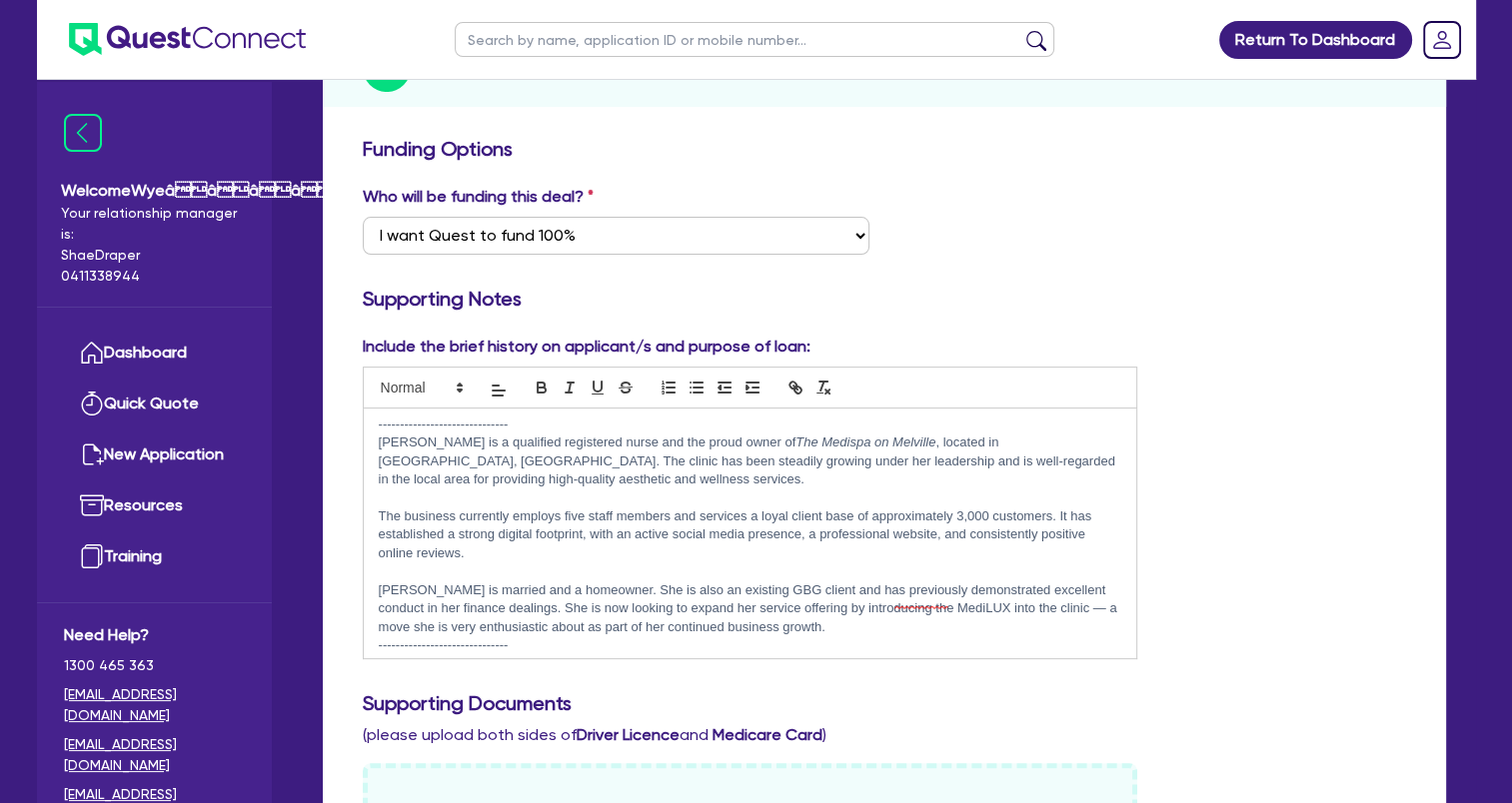 scroll, scrollTop: 87, scrollLeft: 0, axis: vertical 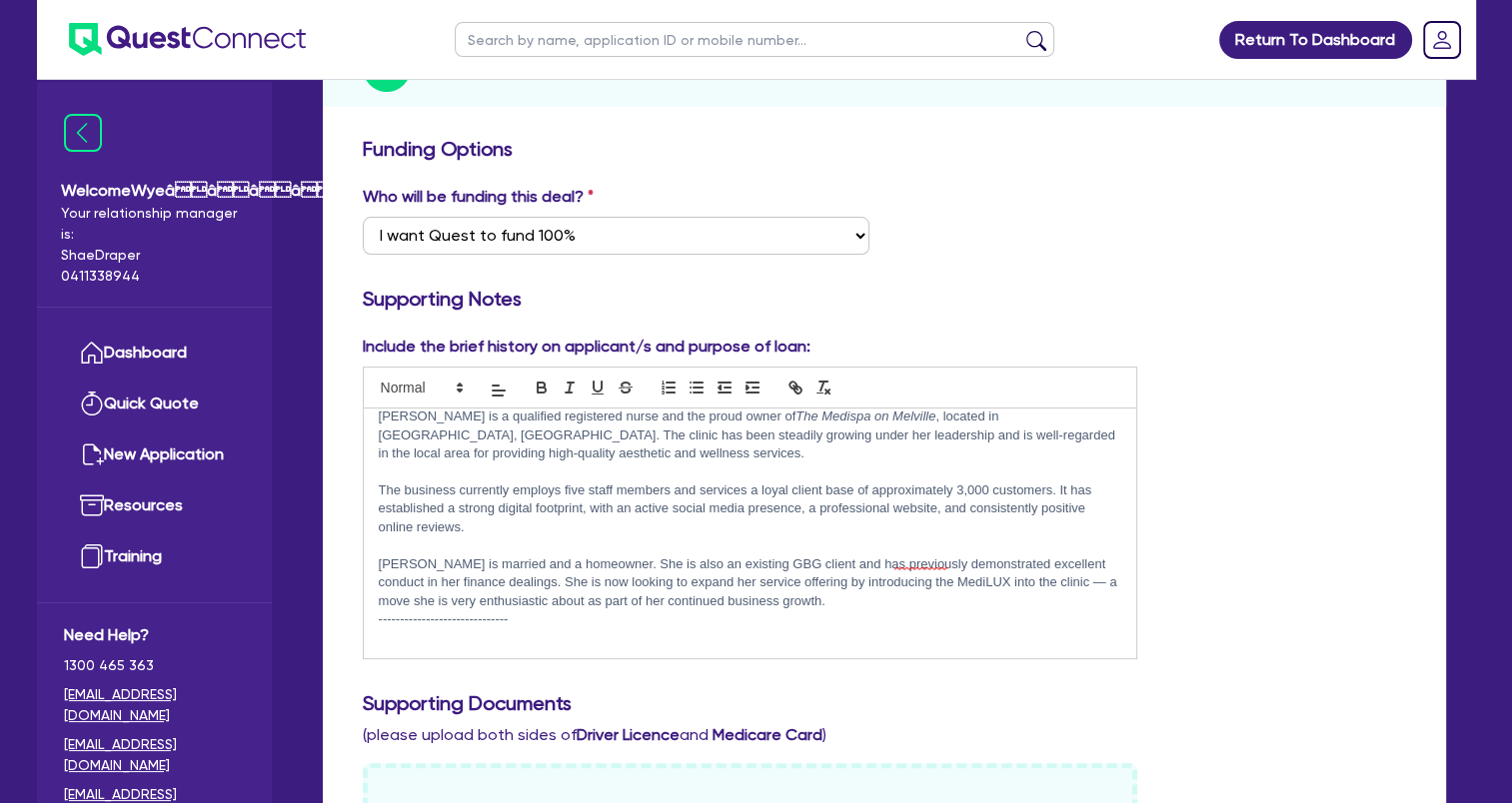 click at bounding box center [751, 638] 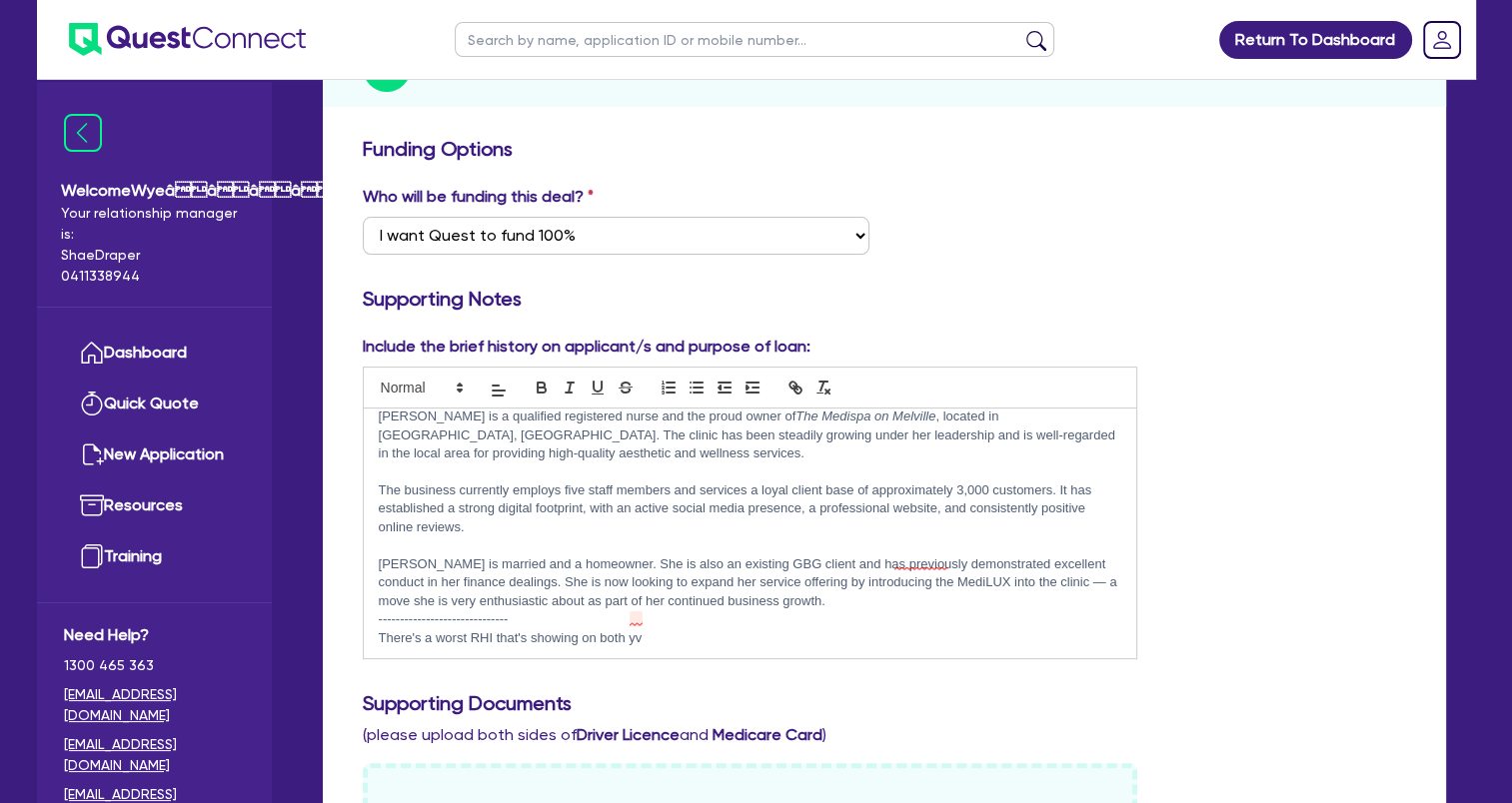 click on "There's a worst RHI that's showing on both yv" at bounding box center [751, 638] 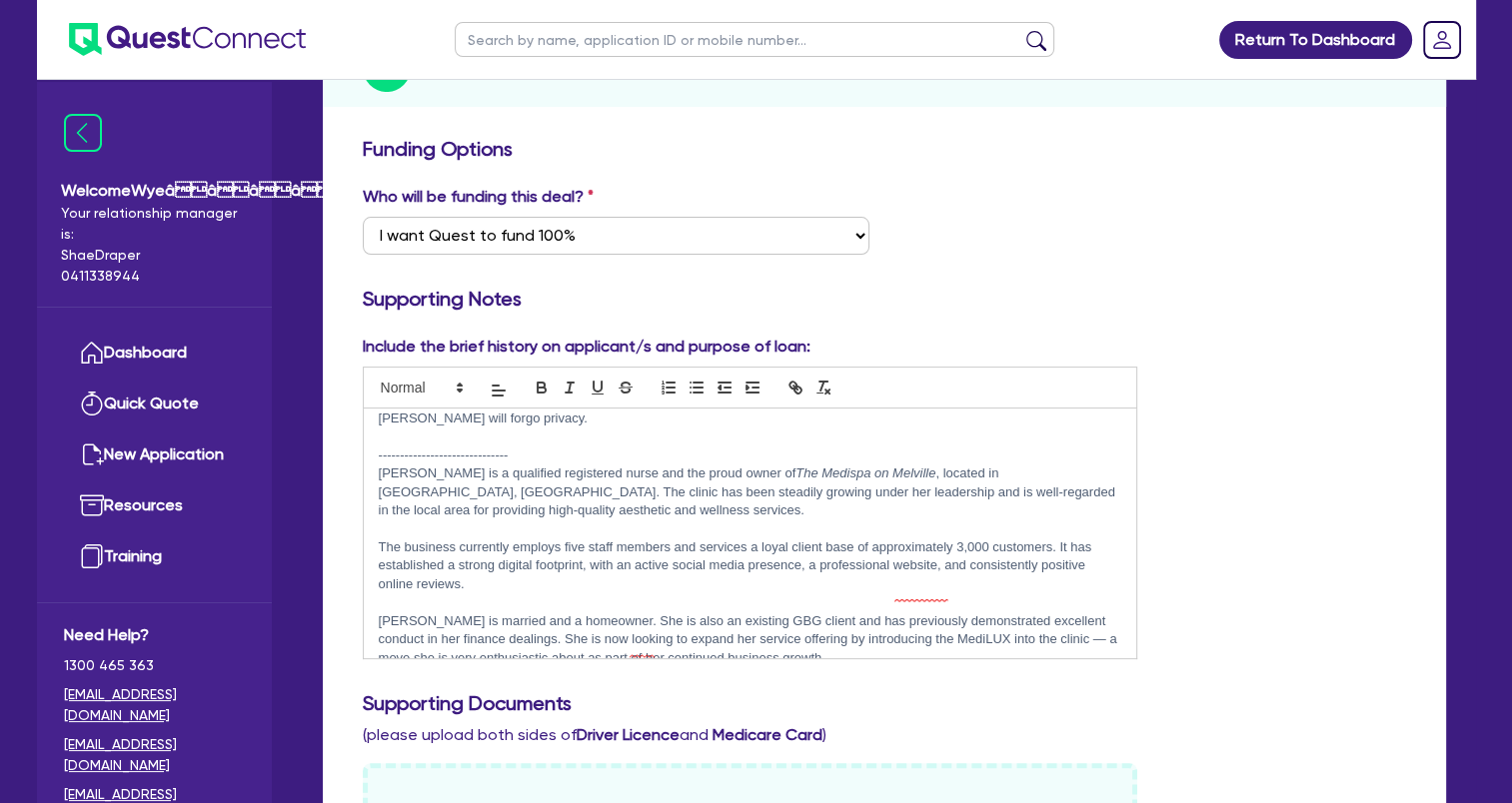 scroll, scrollTop: 0, scrollLeft: 0, axis: both 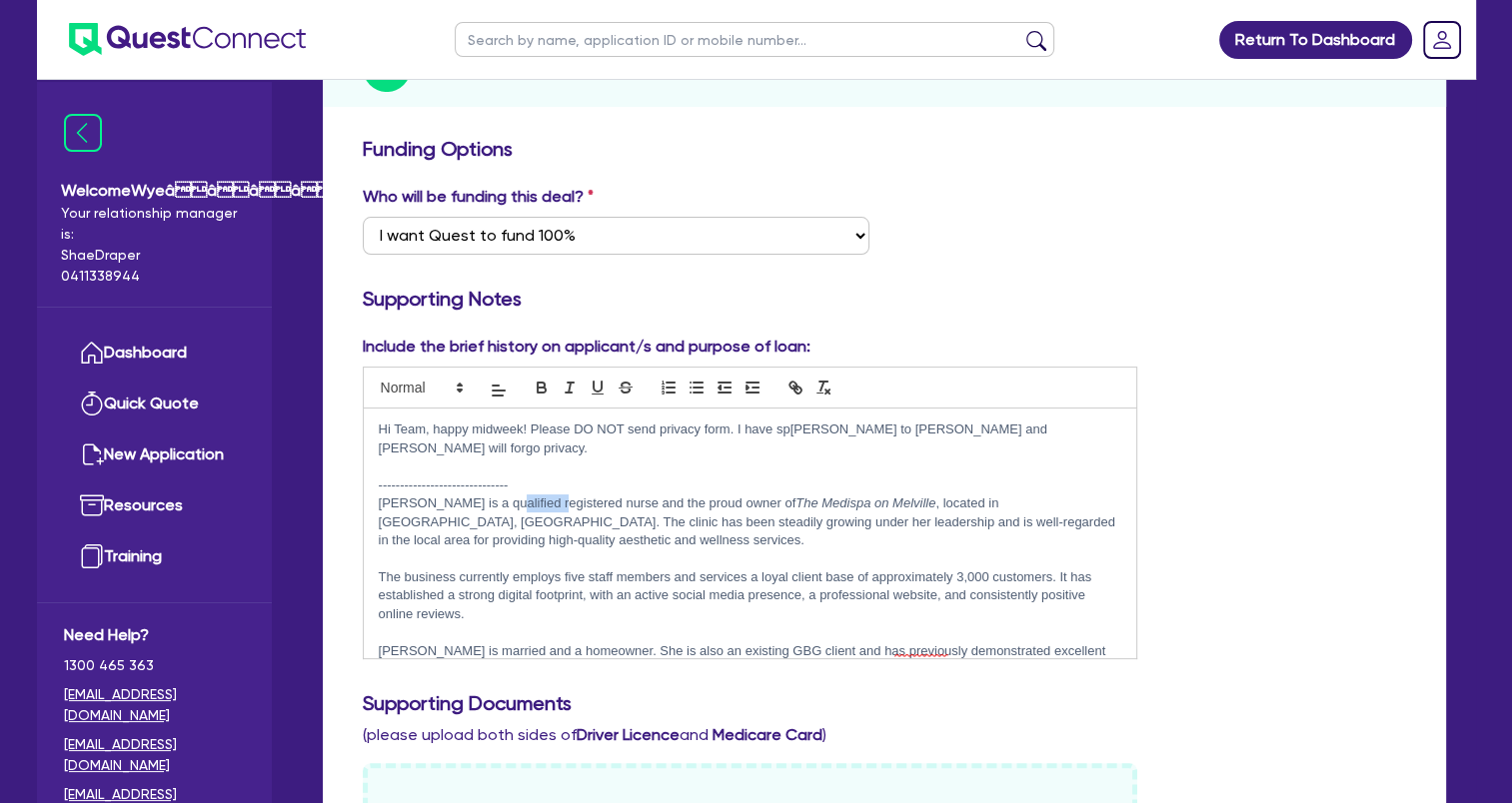 drag, startPoint x: 554, startPoint y: 485, endPoint x: 506, endPoint y: 483, distance: 48.04165 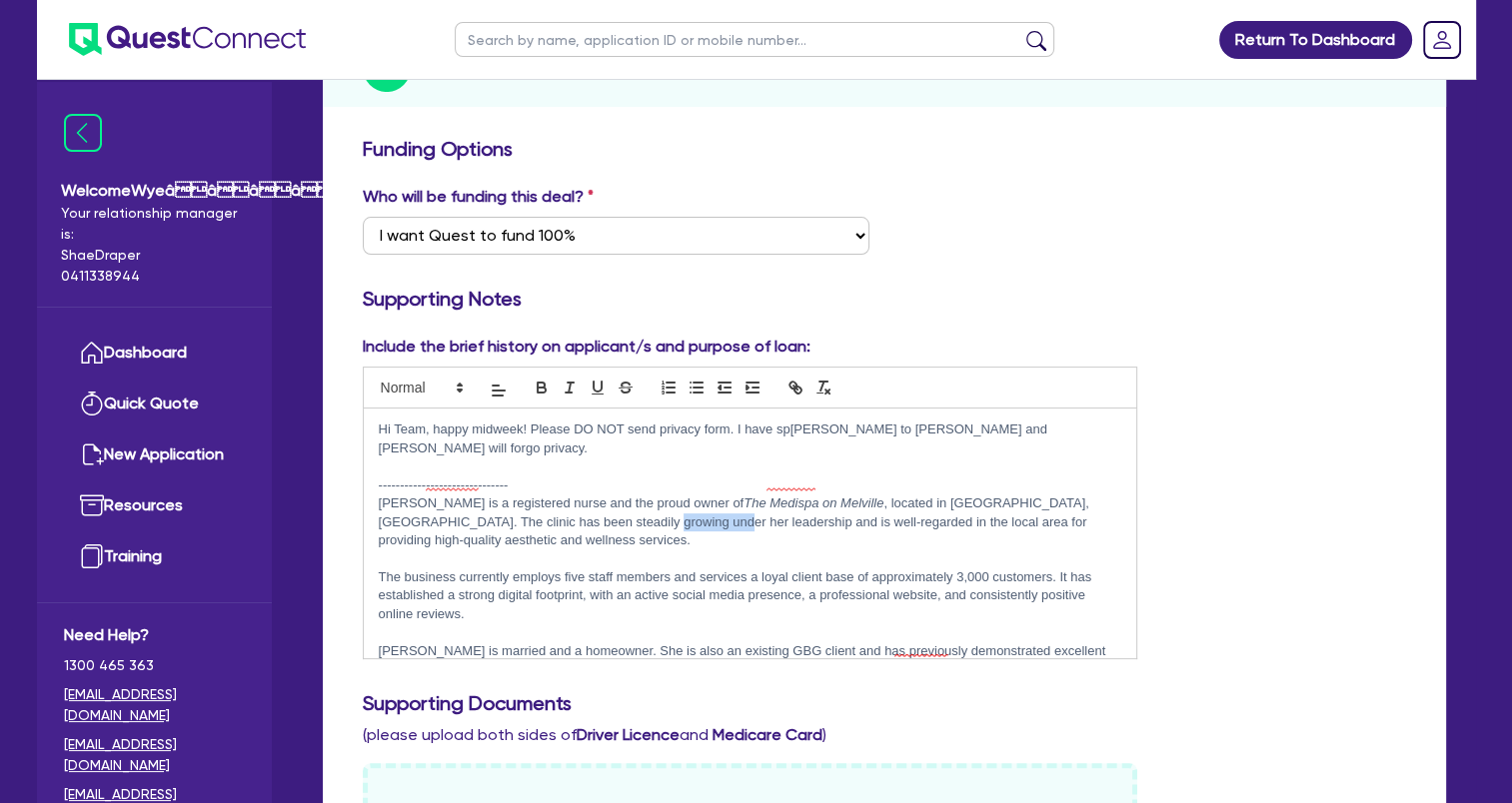 drag, startPoint x: 684, startPoint y: 507, endPoint x: 621, endPoint y: 506, distance: 63.007936 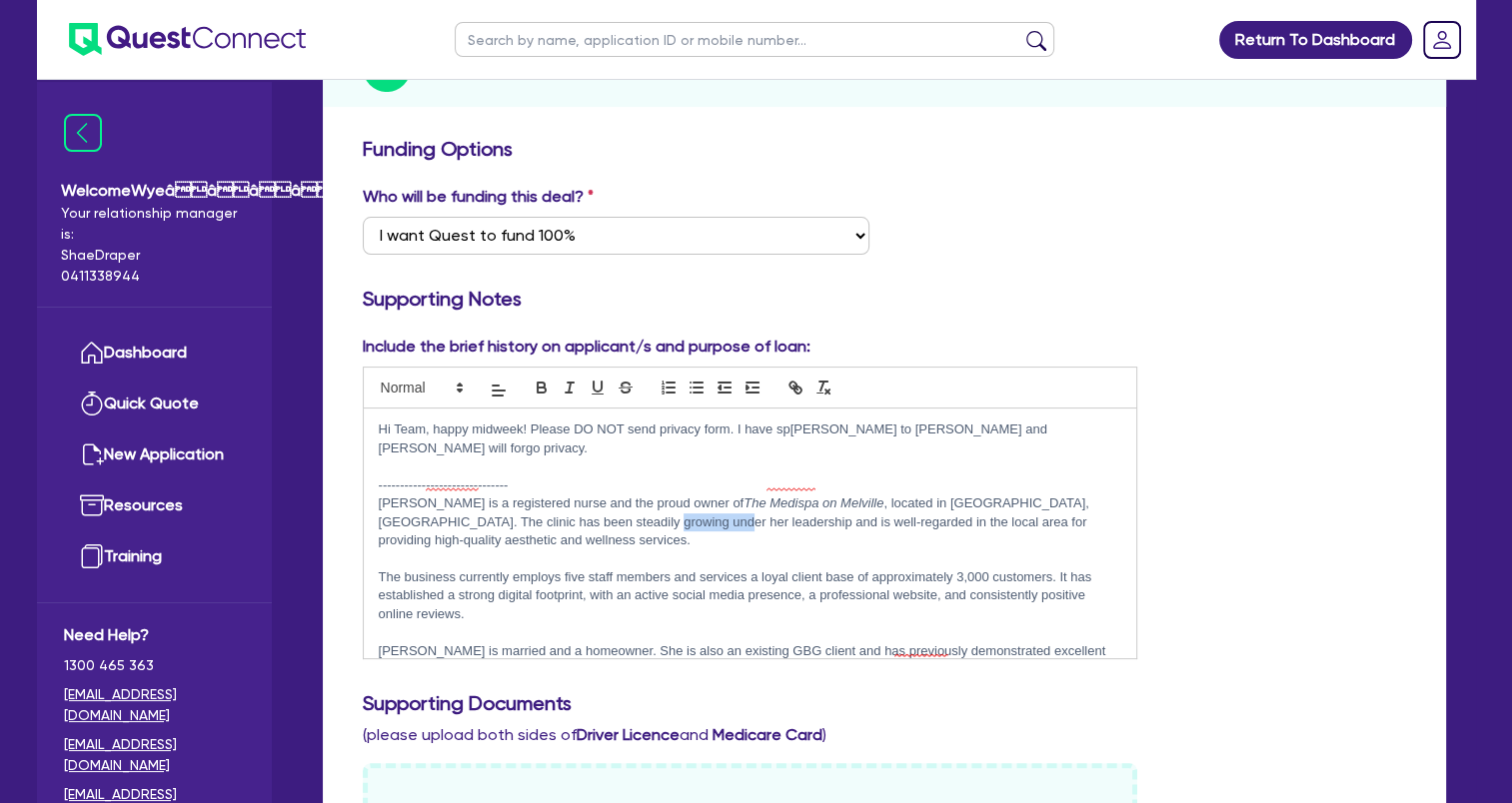 click on "[PERSON_NAME] is a registered nurse and the proud owner of  The Medispa on Melville , located in [GEOGRAPHIC_DATA], [GEOGRAPHIC_DATA]. The clinic has been steadily growing under her leadership and is well-regarded in the local area for providing high-quality aesthetic and wellness services." at bounding box center [751, 521] 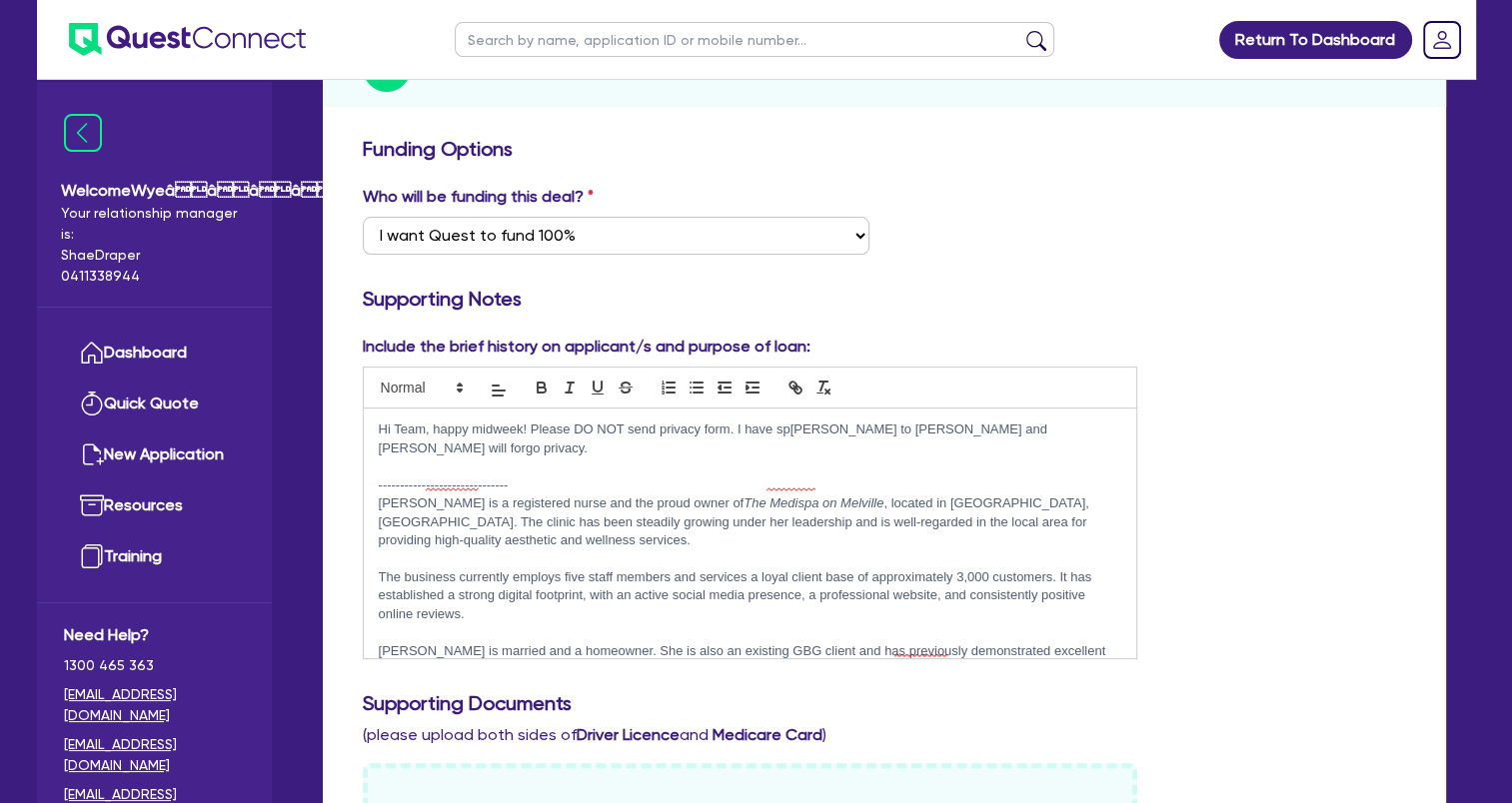 click on "The business currently employs five staff members and services a loyal client base of approximately 3,000 customers. It has established a strong digital footprint, with an active social media presence, a professional website, and consistently positive online reviews." at bounding box center (751, 595) 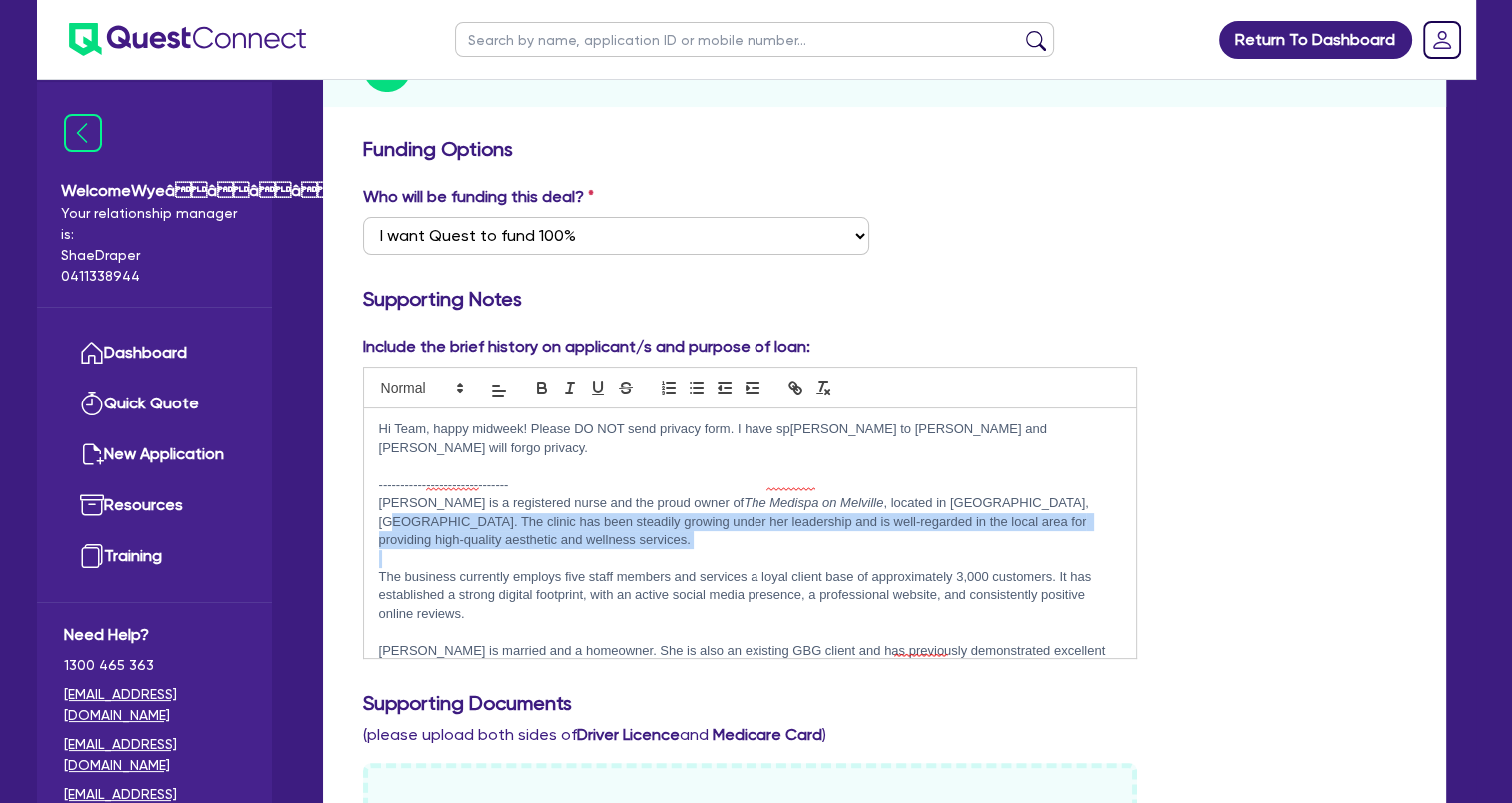 drag, startPoint x: 564, startPoint y: 535, endPoint x: 1072, endPoint y: 481, distance: 510.862 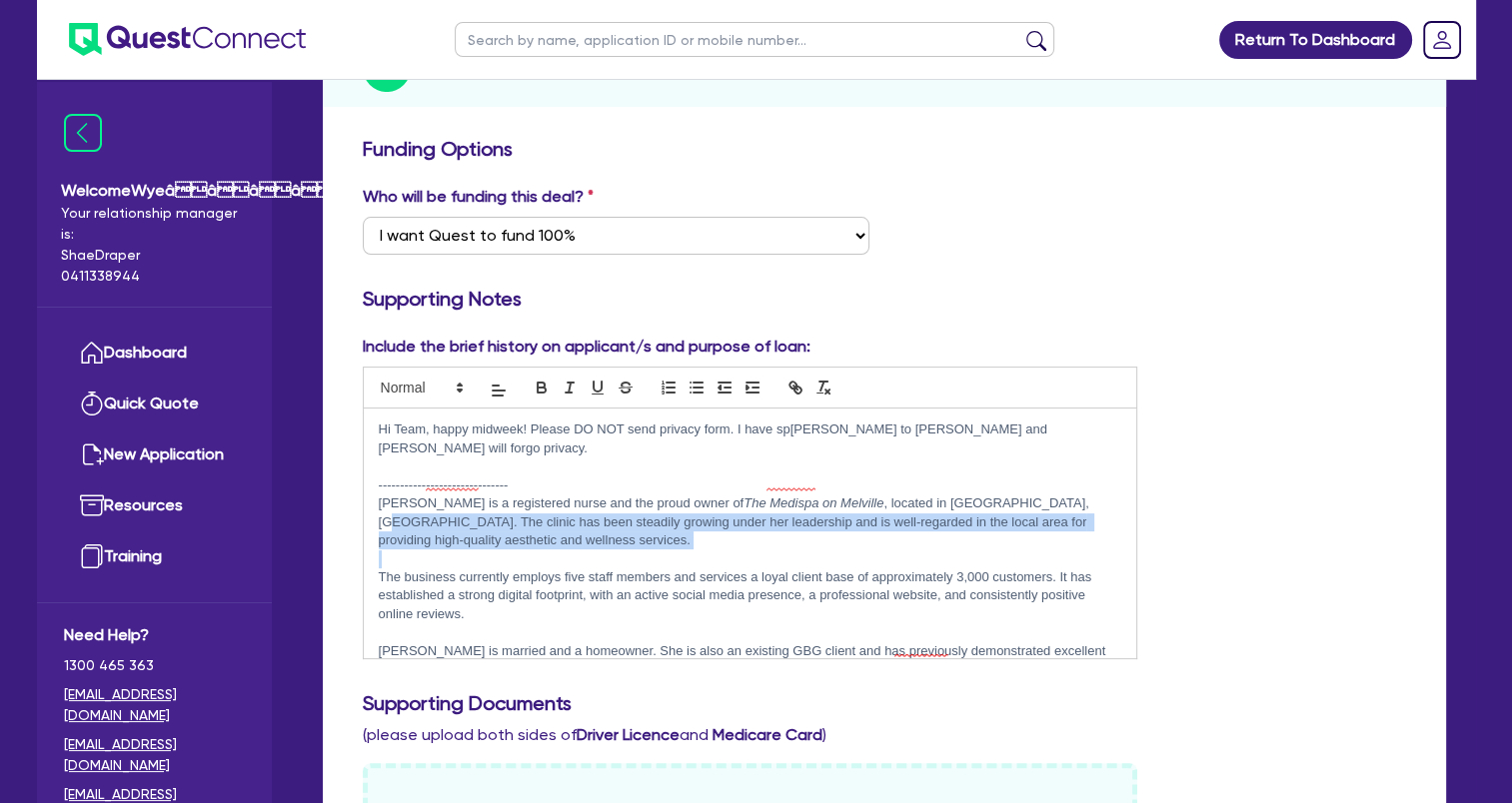 click on "Hi Team, happy midweek! Please DO NOT send privacy form. I have spoken to [PERSON_NAME] and [PERSON_NAME] will forgo privacy.  ------------------------------ [PERSON_NAME] is a registered nurse and the proud owner of  The Medispa on Melville , located in [GEOGRAPHIC_DATA], [GEOGRAPHIC_DATA]. The clinic has been steadily growing under her leadership and is well-regarded in the local area for providing high-quality aesthetic and wellness services. The business currently employs five staff members and services a loyal client base of approximately 3,000 customers. It has established a strong digital footprint, with an active social media presence, a professional website, and consistently positive online reviews. [PERSON_NAME] is married and a homeowner. She is also an existing GBG client and has previously demonstrated excellent conduct in her finance dealings. She is now looking to expand her service offering by introducing the MediLUX into the clinic — a move she is very enthusiastic about as part of her continued business growth." at bounding box center [751, 533] 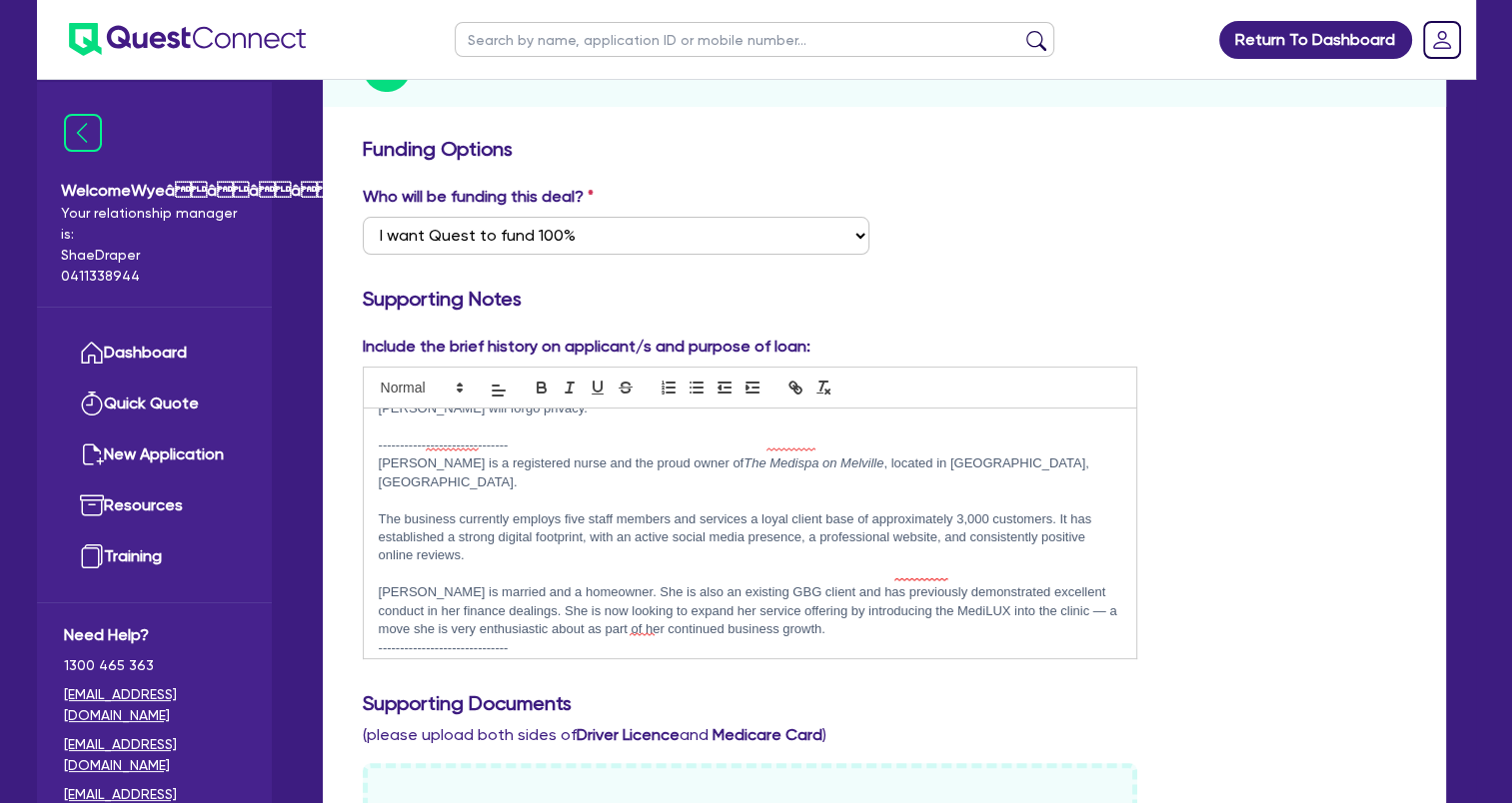 scroll, scrollTop: 50, scrollLeft: 0, axis: vertical 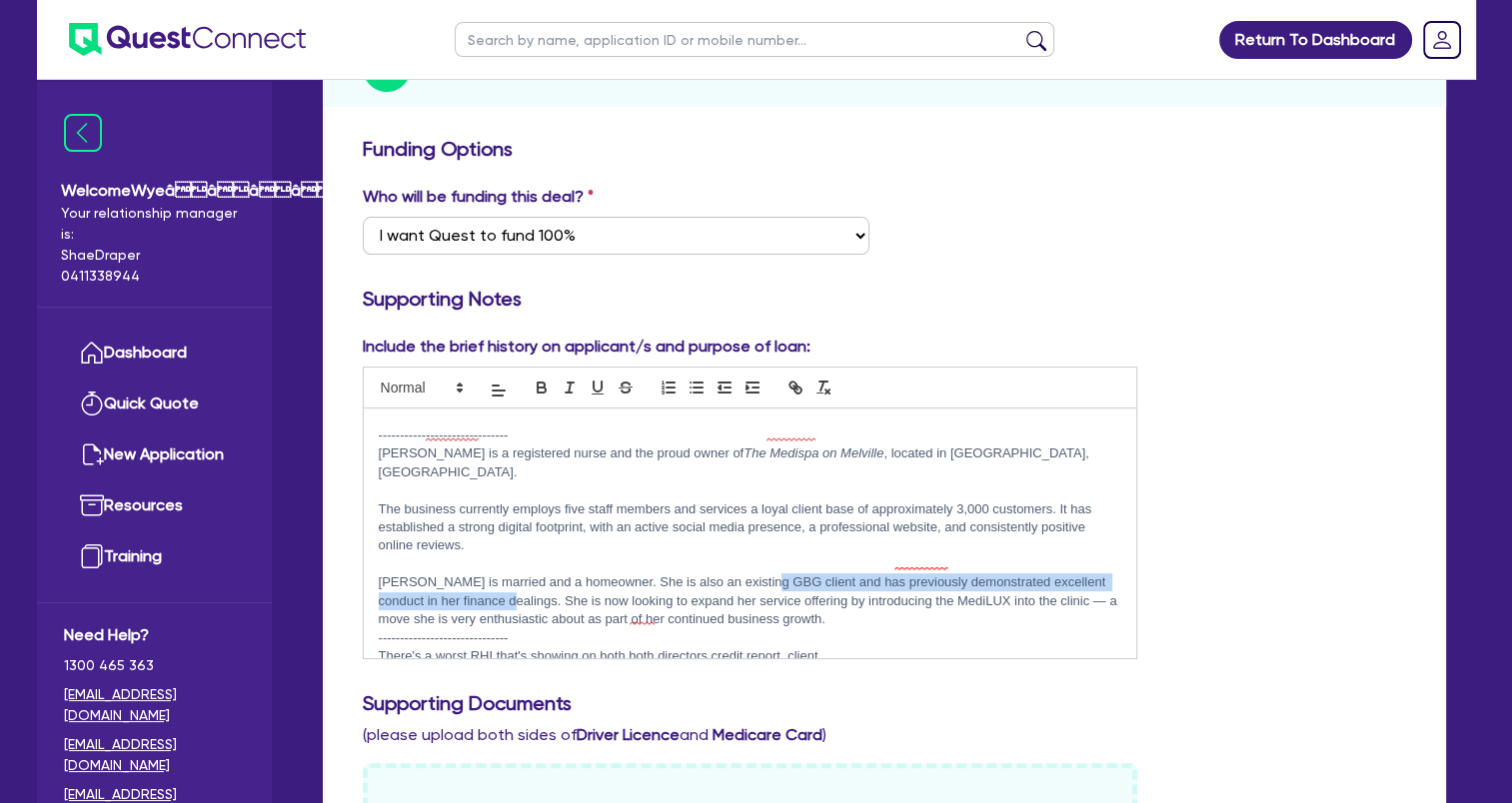 drag, startPoint x: 492, startPoint y: 561, endPoint x: 766, endPoint y: 547, distance: 274.35743 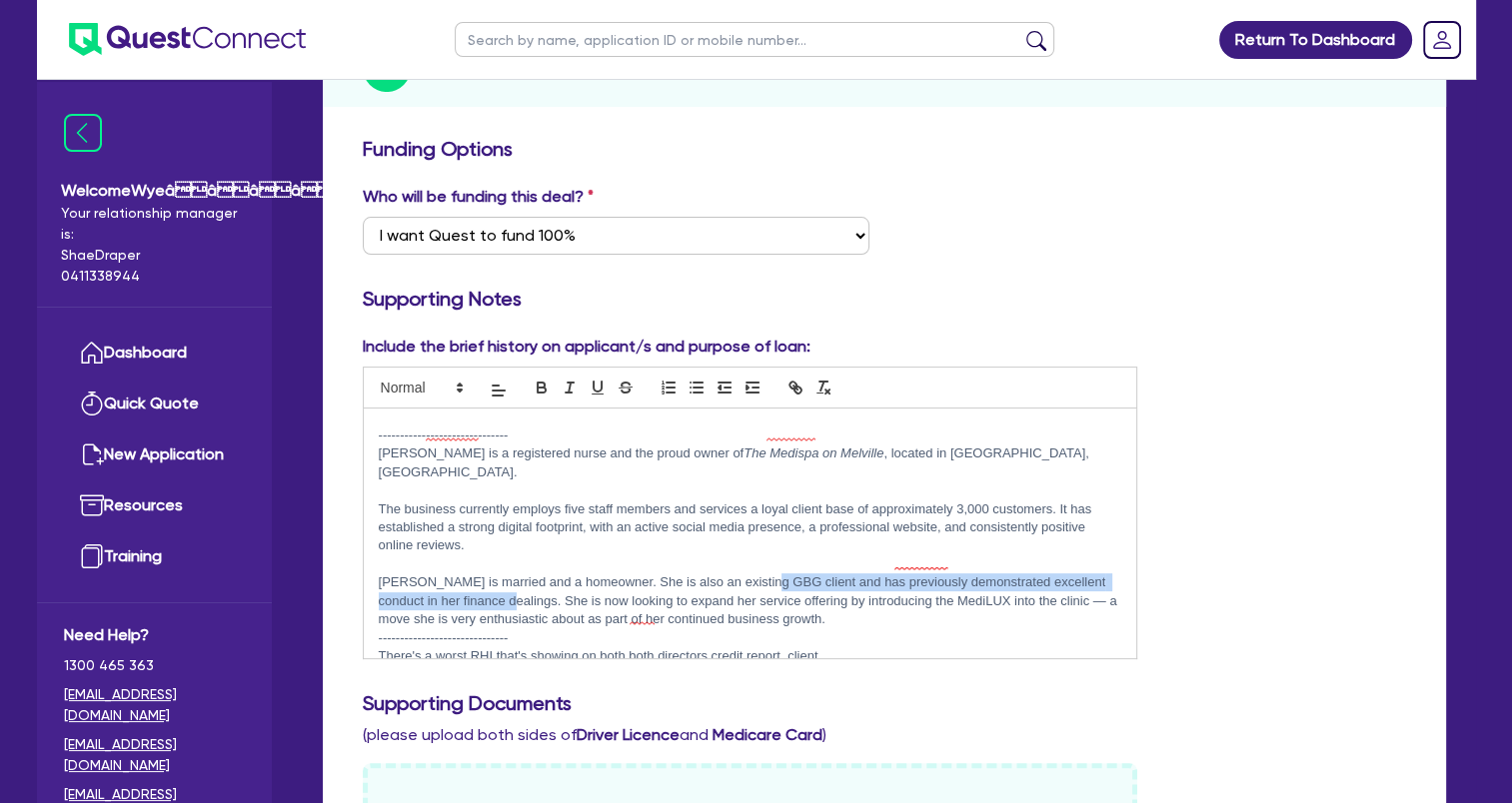 click on "[PERSON_NAME] is married and a homeowner. She is also an existing GBG client and has previously demonstrated excellent conduct in her finance dealings. She is now looking to expand her service offering by introducing the MediLUX into the clinic — a move she is very enthusiastic about as part of her continued business growth." at bounding box center (751, 600) 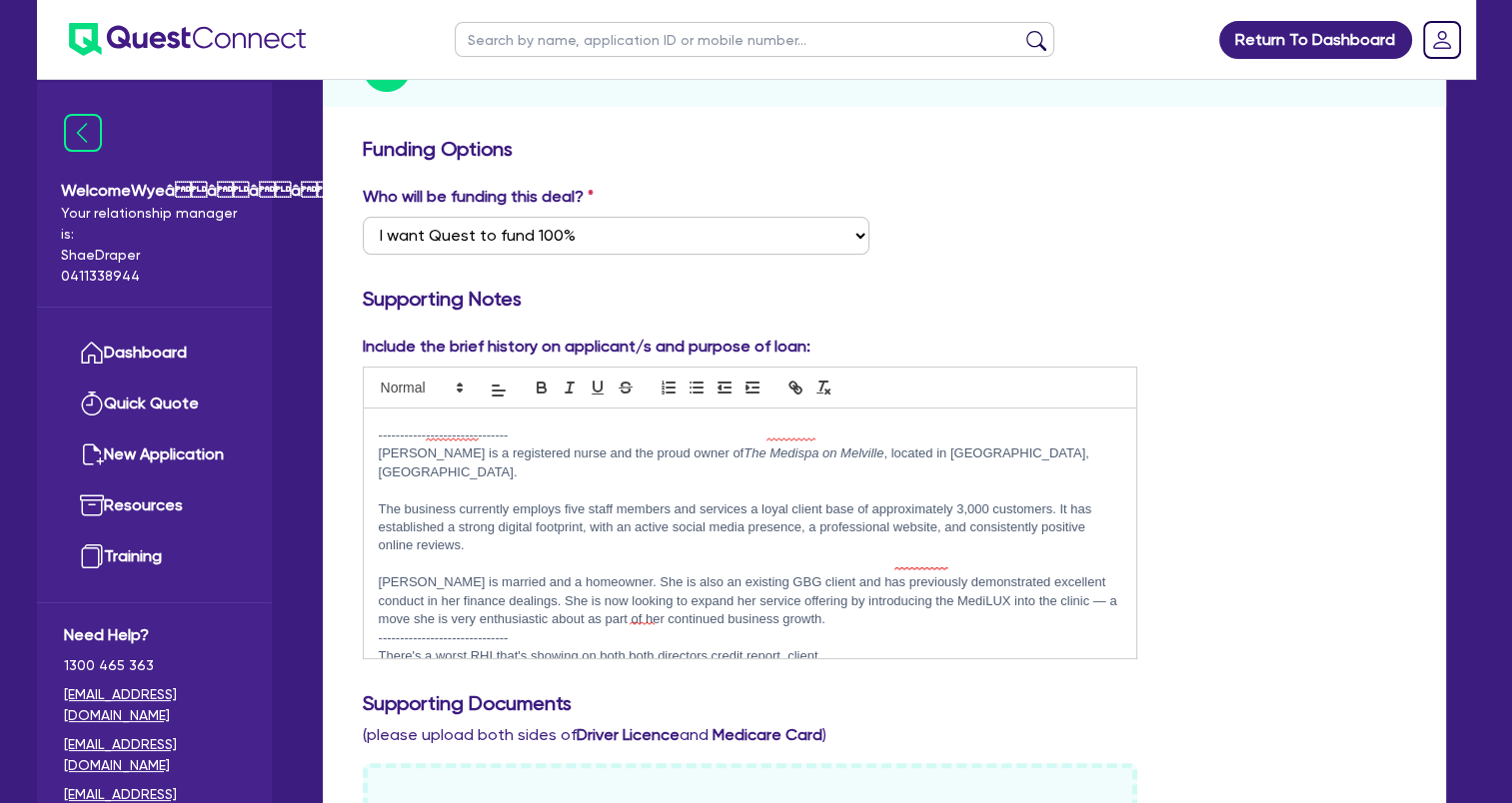 click on "[PERSON_NAME] is married and a homeowner. She is also an existing GBG client and has previously demonstrated excellent conduct in her finance dealings. She is now looking to expand her service offering by introducing the MediLUX into the clinic — a move she is very enthusiastic about as part of her continued business growth." at bounding box center (751, 600) 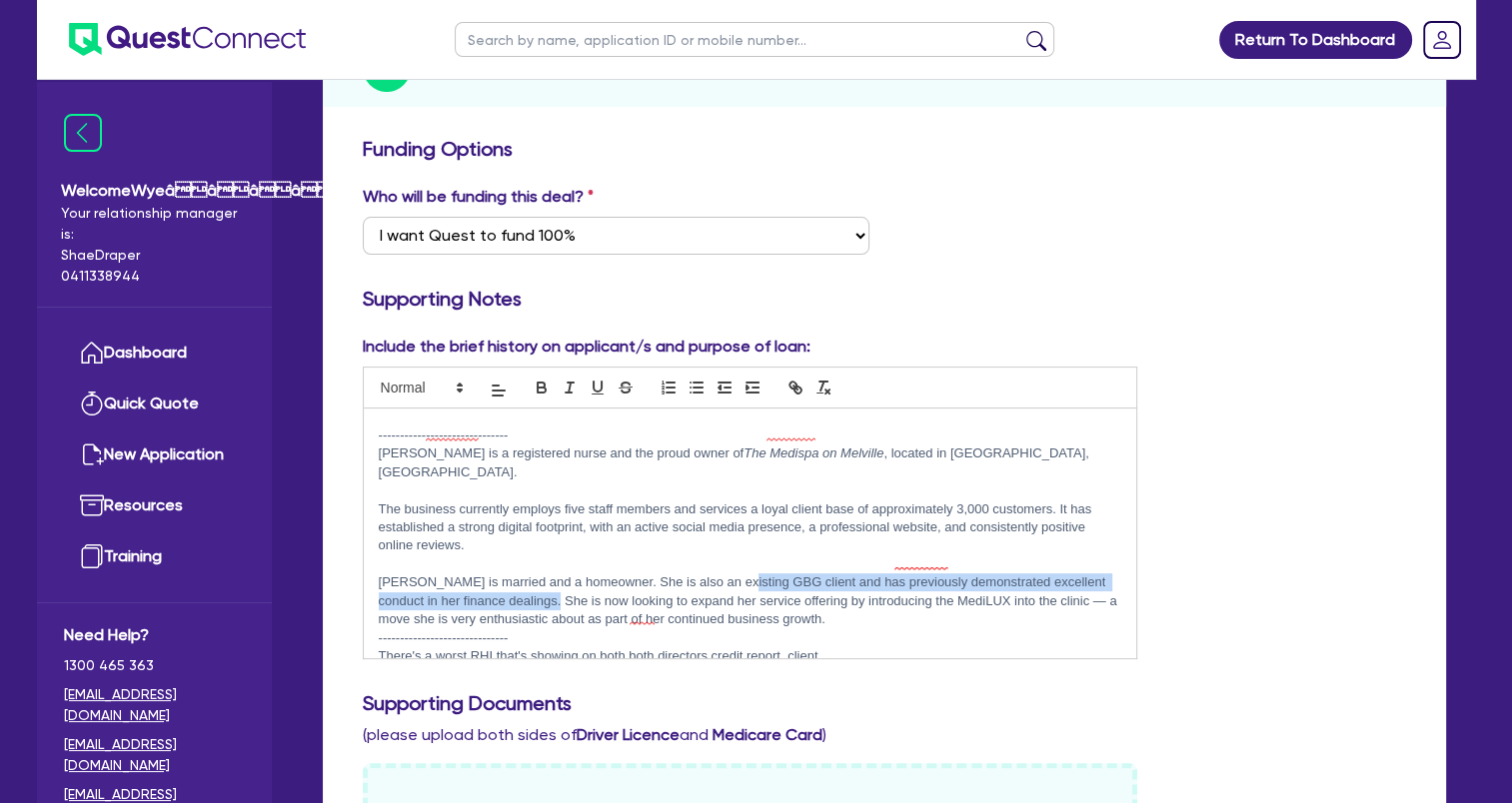 drag, startPoint x: 539, startPoint y: 563, endPoint x: 732, endPoint y: 542, distance: 194.13913 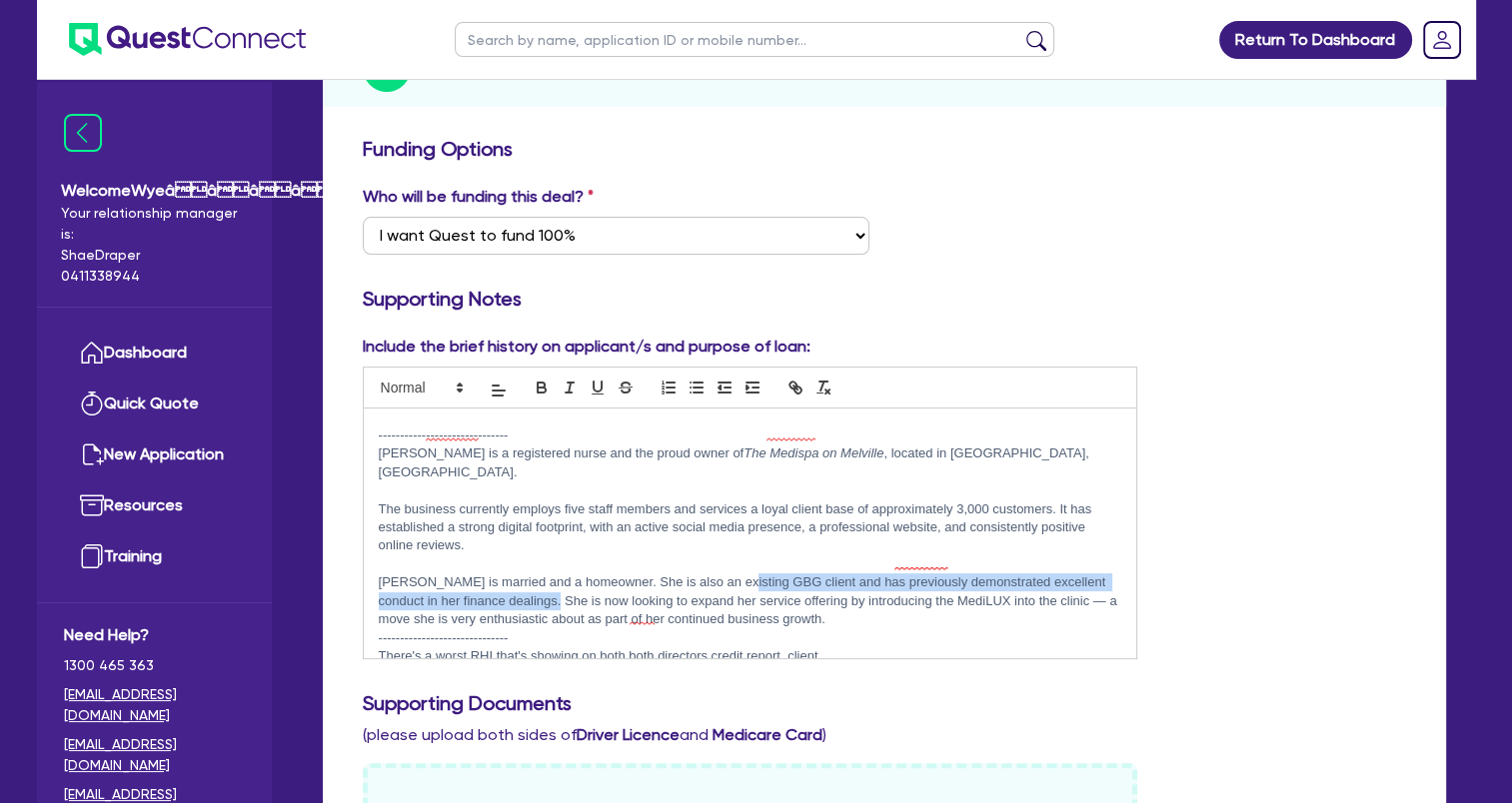 click on "[PERSON_NAME] is married and a homeowner. She is also an existing GBG client and has previously demonstrated excellent conduct in her finance dealings. She is now looking to expand her service offering by introducing the MediLUX into the clinic — a move she is very enthusiastic about as part of her continued business growth." at bounding box center [751, 600] 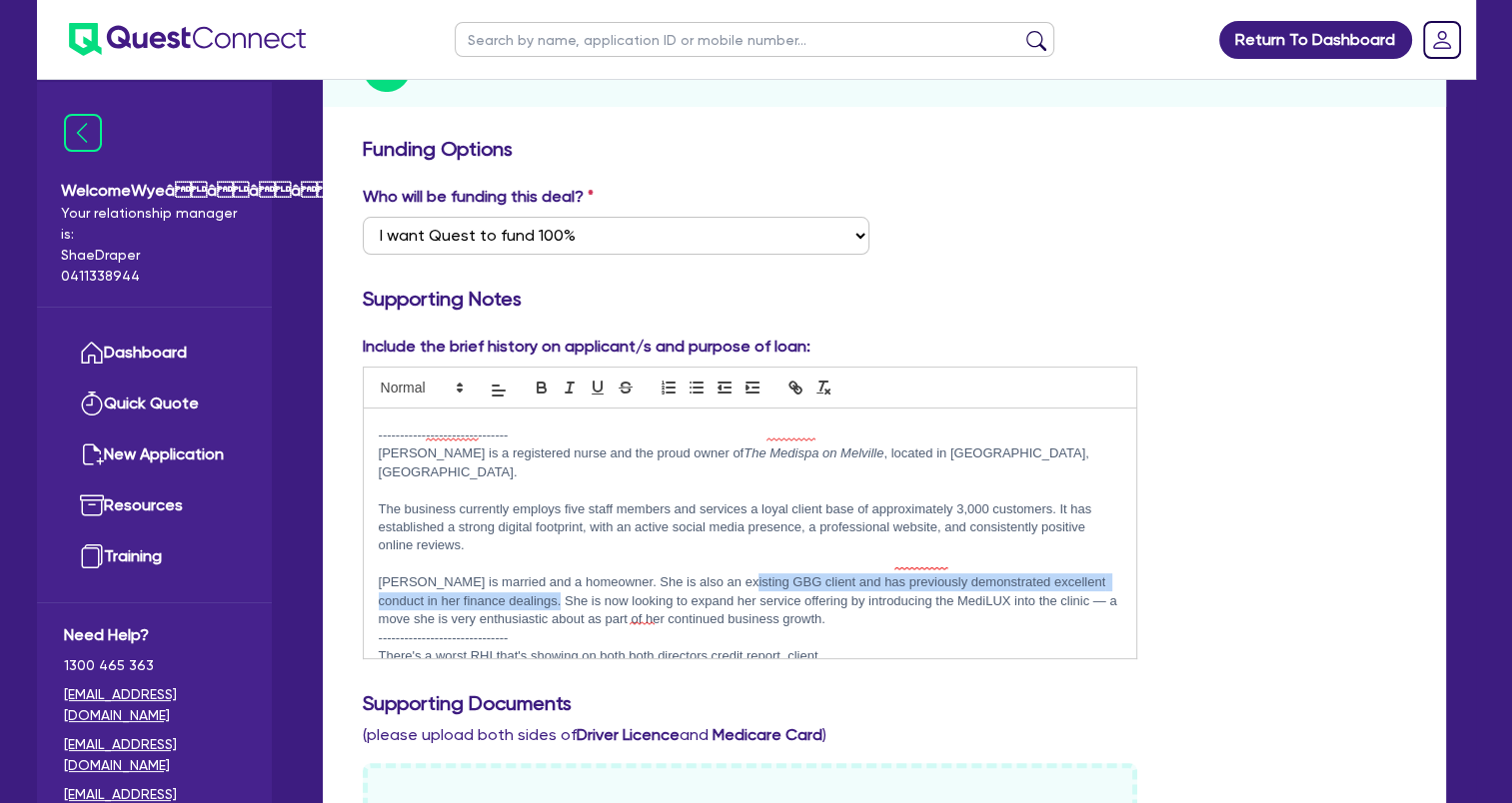scroll, scrollTop: 32, scrollLeft: 0, axis: vertical 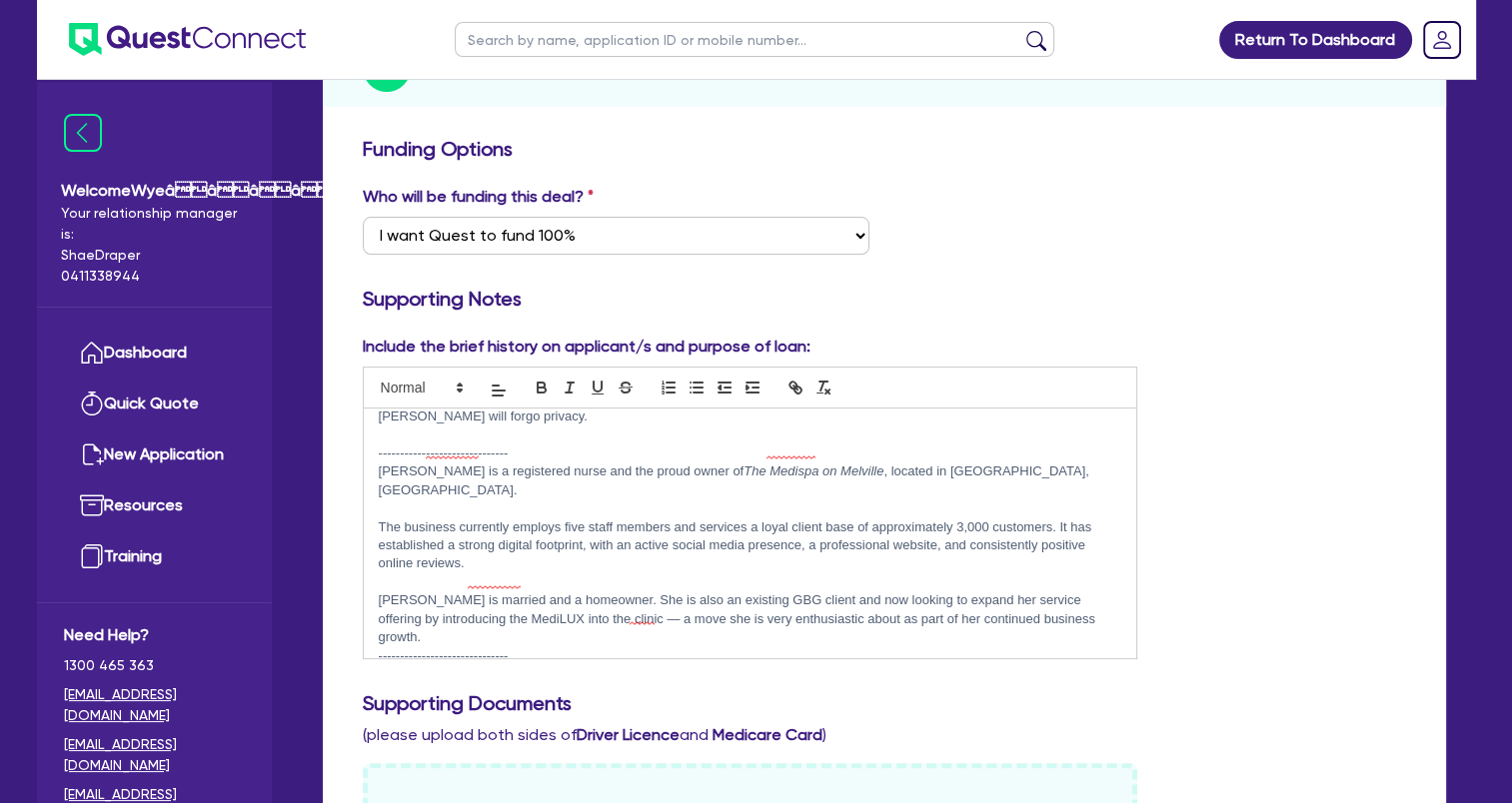 click on "[PERSON_NAME] is married and a homeowner. She is also an existing GBG client and now looking to expand her service offering by introducing the MediLUX into the clinic — a move she is very enthusiastic about as part of her continued business growth." at bounding box center (751, 618) 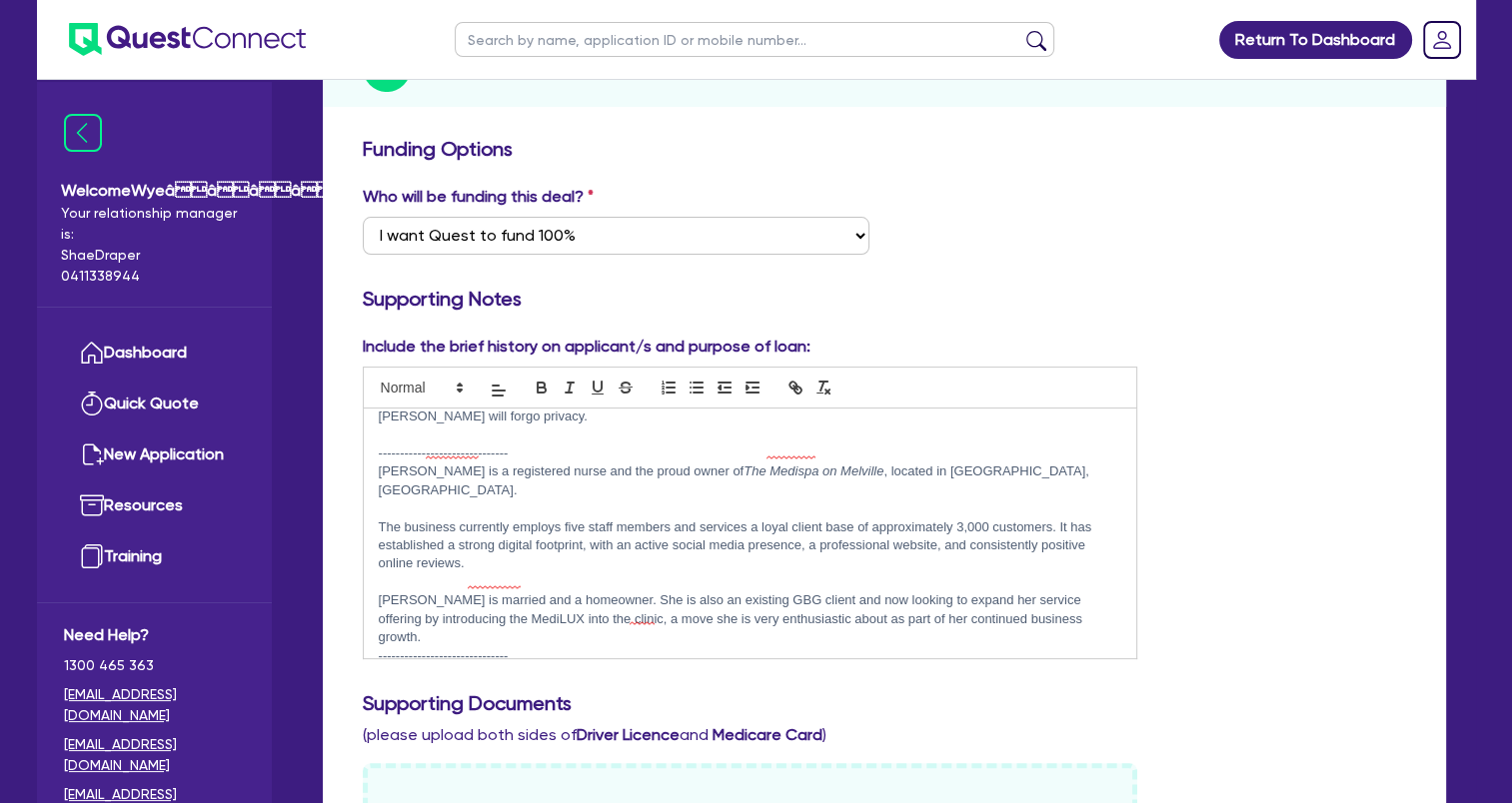 click on "There's a worst RHI that's showing on both both directors credit report, client" at bounding box center [751, 674] 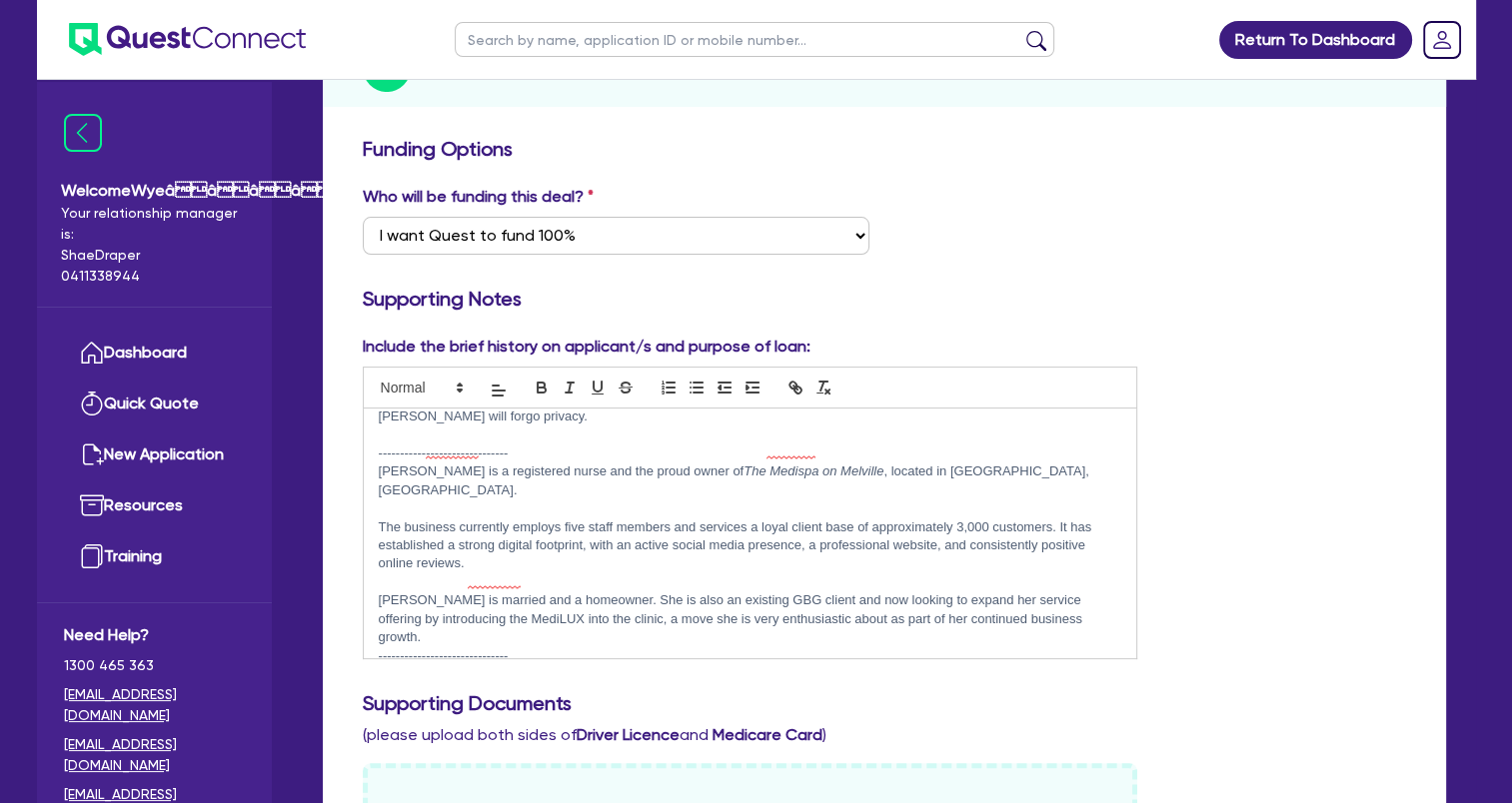click on "There's a worst RHI that's showing on both directors credit report, client" at bounding box center [751, 674] 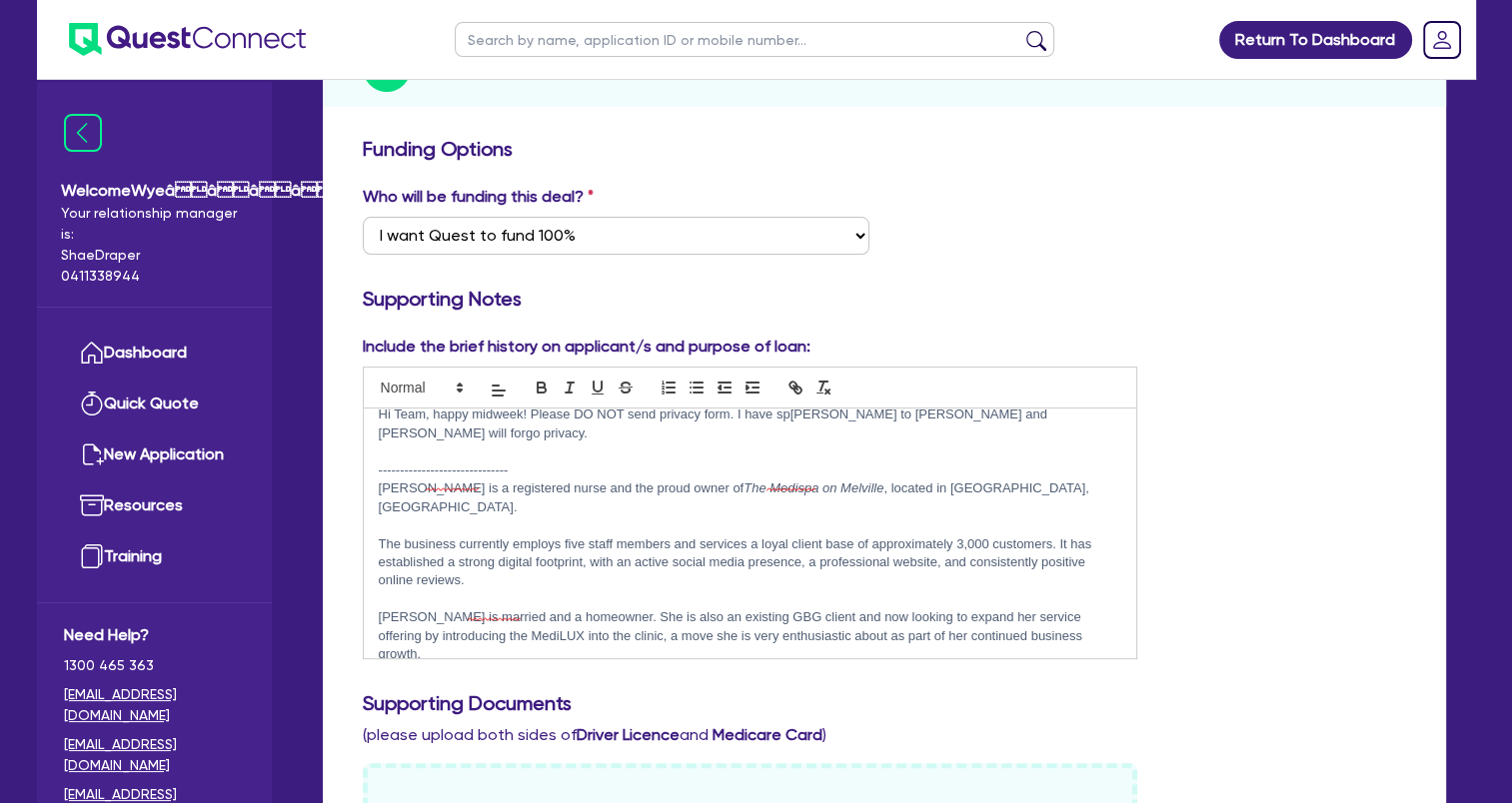 scroll, scrollTop: 0, scrollLeft: 0, axis: both 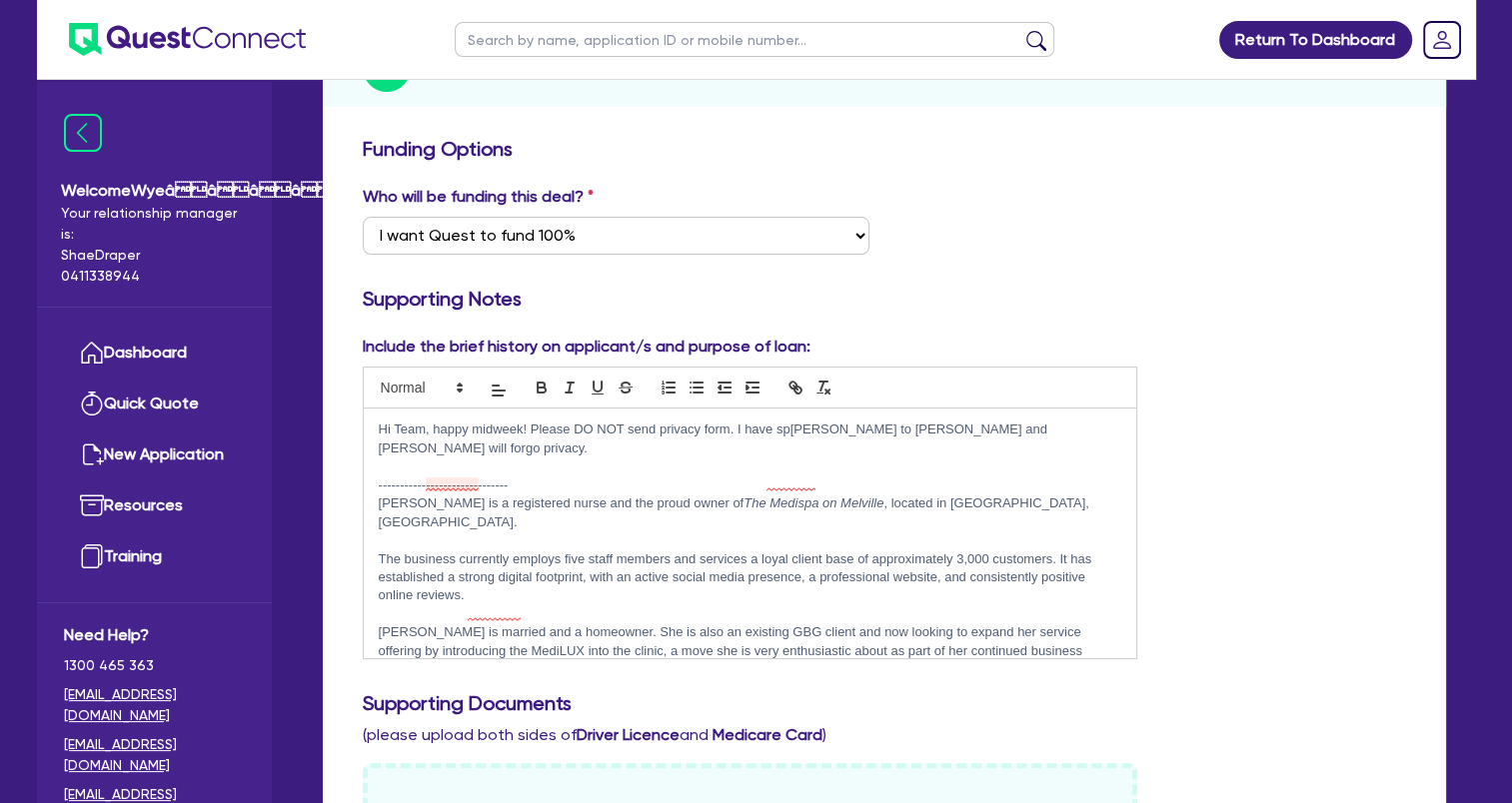 click on "[PERSON_NAME] is a registered nurse and the proud owner of  The Medispa on Melville , located in [GEOGRAPHIC_DATA], [GEOGRAPHIC_DATA]." at bounding box center [751, 512] 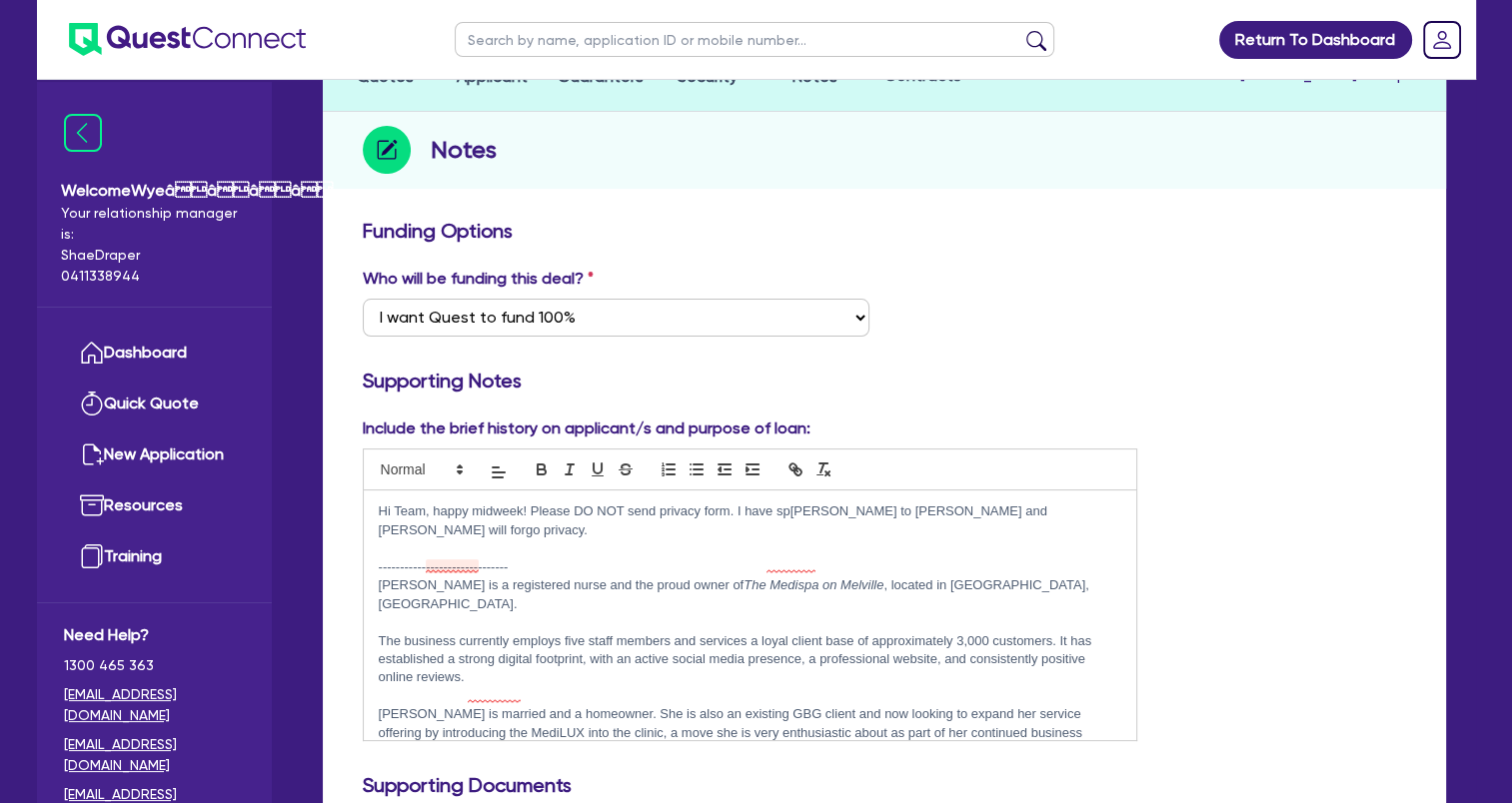 scroll, scrollTop: 72, scrollLeft: 0, axis: vertical 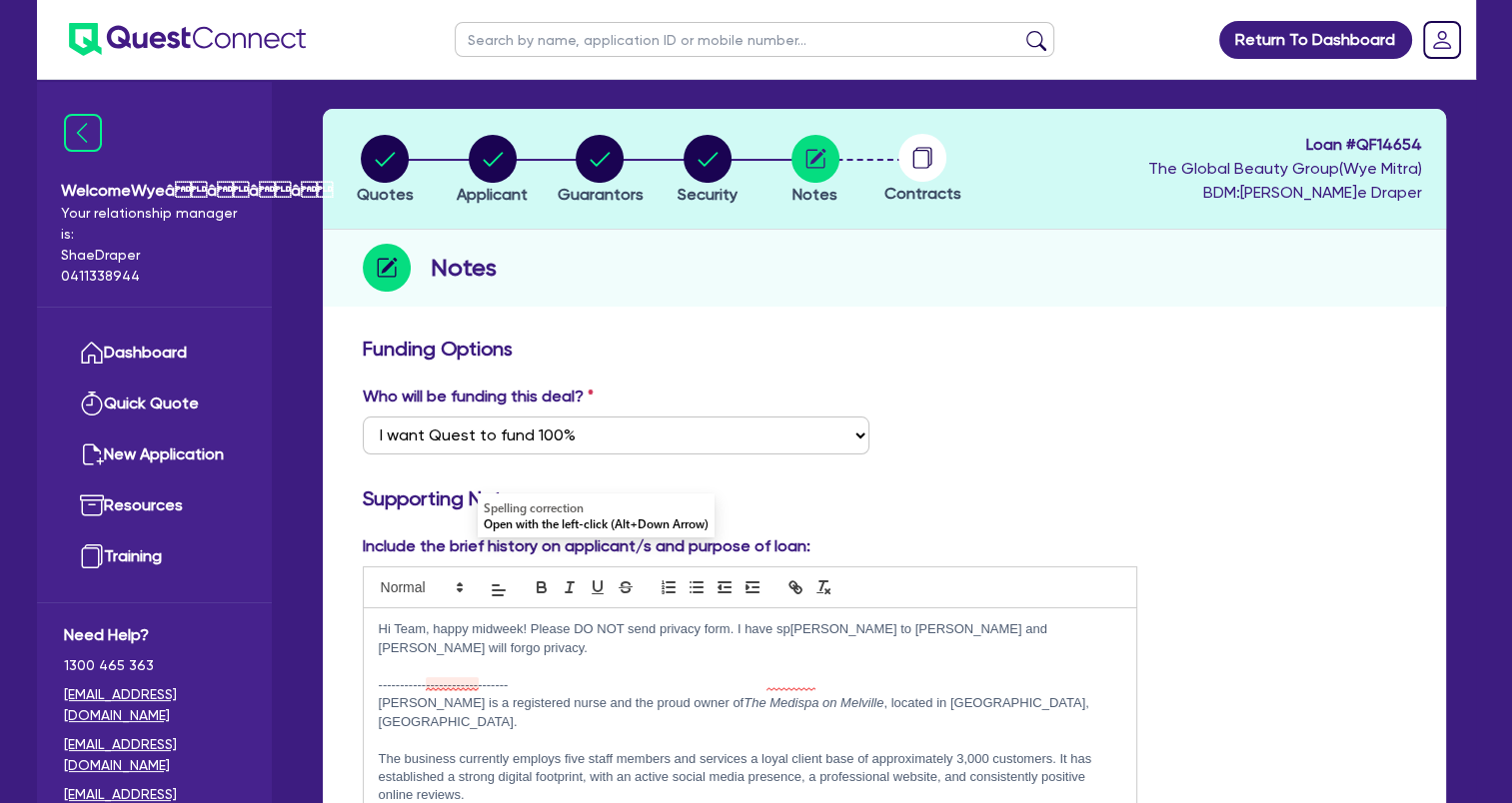click on "[PERSON_NAME] is a registered nurse and the proud owner of  The Medispa on Melville , located in [GEOGRAPHIC_DATA], [GEOGRAPHIC_DATA]." at bounding box center (751, 712) 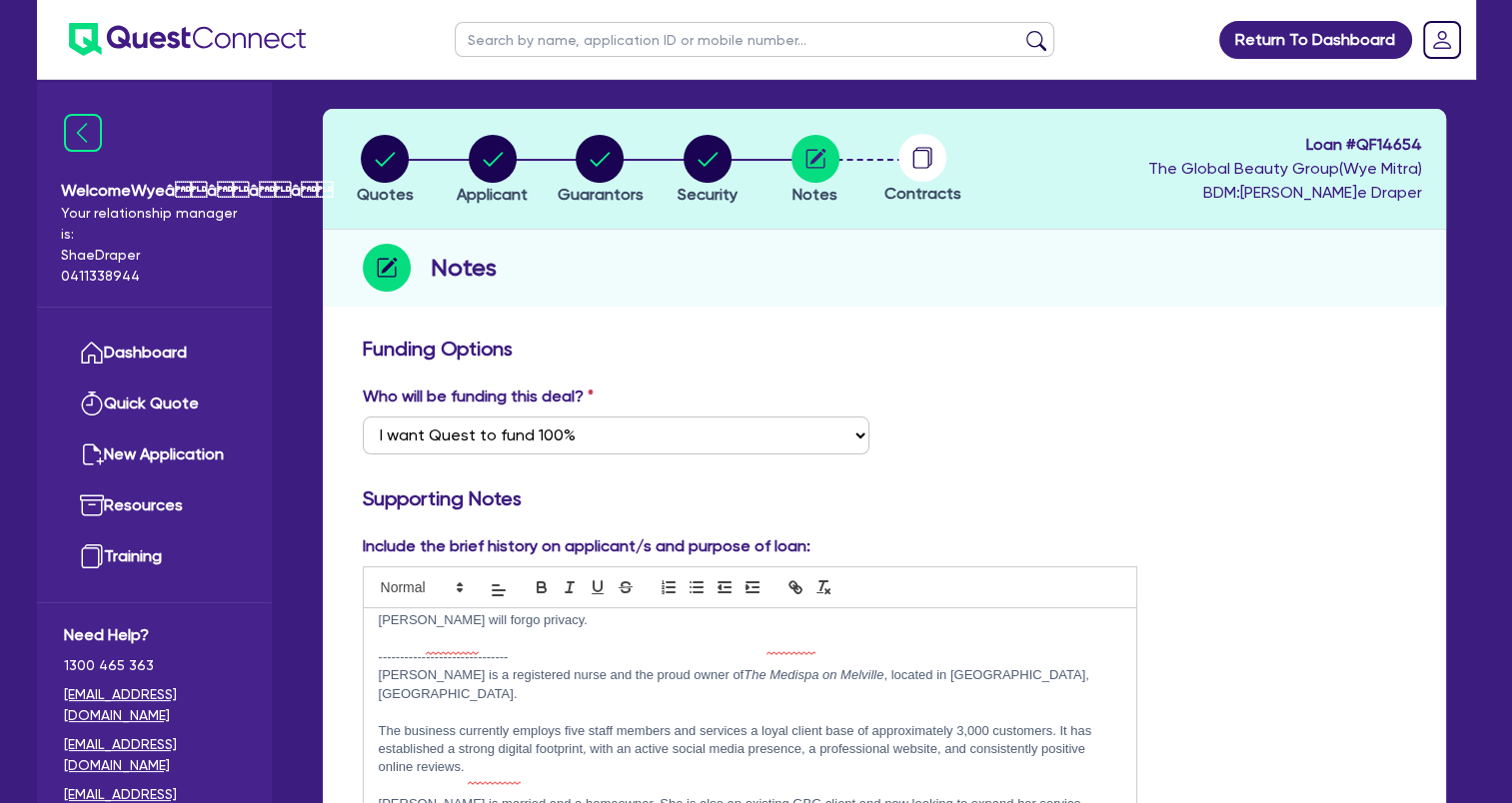 scroll, scrollTop: 50, scrollLeft: 0, axis: vertical 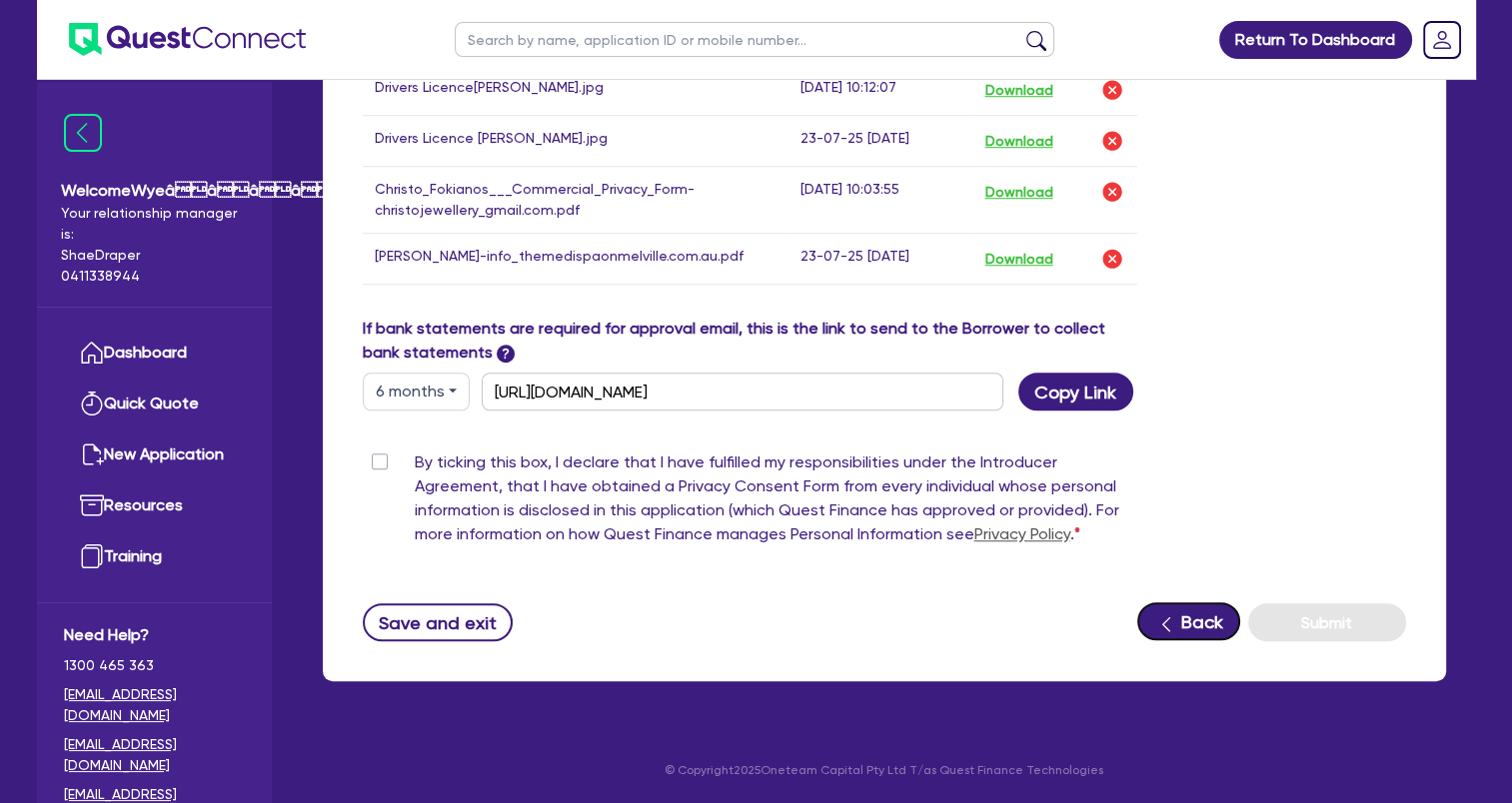 click on "Back" at bounding box center [1188, 621] 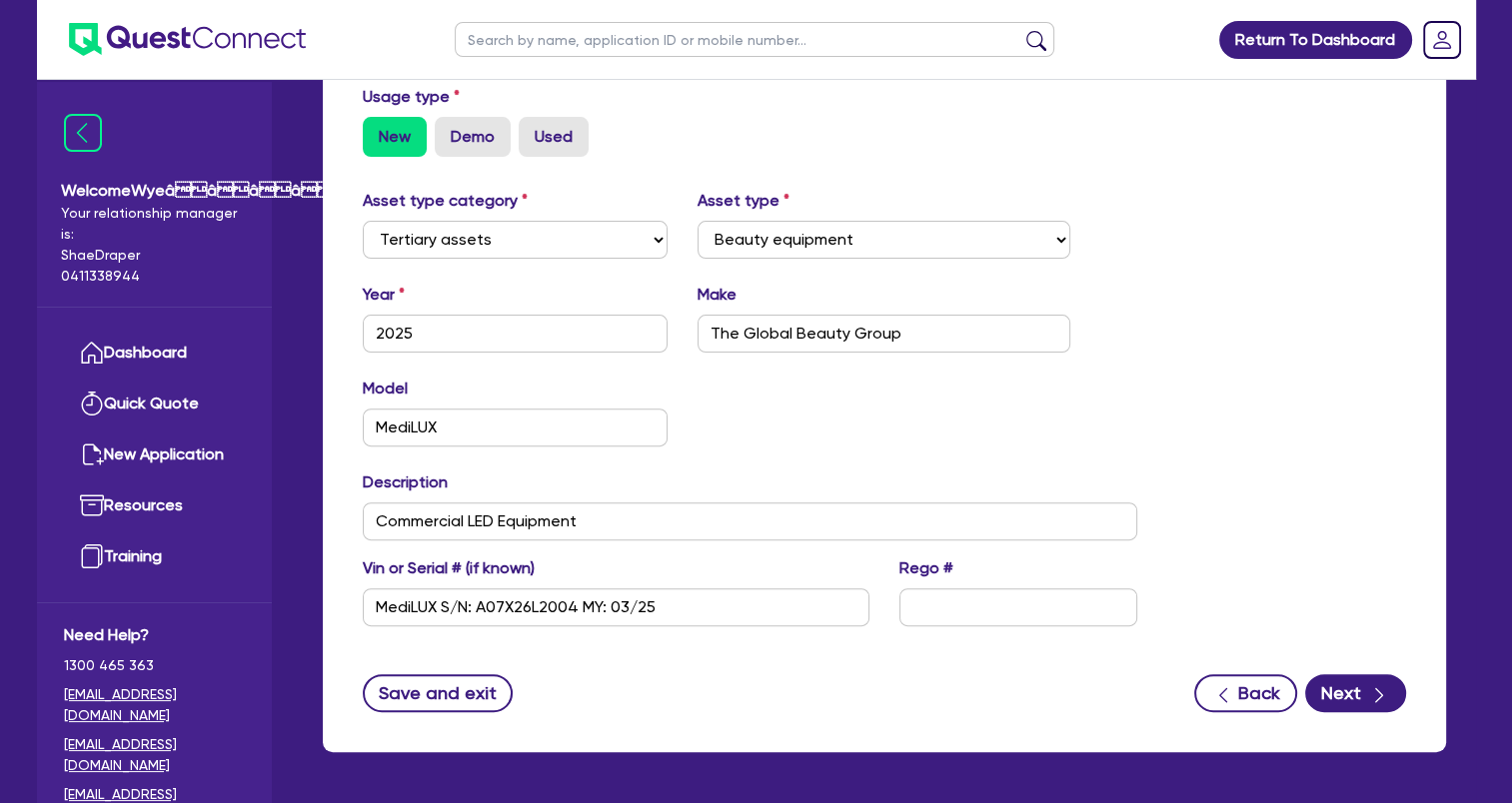 scroll, scrollTop: 650, scrollLeft: 0, axis: vertical 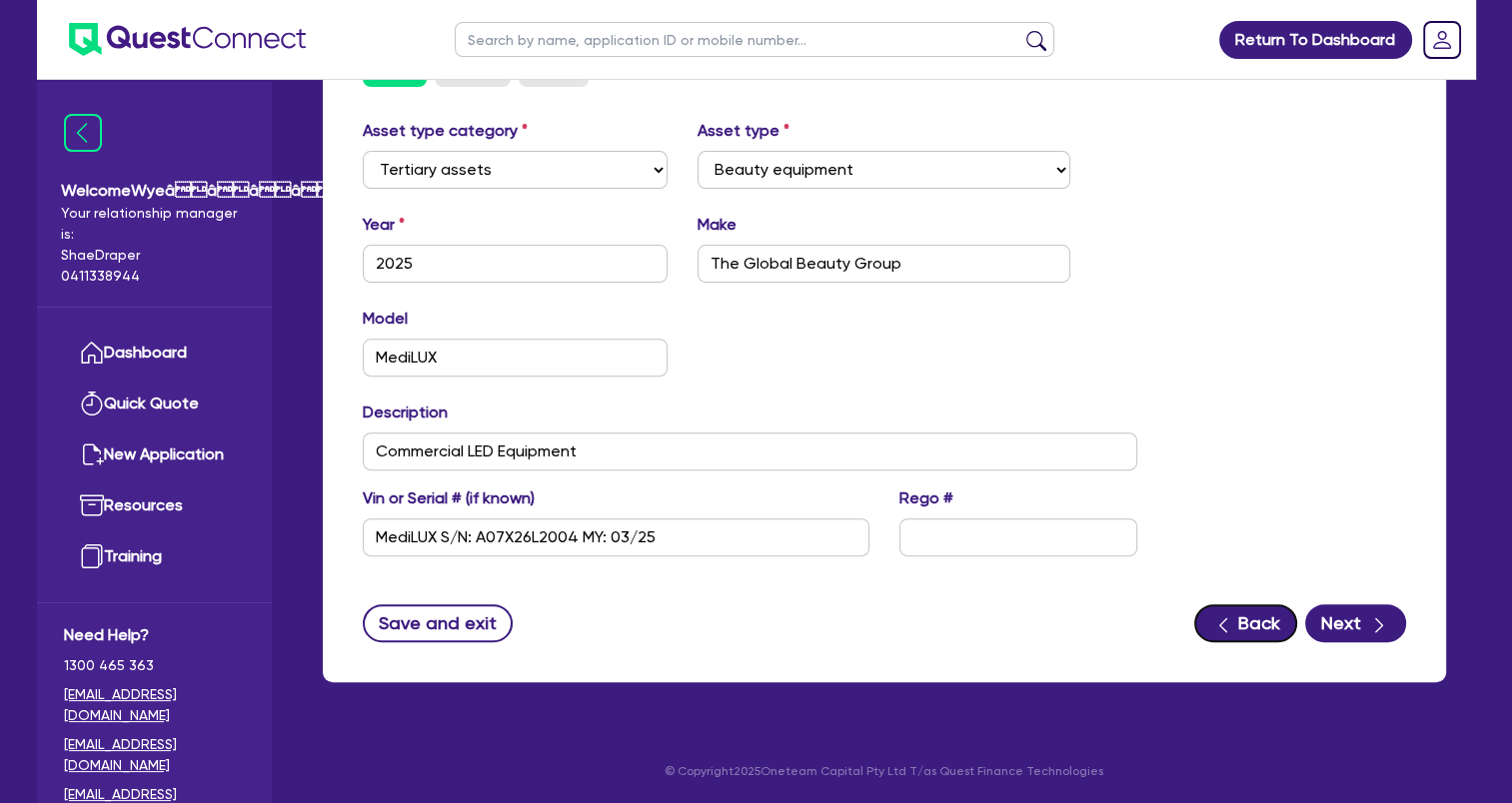 click on "Back" at bounding box center (1245, 623) 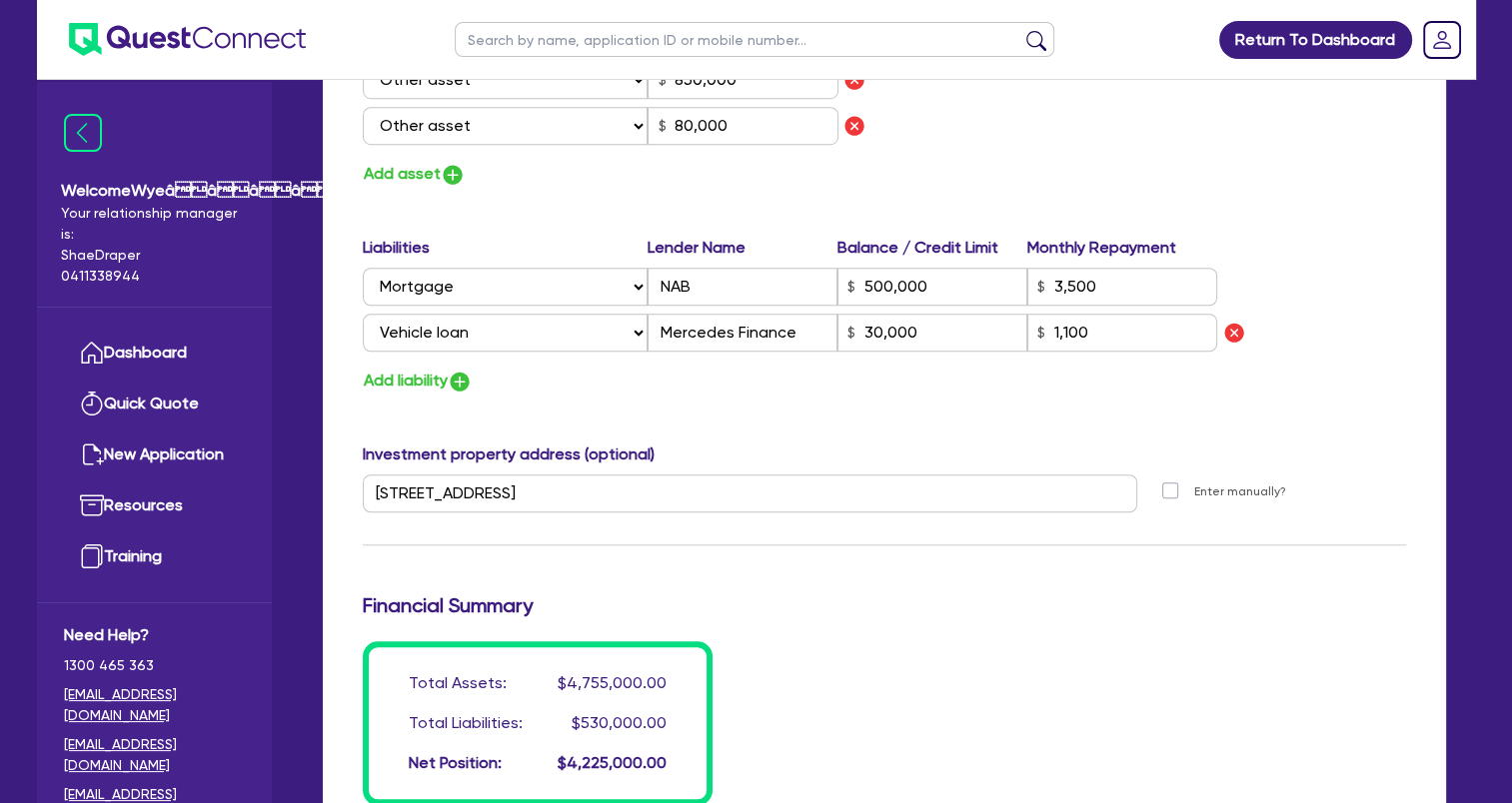 scroll, scrollTop: 1936, scrollLeft: 0, axis: vertical 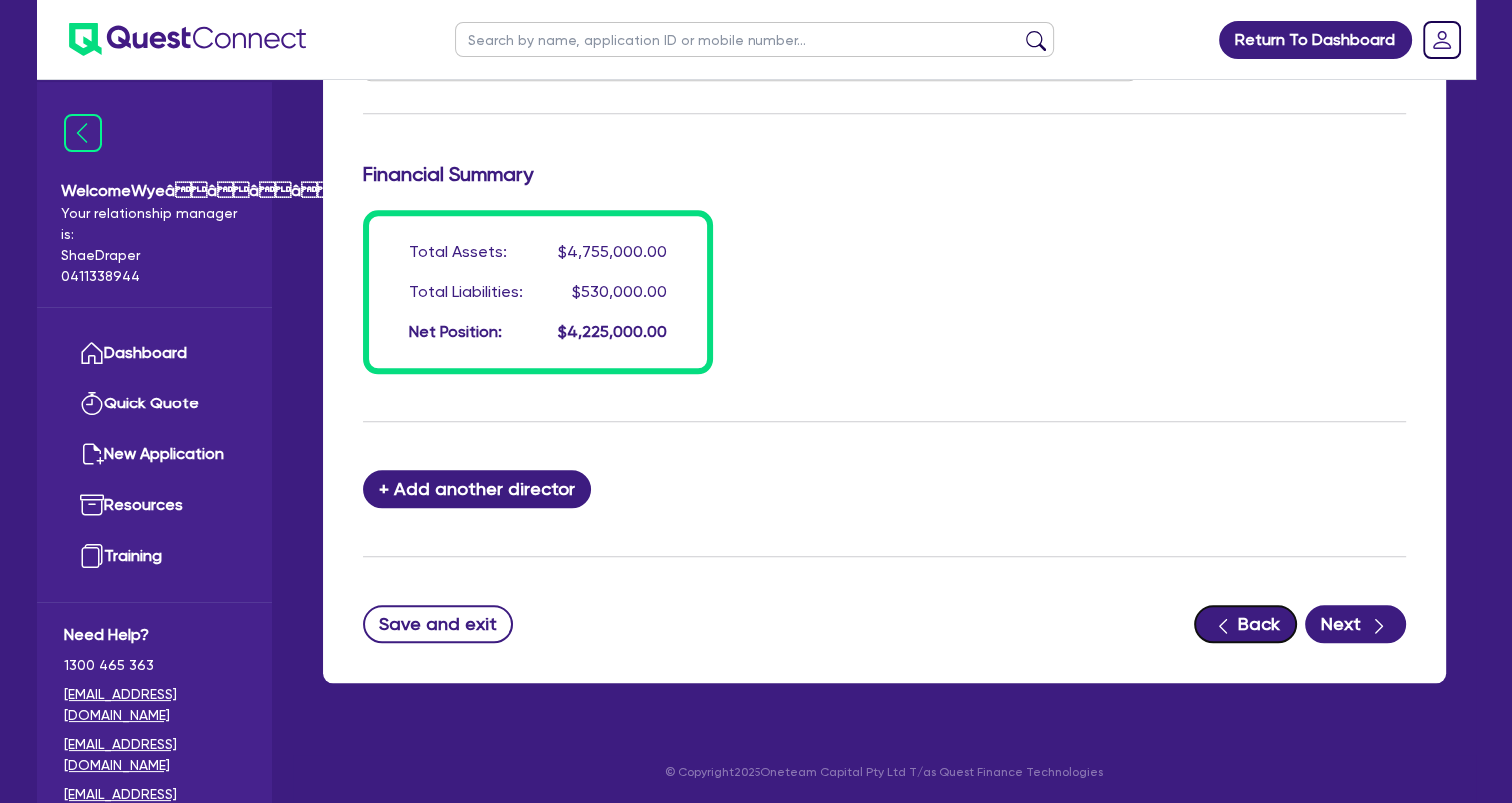 click 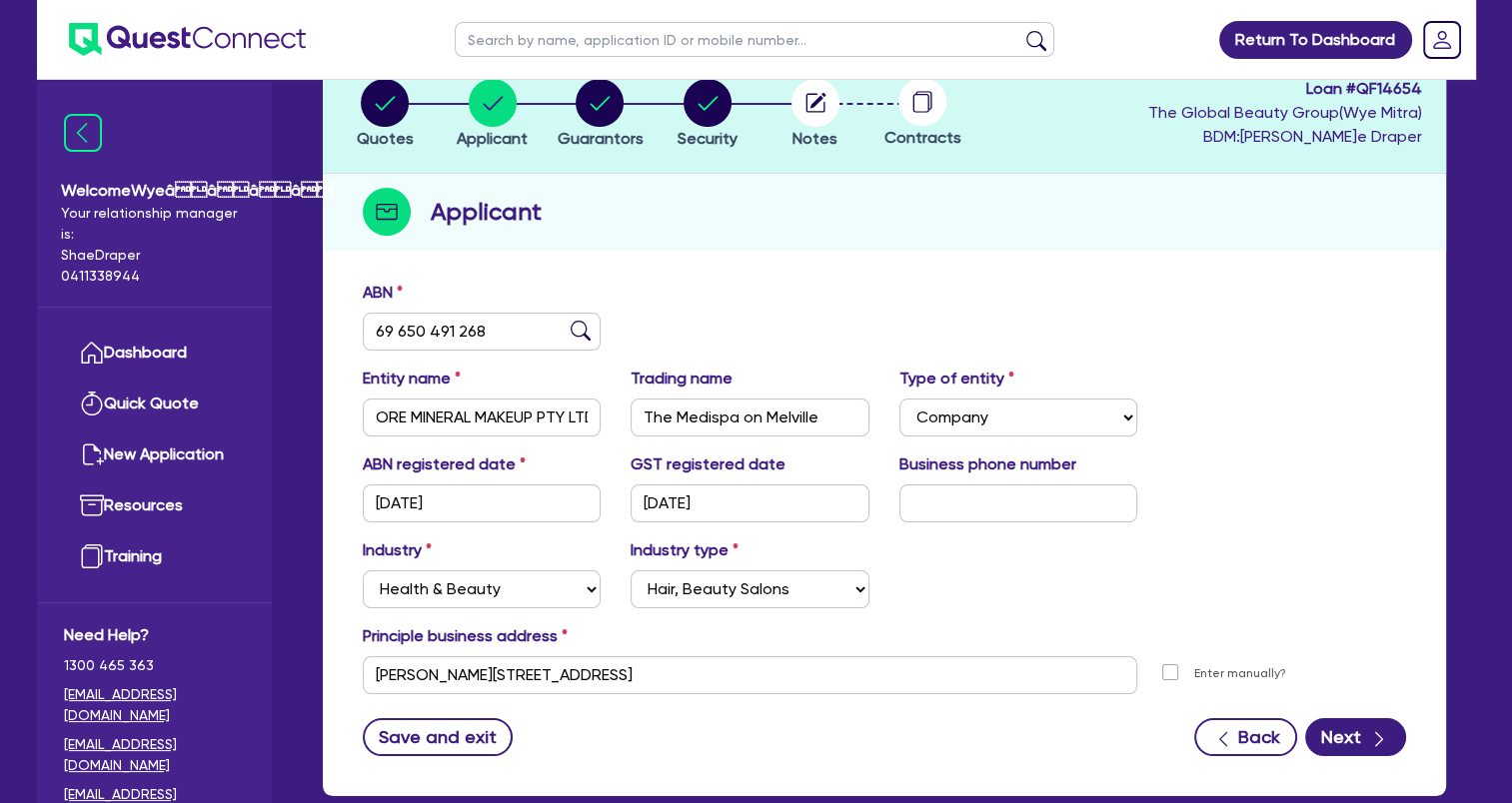 scroll, scrollTop: 242, scrollLeft: 0, axis: vertical 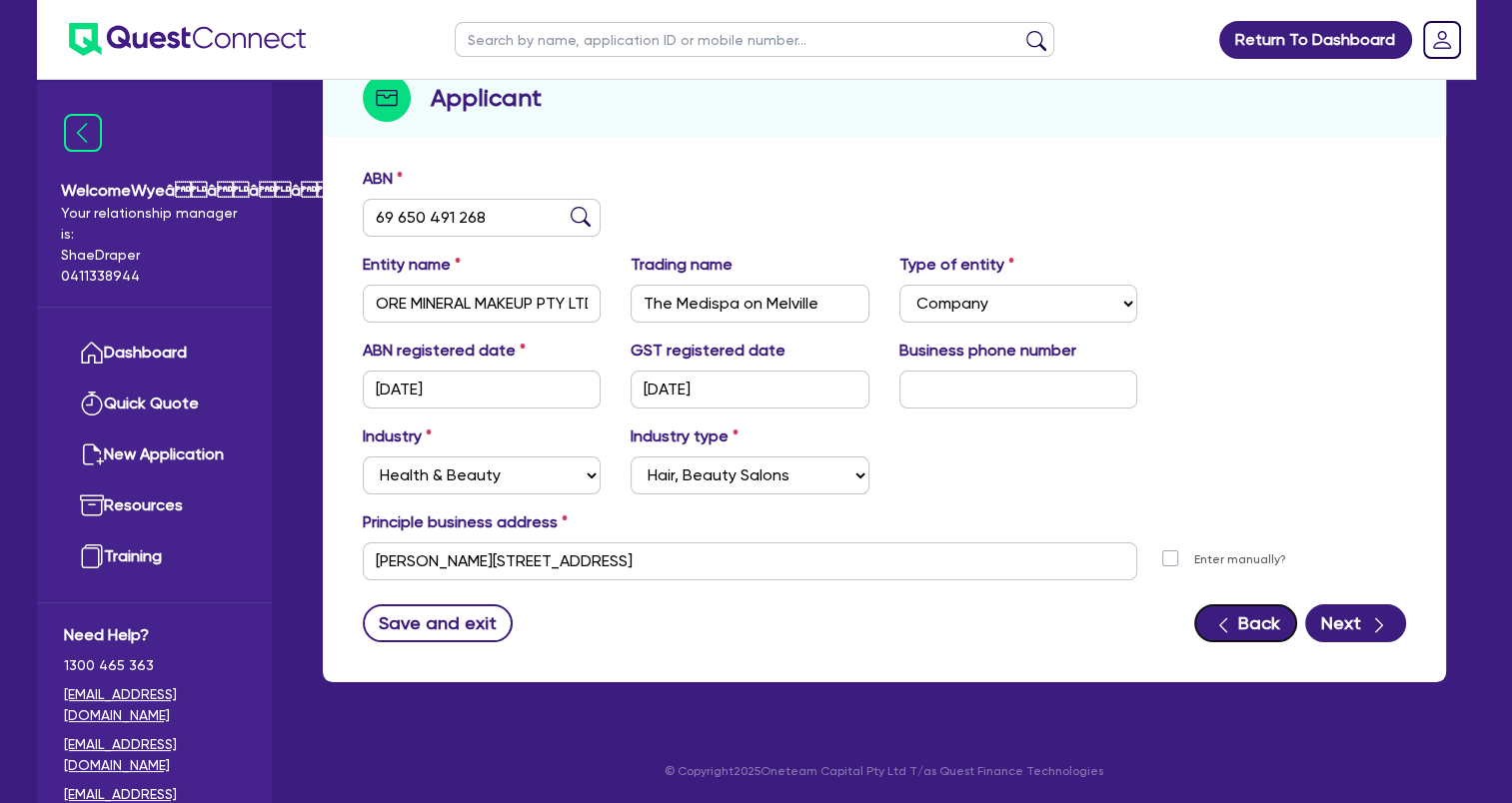 click 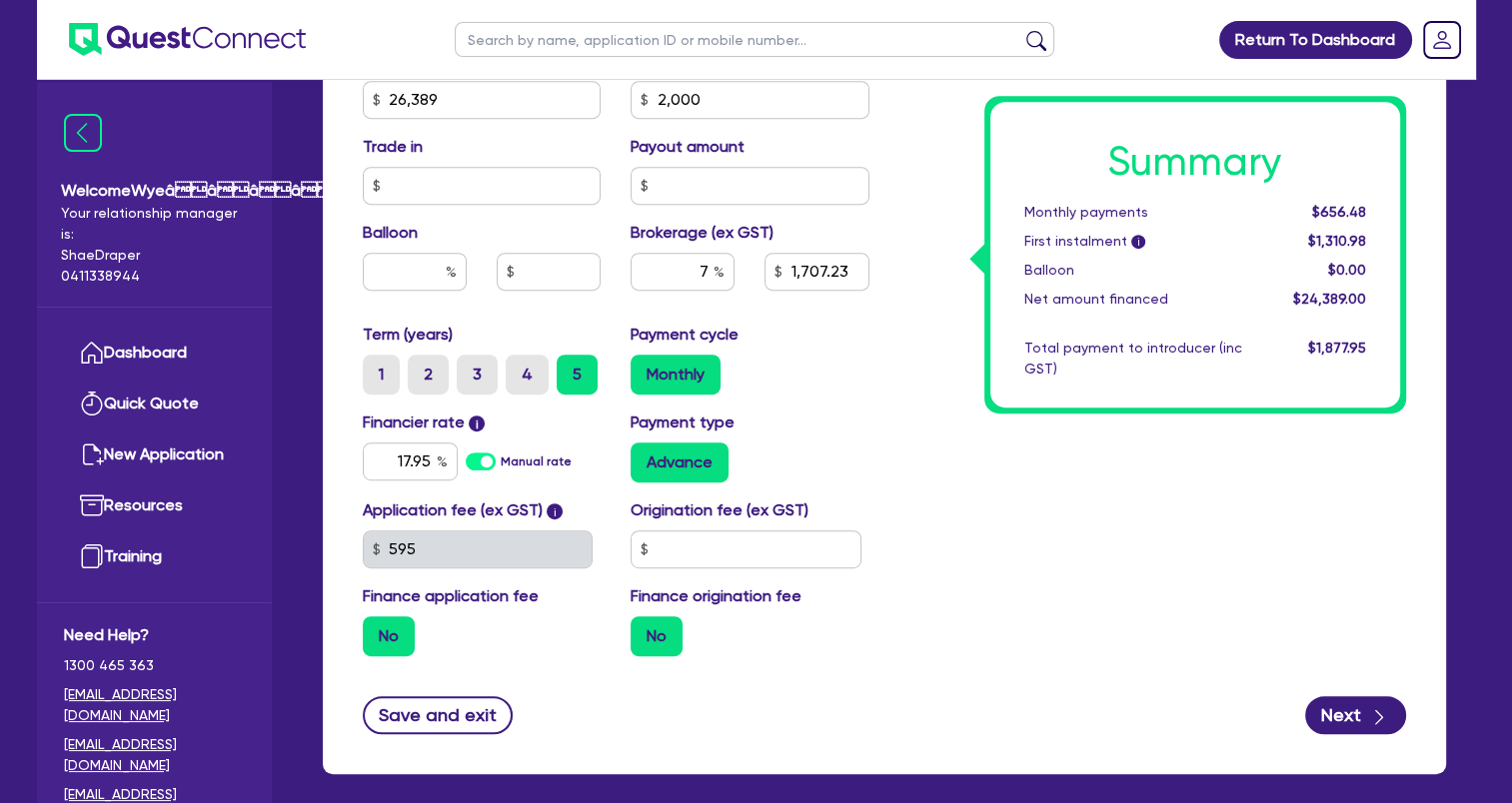 scroll, scrollTop: 996, scrollLeft: 0, axis: vertical 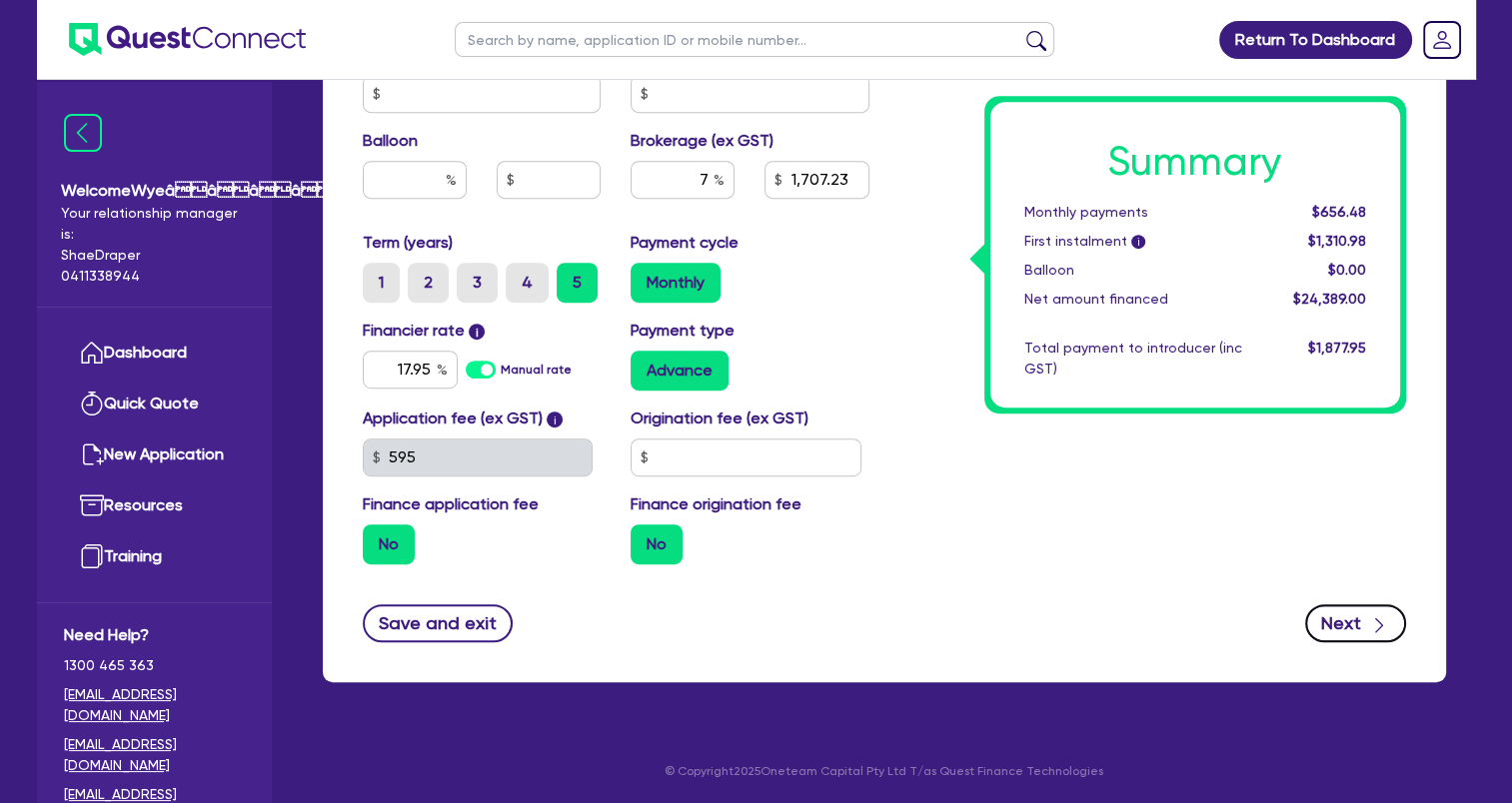click on "Next" at bounding box center (1355, 623) 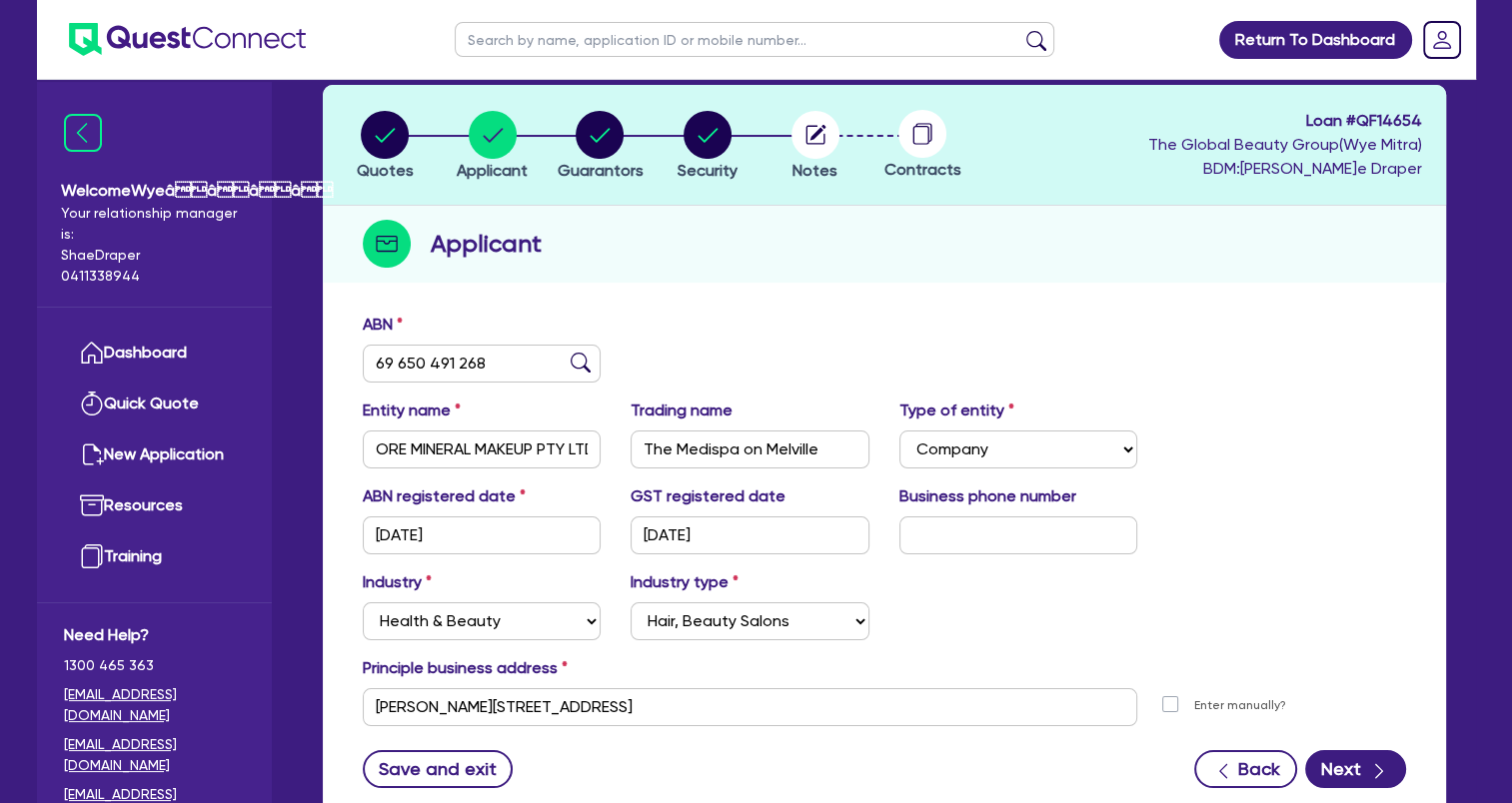 scroll, scrollTop: 200, scrollLeft: 0, axis: vertical 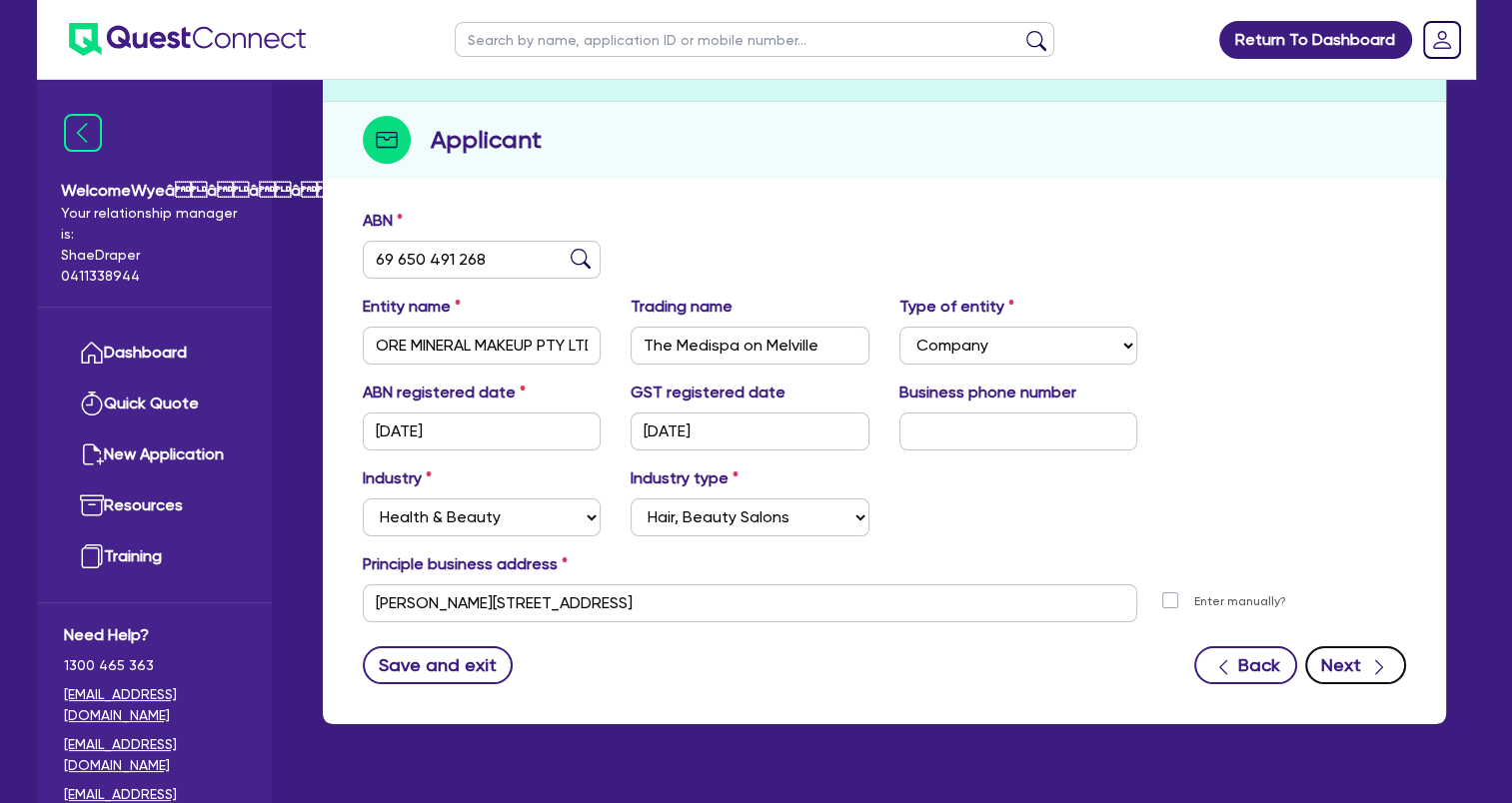 click on "Next" at bounding box center (1355, 665) 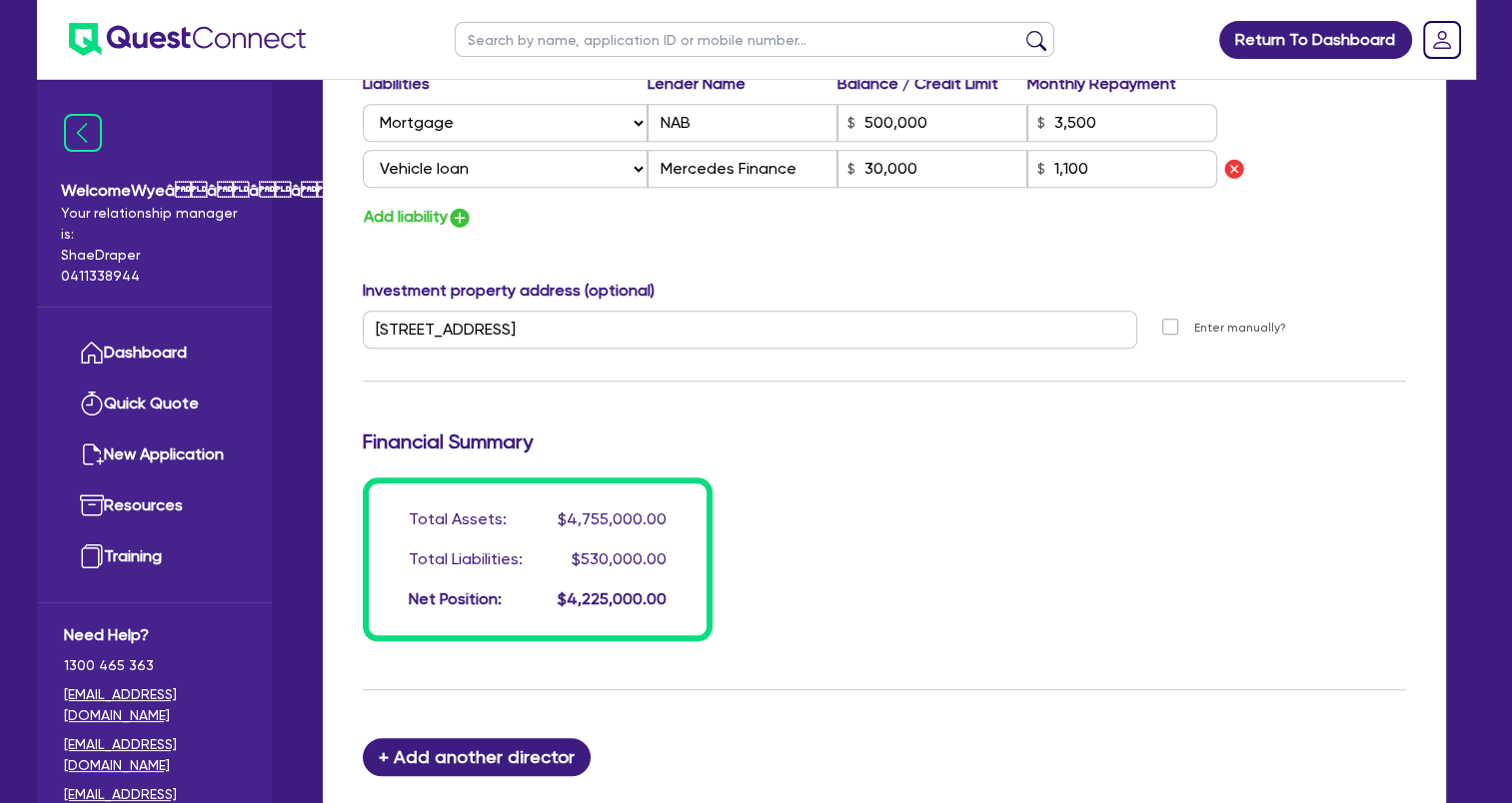 scroll, scrollTop: 1936, scrollLeft: 0, axis: vertical 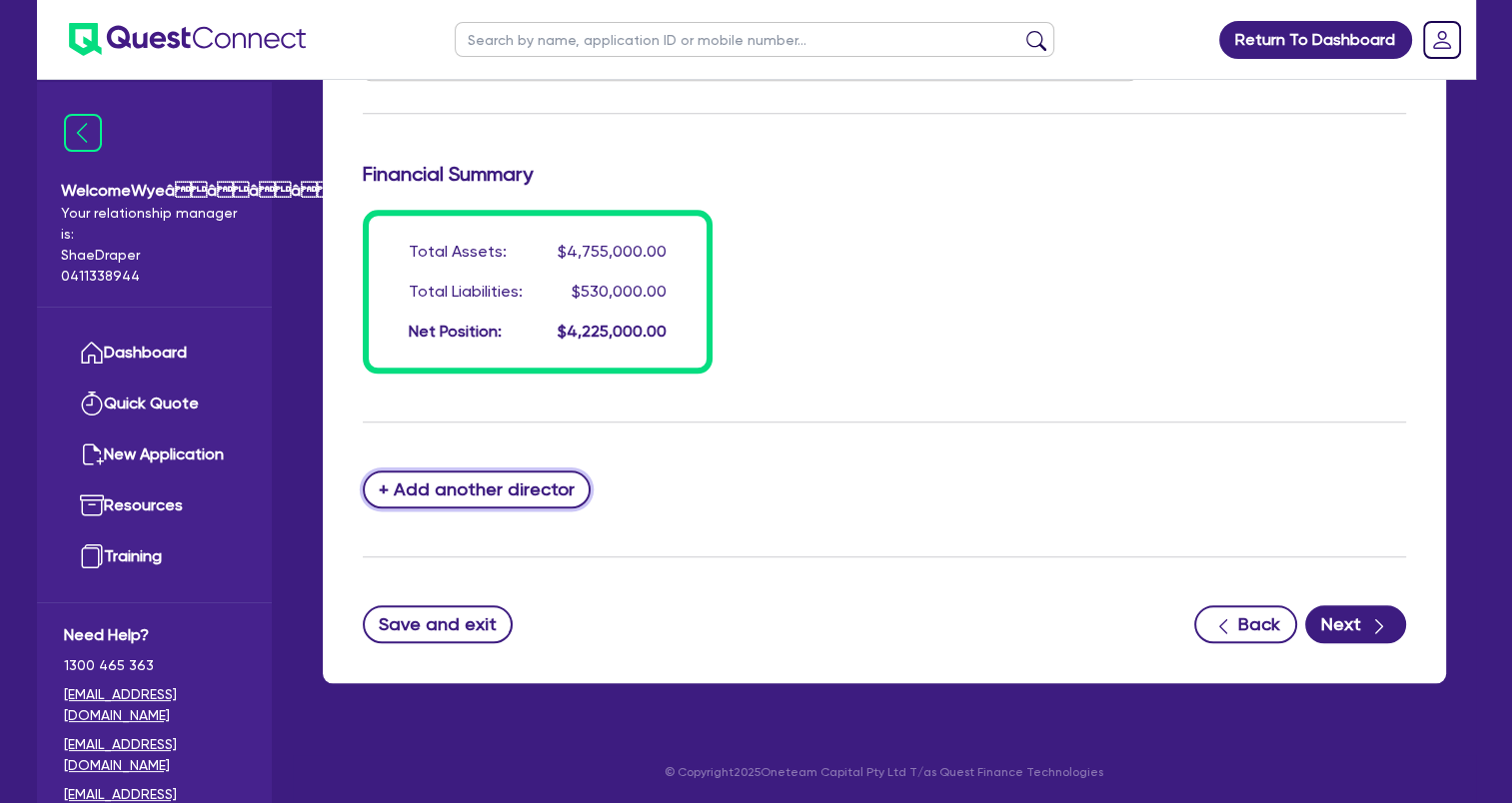 click on "+ Add another director" at bounding box center (477, 489) 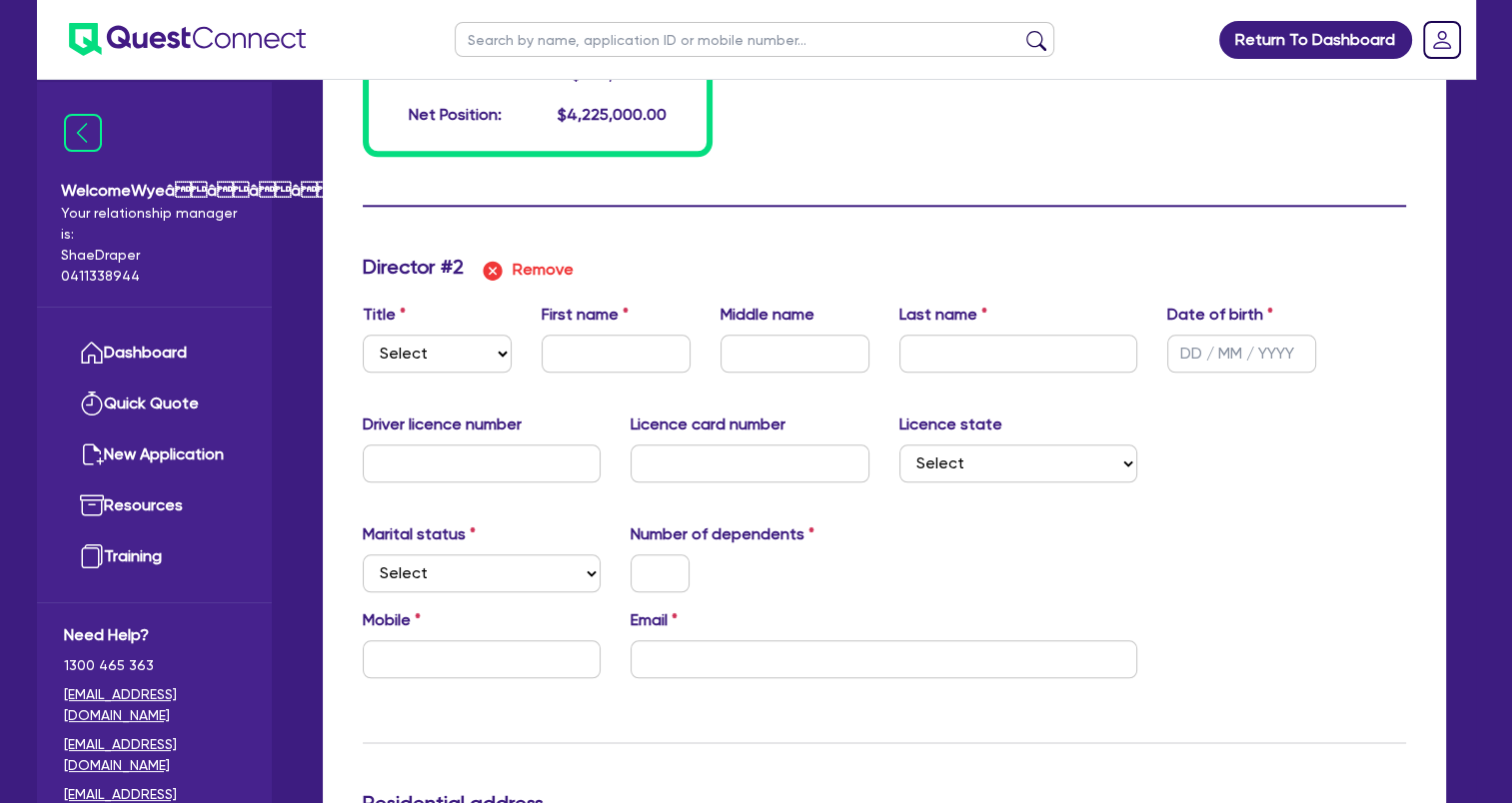 scroll, scrollTop: 2035, scrollLeft: 0, axis: vertical 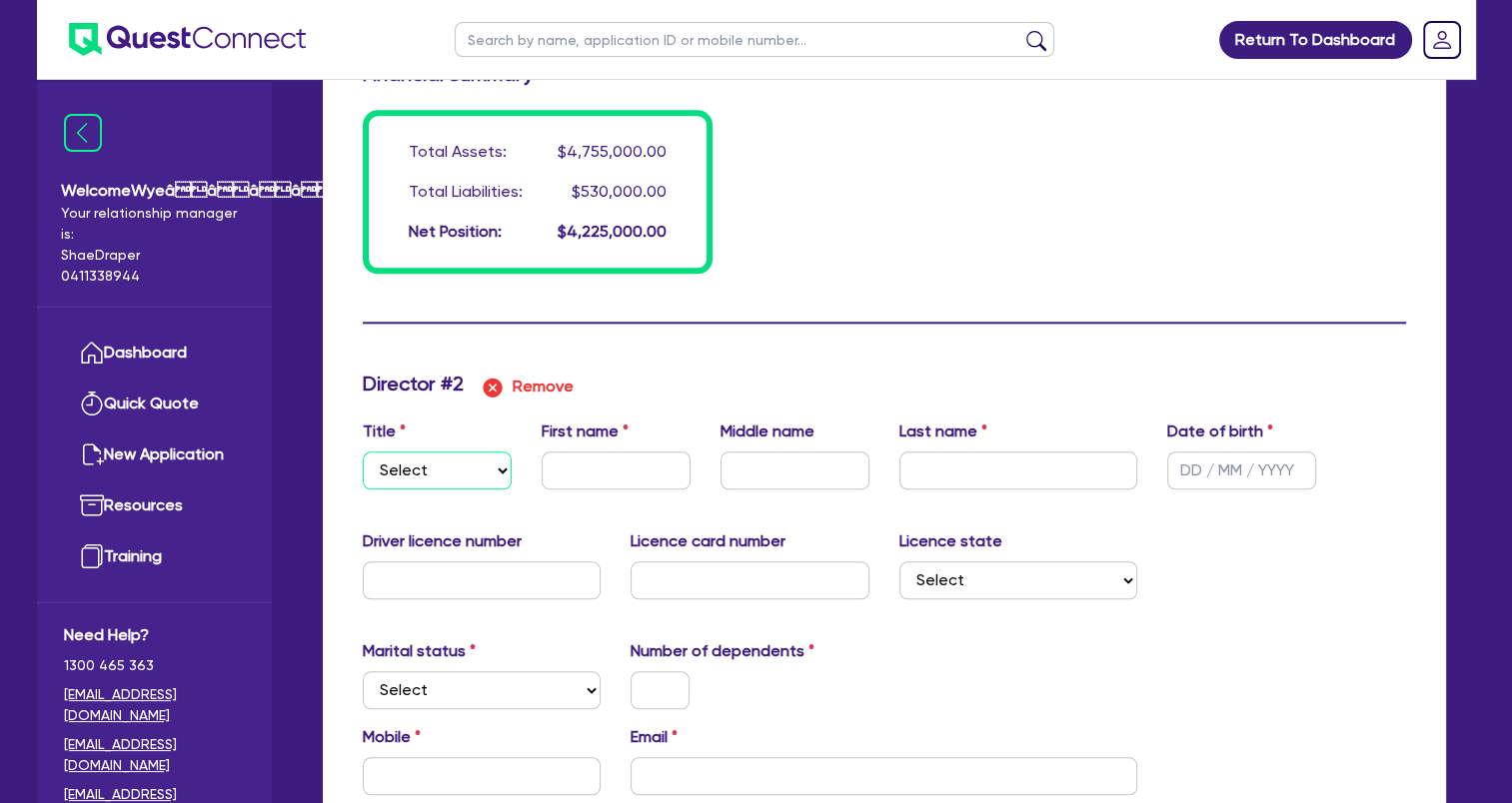 click on "Select Mr Mrs Ms Miss Dr" at bounding box center (437, 470) 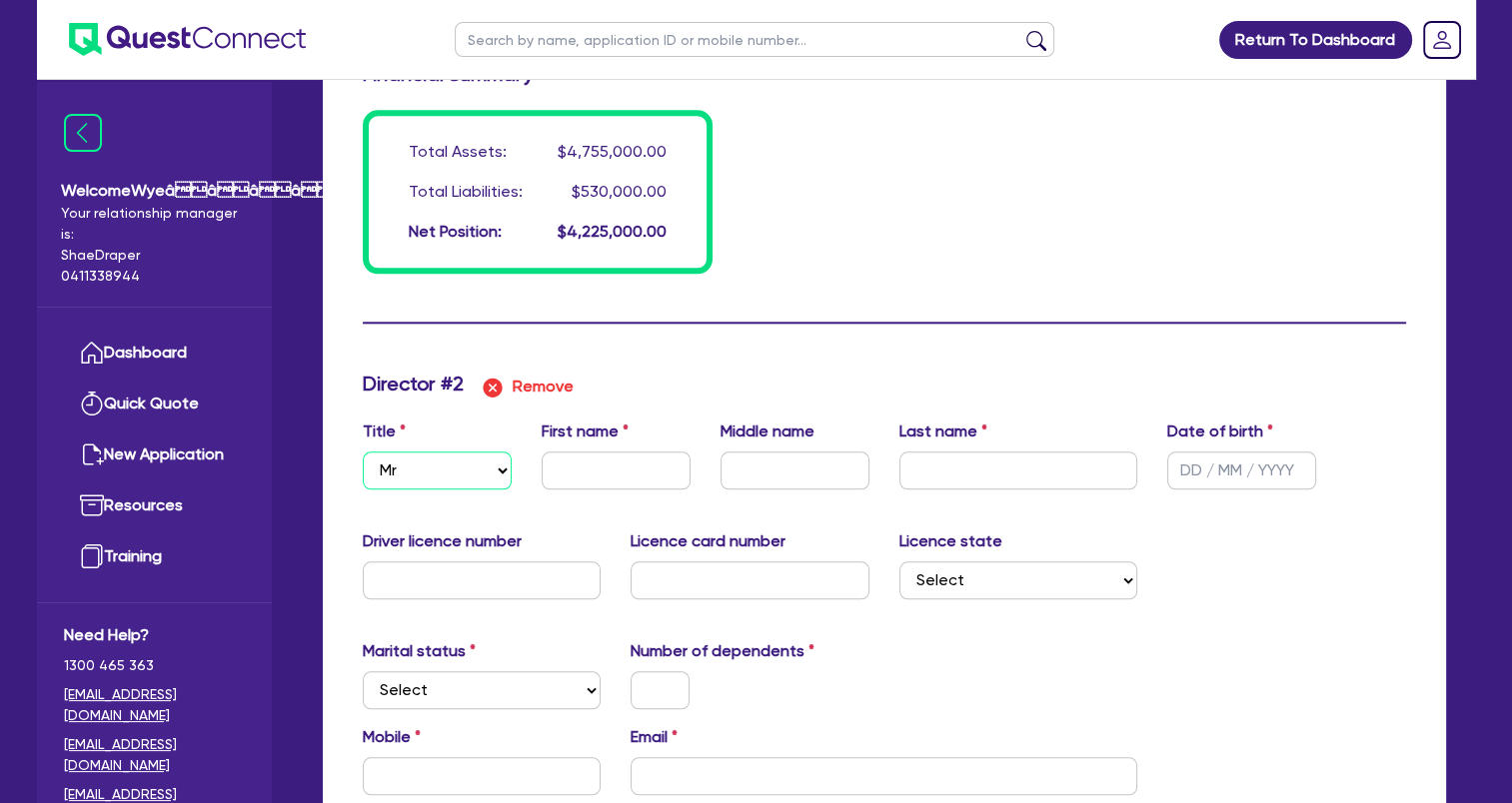 click on "Select Mr Mrs Ms Miss Dr" at bounding box center [437, 470] 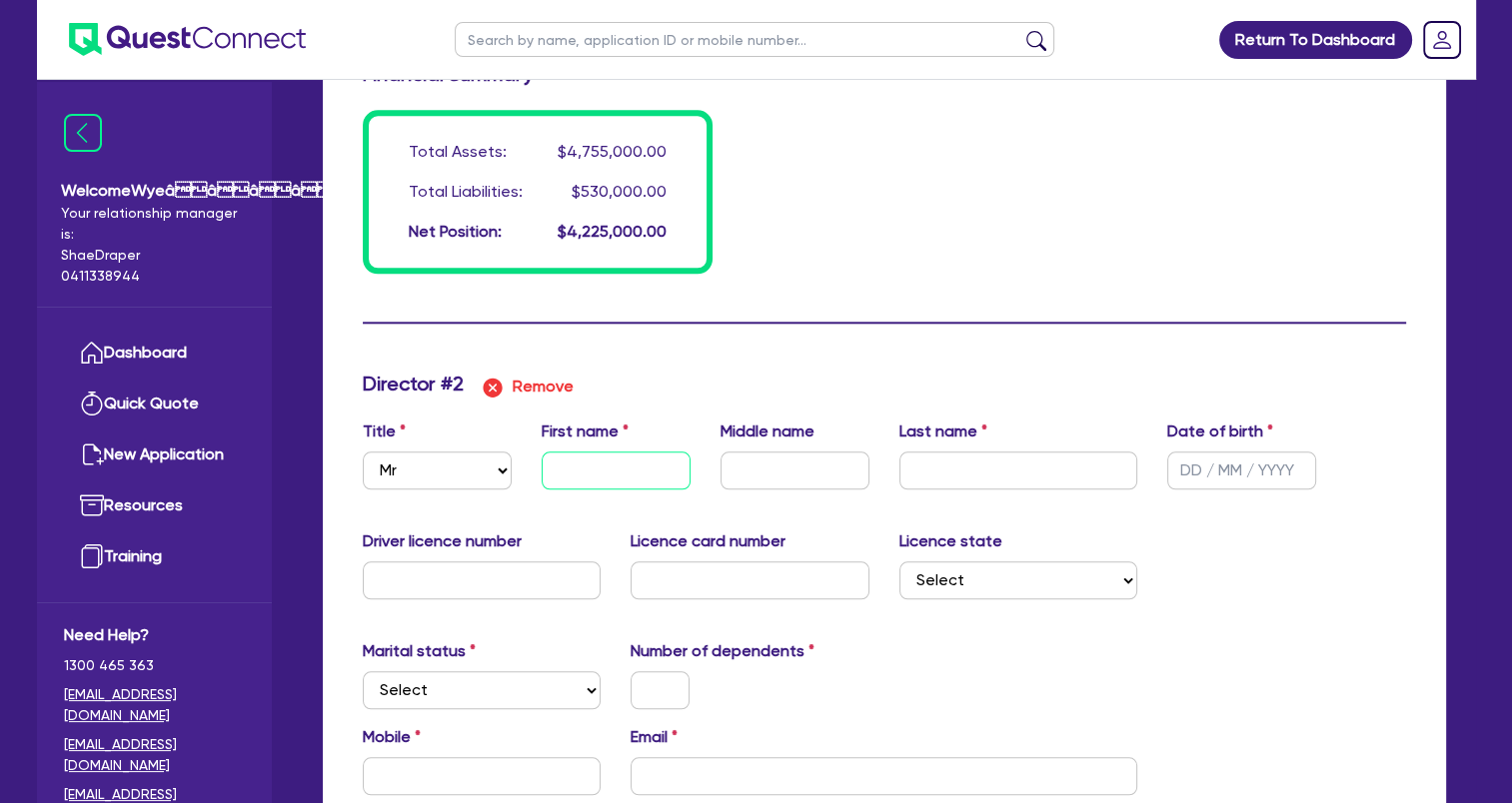 click at bounding box center [616, 470] 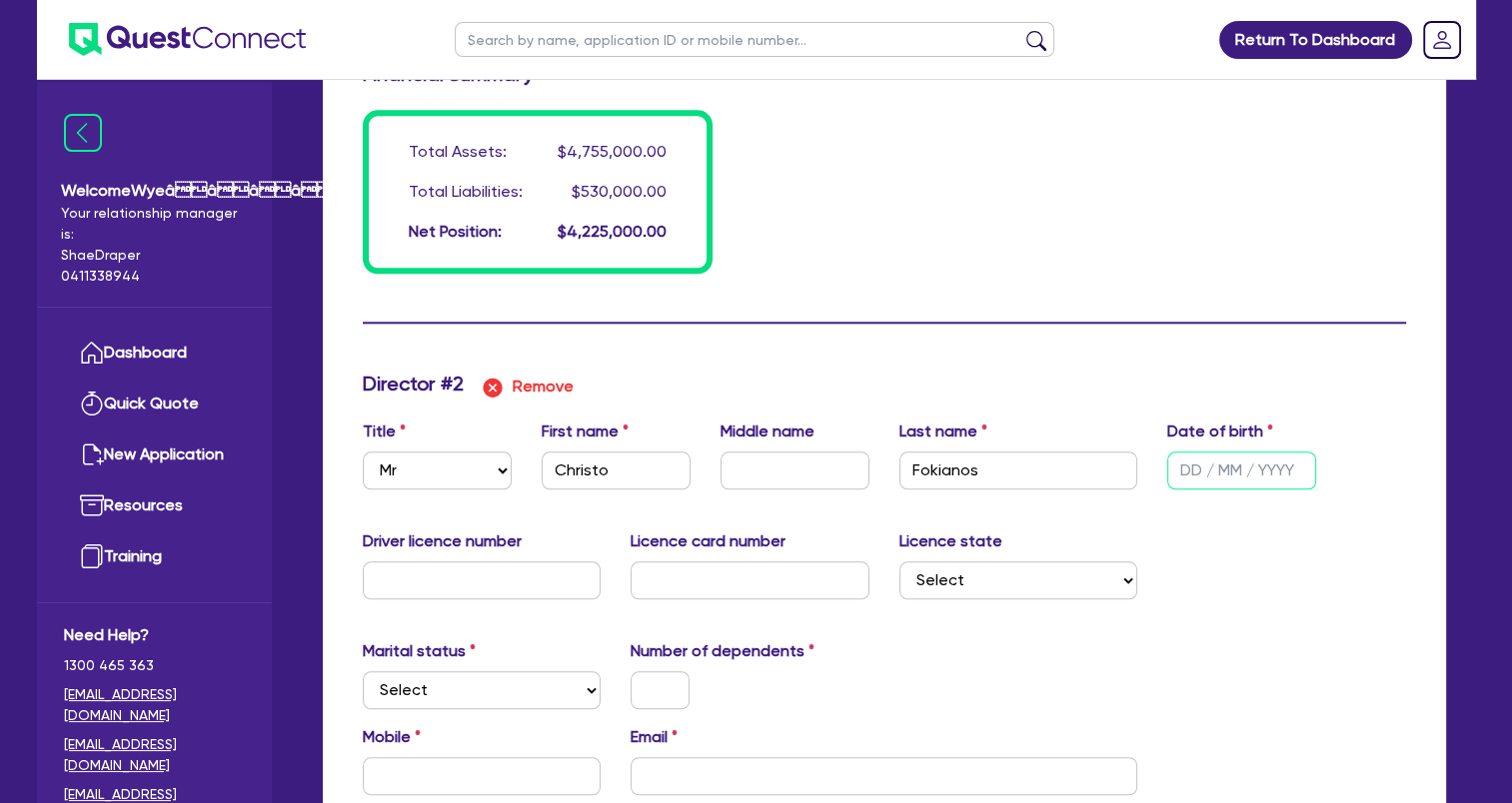 click at bounding box center (1241, 470) 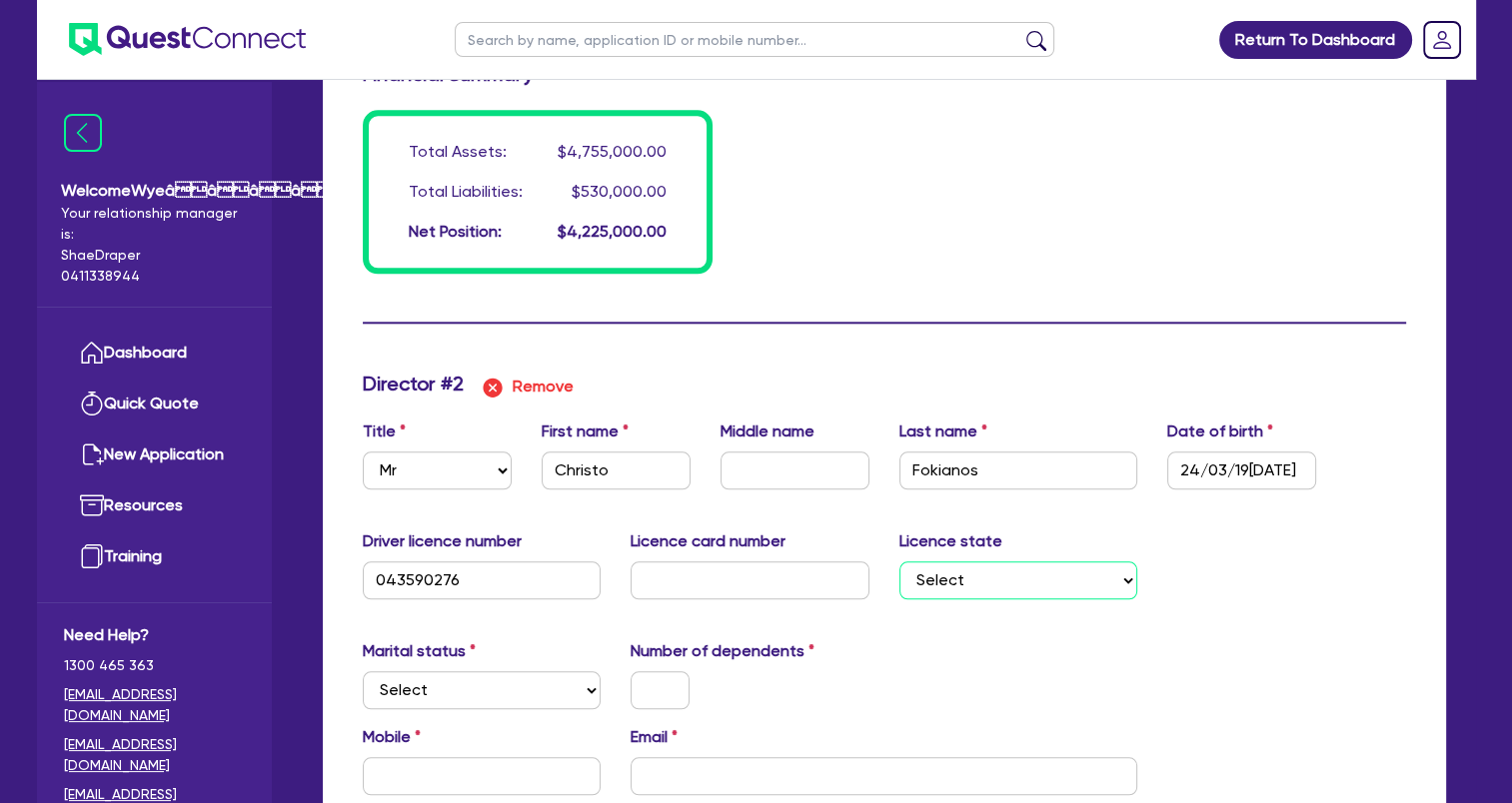 click on "Select [GEOGRAPHIC_DATA] [GEOGRAPHIC_DATA] [GEOGRAPHIC_DATA] [GEOGRAPHIC_DATA] [GEOGRAPHIC_DATA] SA [GEOGRAPHIC_DATA] [GEOGRAPHIC_DATA]" at bounding box center [1018, 580] 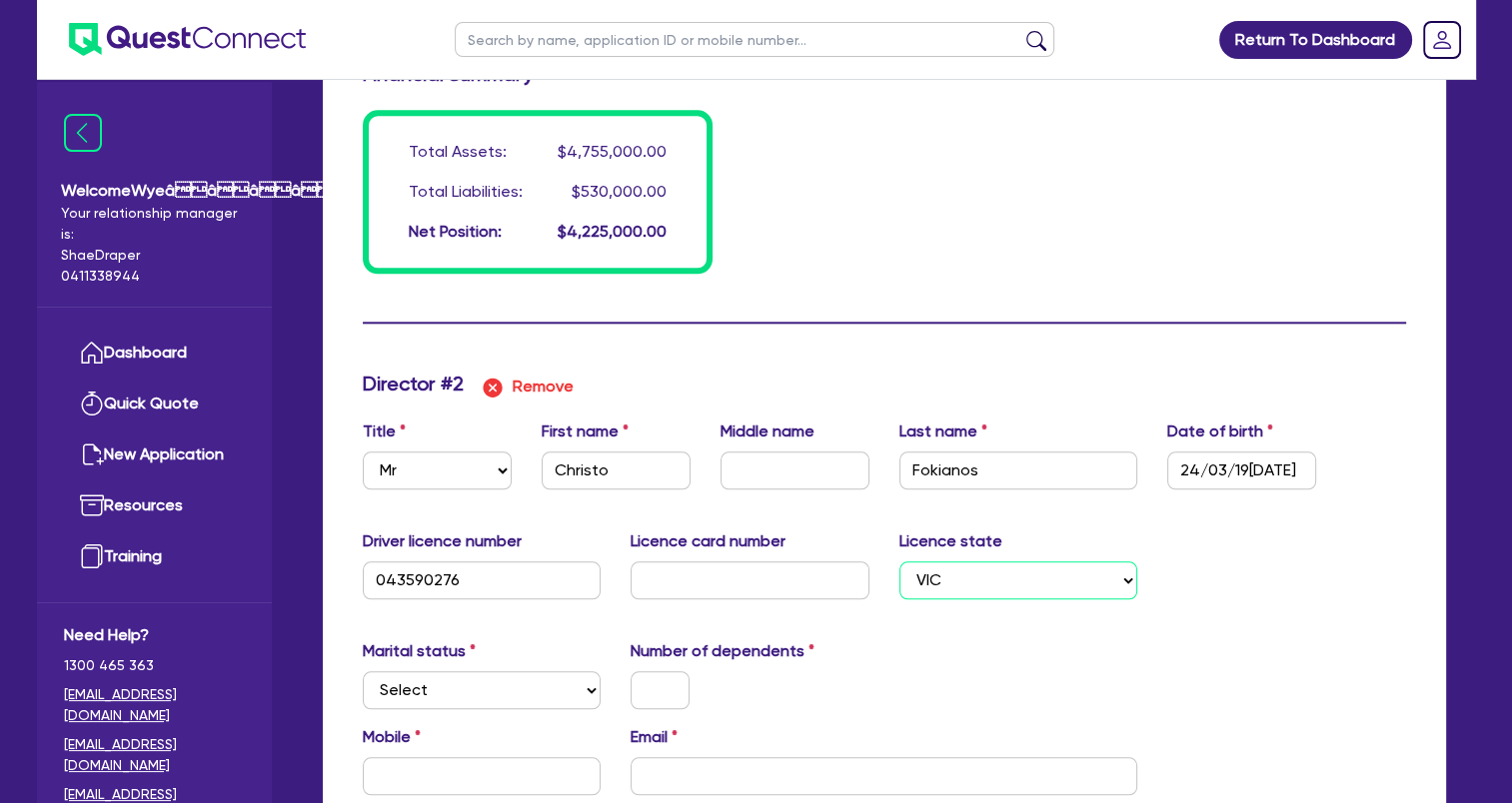 click on "Select [GEOGRAPHIC_DATA] [GEOGRAPHIC_DATA] [GEOGRAPHIC_DATA] [GEOGRAPHIC_DATA] [GEOGRAPHIC_DATA] SA [GEOGRAPHIC_DATA] [GEOGRAPHIC_DATA]" at bounding box center (1018, 580) 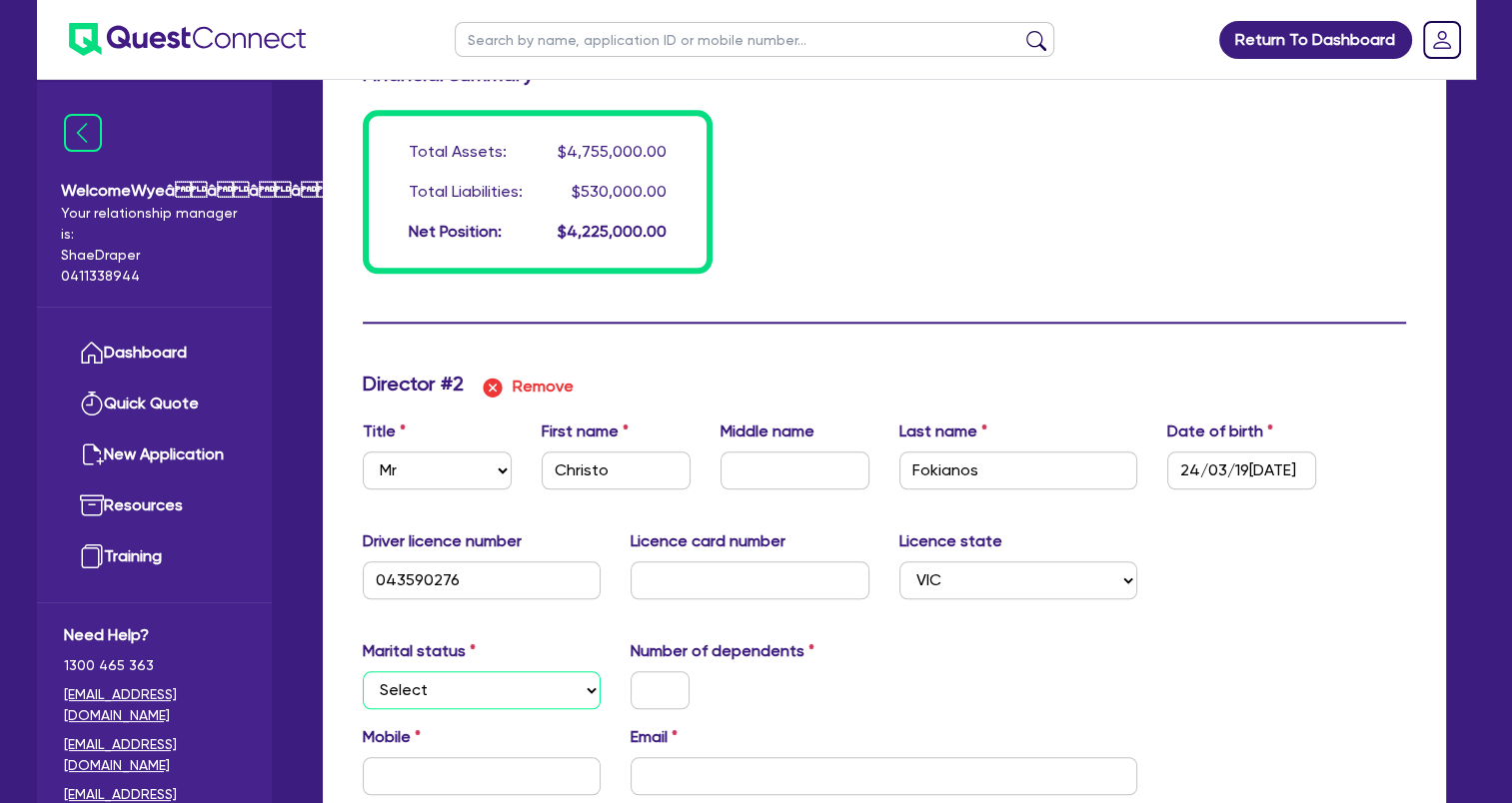 click on "Select Single Married De Facto / Partner" at bounding box center (482, 690) 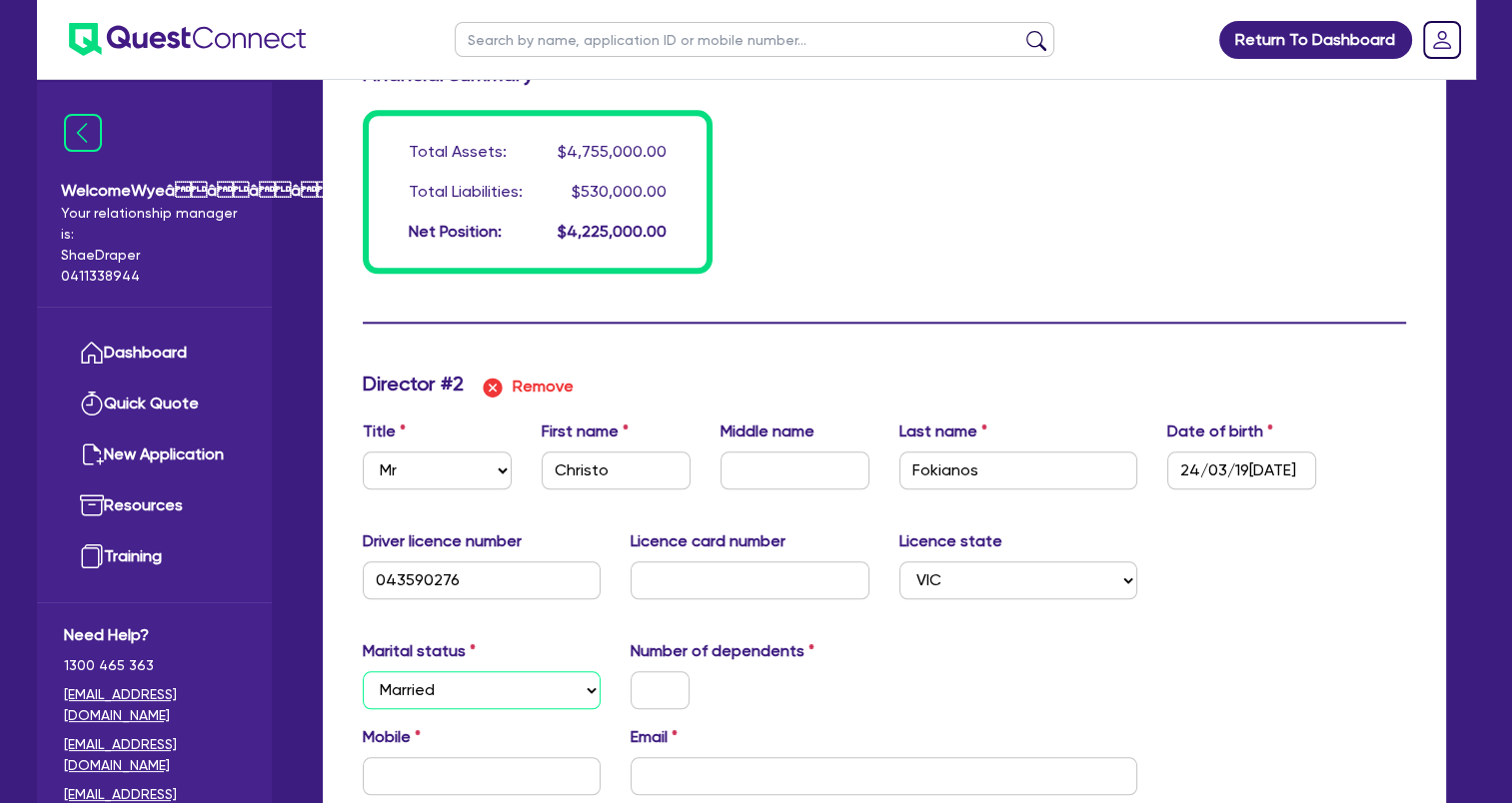 click on "Select Single Married De Facto / Partner" at bounding box center [482, 690] 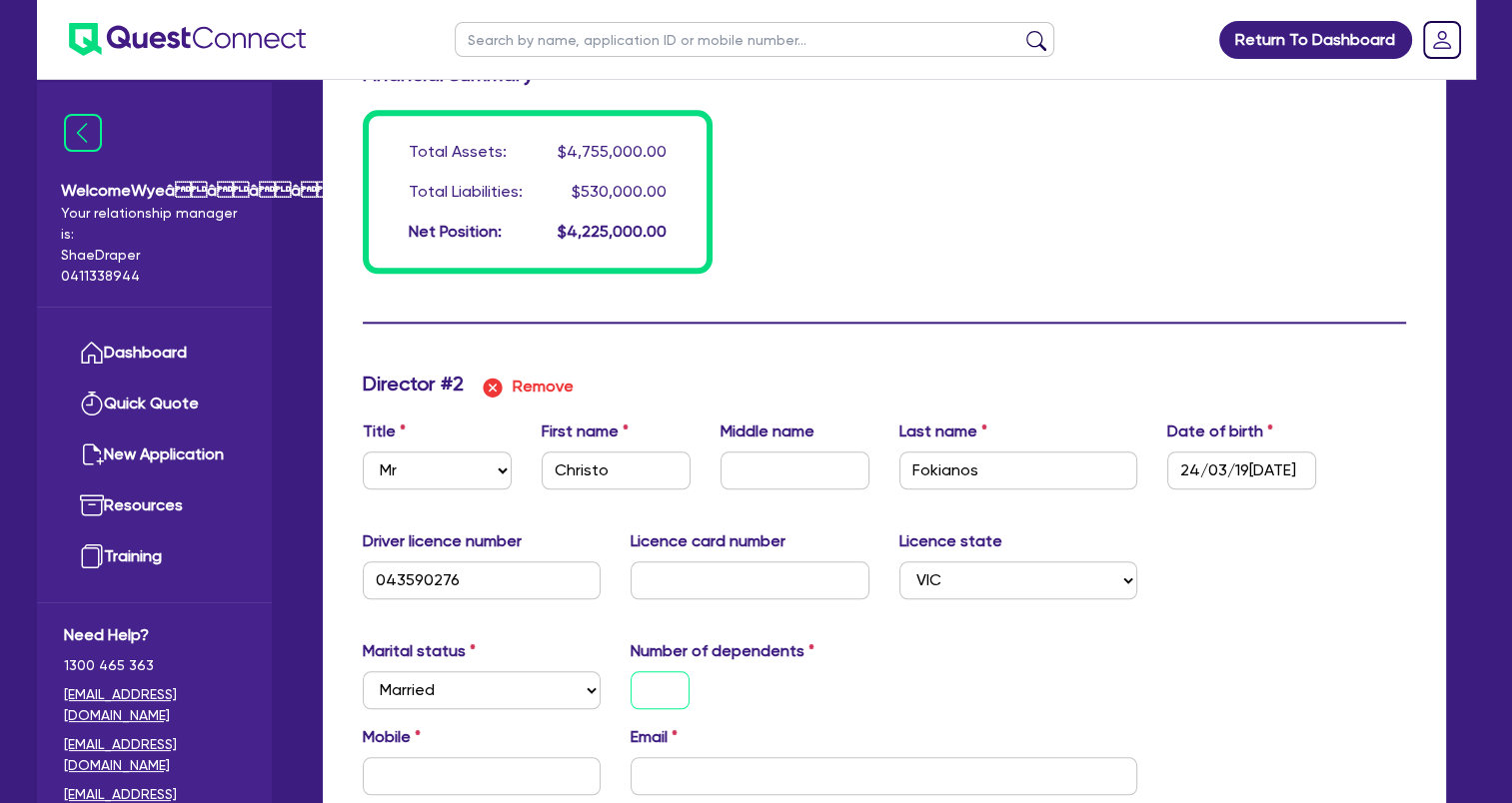 click at bounding box center [660, 690] 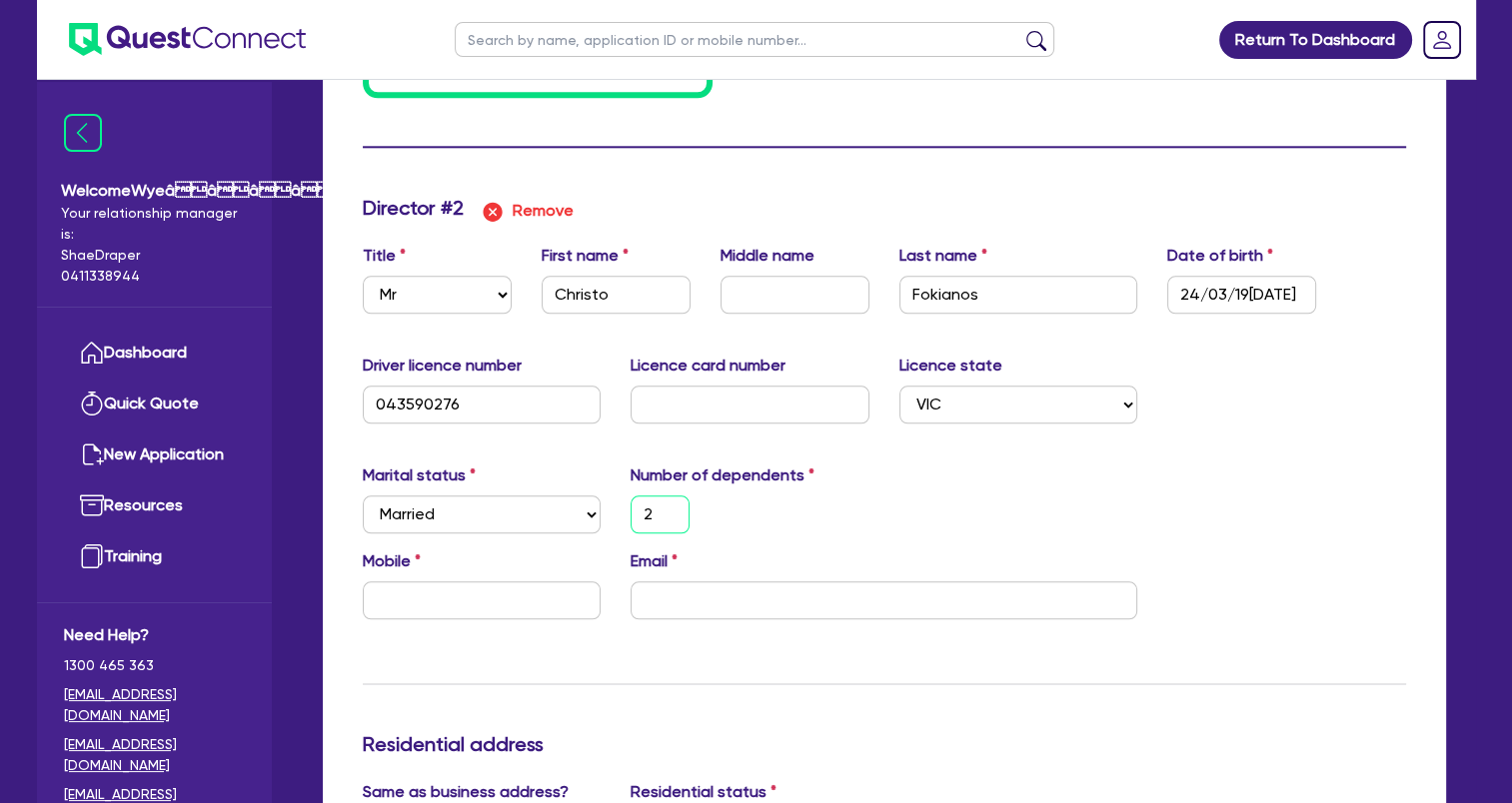 scroll, scrollTop: 2235, scrollLeft: 0, axis: vertical 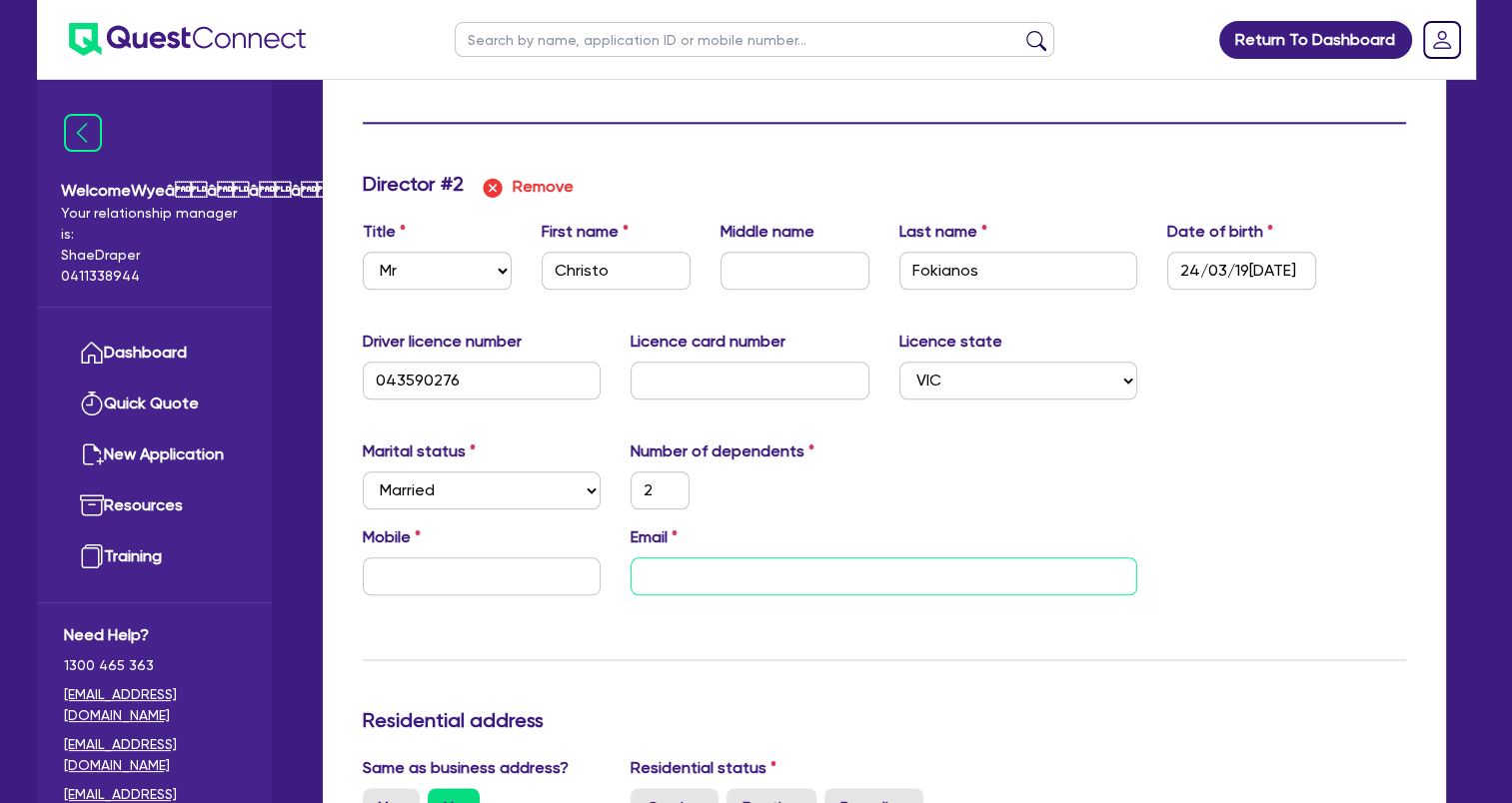 click at bounding box center (883, 576) 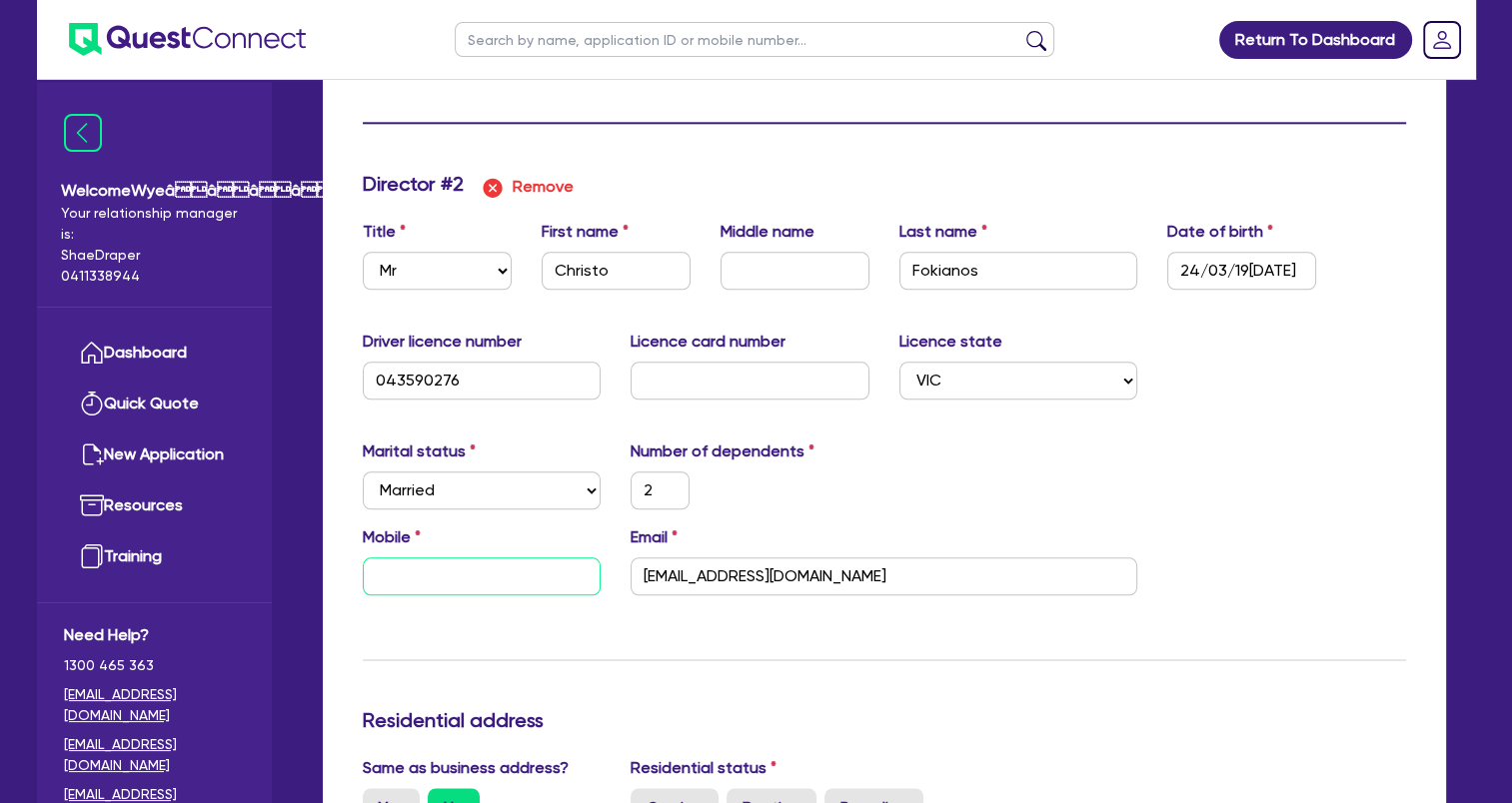 click at bounding box center (482, 576) 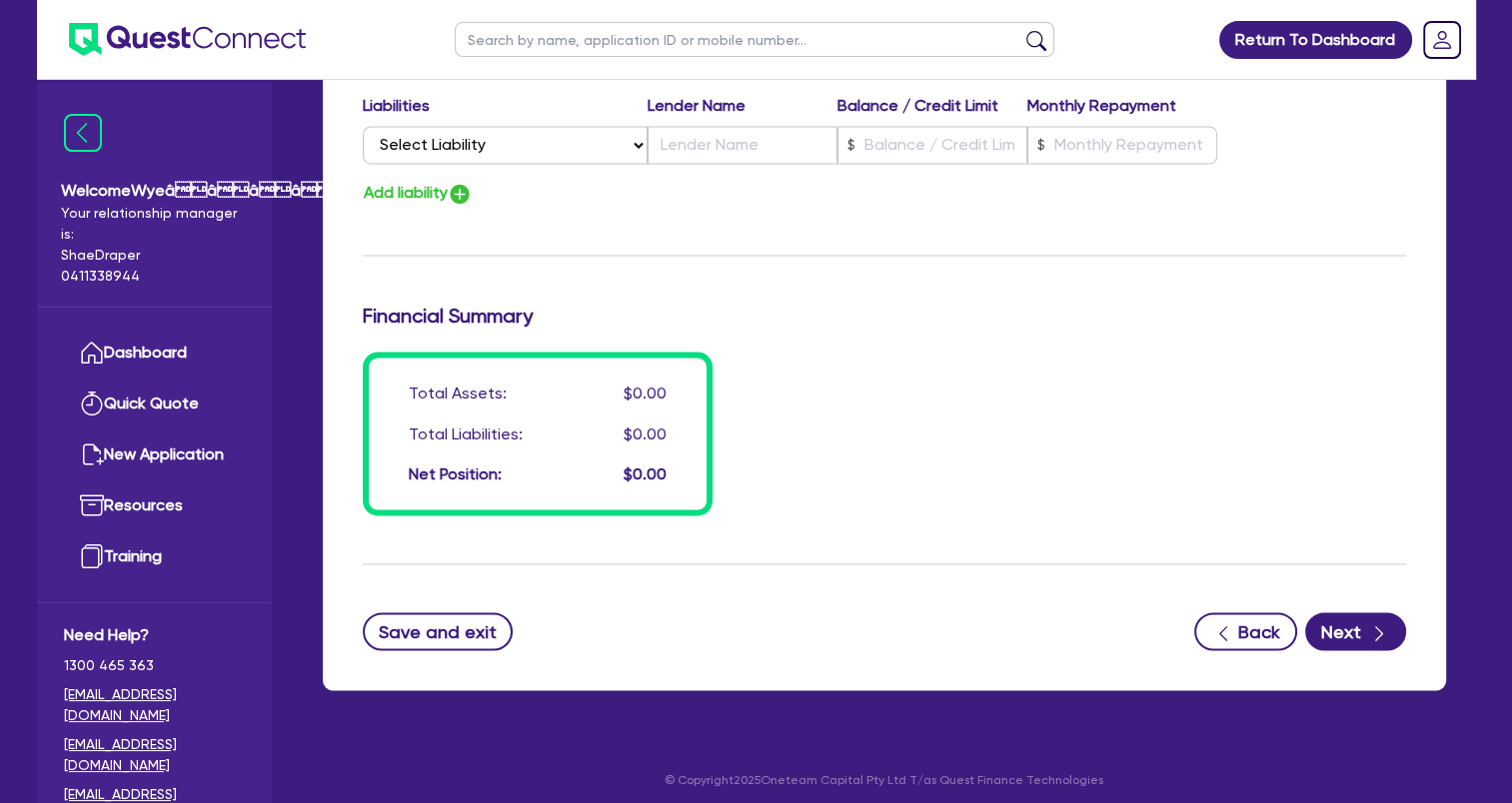 scroll, scrollTop: 3375, scrollLeft: 0, axis: vertical 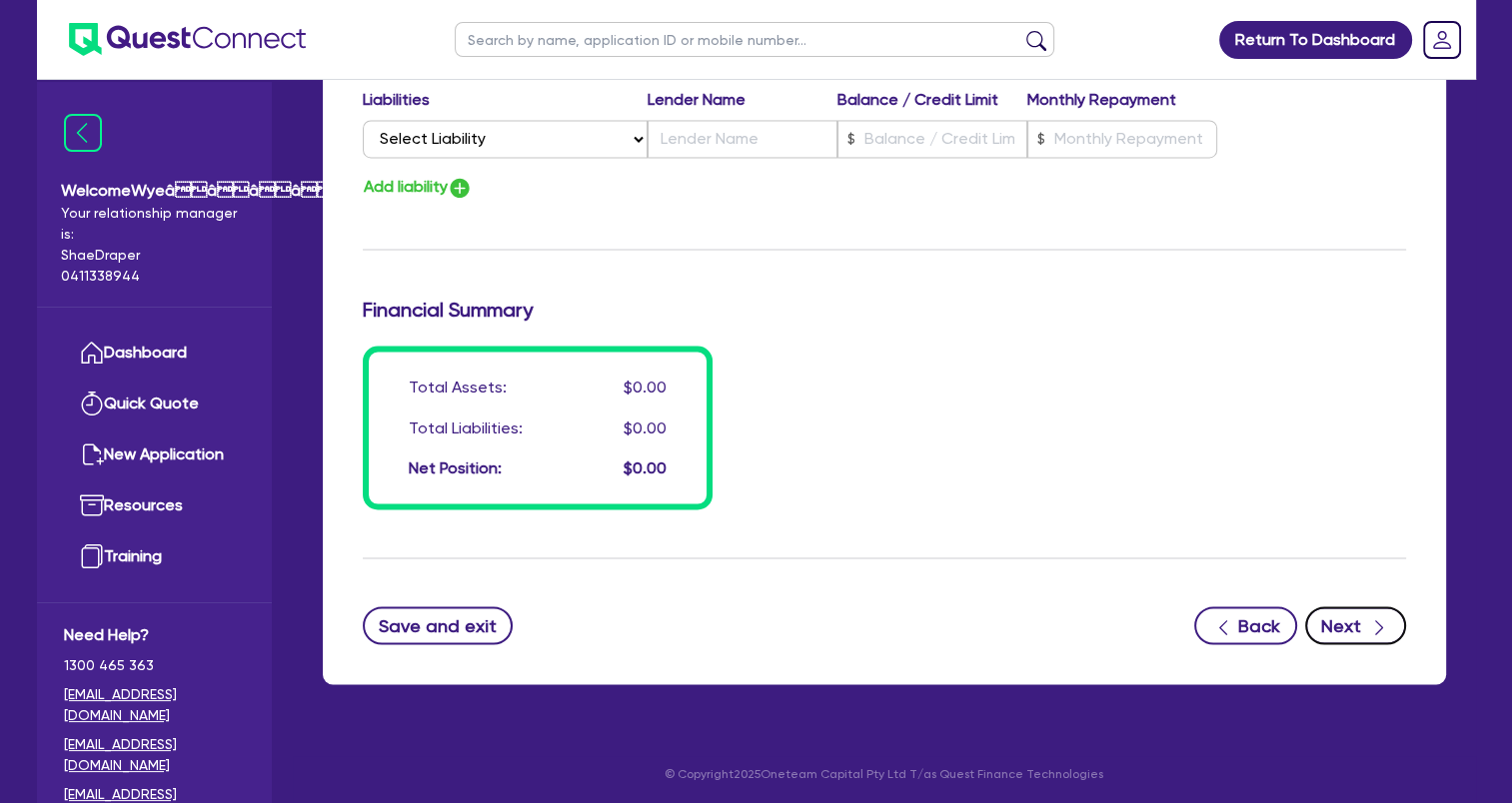 click on "Next" at bounding box center [1355, 625] 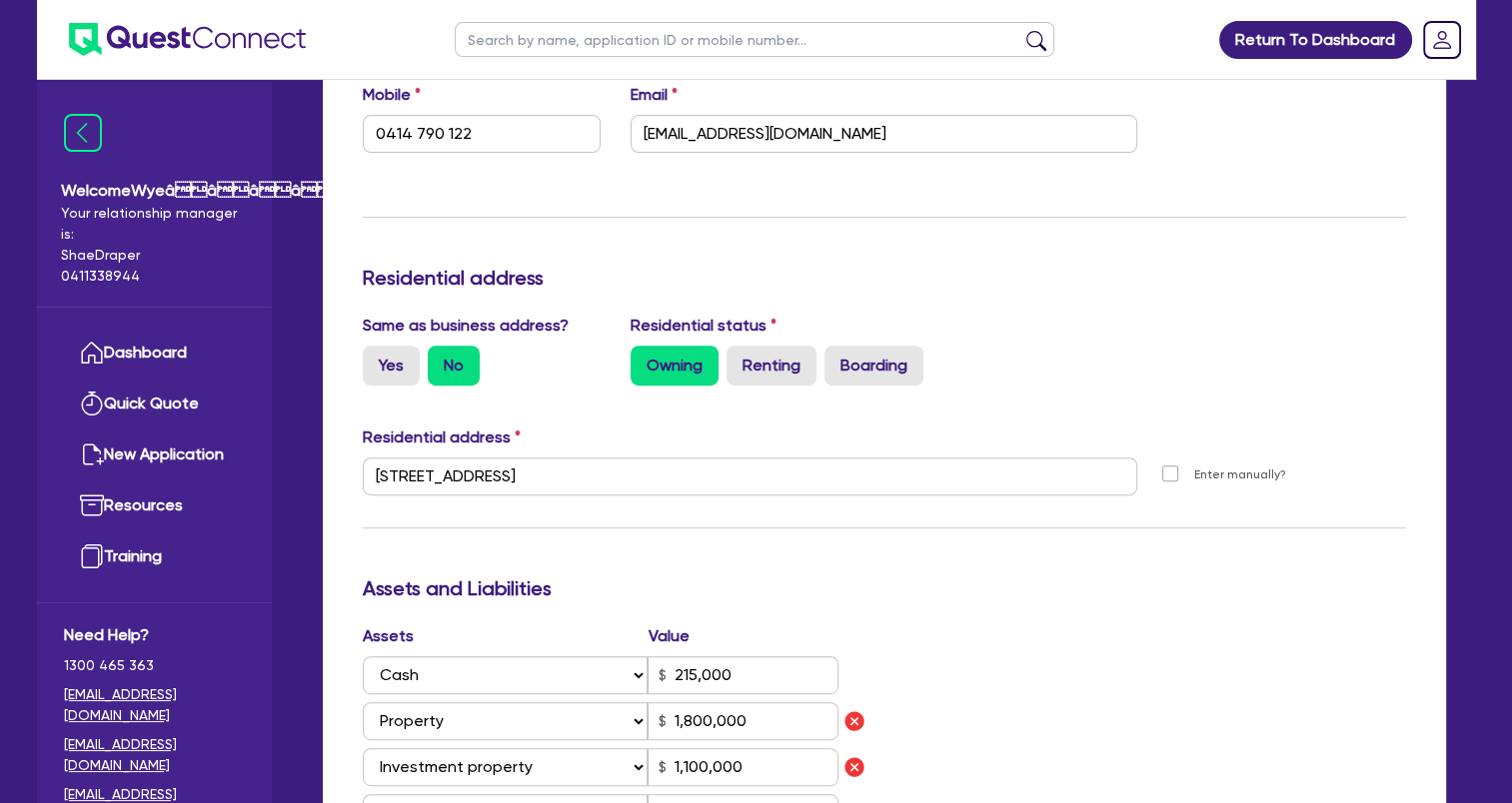 scroll, scrollTop: 999, scrollLeft: 0, axis: vertical 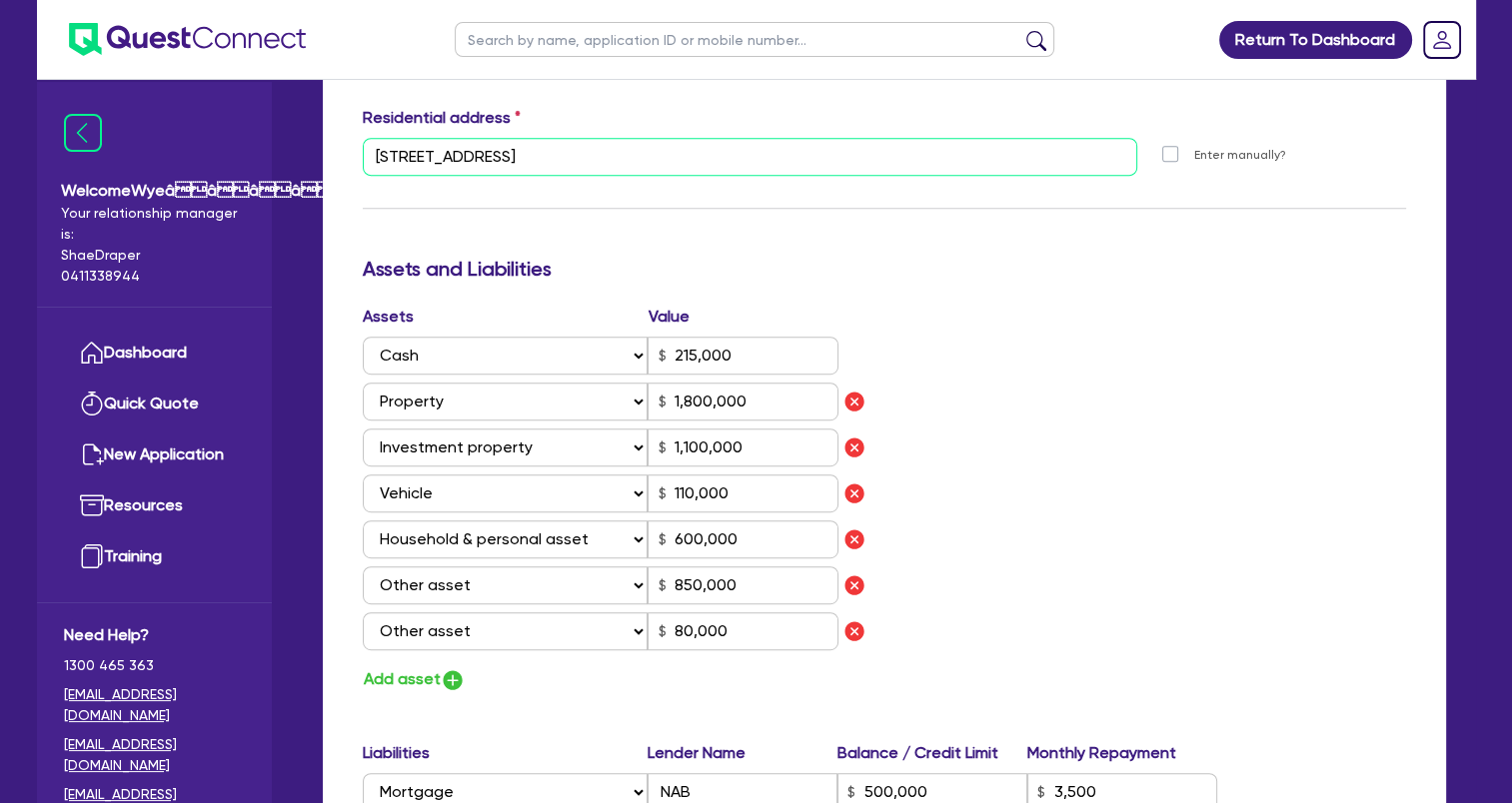 drag, startPoint x: 594, startPoint y: 164, endPoint x: 225, endPoint y: 120, distance: 371.61405 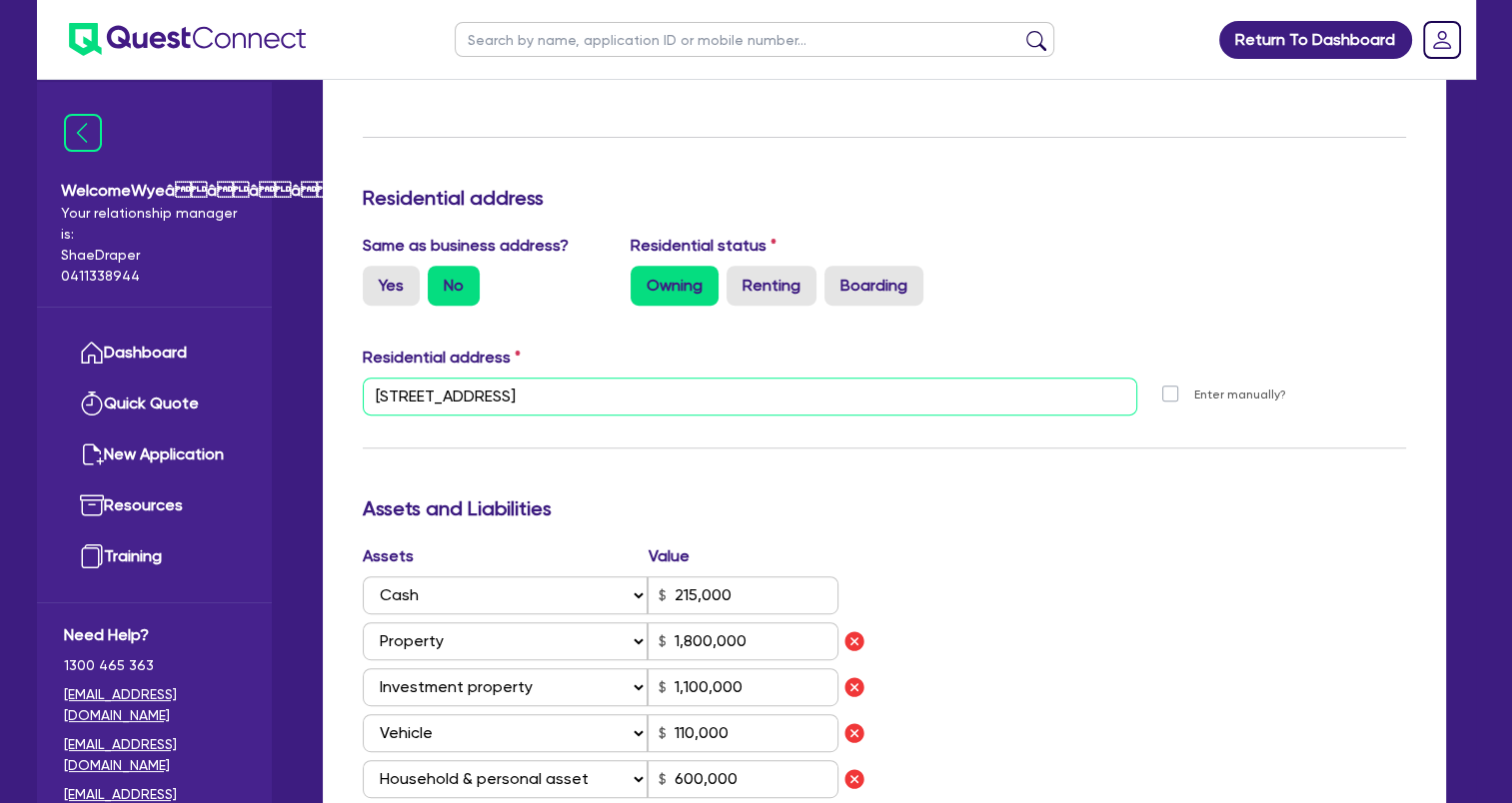 scroll, scrollTop: 599, scrollLeft: 0, axis: vertical 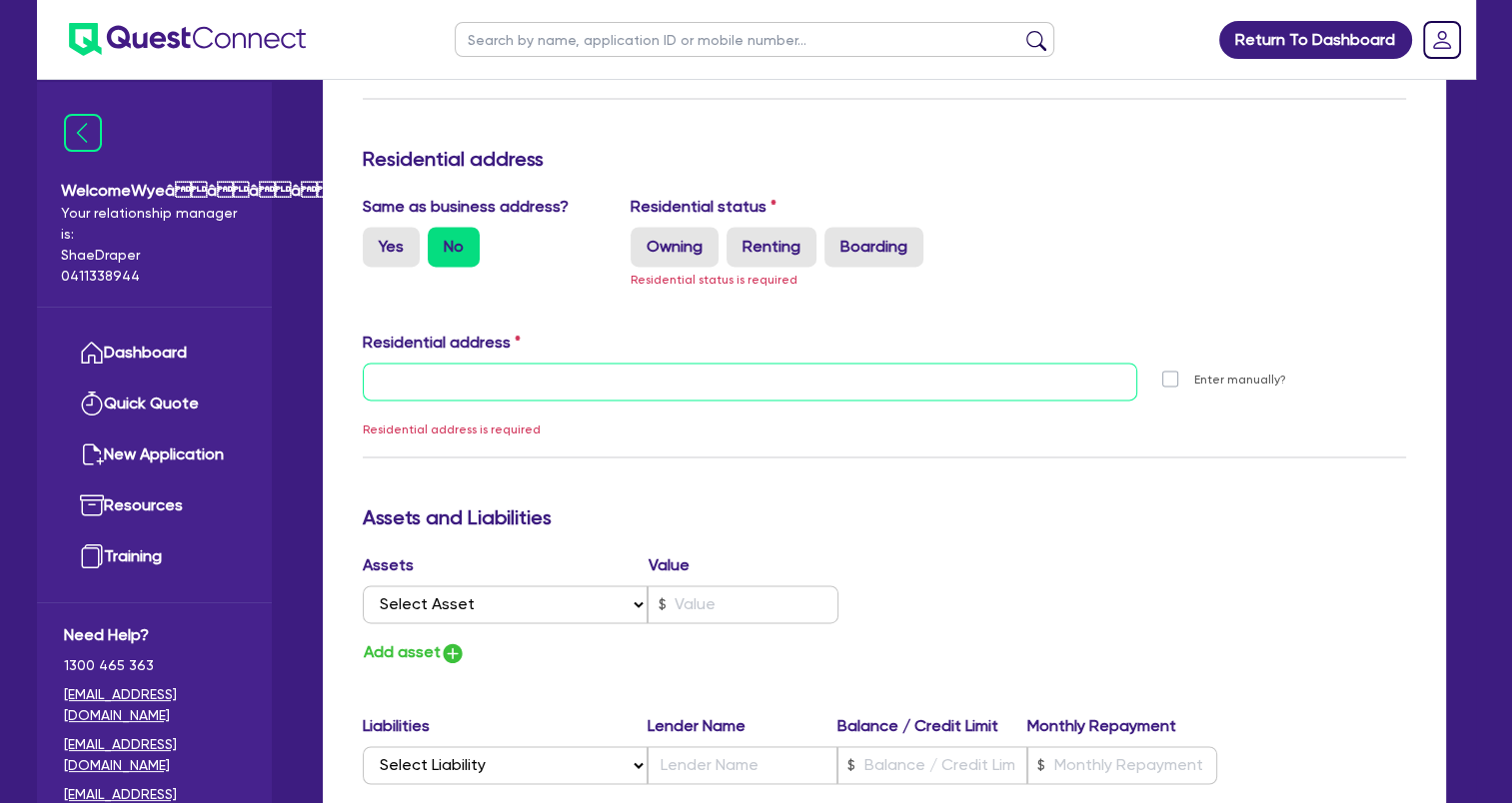 click at bounding box center (751, 382) 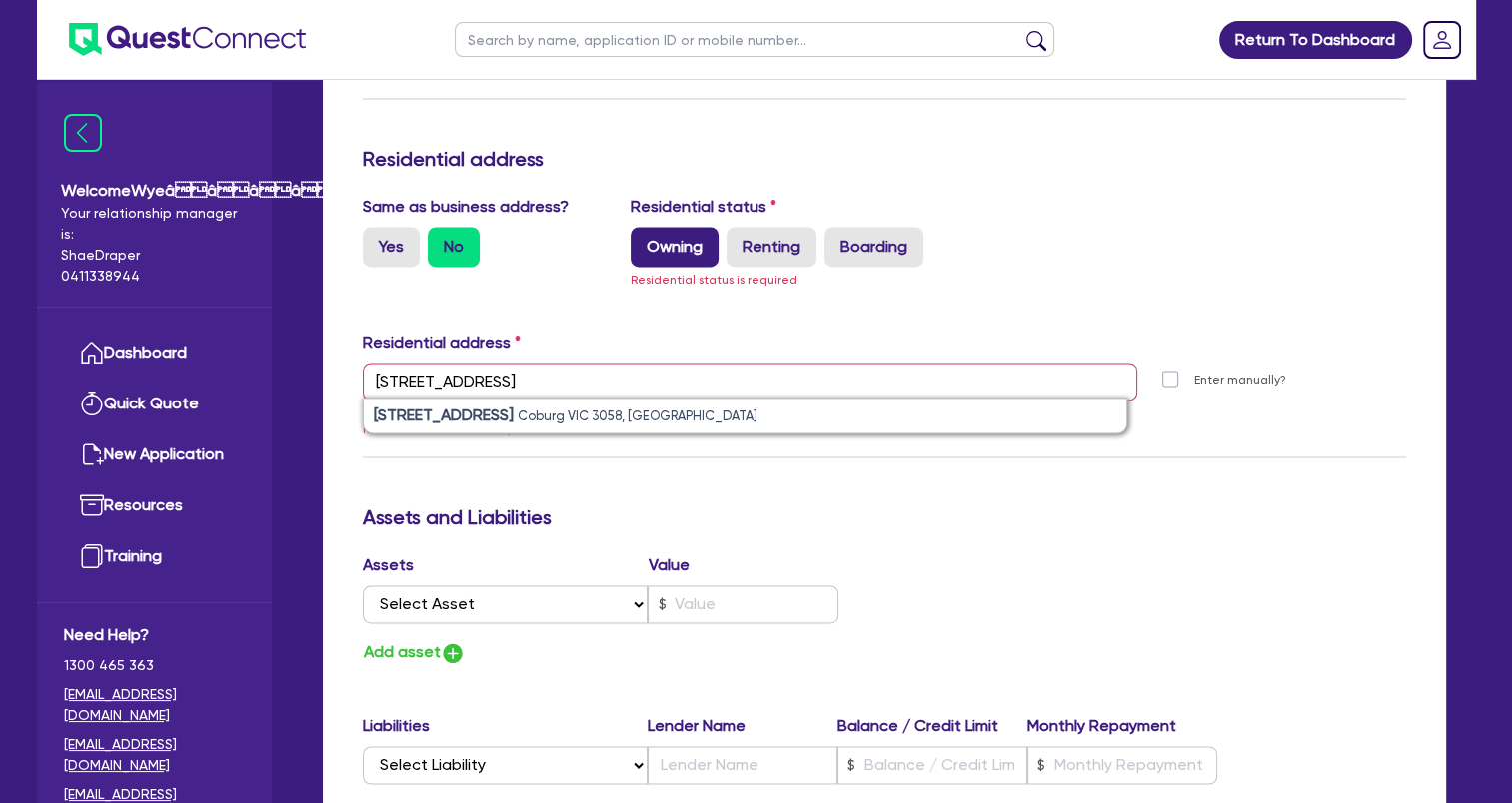 click on "Owning" at bounding box center (675, 247) 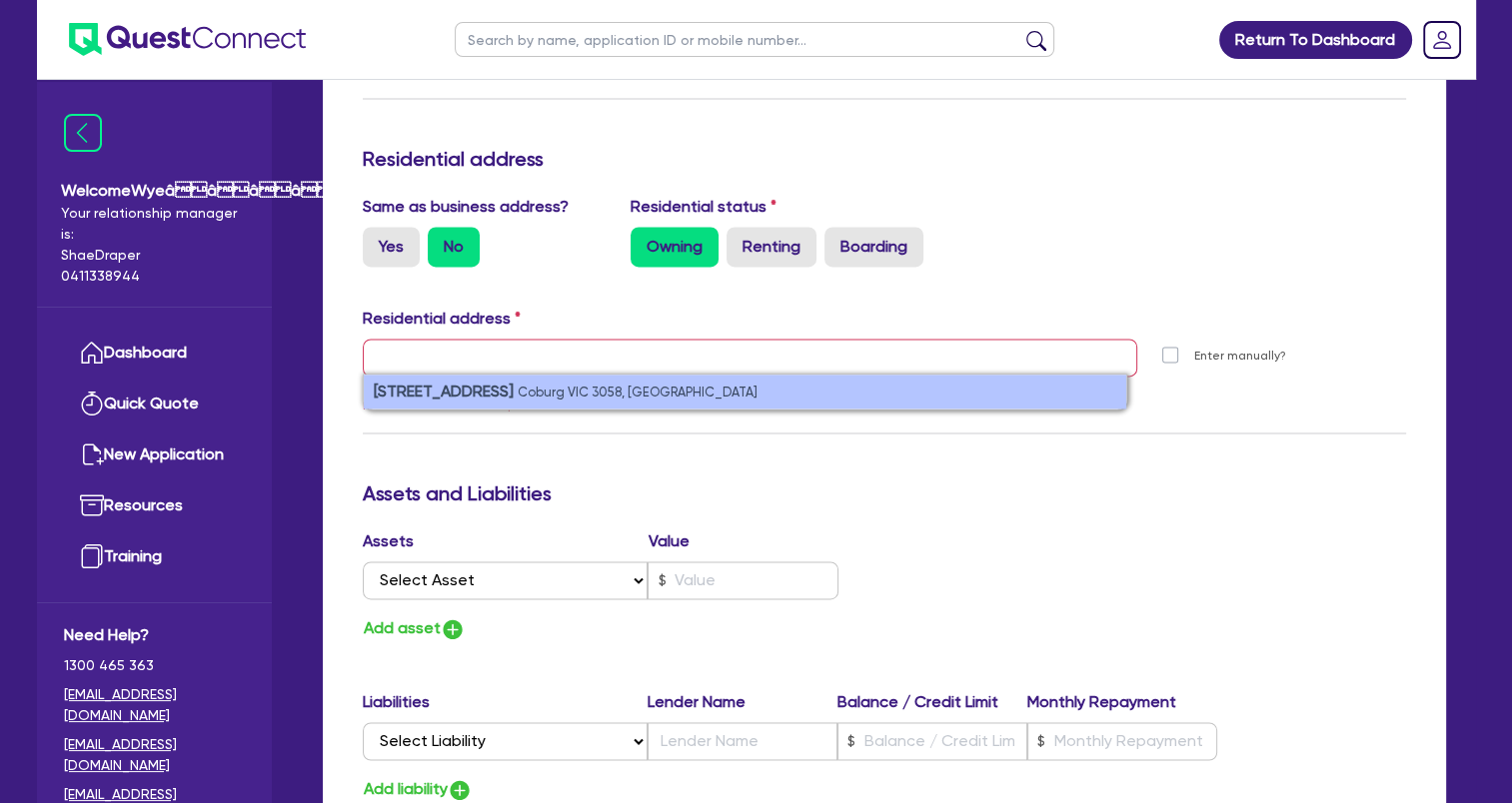 click on "[STREET_ADDRESS]" at bounding box center (745, 392) 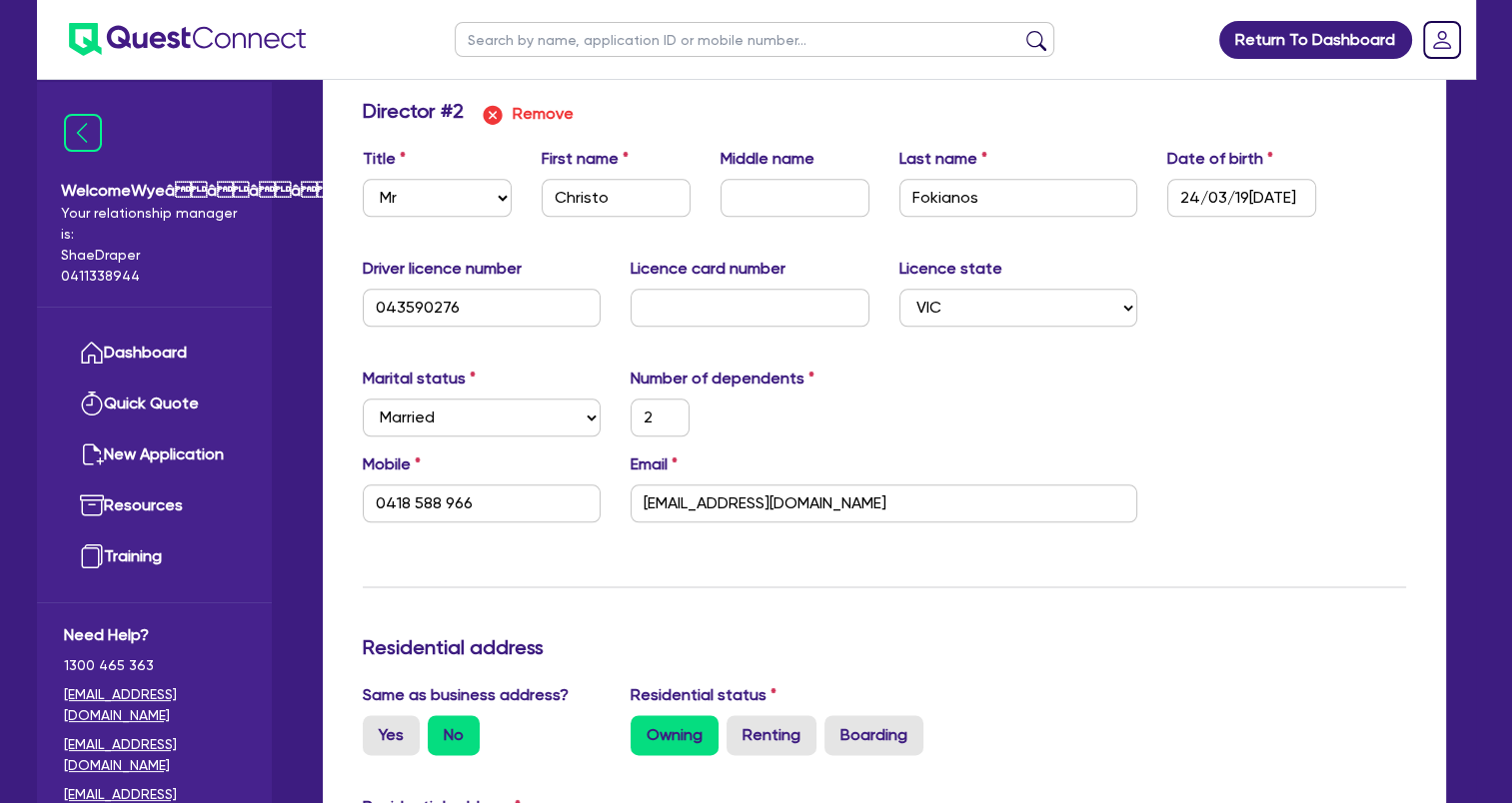 scroll, scrollTop: 2297, scrollLeft: 0, axis: vertical 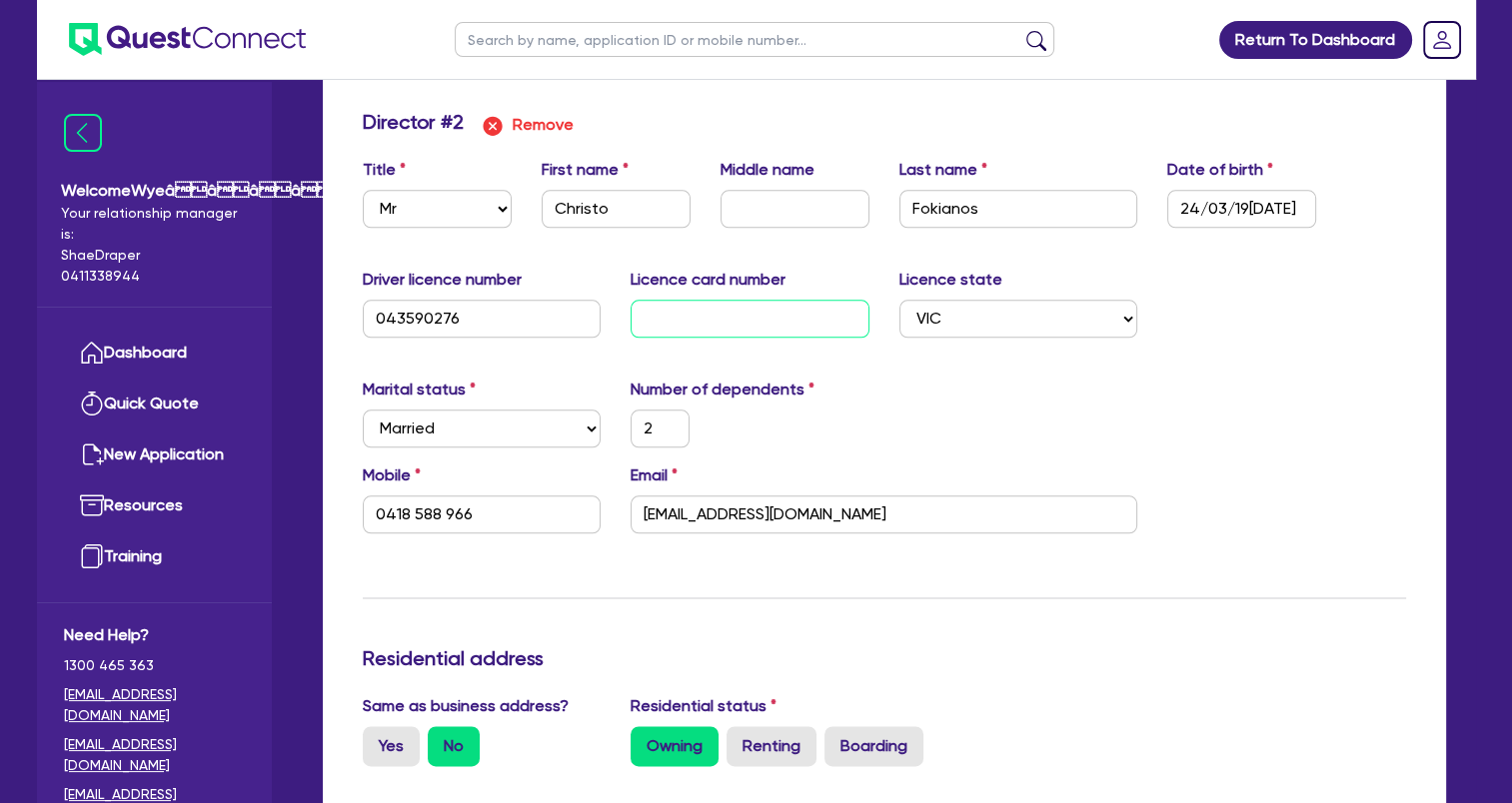 click at bounding box center (750, 319) 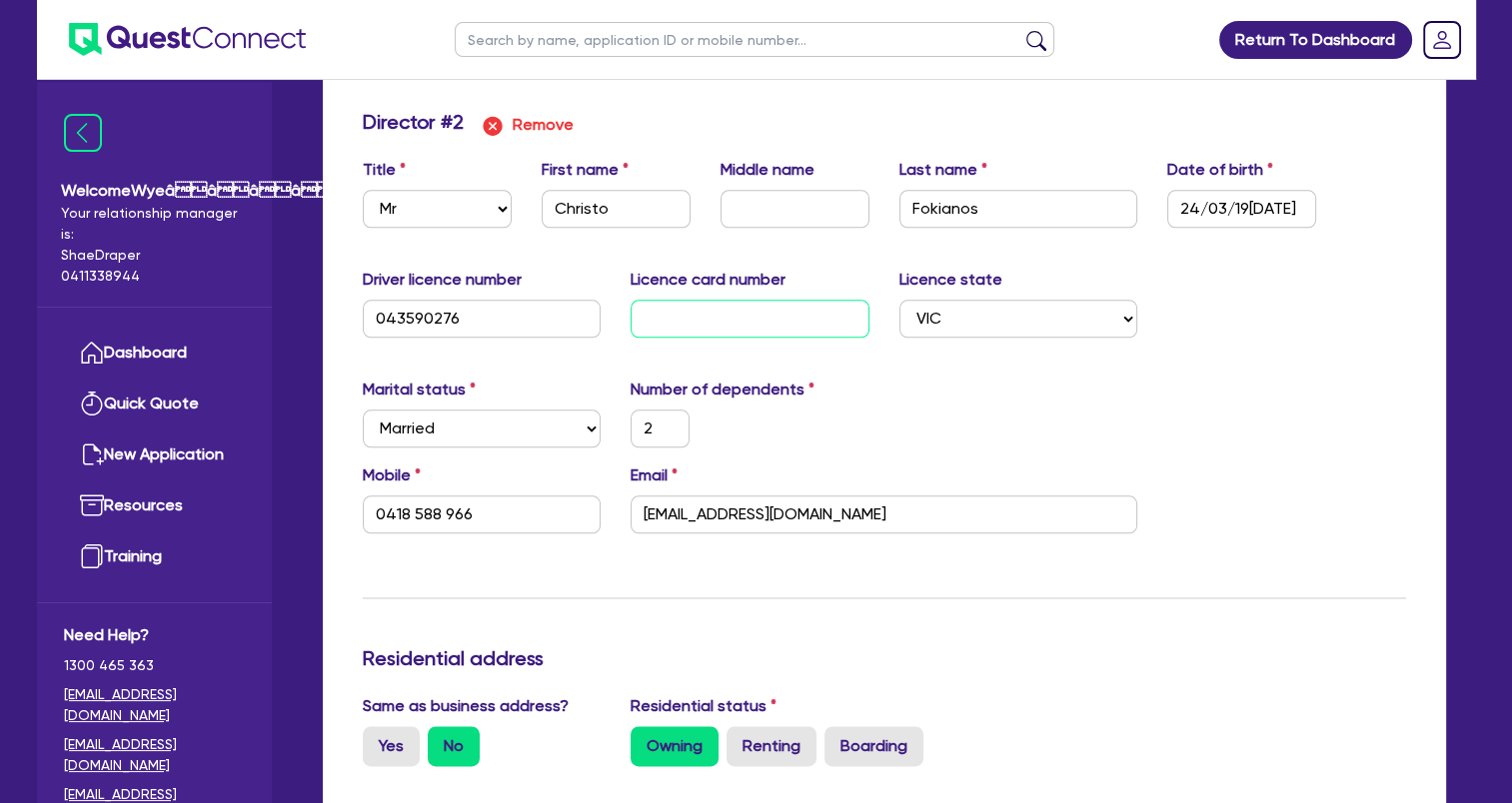 paste on "P2748088" 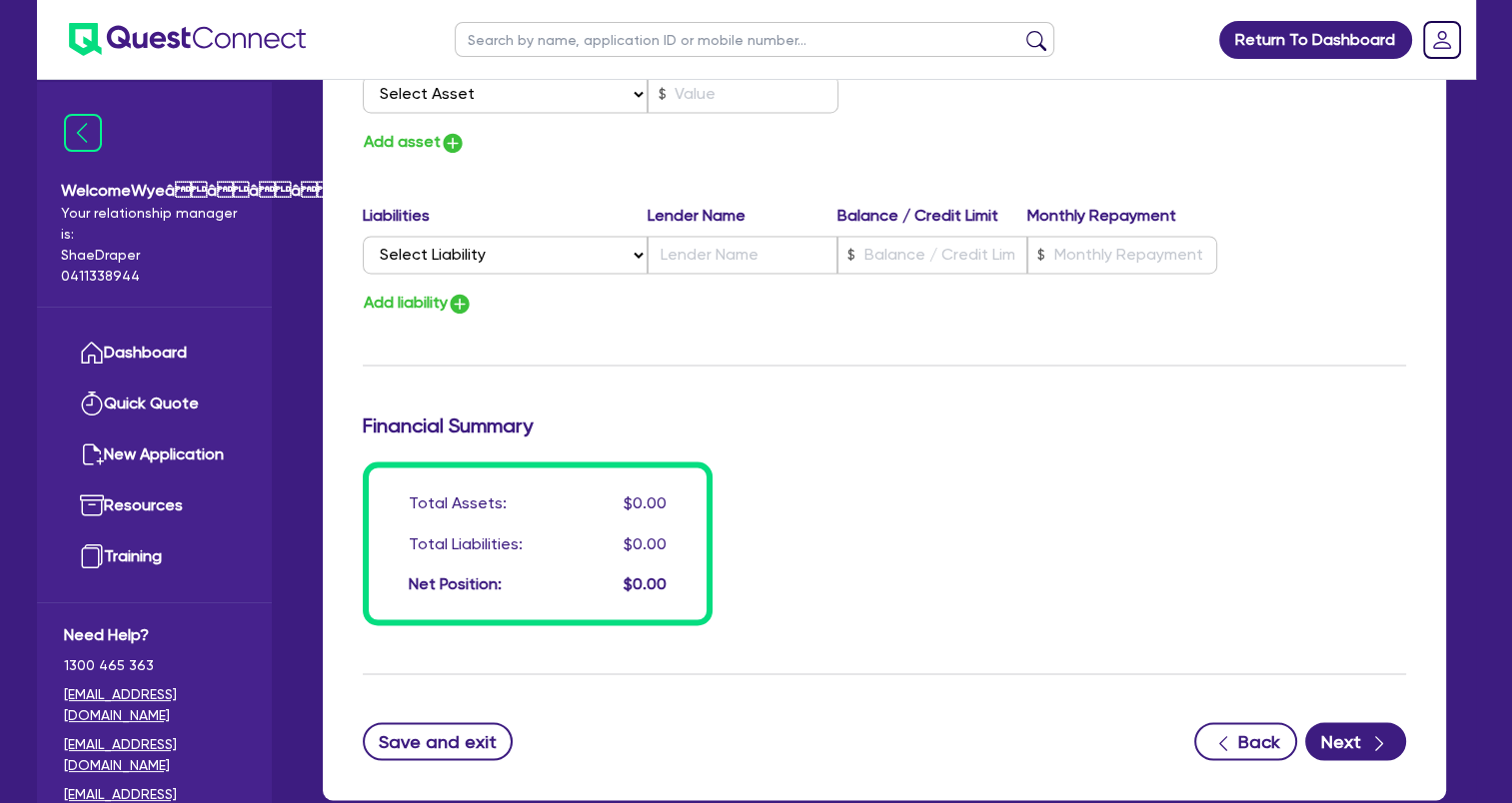 scroll, scrollTop: 3375, scrollLeft: 0, axis: vertical 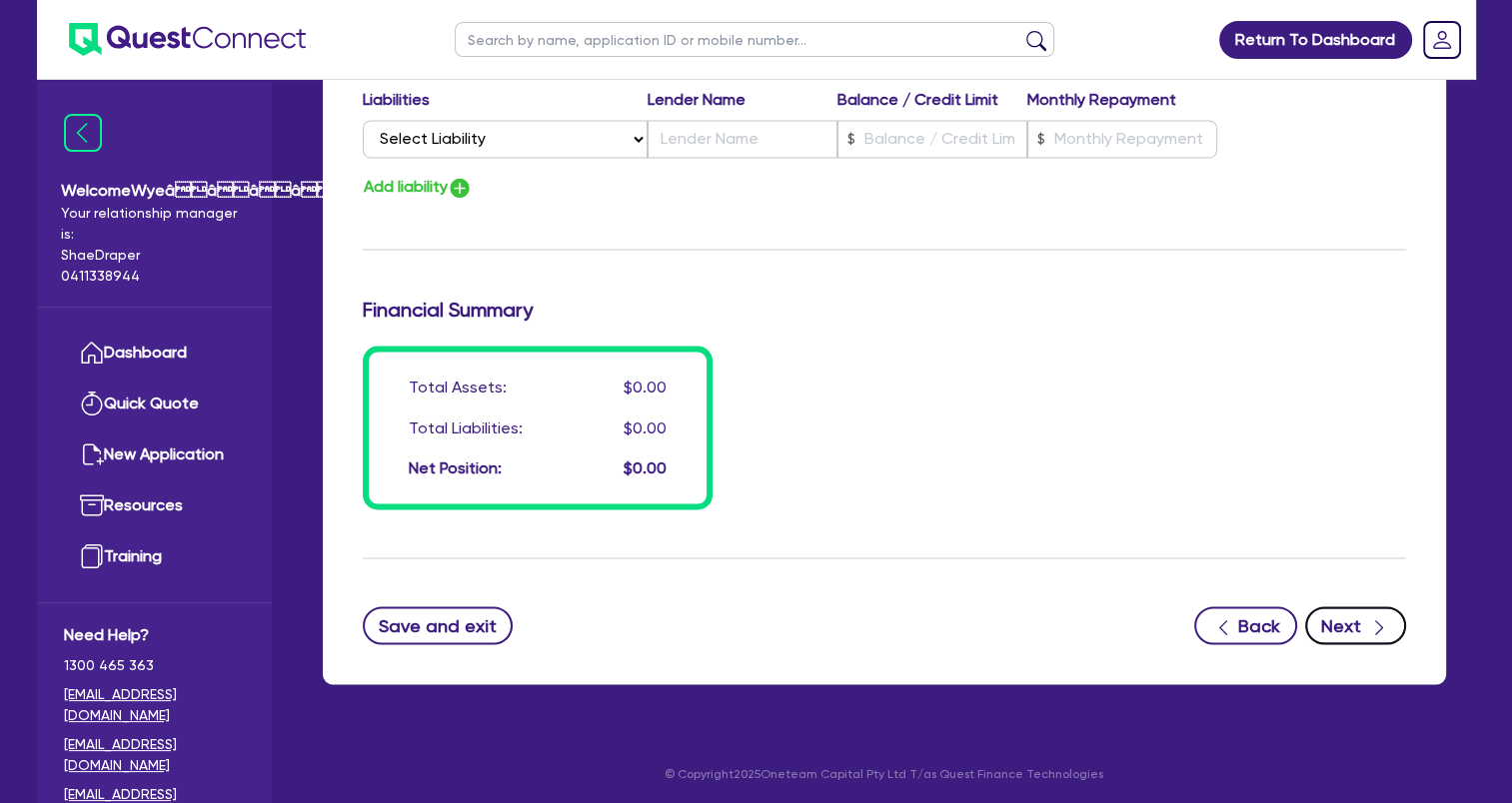 click on "Next" at bounding box center (1355, 625) 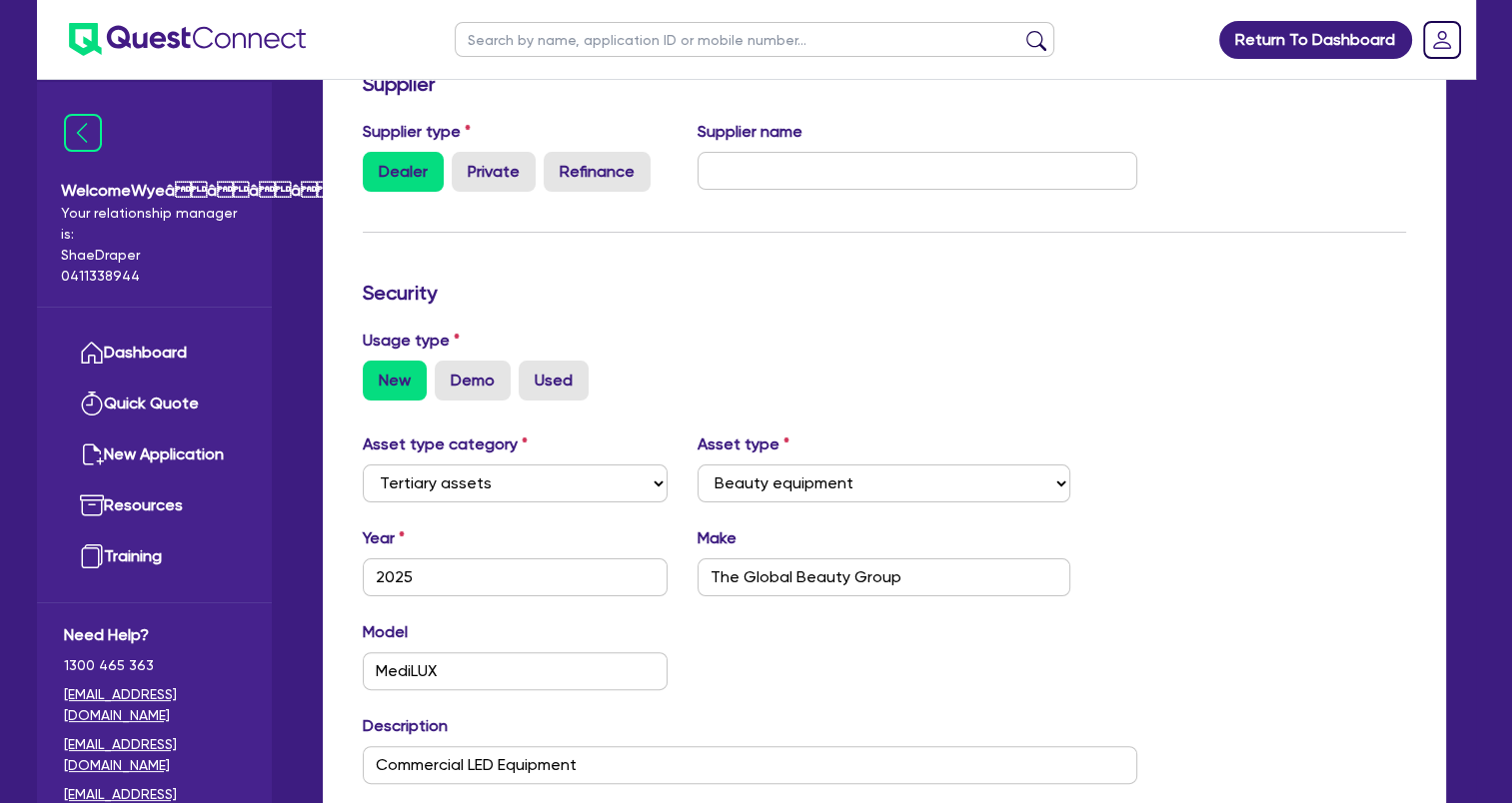 scroll, scrollTop: 300, scrollLeft: 0, axis: vertical 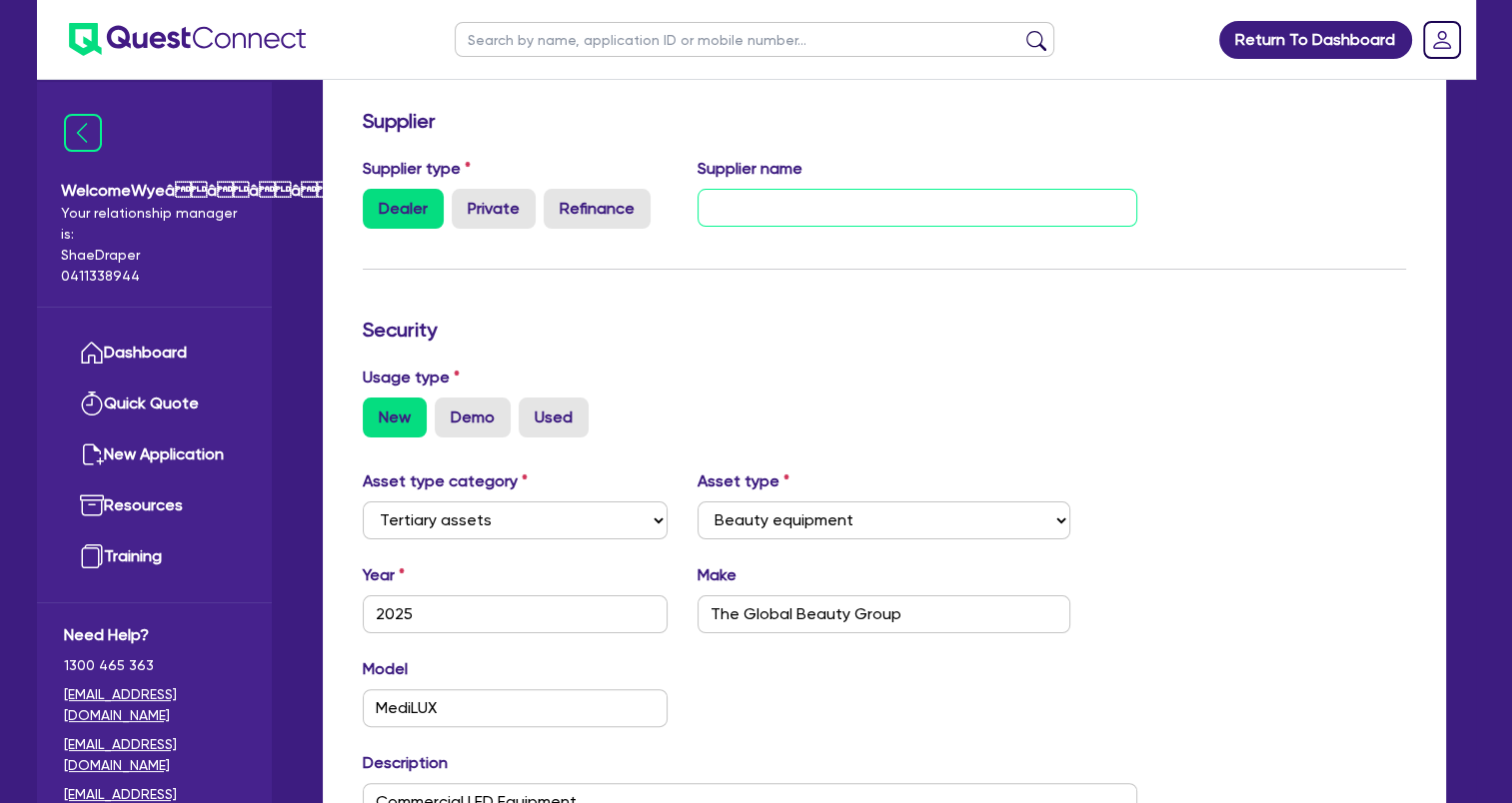 click at bounding box center (917, 208) 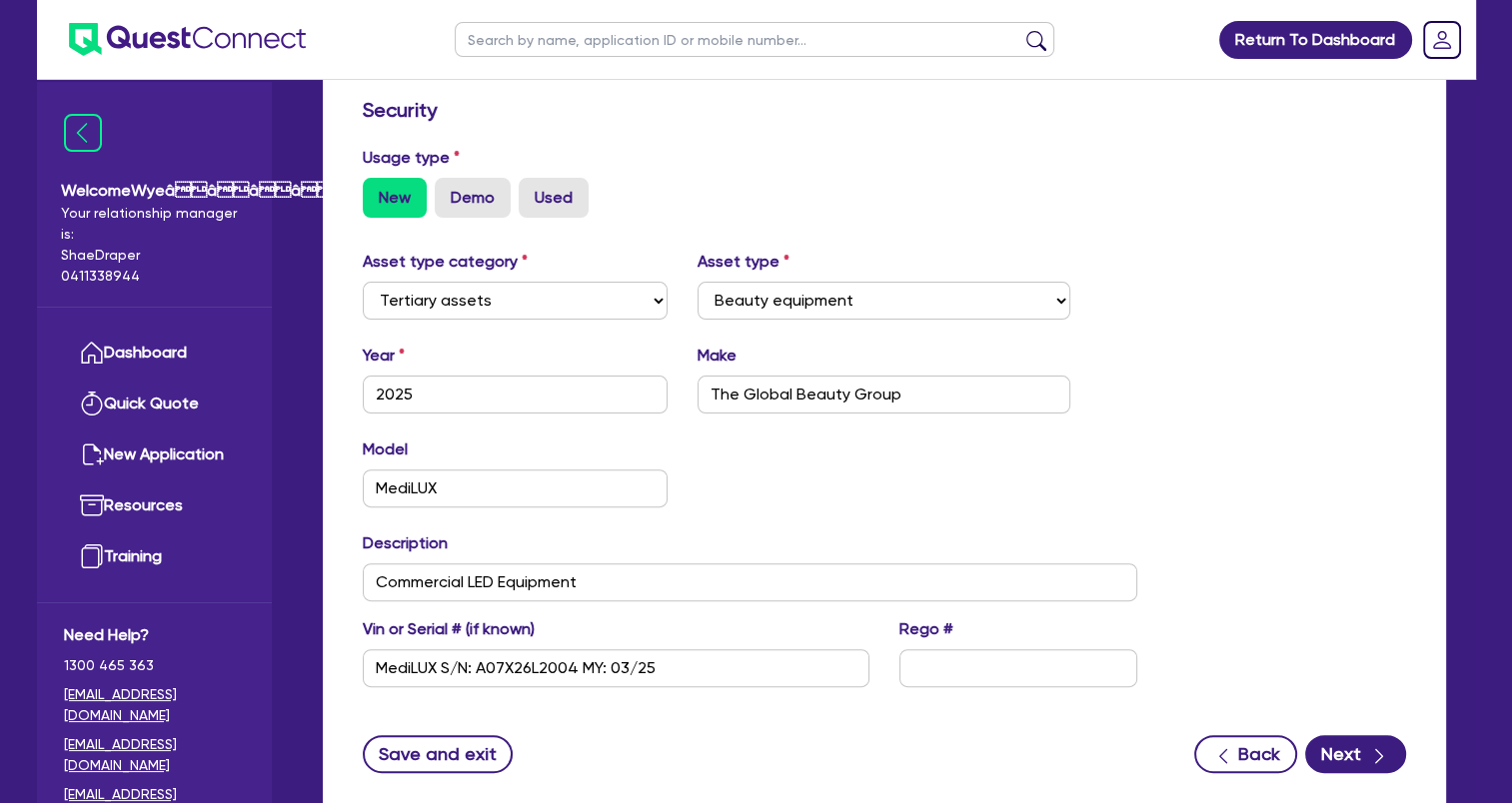 scroll, scrollTop: 550, scrollLeft: 0, axis: vertical 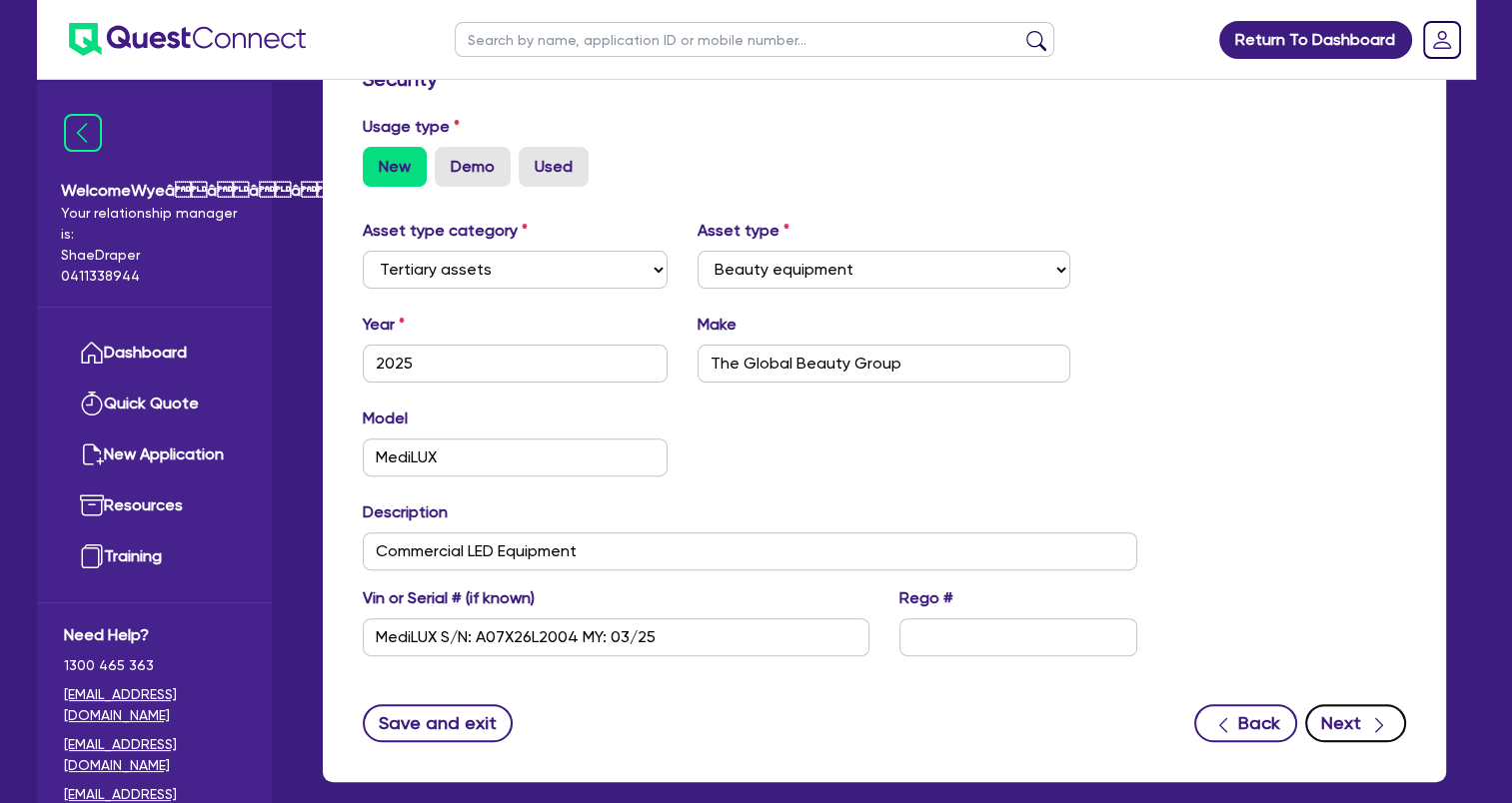 click on "Next" at bounding box center (1355, 723) 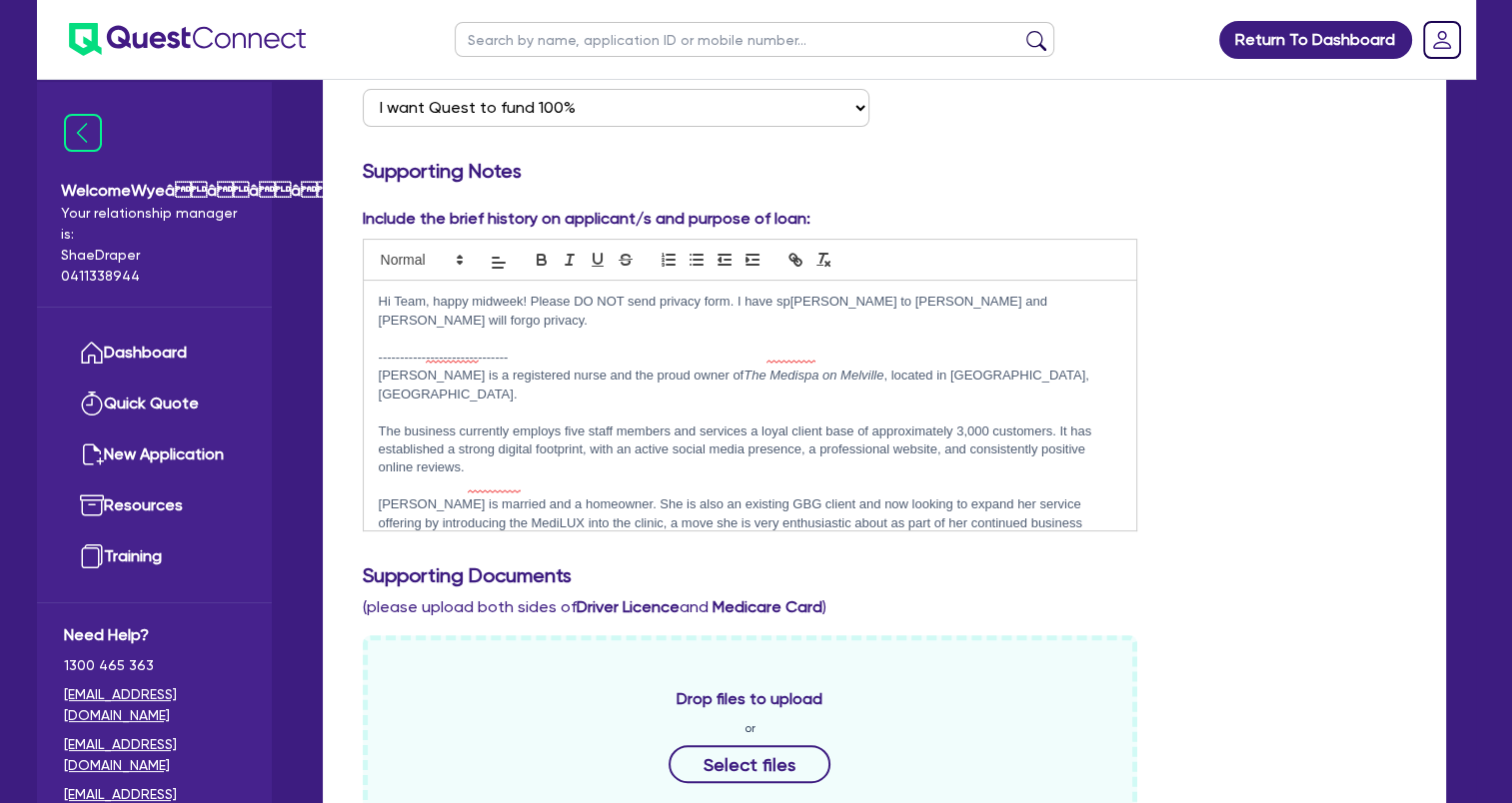 scroll, scrollTop: 300, scrollLeft: 0, axis: vertical 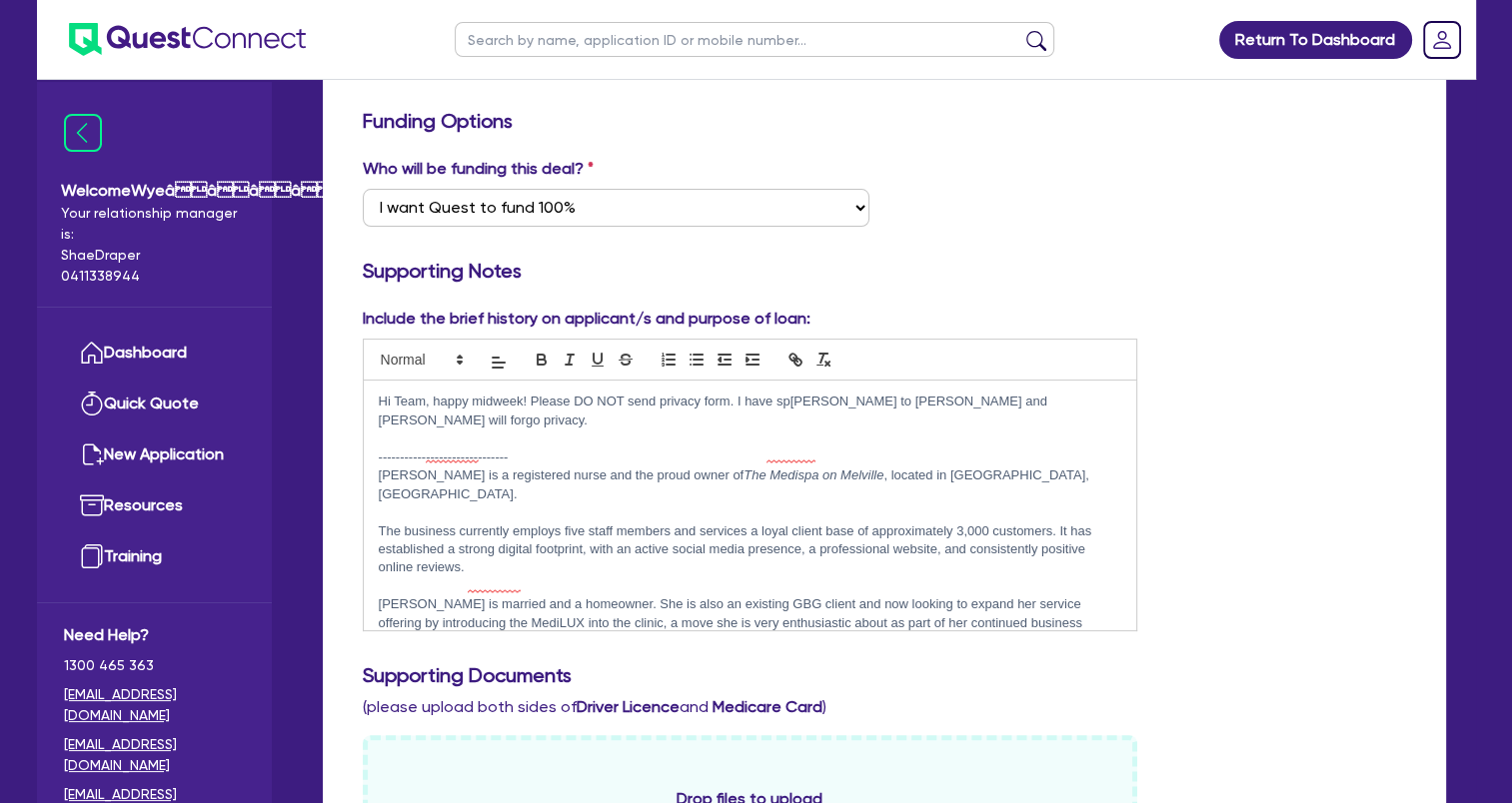 click on "Hi Team, happy midweek! Please DO NOT send privacy form. I have sp[PERSON_NAME] to [PERSON_NAME] and [PERSON_NAME] will forgo privacy." at bounding box center [751, 410] 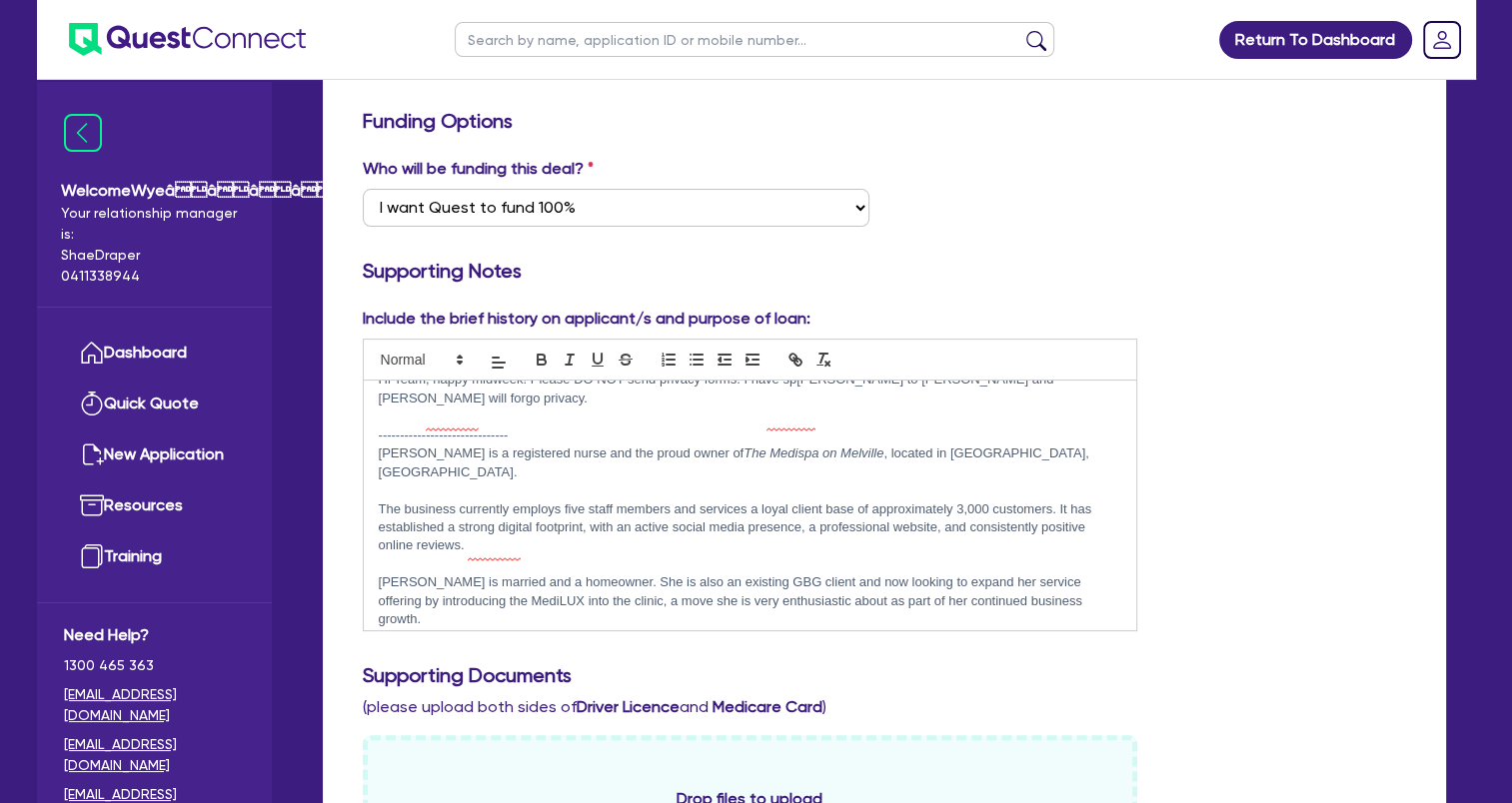 scroll, scrollTop: 32, scrollLeft: 0, axis: vertical 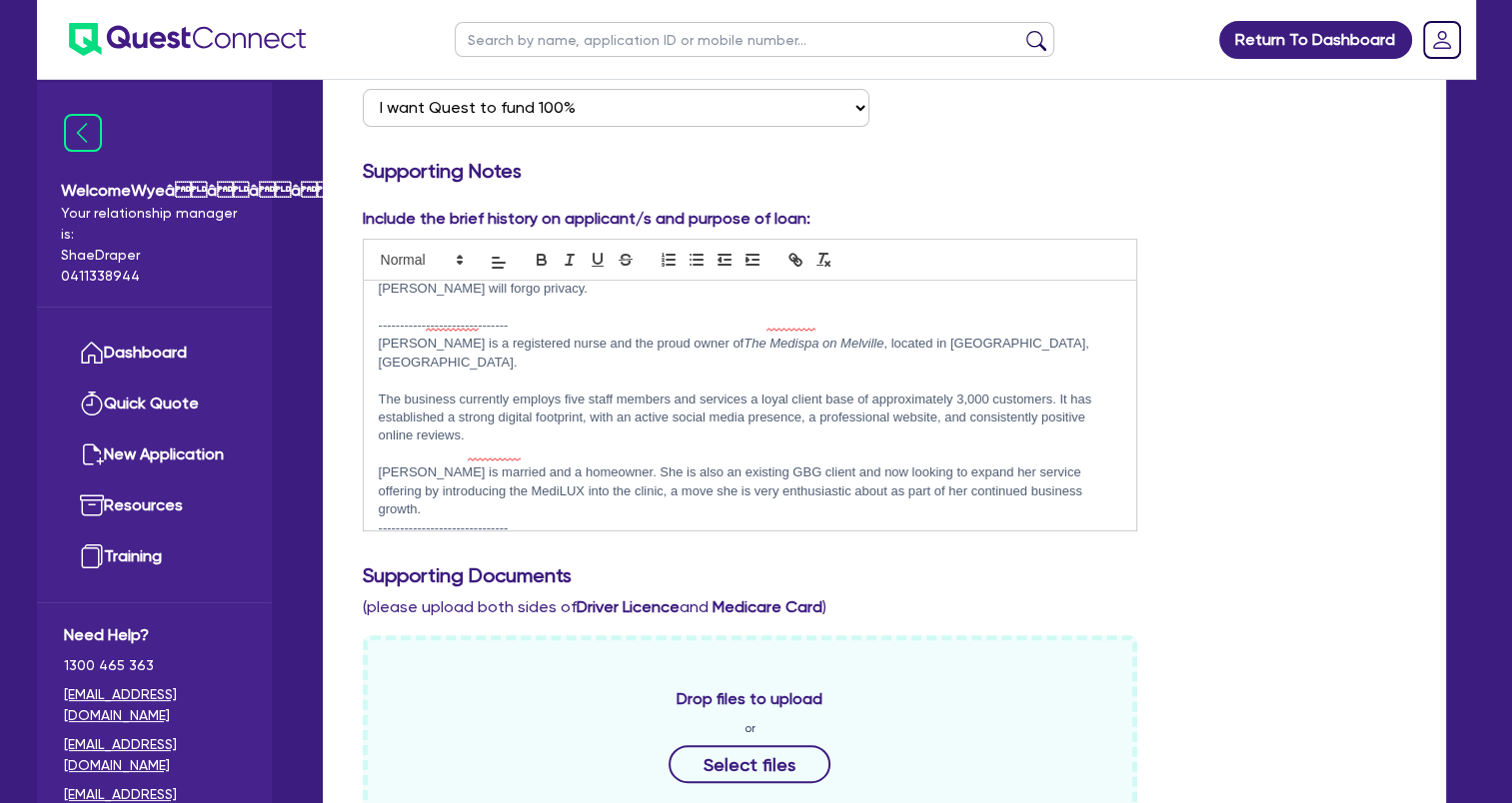 click on "There's a worst RHI that's showing on both directors credit [PERSON_NAME], [PERSON_NAME] is not aware of it as she mentioned that their beach house, a property investment is under a syndicate and being manage by someone." at bounding box center [751, 555] 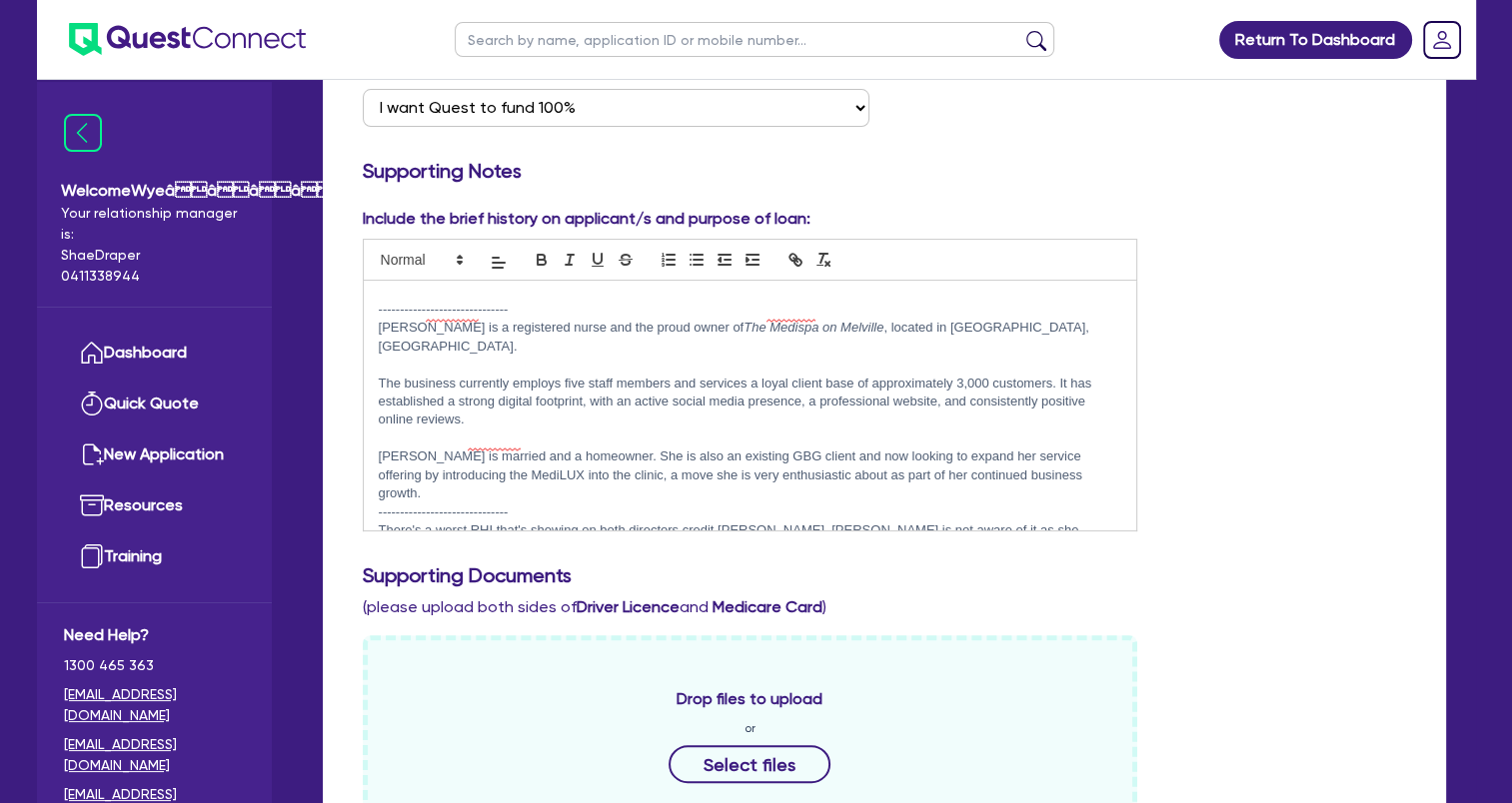scroll, scrollTop: 50, scrollLeft: 0, axis: vertical 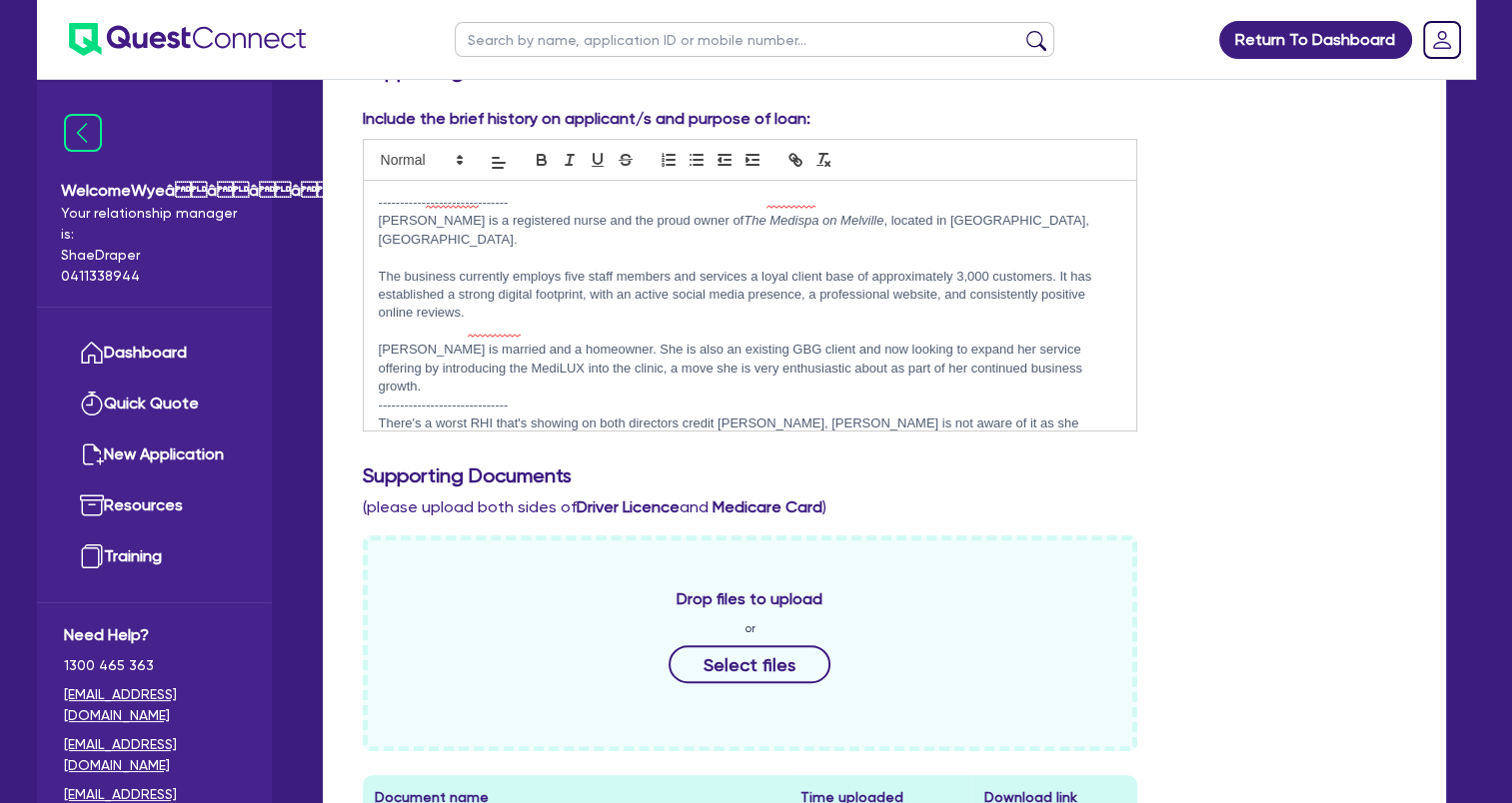 click on "The other assets are Business Contents at 850,000" at bounding box center (751, 479) 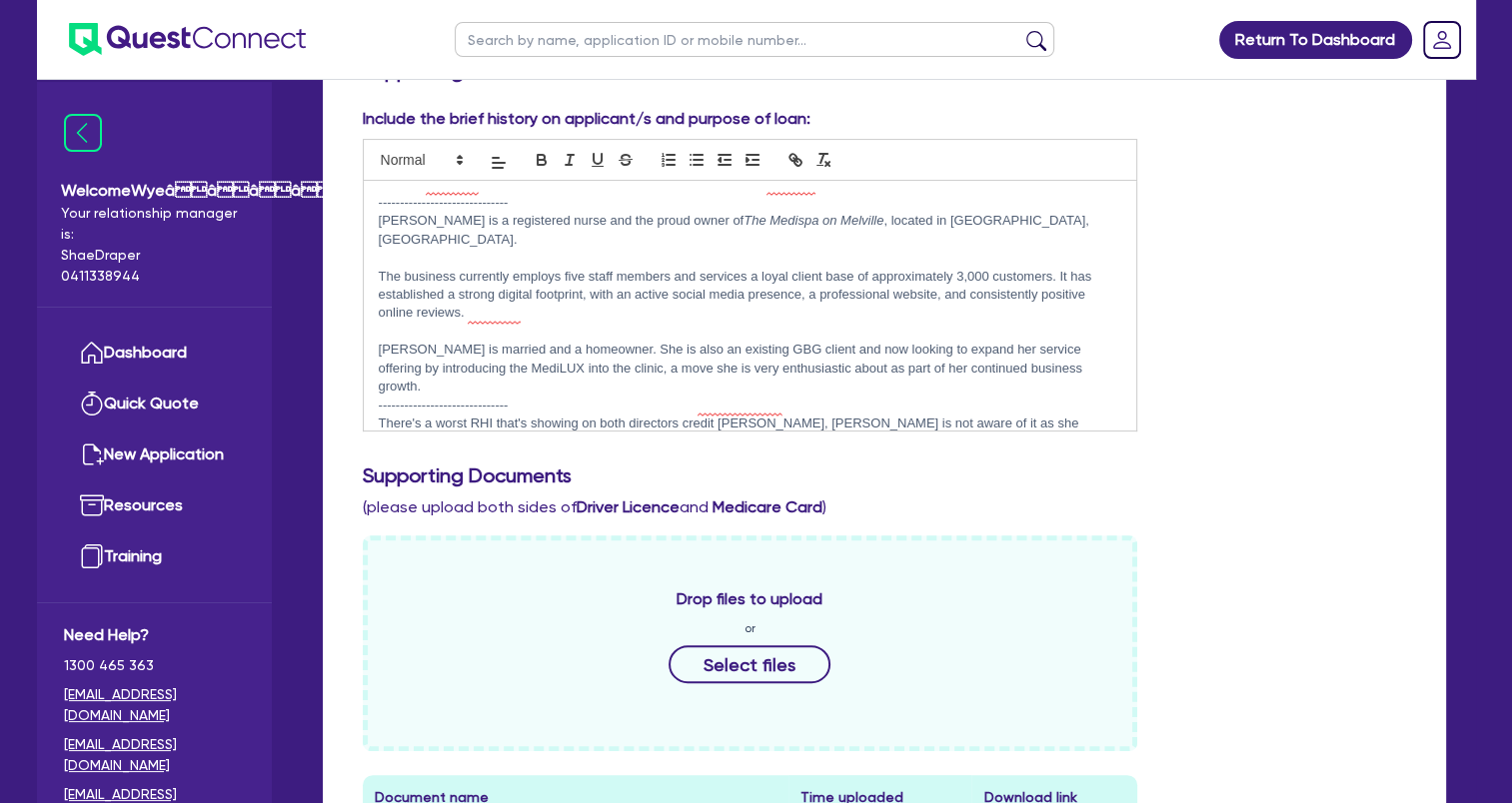 scroll, scrollTop: 68, scrollLeft: 0, axis: vertical 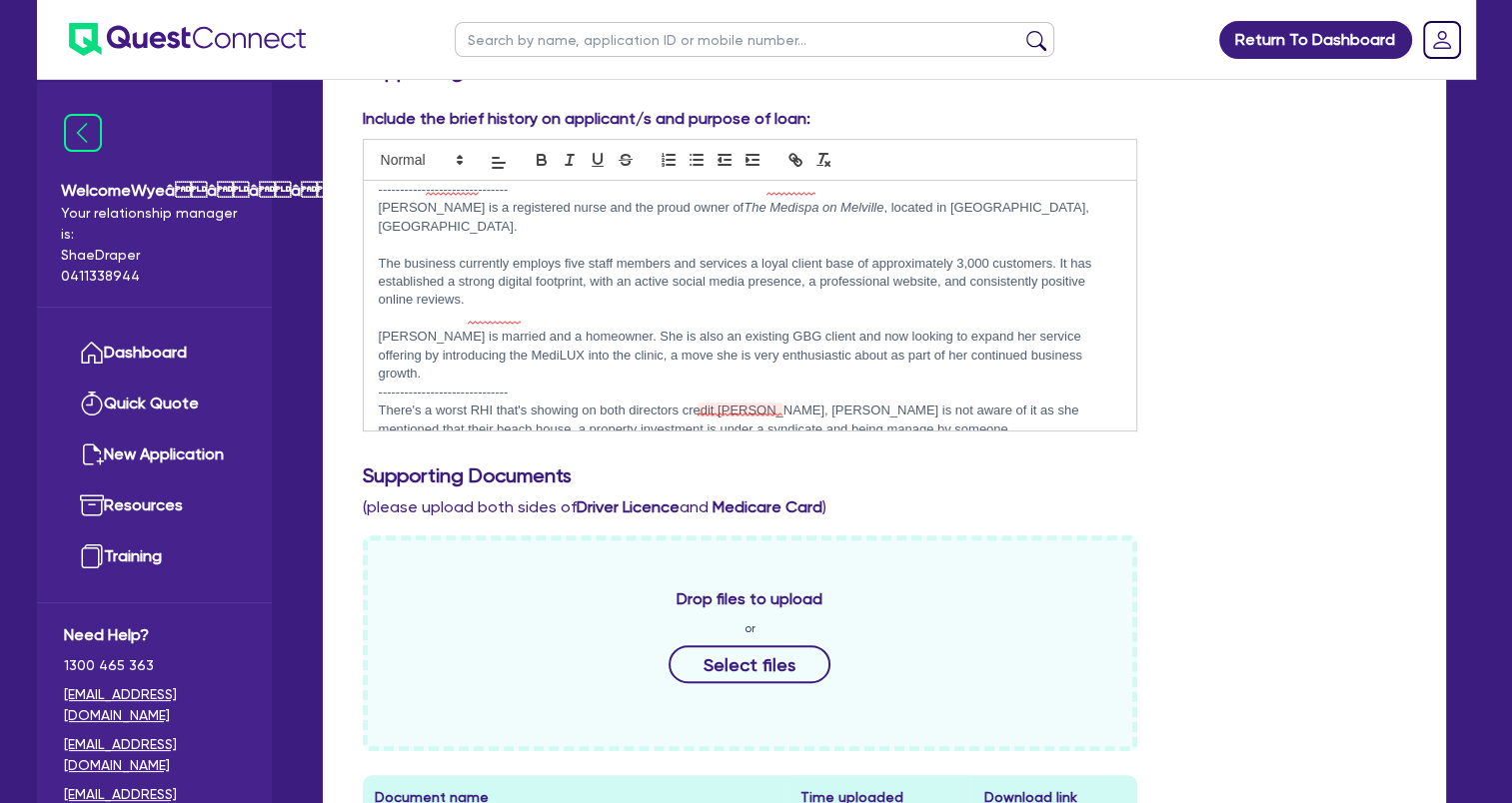 drag, startPoint x: 771, startPoint y: 420, endPoint x: 698, endPoint y: 413, distance: 73.334848 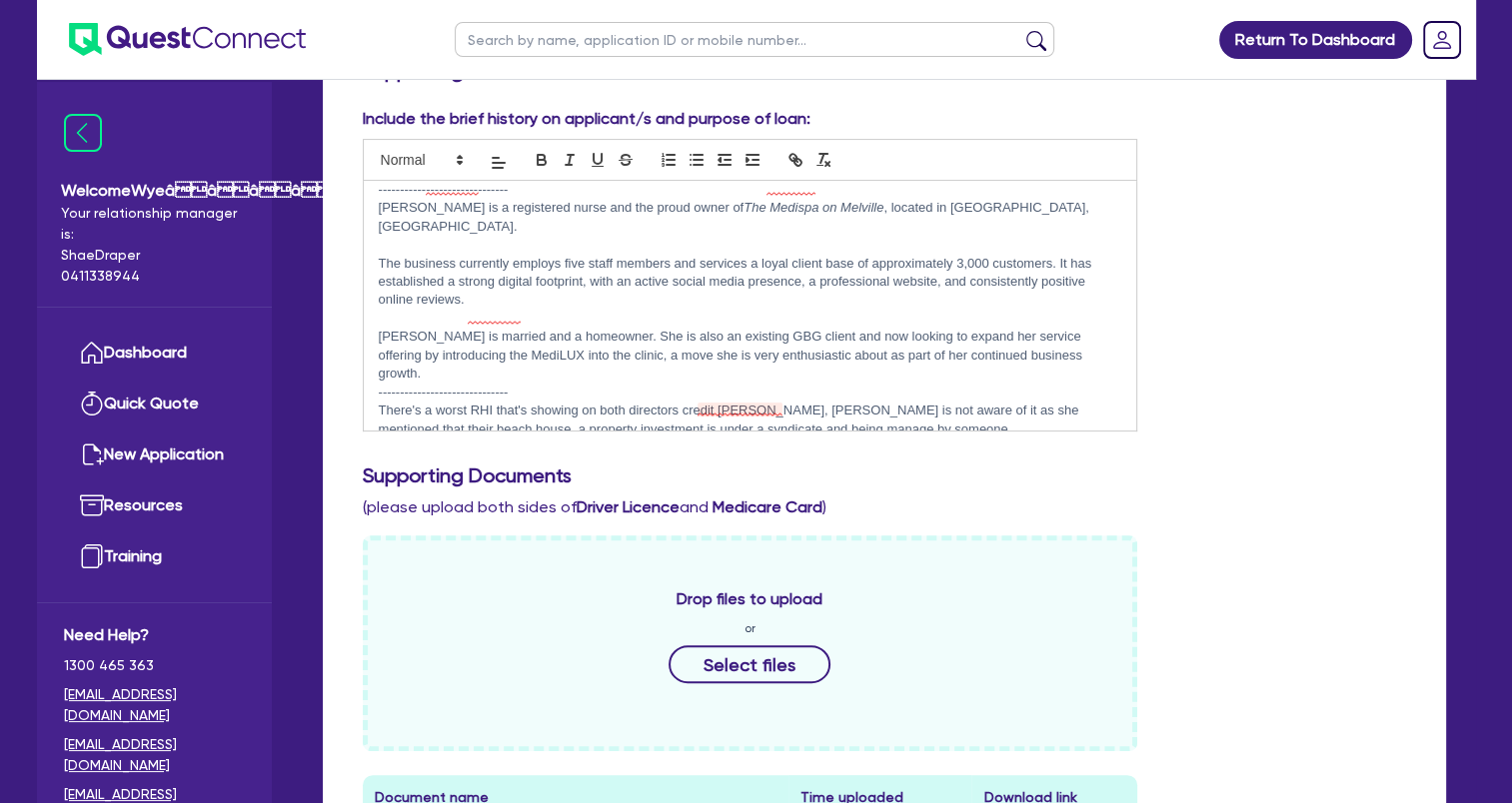 click on "The other assets are Business Contents at $850,000 & Superanuation" at bounding box center (751, 466) 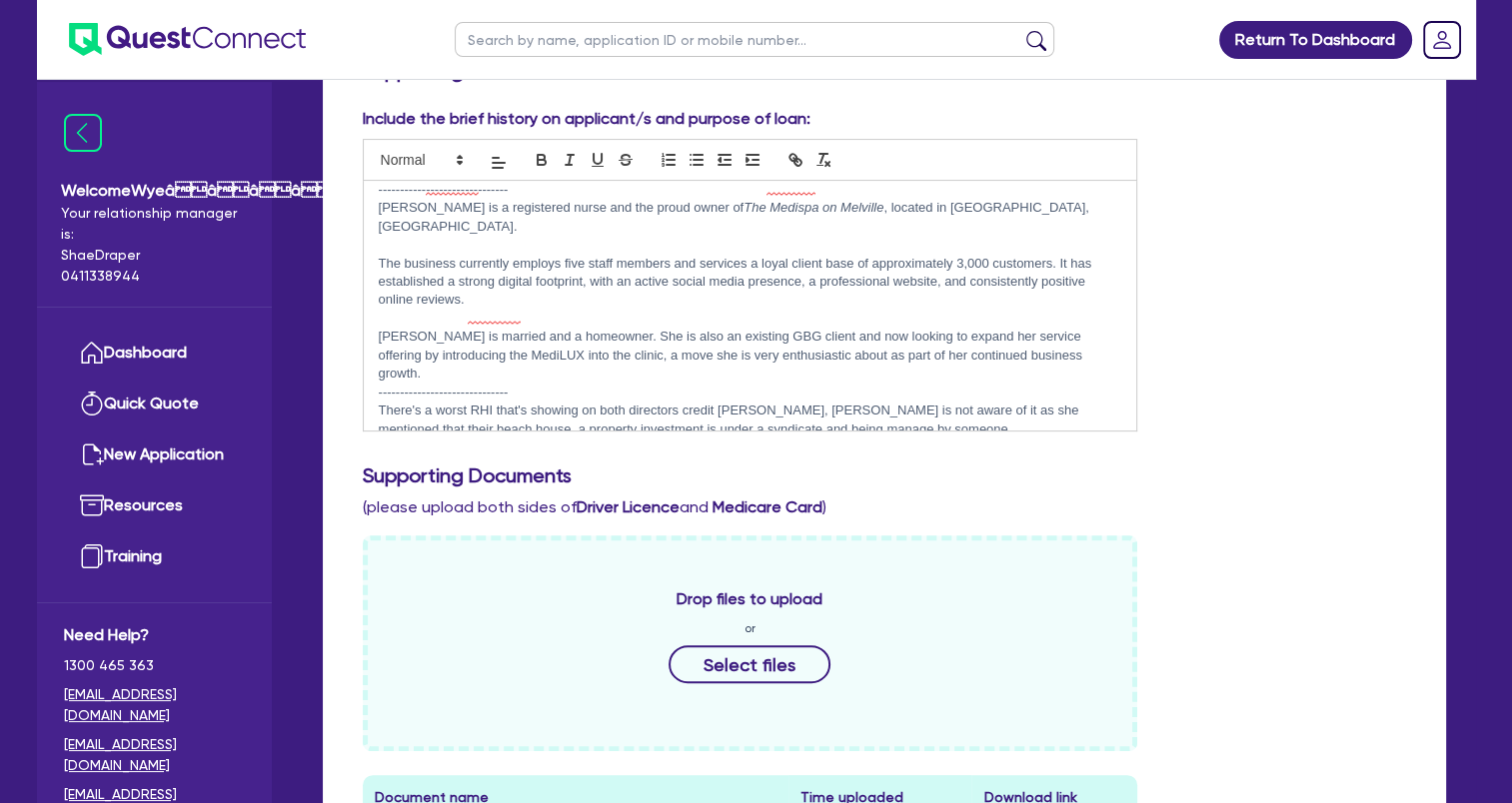 click on "The other assets are Business Contents at $850,000 & Superannuation" at bounding box center [751, 466] 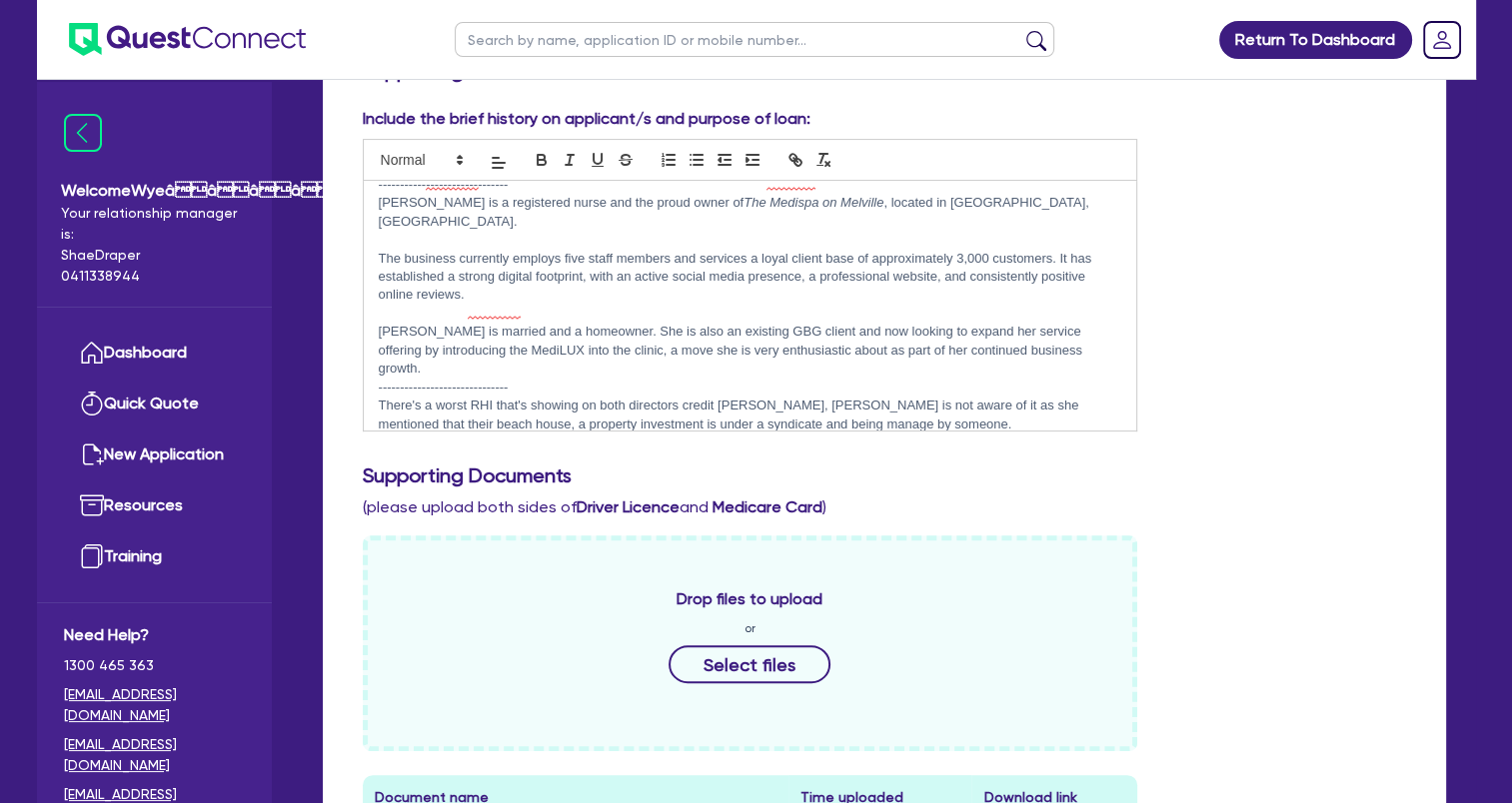 scroll, scrollTop: 92, scrollLeft: 0, axis: vertical 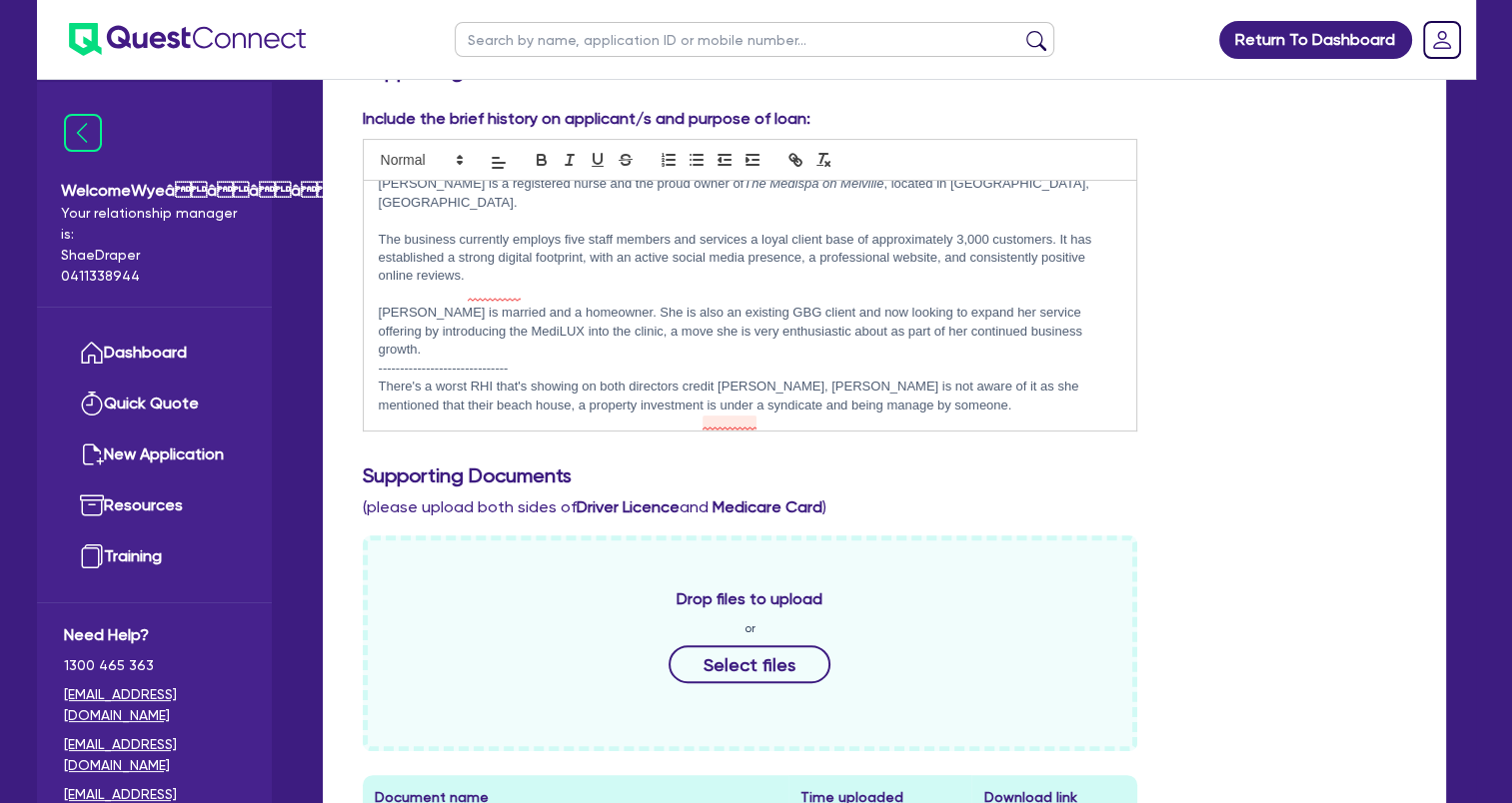 click on "I have upped the brokerage to 7% to match the monthly rapyment we quoted client at $ 656.71 monthly." at bounding box center [751, 478] 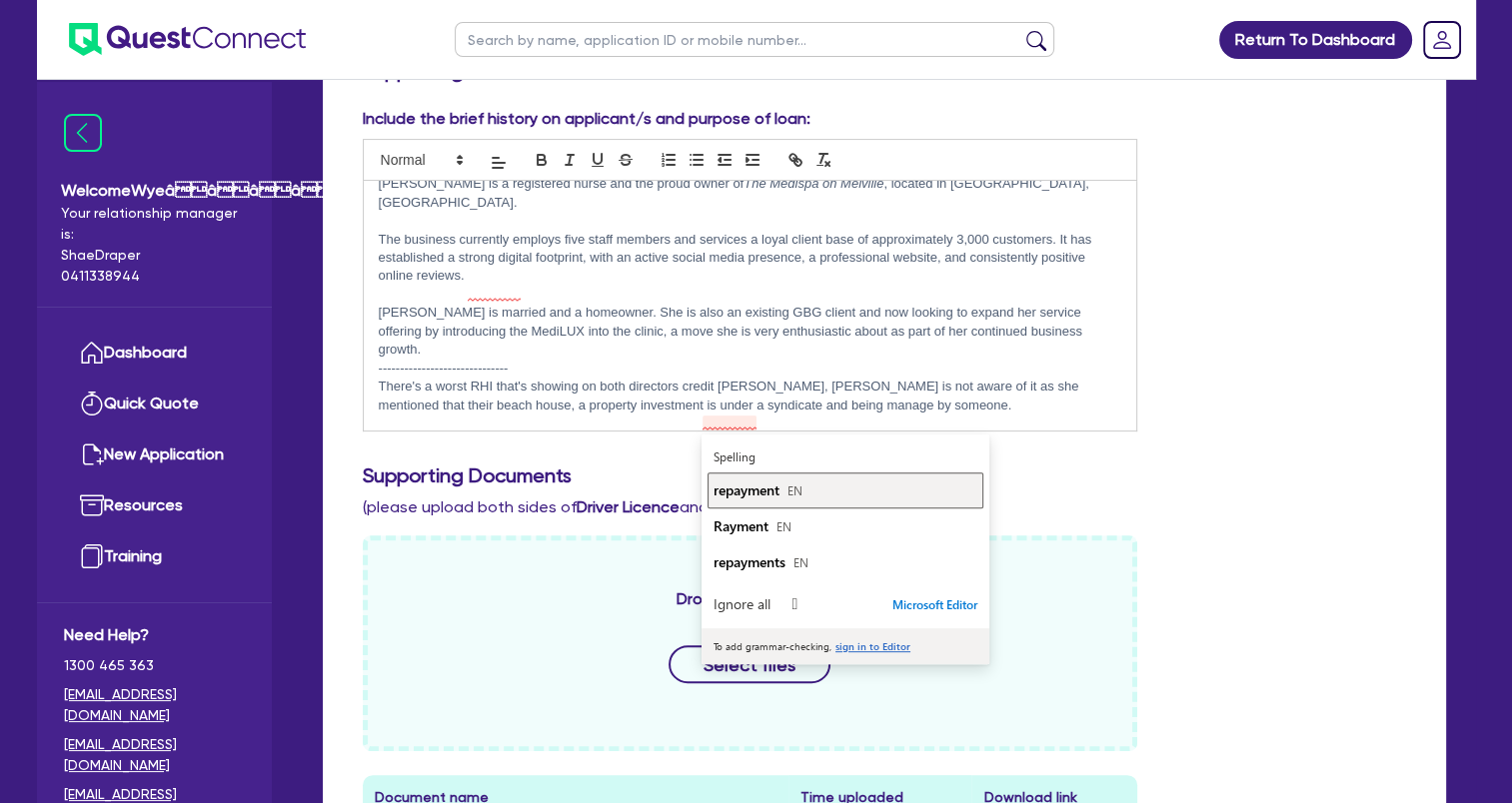 click on "repayment" at bounding box center [747, 489] 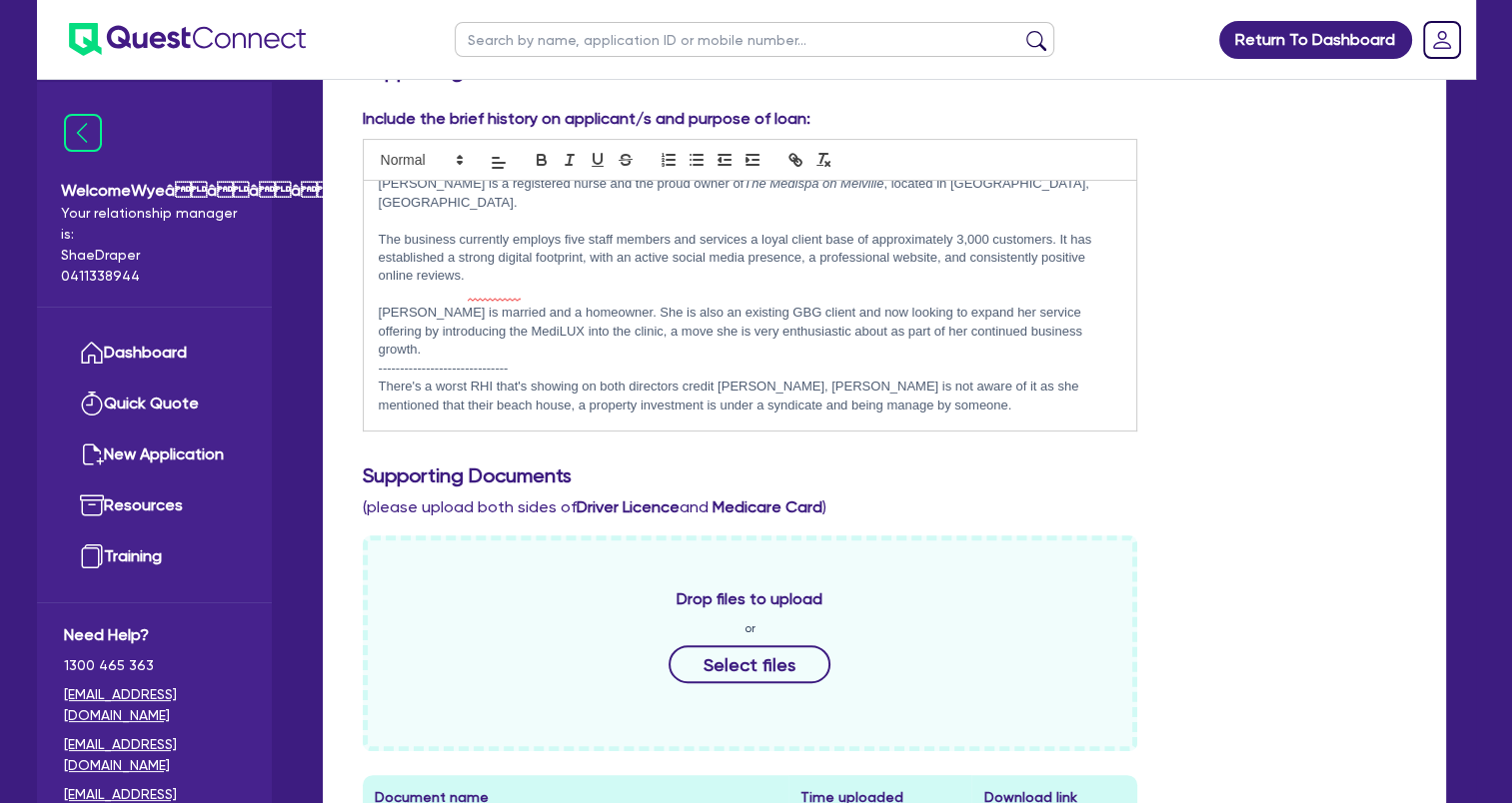 click on "I have upped the brokerage to 7% to match the monthly repayment we quoted client at $ 656.71 monthly." at bounding box center (751, 478) 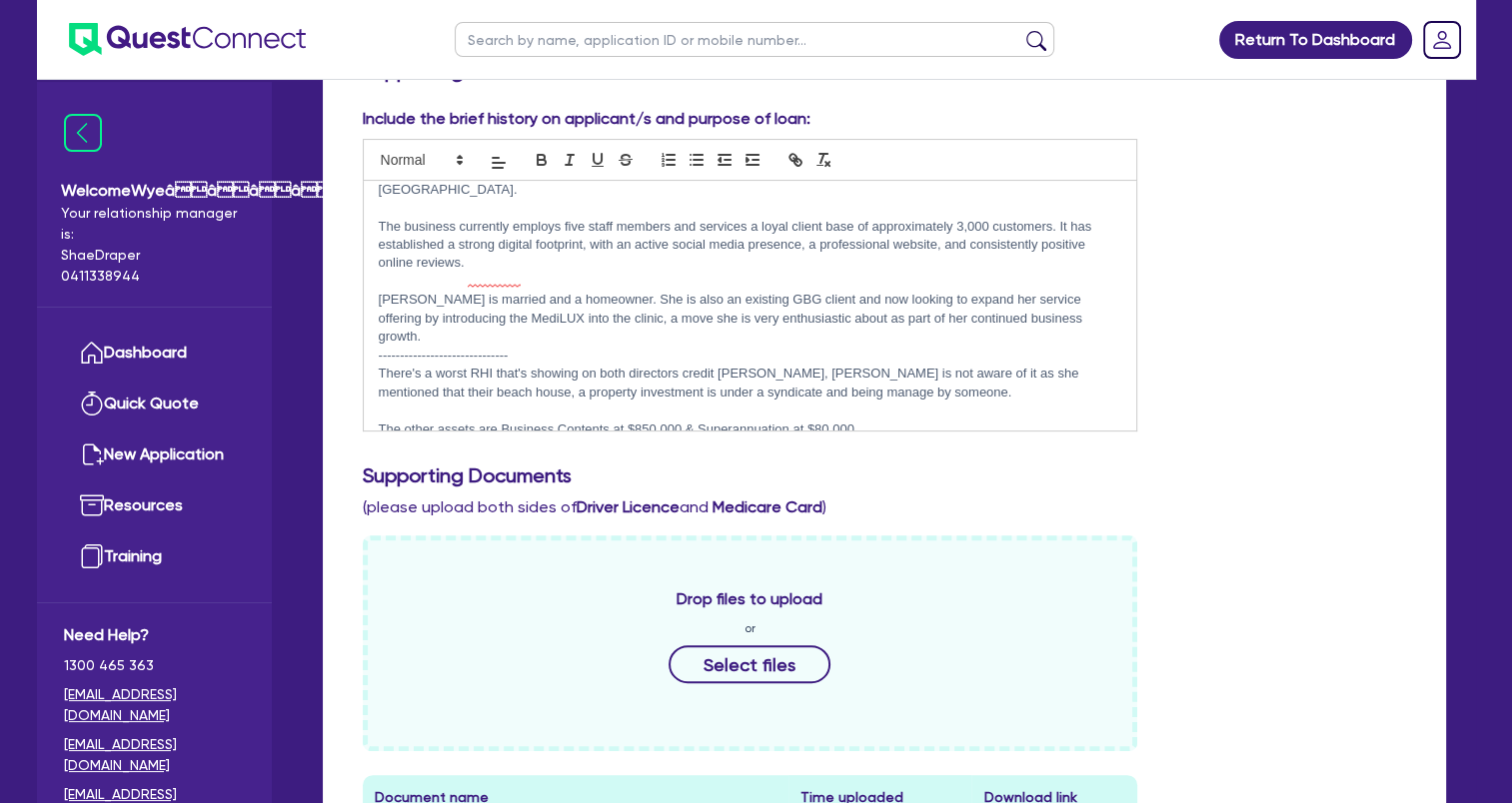 drag, startPoint x: 377, startPoint y: 420, endPoint x: 1119, endPoint y: 404, distance: 742.17249 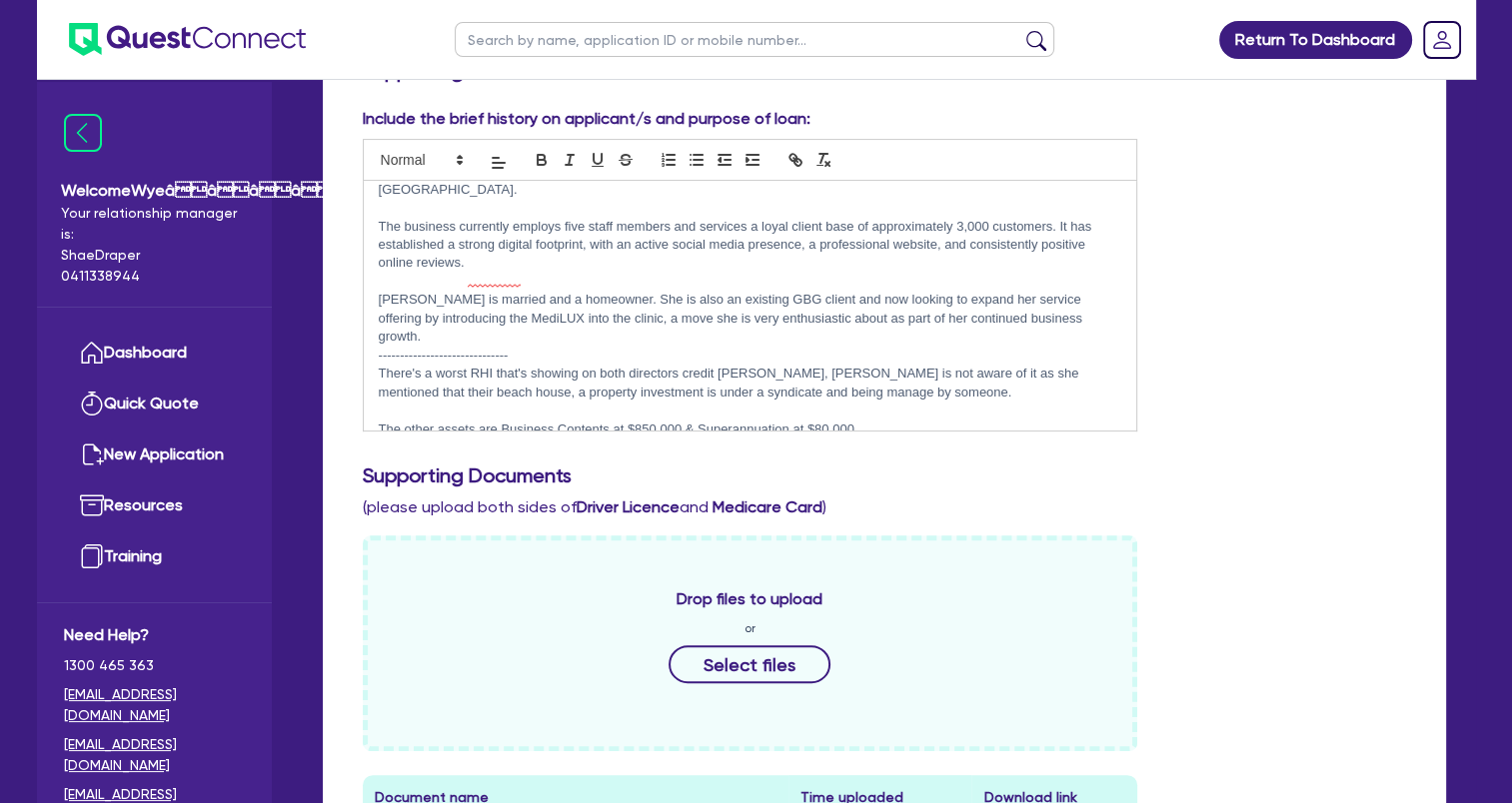 copy on "I have upped the brokerage to 7% to match the monthly repayment we quoted client at $ 656.71 monthly." 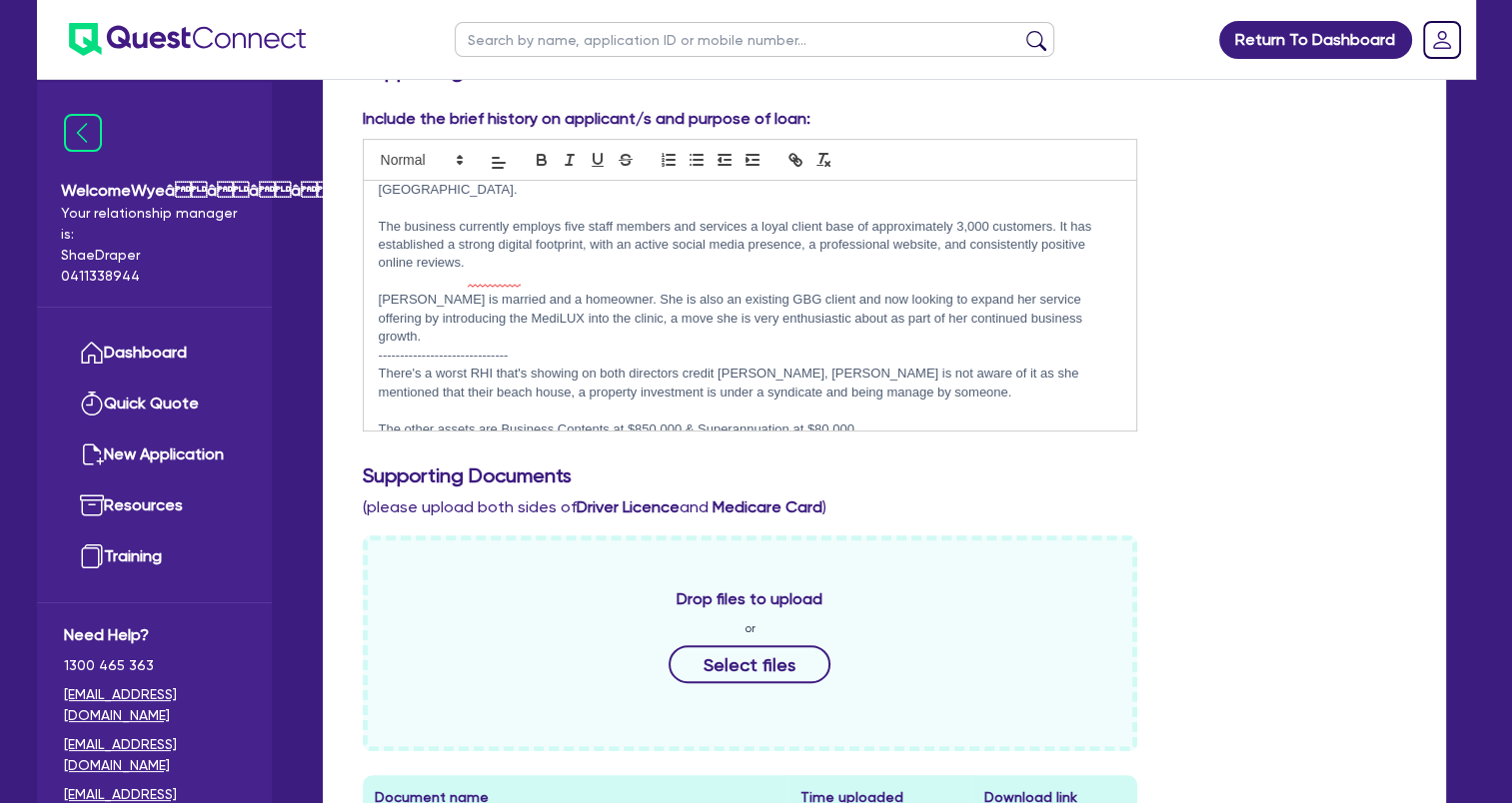 scroll, scrollTop: 0, scrollLeft: 0, axis: both 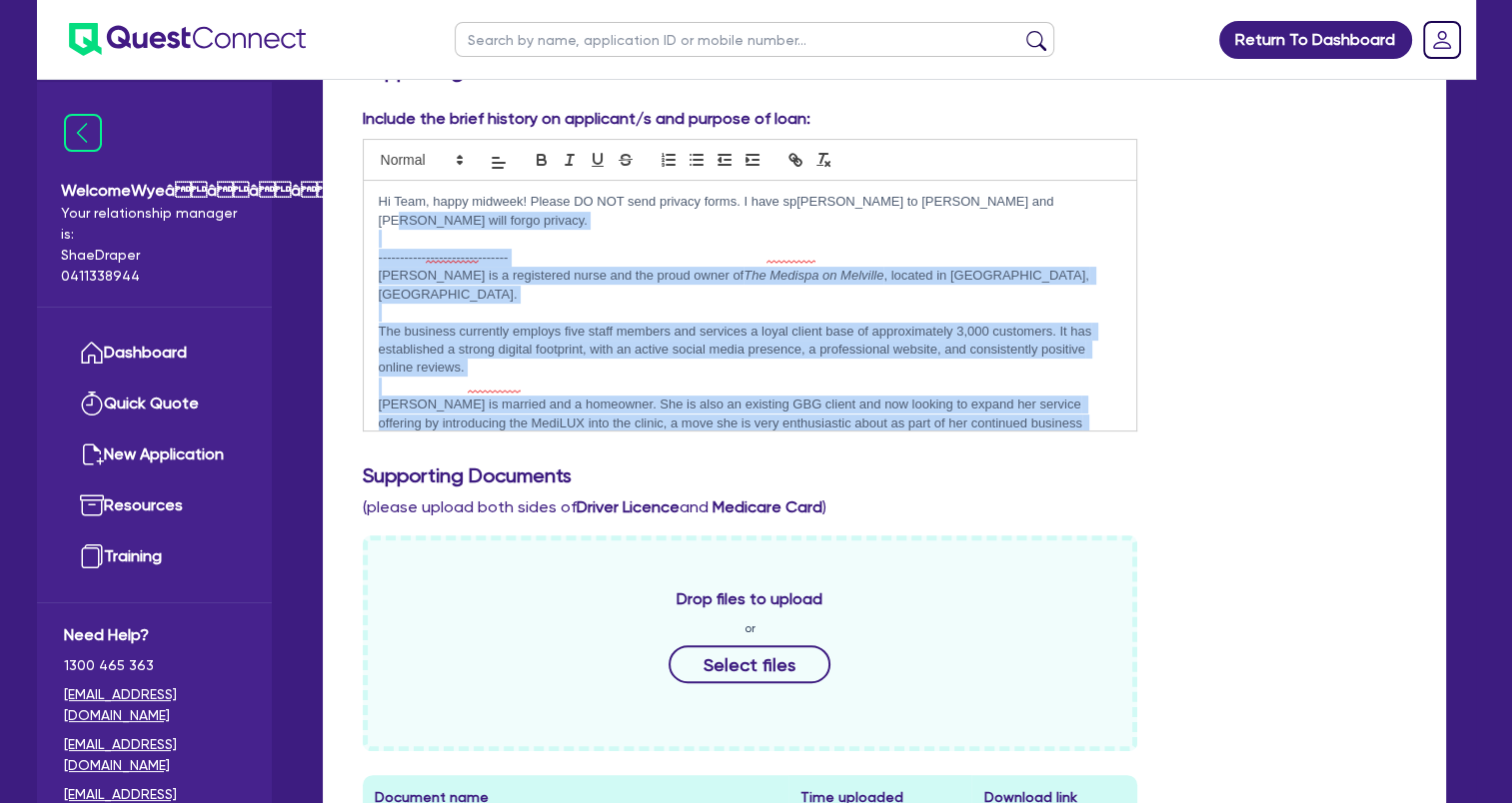 drag, startPoint x: 1027, startPoint y: 411, endPoint x: 298, endPoint y: 38, distance: 818.88339 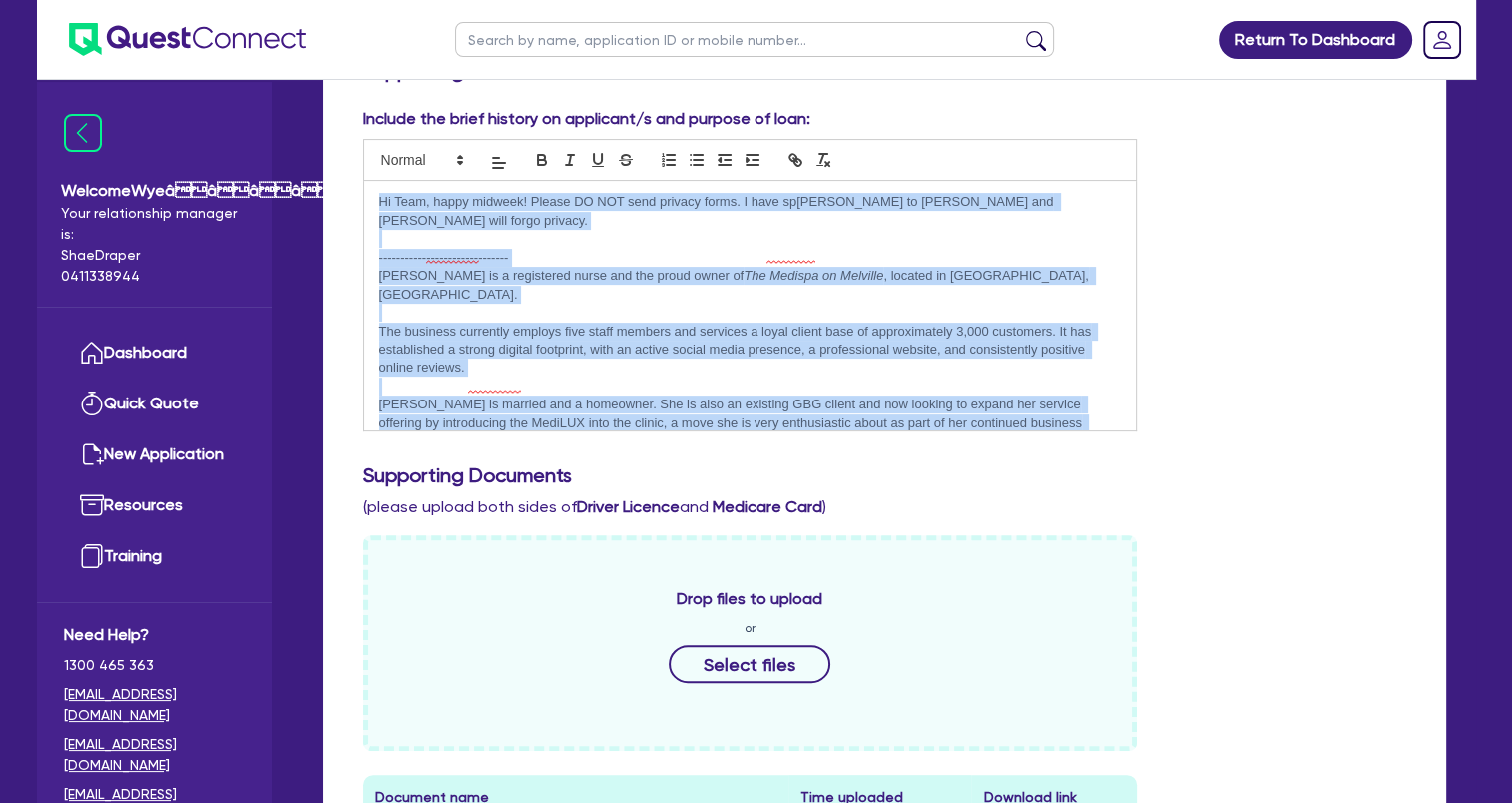 scroll, scrollTop: 105, scrollLeft: 0, axis: vertical 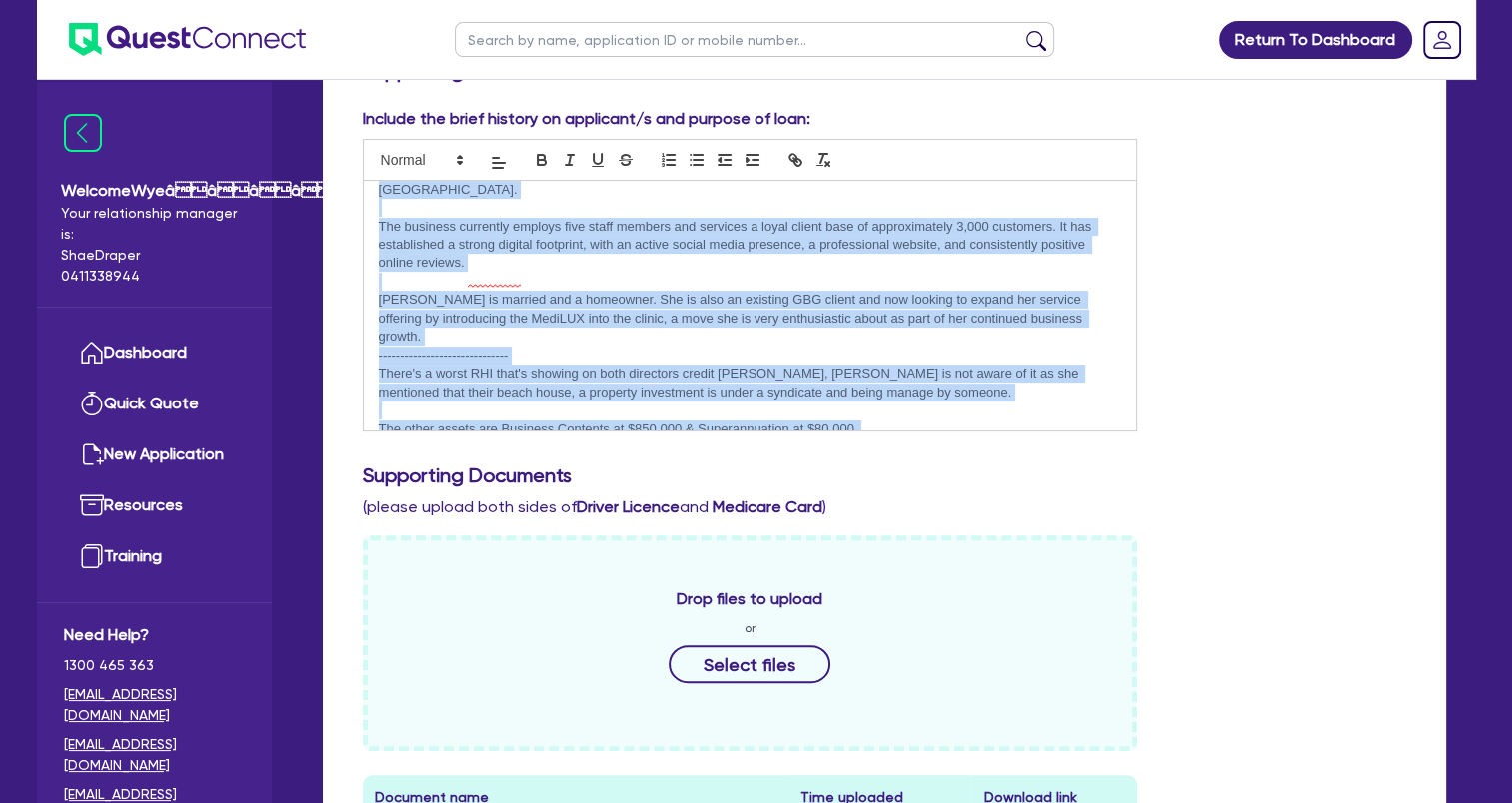 drag, startPoint x: 376, startPoint y: 198, endPoint x: 1016, endPoint y: 607, distance: 759.527 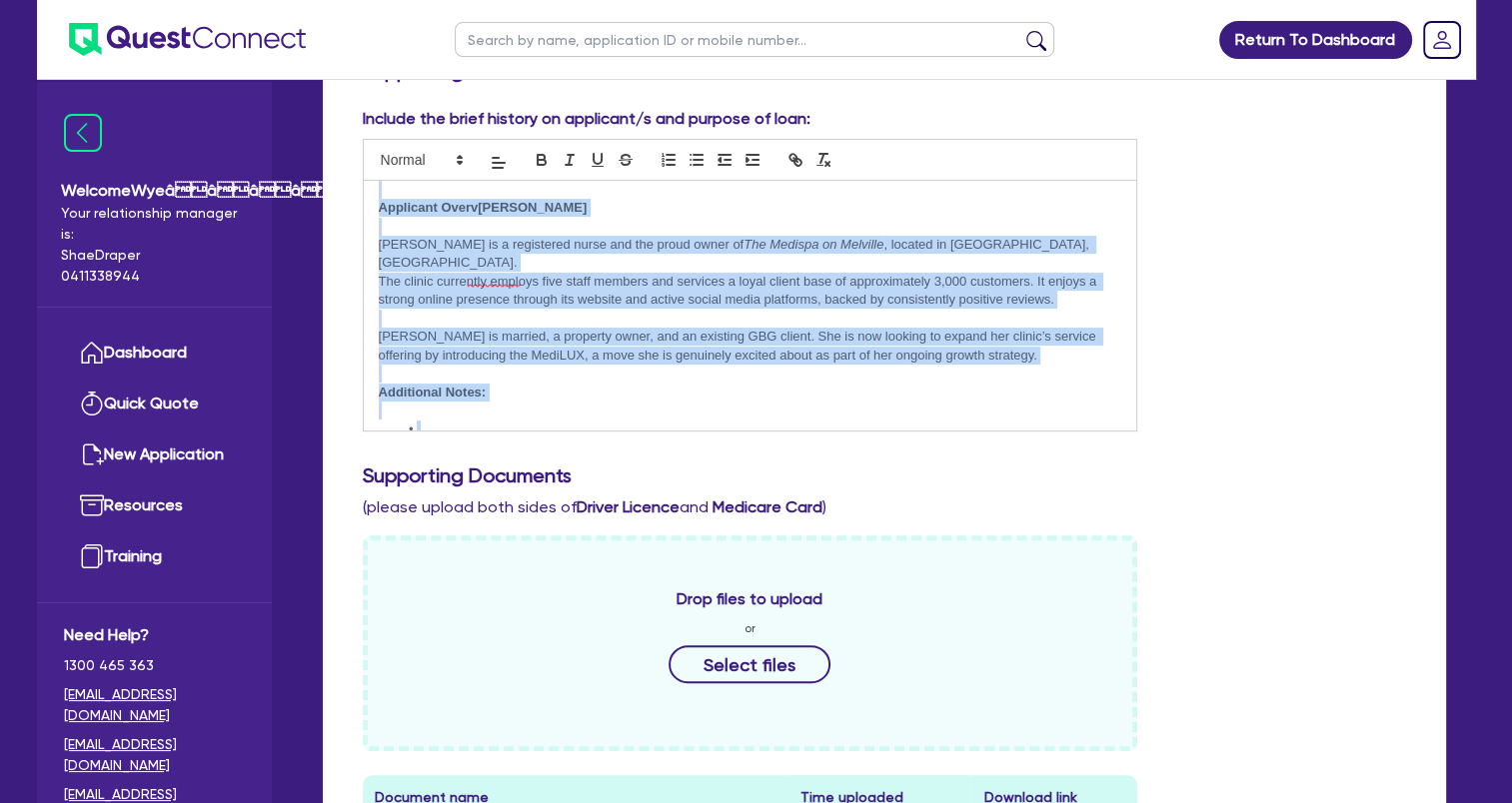 scroll, scrollTop: 0, scrollLeft: 0, axis: both 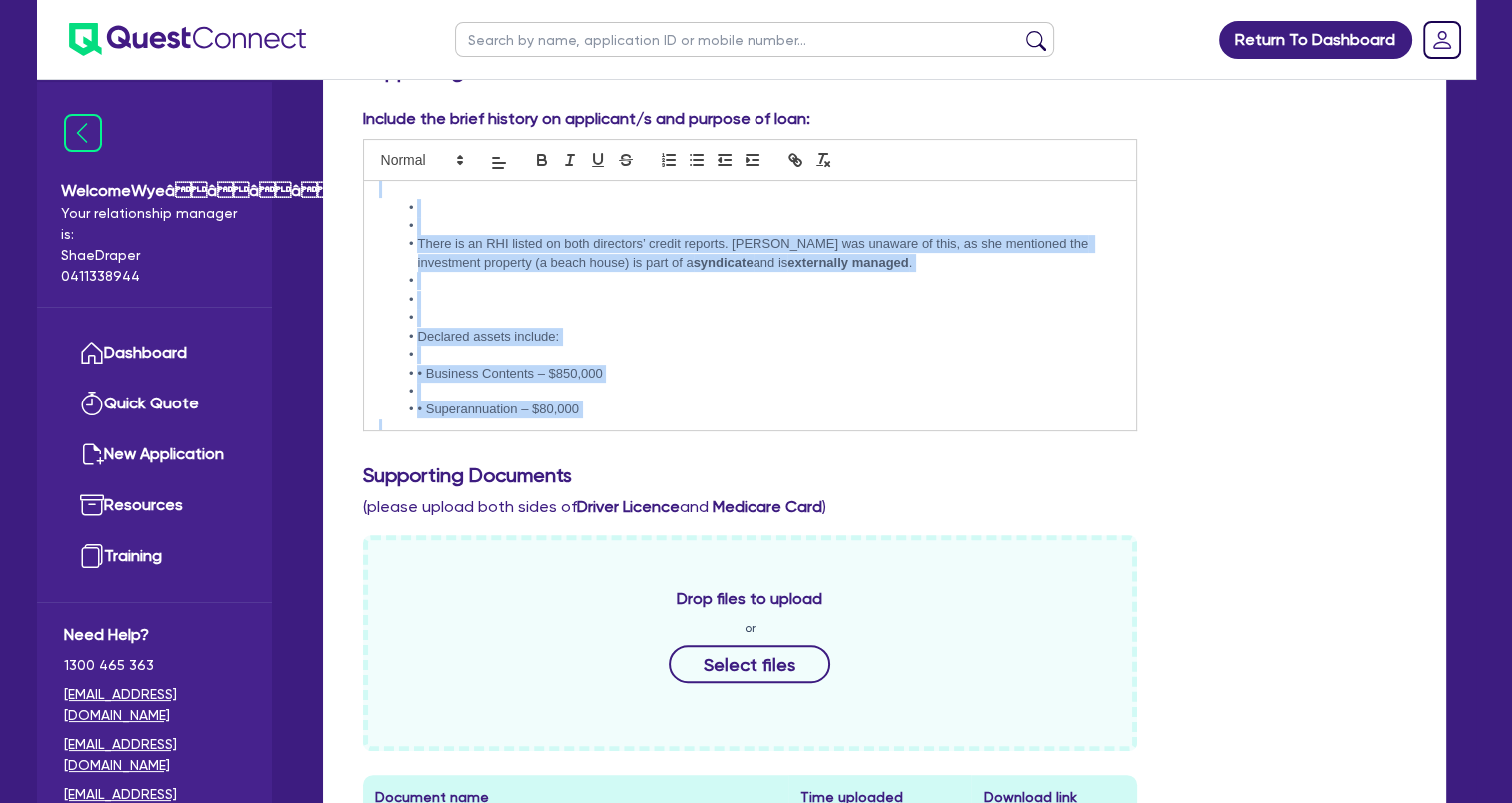 drag, startPoint x: 382, startPoint y: 198, endPoint x: 622, endPoint y: 272, distance: 251.14936 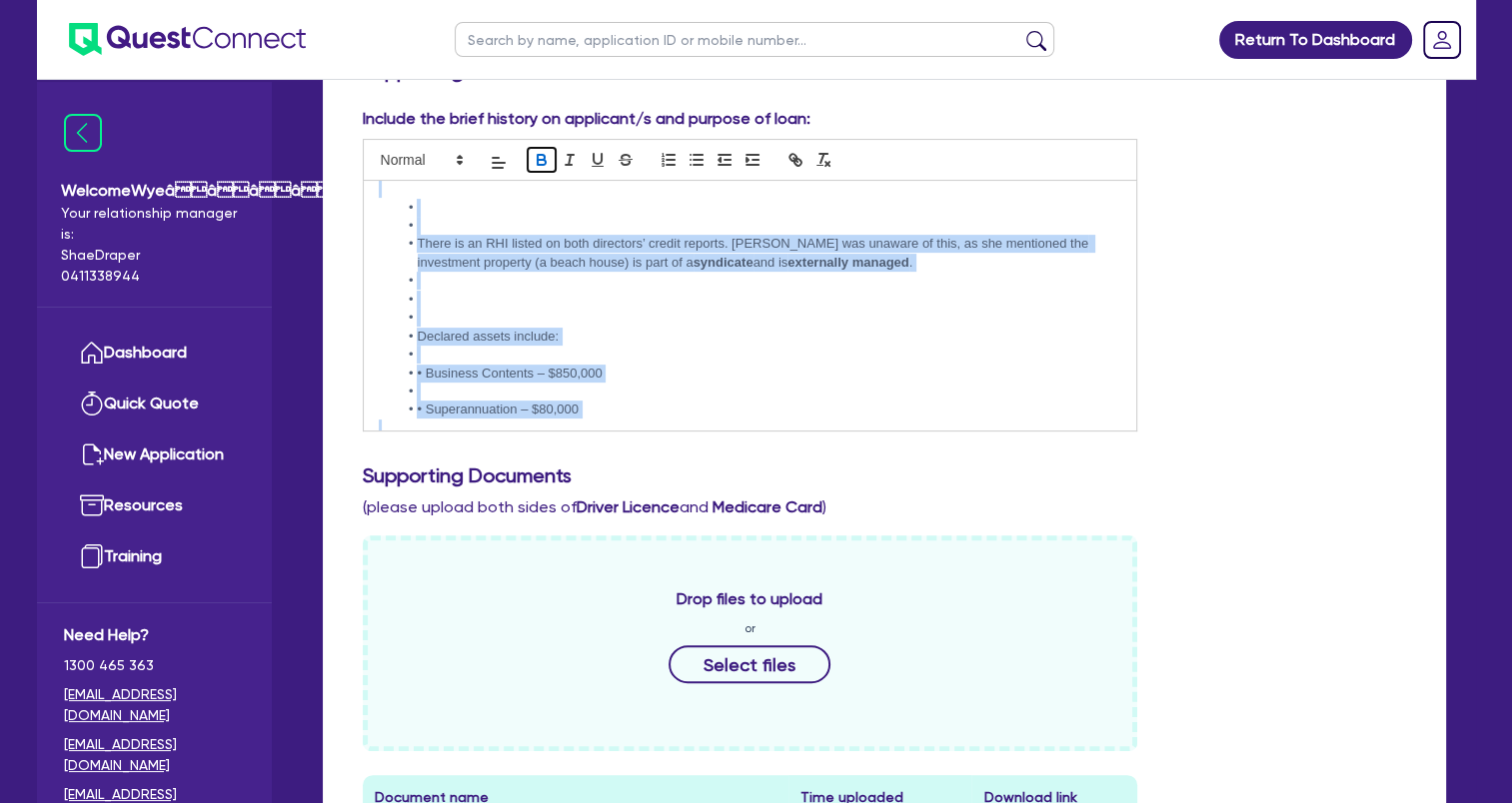 click 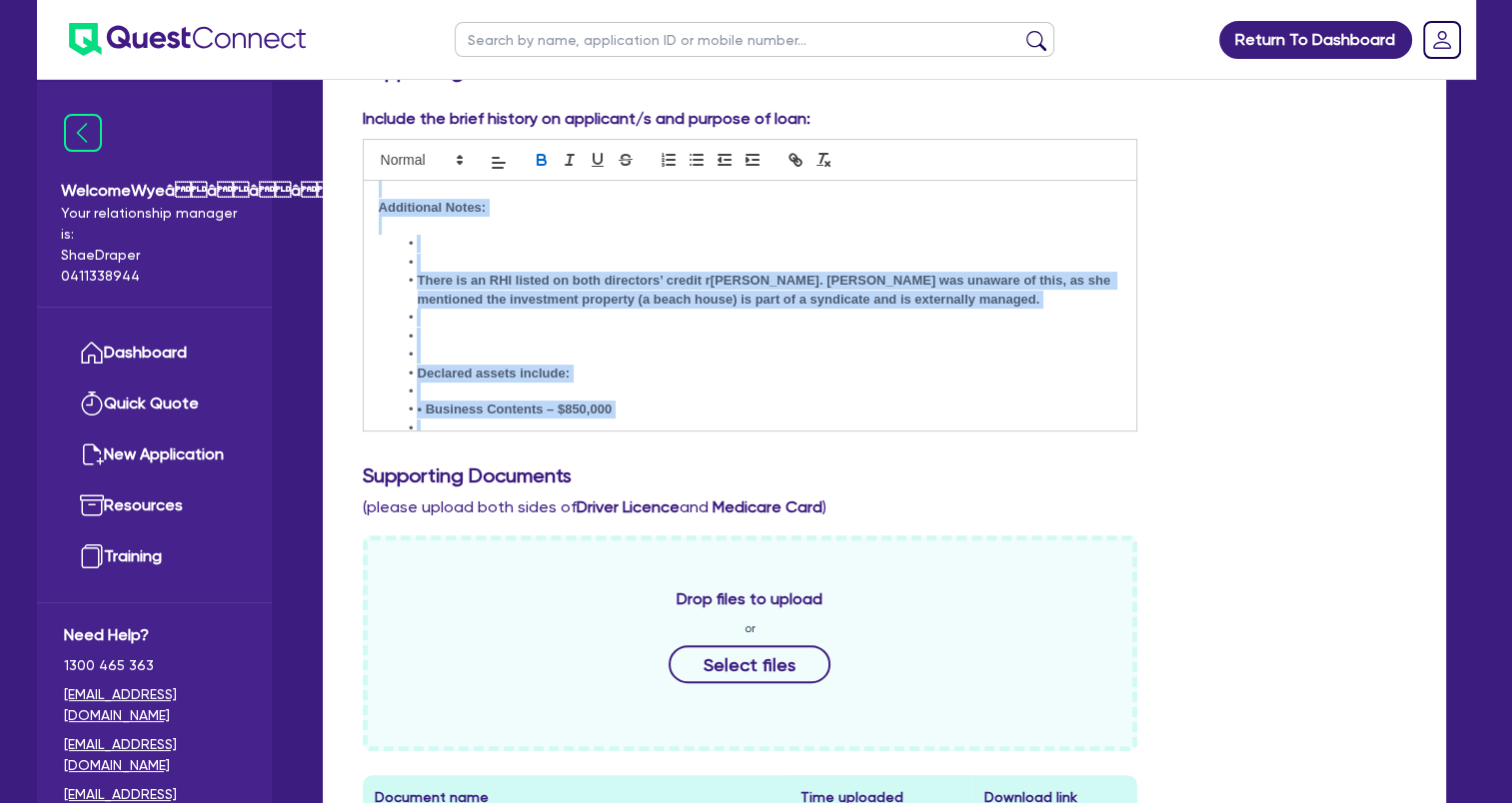 scroll, scrollTop: 333, scrollLeft: 0, axis: vertical 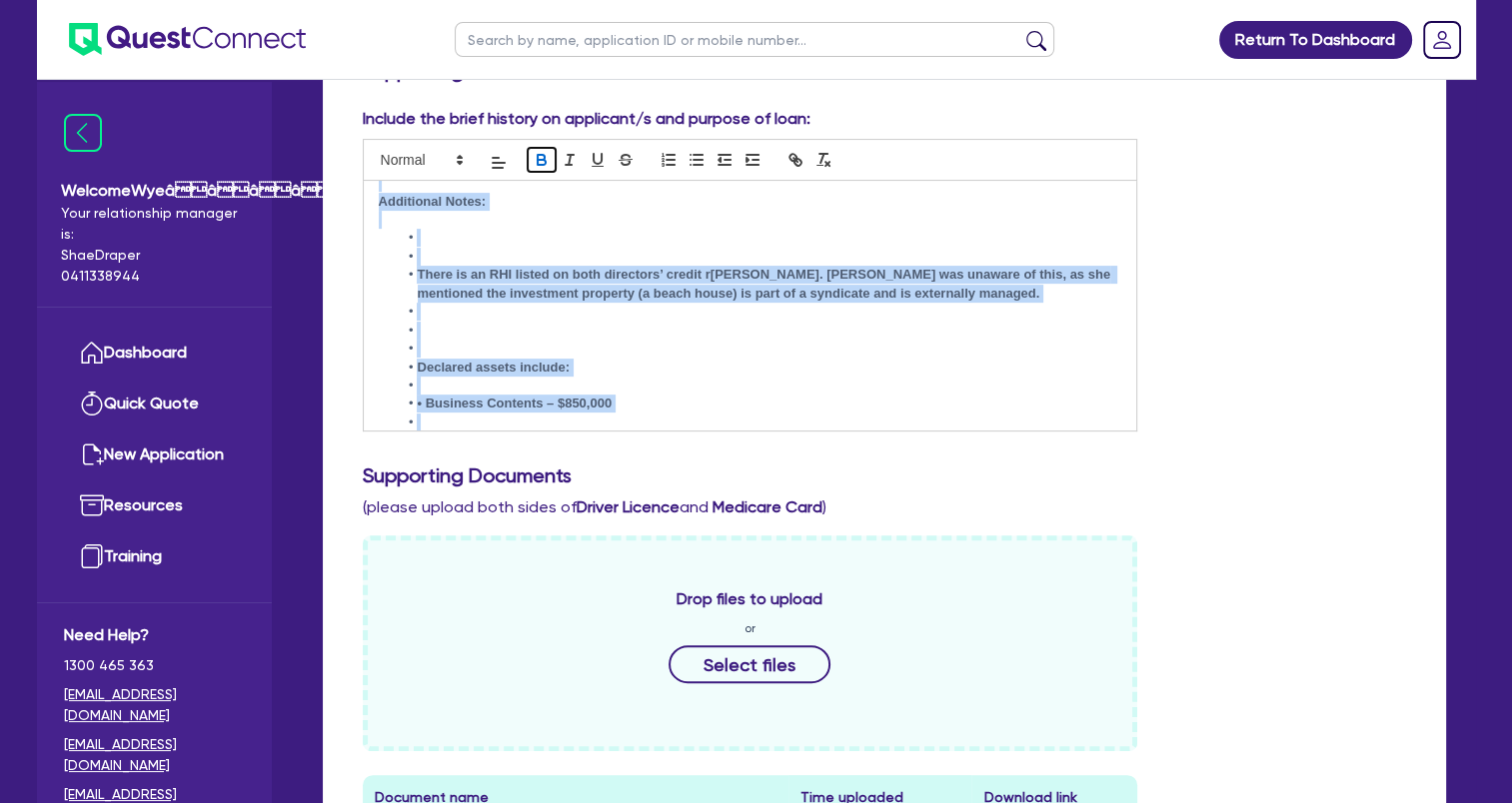 click 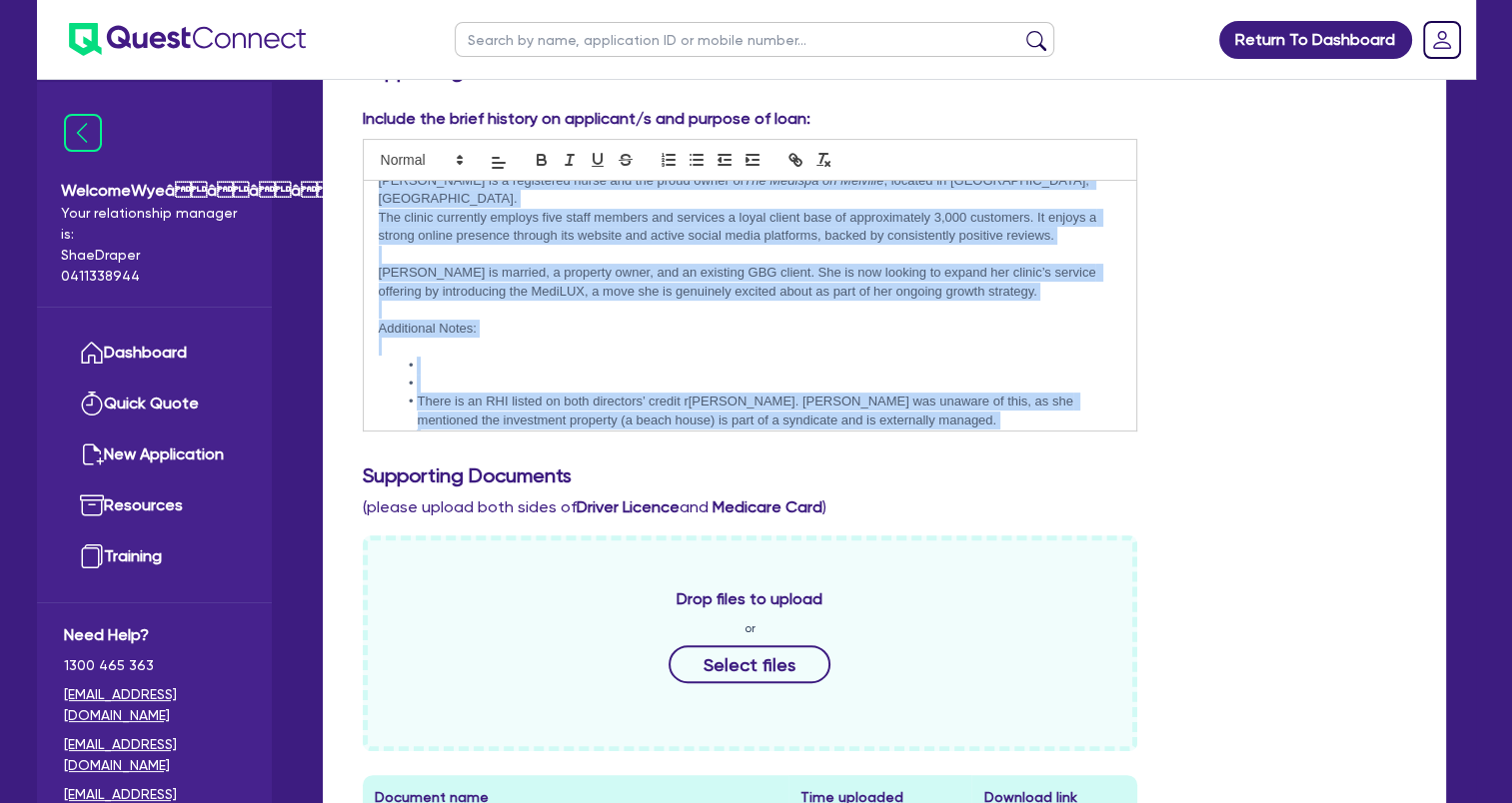 scroll, scrollTop: 0, scrollLeft: 0, axis: both 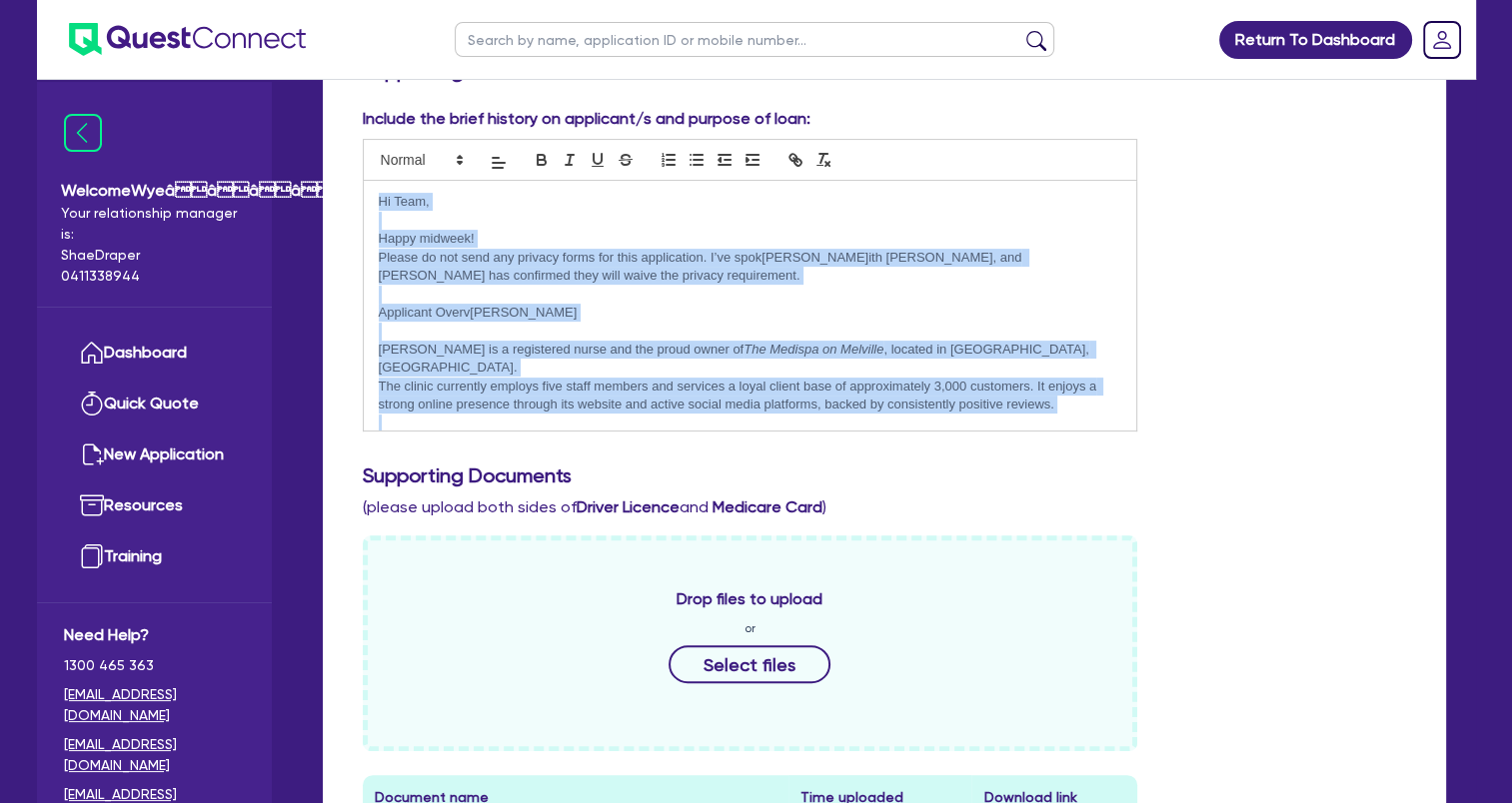 click on "Please do not send any privacy forms for this application. I’ve spok[PERSON_NAME]ith [PERSON_NAME], and [PERSON_NAME] has confirmed they will waive the privacy requirement." at bounding box center [751, 267] 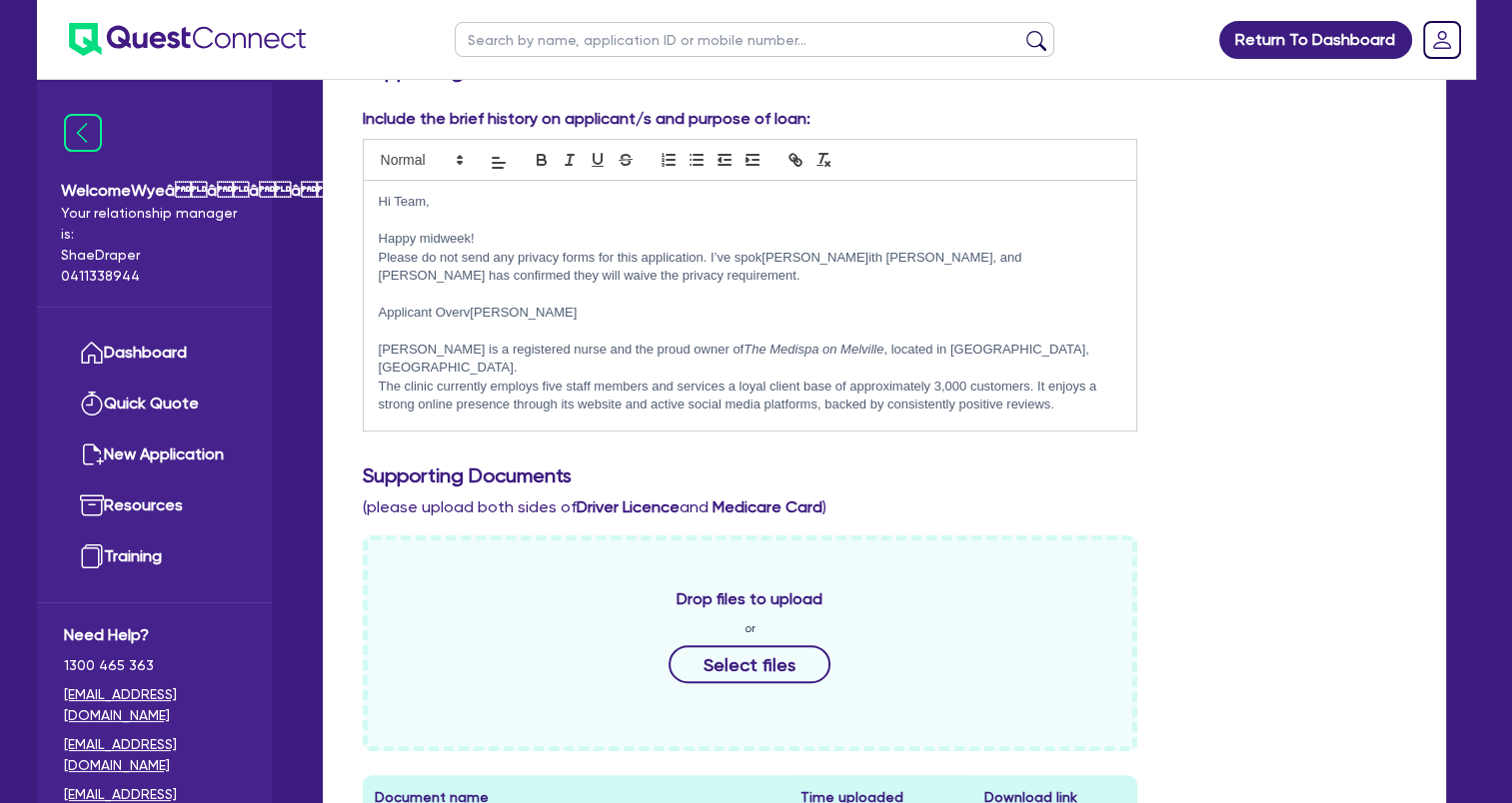 click on "Happy midweek!" at bounding box center (751, 239) 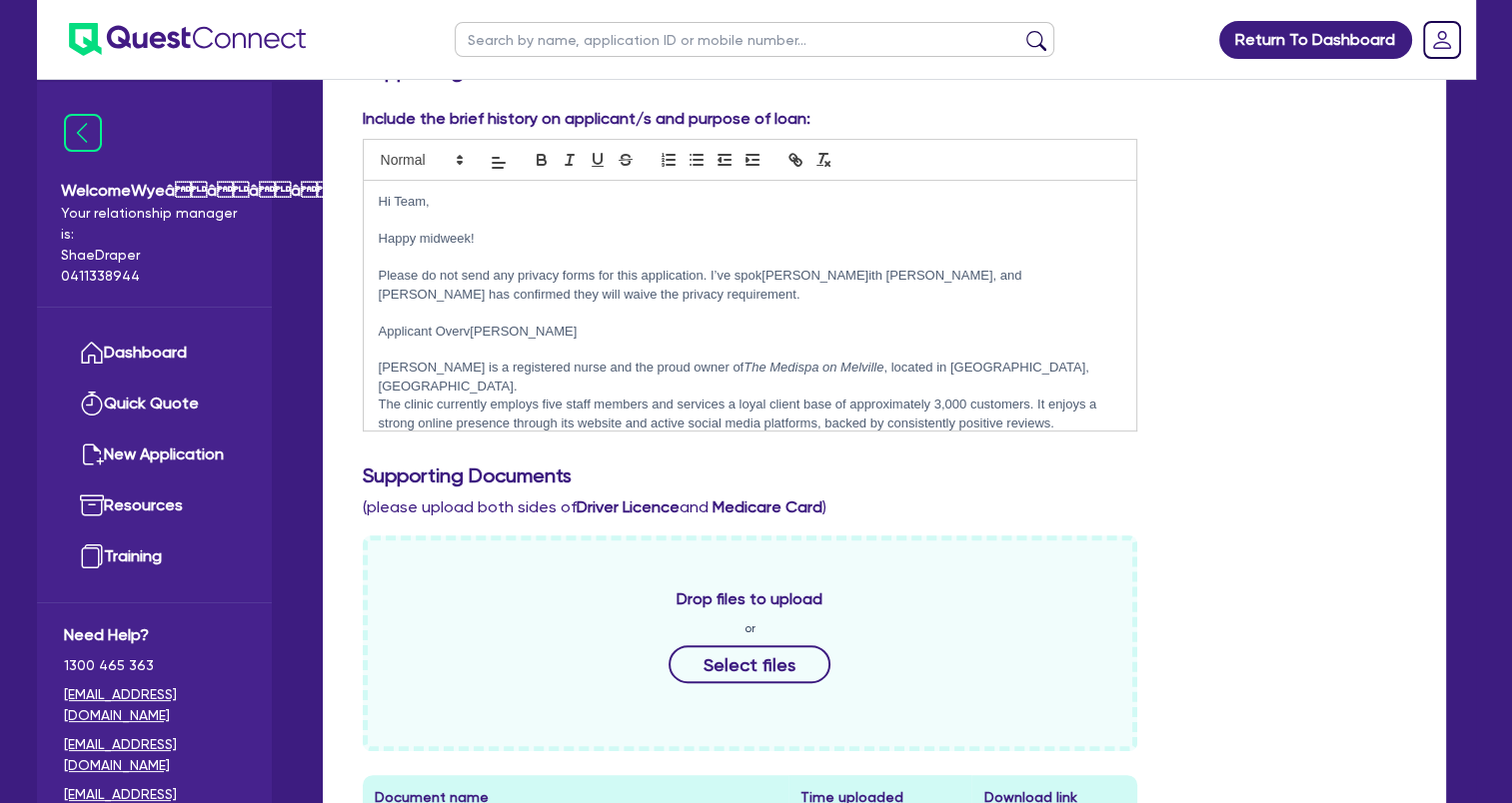 click on "Happy midweek!" at bounding box center [751, 239] 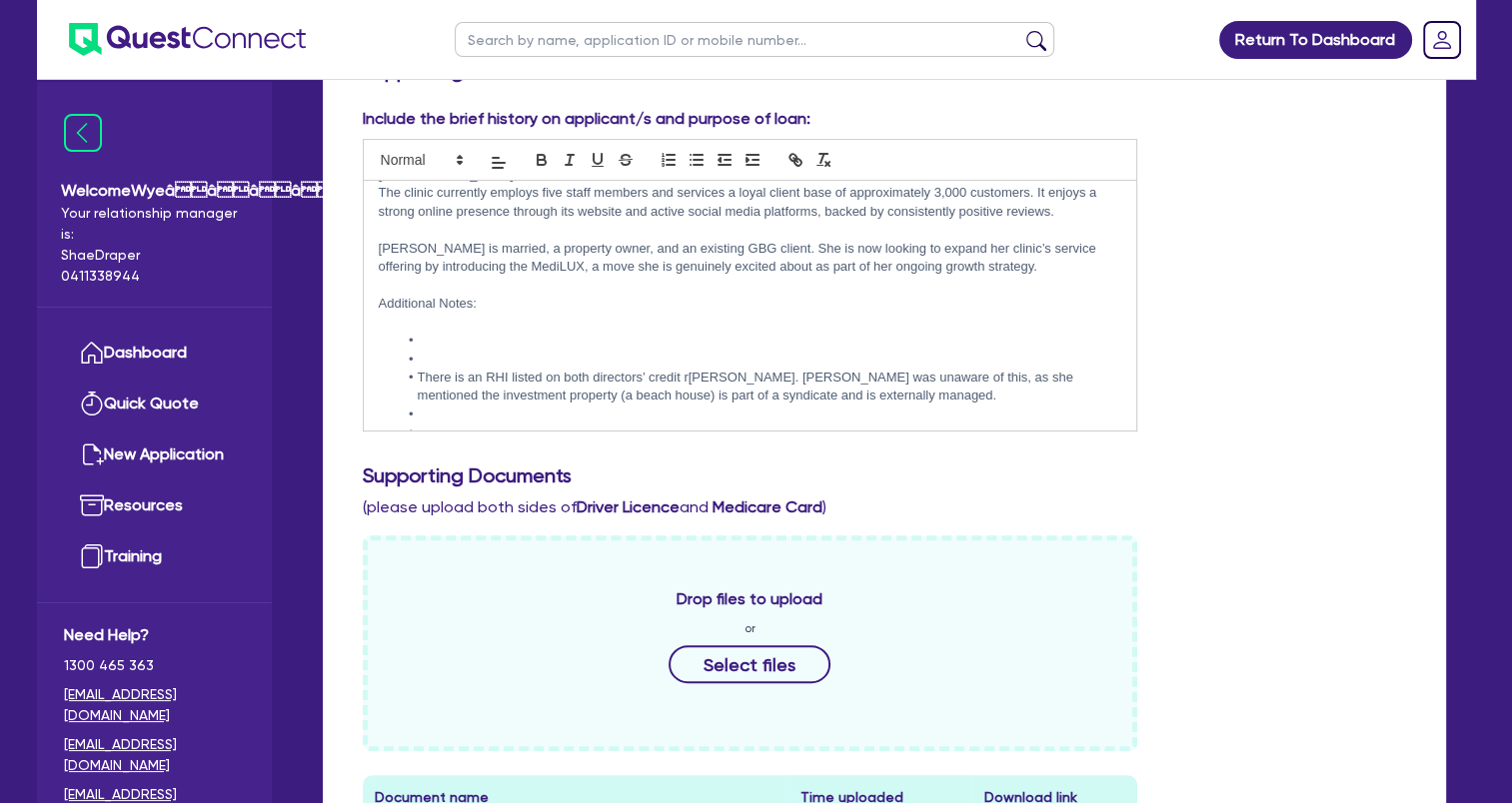 scroll, scrollTop: 209, scrollLeft: 0, axis: vertical 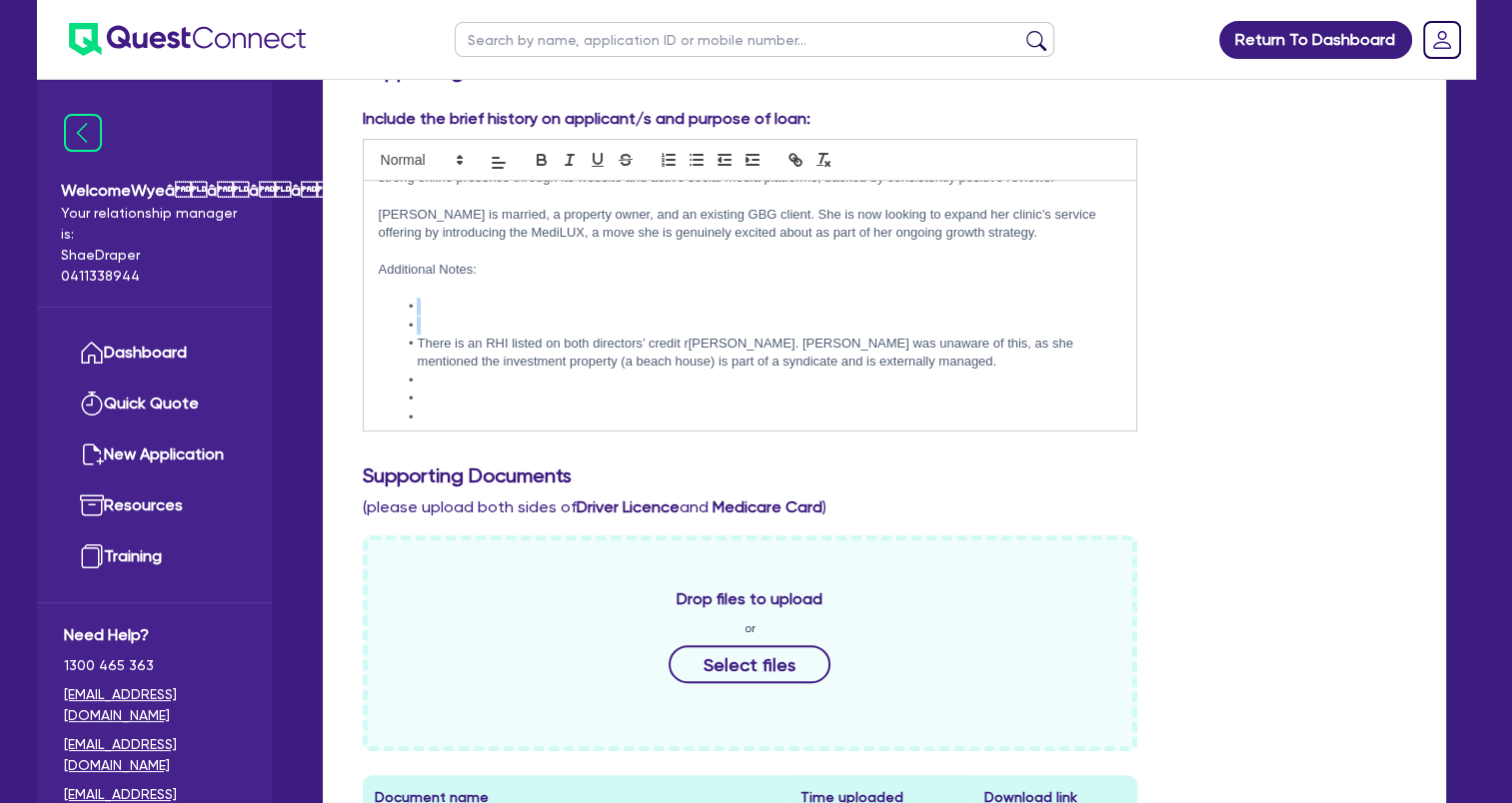drag, startPoint x: 452, startPoint y: 296, endPoint x: 383, endPoint y: 298, distance: 69.02898 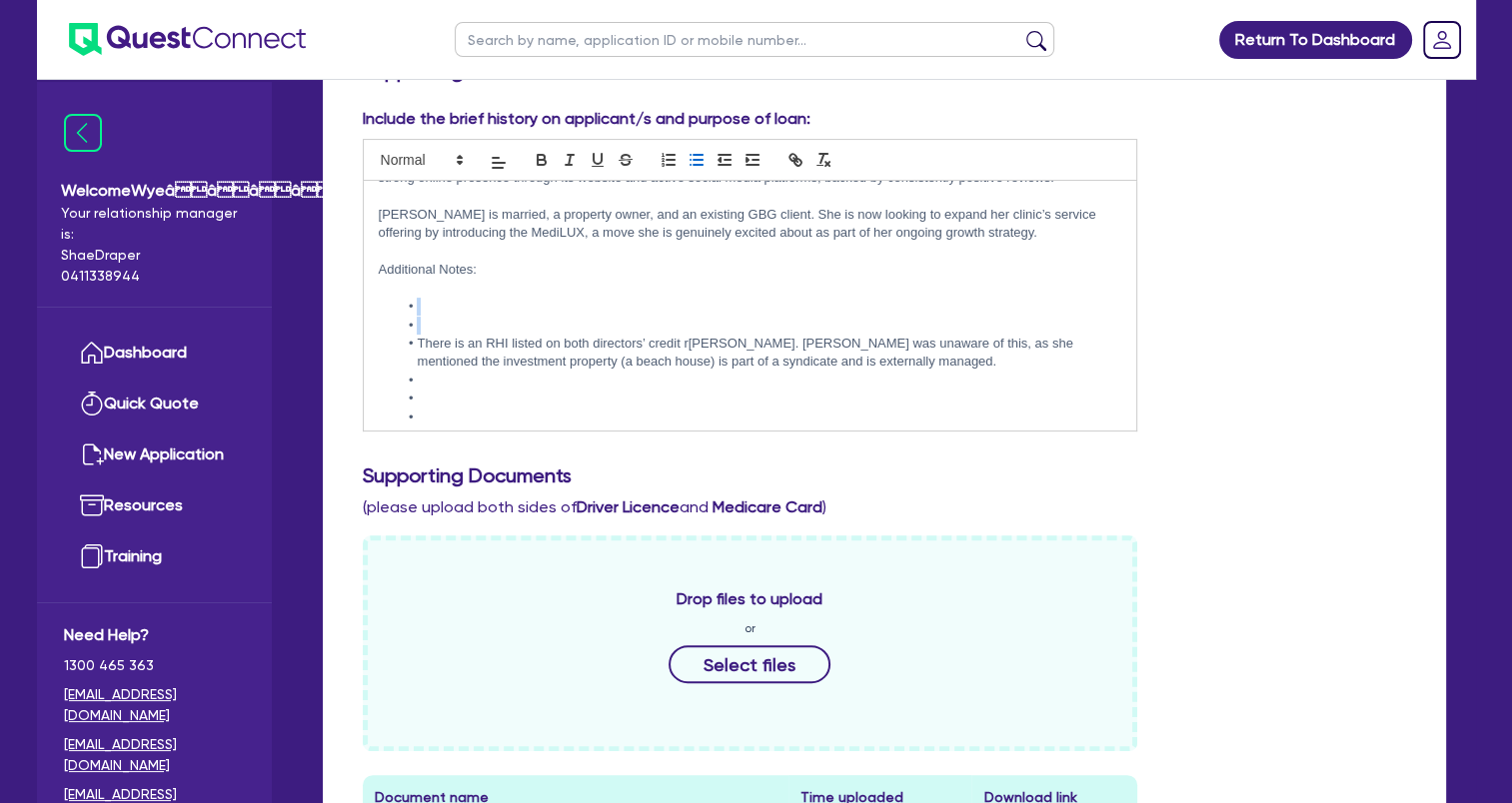click at bounding box center (759, 326) 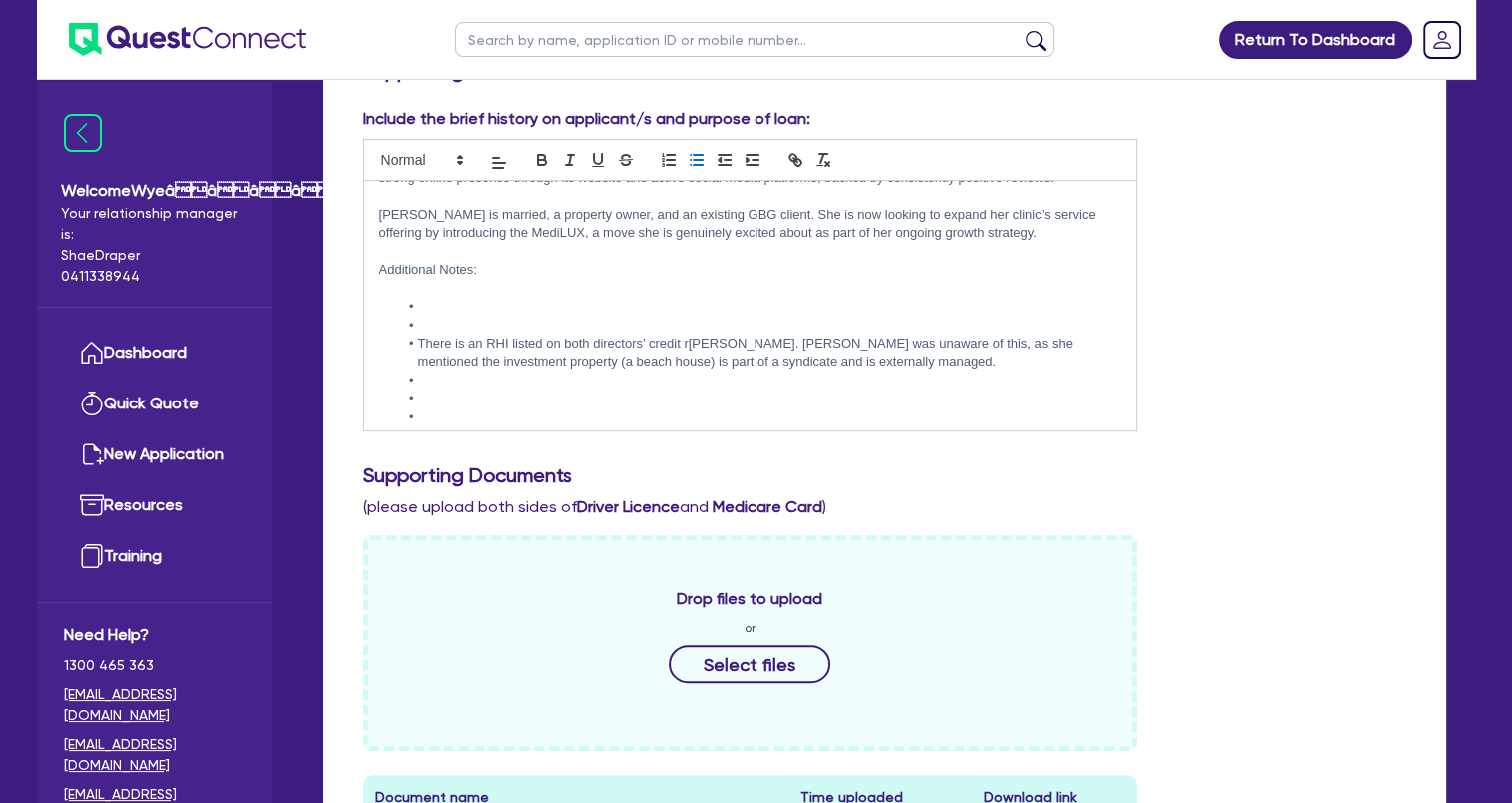 click on "There is an RHI listed on both directors’ credit r[PERSON_NAME]. [PERSON_NAME] was unaware of this, as she mentioned the investment property (a beach house) is part of a syndicate and is externally managed." at bounding box center [759, 353] 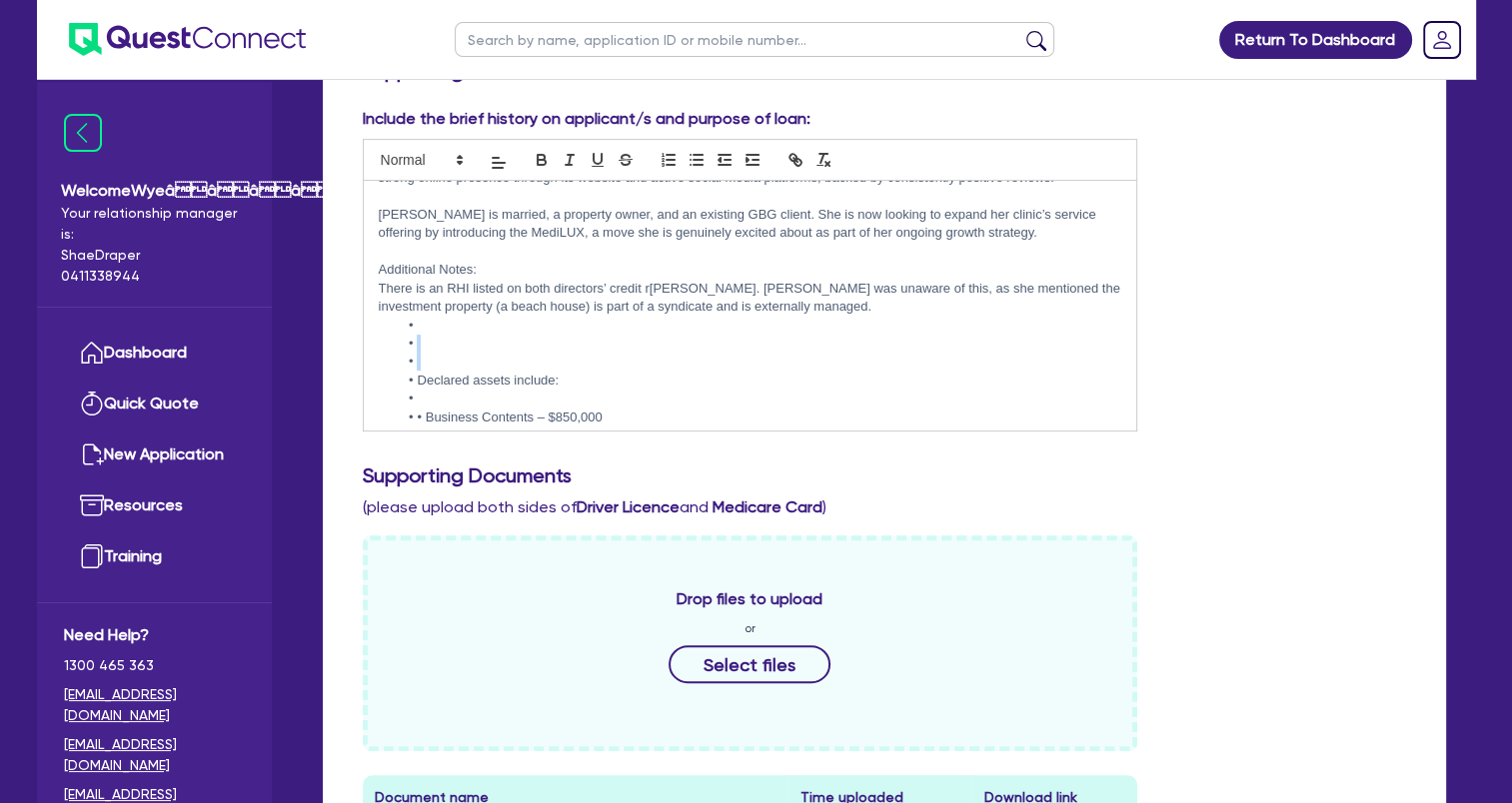 drag, startPoint x: 424, startPoint y: 337, endPoint x: 384, endPoint y: 319, distance: 43.863424 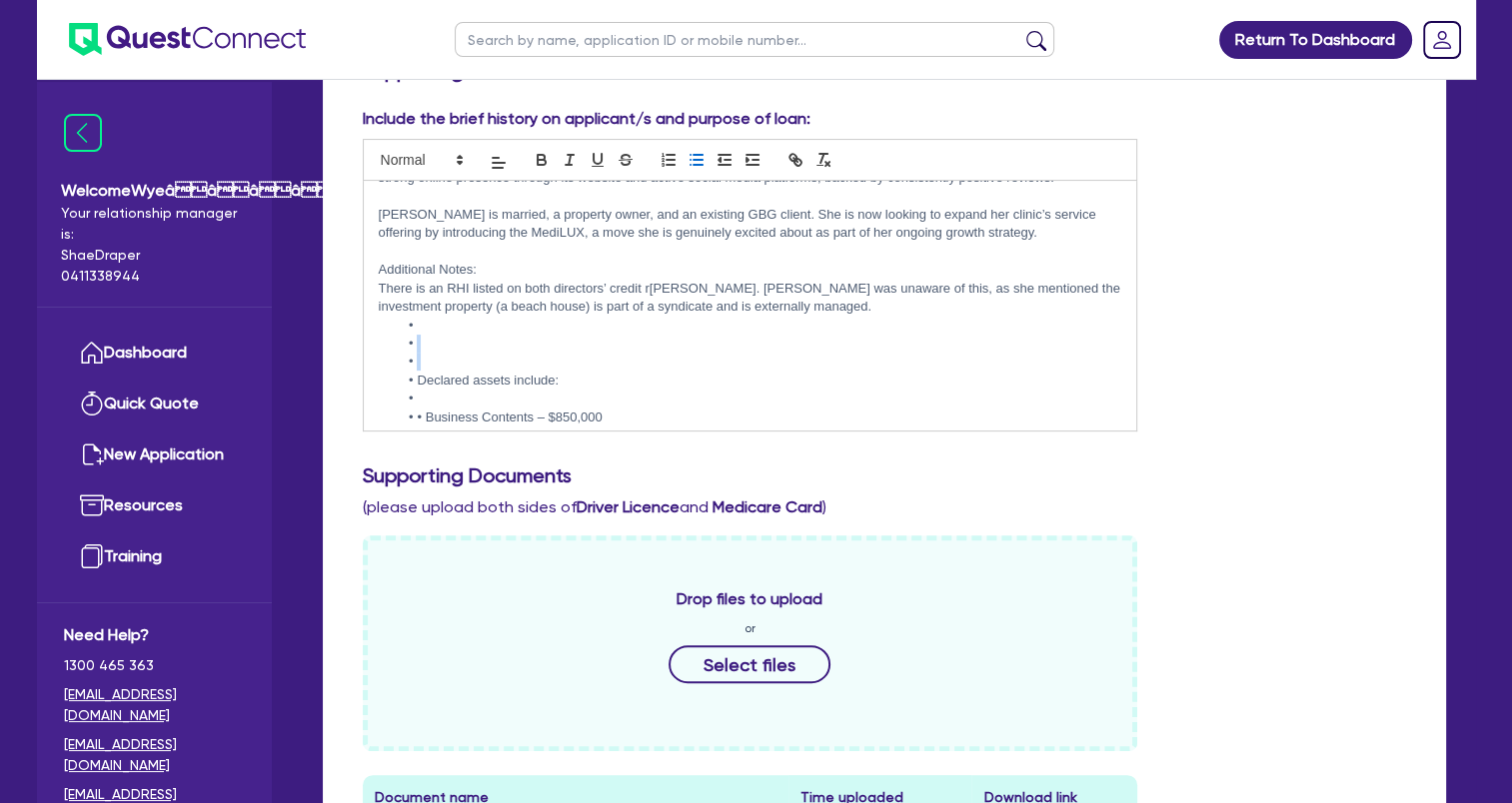 click at bounding box center [759, 362] 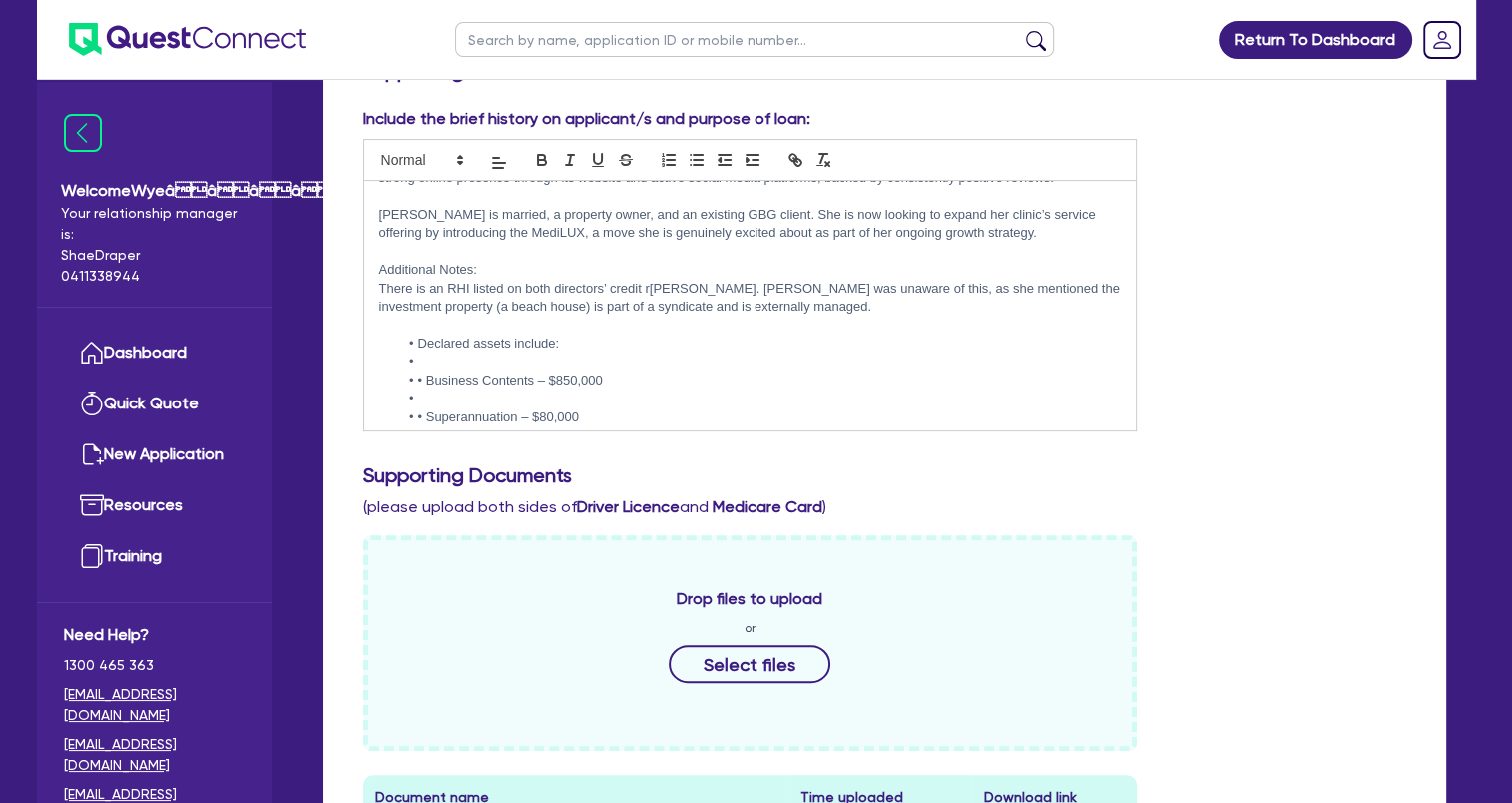 click on "Declared assets include:" at bounding box center (759, 344) 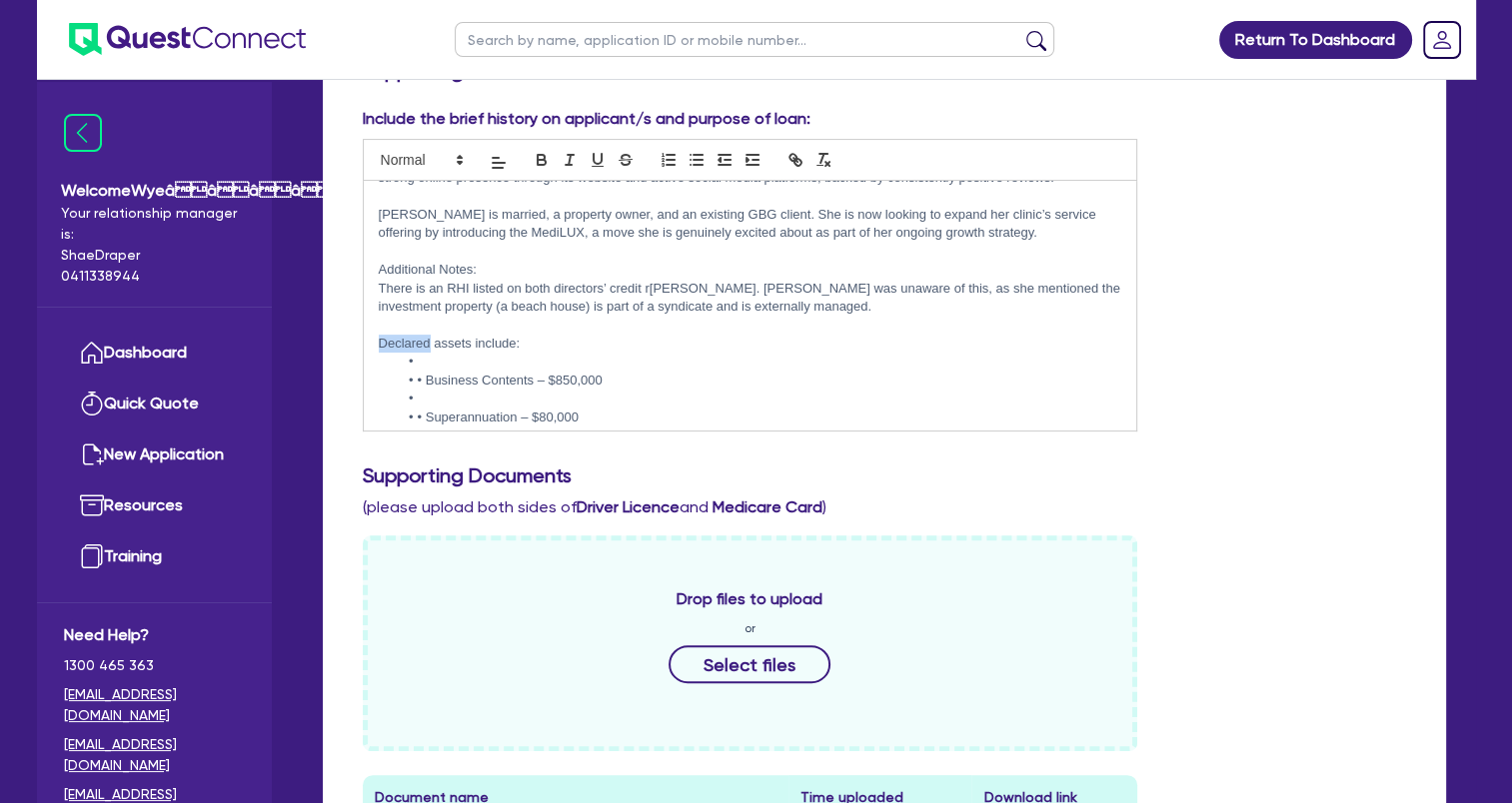 drag, startPoint x: 431, startPoint y: 326, endPoint x: 370, endPoint y: 324, distance: 61.03278 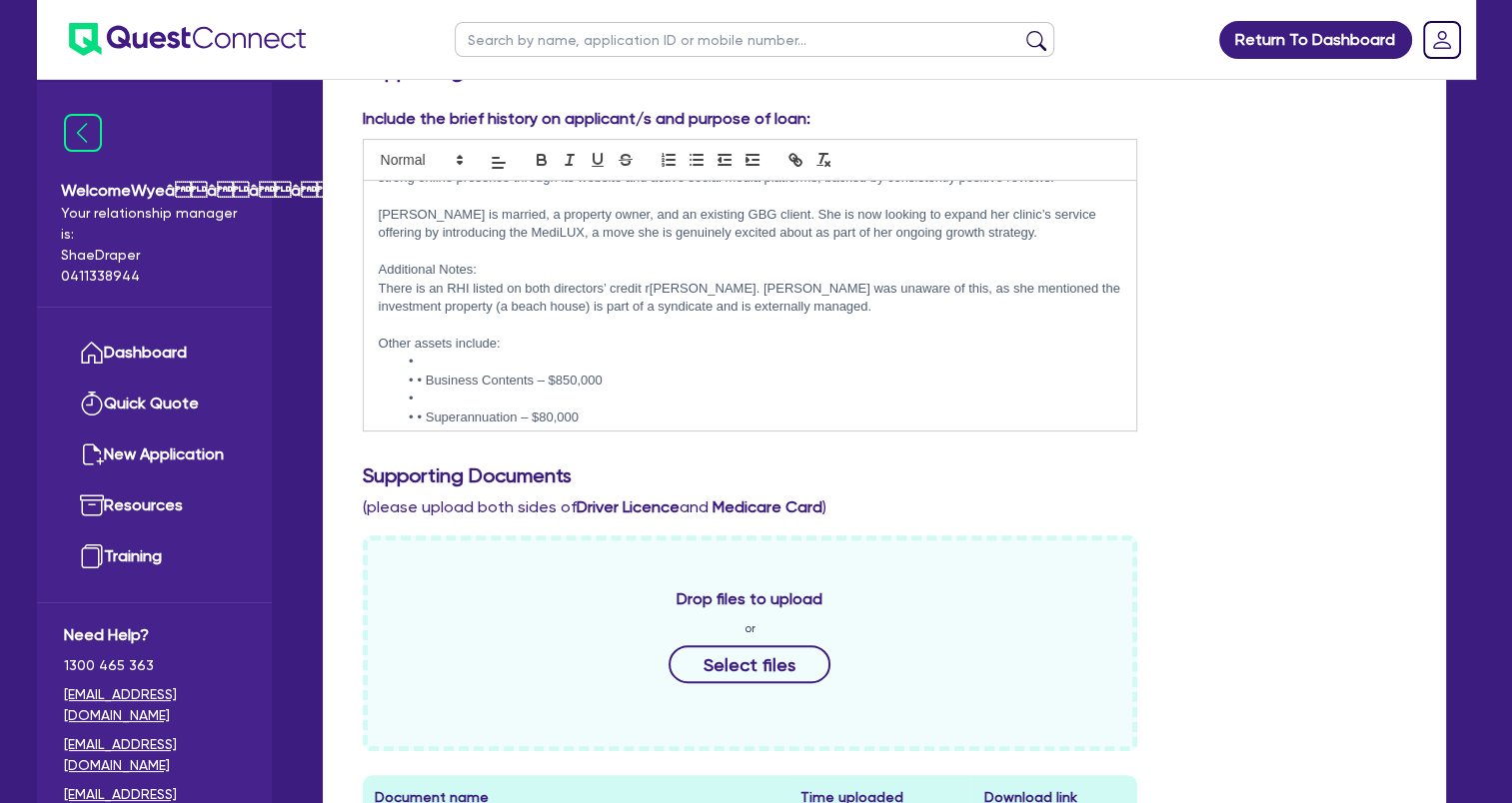 click at bounding box center (759, 362) 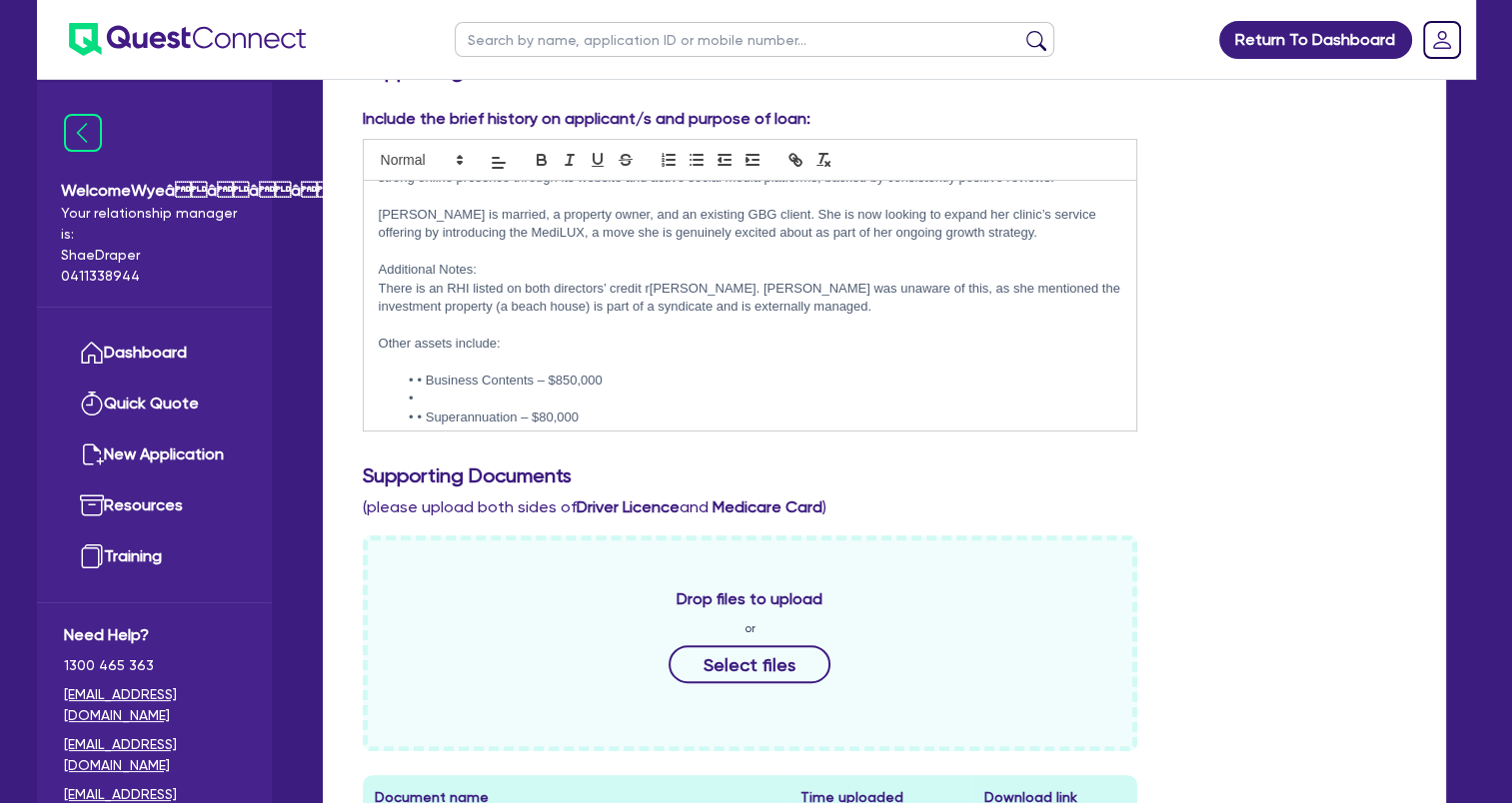 scroll, scrollTop: 197, scrollLeft: 0, axis: vertical 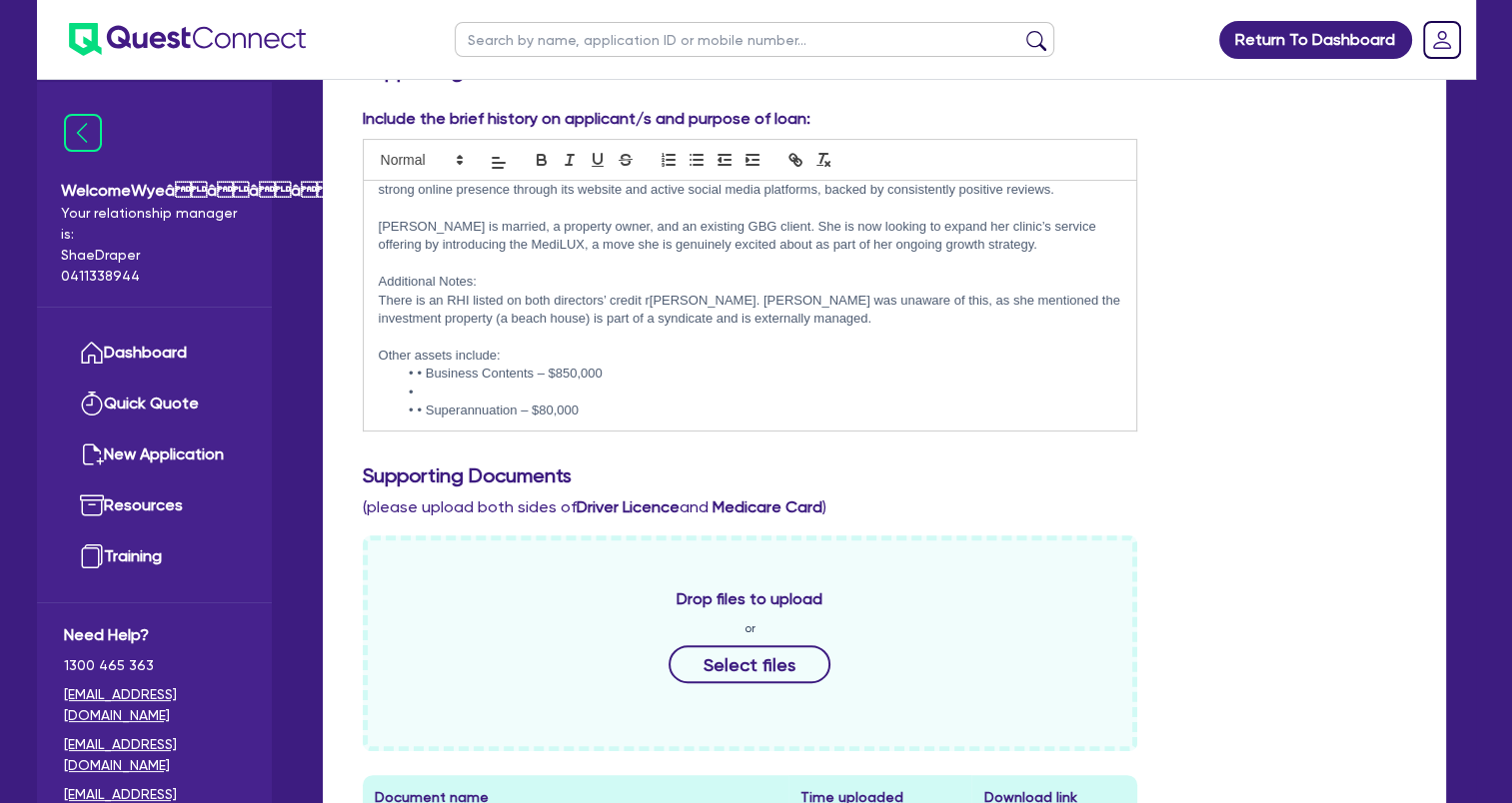 click on "• Business Contents – $850,000" at bounding box center (759, 374) 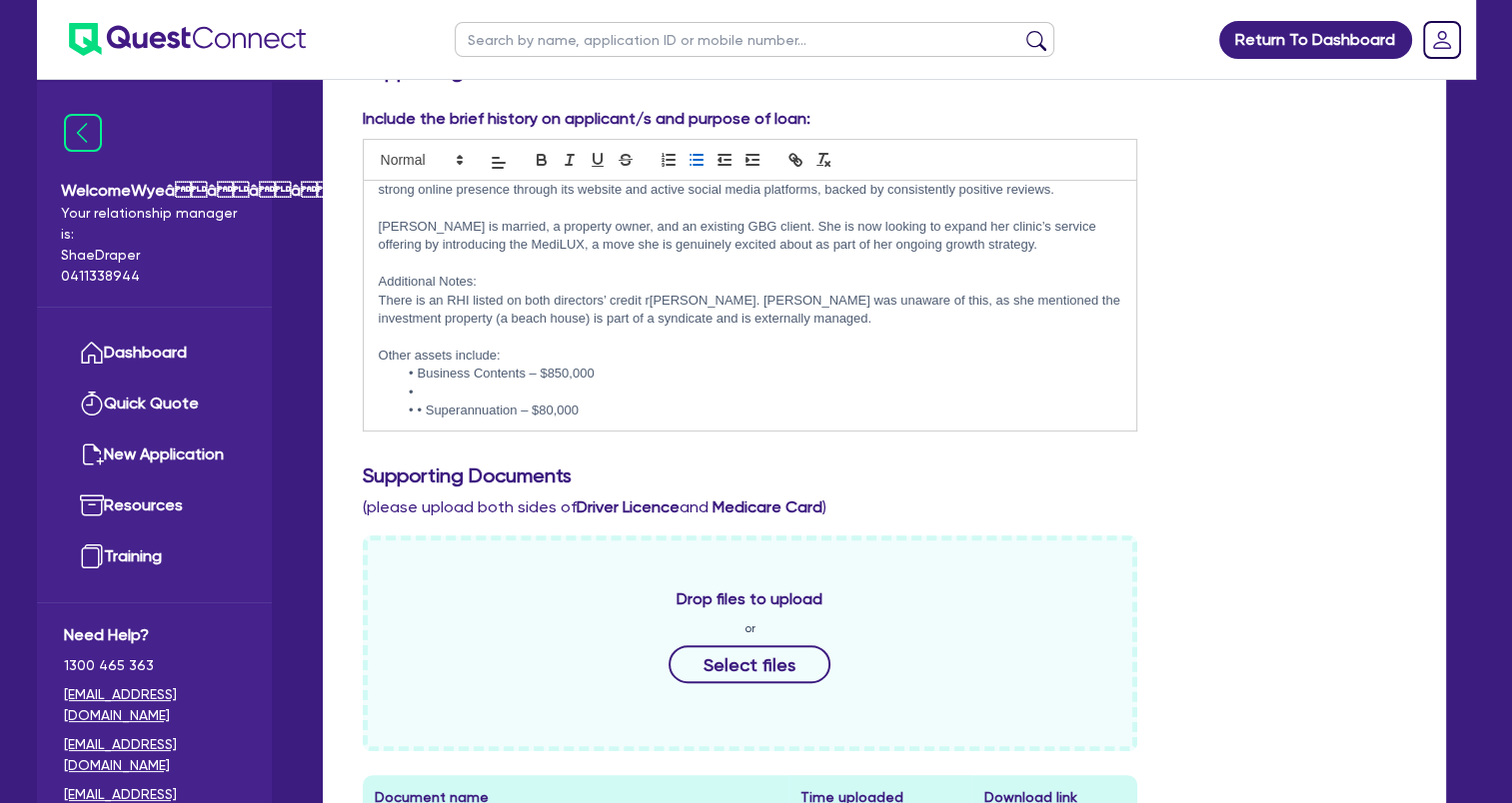 click on "Business Contents – $850,000" at bounding box center [759, 374] 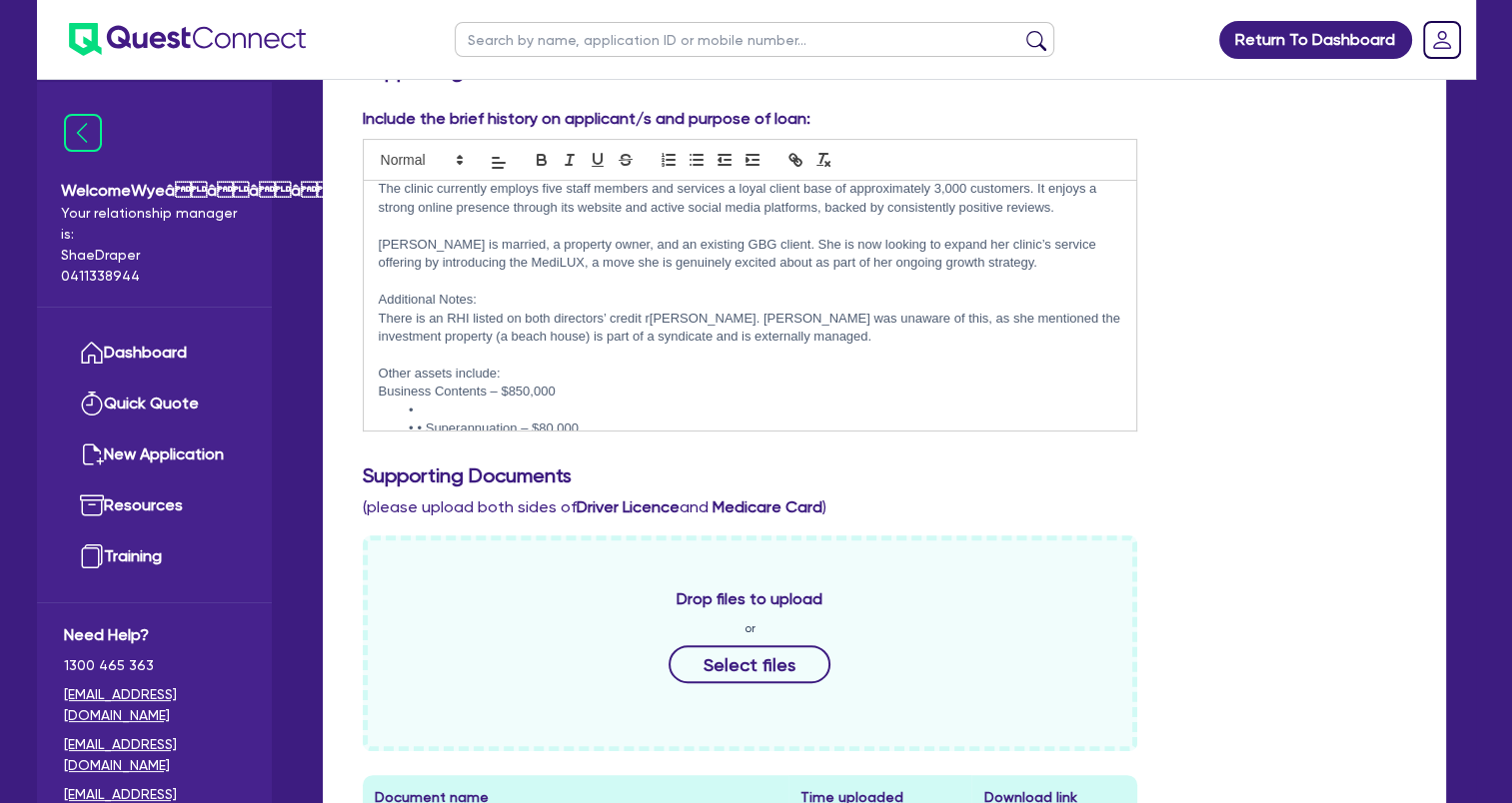 scroll, scrollTop: 197, scrollLeft: 0, axis: vertical 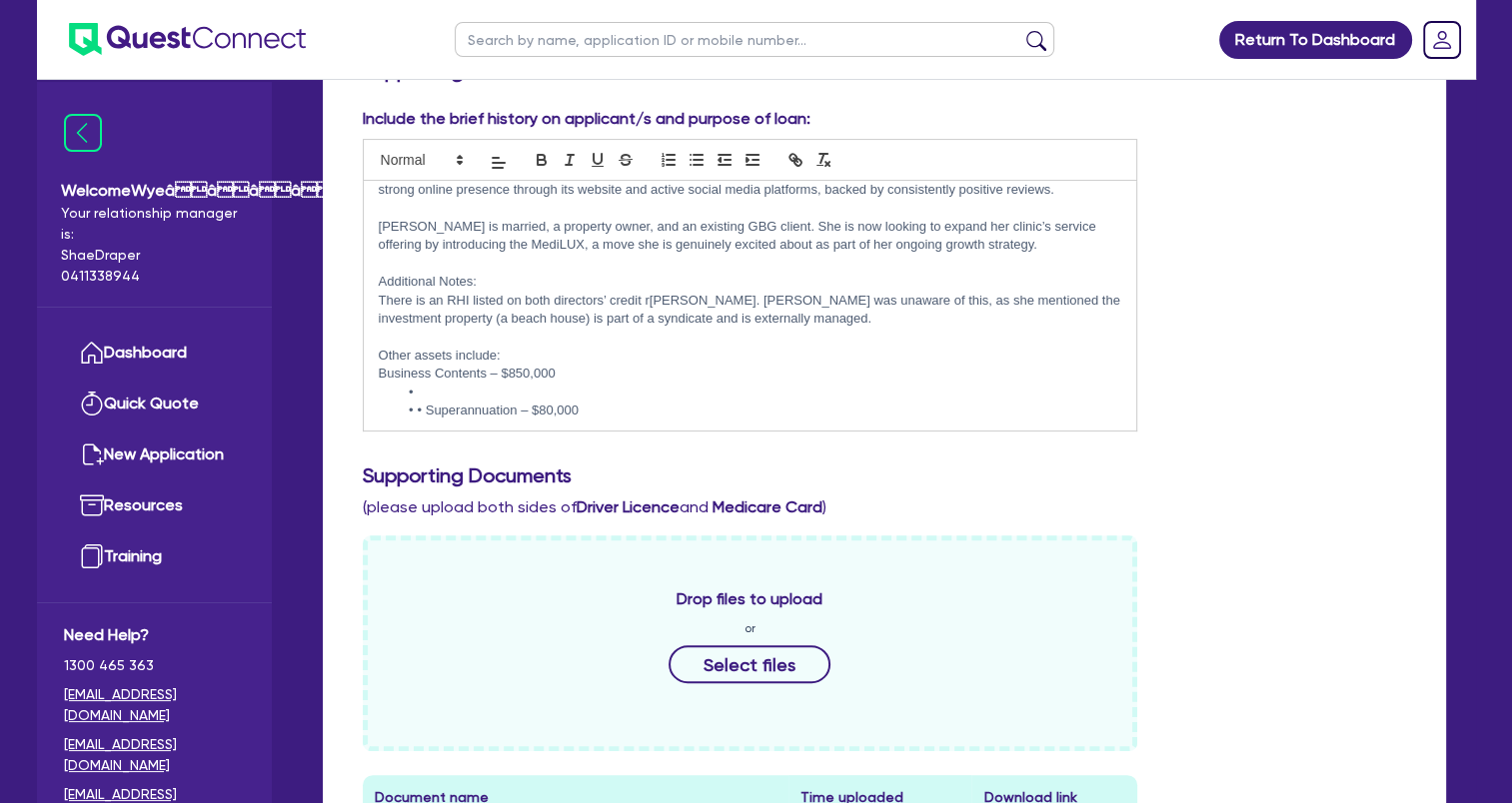 click on "• Superannuation – $80,000" at bounding box center (759, 410) 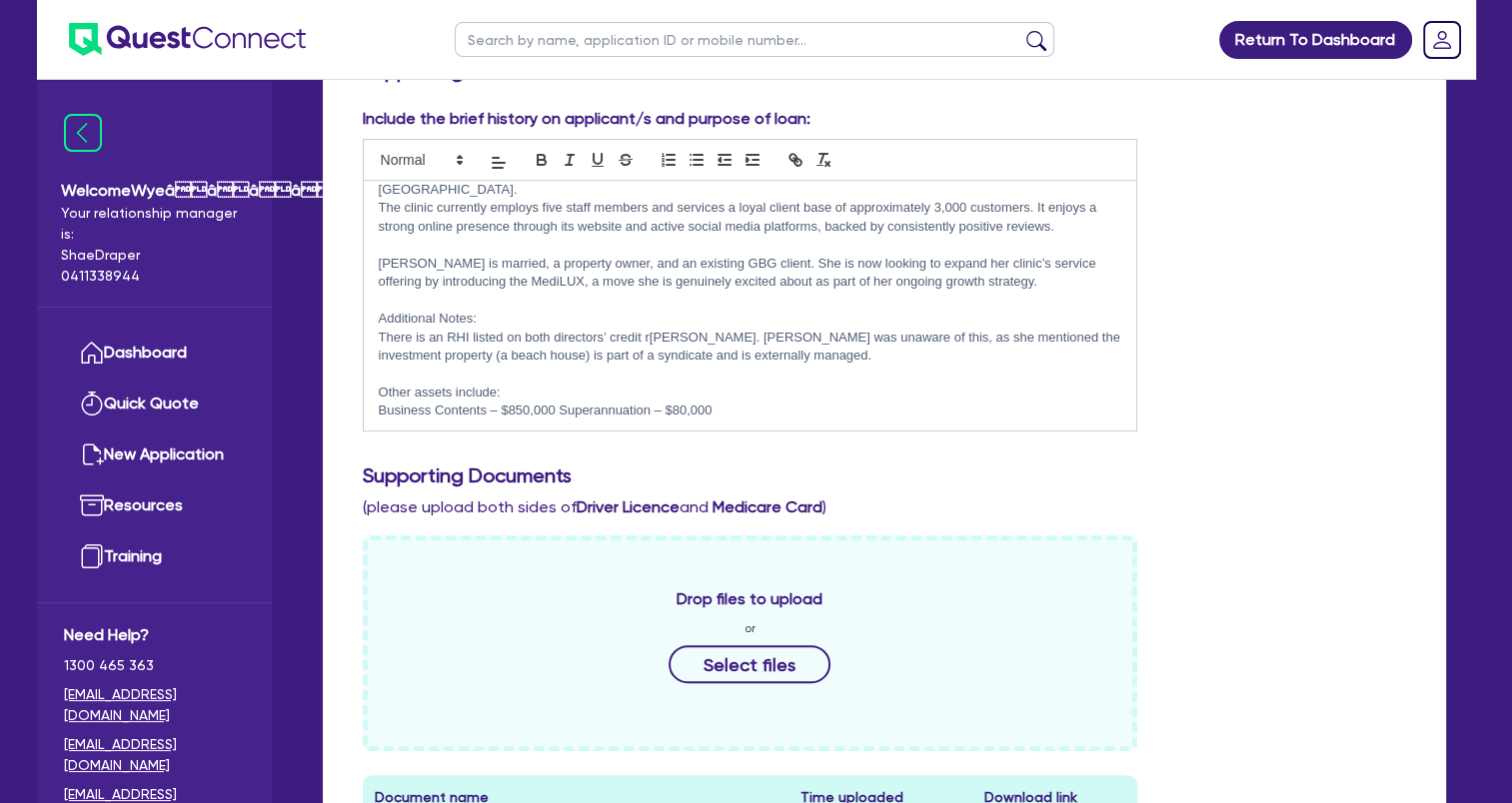 scroll, scrollTop: 179, scrollLeft: 0, axis: vertical 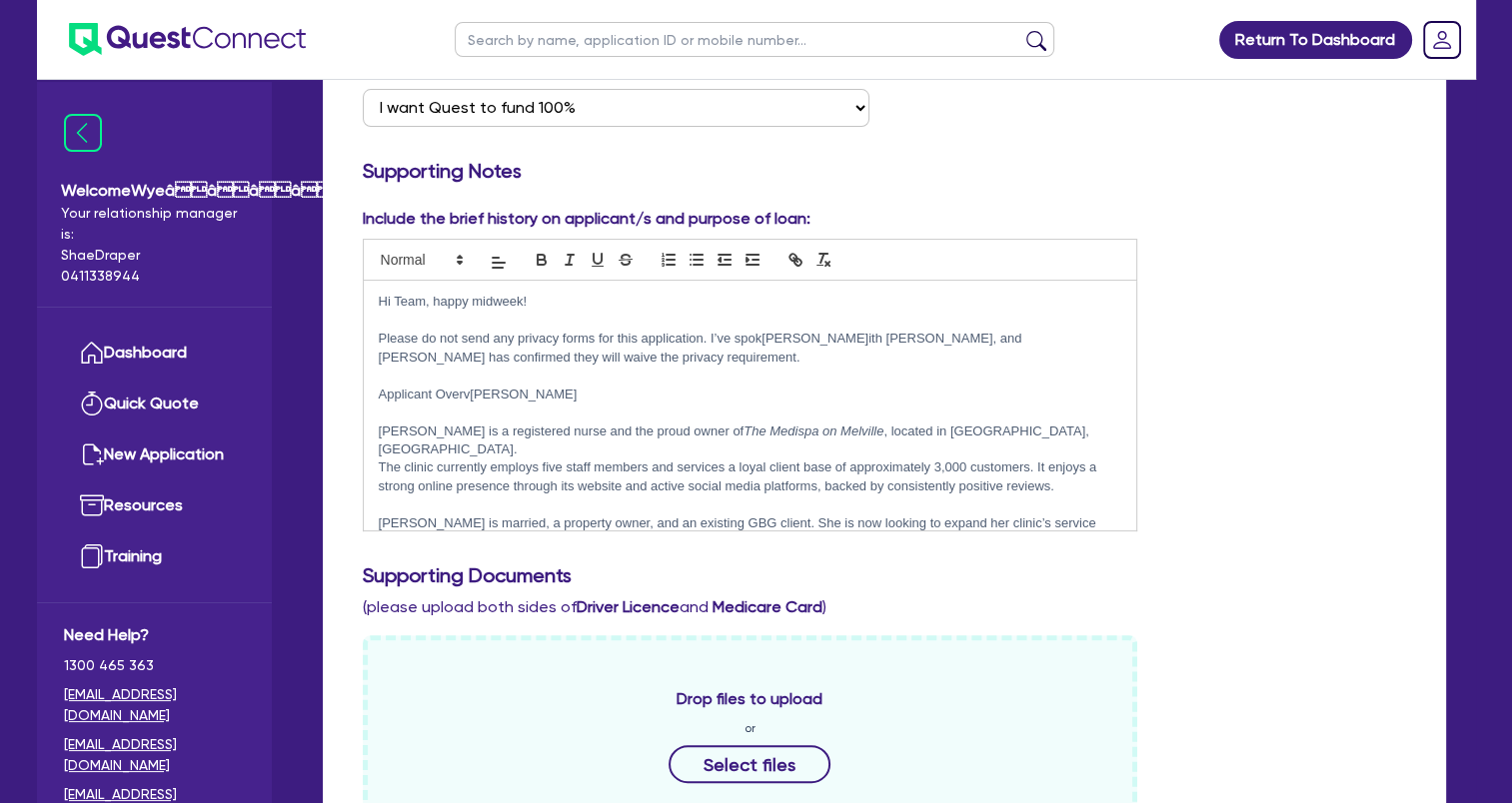click on "Hi Team, happy midweek! Please do not send any privacy forms for this application. I’ve spok[PERSON_NAME]ith [PERSON_NAME], and [PERSON_NAME] has confirmed they will waive the privacy requirement. Applicant Overv[PERSON_NAME]F[PERSON_NAME] is a registered nurse and the proud owner of  The Medispa on Melville , located in [GEOGRAPHIC_DATA], [GEOGRAPHIC_DATA]. The clinic currently employs five staff members and services a loyal client base of approximately 3,000 customers. It enjoys a strong online presence through its website and active social media platforms, backed by consistently positive r[PERSON_NAME]. [PERSON_NAME] is married, a property owner, and an existing GBG client. She is now looking to expand her clinic’s service offering by introducing the MediLUX, a move she is genuinely excited about as part of her ongoing growth strategy. Additional Notes: There is an RHI listed on both directors’ credit r[PERSON_NAME]. [PERSON_NAME] was unaware of this, as she mentioned the investment property (a beach house) is part of a syndicate and is externally managed." at bounding box center [751, 405] 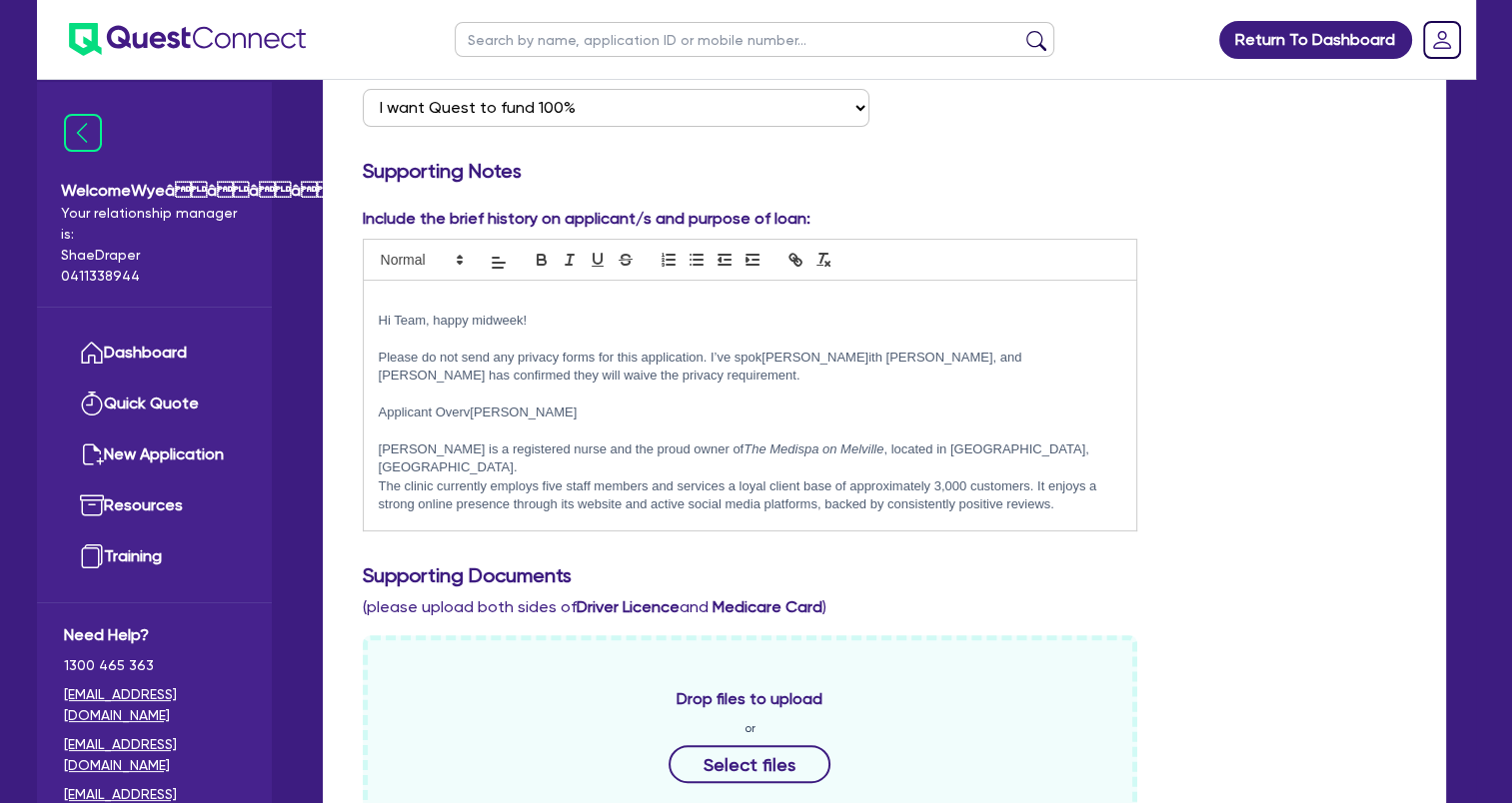 click on "Hi Team, happy midweek! Please do not send any privacy forms for this application. I’ve spok[PERSON_NAME]ith [PERSON_NAME], and [PERSON_NAME] has confirmed they will waive the privacy requirement. Applicant Overv[PERSON_NAME]F[PERSON_NAME] is a registered nurse and the proud owner of  The Medispa on Melville , located in [GEOGRAPHIC_DATA], [GEOGRAPHIC_DATA]. The clinic currently employs five staff members and services a loyal client base of approximately 3,000 customers. It enjoys a strong online presence through its website and active social media platforms, backed by consistently positive r[PERSON_NAME]. [PERSON_NAME] is married, a property owner, and an existing GBG client. She is now looking to expand her clinic’s service offering by introducing the MediLUX, a move she is genuinely excited about as part of her ongoing growth strategy. Additional Notes: There is an RHI listed on both directors’ credit r[PERSON_NAME]. [PERSON_NAME] was unaware of this, as she mentioned the investment property (a beach house) is part of a syndicate and is externally managed." at bounding box center (751, 405) 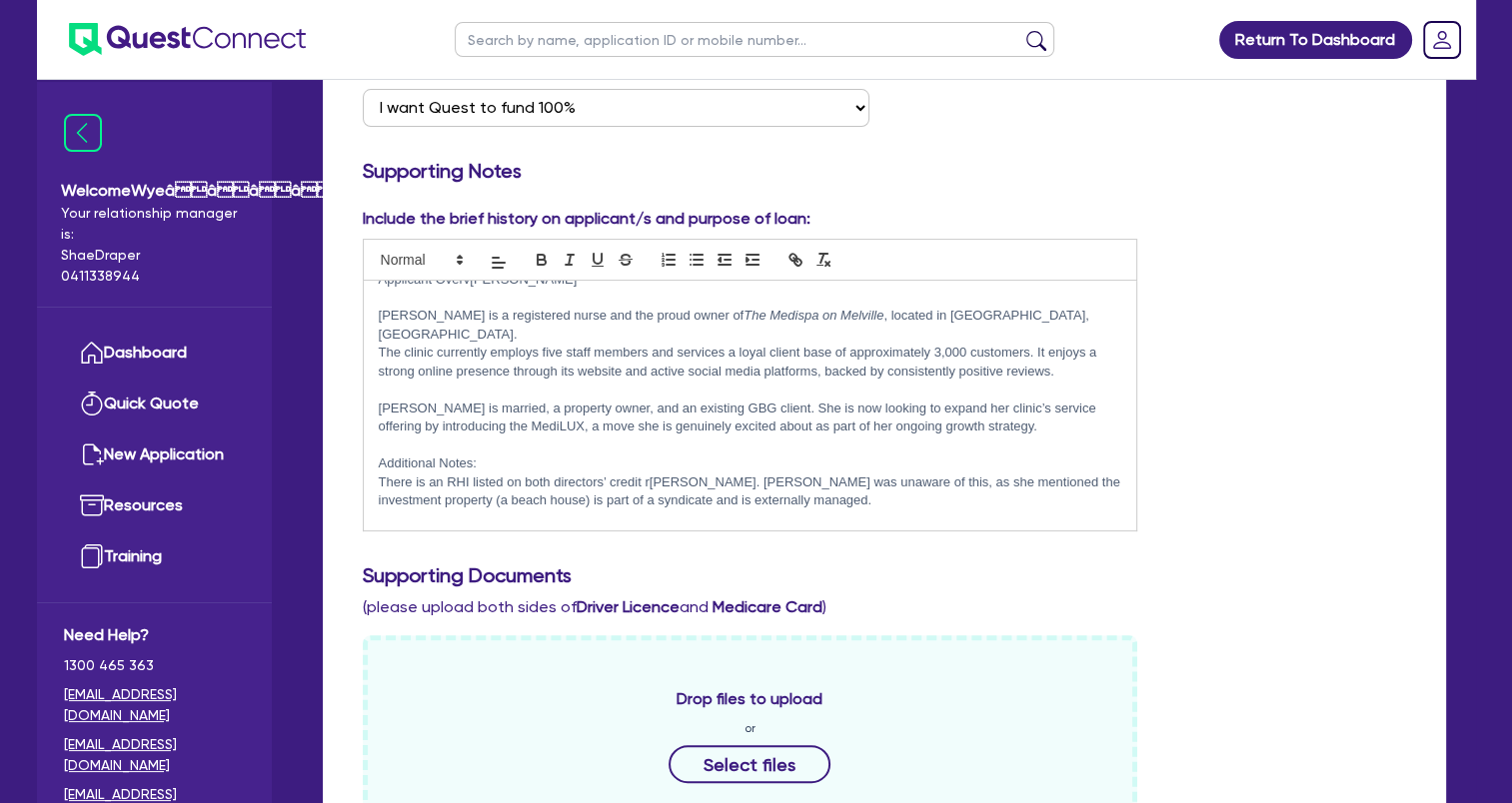 scroll, scrollTop: 216, scrollLeft: 0, axis: vertical 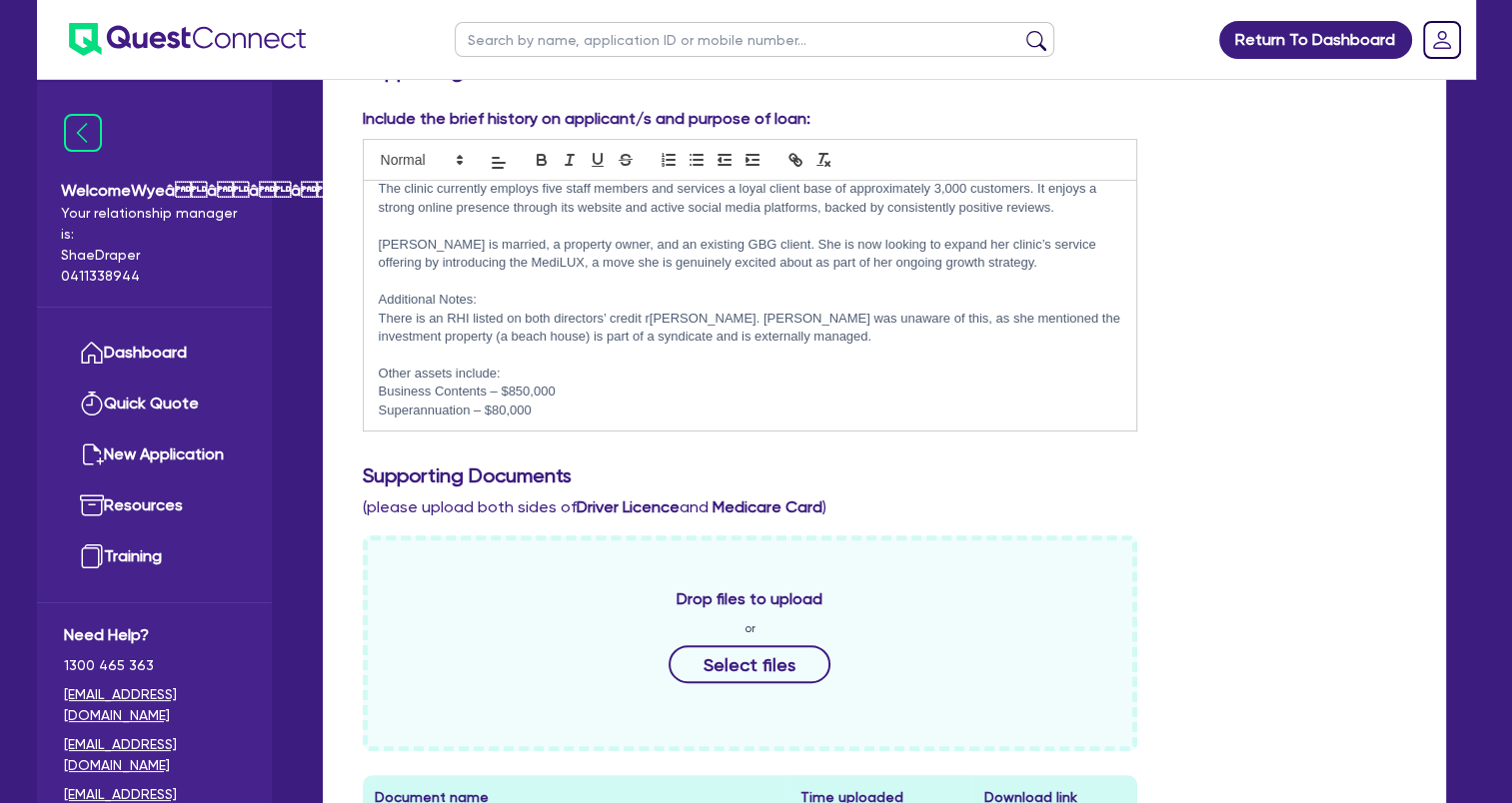 click on "Superannuation – $80,000" at bounding box center [751, 410] 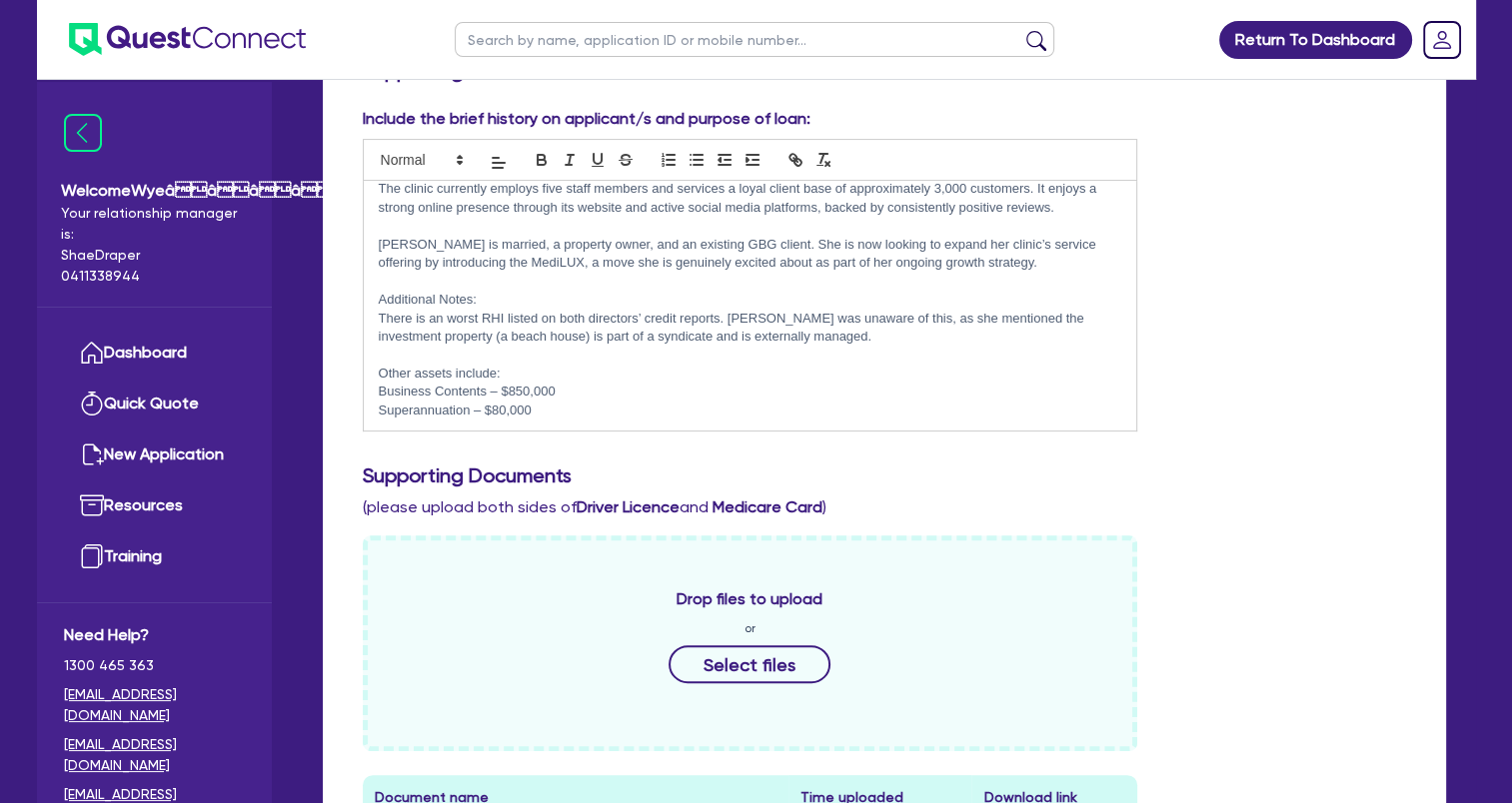 click on "There is an worst RHI listed on both directors’ credit reports. [PERSON_NAME] was unaware of this, as she mentioned the investment property (a beach house) is part of a syndicate and is externally managed." at bounding box center (751, 328) 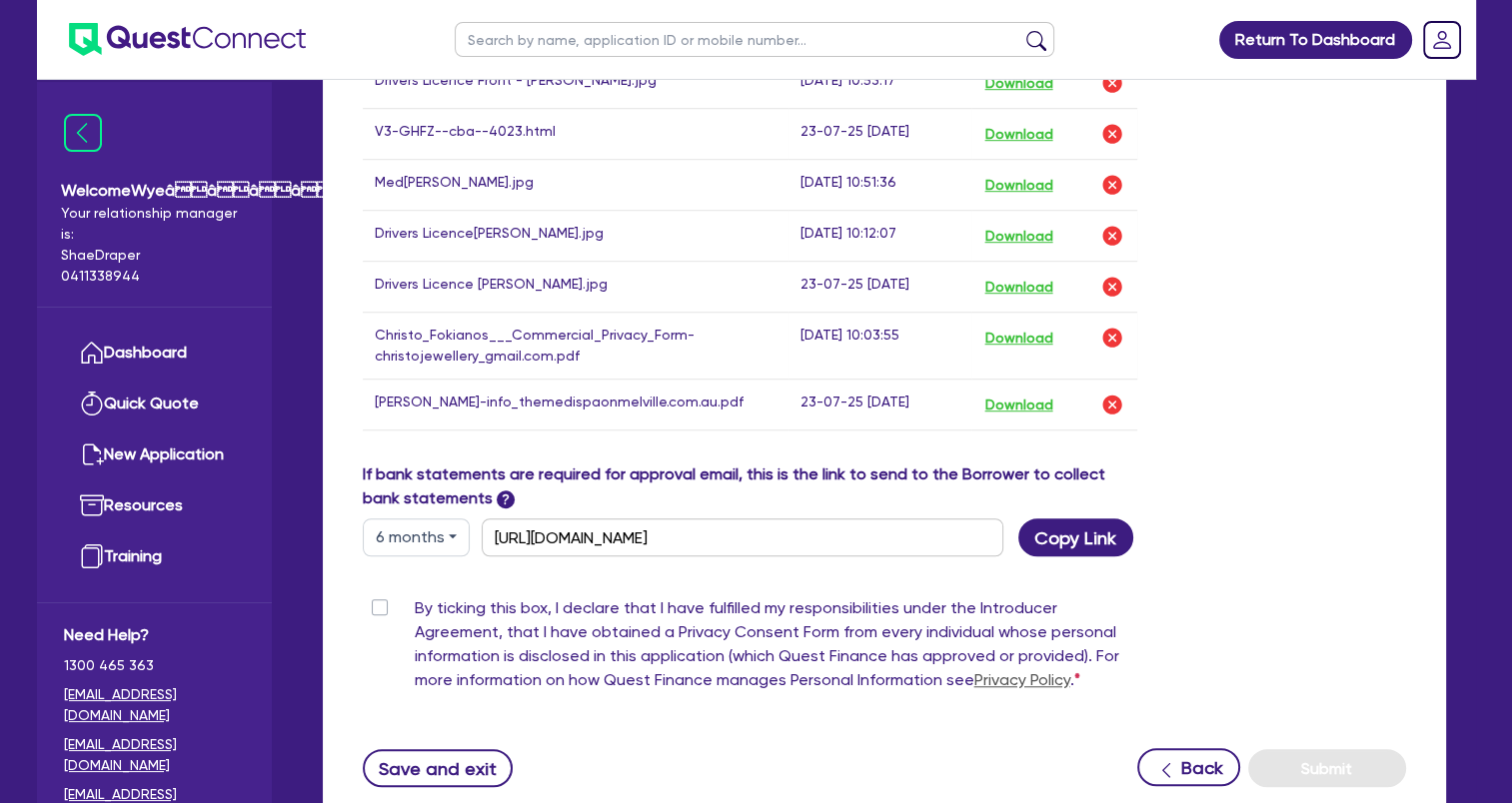 scroll, scrollTop: 1470, scrollLeft: 0, axis: vertical 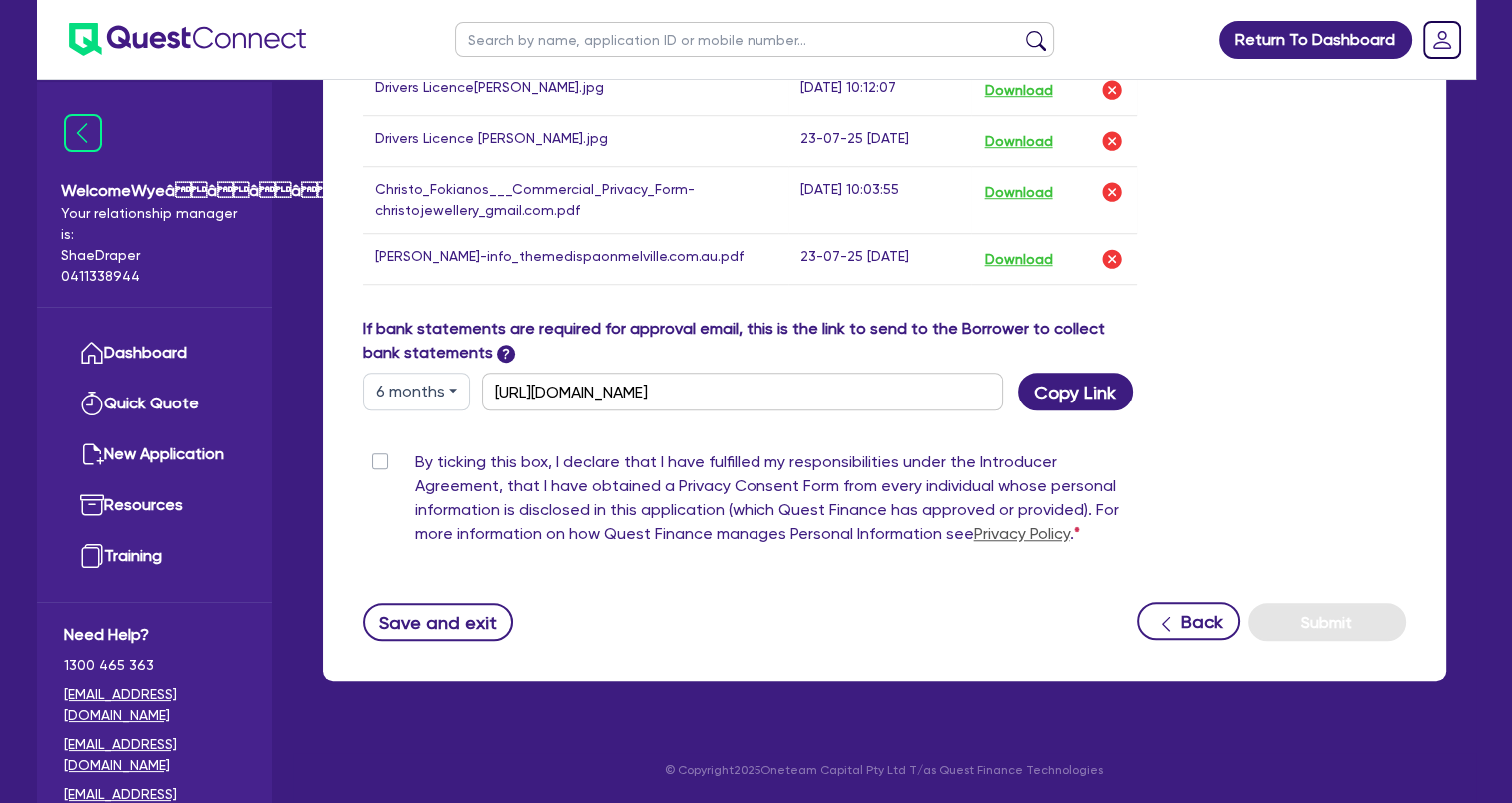click on "By ticking this box, I declare that I have fulfilled my responsibilities under the Introducer Agreement, that I have obtained a Privacy Consent Form from every individual whose personal information is disclosed in this application (which Quest Finance has approved or provided). For more information on how Quest Finance manages Personal Information see   Privacy Policy ." at bounding box center (776, 502) 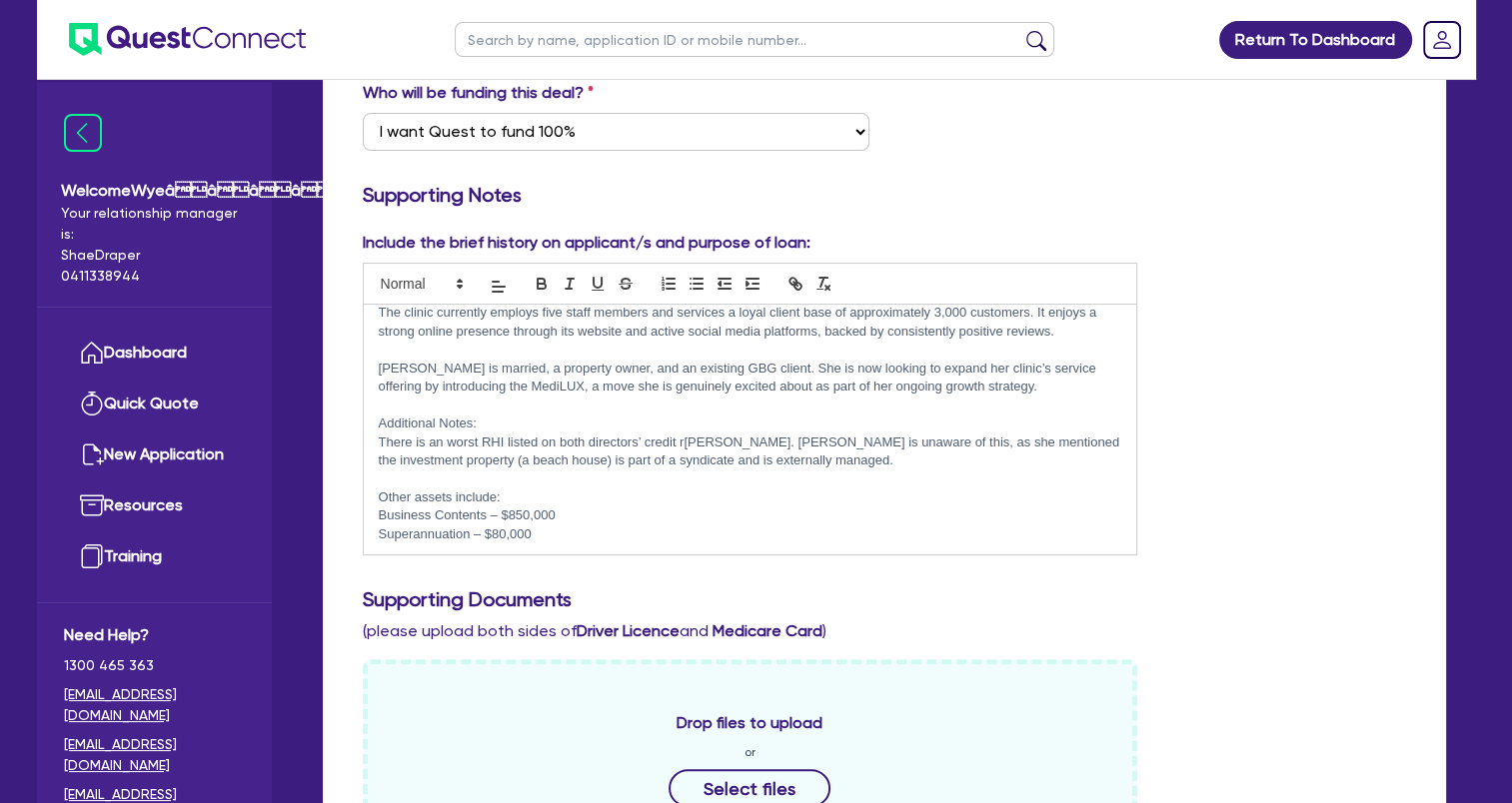 scroll, scrollTop: 372, scrollLeft: 0, axis: vertical 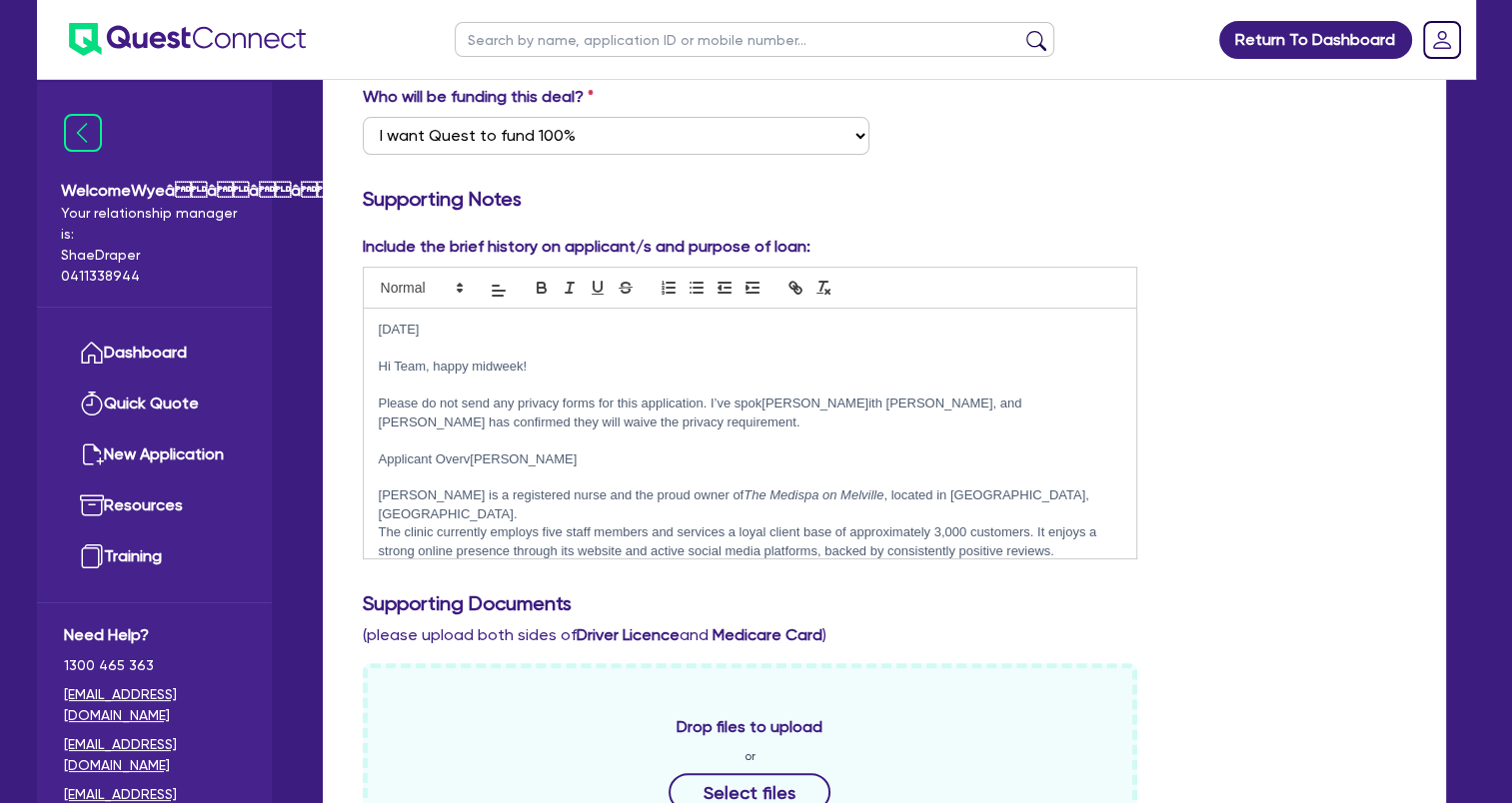 click on "Please do not send any privacy forms for this application. I’ve spok[PERSON_NAME]ith [PERSON_NAME], and [PERSON_NAME] has confirmed they will waive the privacy requirement." at bounding box center [751, 412] 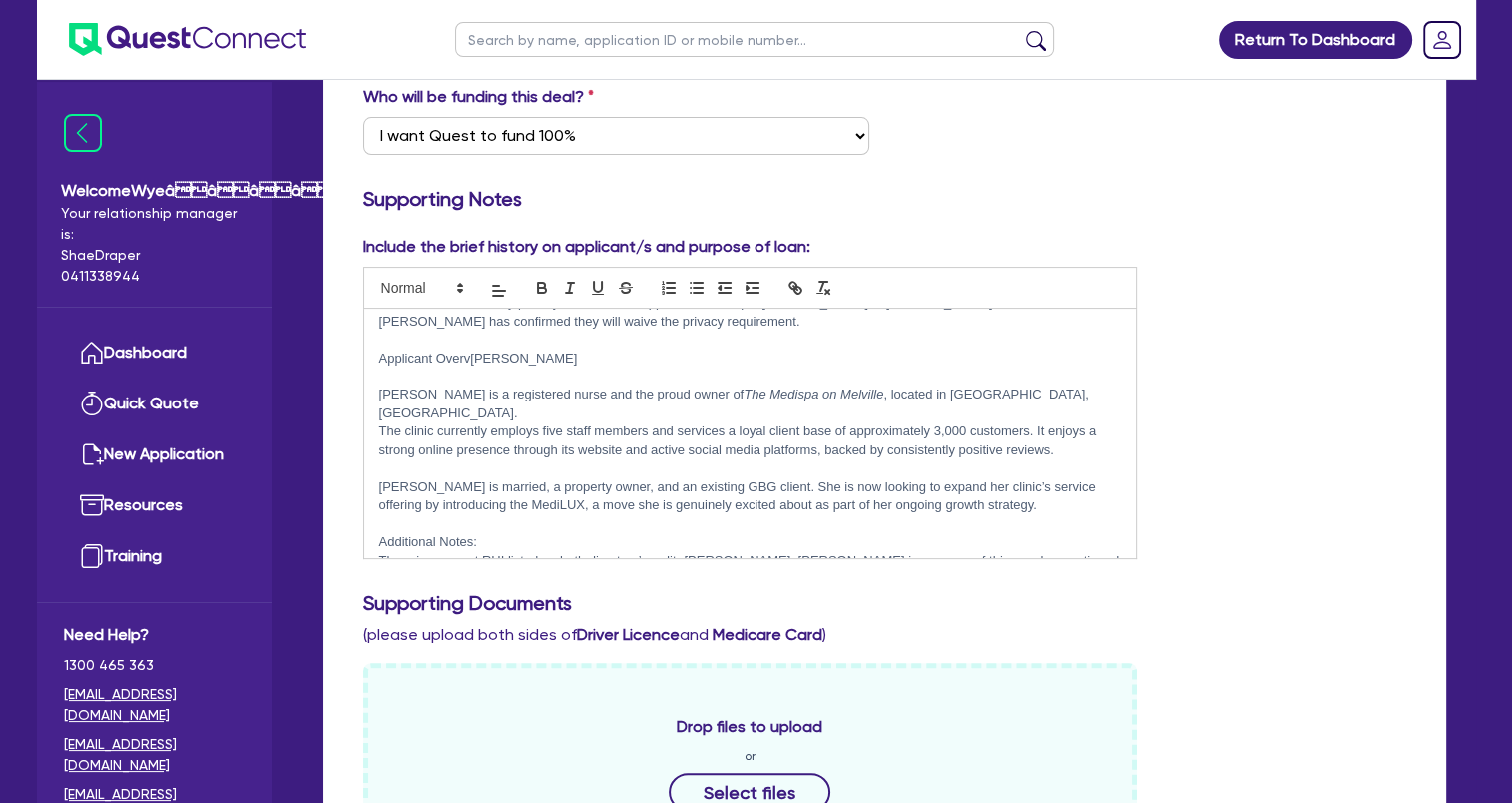 scroll, scrollTop: 216, scrollLeft: 0, axis: vertical 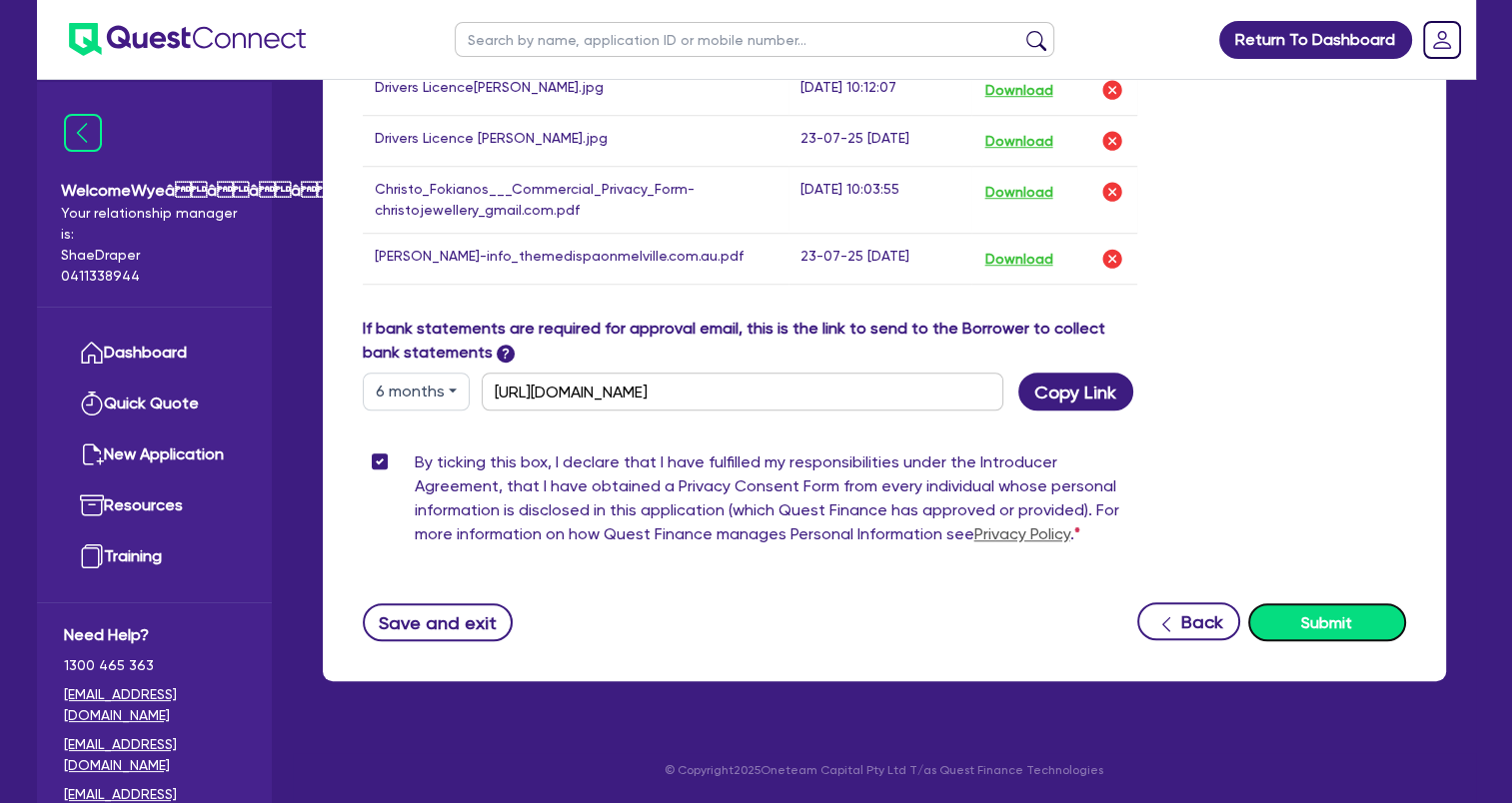 click on "Submit" at bounding box center (1327, 622) 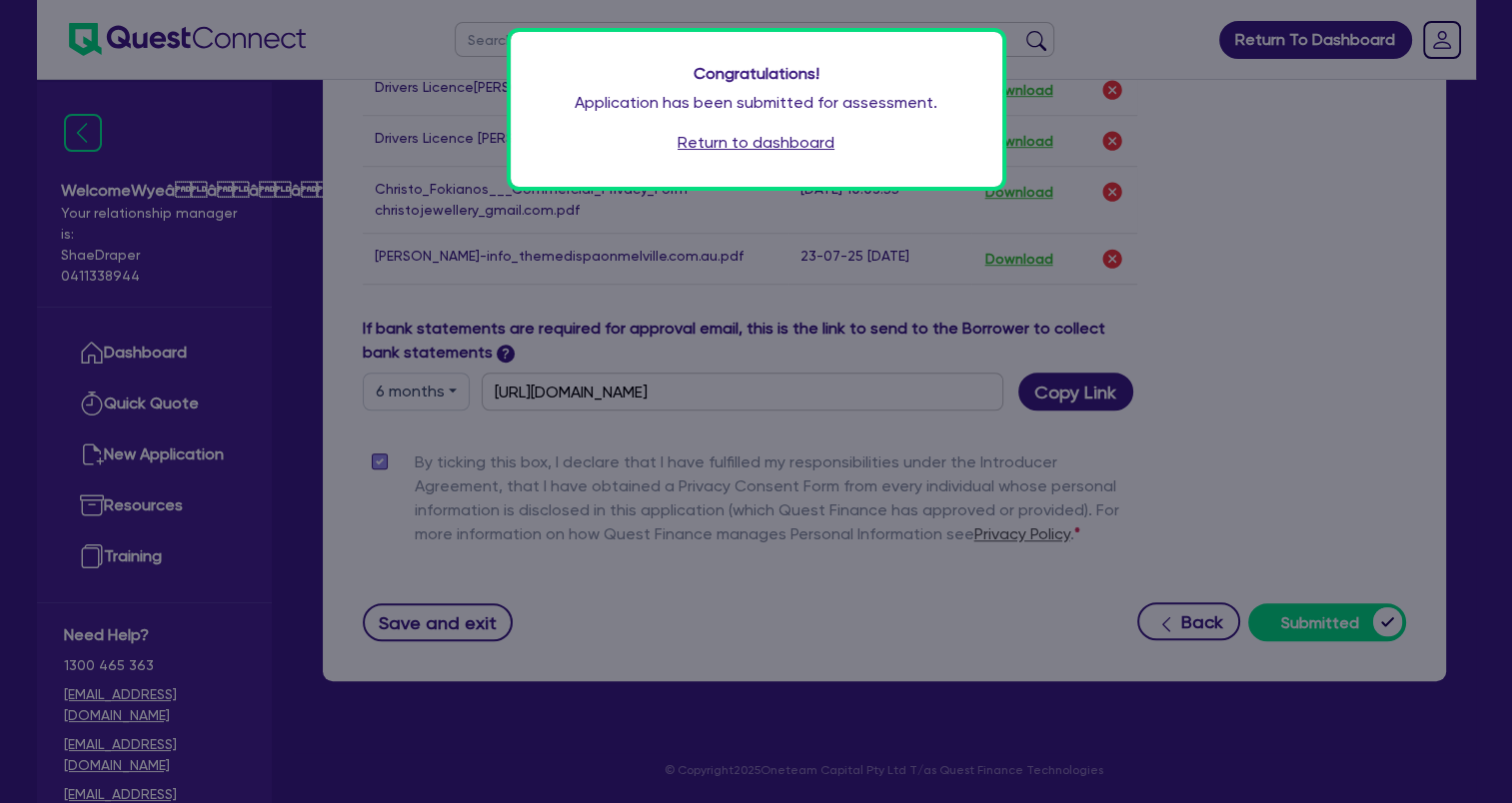 click on "Congratulations! Application has been submitted for assessment. Return to dashboard" at bounding box center (756, 402) 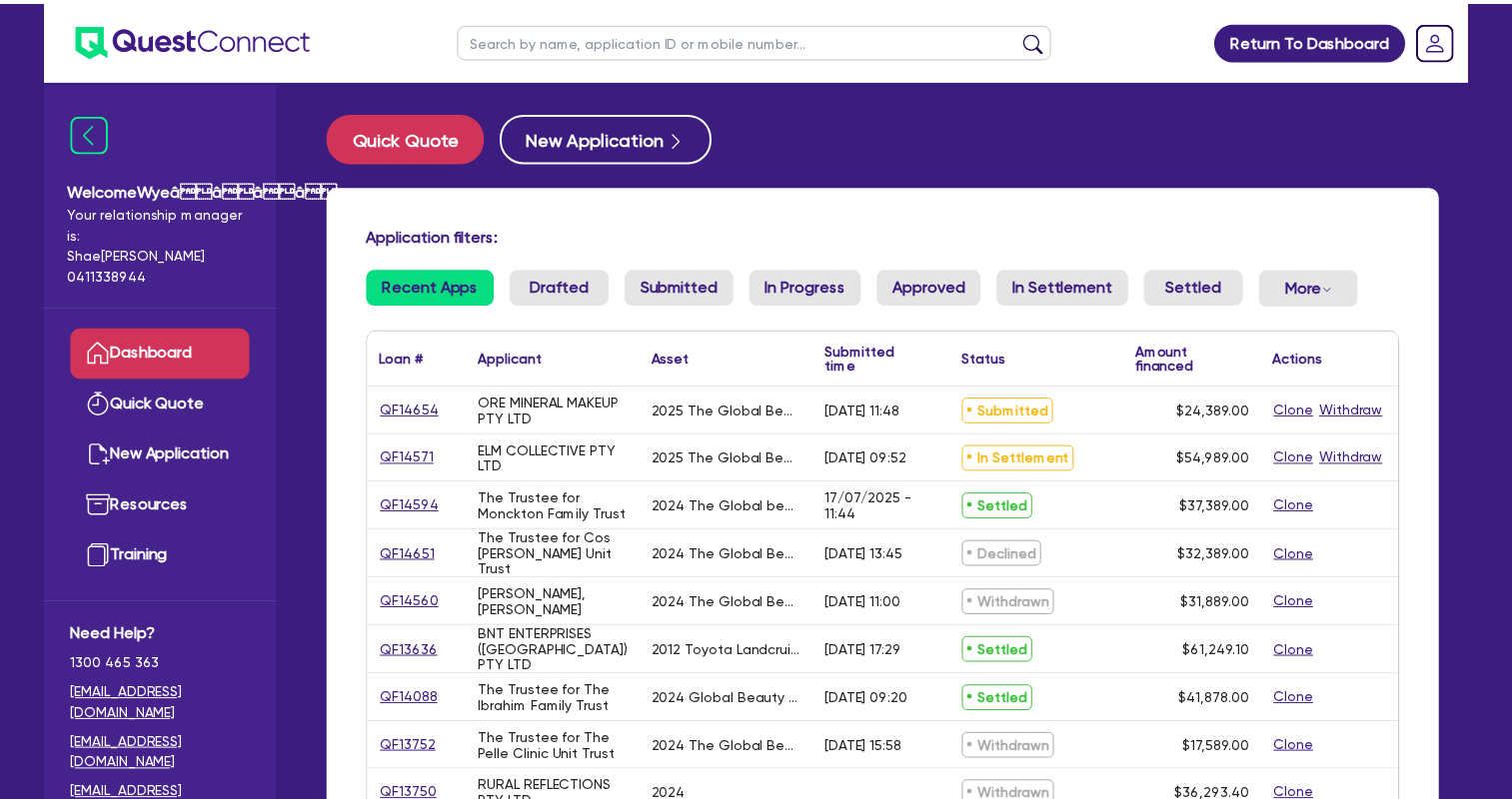 scroll, scrollTop: 0, scrollLeft: 0, axis: both 